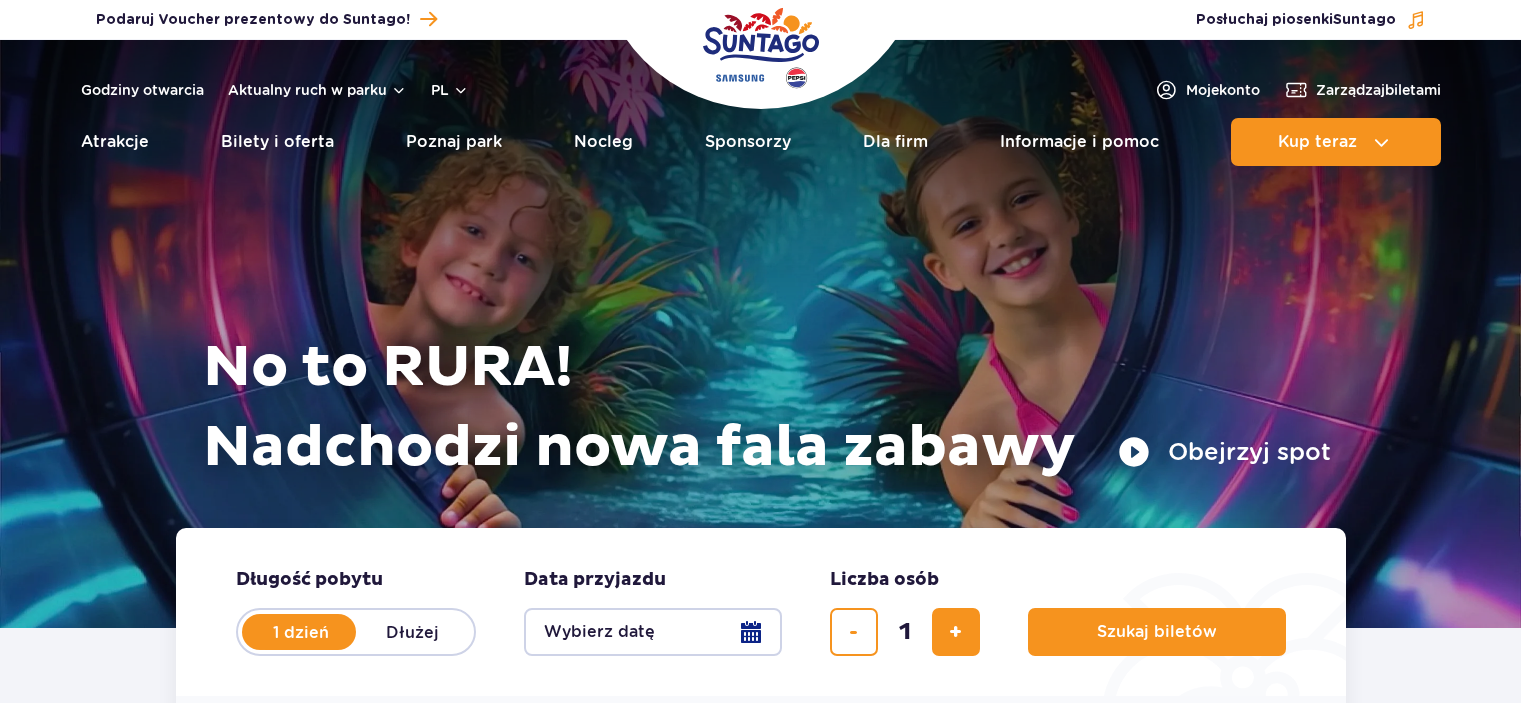 scroll, scrollTop: 0, scrollLeft: 0, axis: both 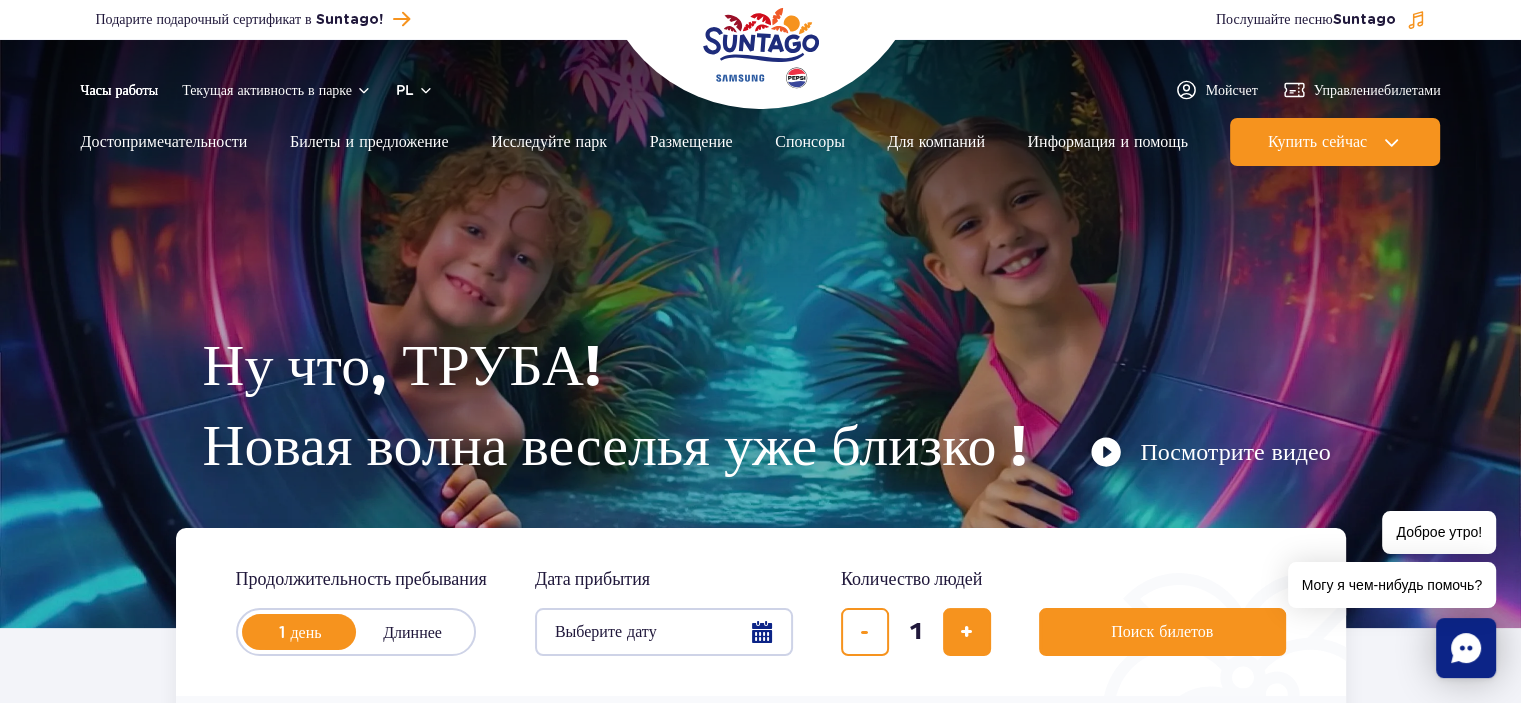 click on "Часы работы" at bounding box center (120, 90) 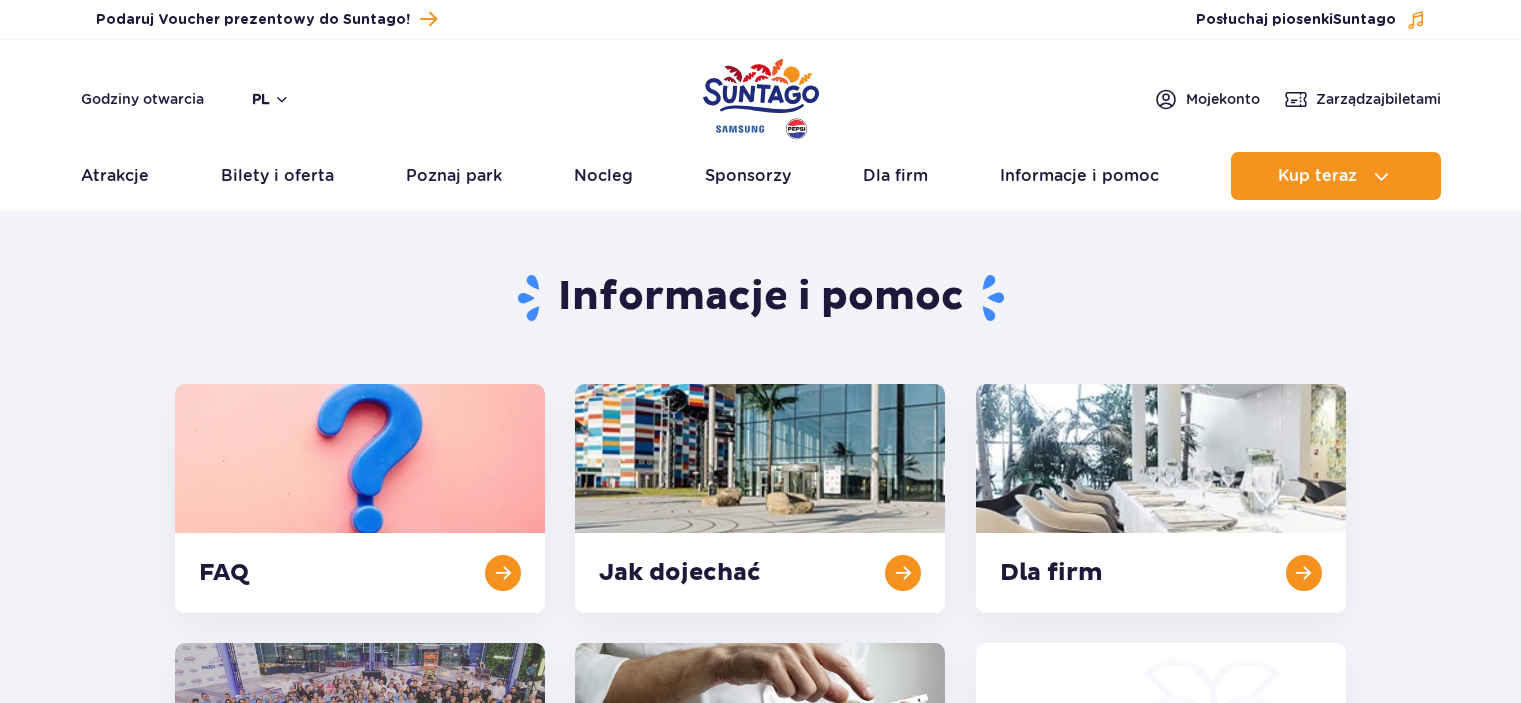 scroll, scrollTop: 0, scrollLeft: 0, axis: both 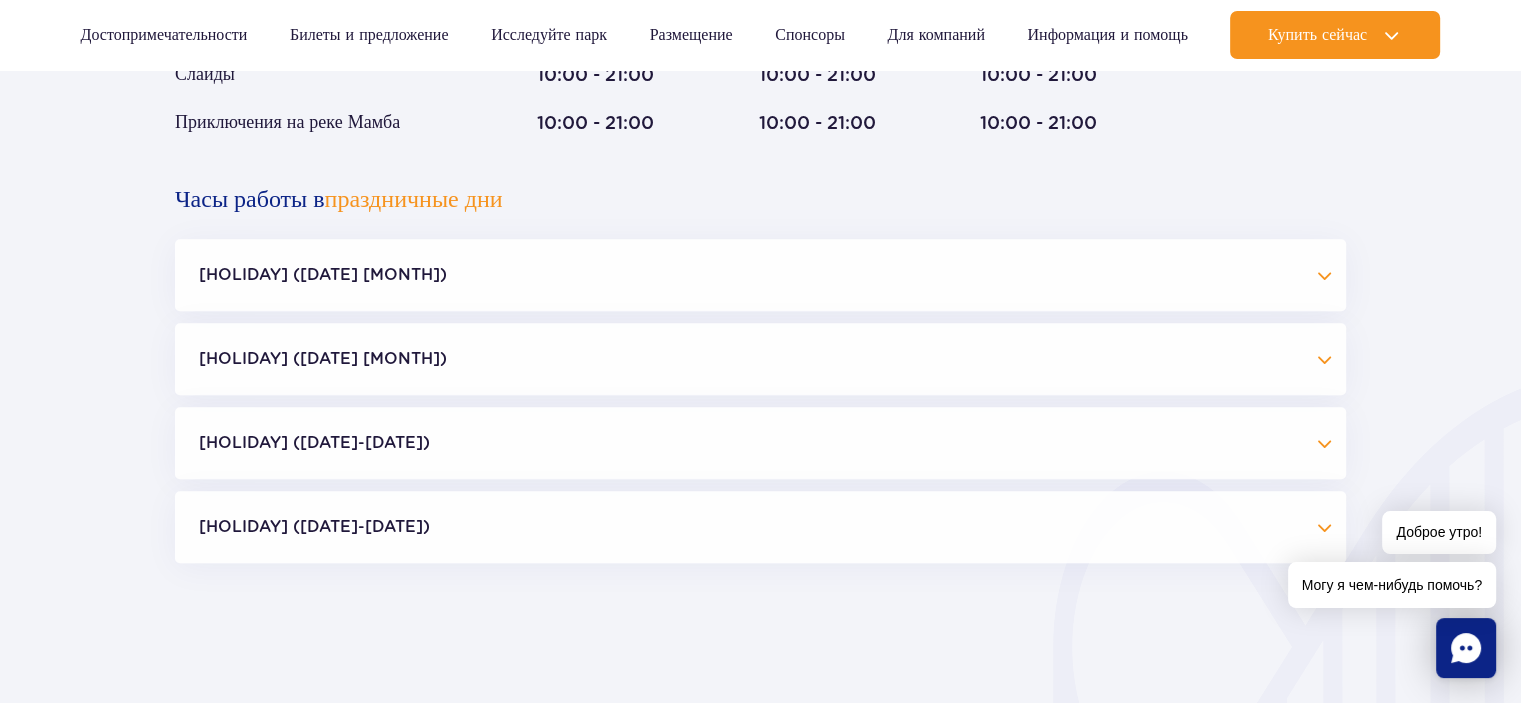 drag, startPoint x: 1251, startPoint y: 275, endPoint x: 1227, endPoint y: 307, distance: 40 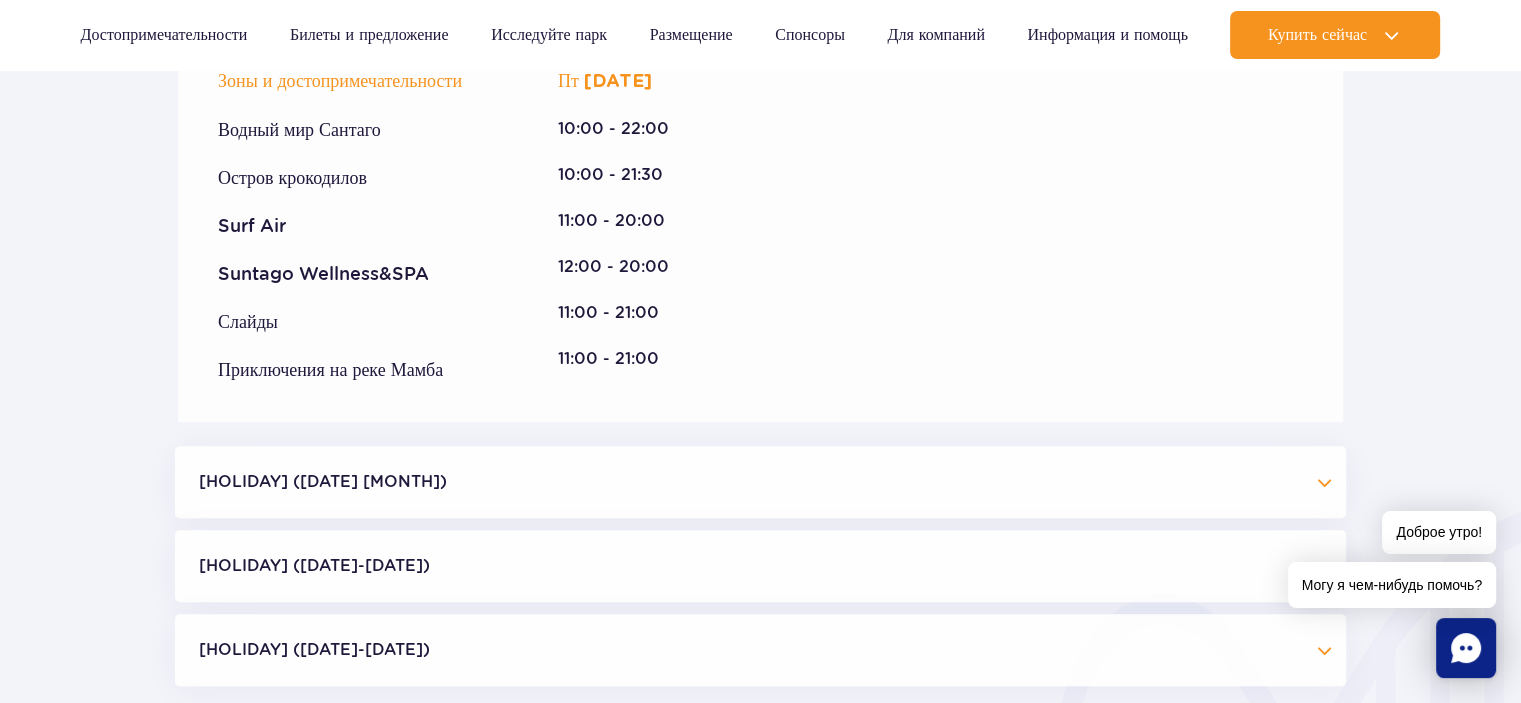 scroll, scrollTop: 1927, scrollLeft: 0, axis: vertical 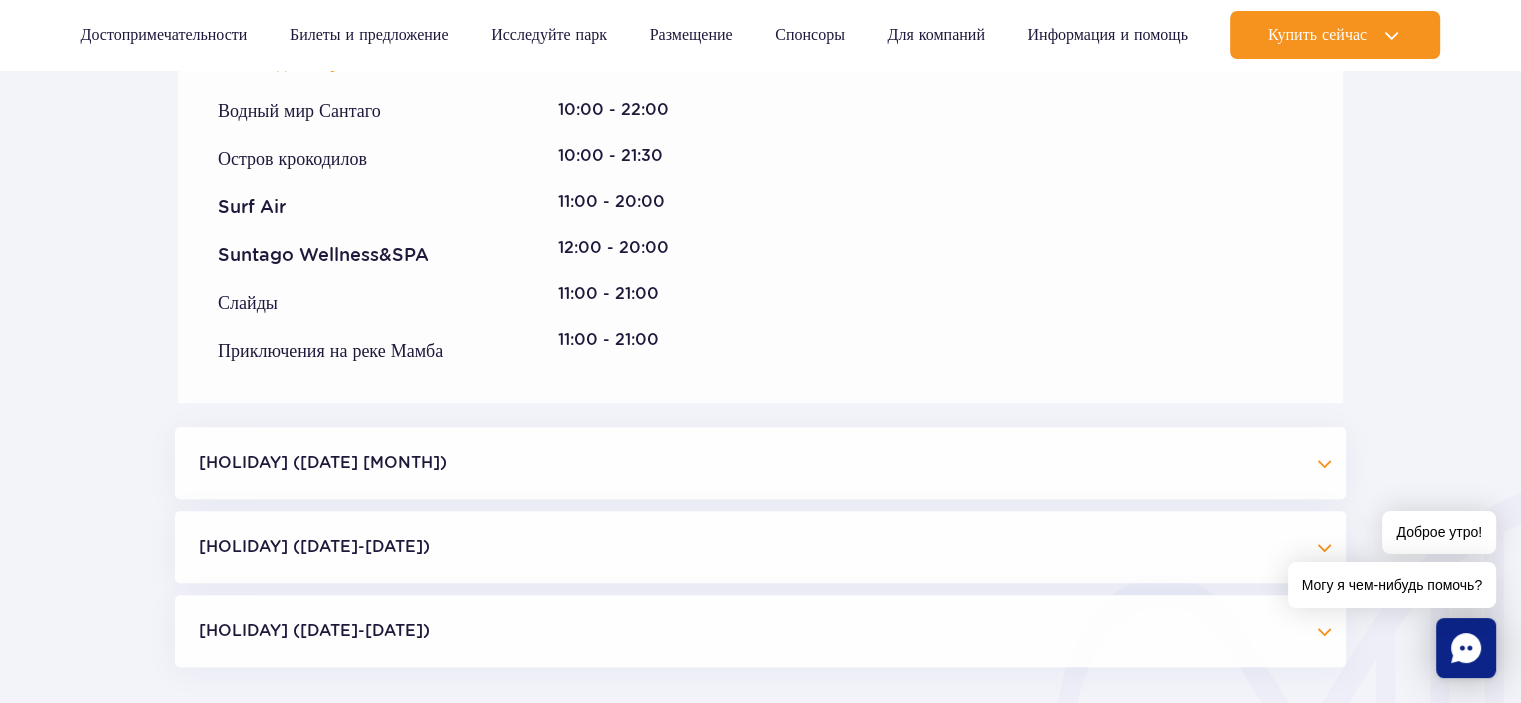 drag, startPoint x: 820, startPoint y: 472, endPoint x: 840, endPoint y: 469, distance: 20.22375 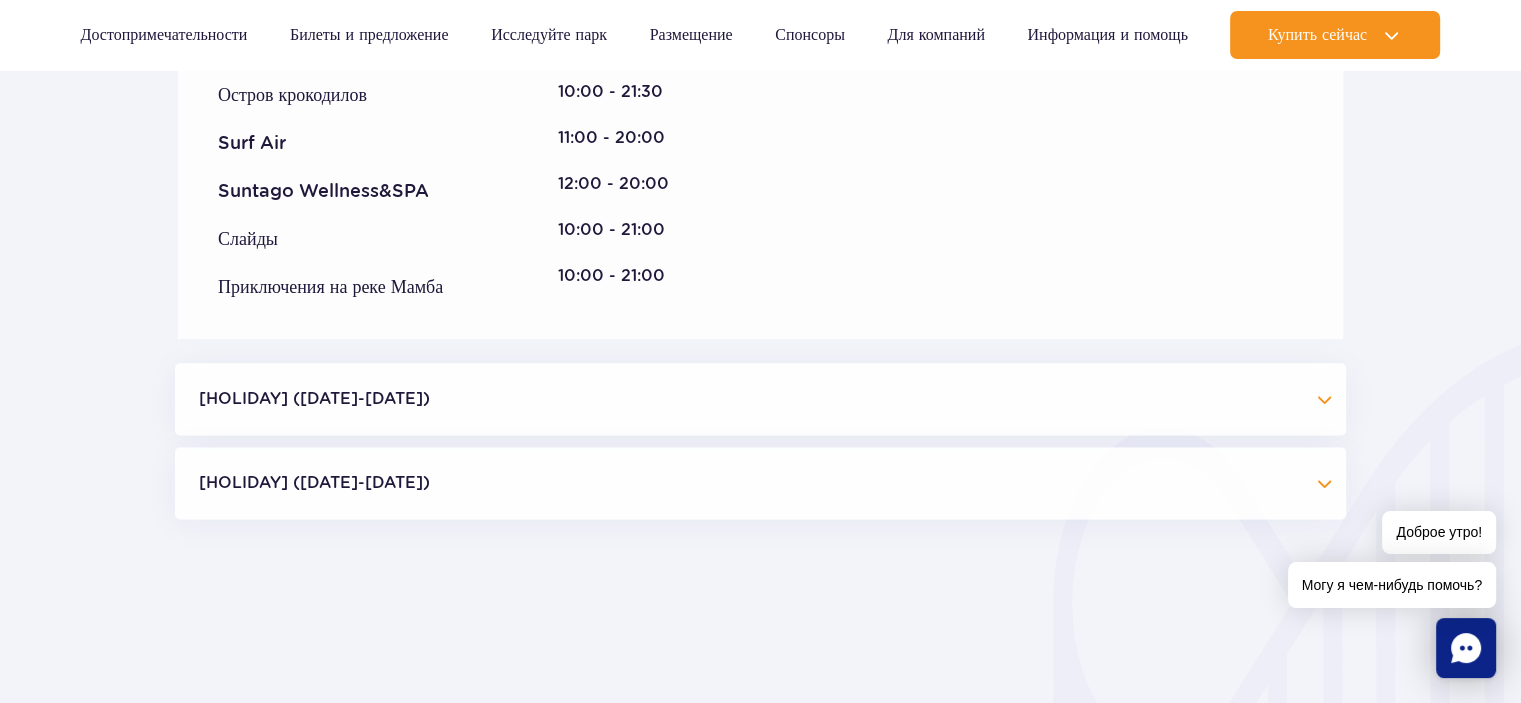 scroll, scrollTop: 2527, scrollLeft: 0, axis: vertical 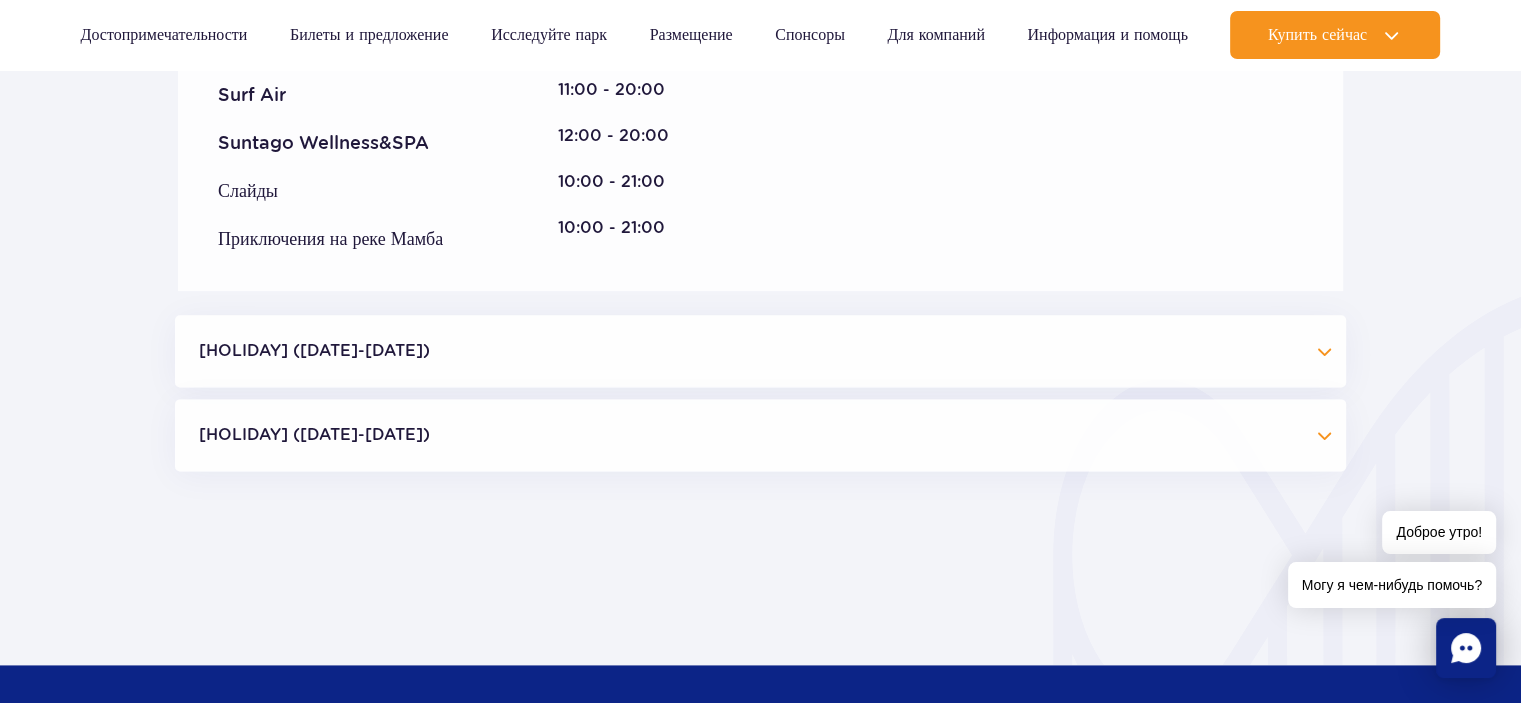 click on "Рождество (23/12-01/01)" at bounding box center (760, 435) 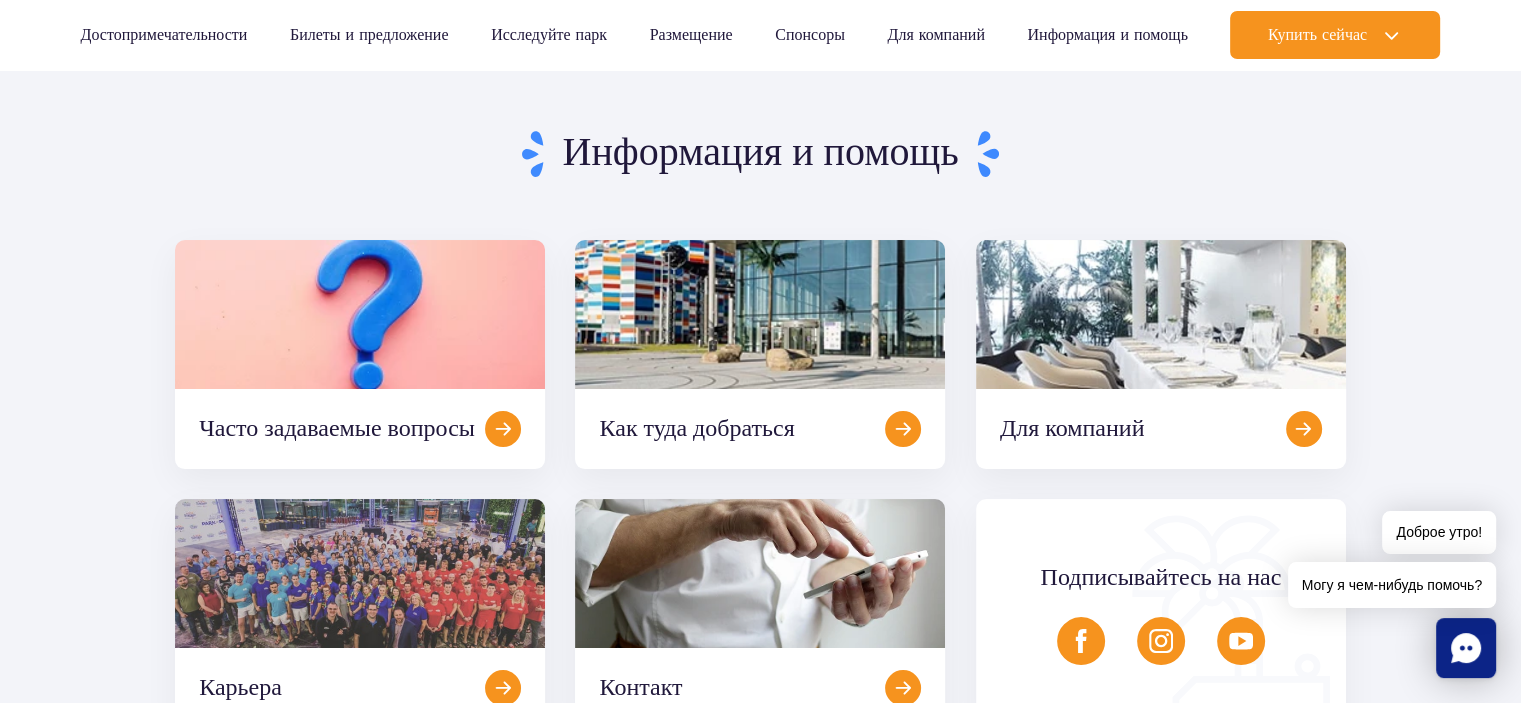 scroll, scrollTop: 127, scrollLeft: 0, axis: vertical 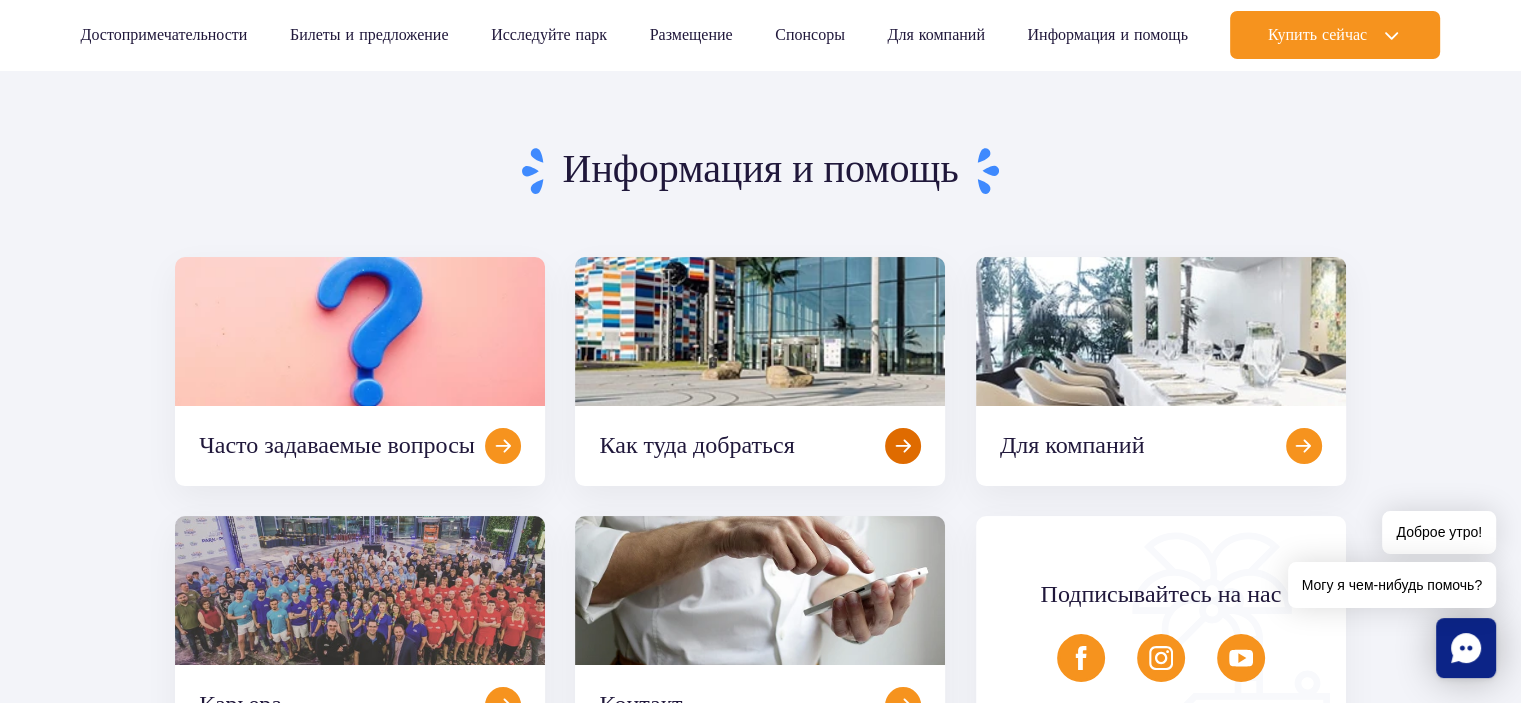 click at bounding box center [760, 371] 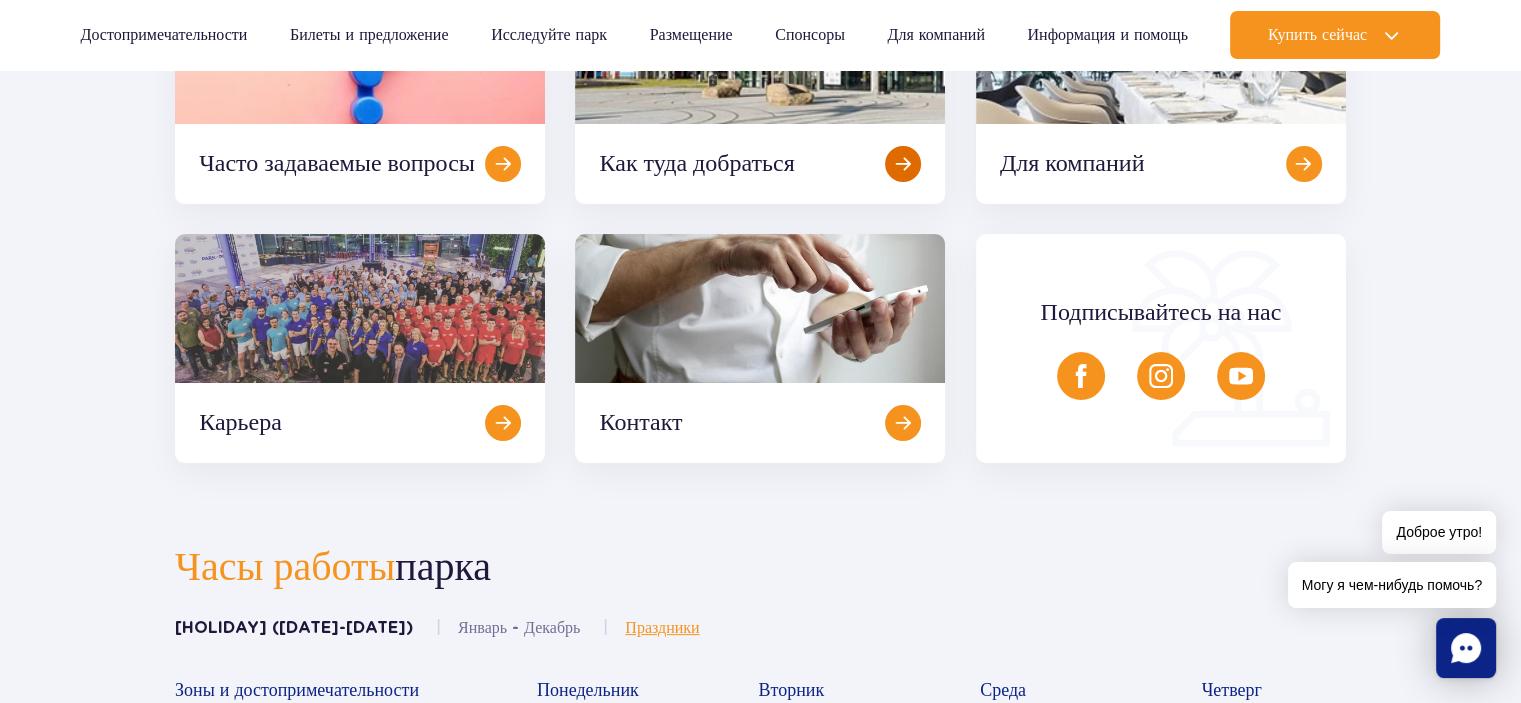 scroll, scrollTop: 327, scrollLeft: 0, axis: vertical 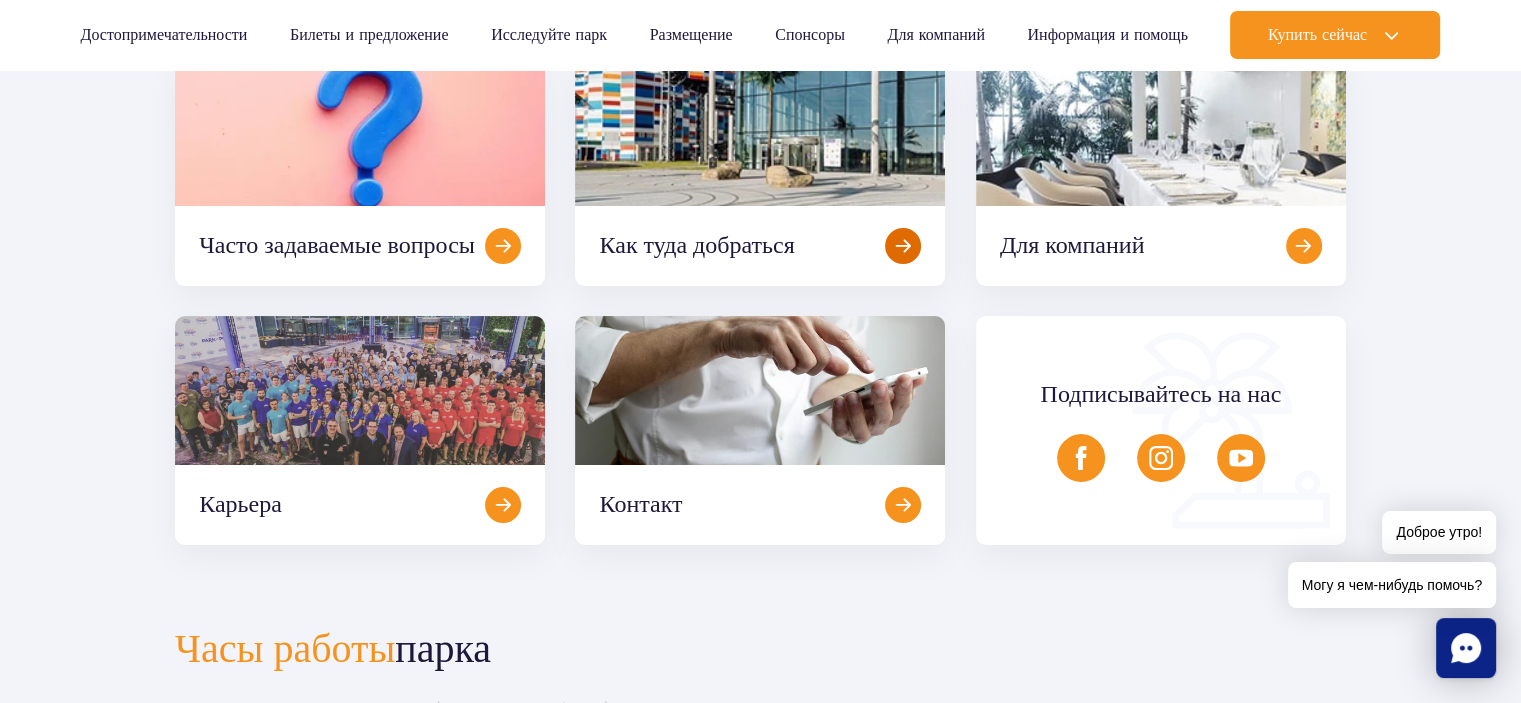 click at bounding box center (760, 171) 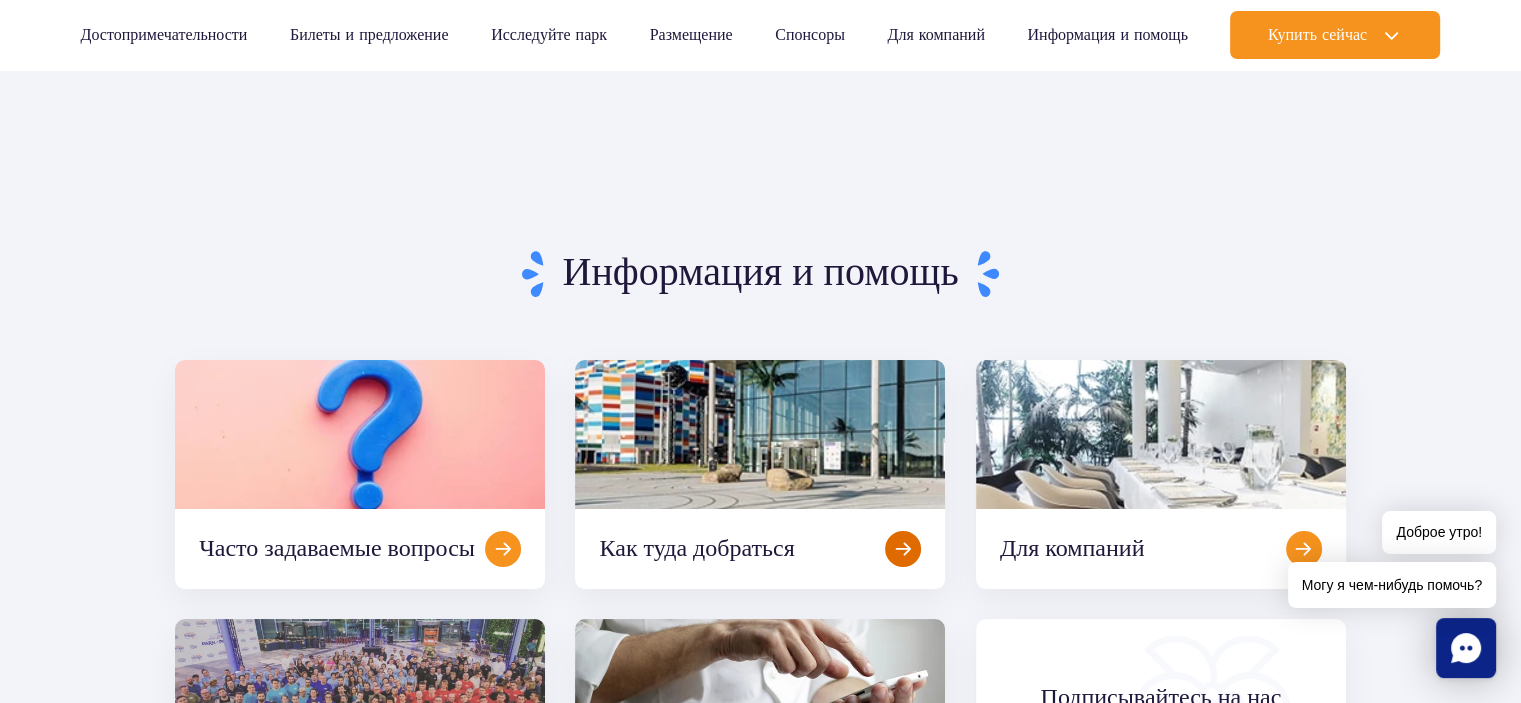 scroll, scrollTop: 0, scrollLeft: 0, axis: both 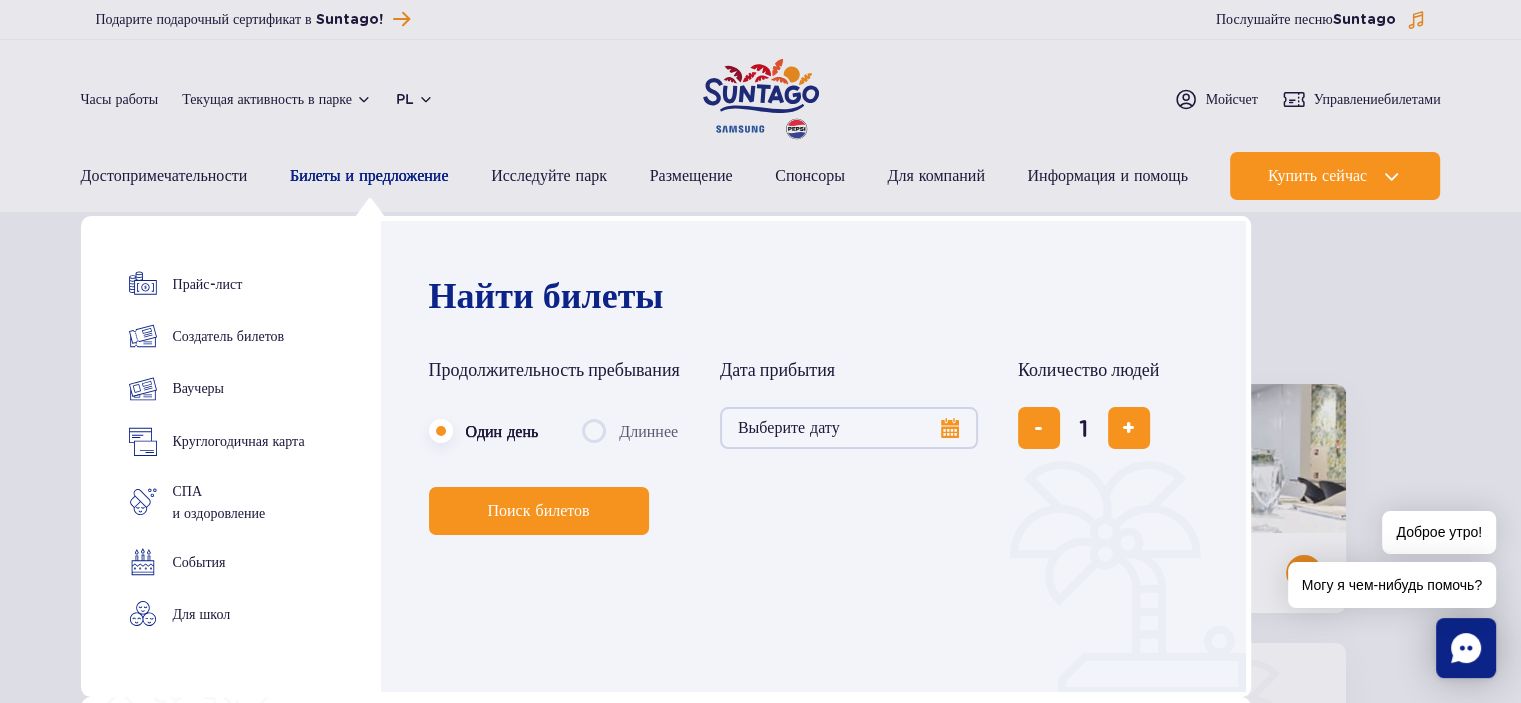 click on "Билеты и предложение" at bounding box center [369, 176] 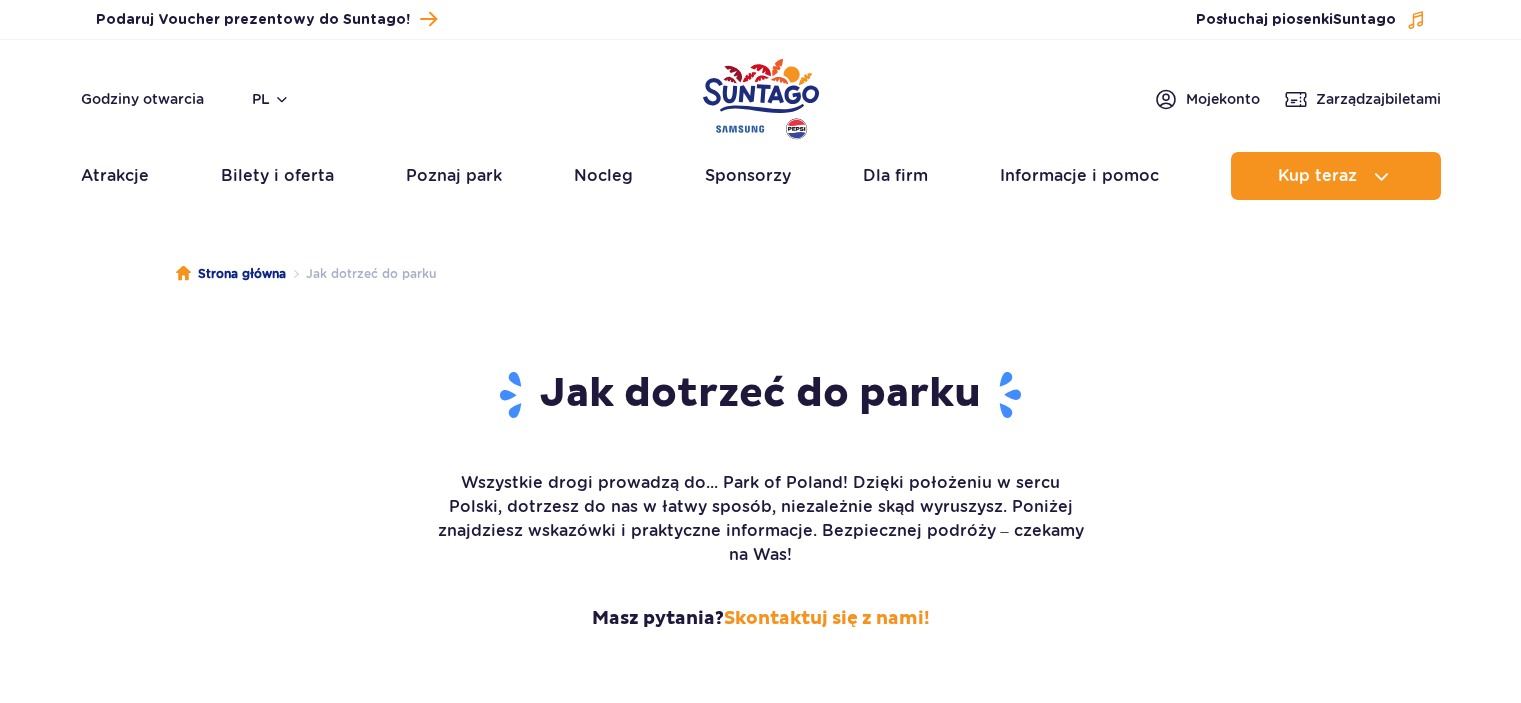 scroll, scrollTop: 0, scrollLeft: 0, axis: both 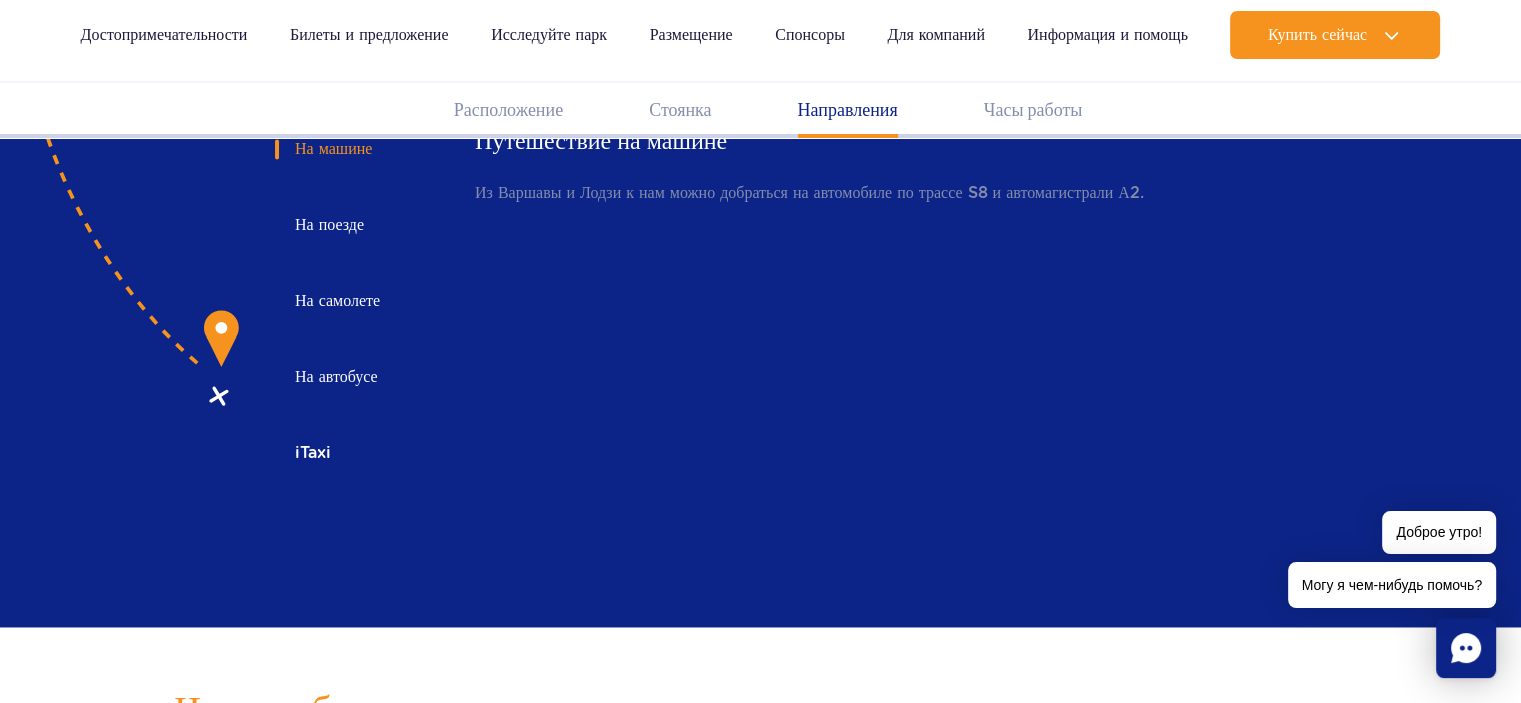 click on "На машине
На поезде
На самолете
На автобусе
iTaxi" at bounding box center (375, 317) 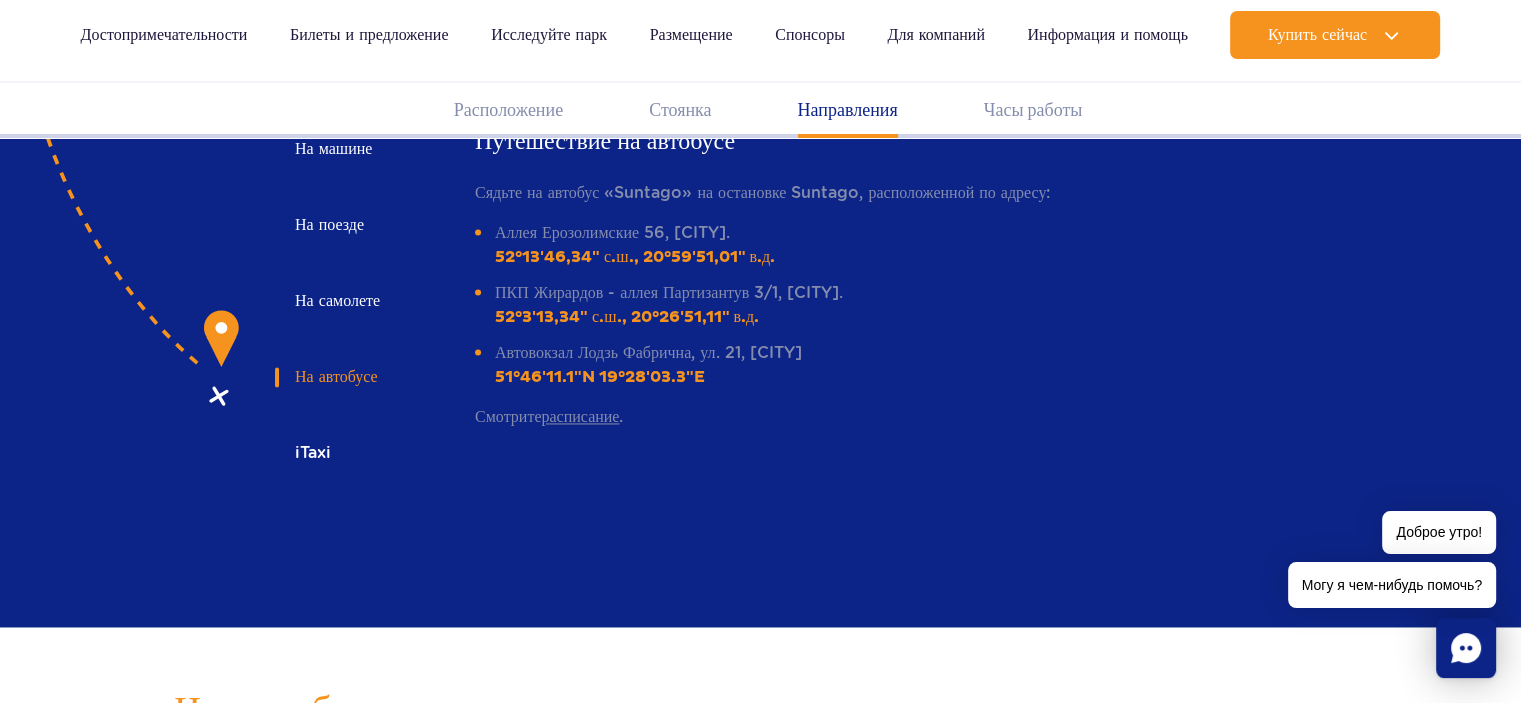 click on "расписание" at bounding box center [580, 416] 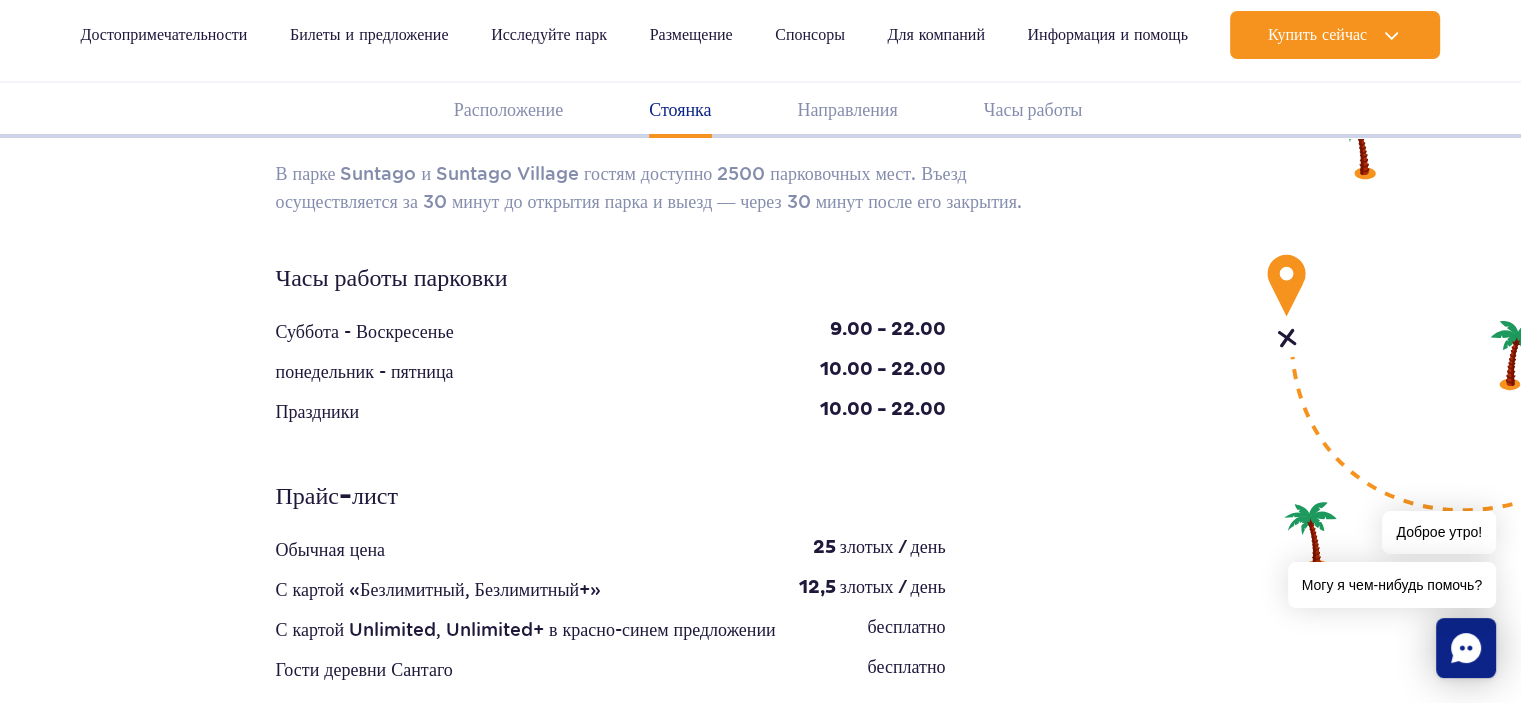 scroll, scrollTop: 1780, scrollLeft: 0, axis: vertical 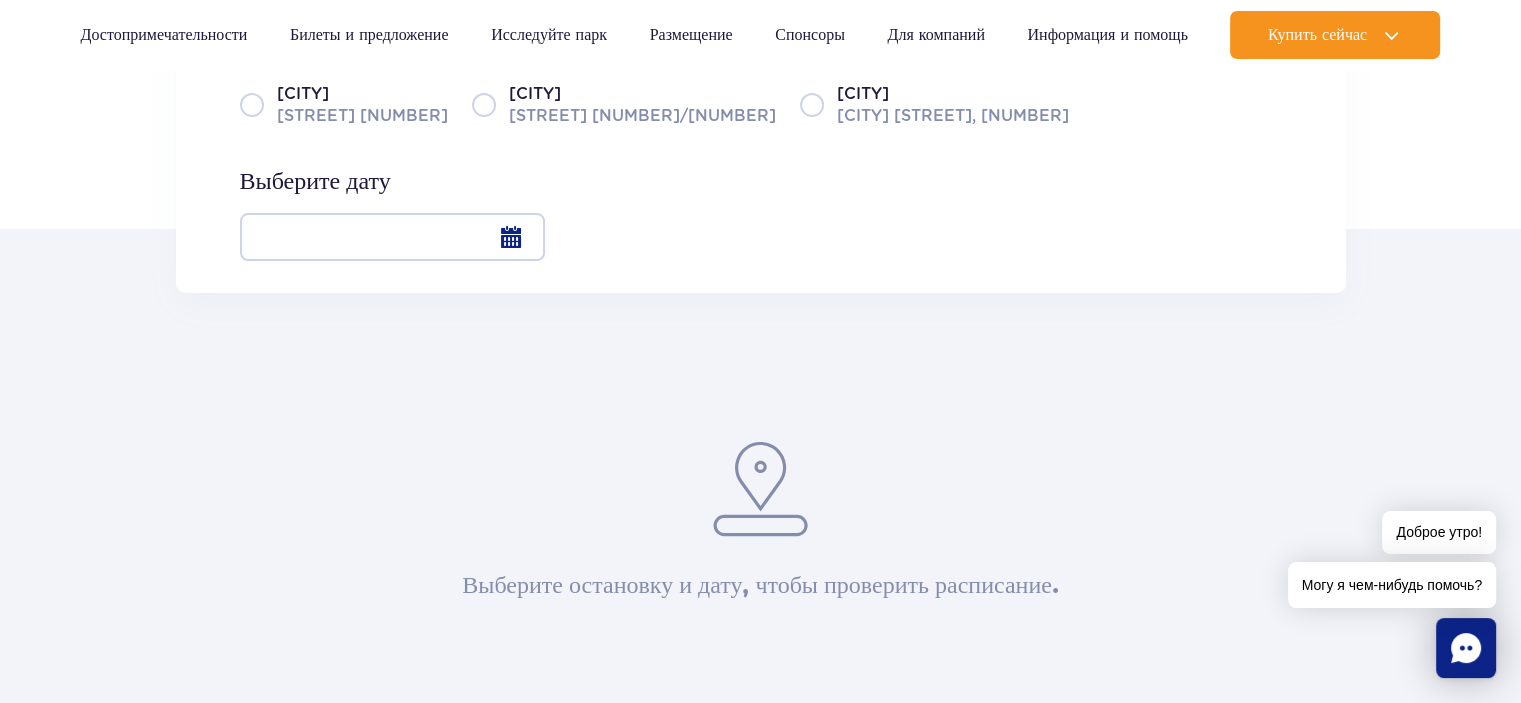 click on "Варшава Иерусалимские проспекты 56" at bounding box center [344, 104] 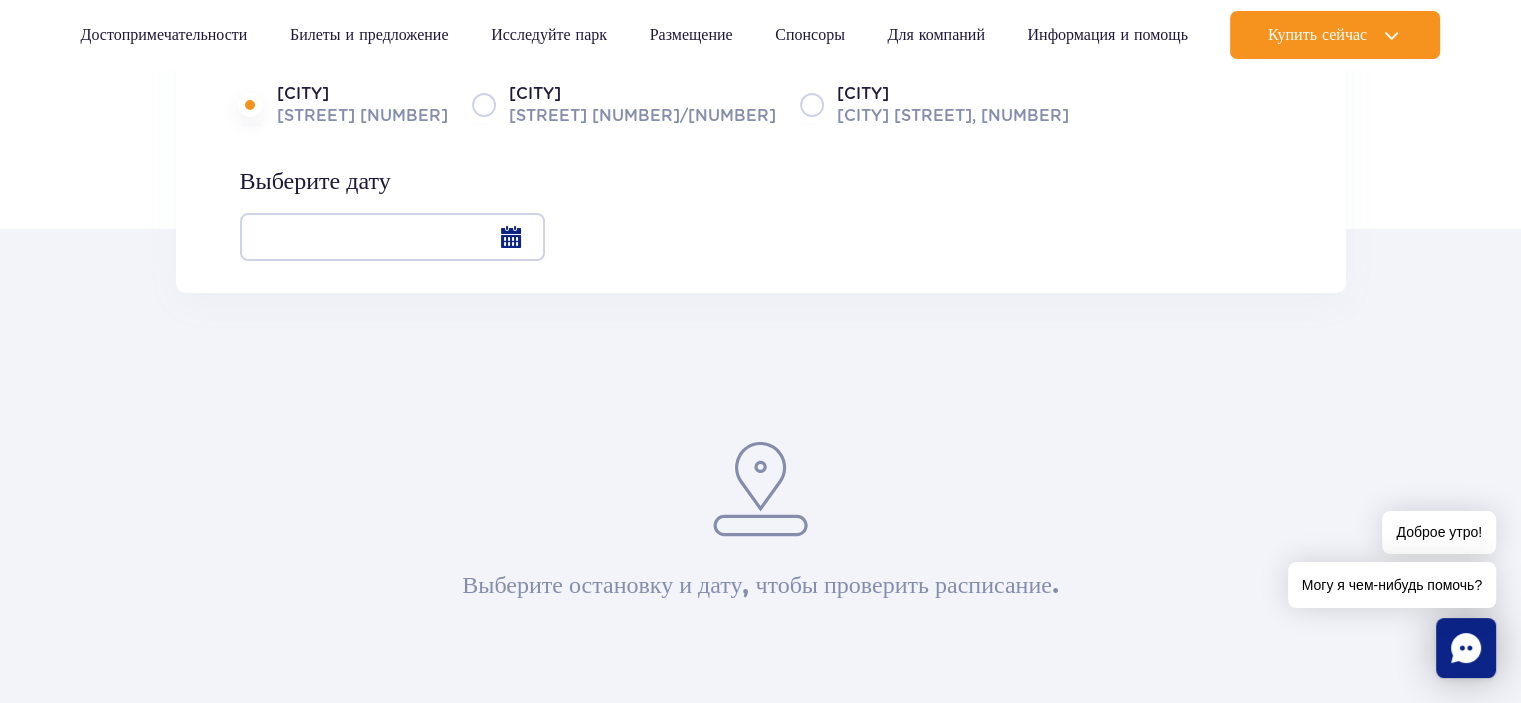 click at bounding box center (392, 237) 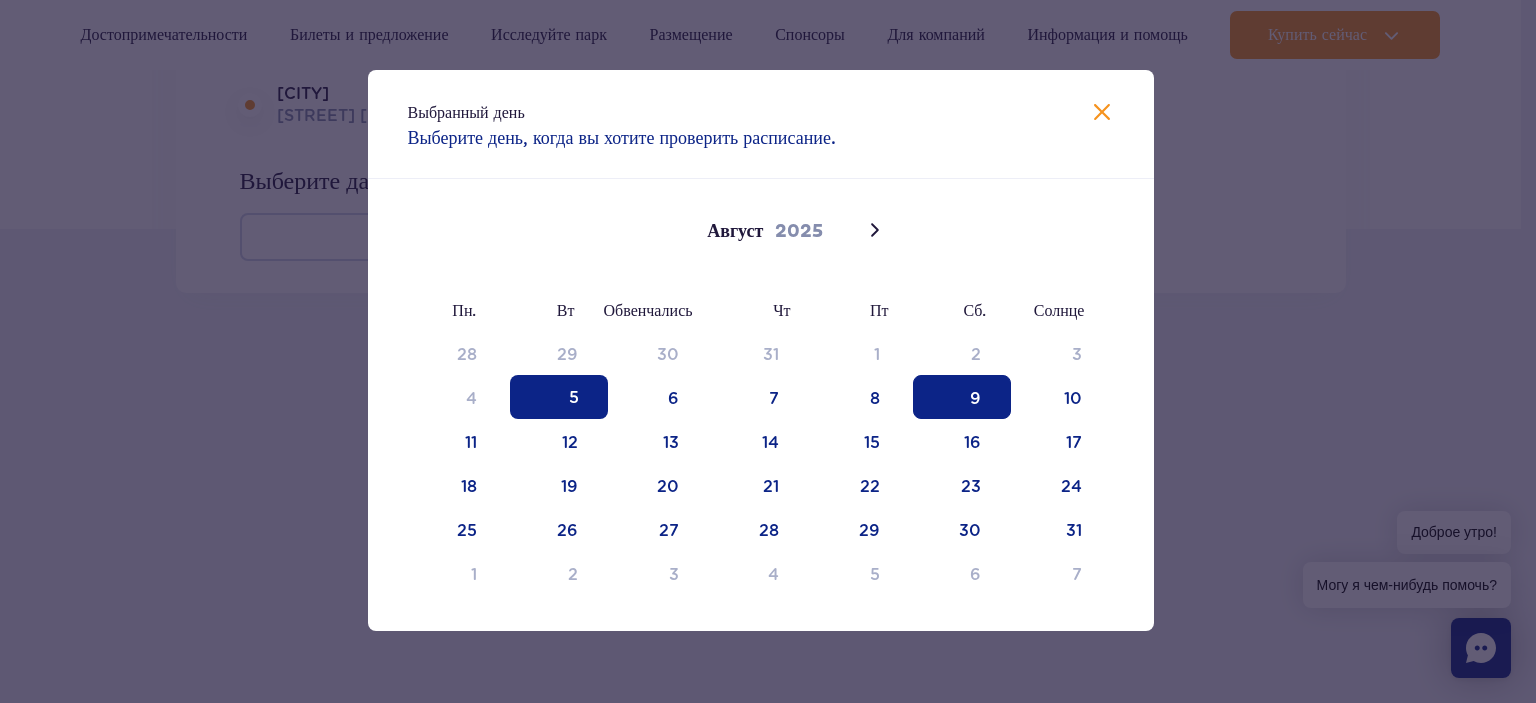 click on "9" at bounding box center (975, 398) 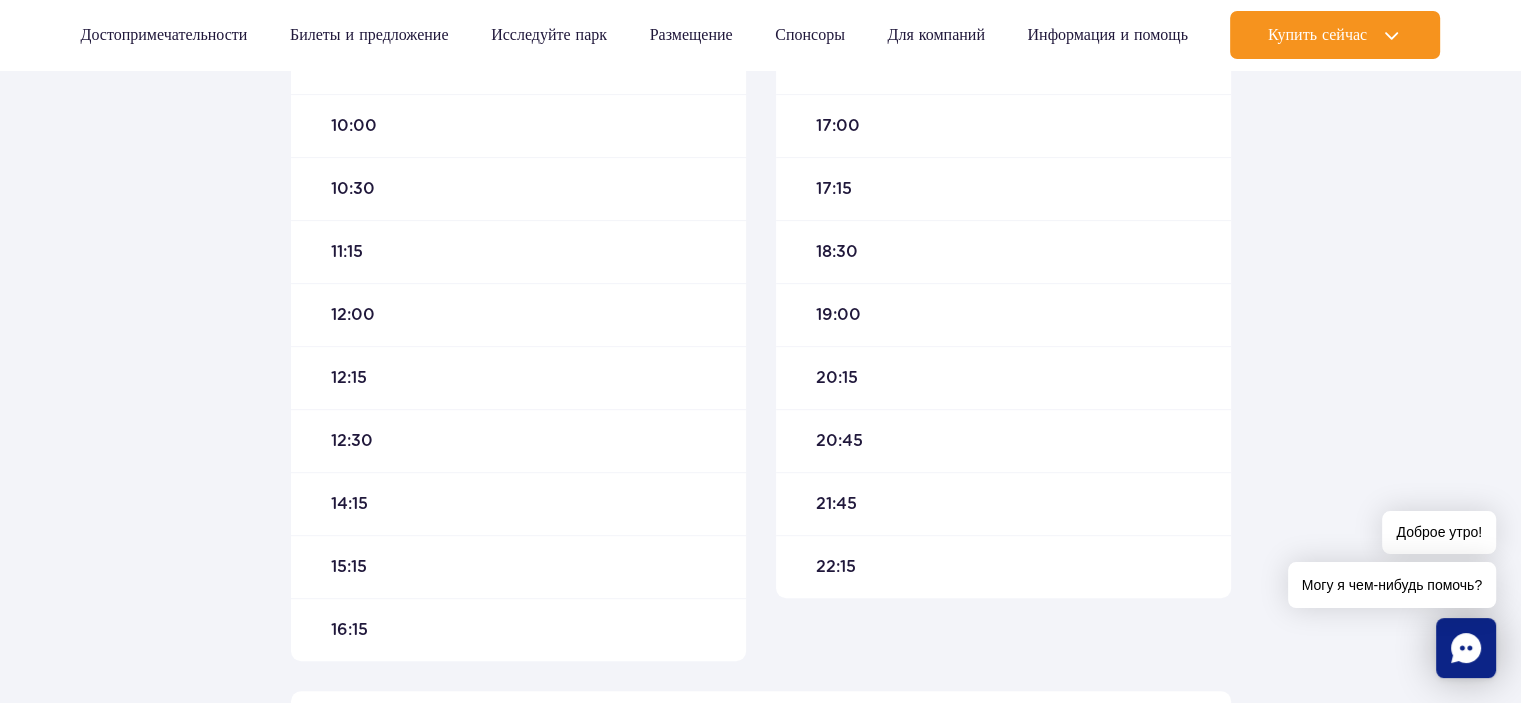 scroll, scrollTop: 700, scrollLeft: 0, axis: vertical 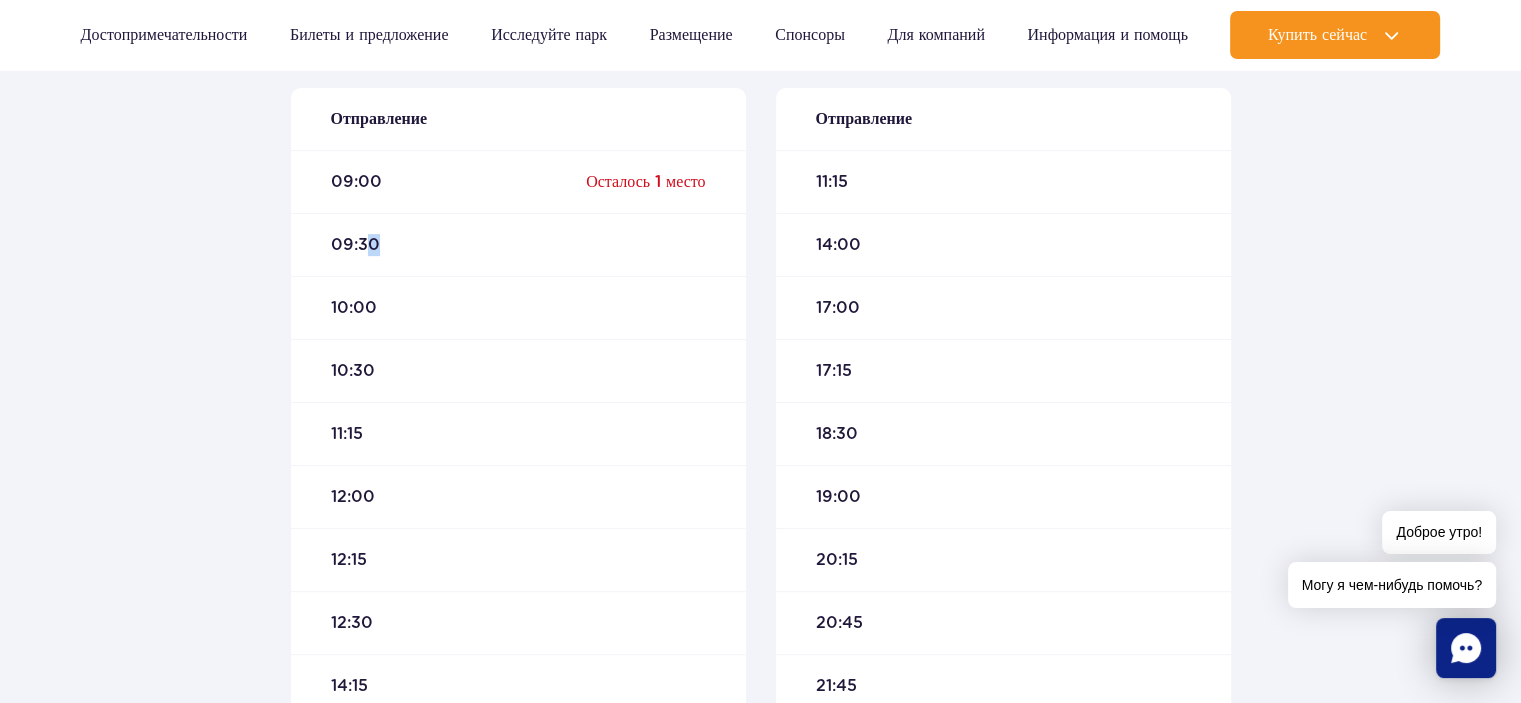 drag, startPoint x: 386, startPoint y: 251, endPoint x: 369, endPoint y: 244, distance: 18.384777 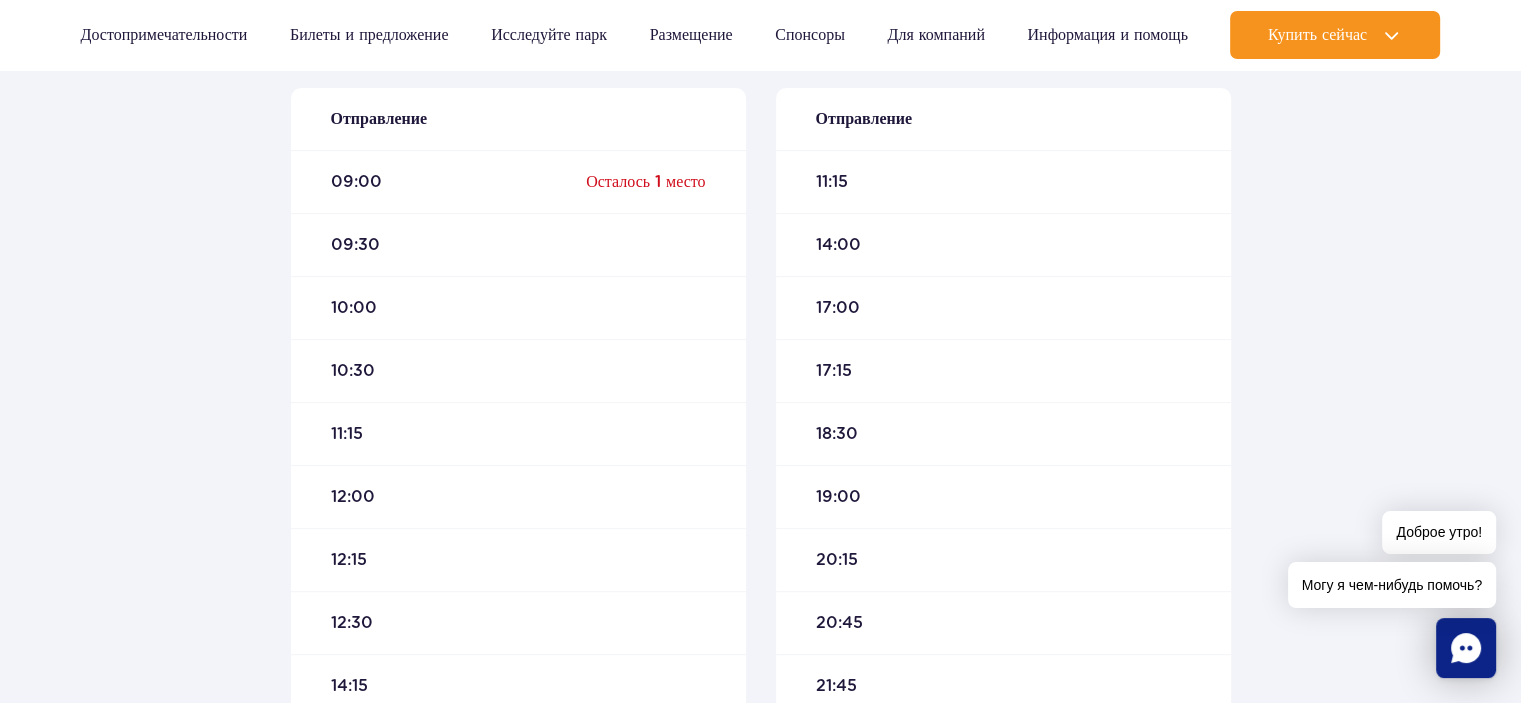 click on "Осталось 1 место" at bounding box center (645, 181) 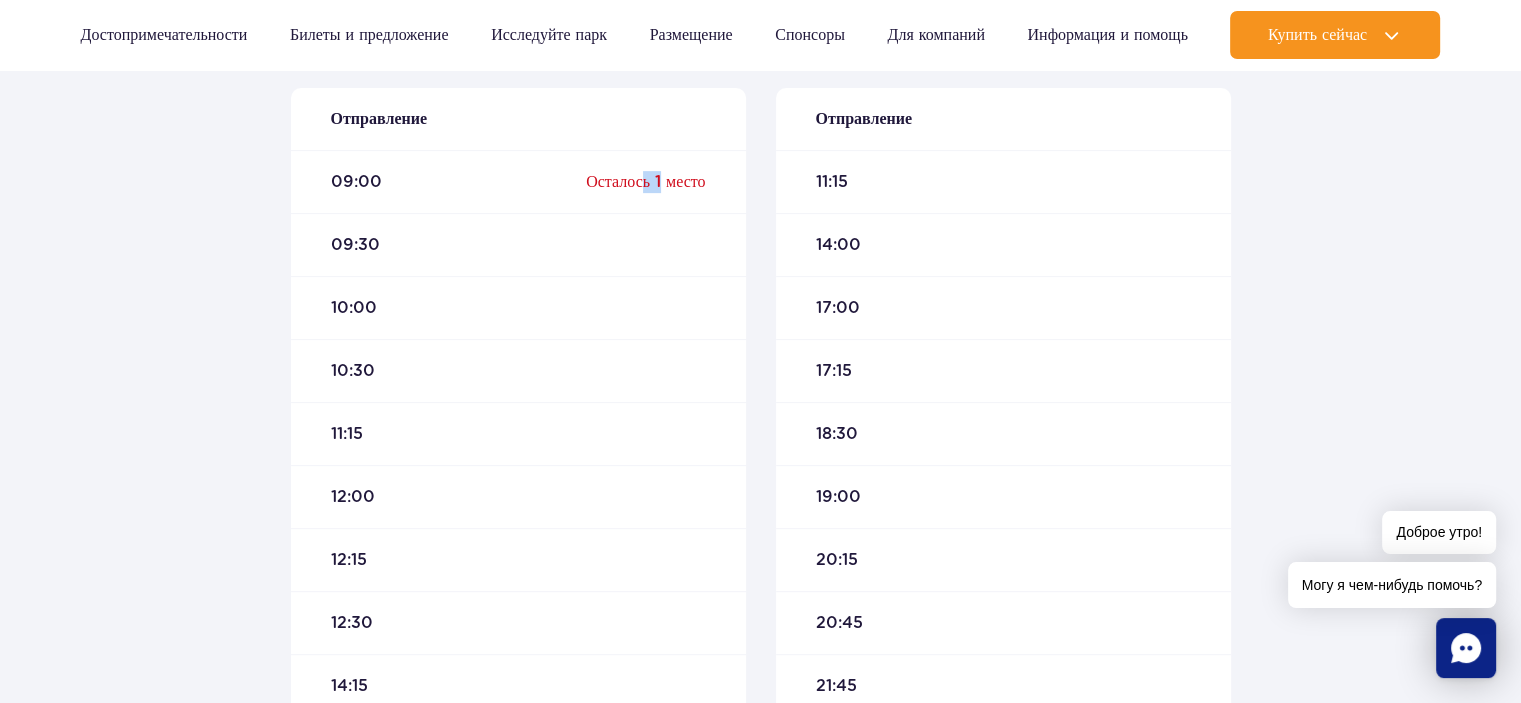 drag, startPoint x: 645, startPoint y: 184, endPoint x: 674, endPoint y: 179, distance: 29.427877 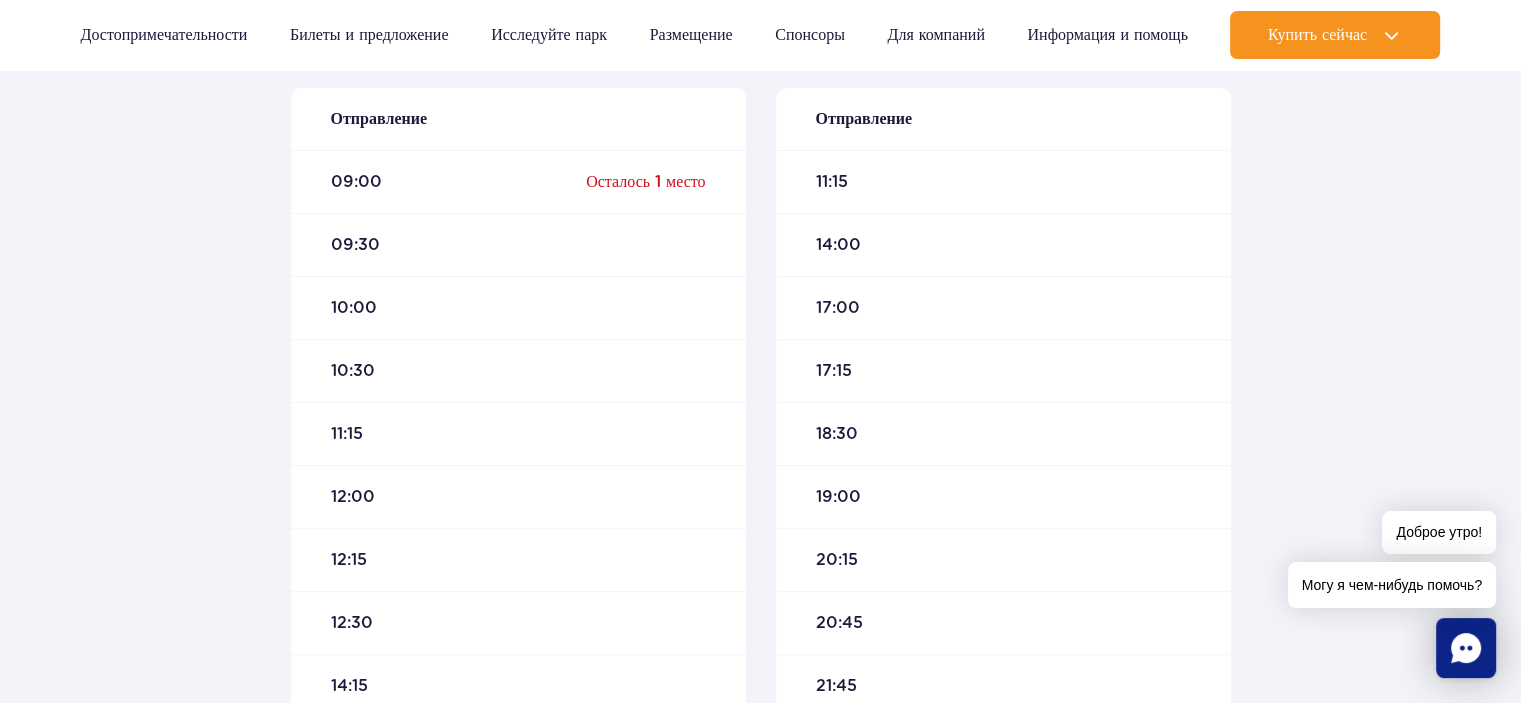 click on "Осталось 1 место" at bounding box center (645, 181) 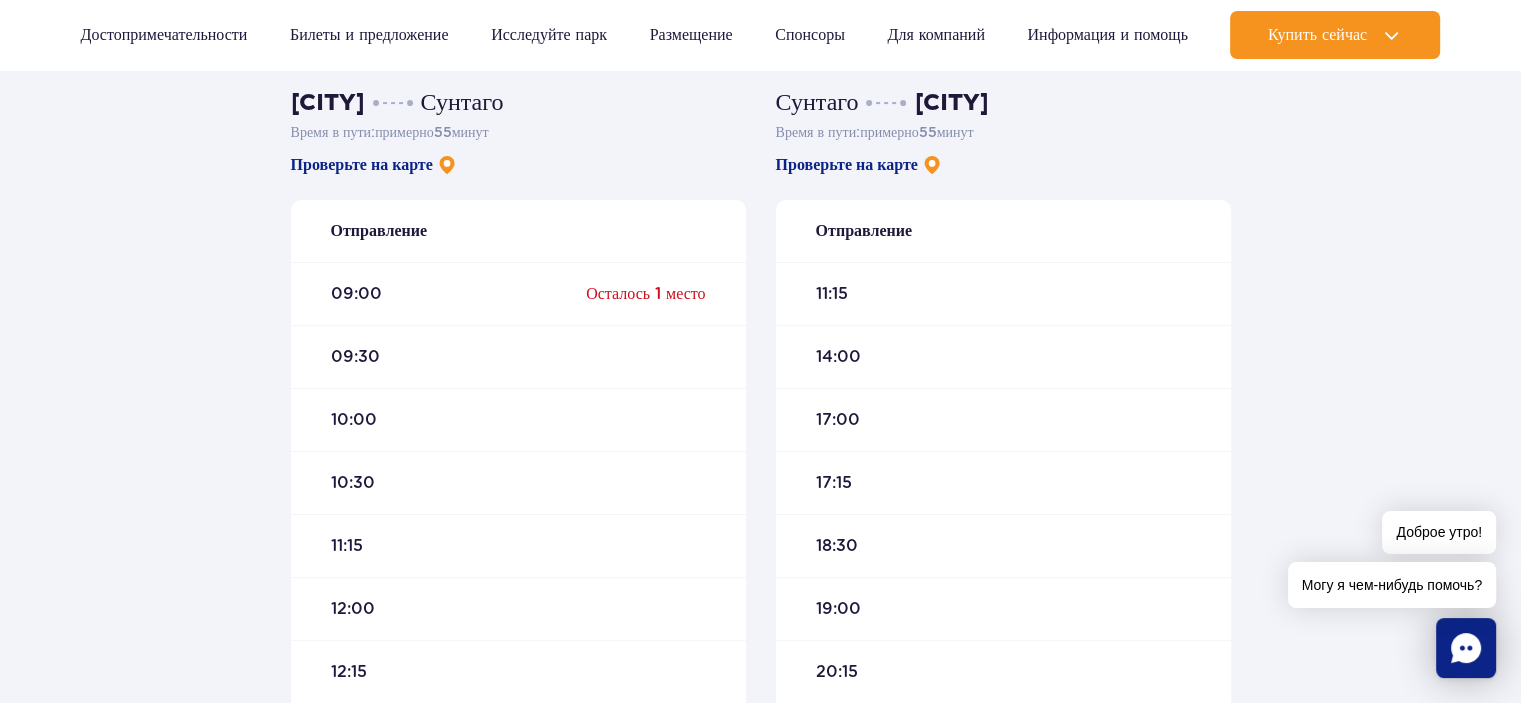 scroll, scrollTop: 300, scrollLeft: 0, axis: vertical 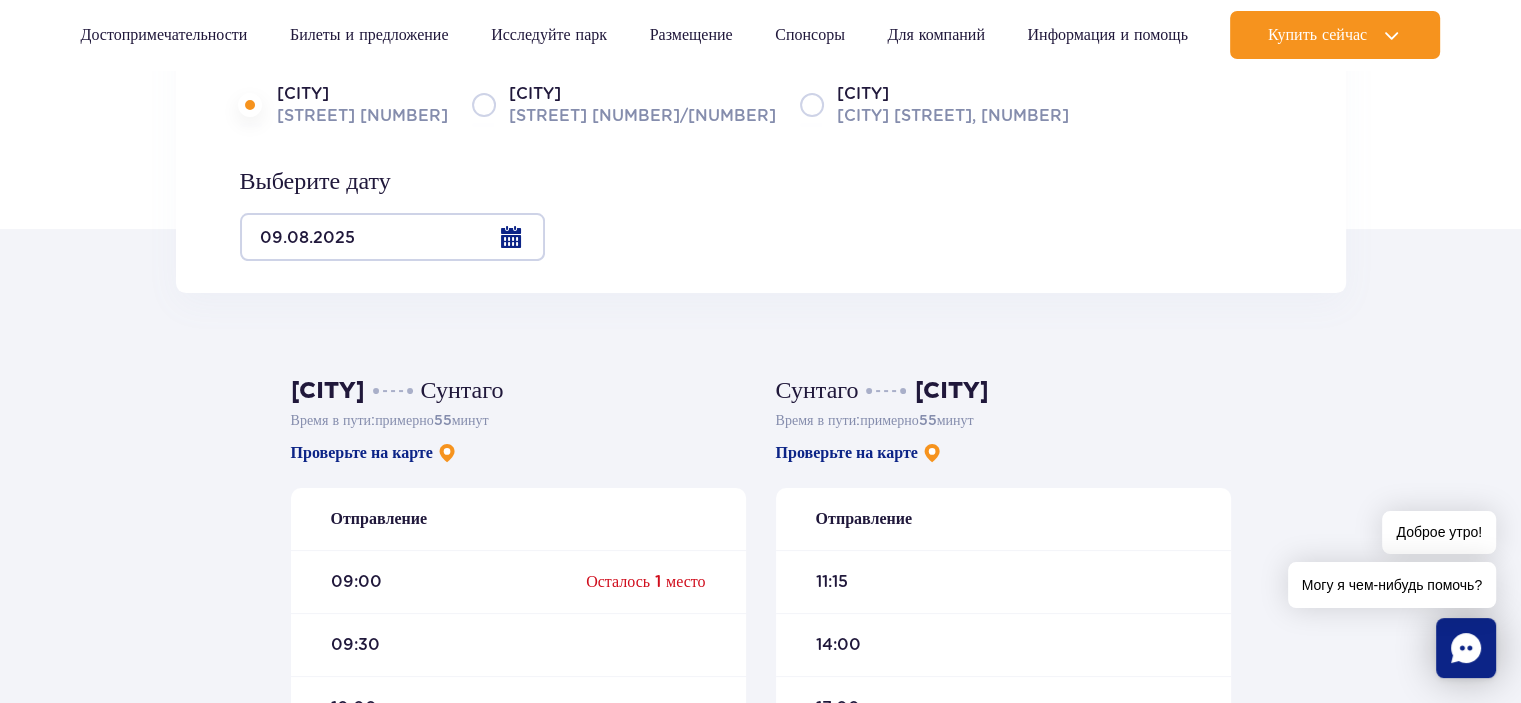click at bounding box center (392, 237) 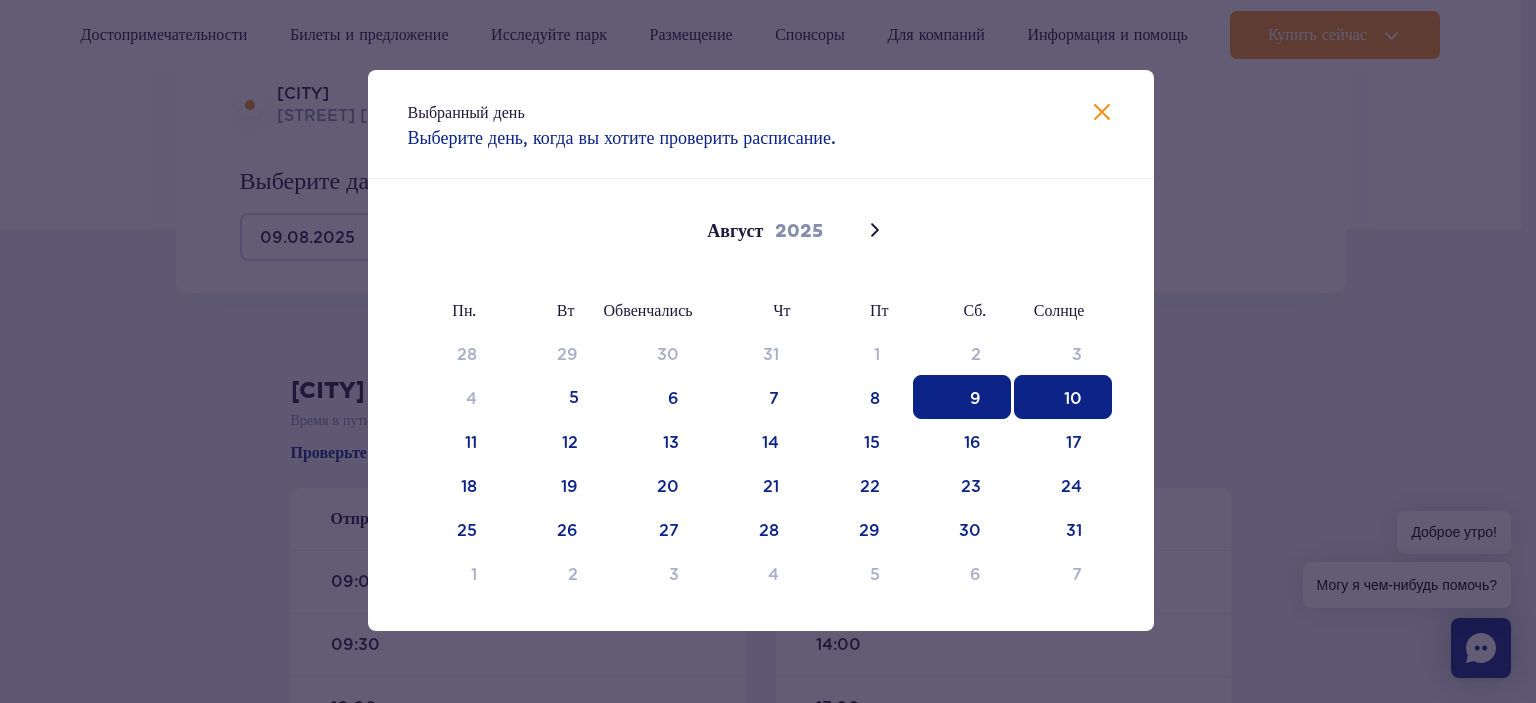 click on "10" at bounding box center (1073, 398) 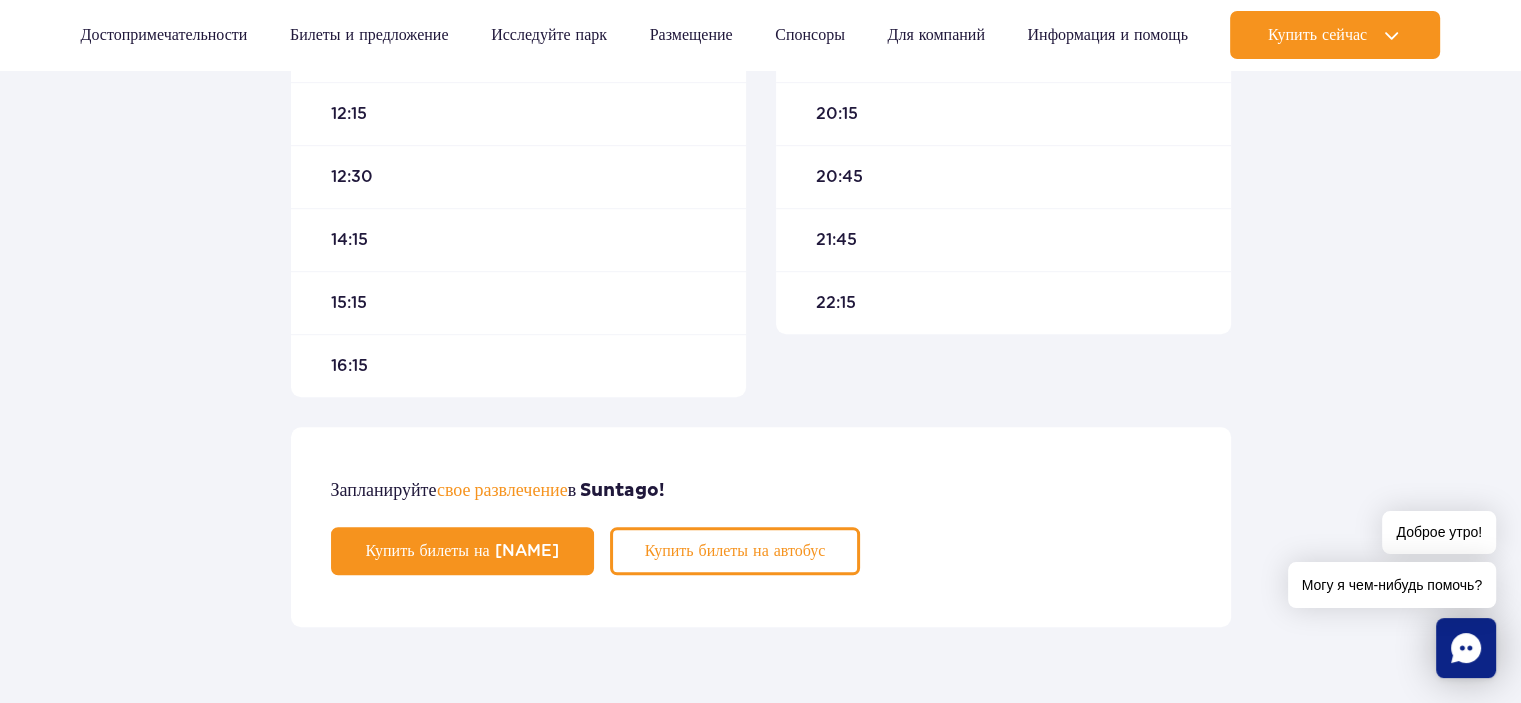 scroll, scrollTop: 1200, scrollLeft: 0, axis: vertical 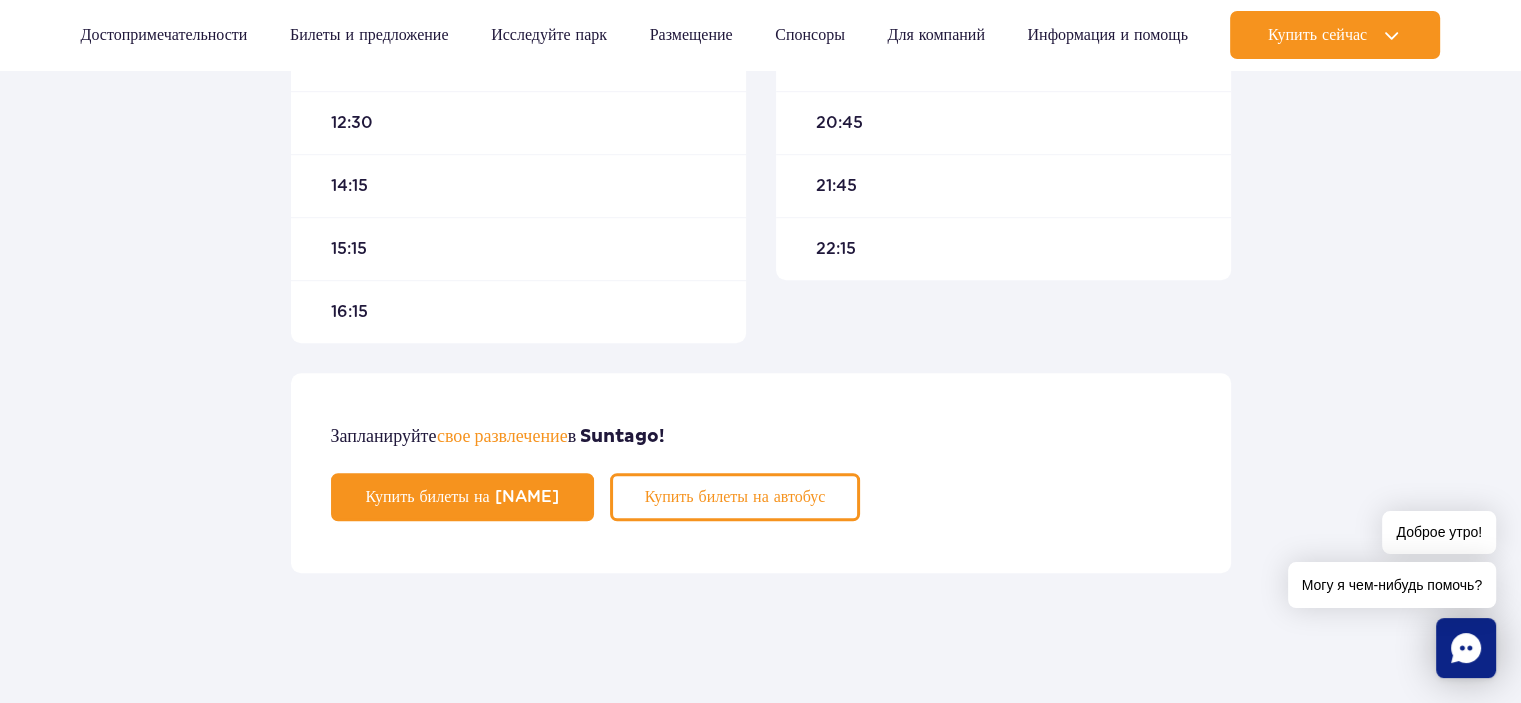 click on "22:15" at bounding box center [1003, 248] 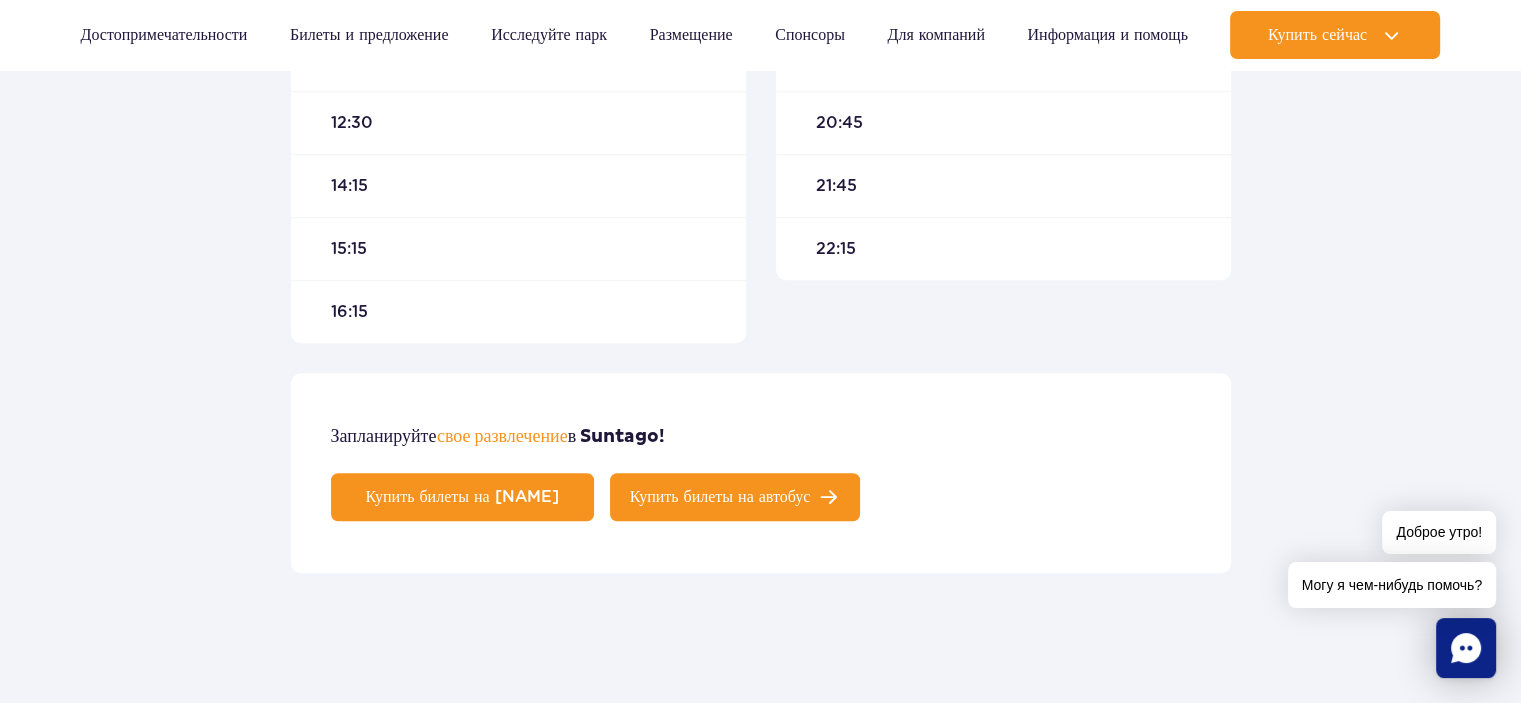 click on "Купить билеты на автобус" at bounding box center (735, 497) 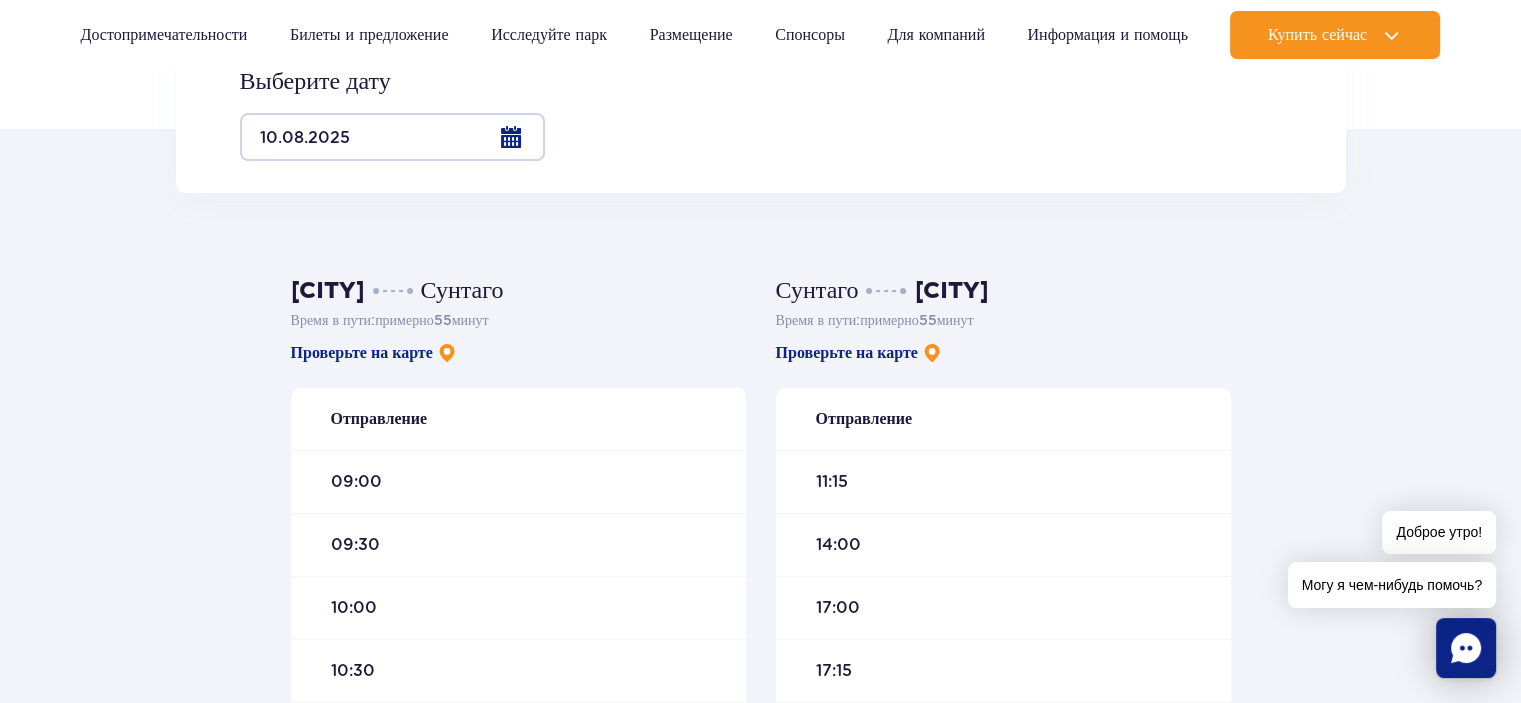 scroll, scrollTop: 100, scrollLeft: 0, axis: vertical 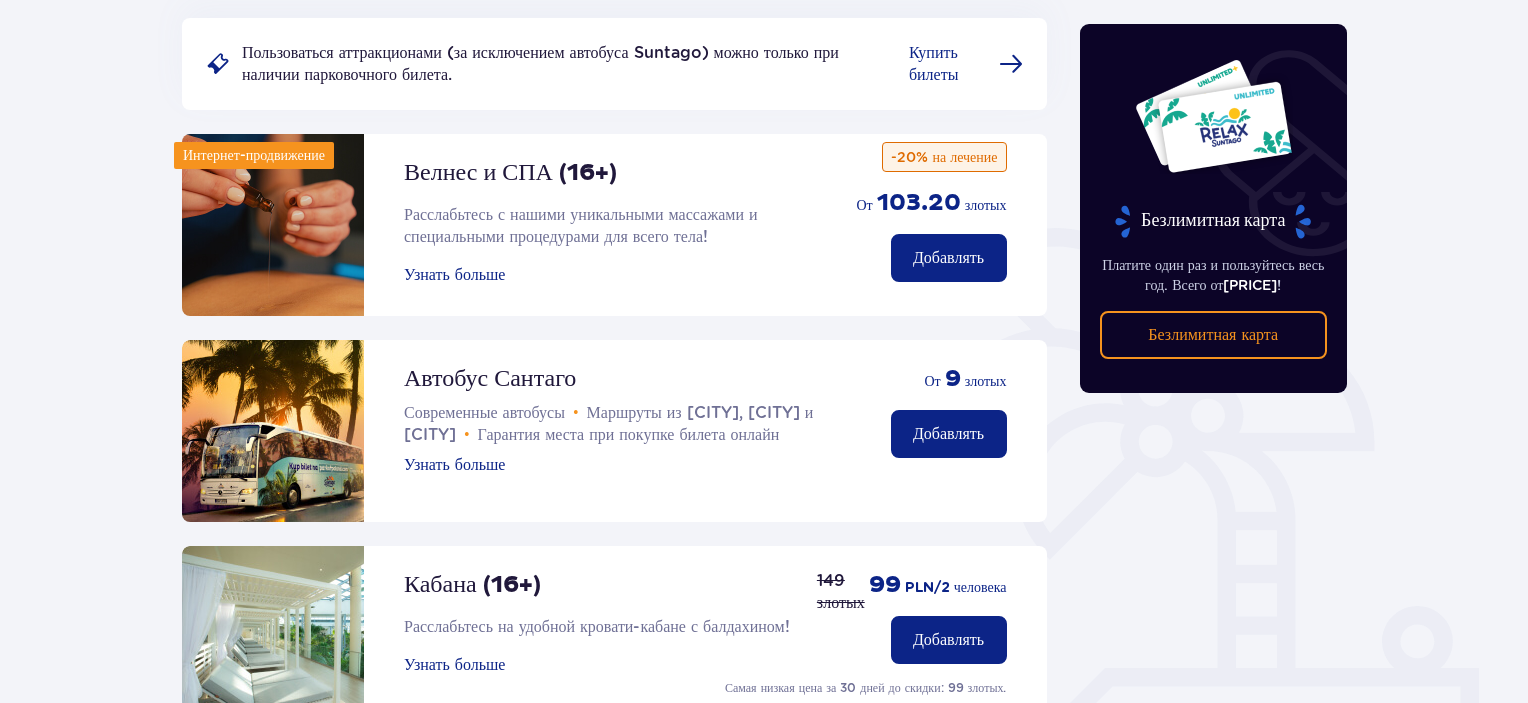 click on "Добавлять" at bounding box center (948, 434) 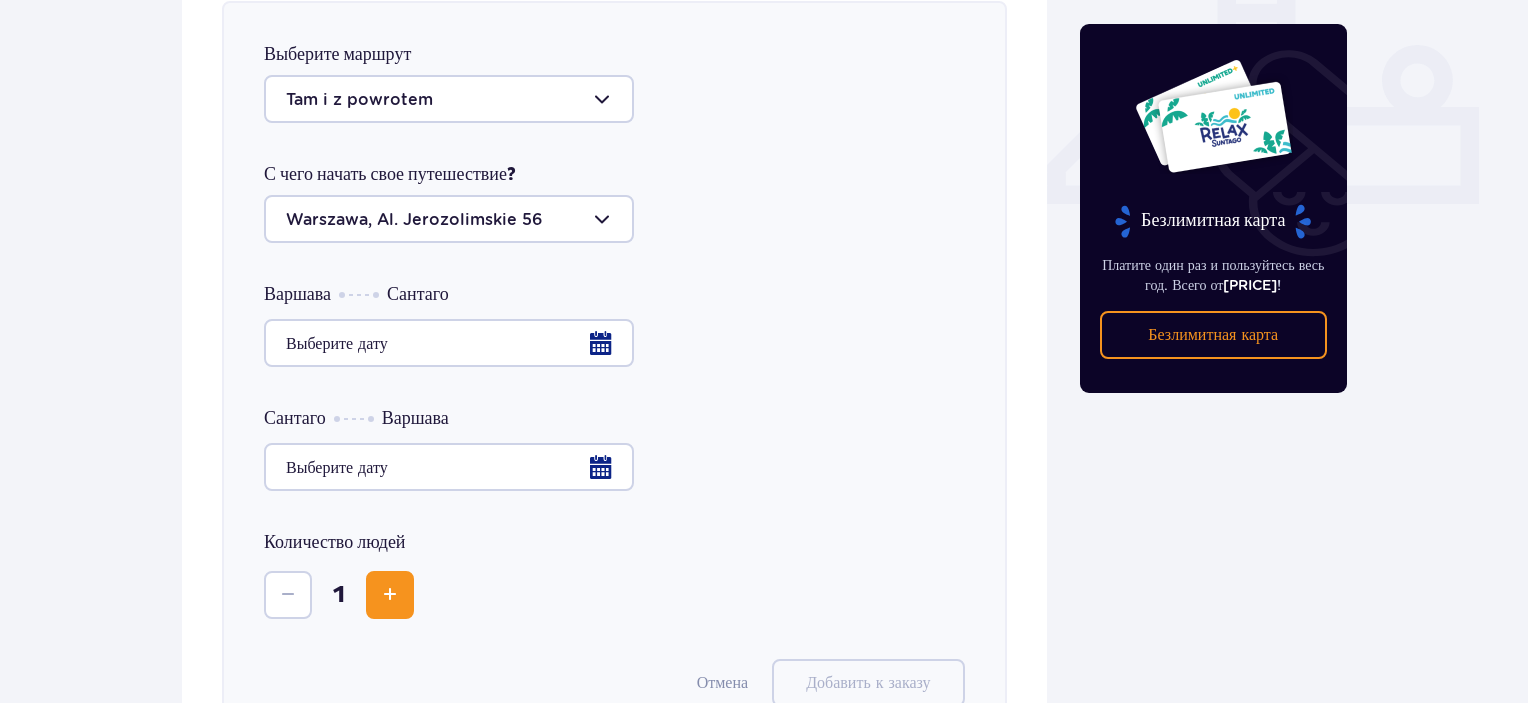 scroll, scrollTop: 806, scrollLeft: 0, axis: vertical 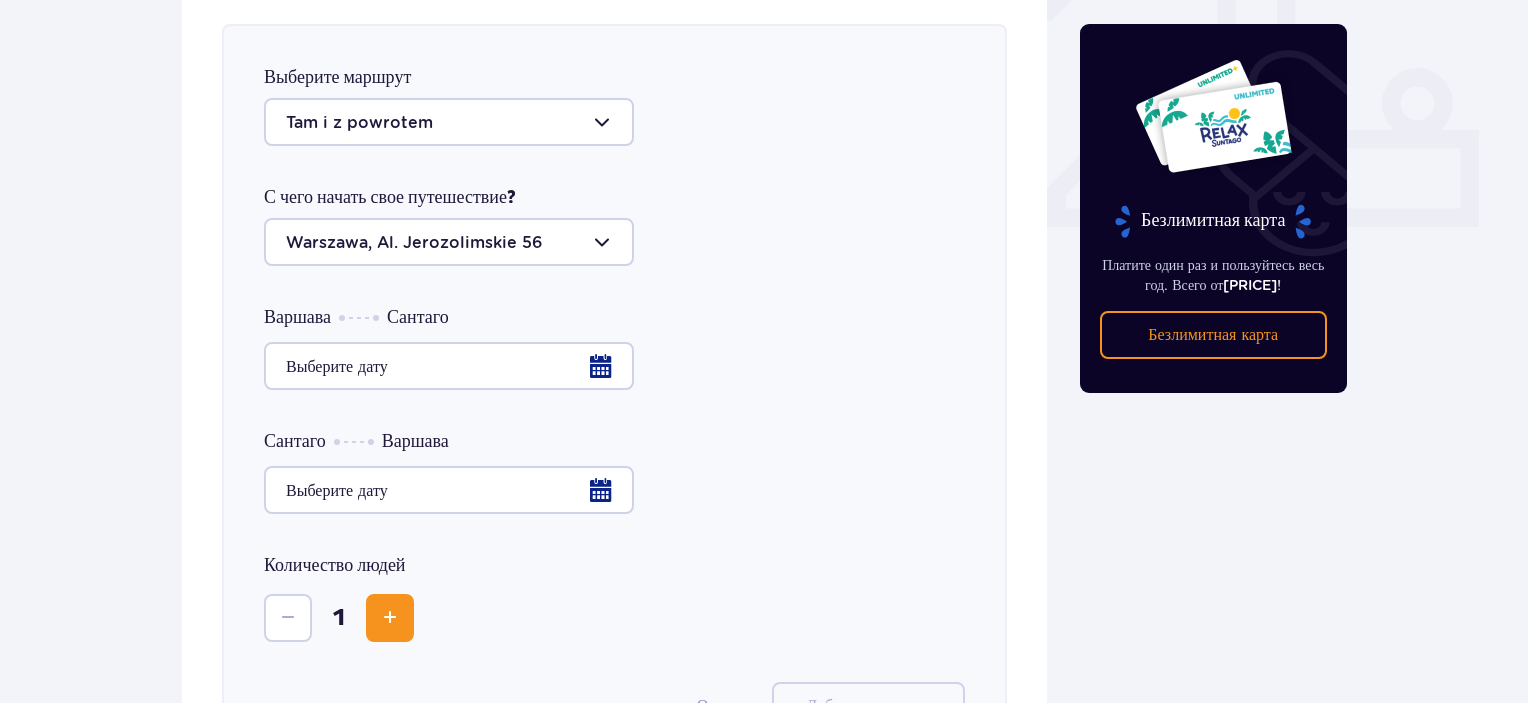 click at bounding box center (614, 366) 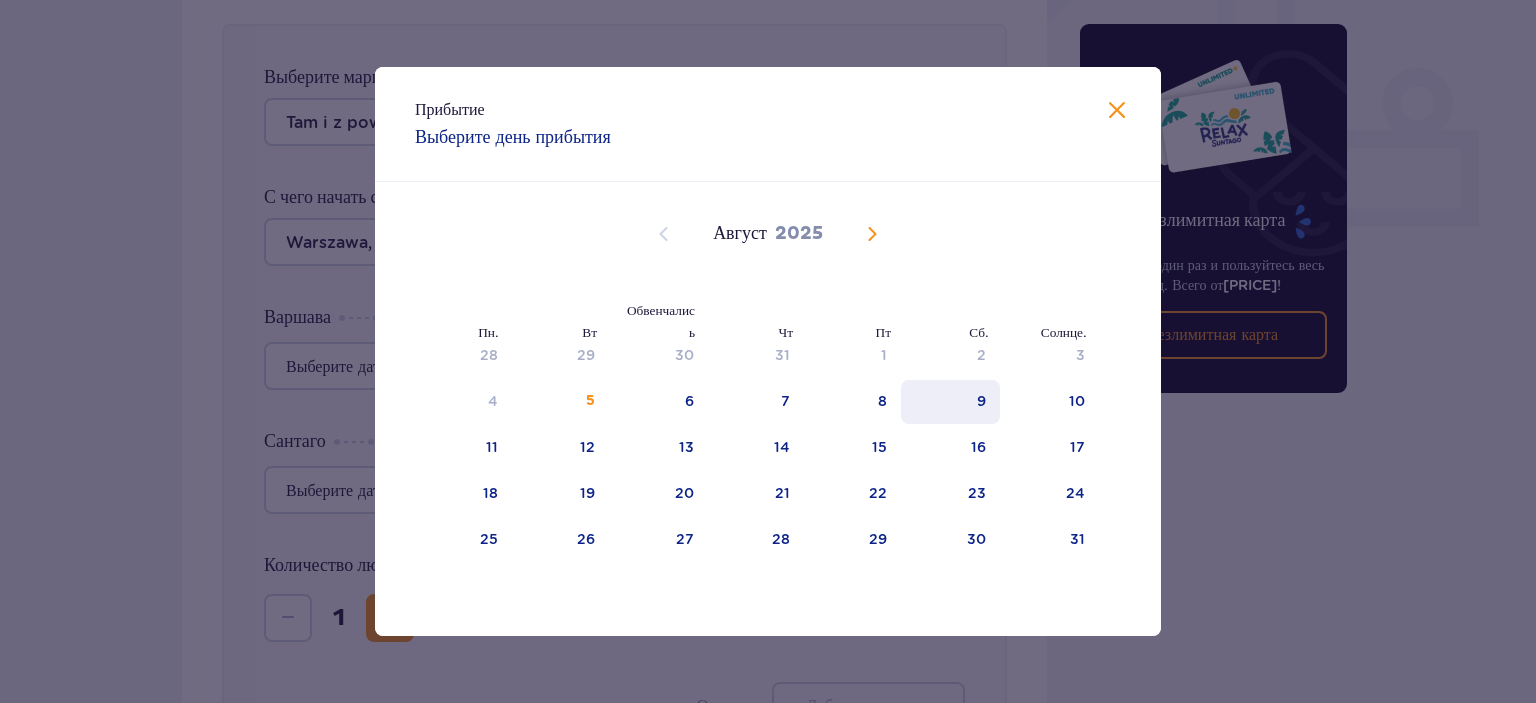 click on "9" at bounding box center (950, 402) 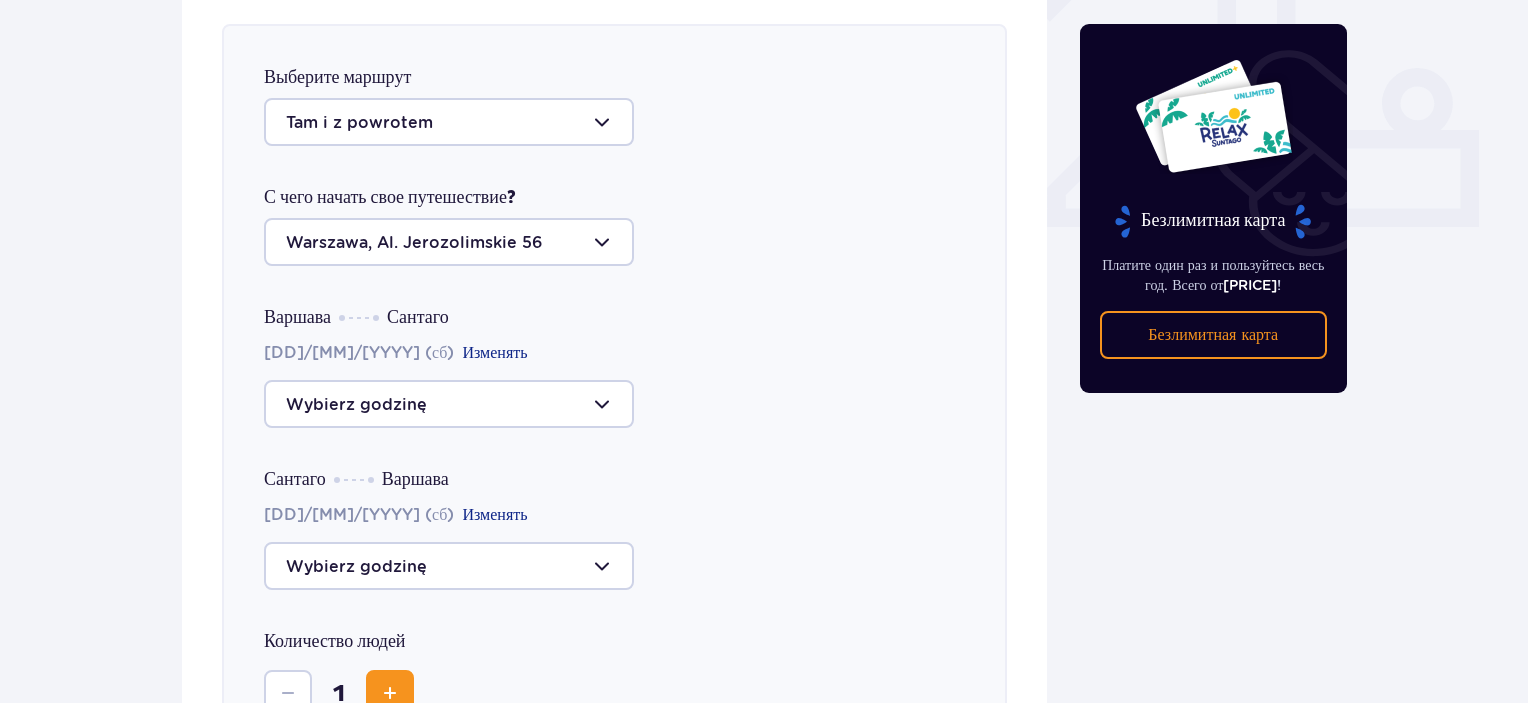 click at bounding box center [449, 404] 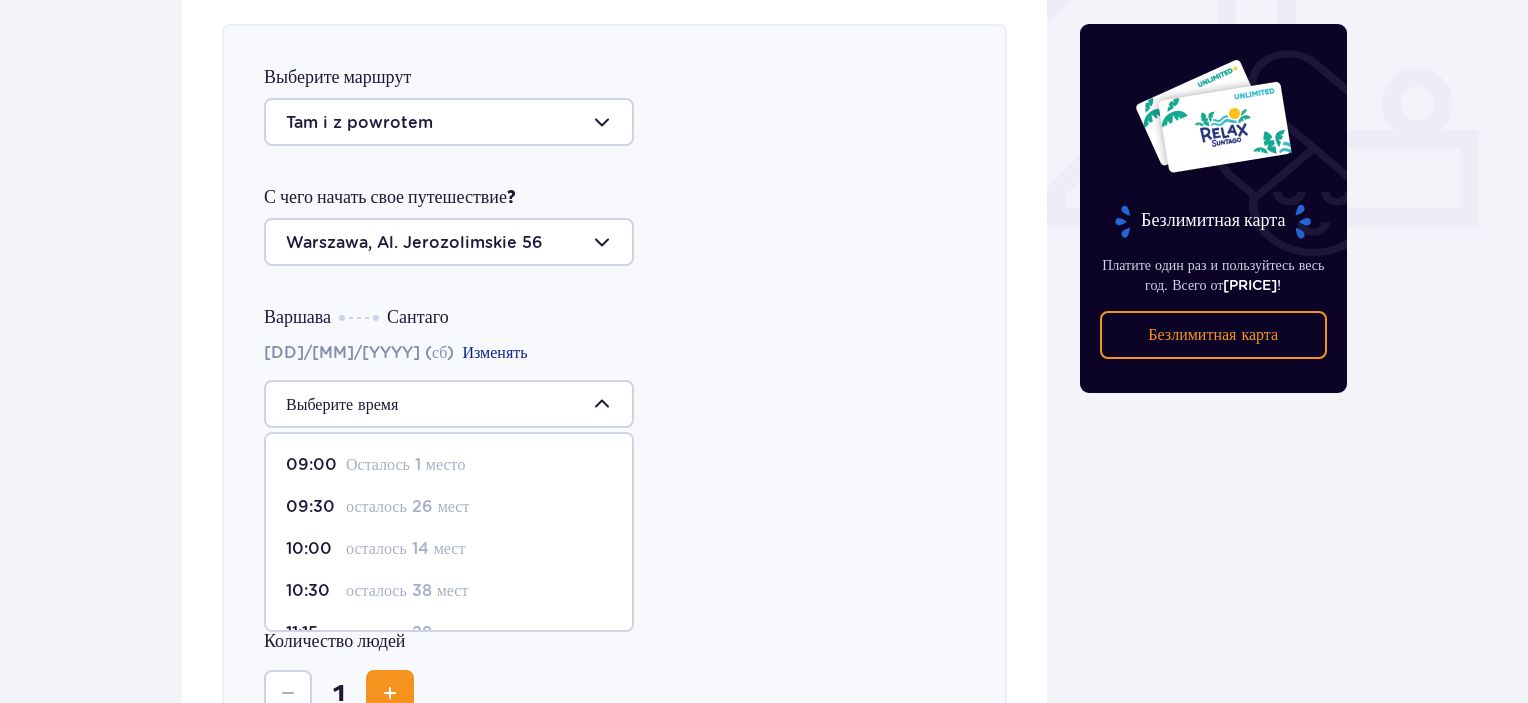 click on "осталось 26 мест" at bounding box center (407, 506) 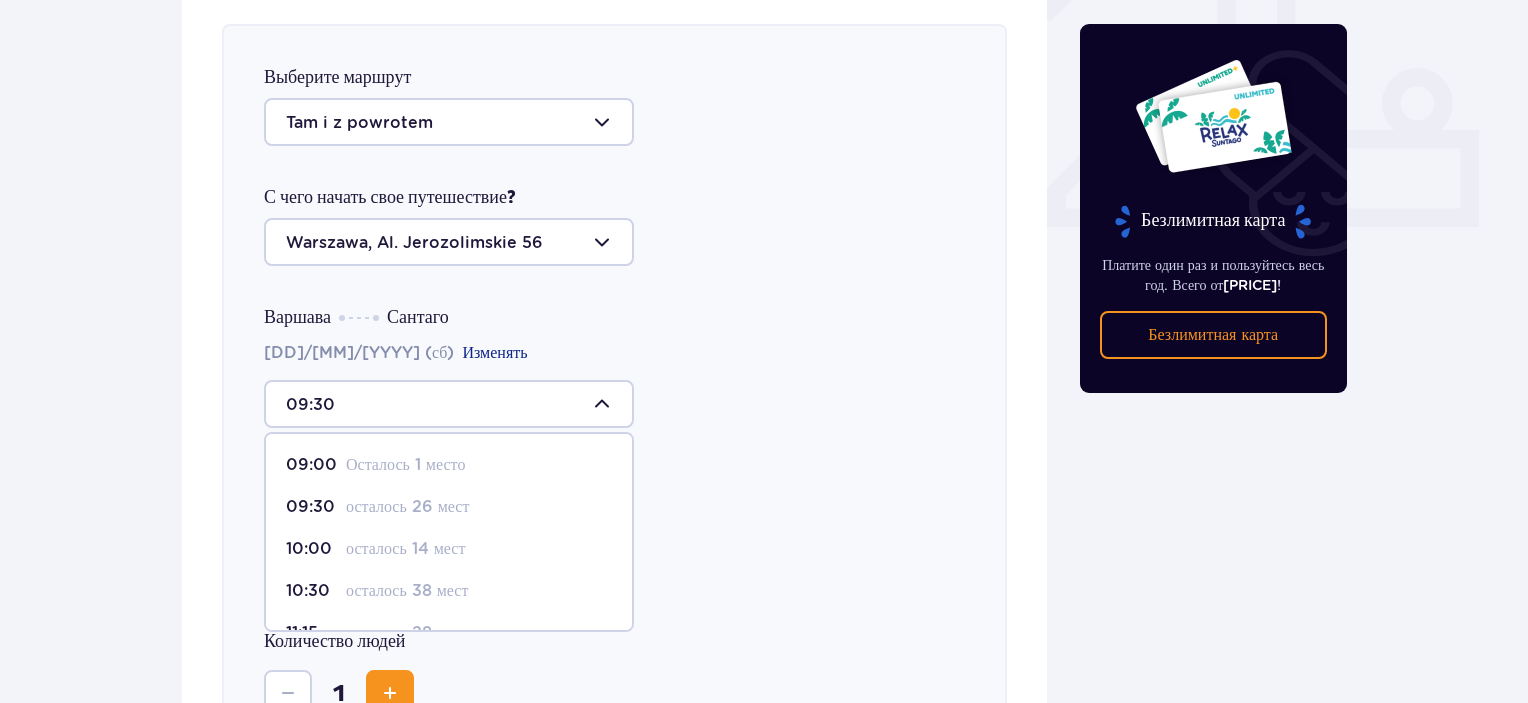 click on "Изменять" at bounding box center [494, 515] 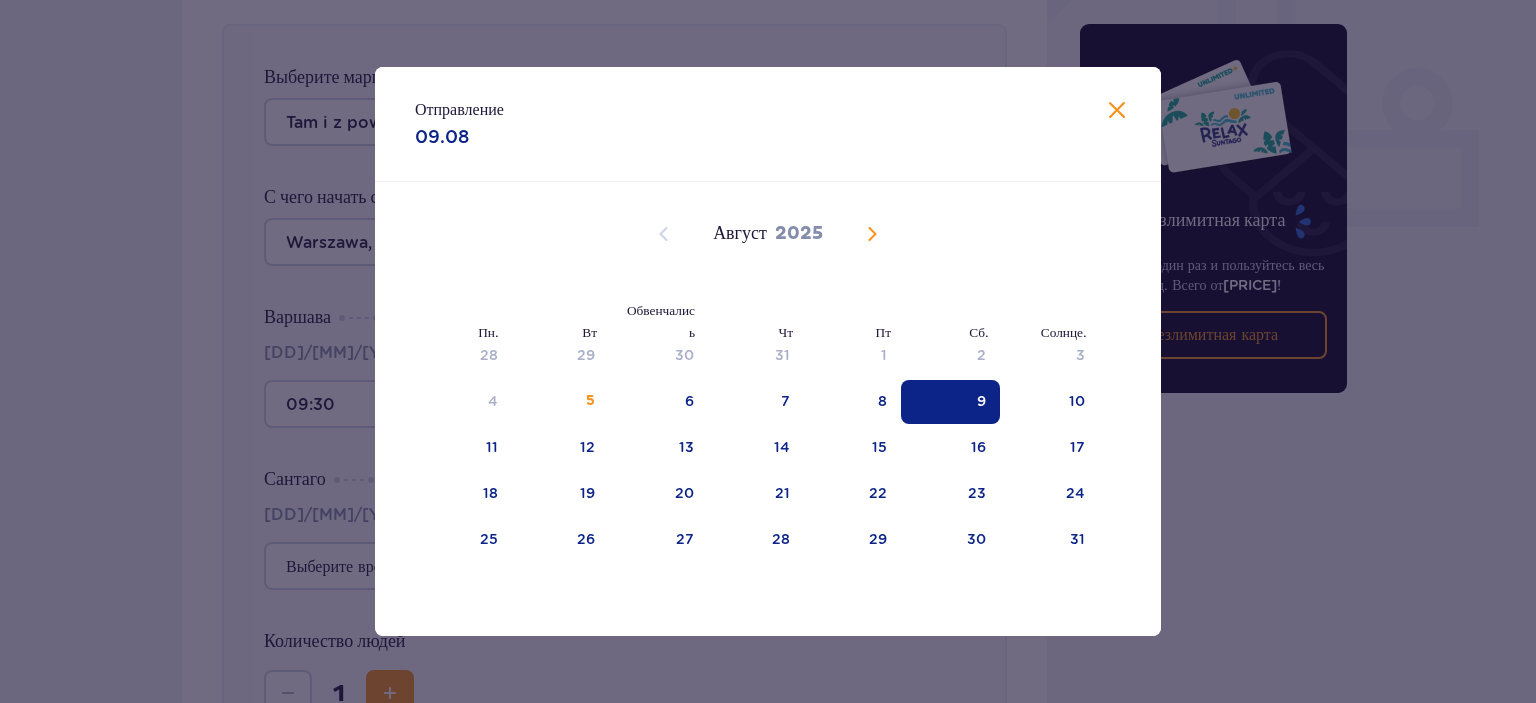 click at bounding box center [1117, 111] 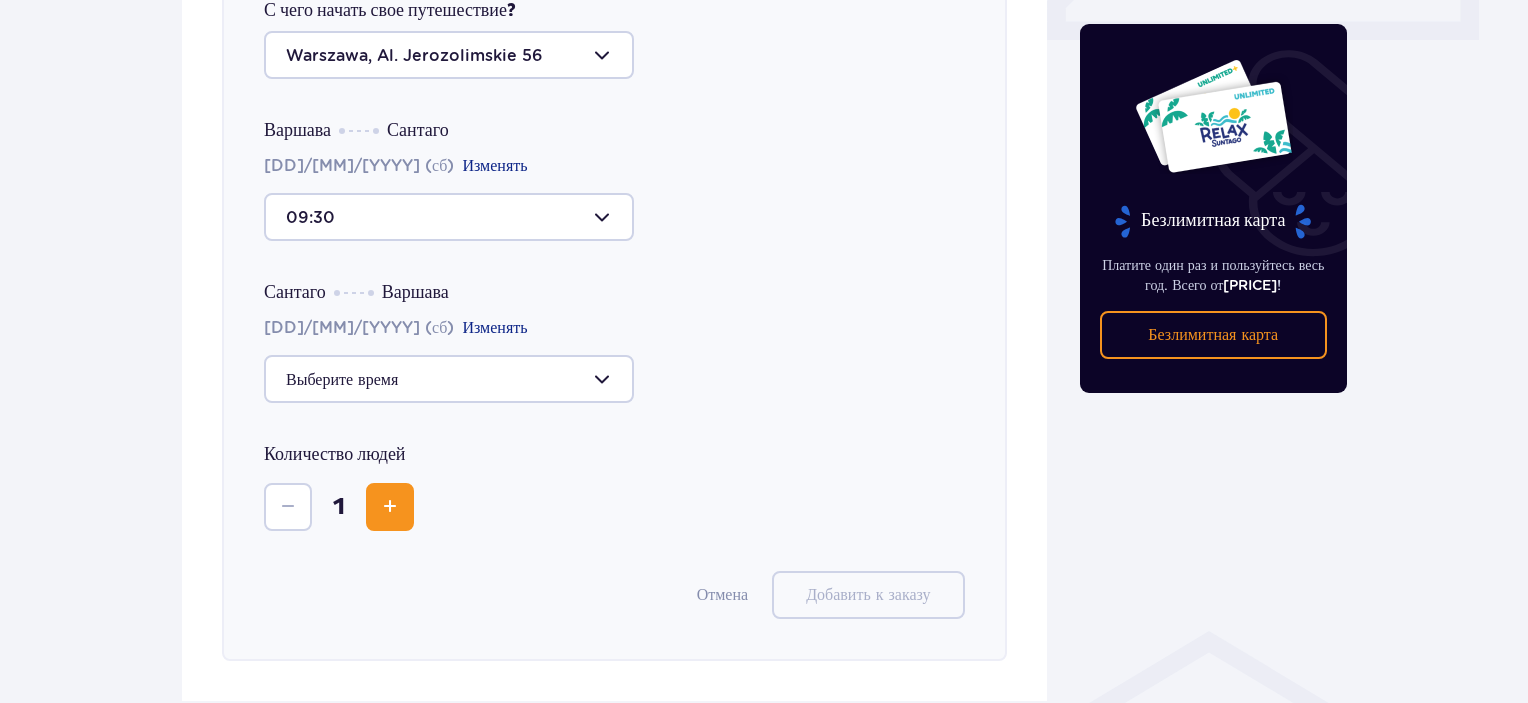 scroll, scrollTop: 1006, scrollLeft: 0, axis: vertical 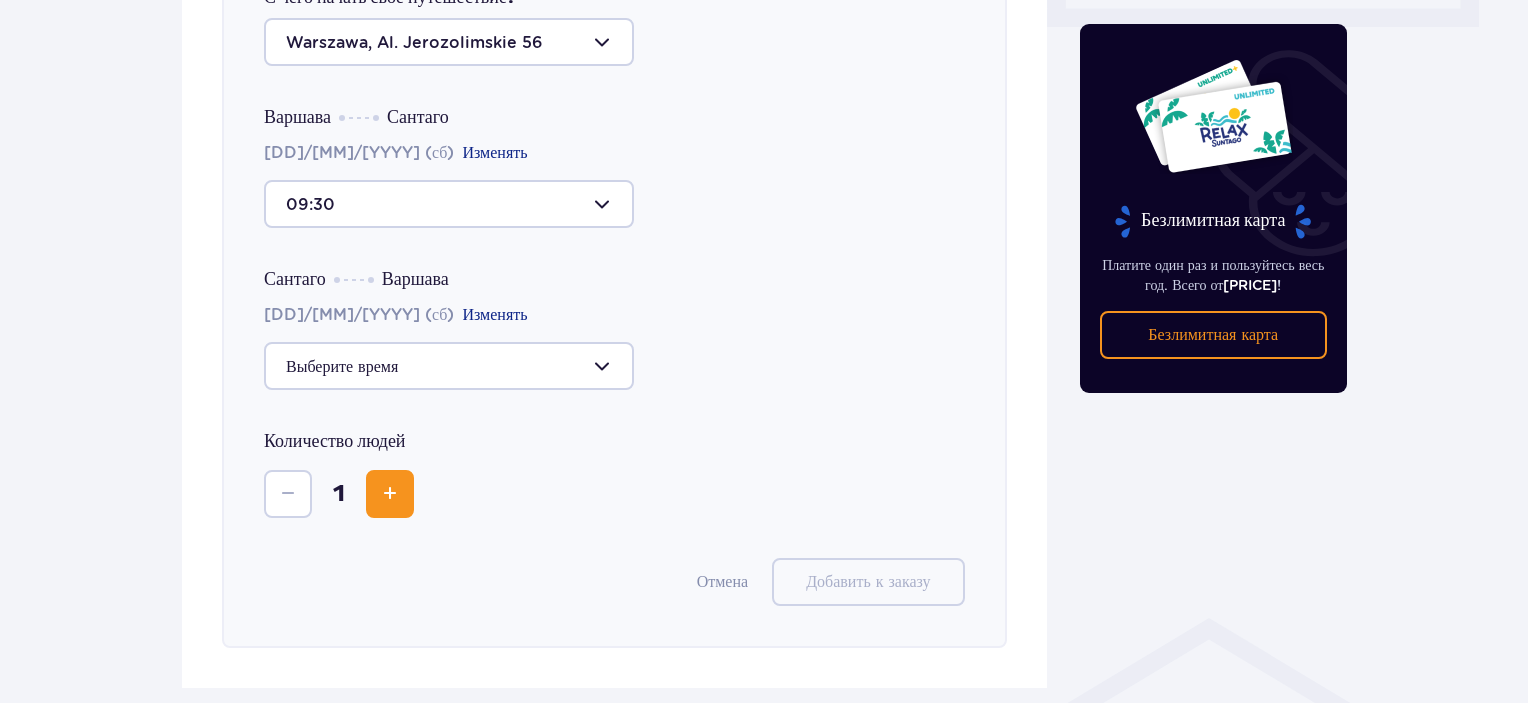 click at bounding box center [390, 494] 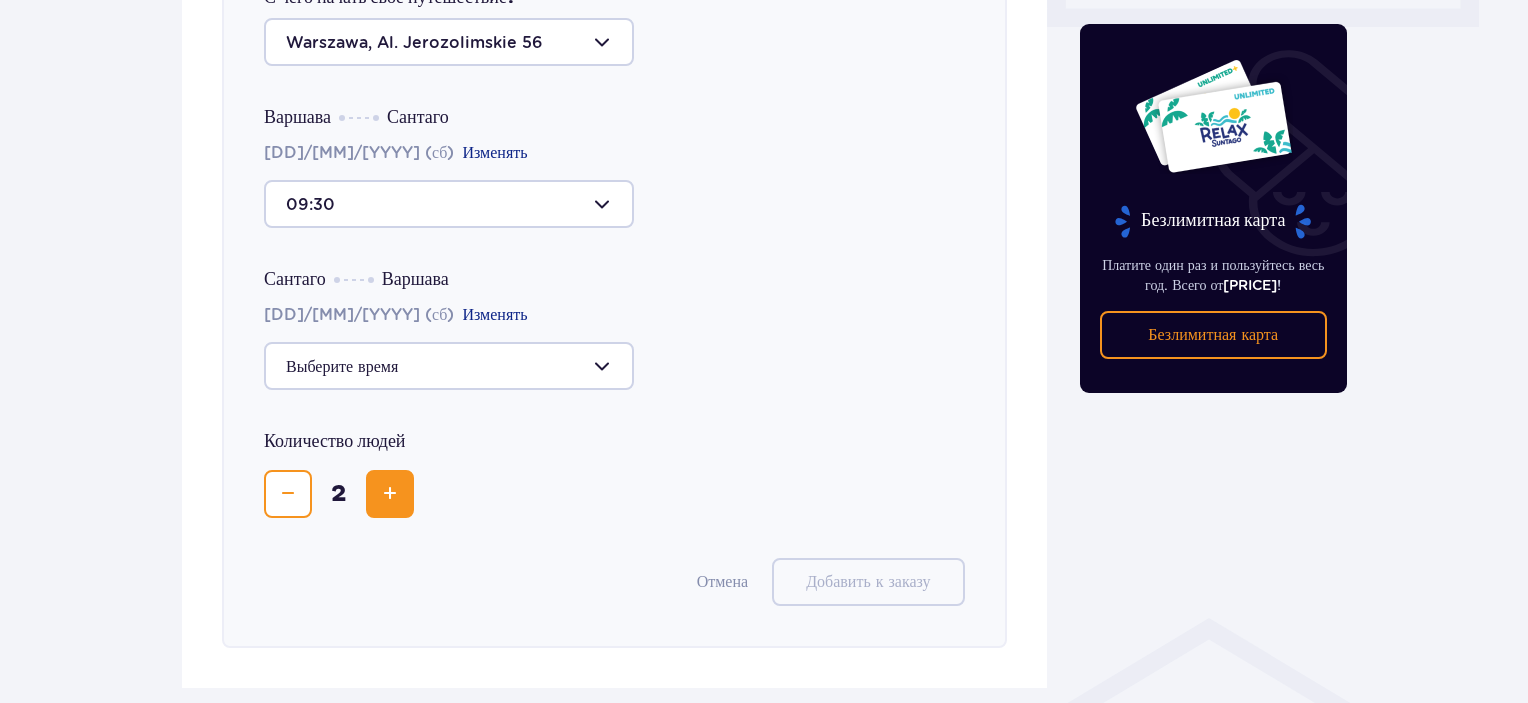 click on "Сантаго Варшава 09/08/2025 (сб) Изменять" at bounding box center (614, 329) 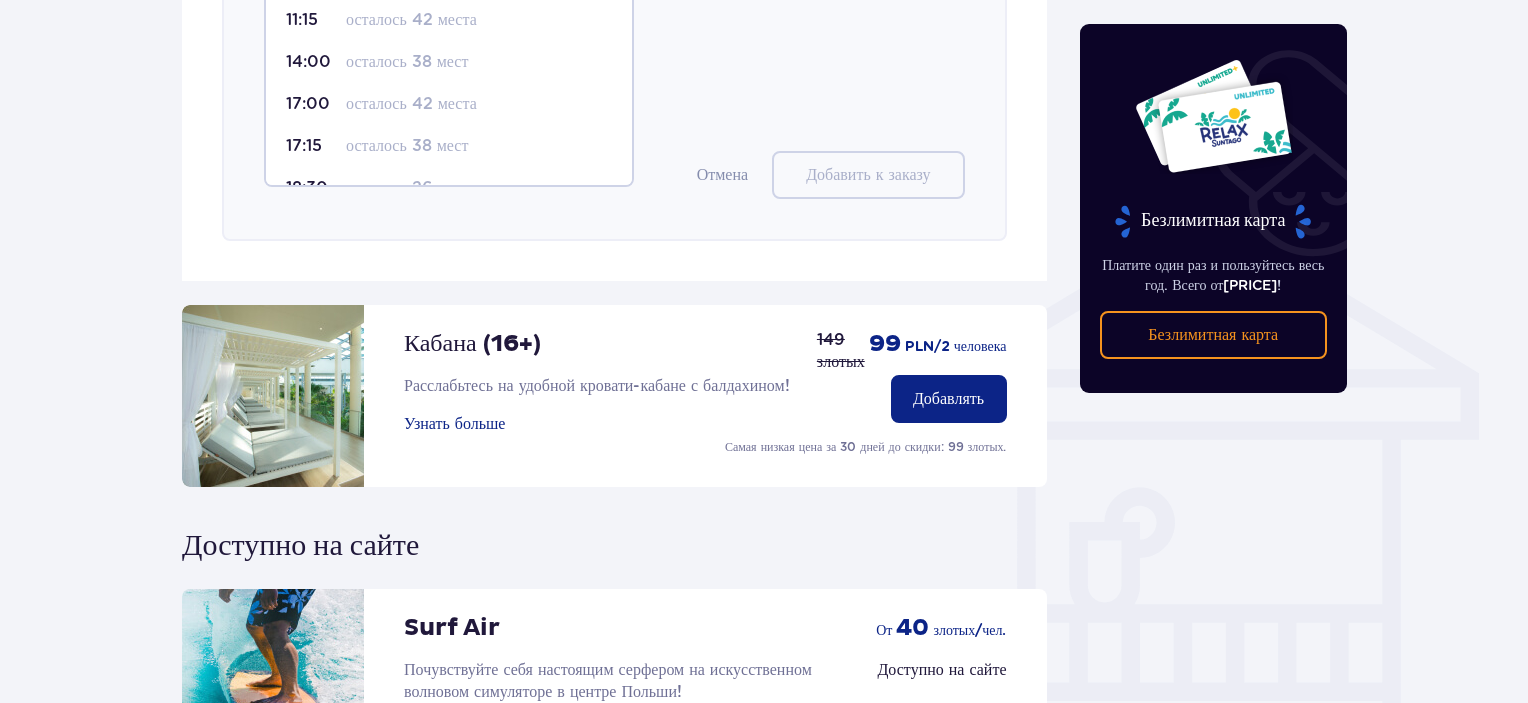 scroll, scrollTop: 1206, scrollLeft: 0, axis: vertical 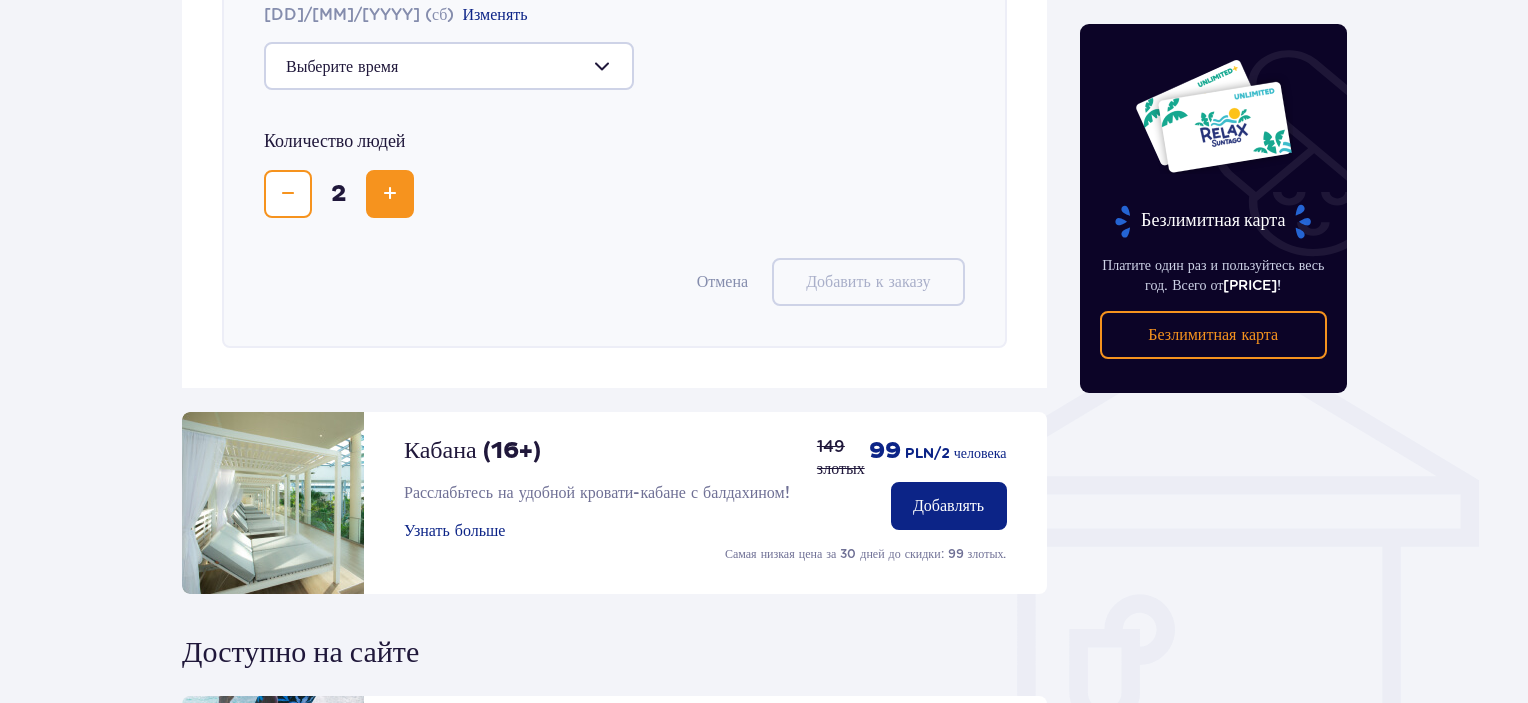click on "Количество людей 2" at bounding box center (614, 174) 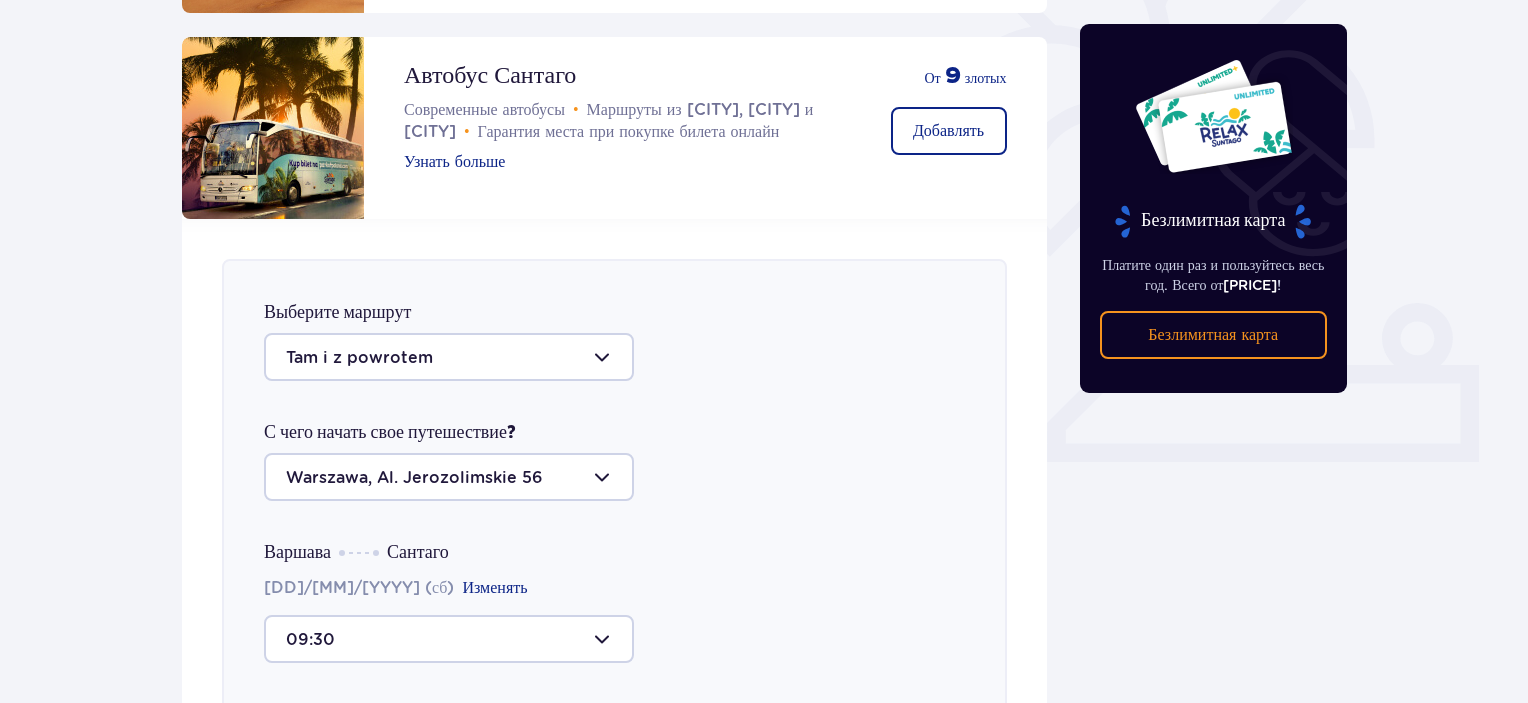 scroll, scrollTop: 706, scrollLeft: 0, axis: vertical 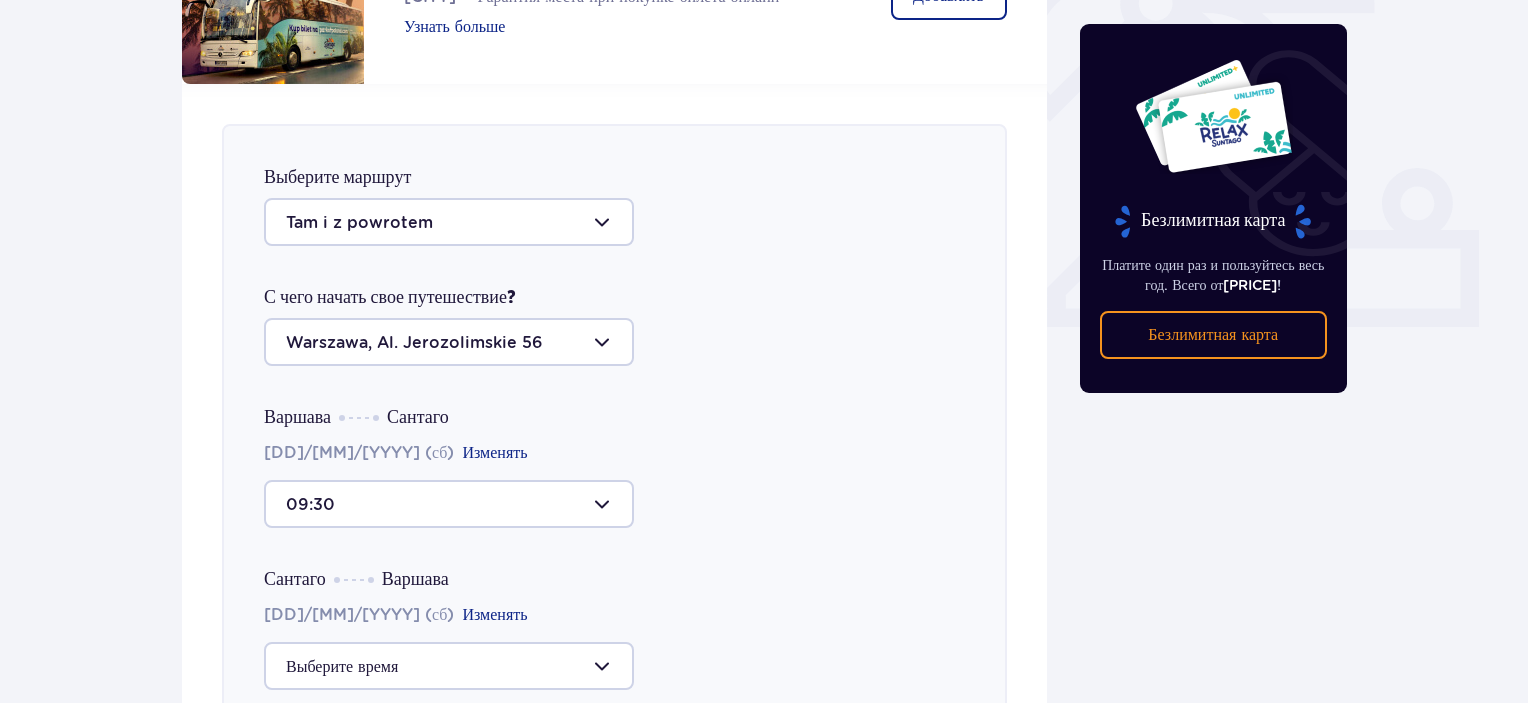 click on "Изменять" at bounding box center [494, 453] 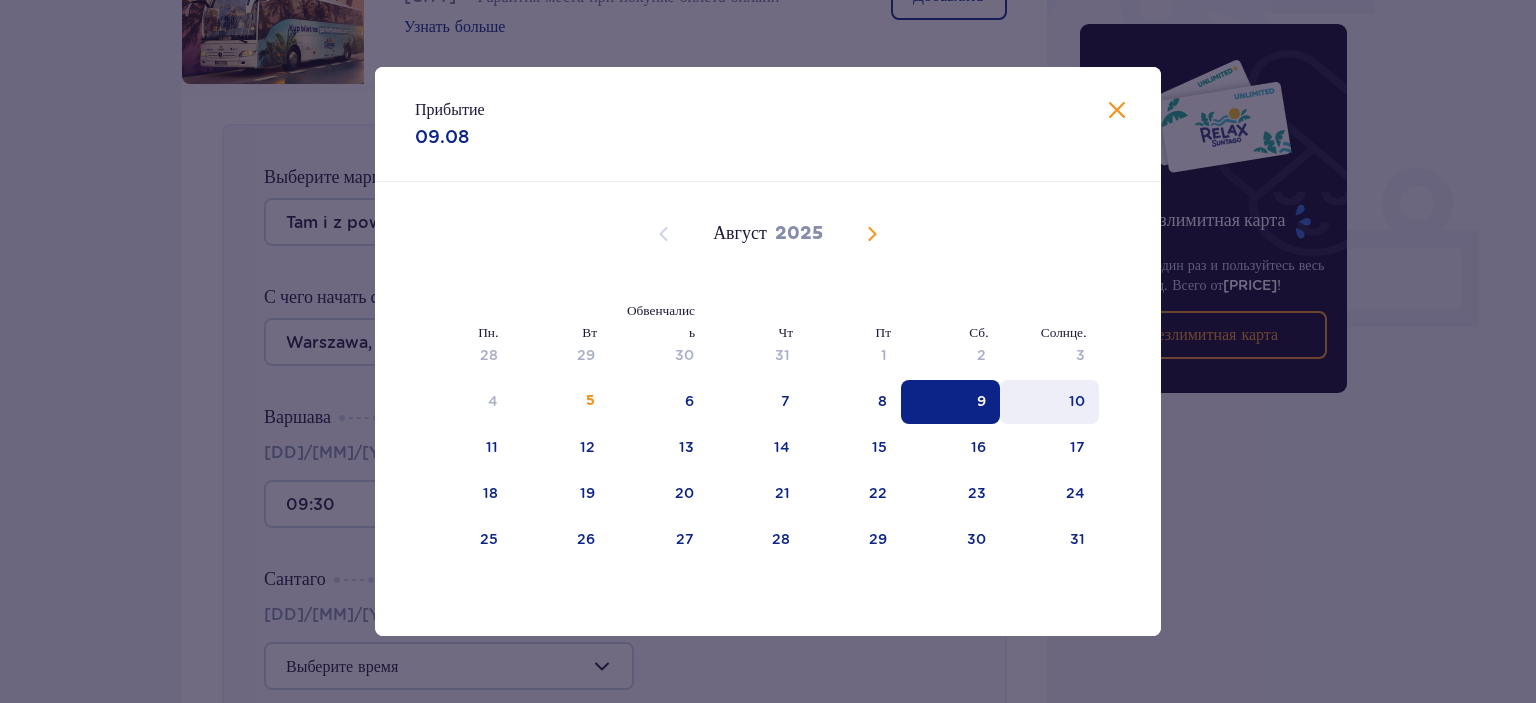 drag, startPoint x: 1080, startPoint y: 412, endPoint x: 1072, endPoint y: 404, distance: 11.313708 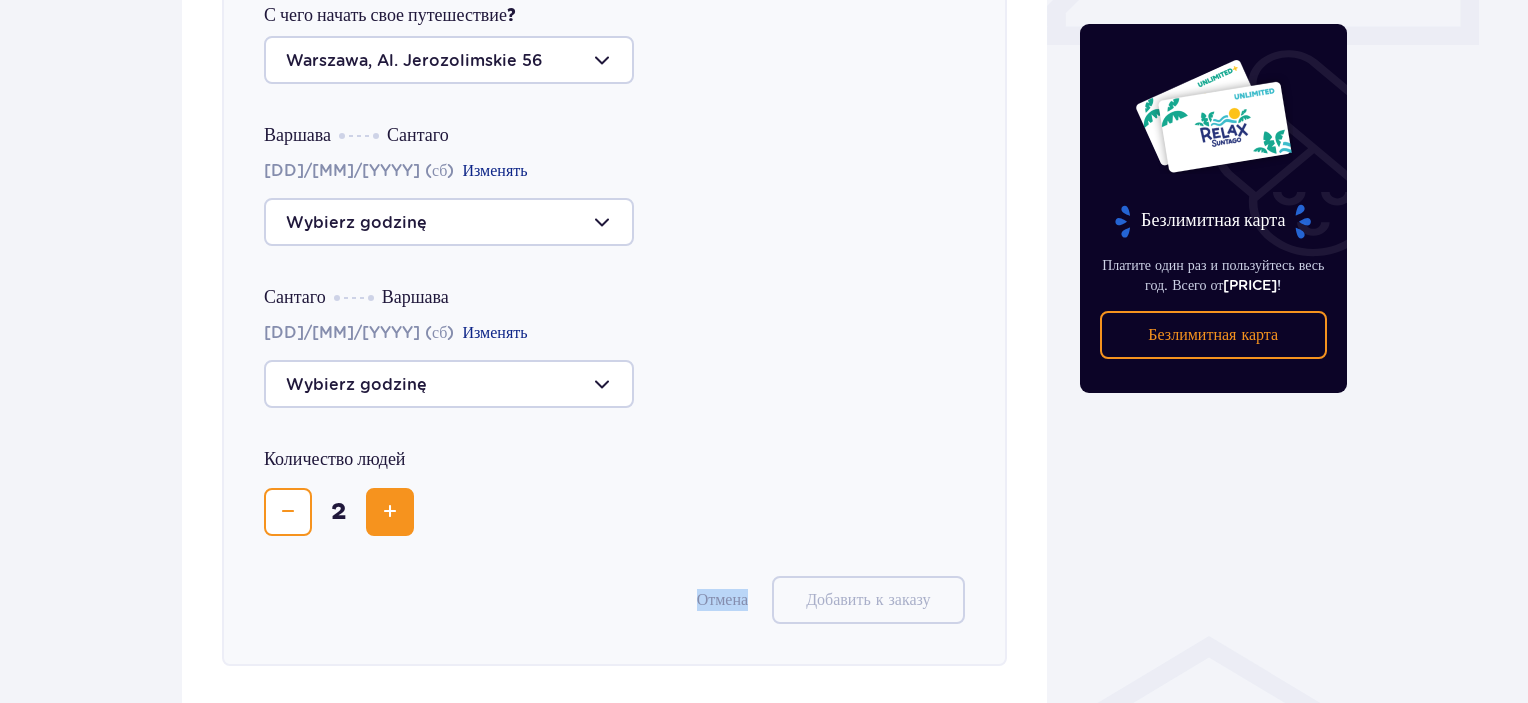 scroll, scrollTop: 1006, scrollLeft: 0, axis: vertical 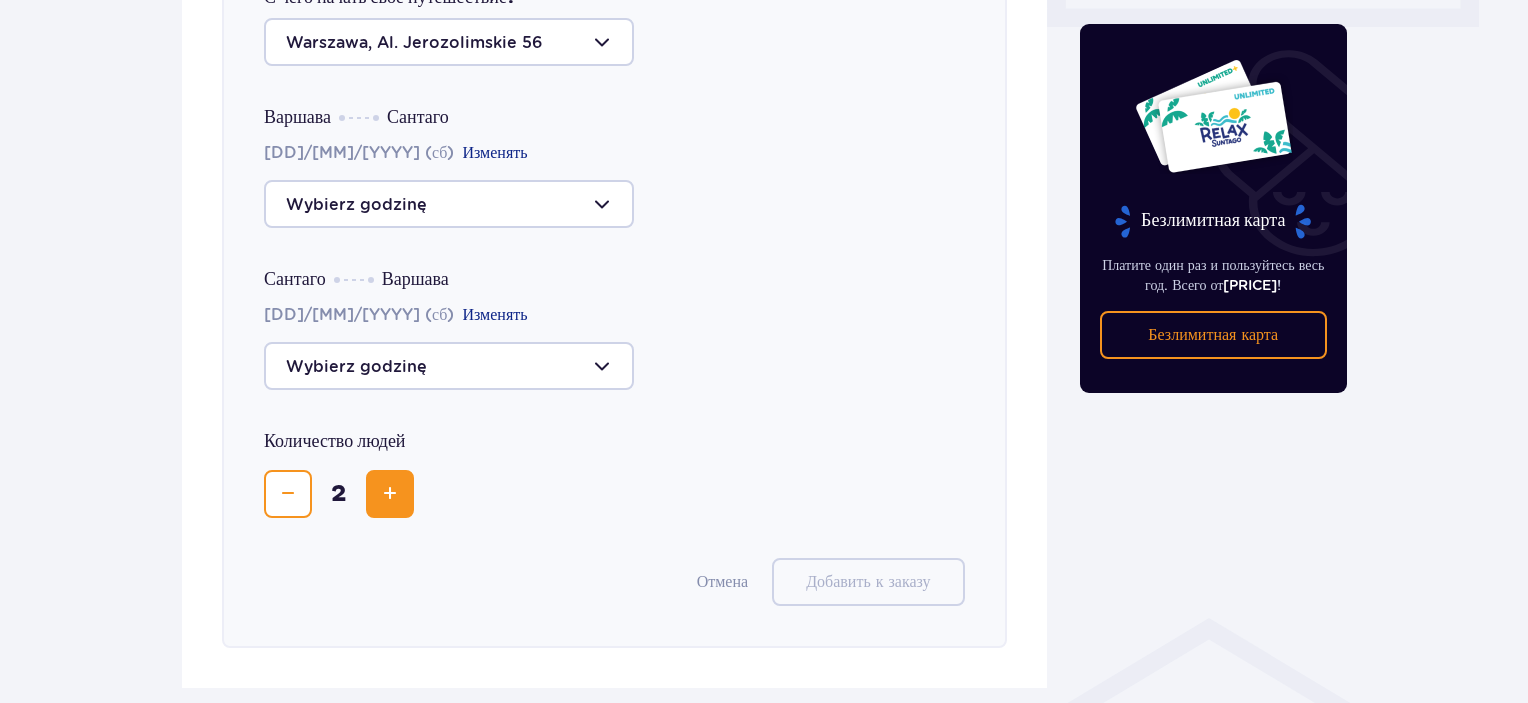 click at bounding box center [449, 204] 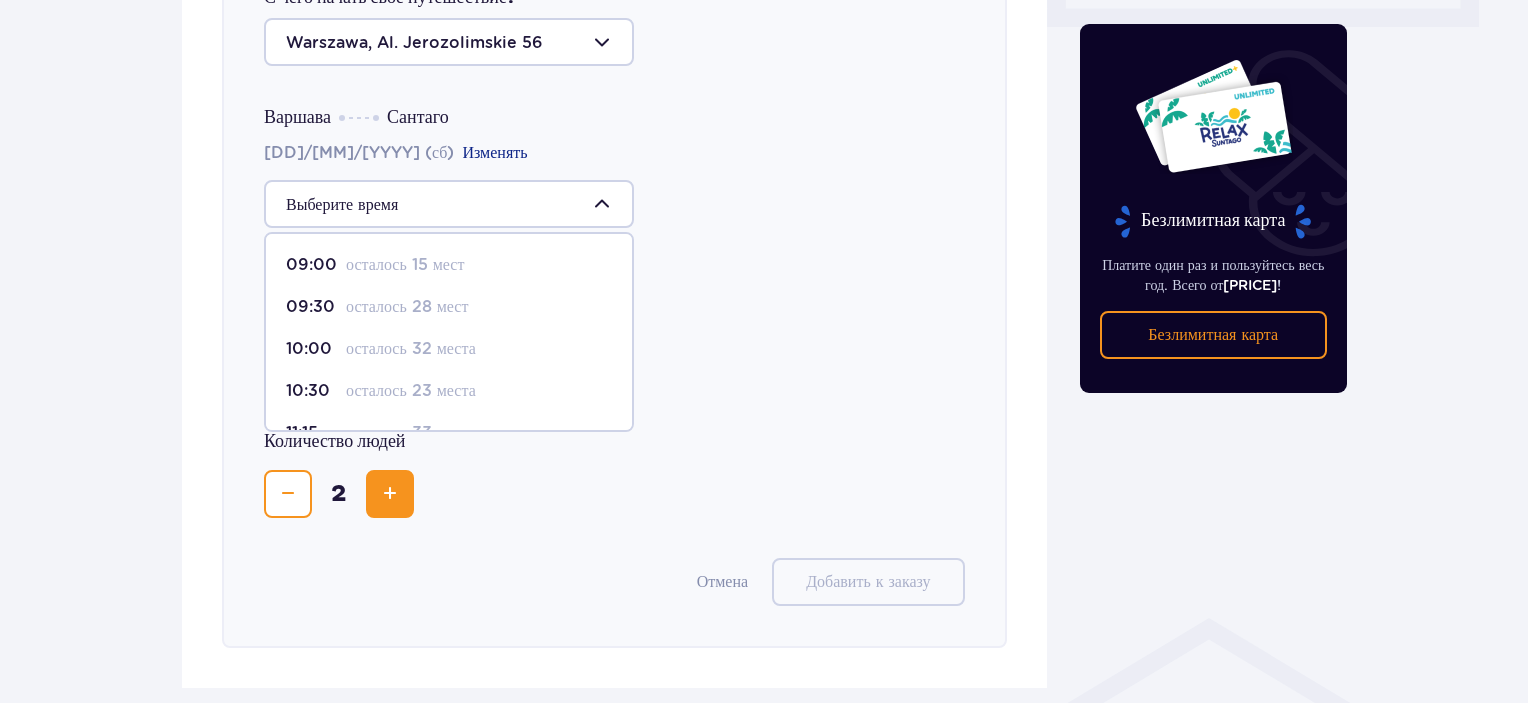 click on "Варшава Сантаго 09/08/2025 (сб) Изменять 09:00 осталось 15 мест 09:30 осталось 28 мест 10:00 осталось 32 места 10:30 осталось 23 места 11:15 осталось 33 места 12:00 осталось 38 мест 12:15 осталось 38 мест 12:30 осталось 40 мест 14:15 осталось 43 места 15:15 осталось 41 место 16:15 осталось 39 мест Сантаго Варшава 09/08/2025 (сб) Изменять" at bounding box center (614, 248) 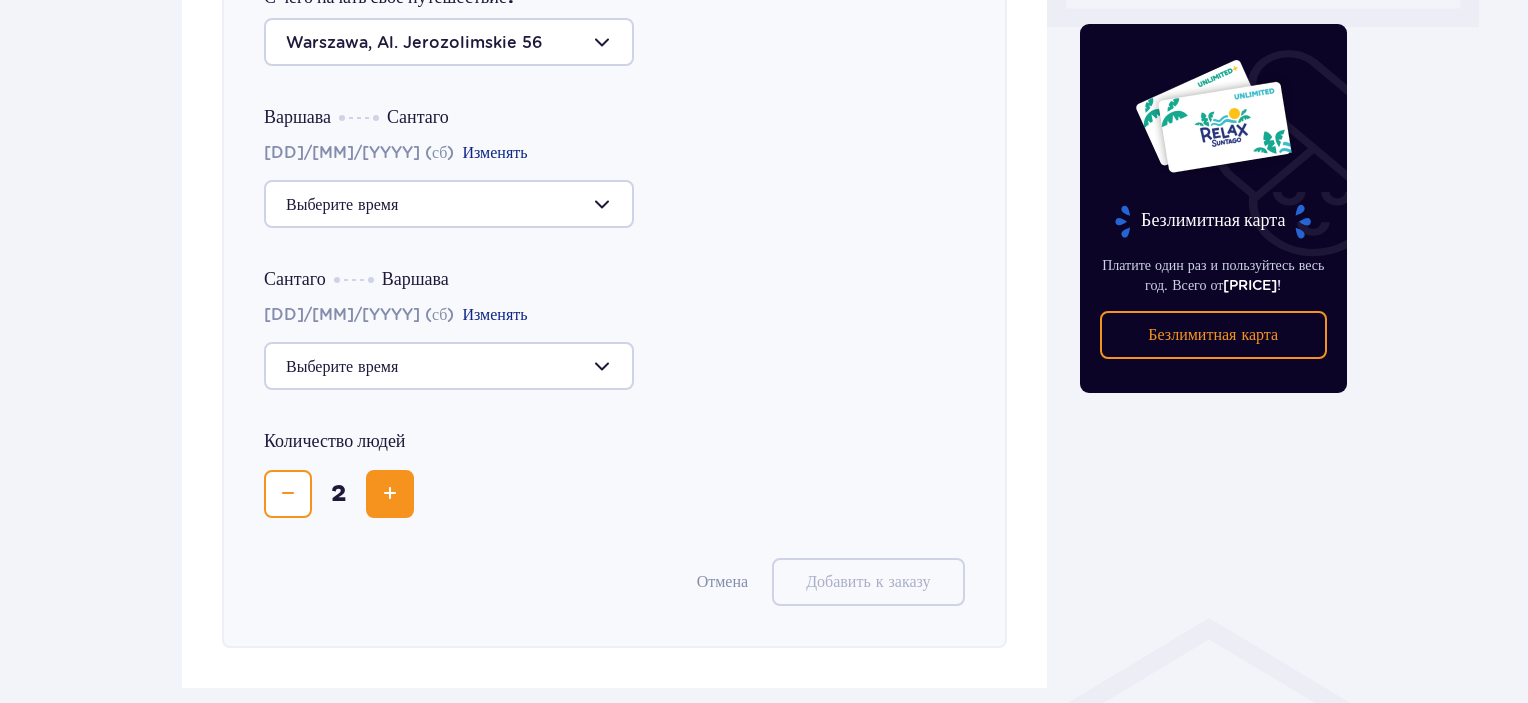 click at bounding box center (449, 366) 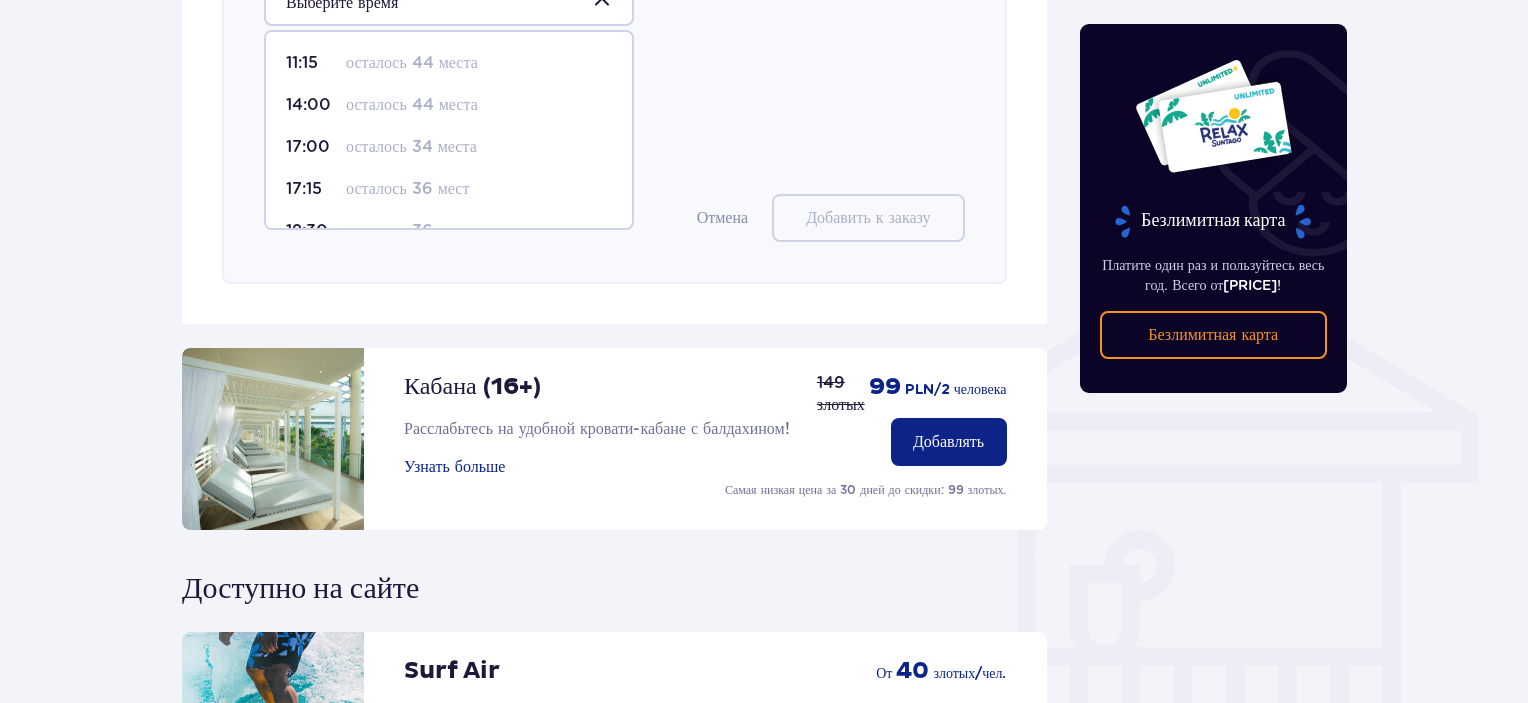 scroll, scrollTop: 1406, scrollLeft: 0, axis: vertical 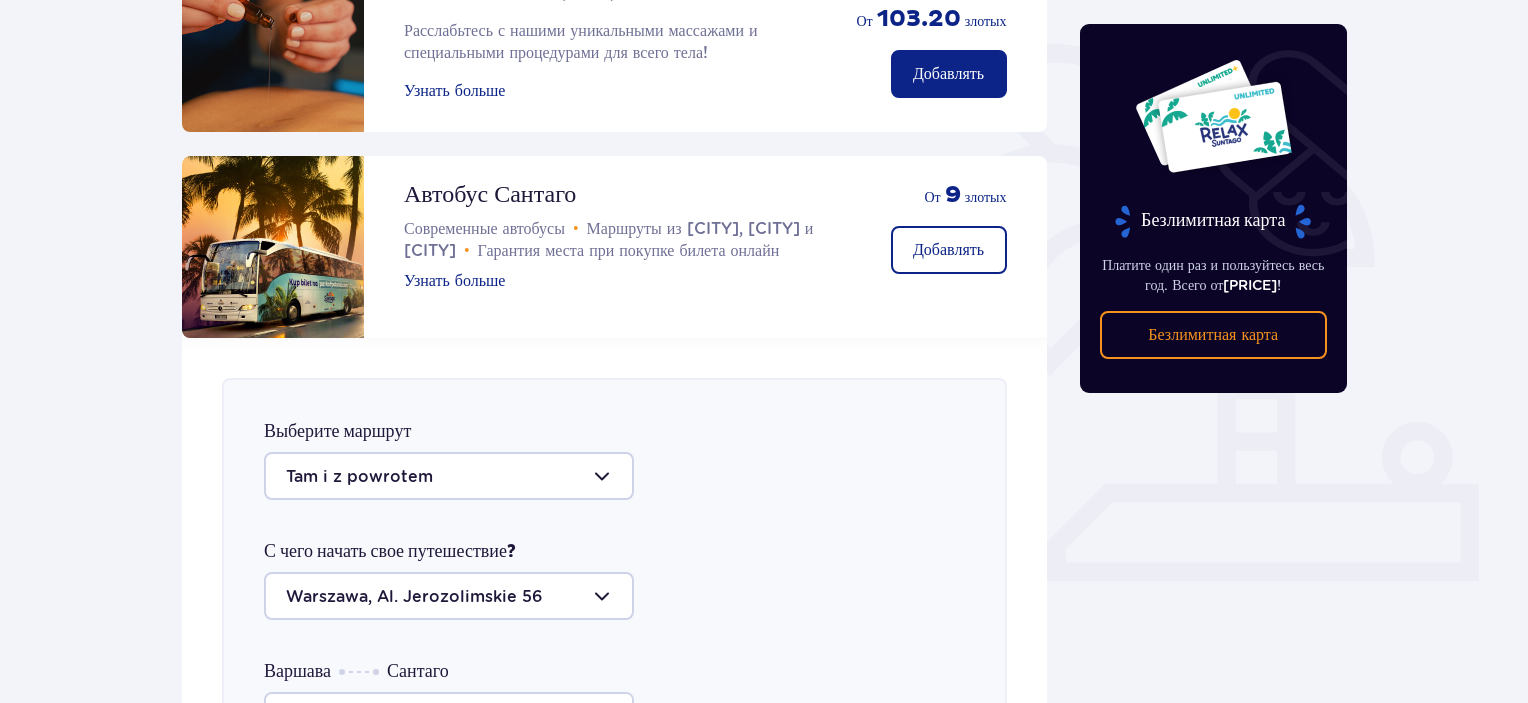click on "Безлимитная карта Платите один раз и пользуйтесь весь год. Всего от   649 злотых  ! Безлимитная карта" at bounding box center (1214, 822) 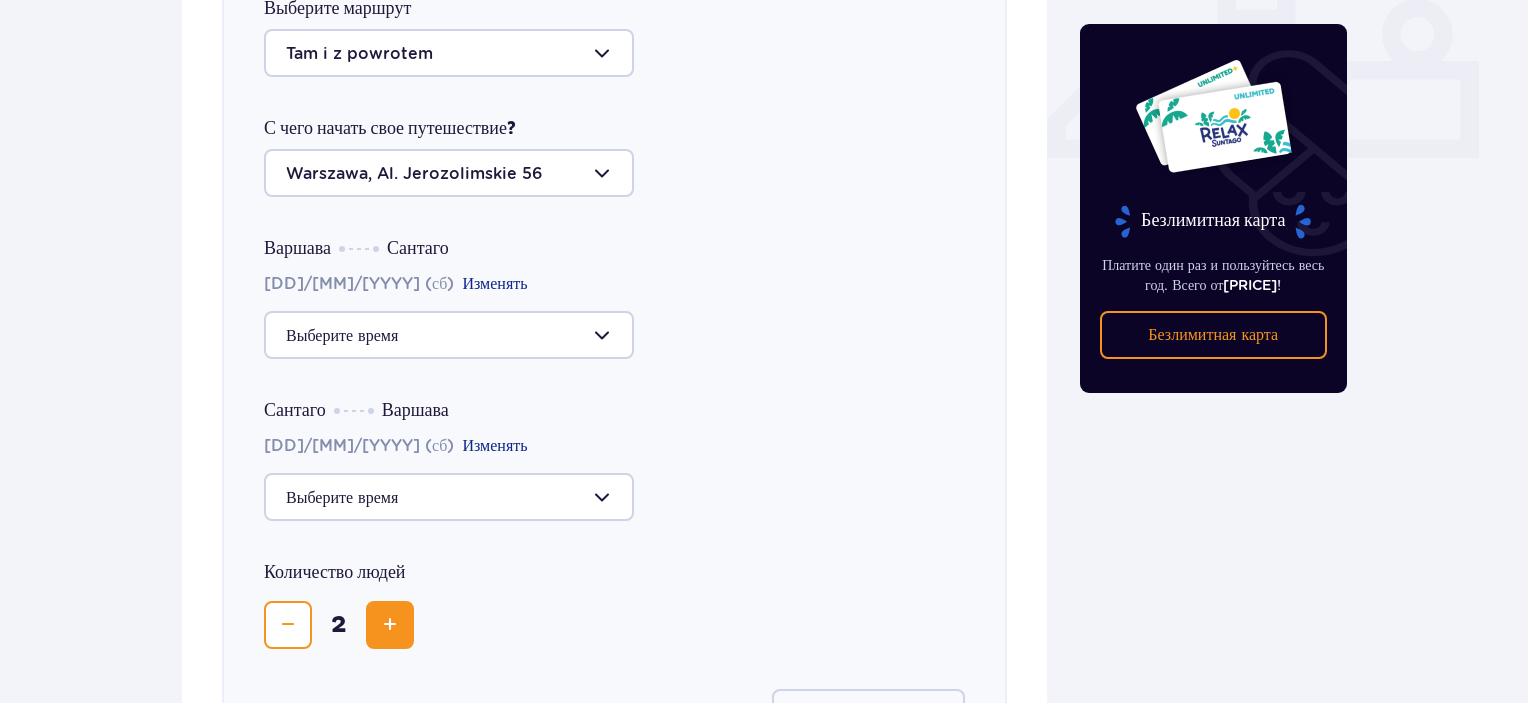 scroll, scrollTop: 952, scrollLeft: 0, axis: vertical 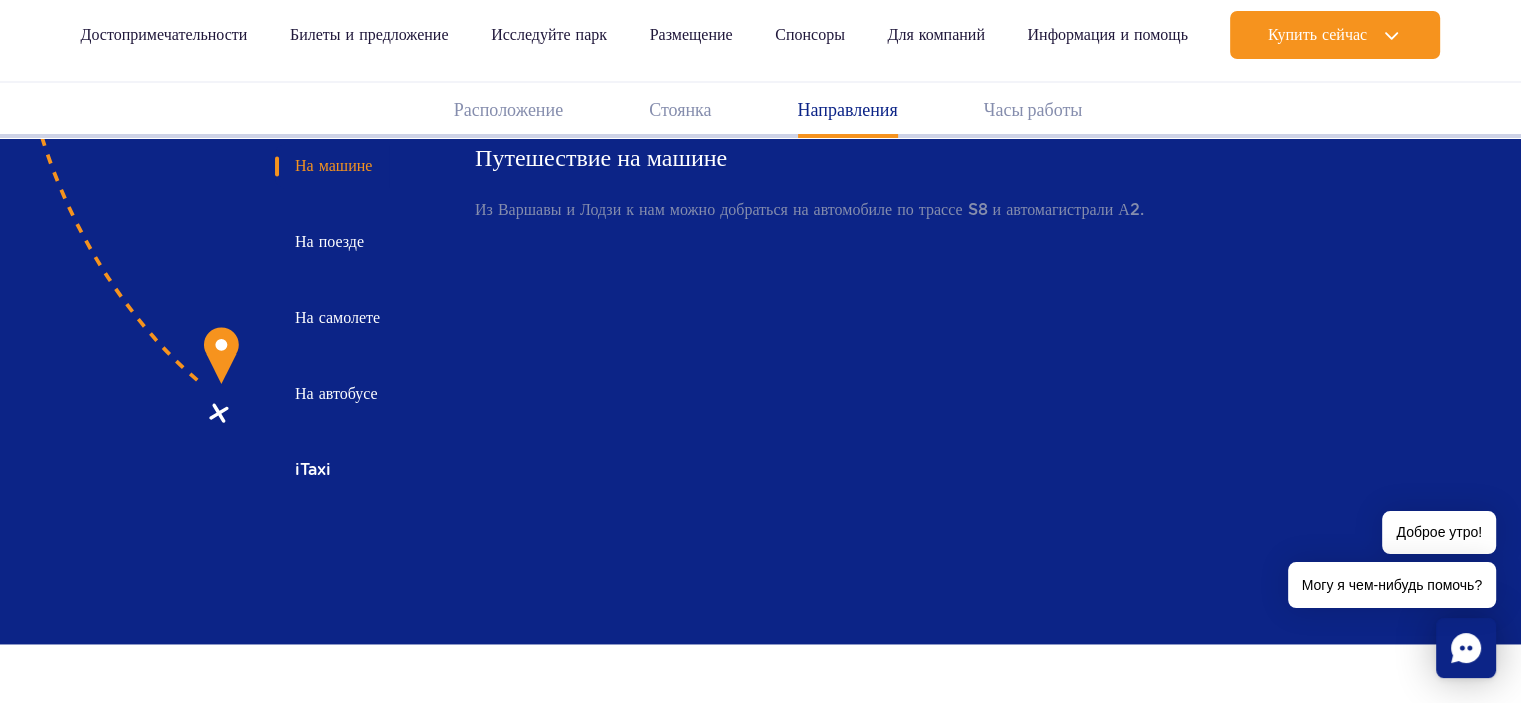 click on "iTaxi" at bounding box center [313, 469] 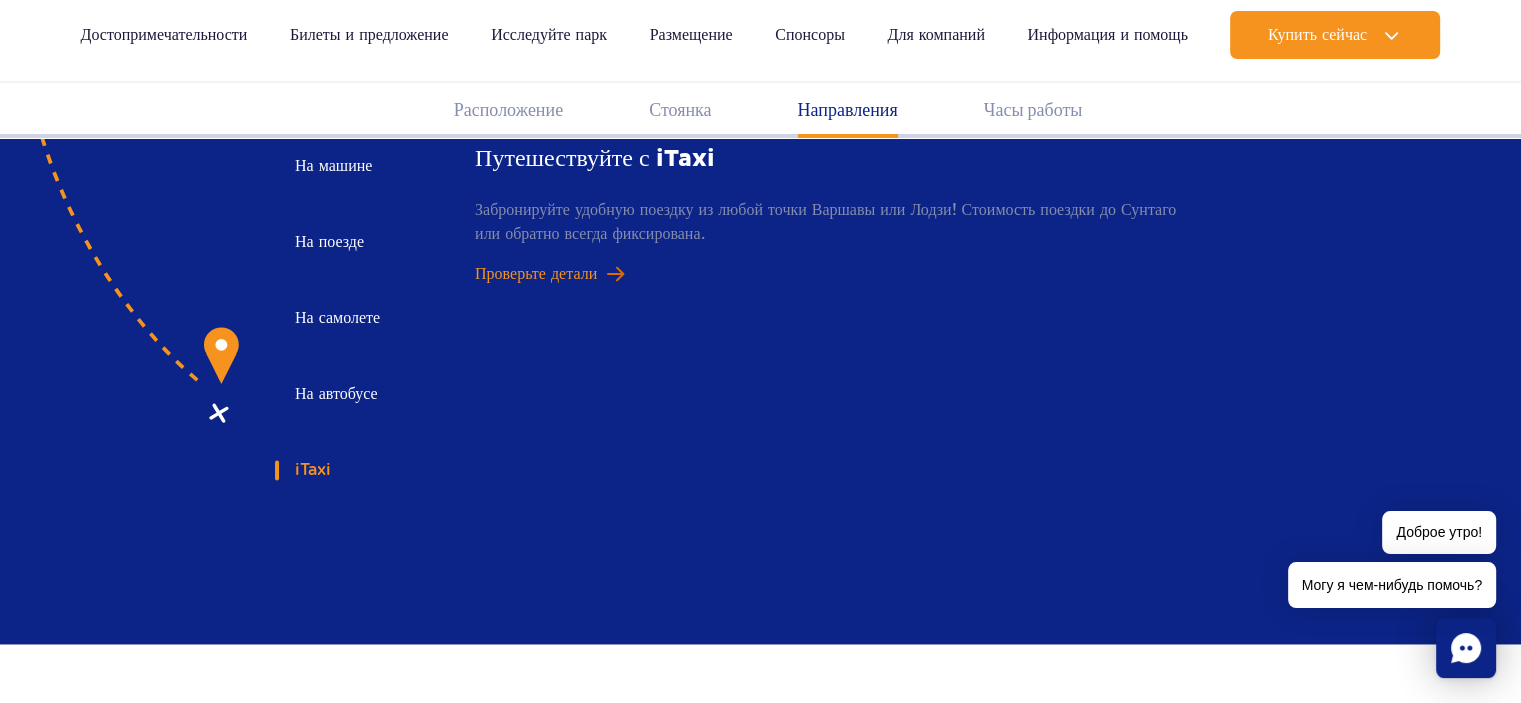 click on "Проверьте детали" at bounding box center (536, 273) 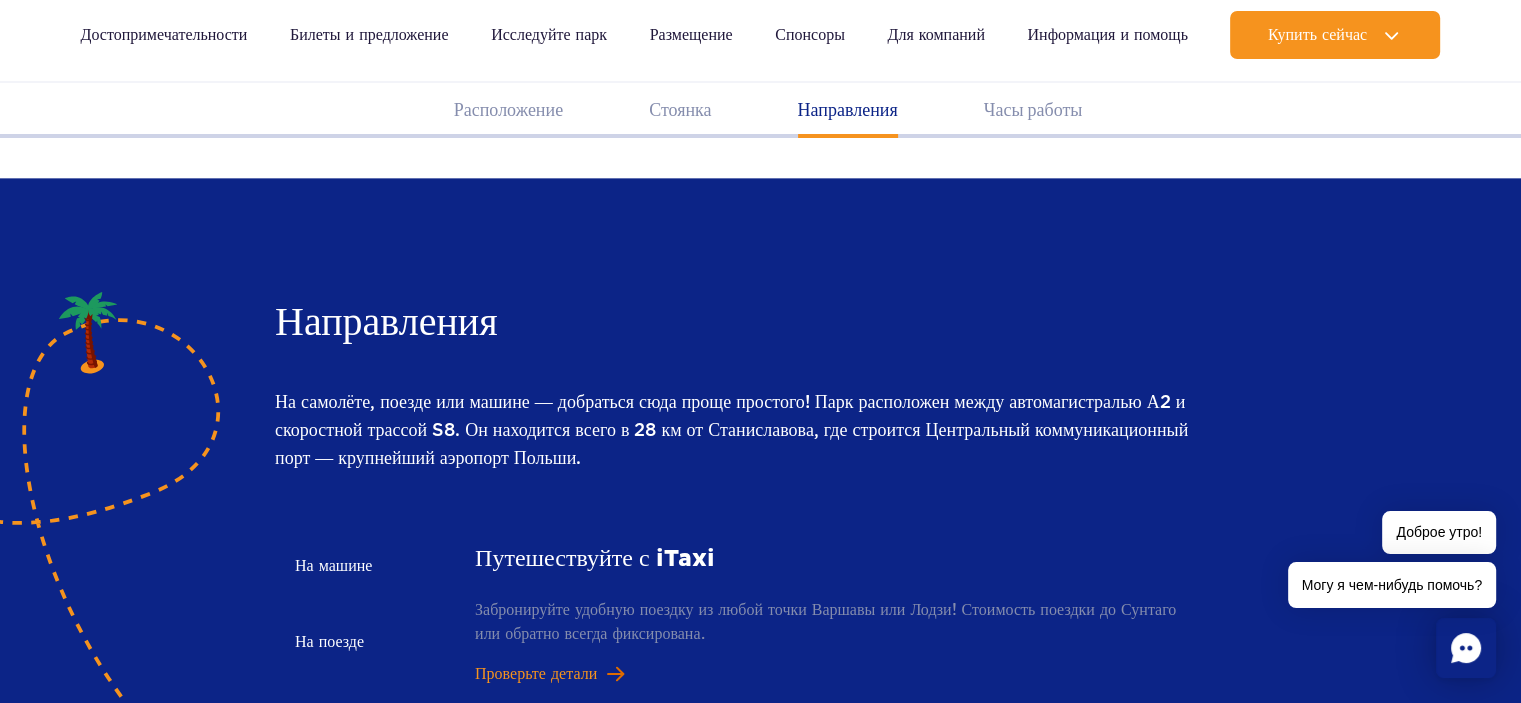 scroll, scrollTop: 2783, scrollLeft: 0, axis: vertical 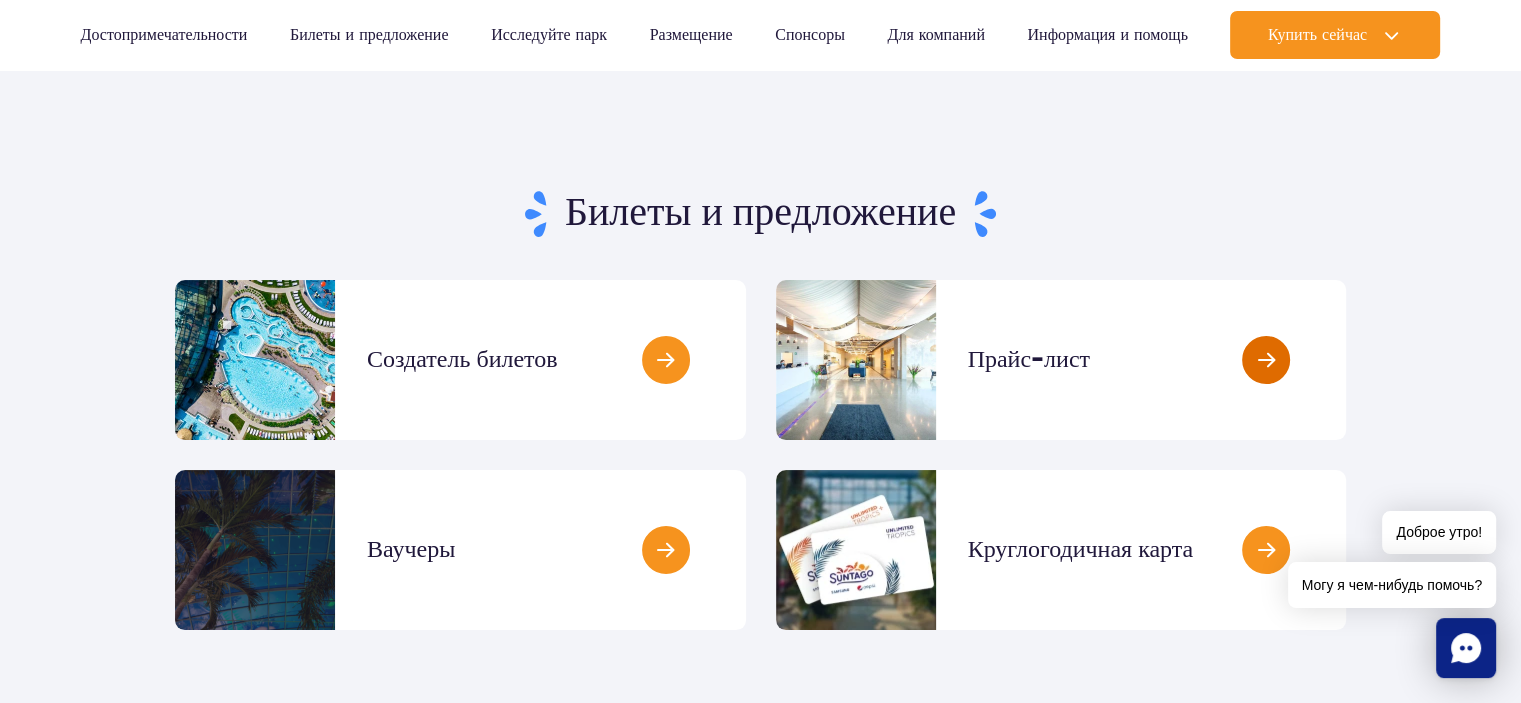 click at bounding box center (1346, 360) 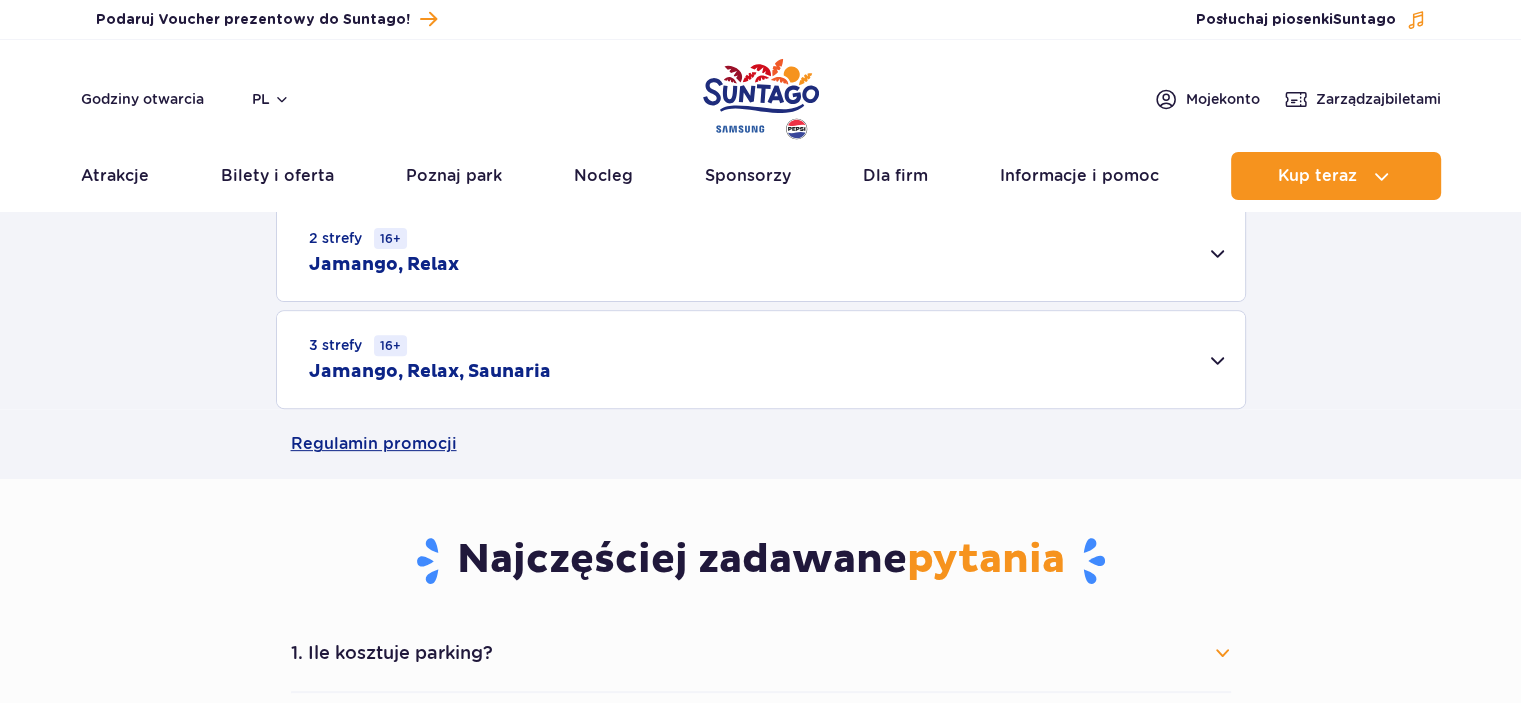 scroll, scrollTop: 631, scrollLeft: 0, axis: vertical 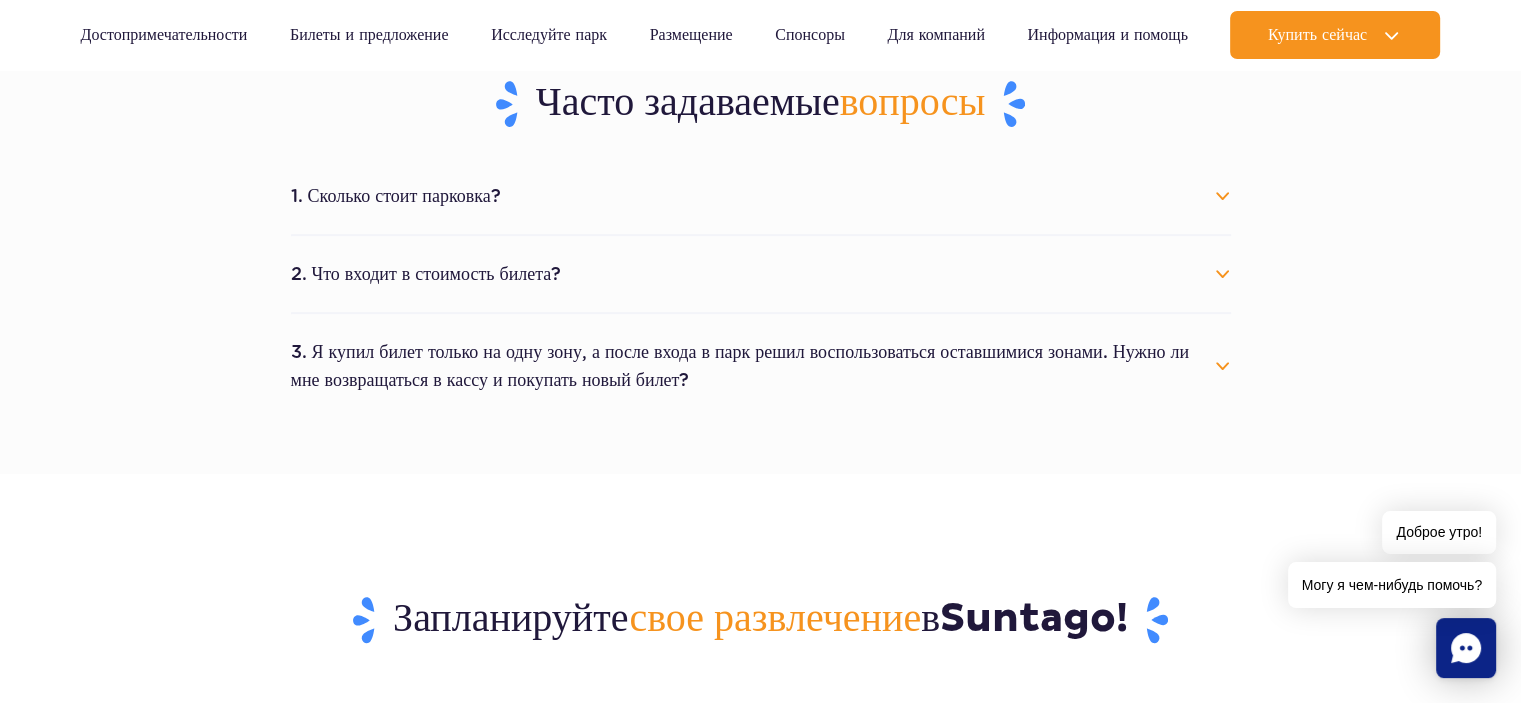 click on "2. Что входит в стоимость билета?
Cena biletu obejmuje wejście do wybranych stref parku (Jamango, Relax, Saunaria). Cena nie obejmuje zabiegów w Wellness & SPA, oraz produktów sprzedawanych w restauracjach i sklepach." at bounding box center (761, 275) 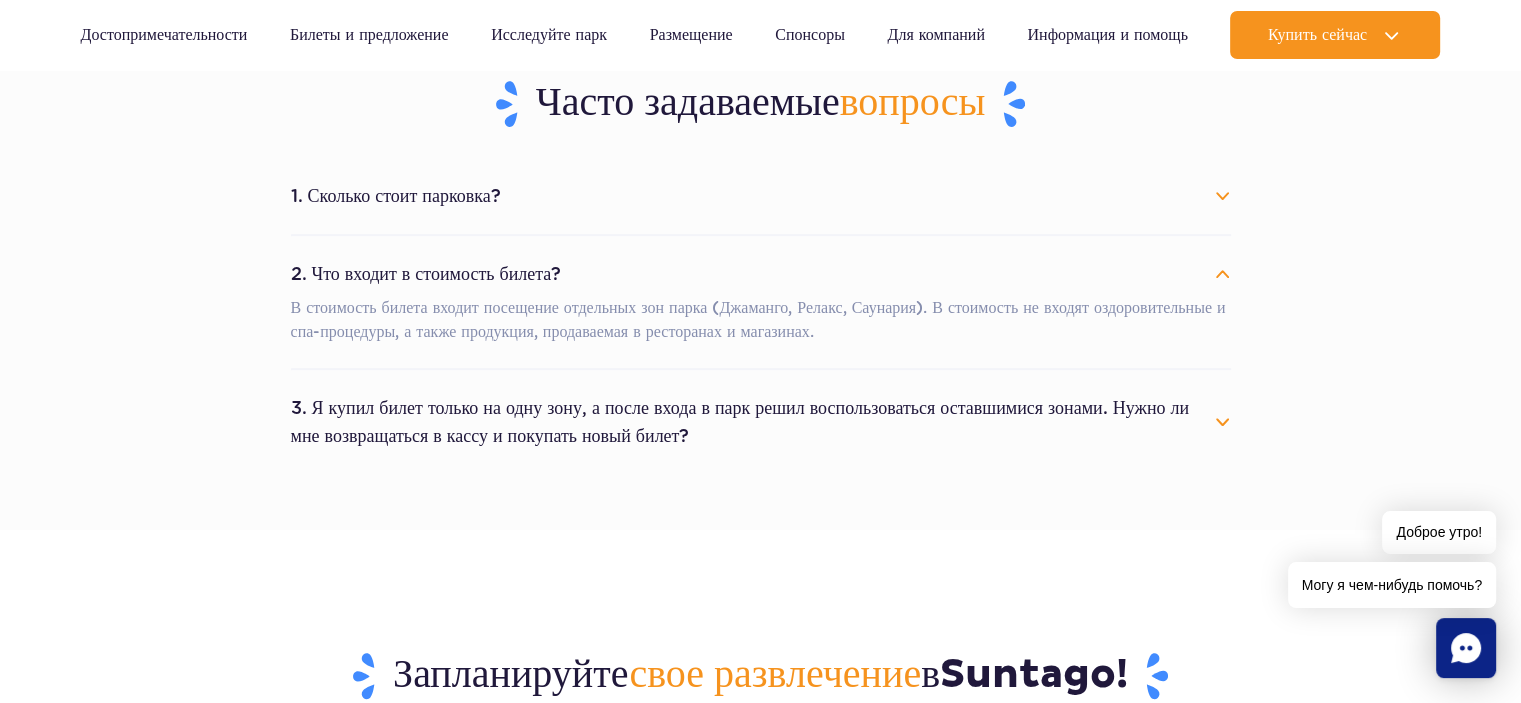 click on "3. Я купил билет только на одну зону, а после входа в парк решил воспользоваться оставшимися зонами. Нужно ли мне возвращаться в кассу и покупать новый билет?" at bounding box center (761, 422) 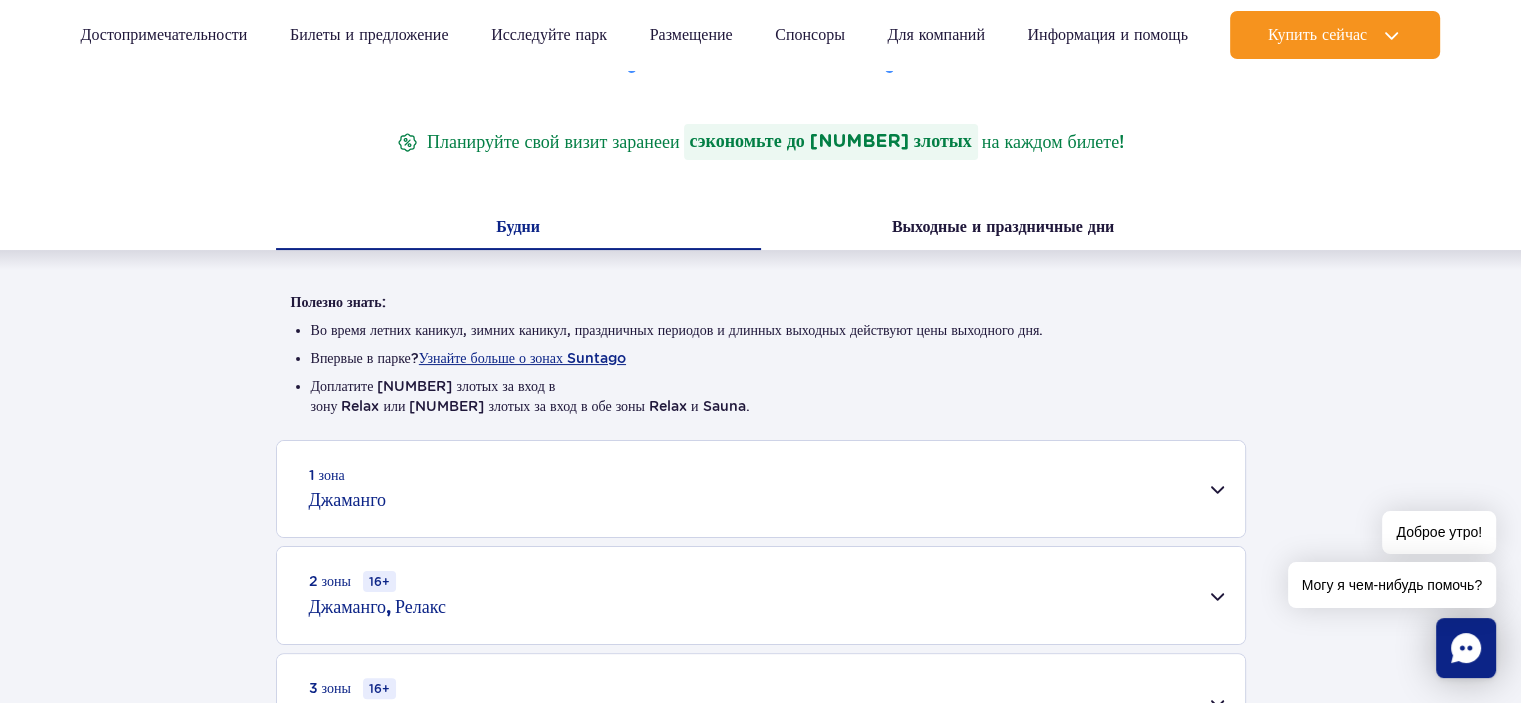 scroll, scrollTop: 400, scrollLeft: 0, axis: vertical 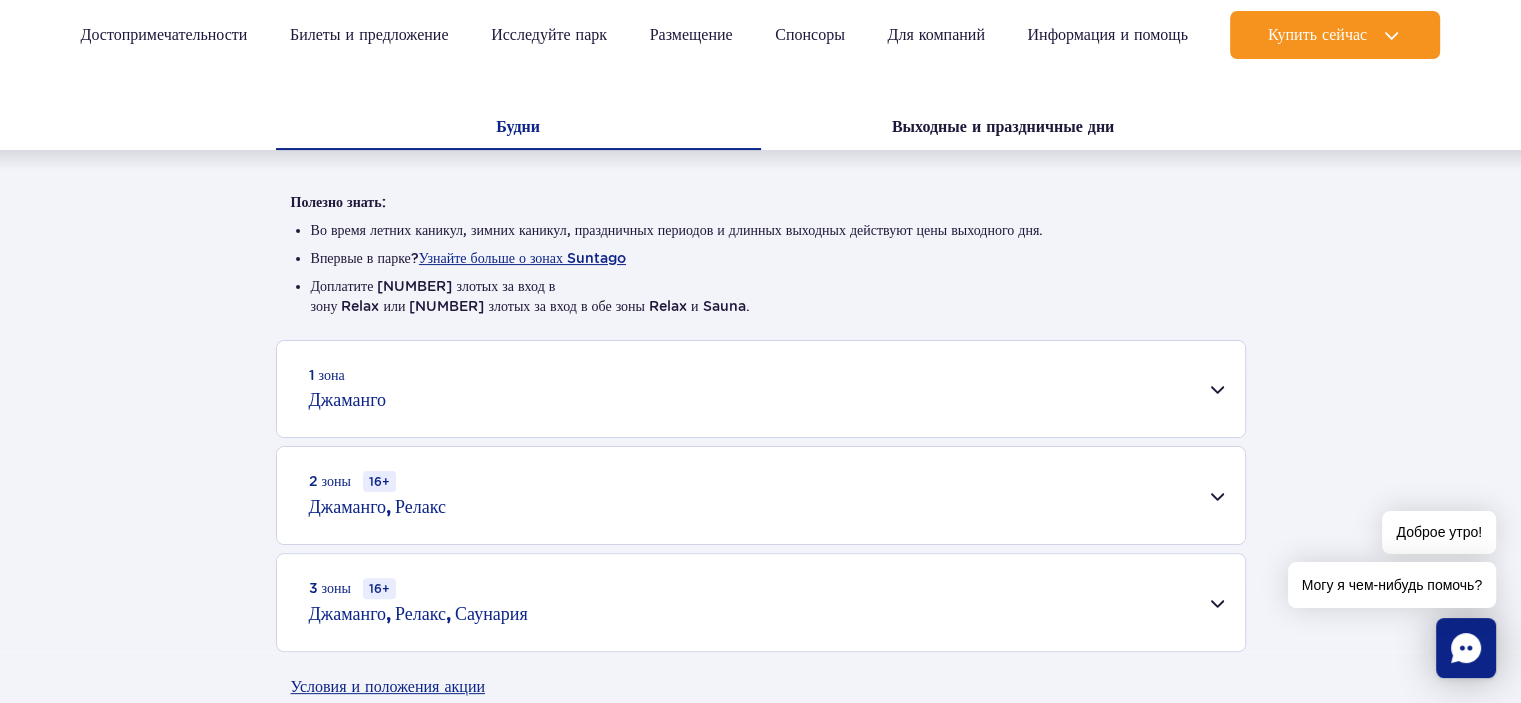 drag, startPoint x: 978, startPoint y: 503, endPoint x: 984, endPoint y: 483, distance: 20.880613 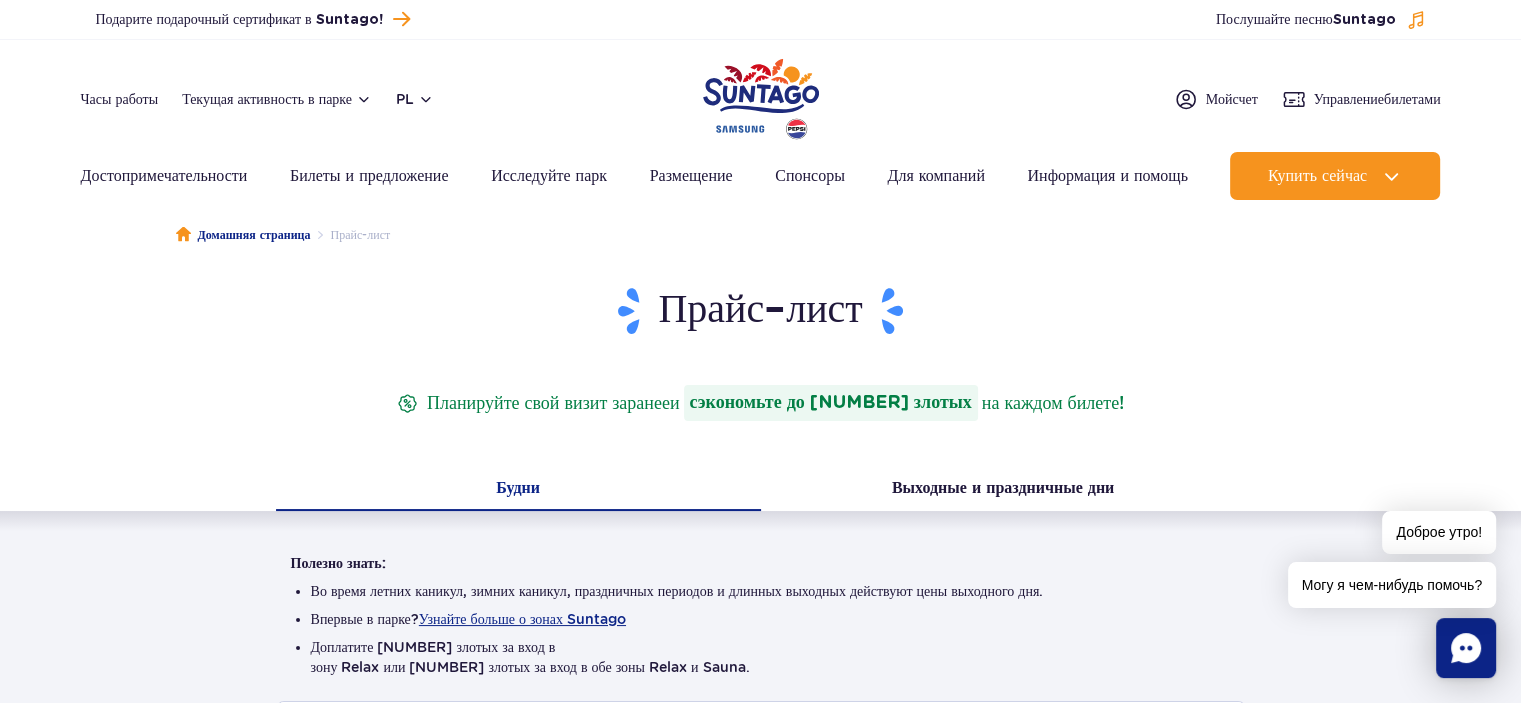 scroll, scrollTop: 0, scrollLeft: 0, axis: both 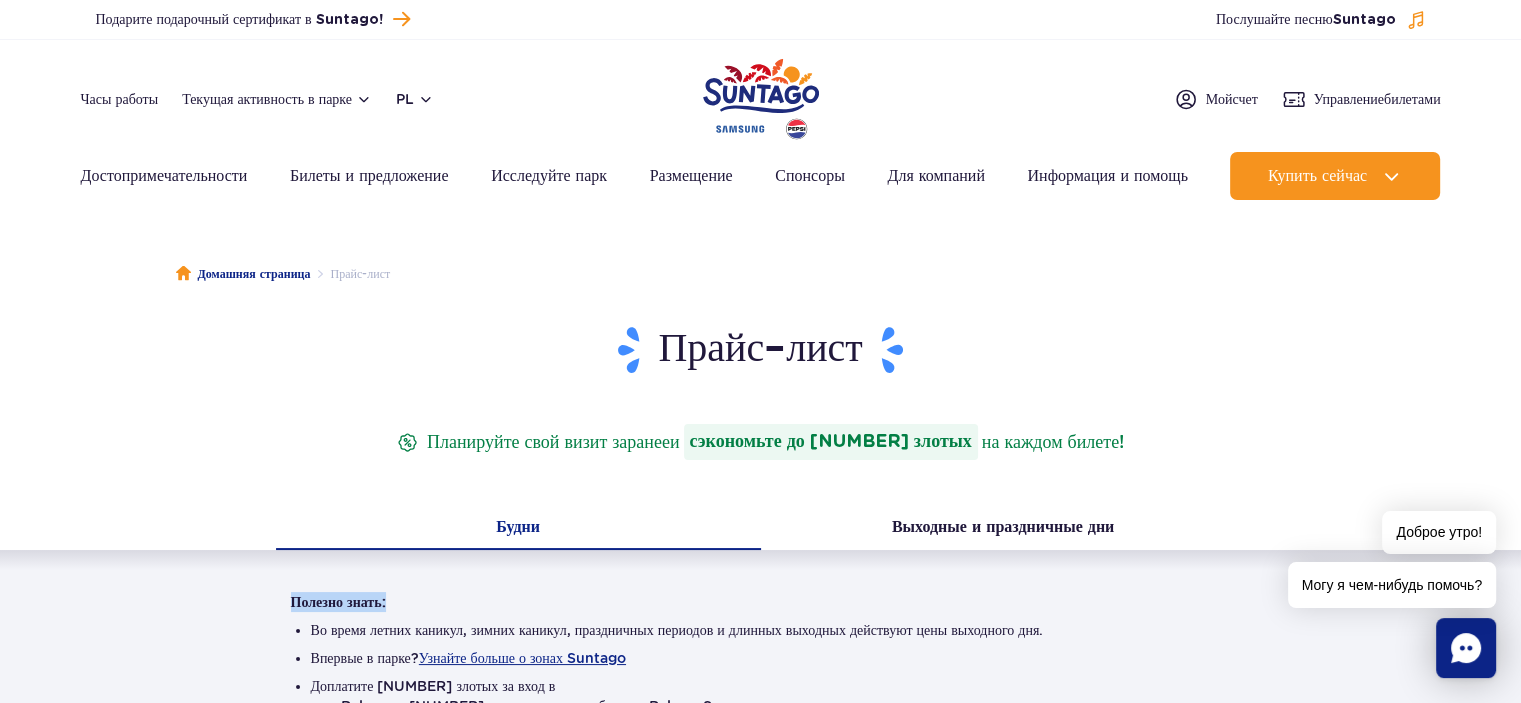 drag, startPoint x: 987, startPoint y: 576, endPoint x: 964, endPoint y: 559, distance: 28.600698 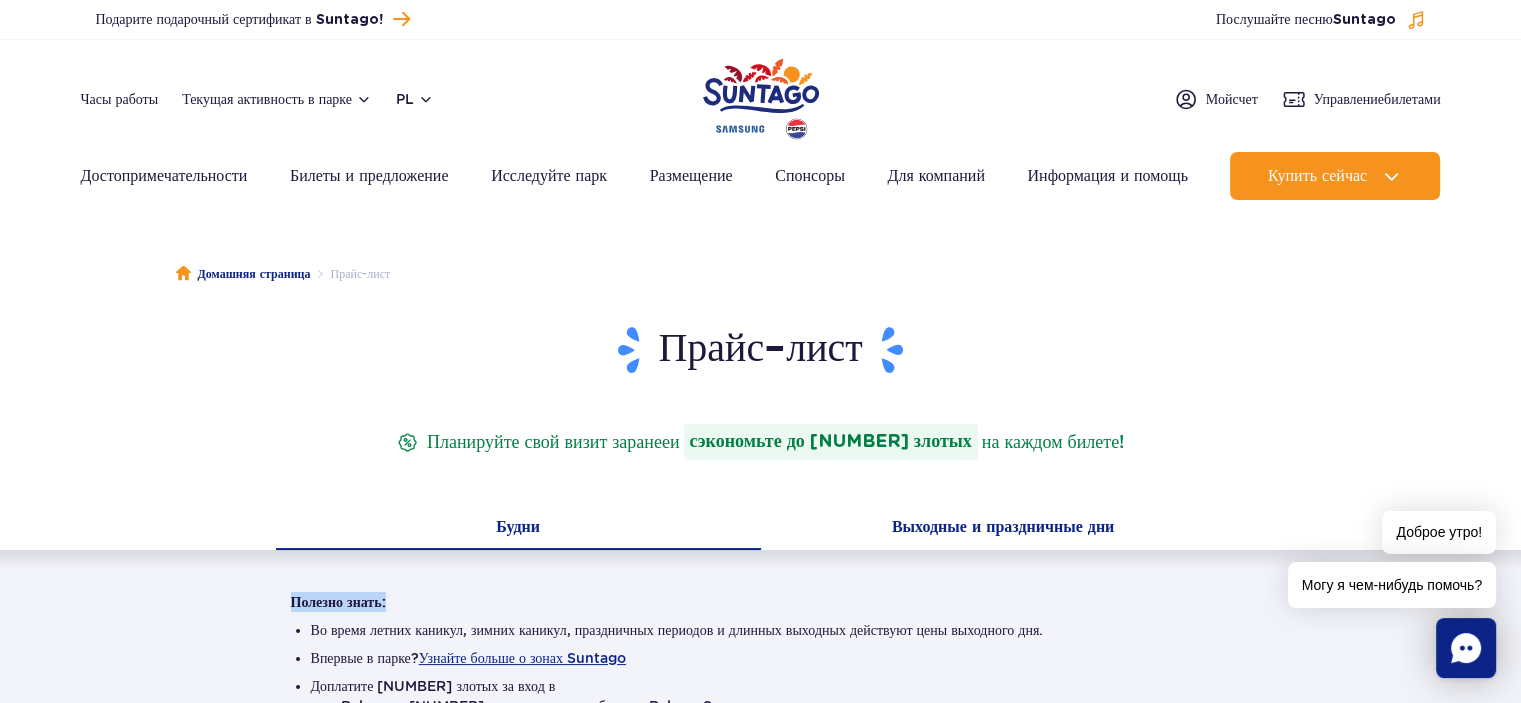 click on "Выходные и праздничные дни" at bounding box center [1003, 526] 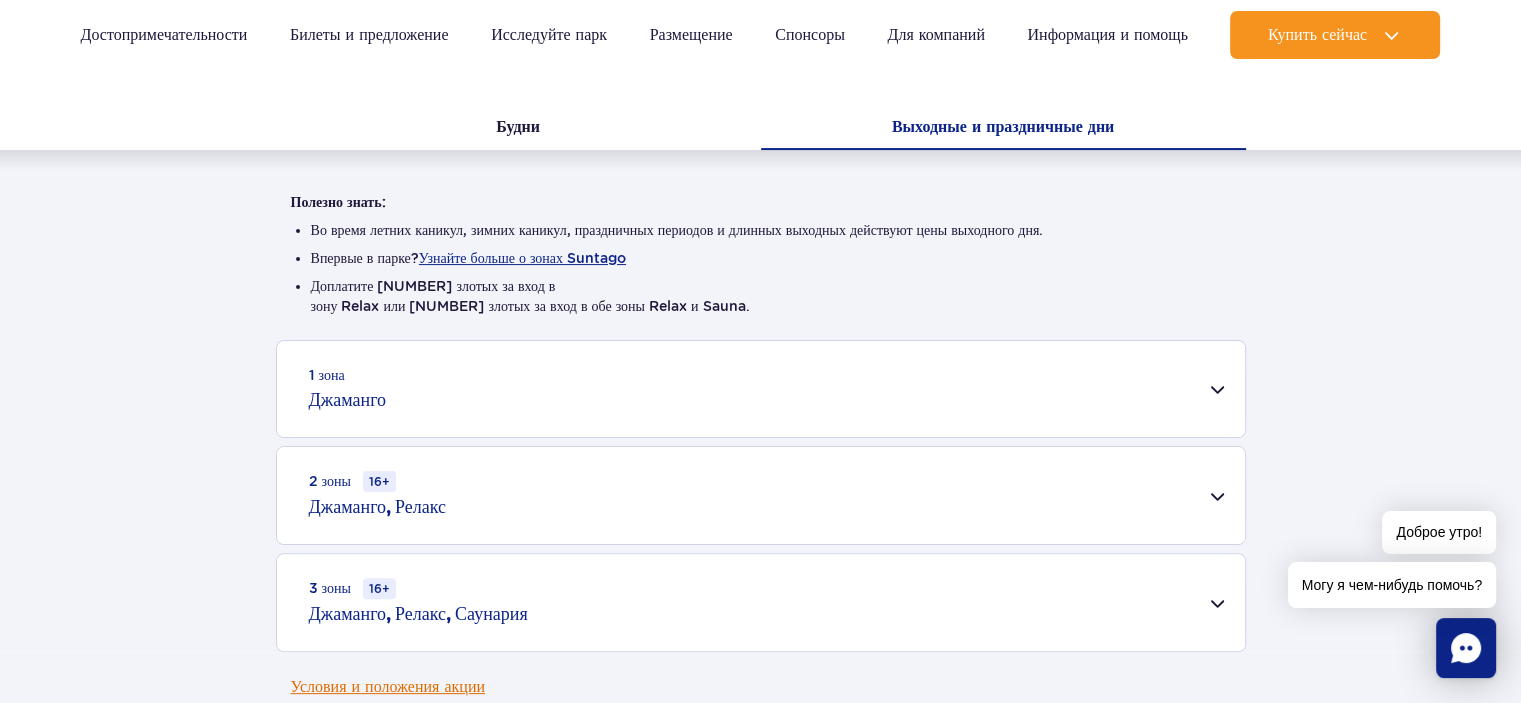 scroll, scrollTop: 600, scrollLeft: 0, axis: vertical 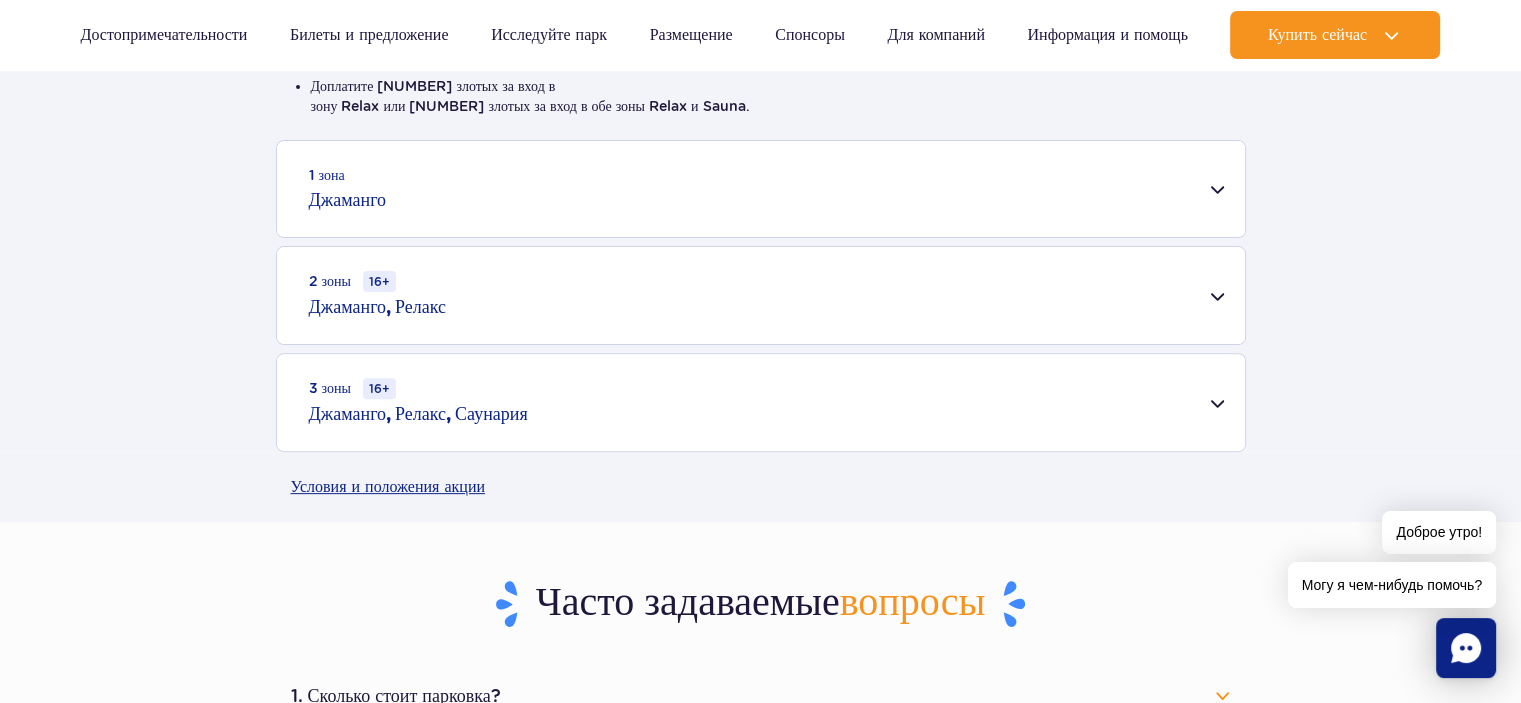 click on "2 зоны 16+
Джаманго, Релакс" at bounding box center [761, 295] 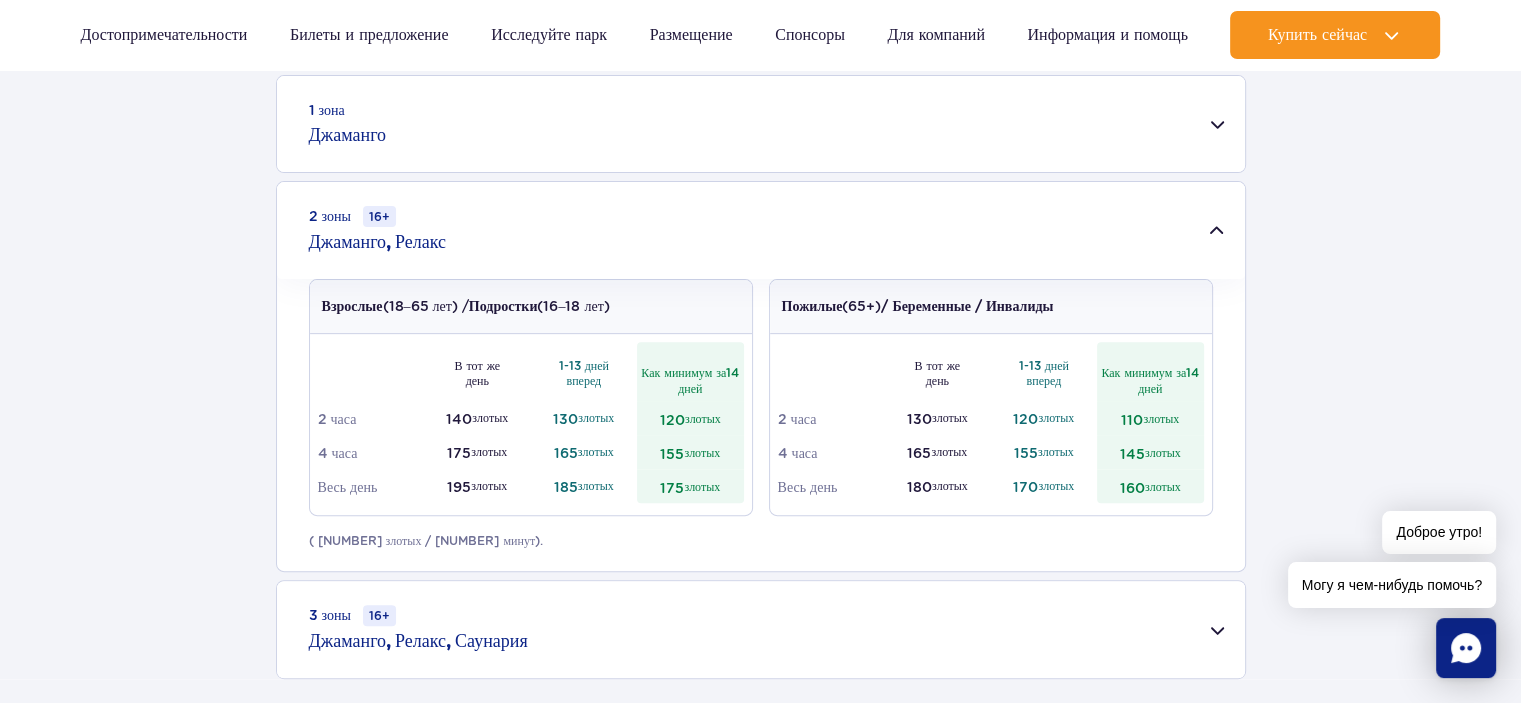 scroll, scrollTop: 400, scrollLeft: 0, axis: vertical 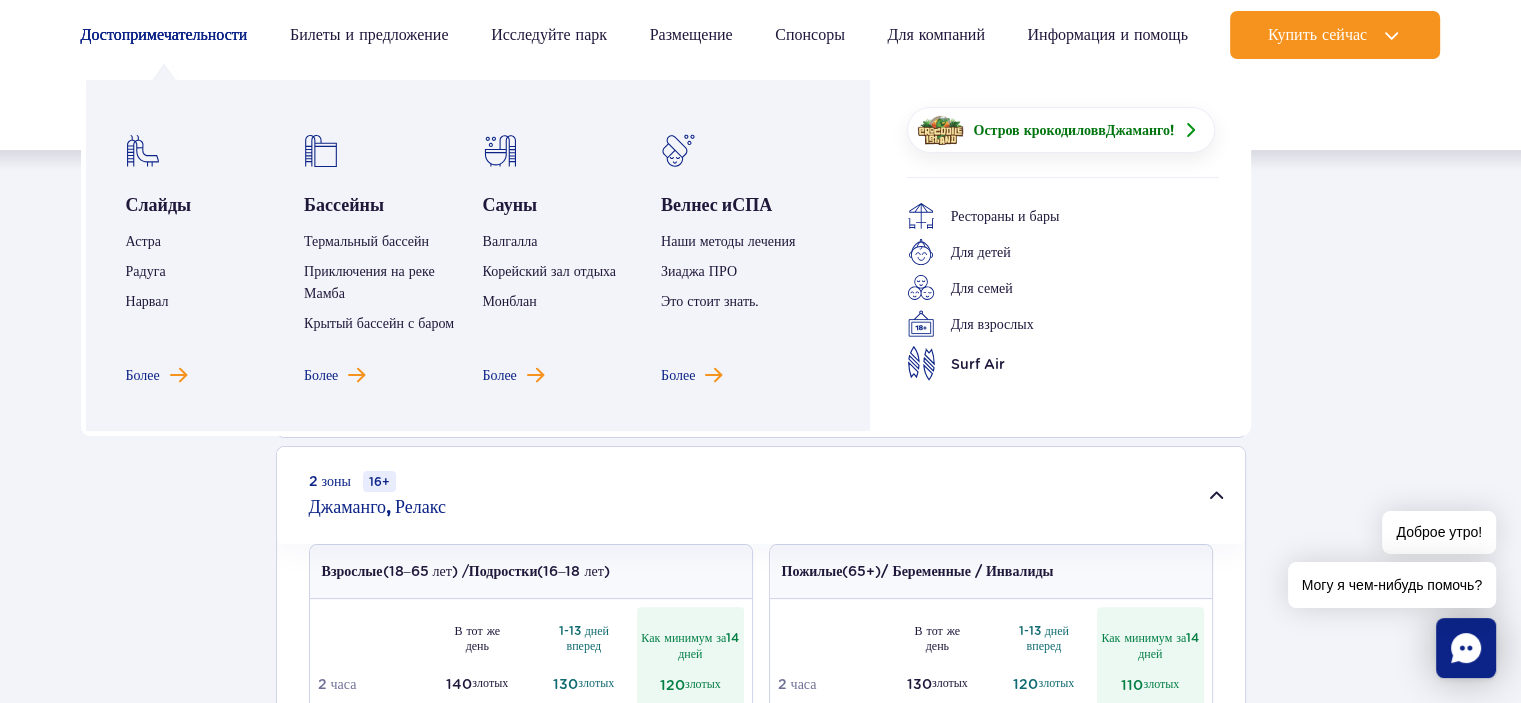 click on "Достопримечательности" at bounding box center (164, 34) 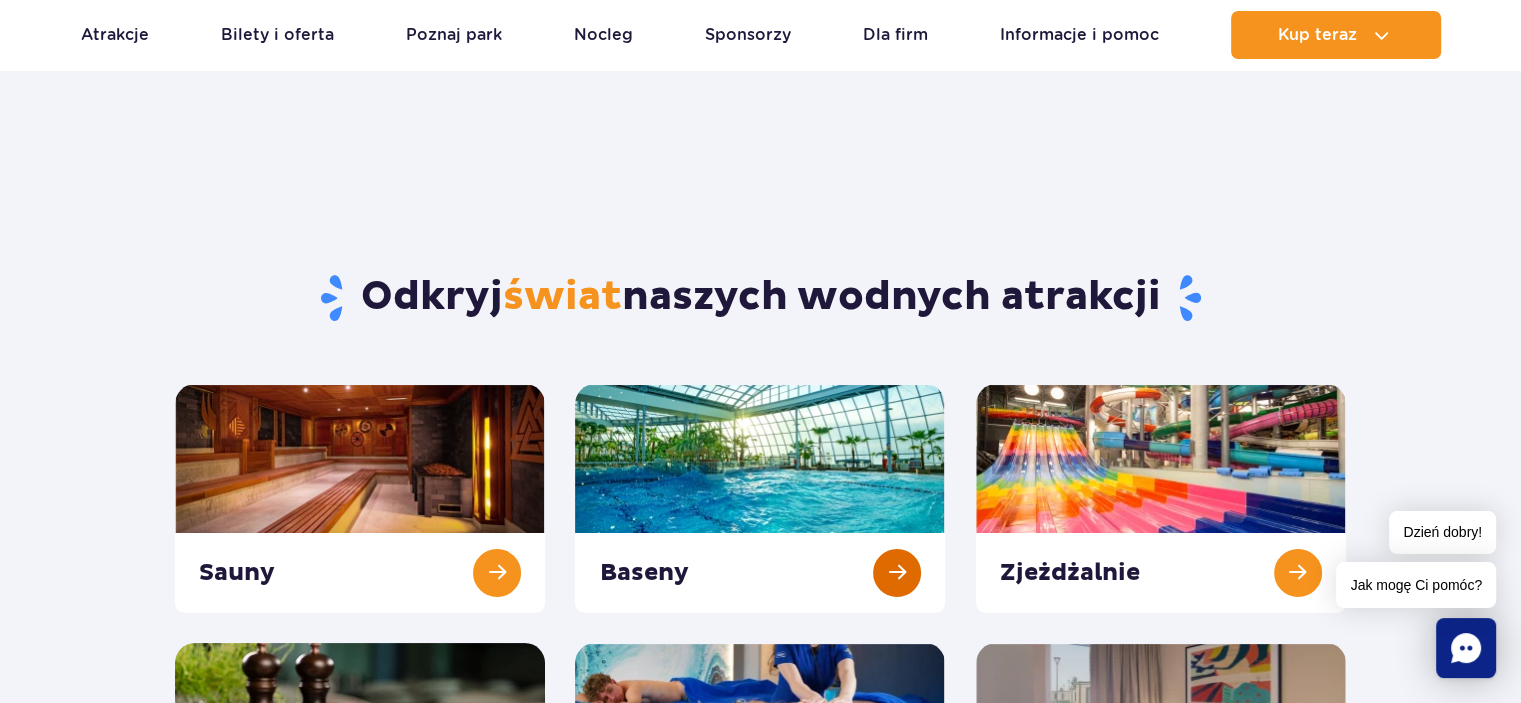 scroll, scrollTop: 300, scrollLeft: 0, axis: vertical 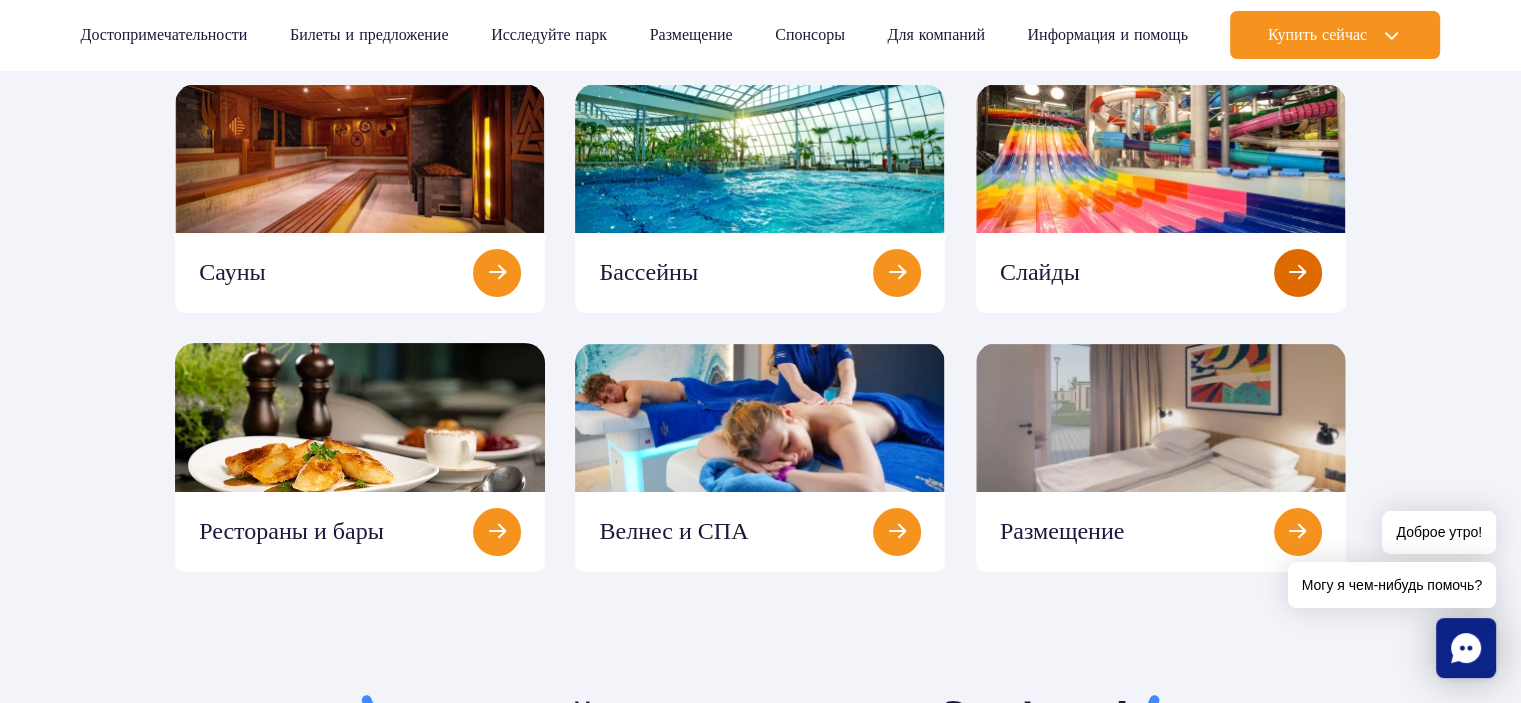 click at bounding box center (1161, 198) 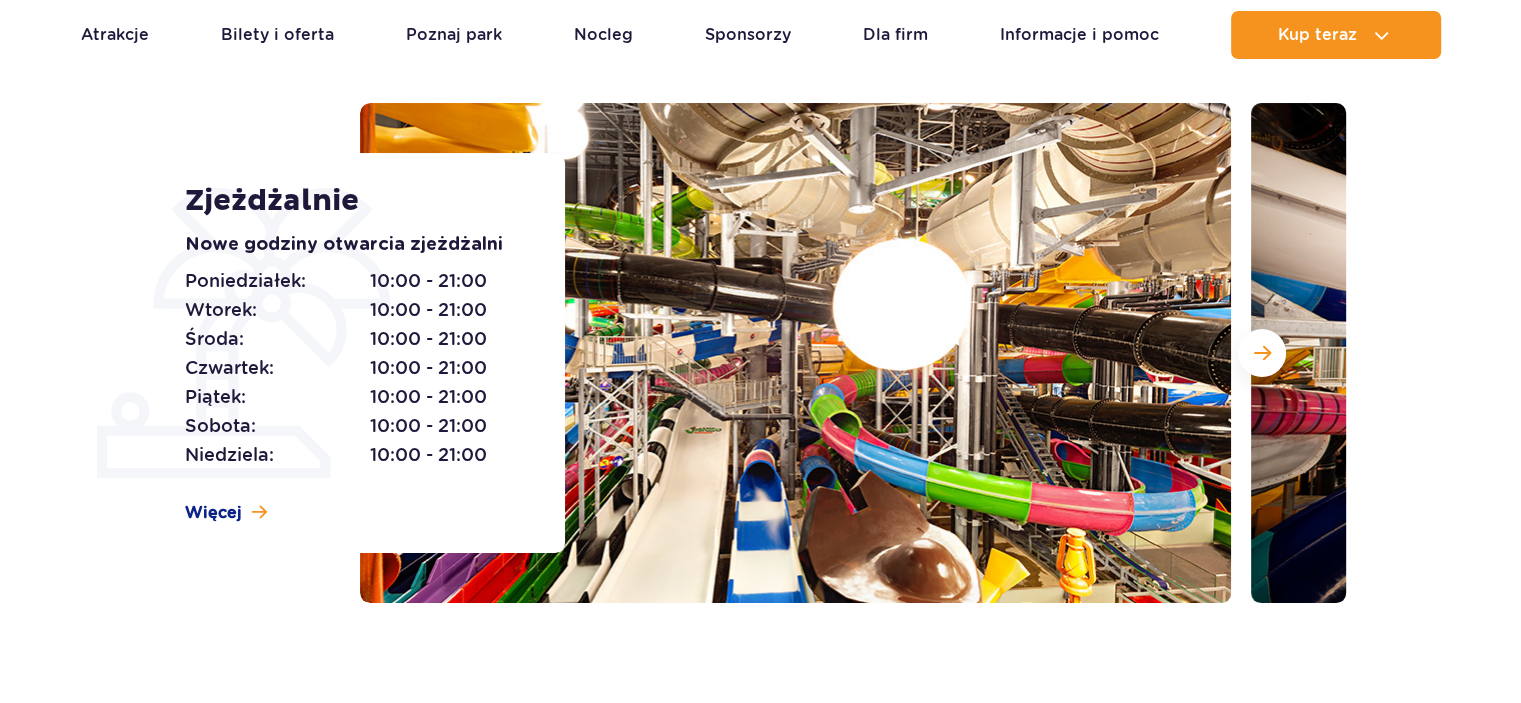 scroll, scrollTop: 200, scrollLeft: 0, axis: vertical 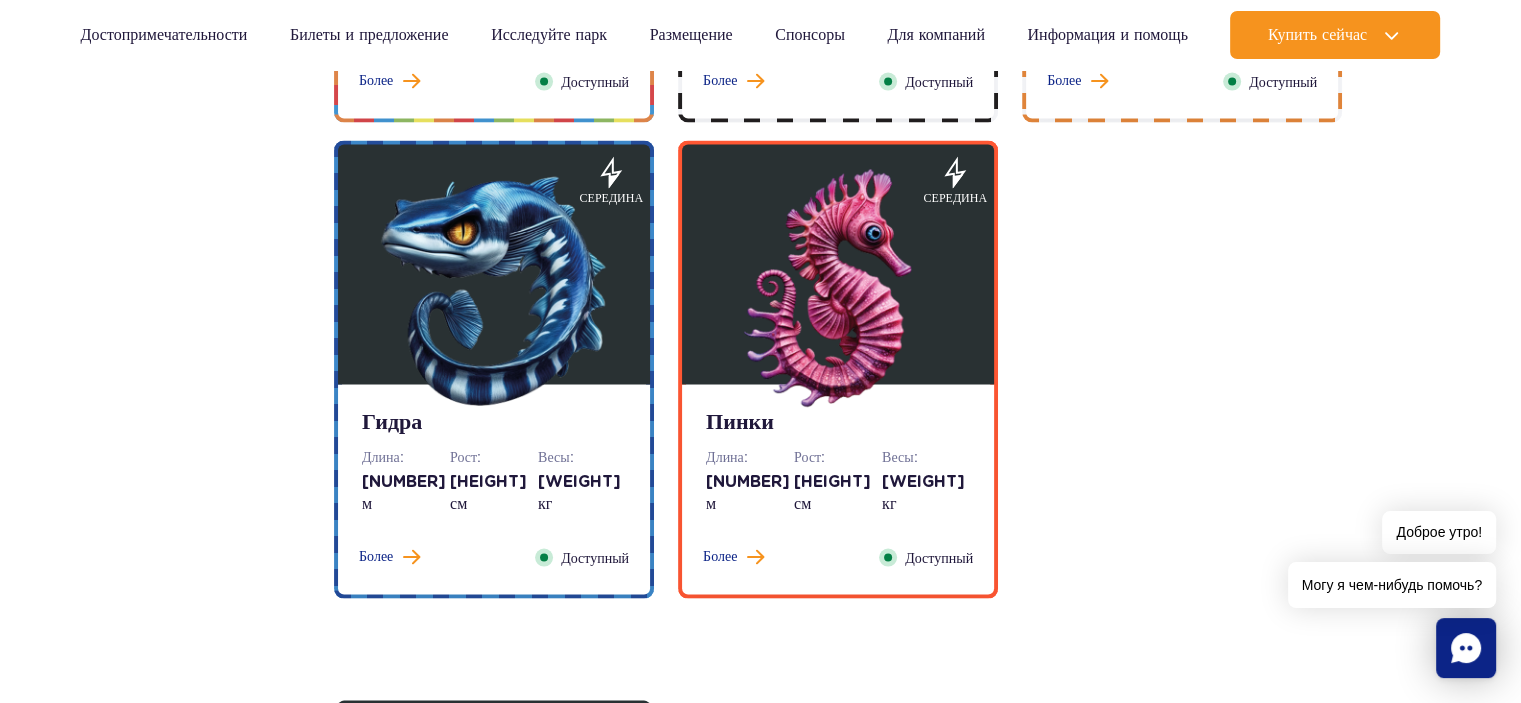 drag, startPoint x: 1017, startPoint y: 363, endPoint x: 1034, endPoint y: 377, distance: 22.022715 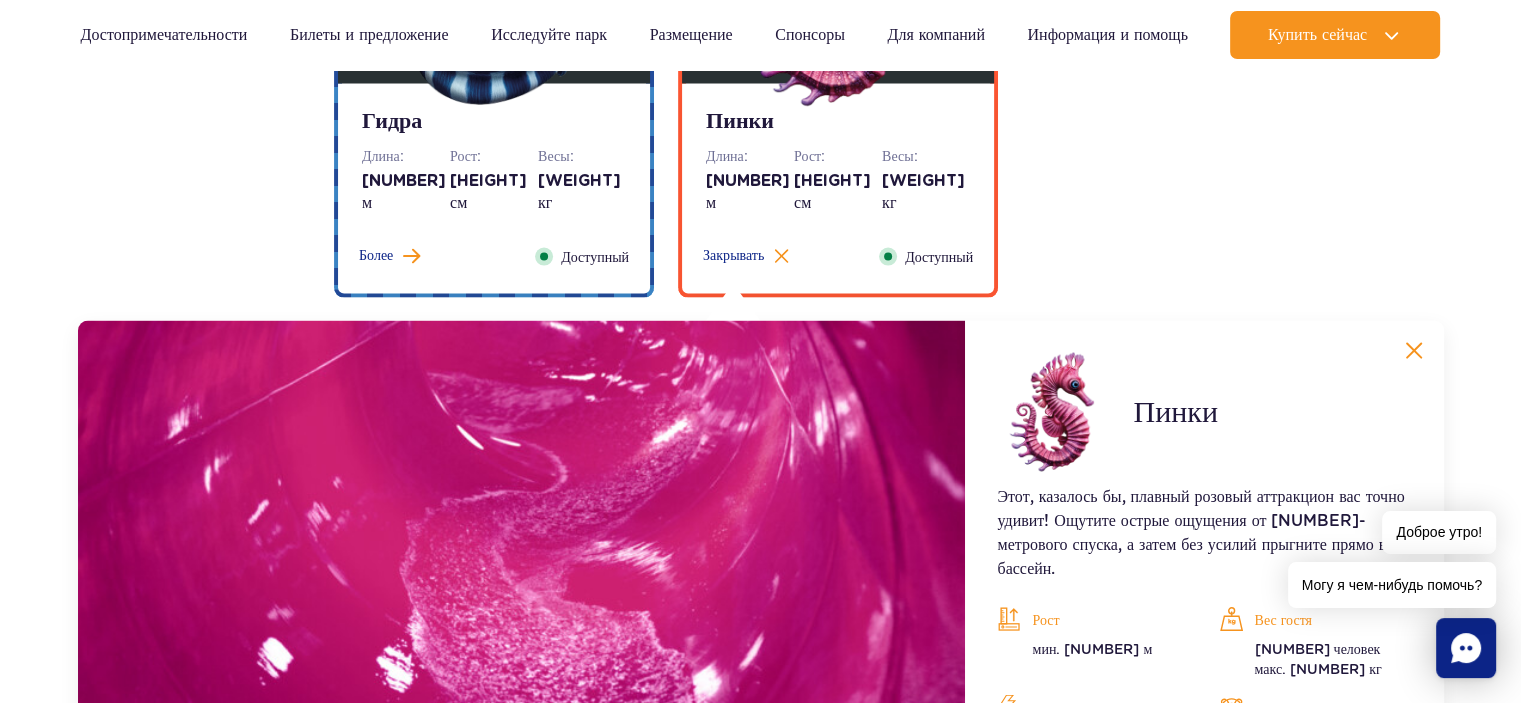 click on "Пинки
Длина:
100 м
Рост:
>120 см
Весы:
<120 кг
Более
Закрывать
Доступный" at bounding box center (838, 189) 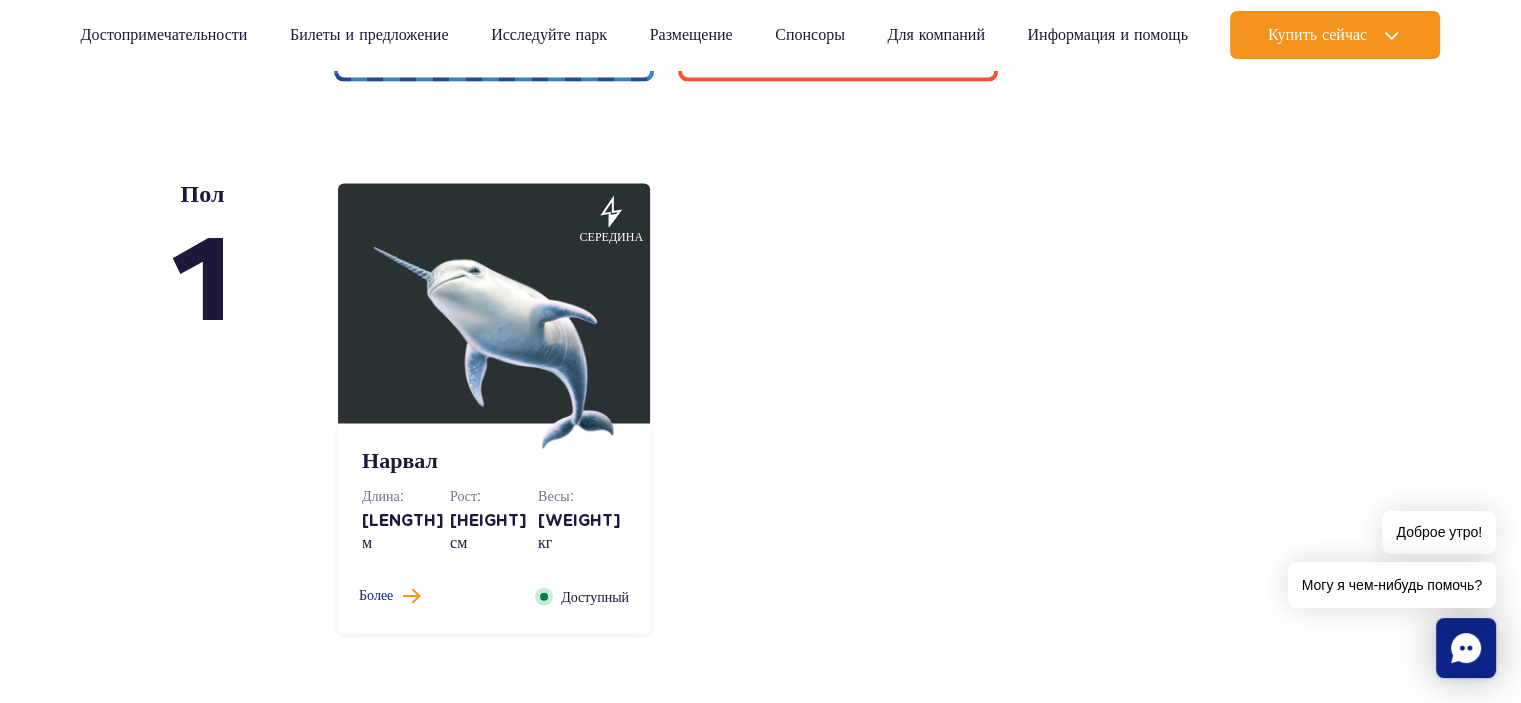 scroll, scrollTop: 4300, scrollLeft: 0, axis: vertical 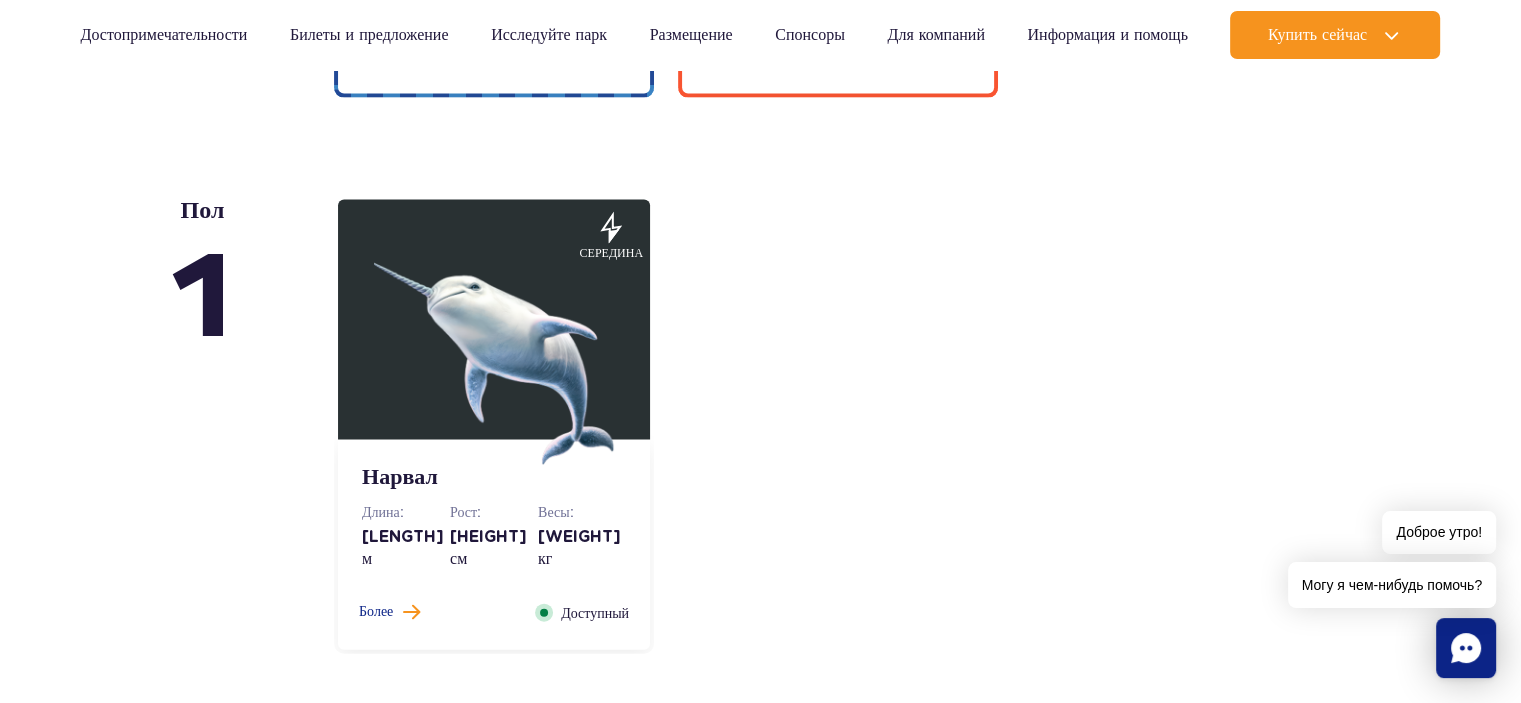 click at bounding box center (494, 345) 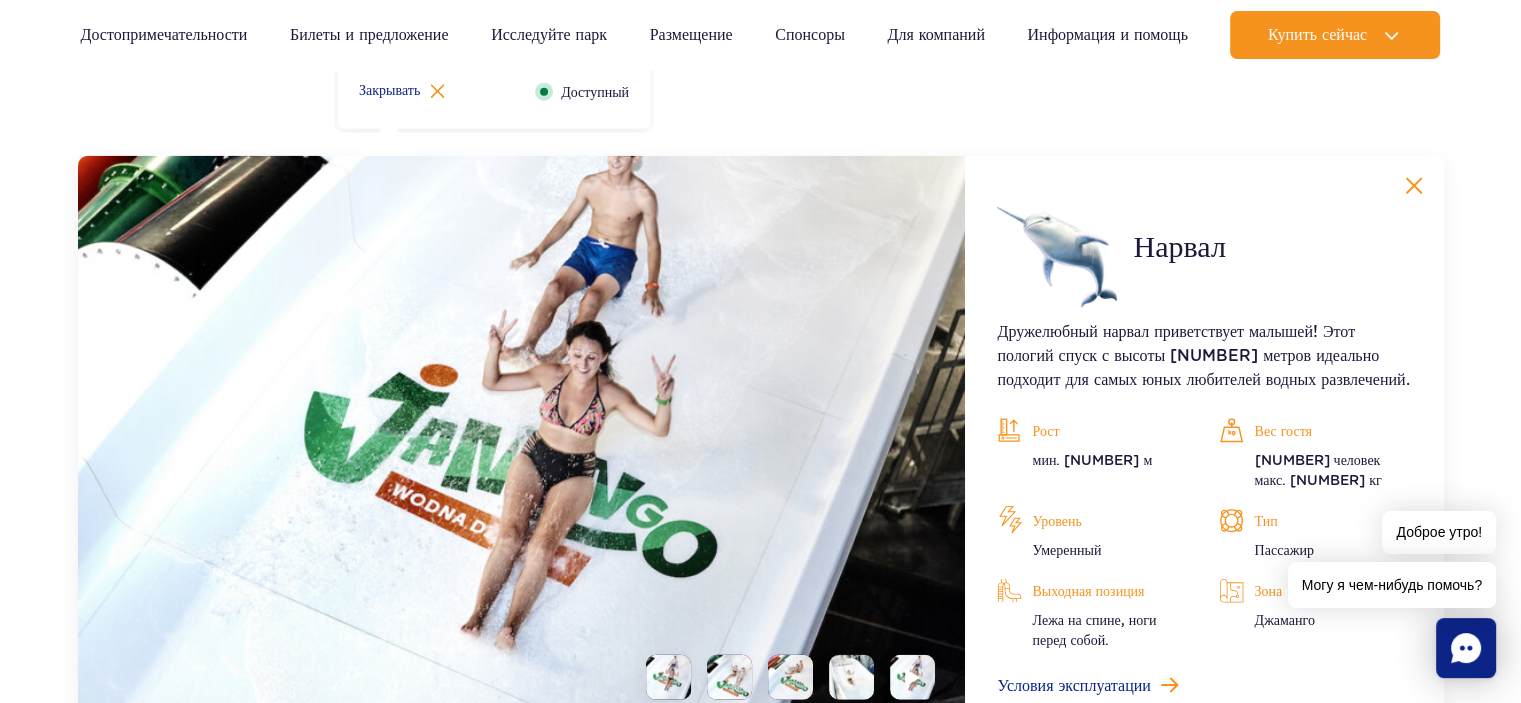 scroll, scrollTop: 4856, scrollLeft: 0, axis: vertical 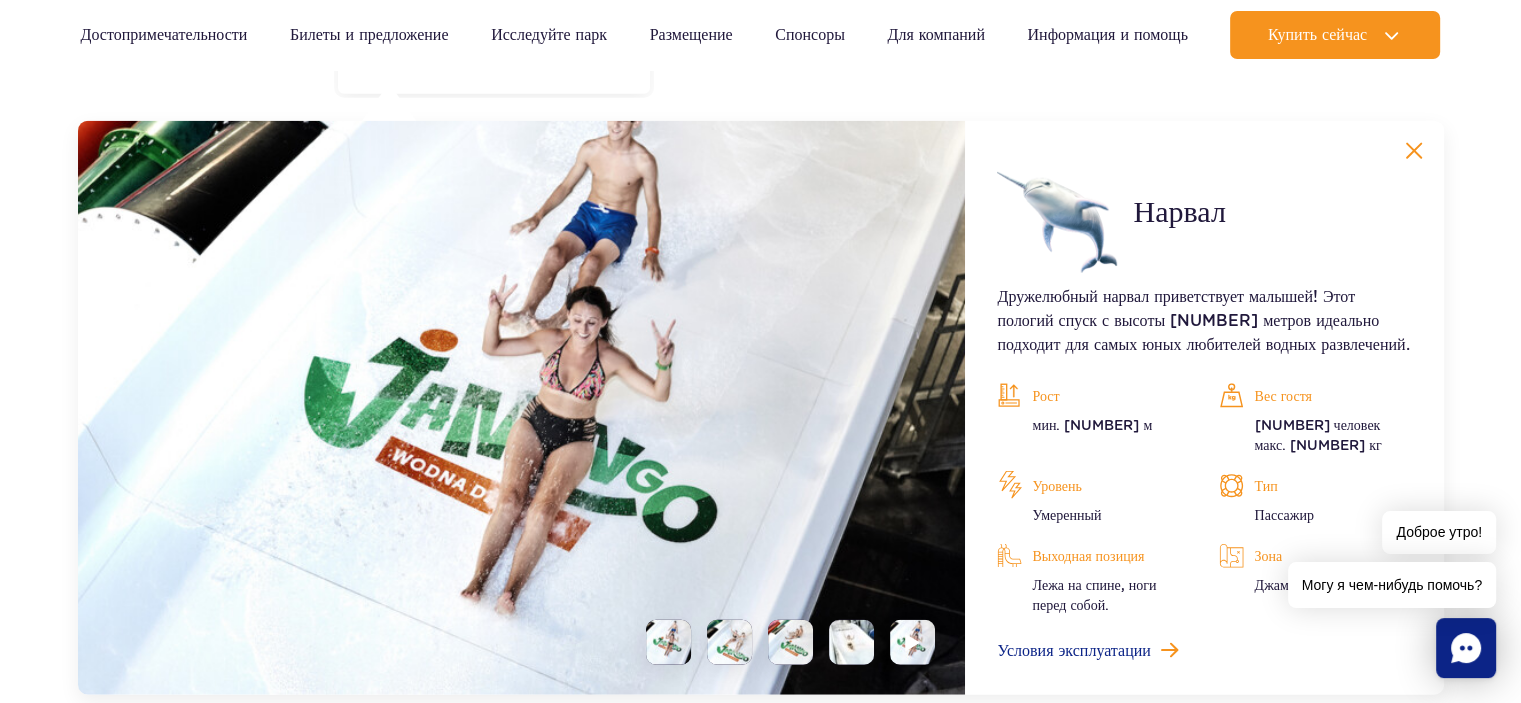 click at bounding box center (522, 408) 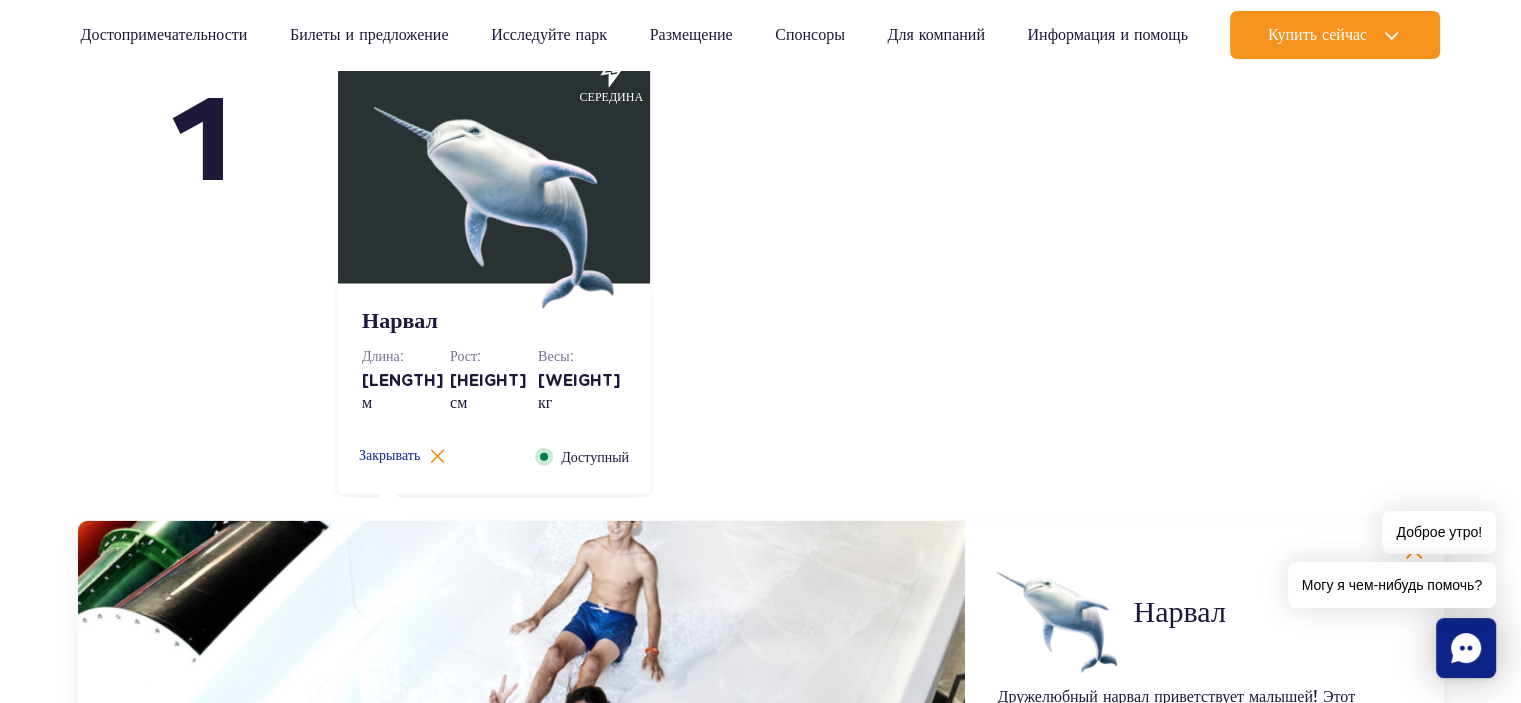 click at bounding box center [494, 189] 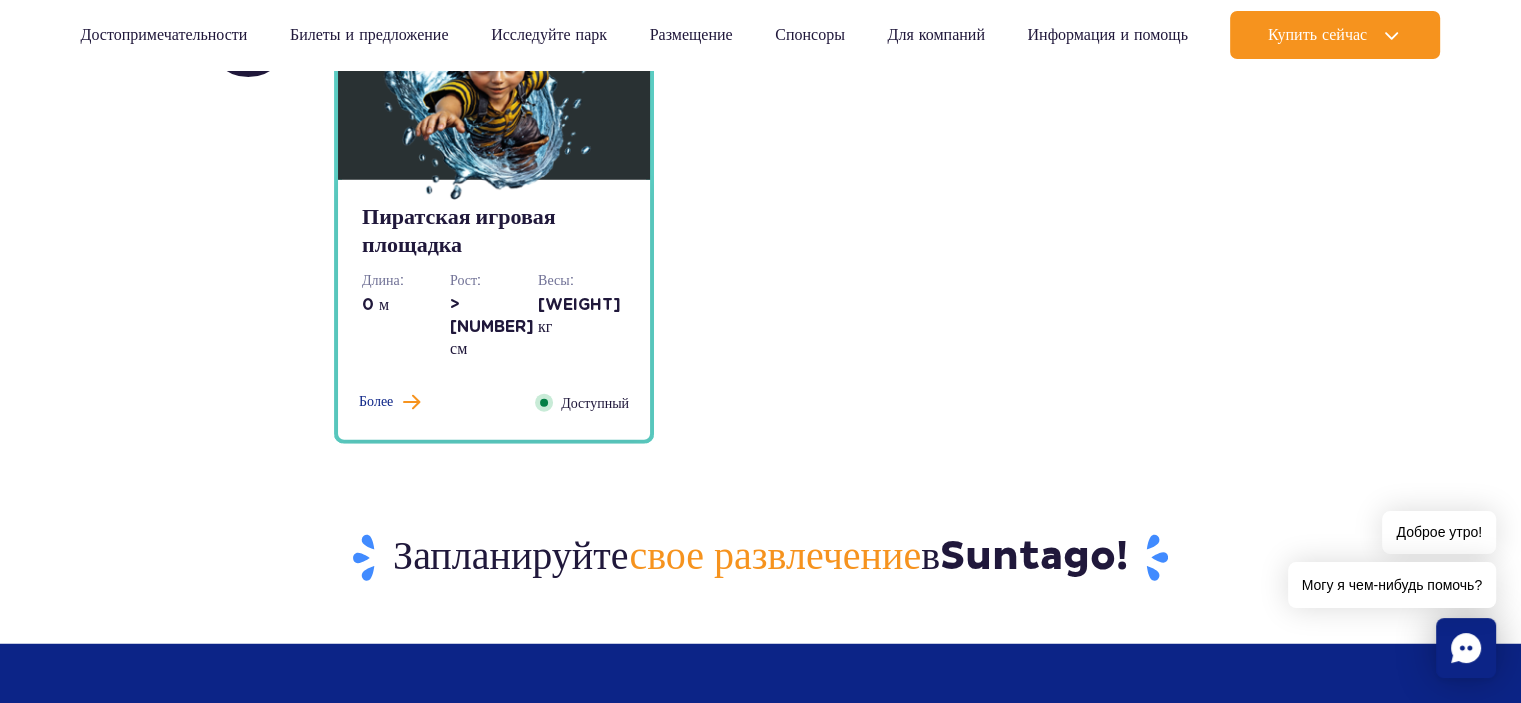 scroll, scrollTop: 5056, scrollLeft: 0, axis: vertical 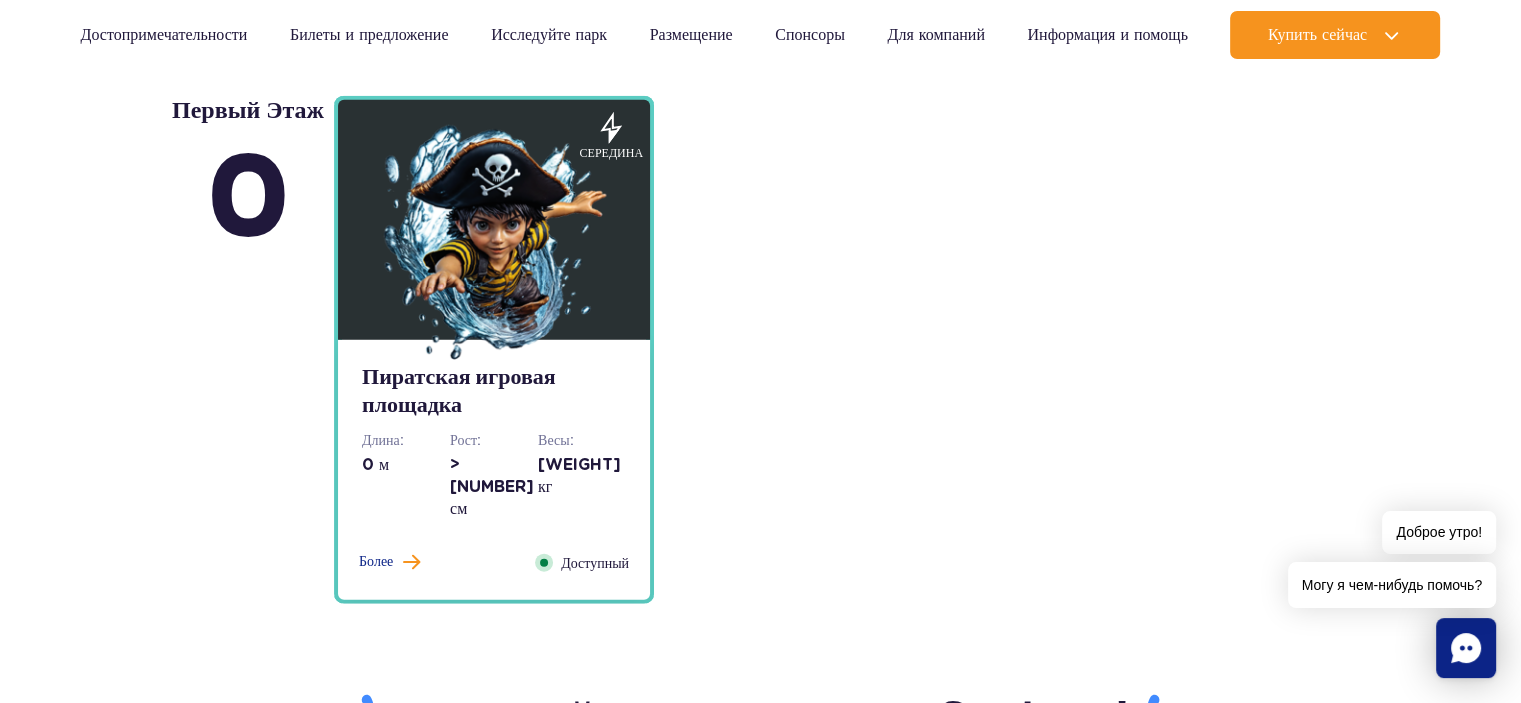 click on "Весы:" at bounding box center (582, 440) 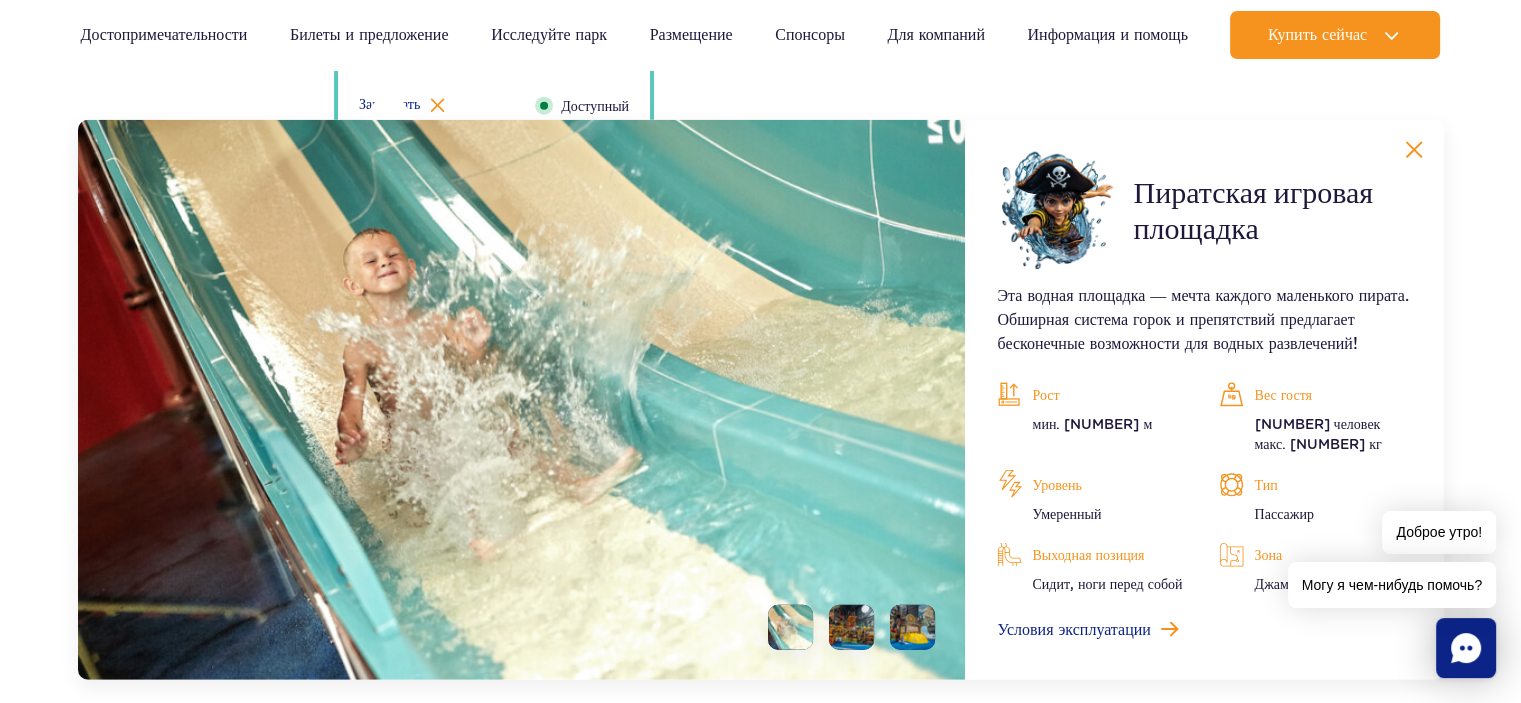 scroll, scrollTop: 5412, scrollLeft: 0, axis: vertical 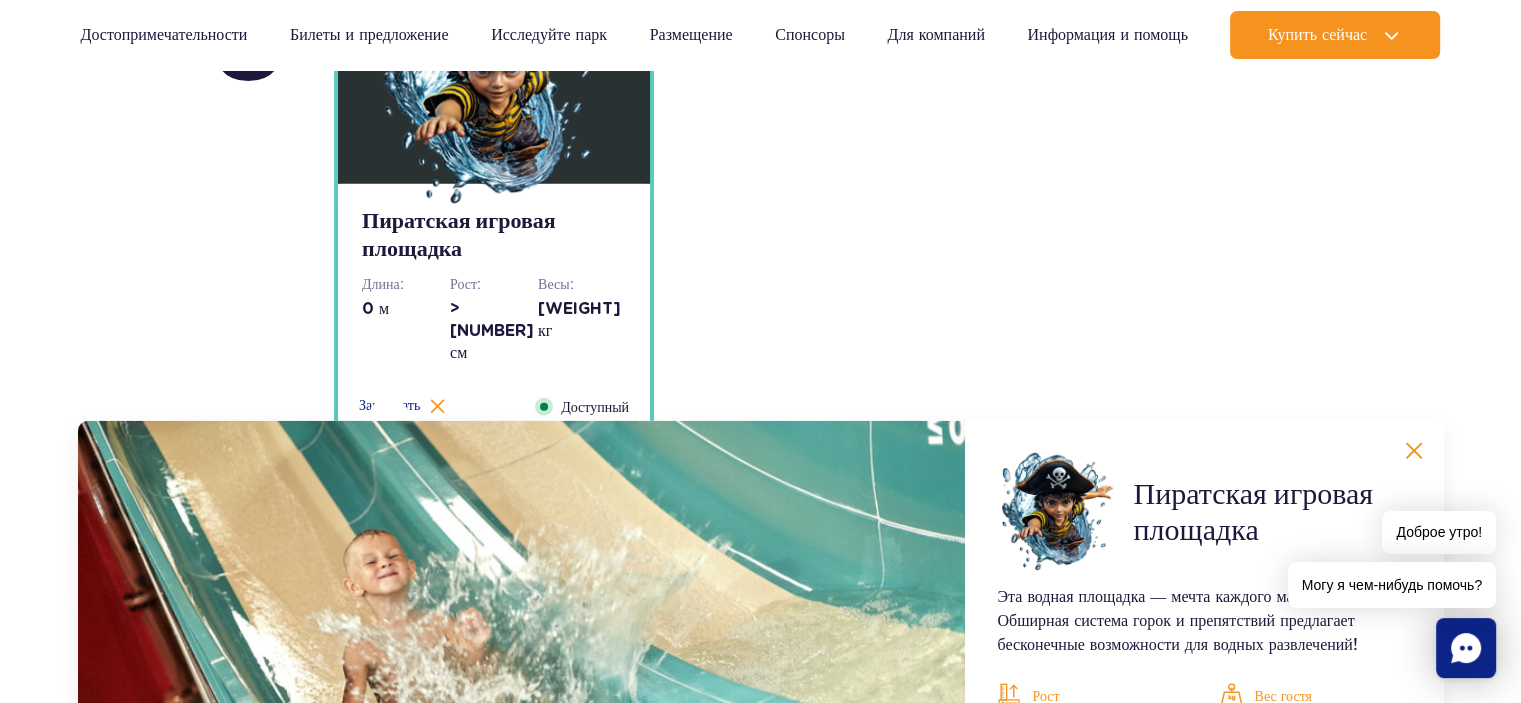 click on "0 м" at bounding box center [406, 309] 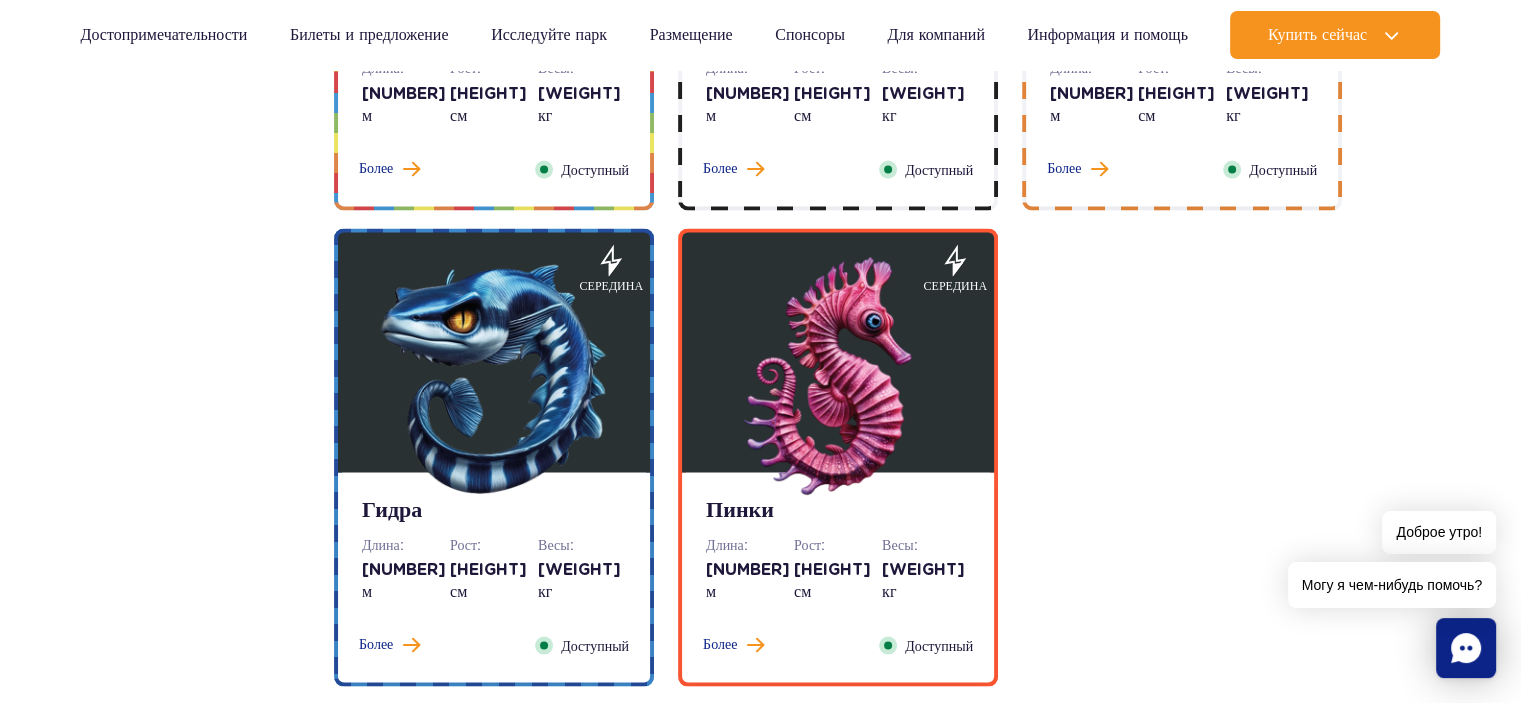 click at bounding box center (494, 377) 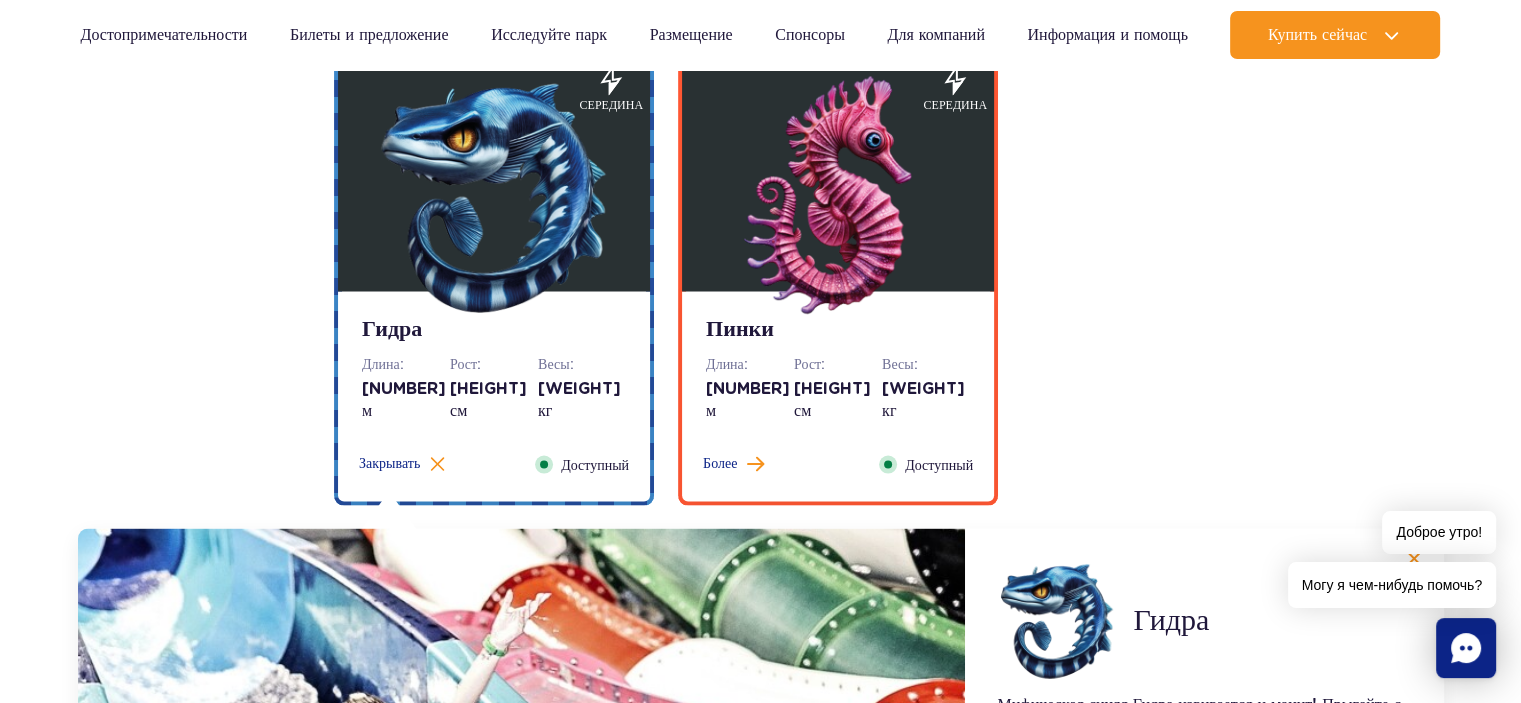 scroll, scrollTop: 3800, scrollLeft: 0, axis: vertical 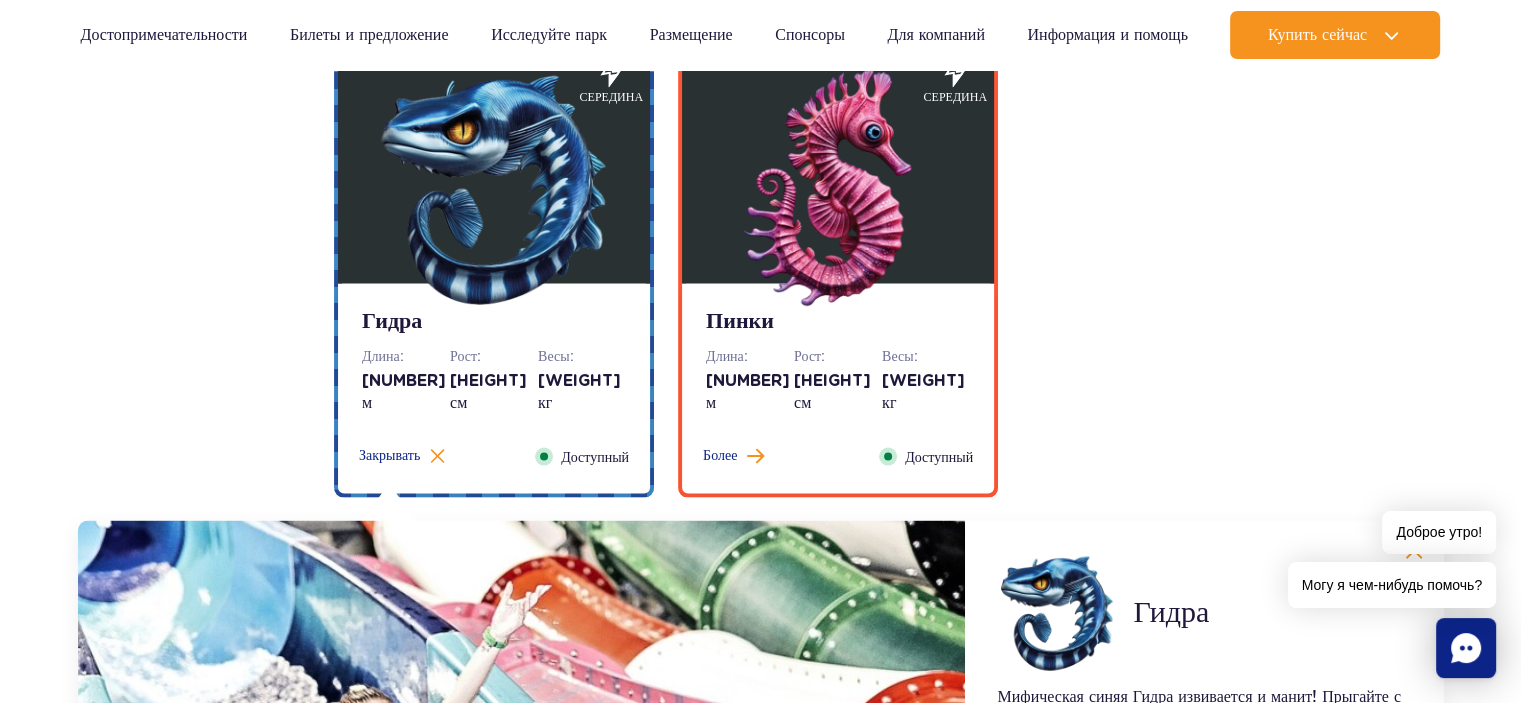 drag, startPoint x: 623, startPoint y: 284, endPoint x: 620, endPoint y: 299, distance: 15.297058 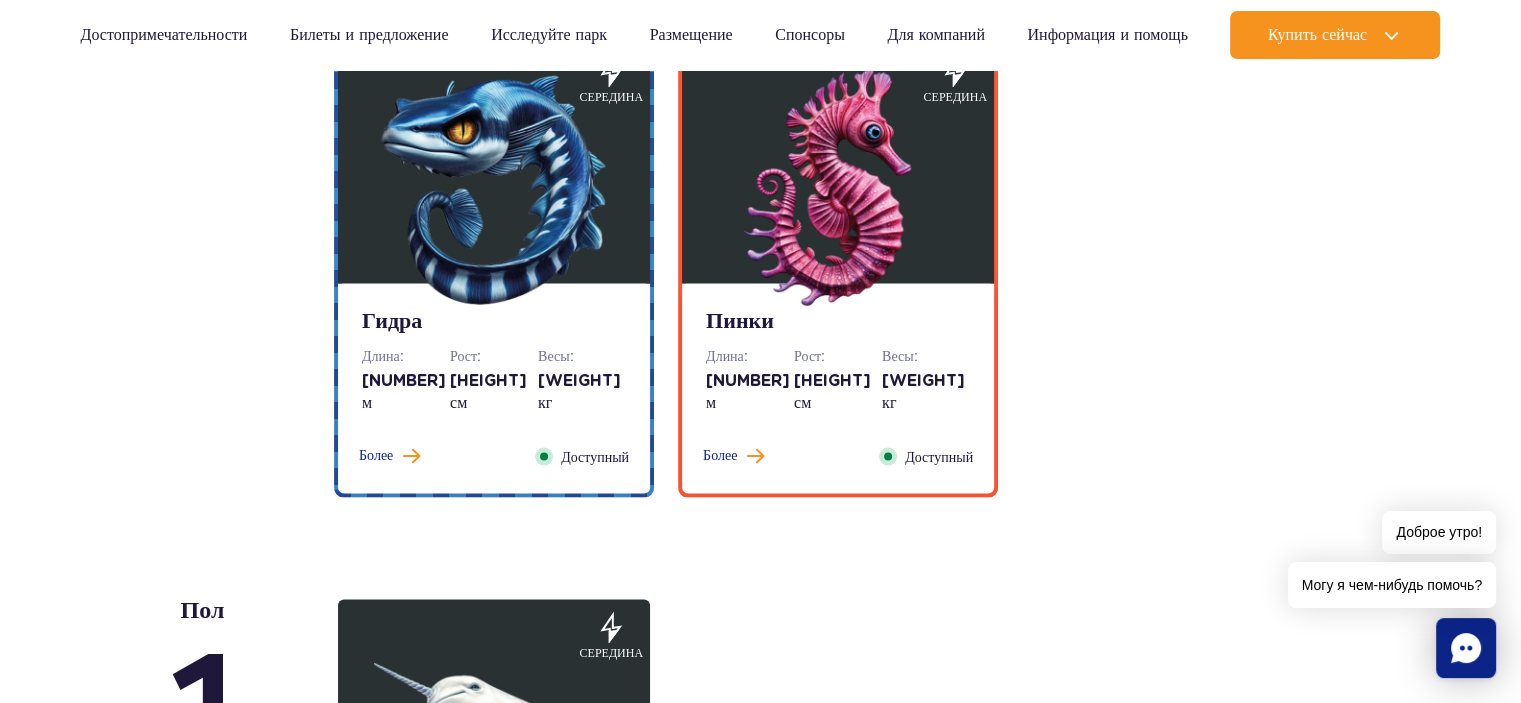 click on ">120 см" at bounding box center (838, 392) 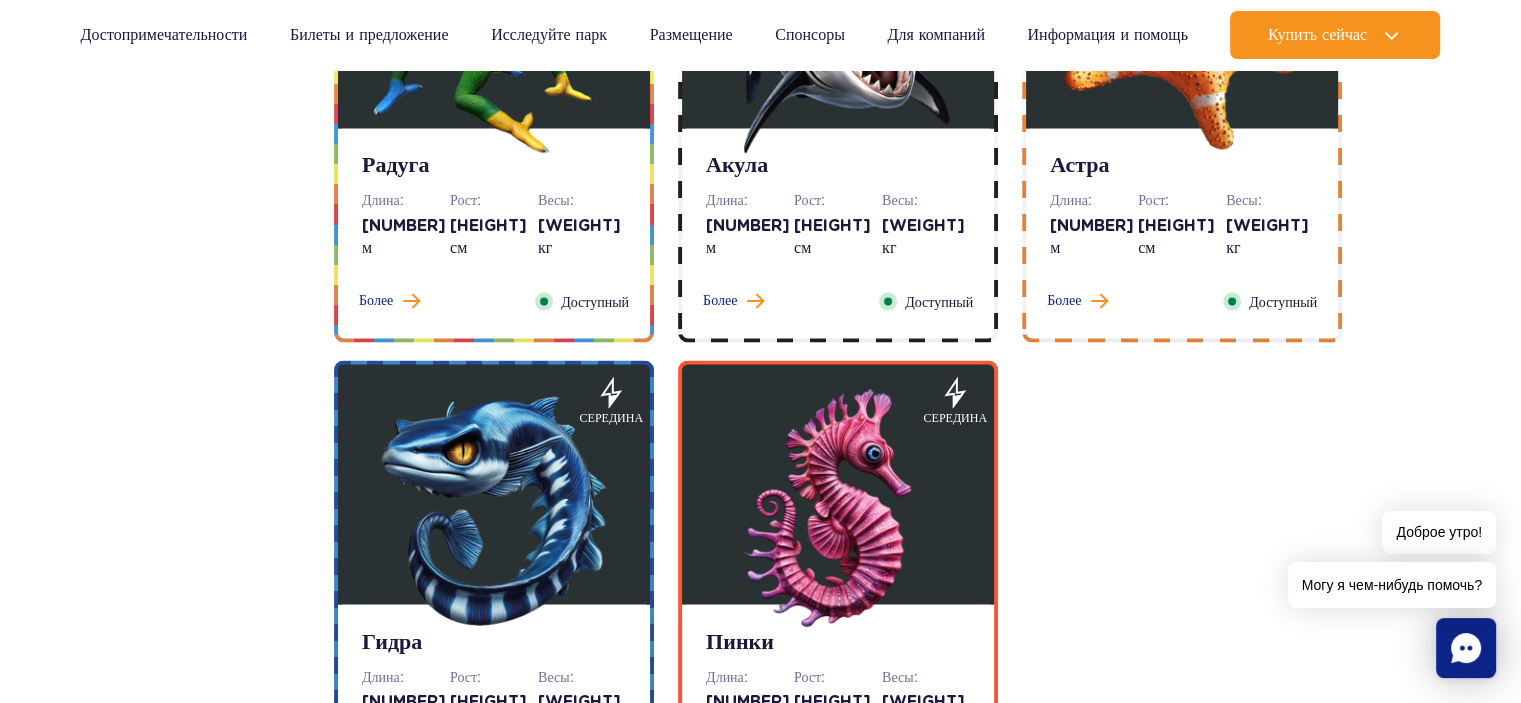 scroll, scrollTop: 3597, scrollLeft: 0, axis: vertical 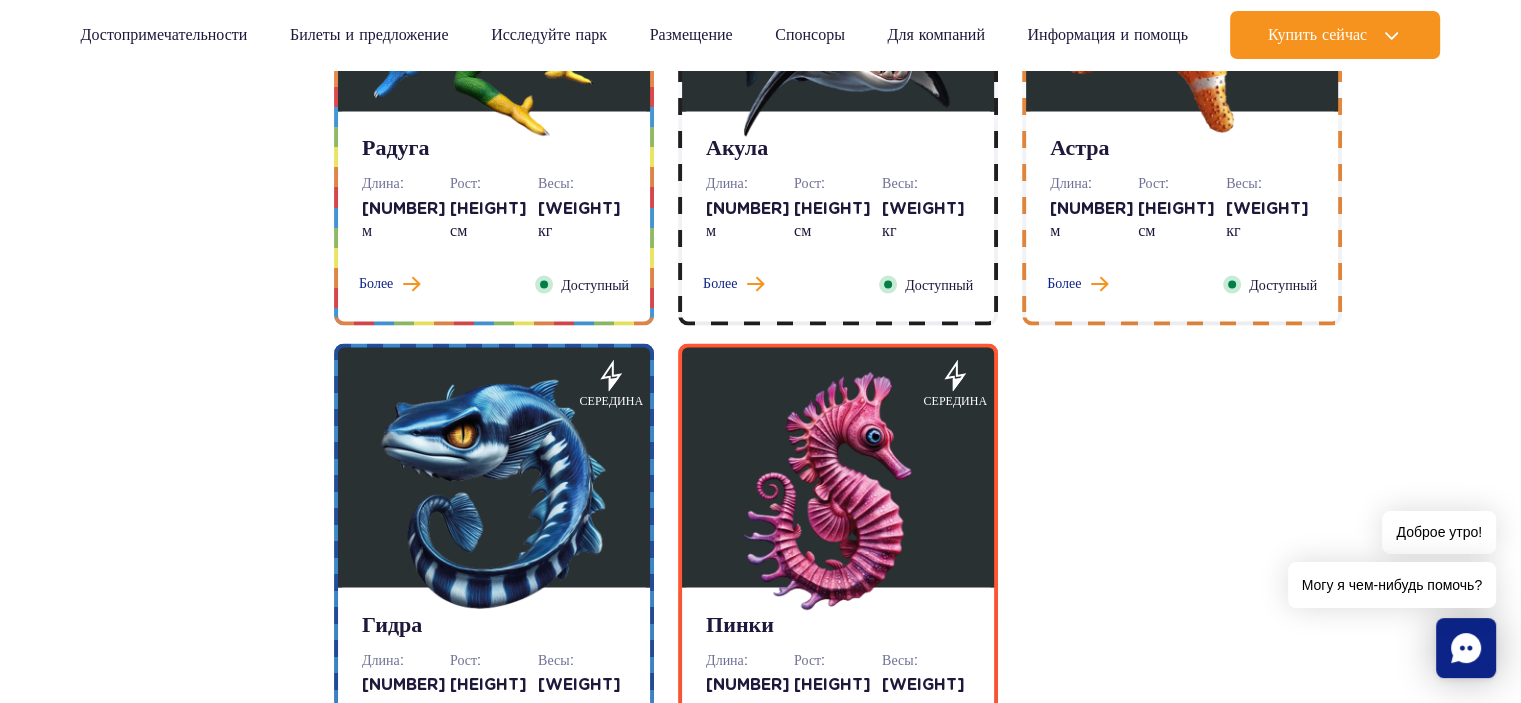 click at bounding box center [838, 492] 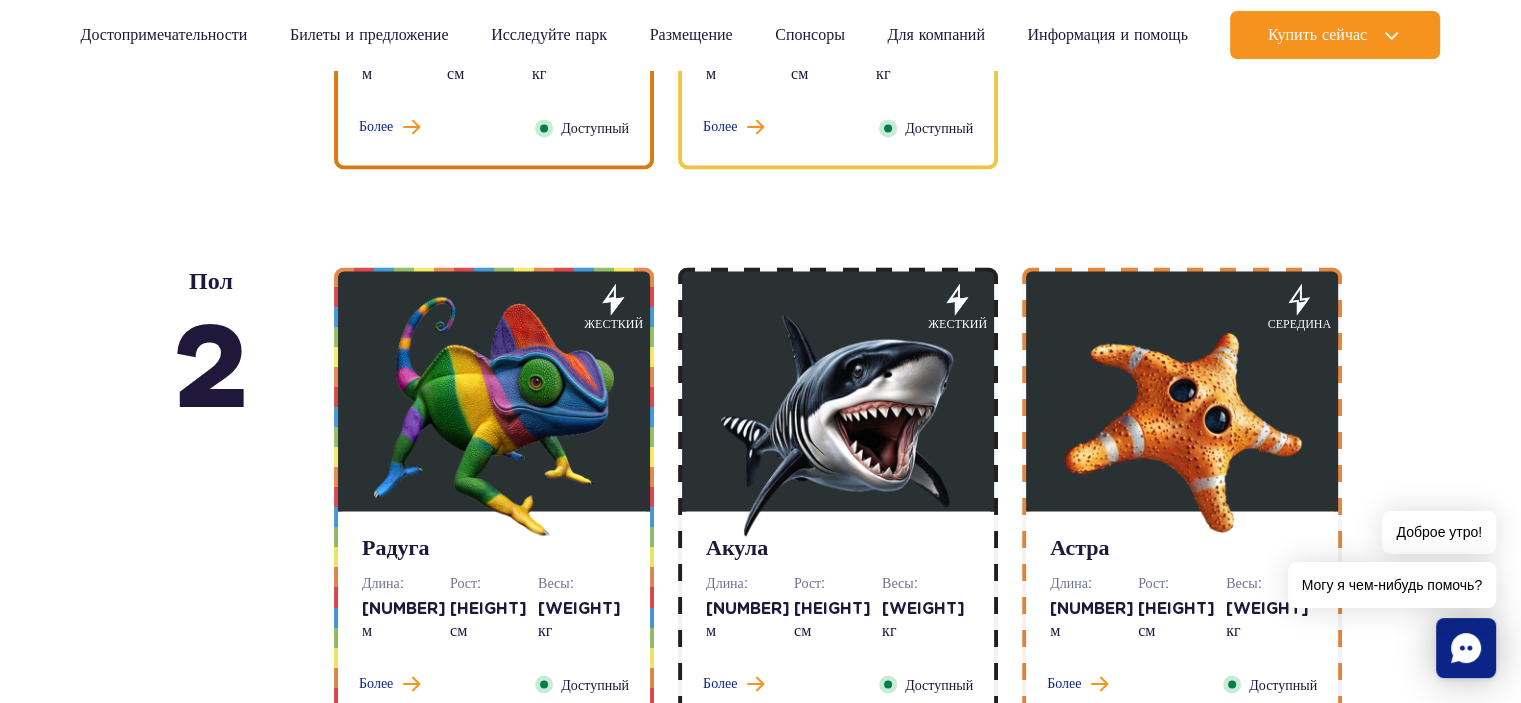 click at bounding box center [494, 416] 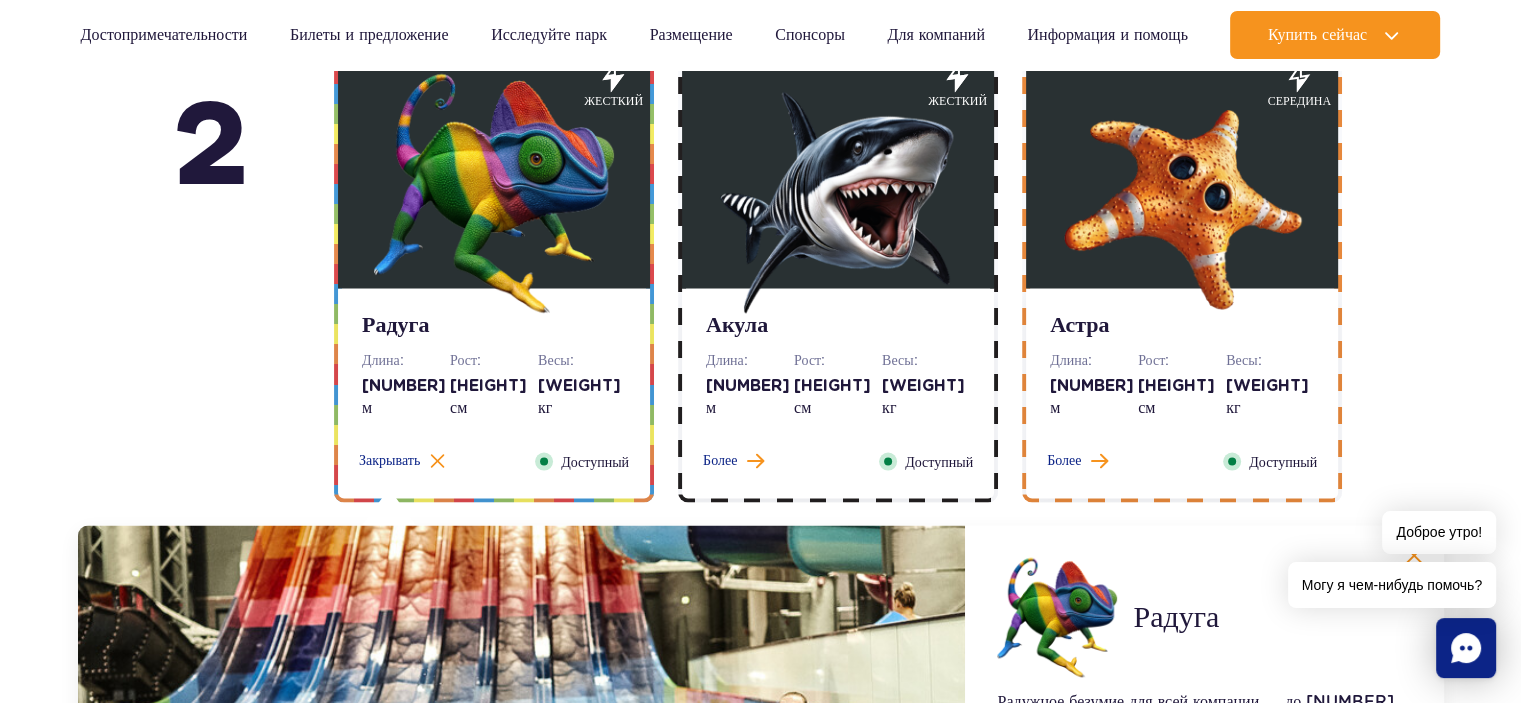 scroll, scrollTop: 3324, scrollLeft: 0, axis: vertical 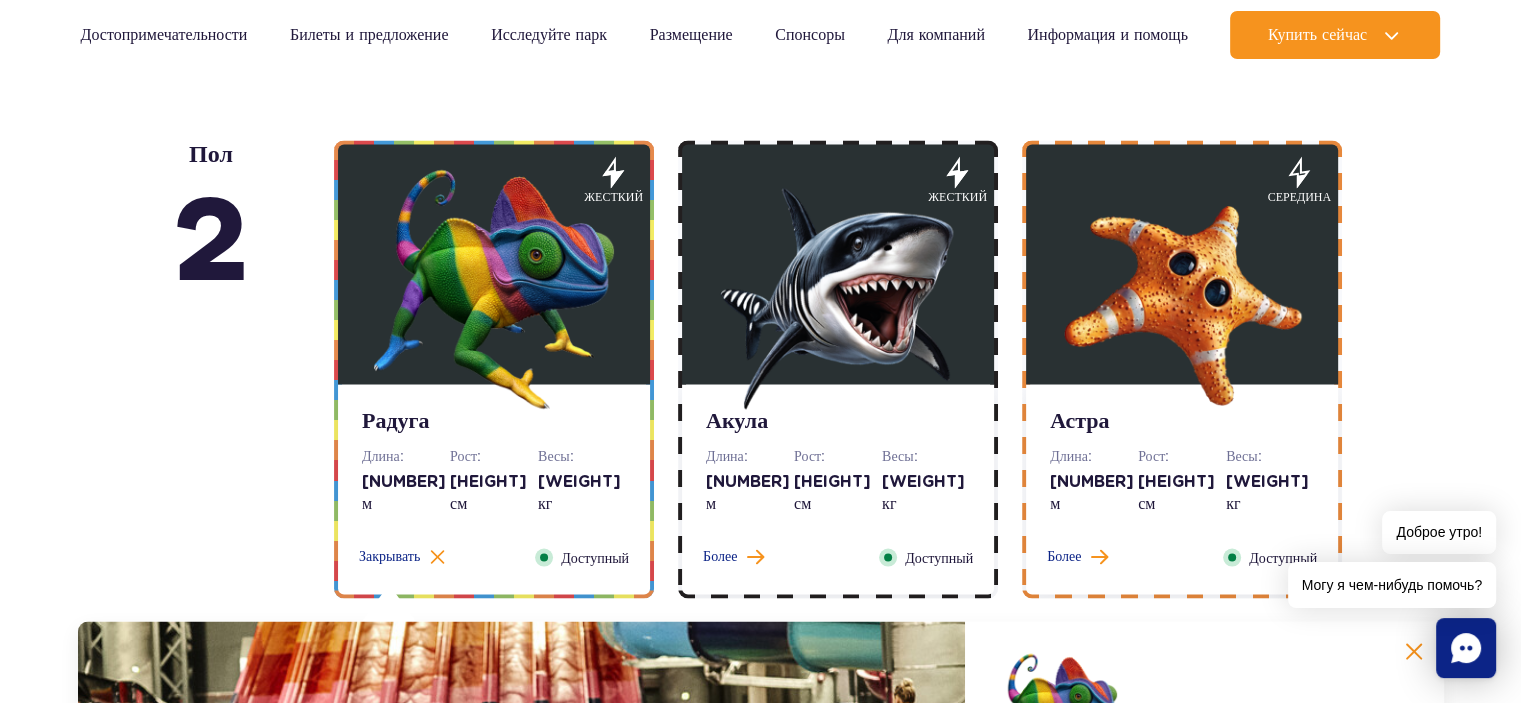 click on "Весы:" at bounding box center [582, 456] 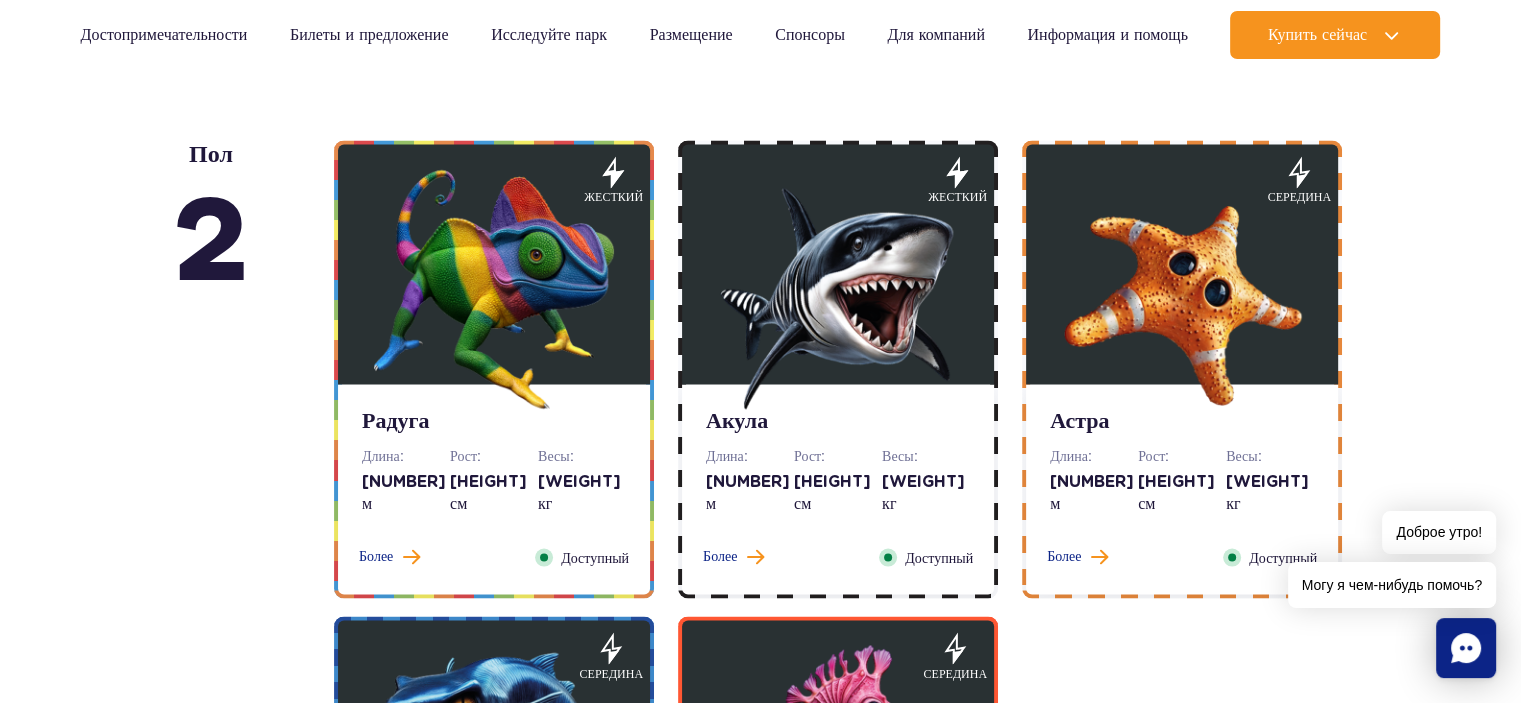 click on "Акула
Длина:
61 м
Рост:
>120 см
Весы:
<120 кг
Более
Закрывать
Доступный" at bounding box center [838, 489] 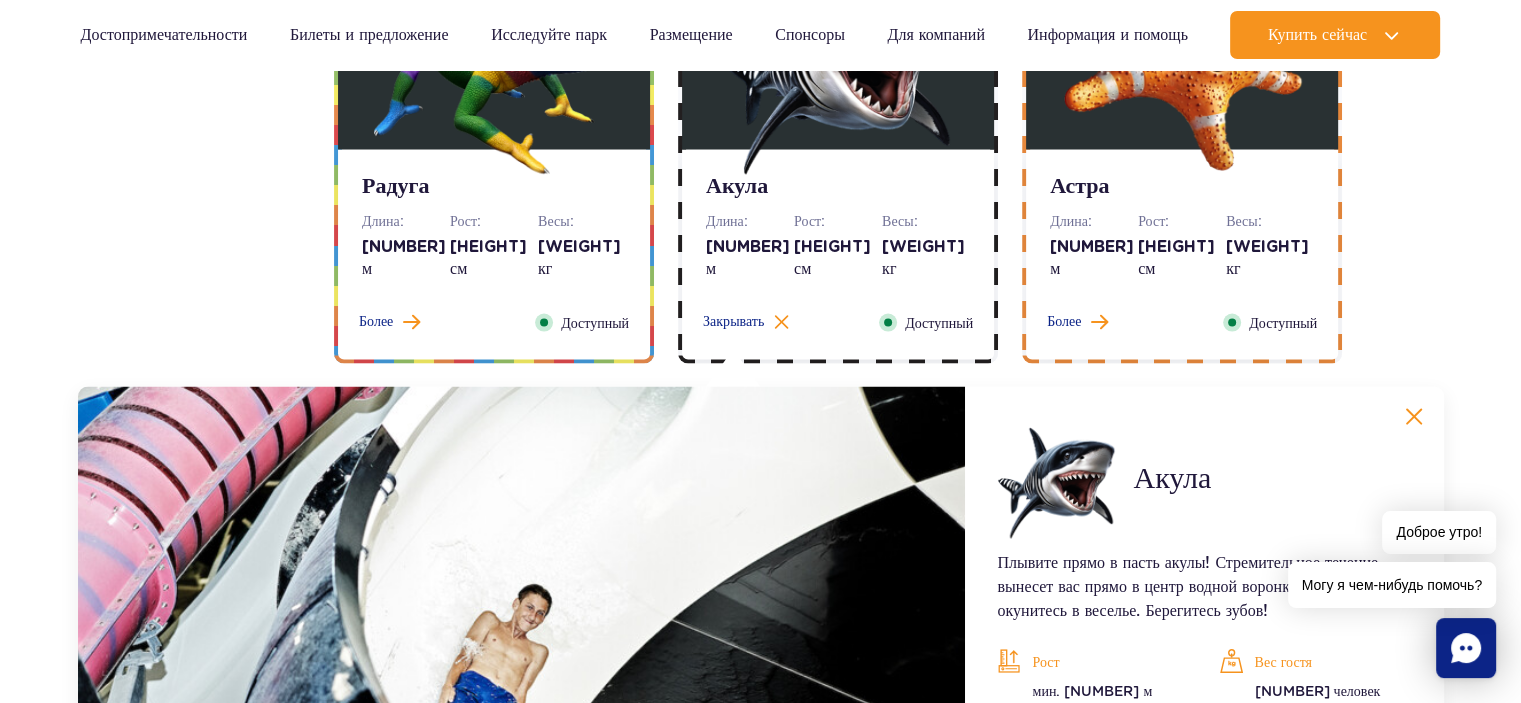 scroll, scrollTop: 3524, scrollLeft: 0, axis: vertical 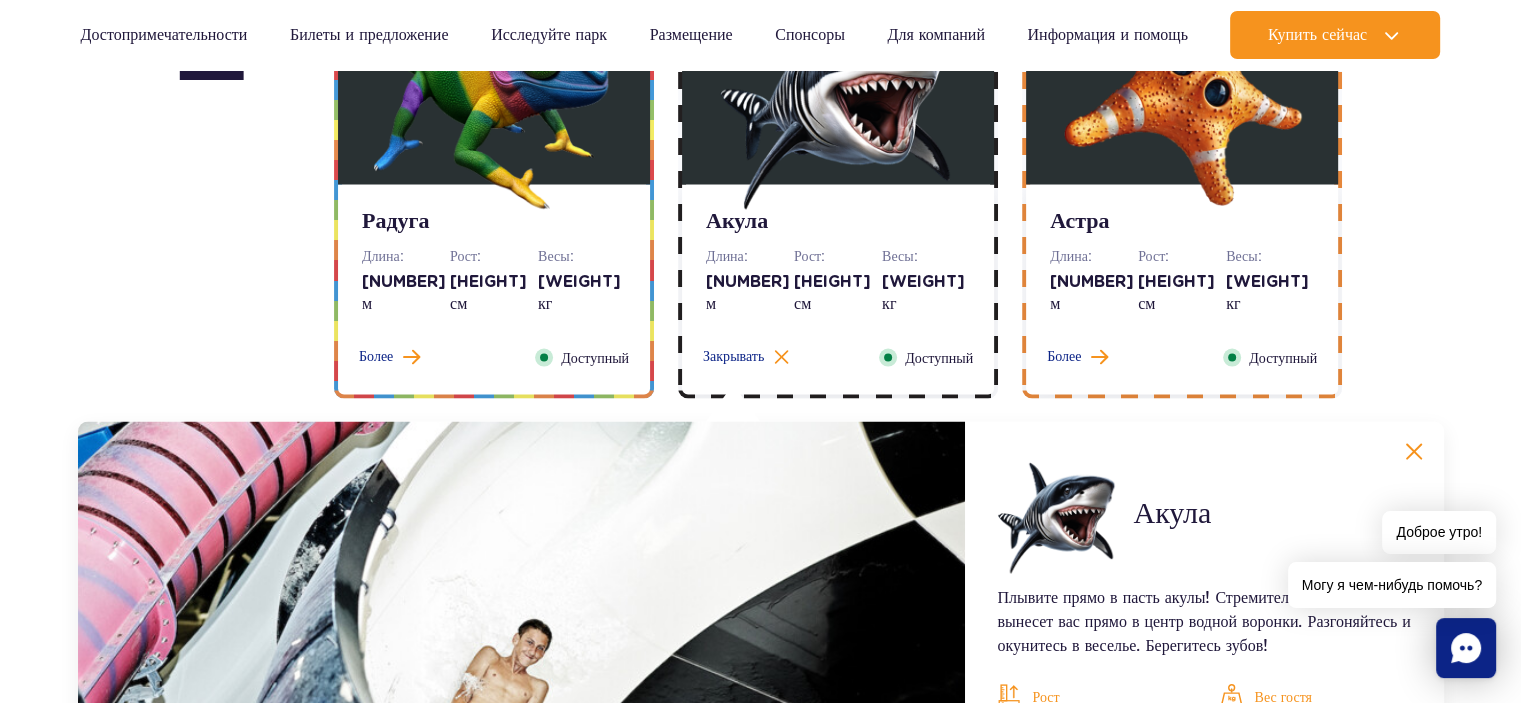 click on ">120 см" at bounding box center (838, 292) 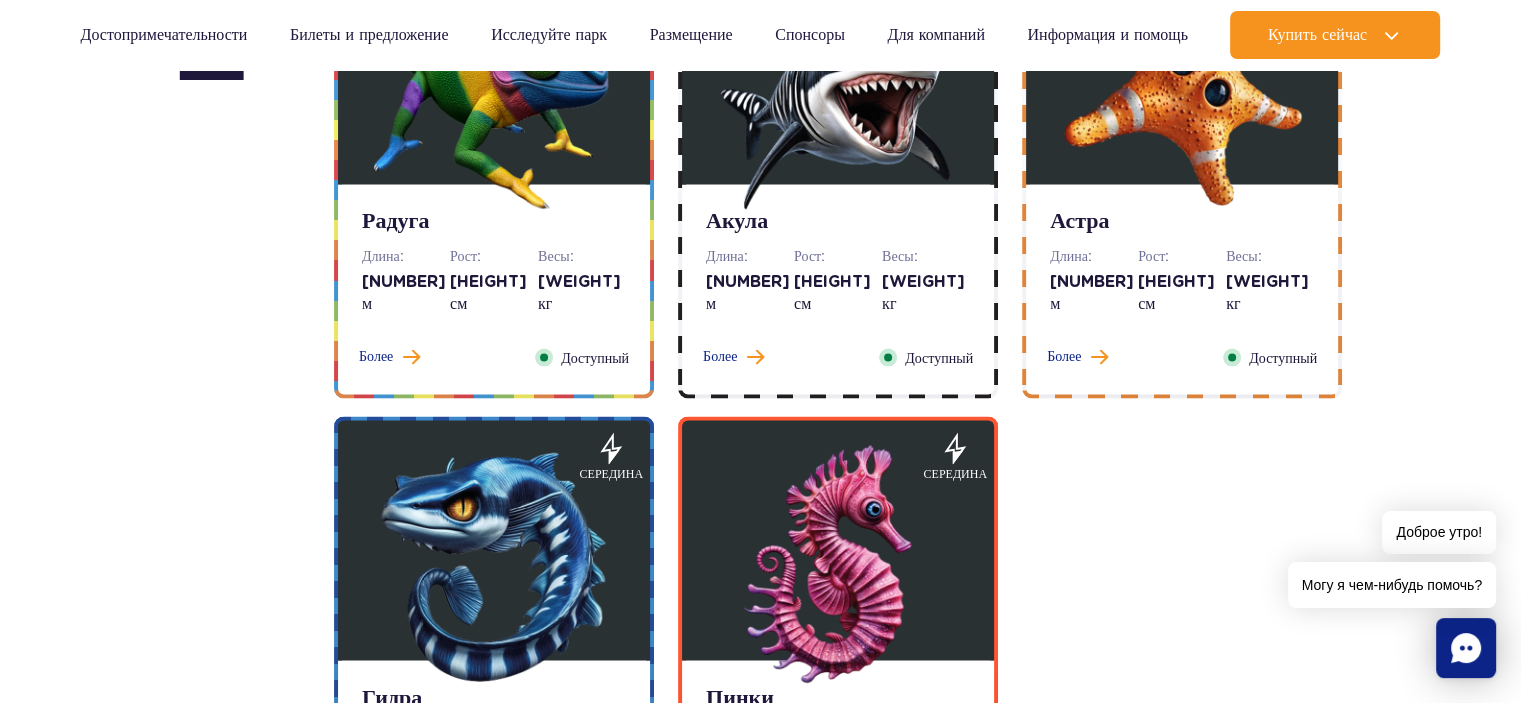 click on "76 м" at bounding box center (1092, 292) 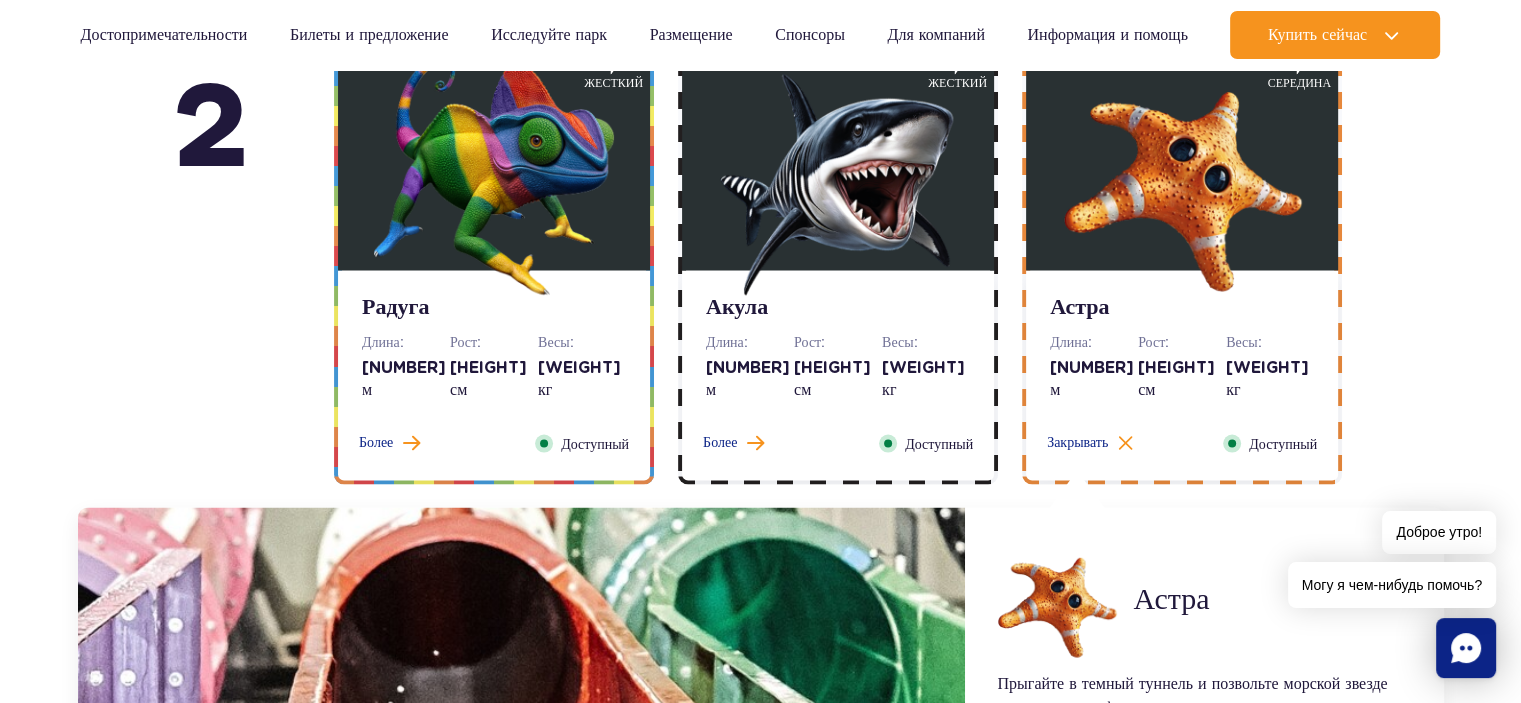 scroll, scrollTop: 3324, scrollLeft: 0, axis: vertical 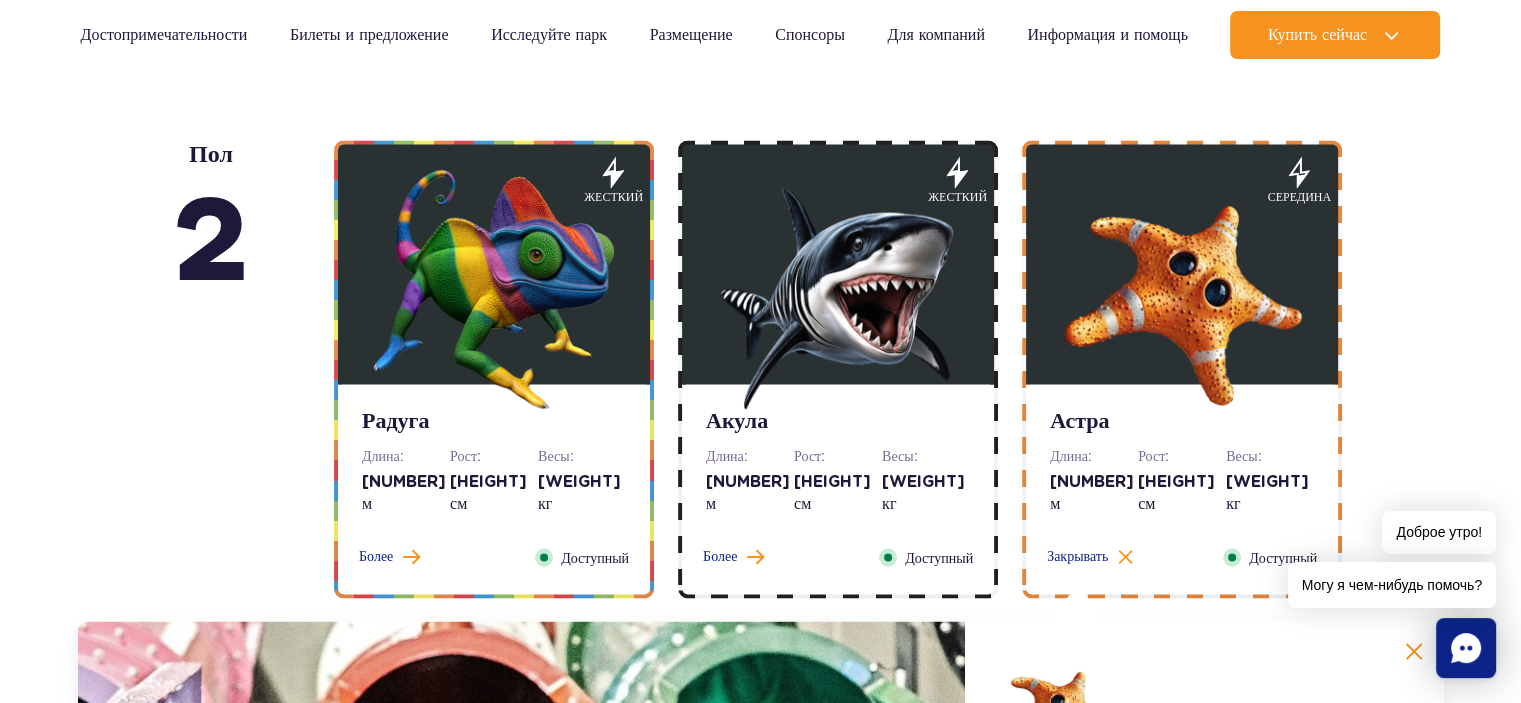 click at bounding box center [1182, 289] 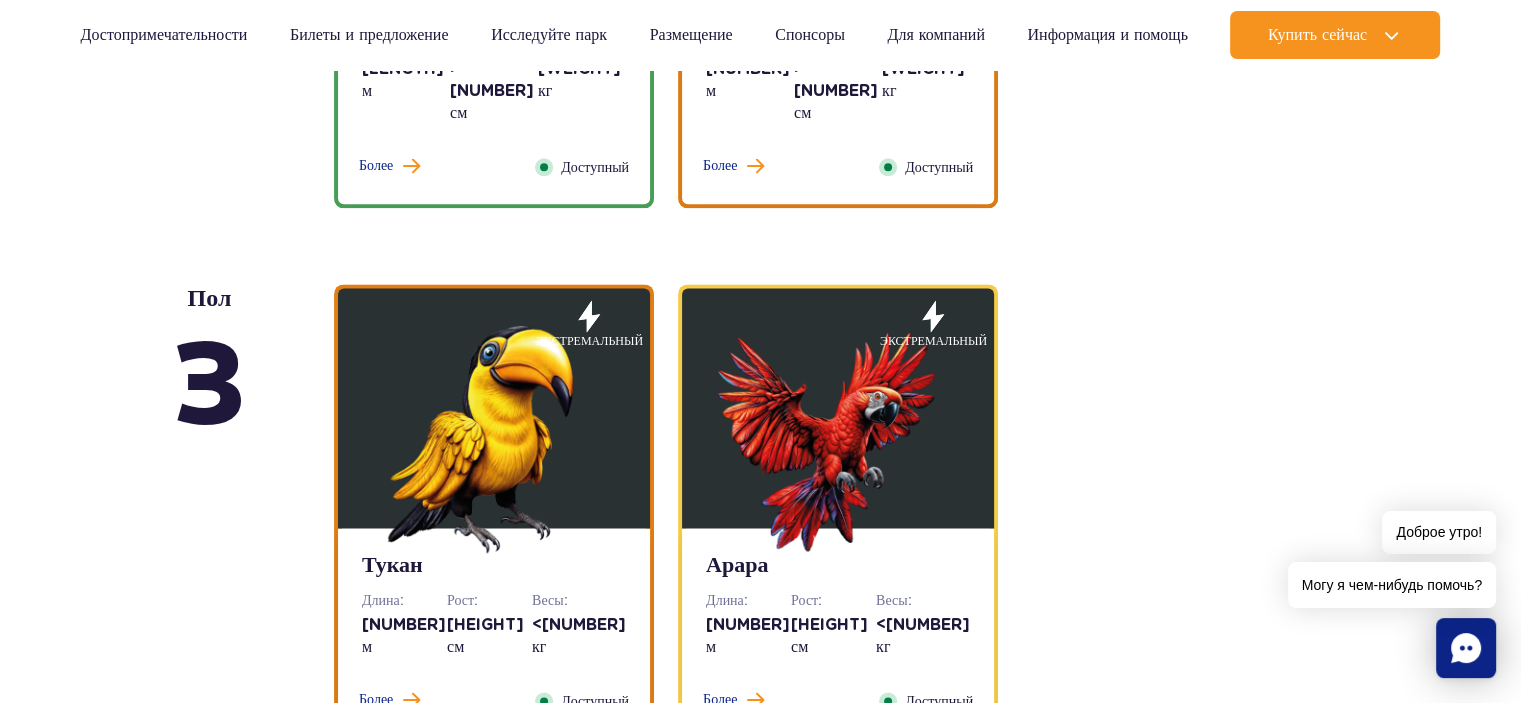 click on "Тукан" at bounding box center (494, 566) 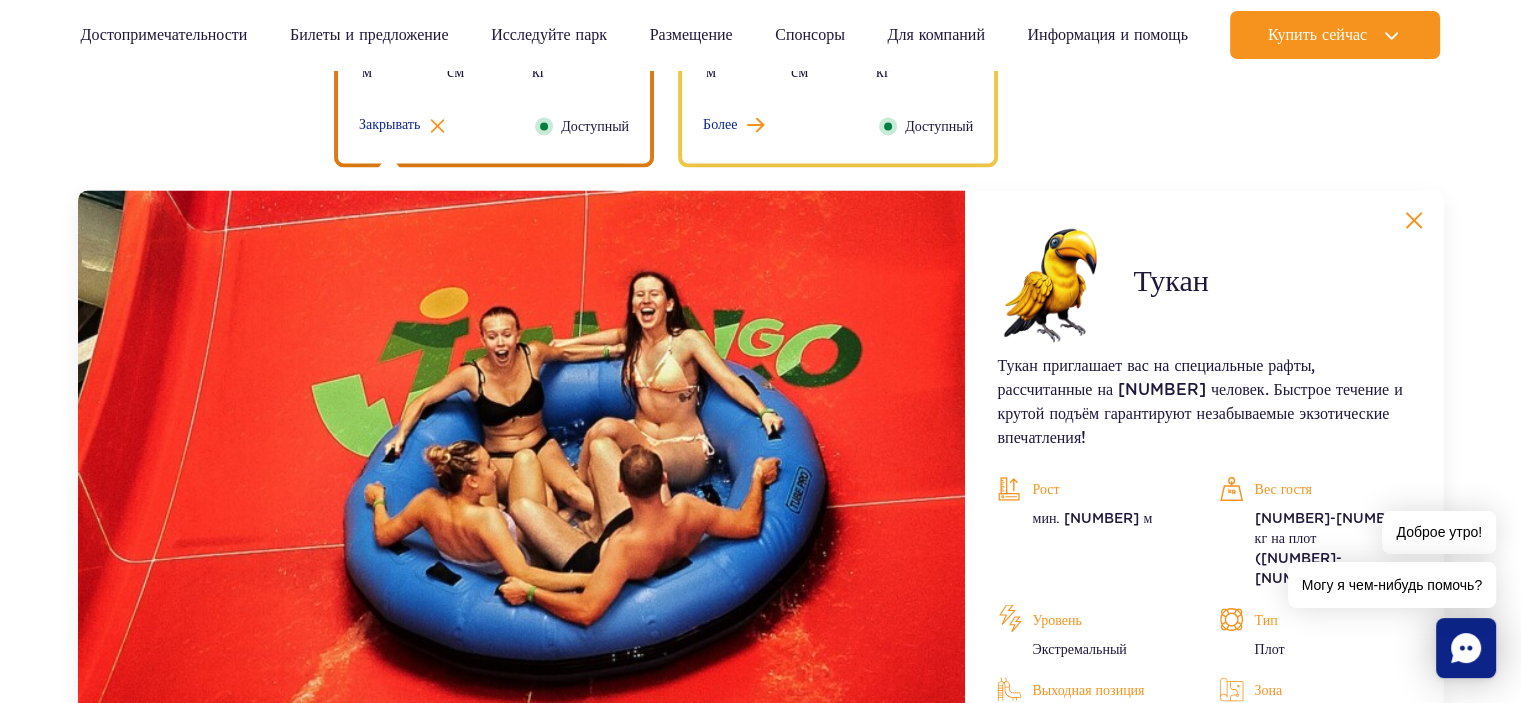 scroll, scrollTop: 3179, scrollLeft: 0, axis: vertical 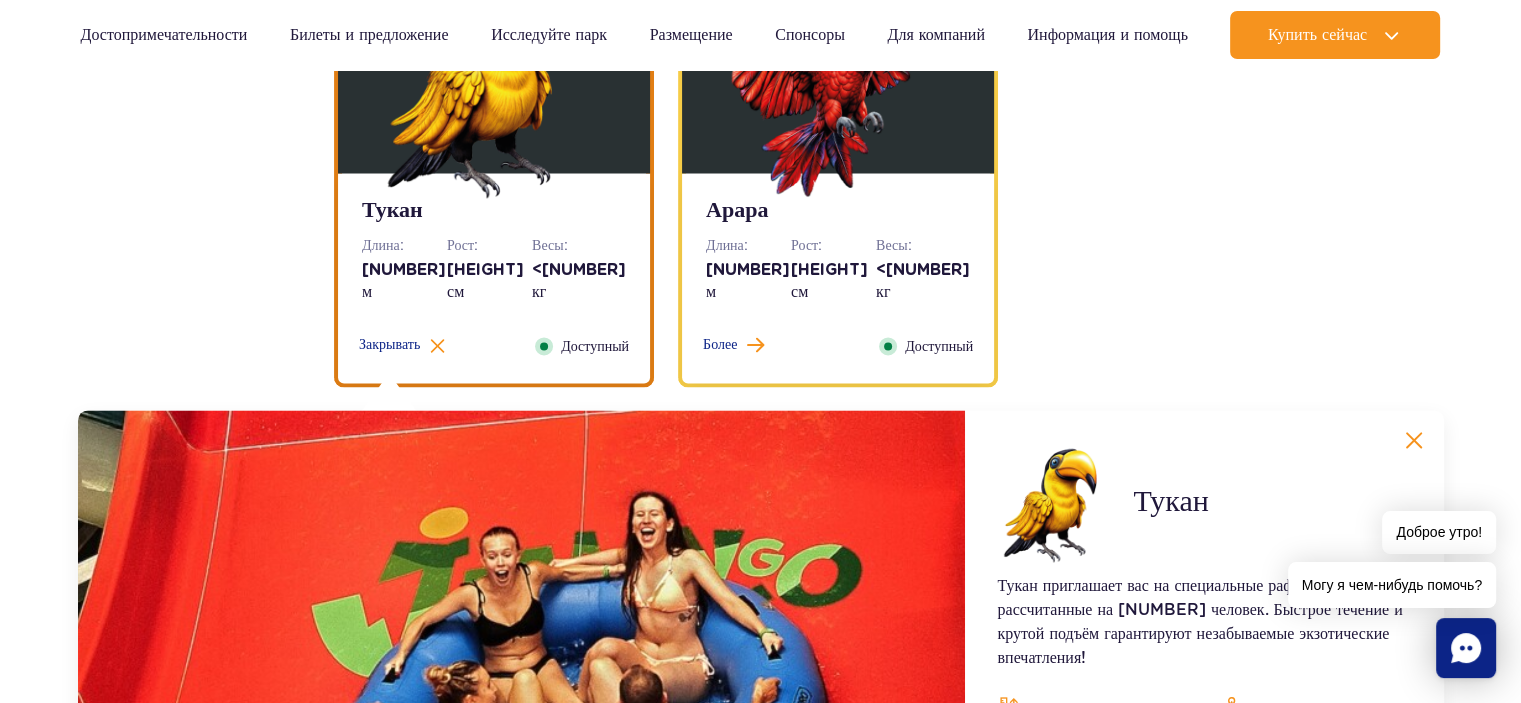 click on "Арара
Длина:
159 м
Рост:
>120 см
Весы:
<290 кг
Более
Закрывать
Доступный" at bounding box center (838, 278) 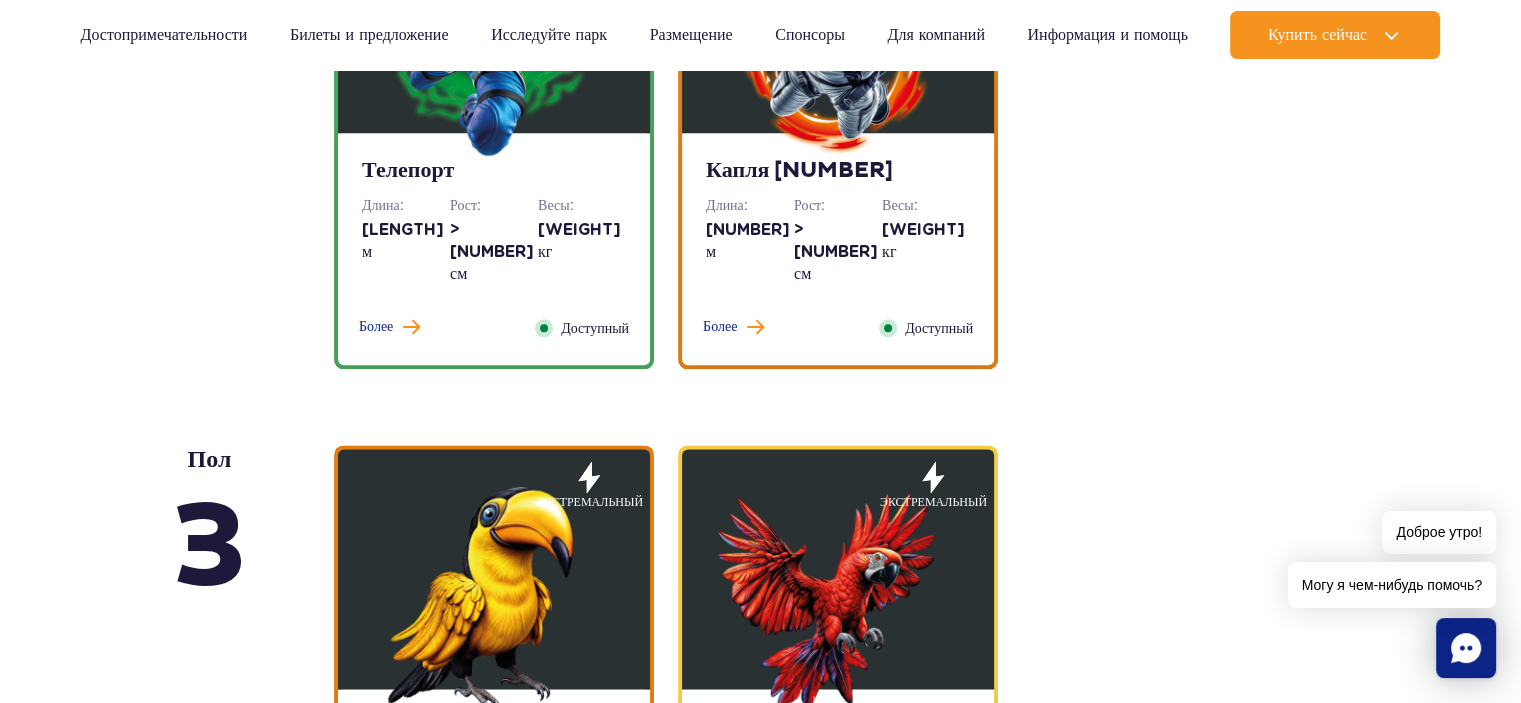 scroll, scrollTop: 2268, scrollLeft: 0, axis: vertical 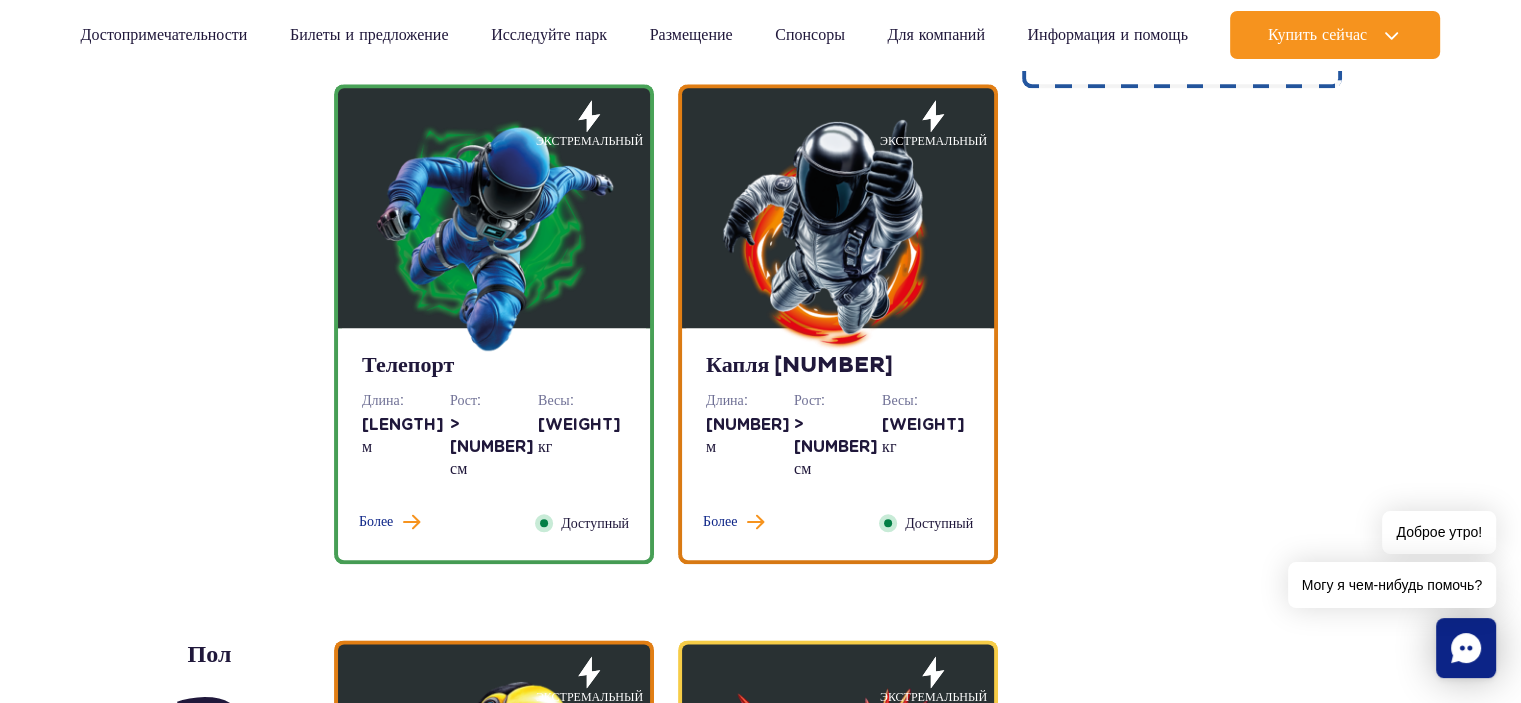 click on "Весы:" at bounding box center [582, 400] 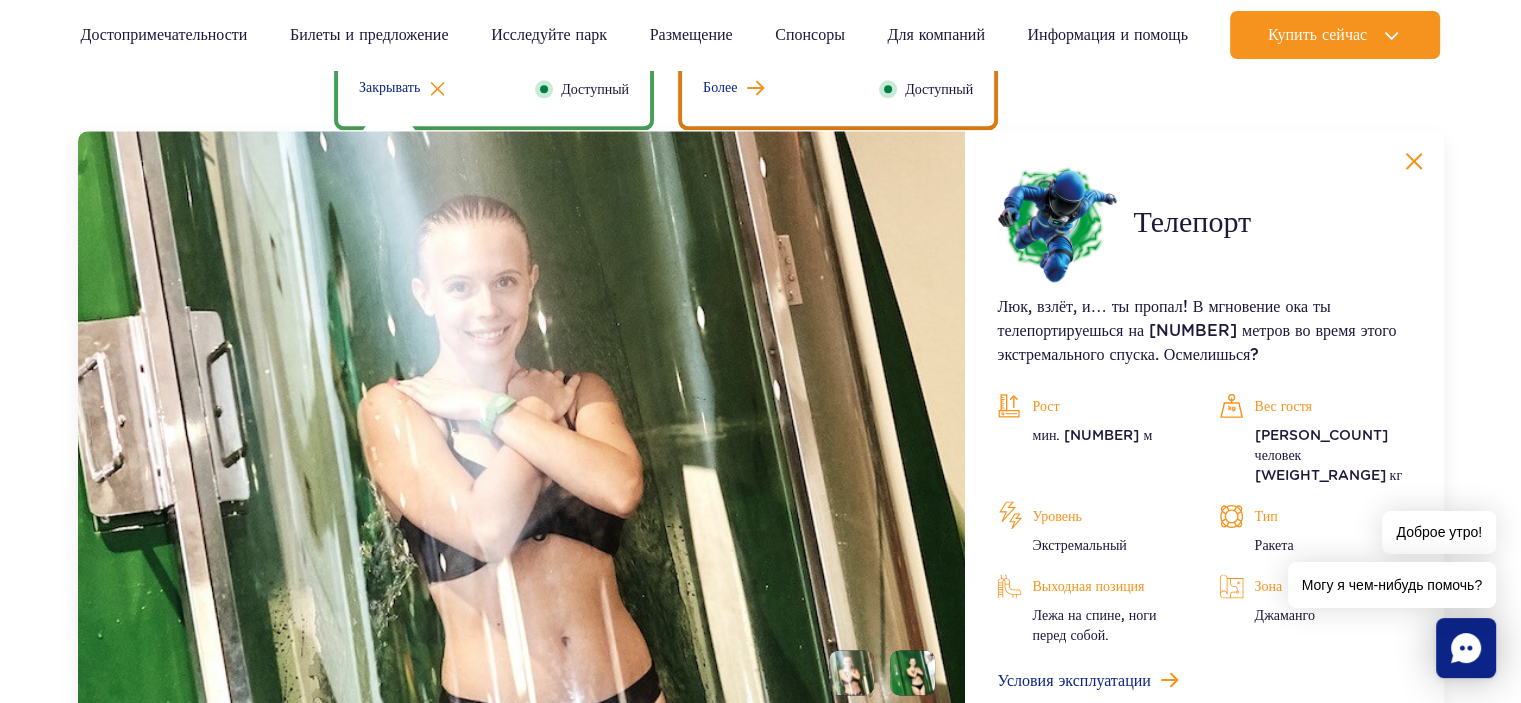 scroll, scrollTop: 2712, scrollLeft: 0, axis: vertical 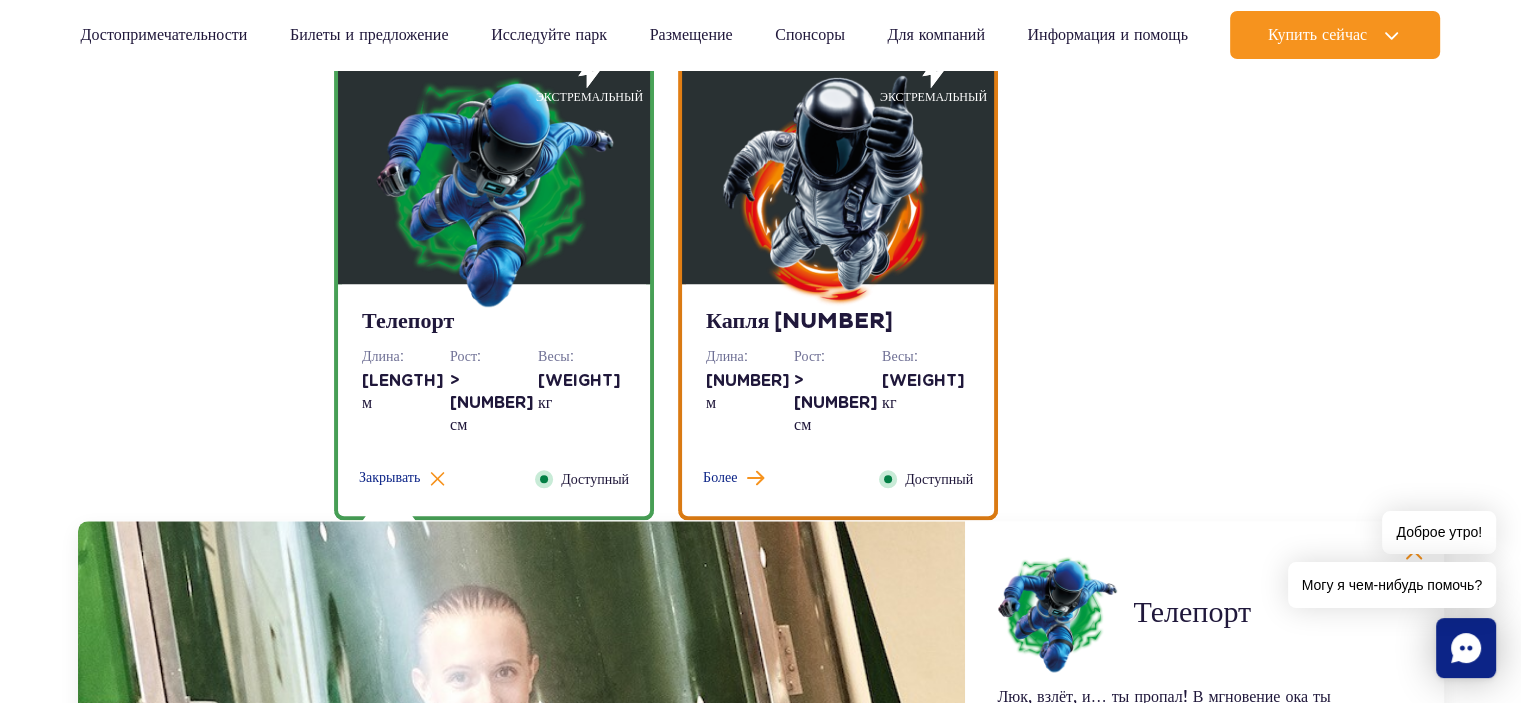 click at bounding box center (494, 189) 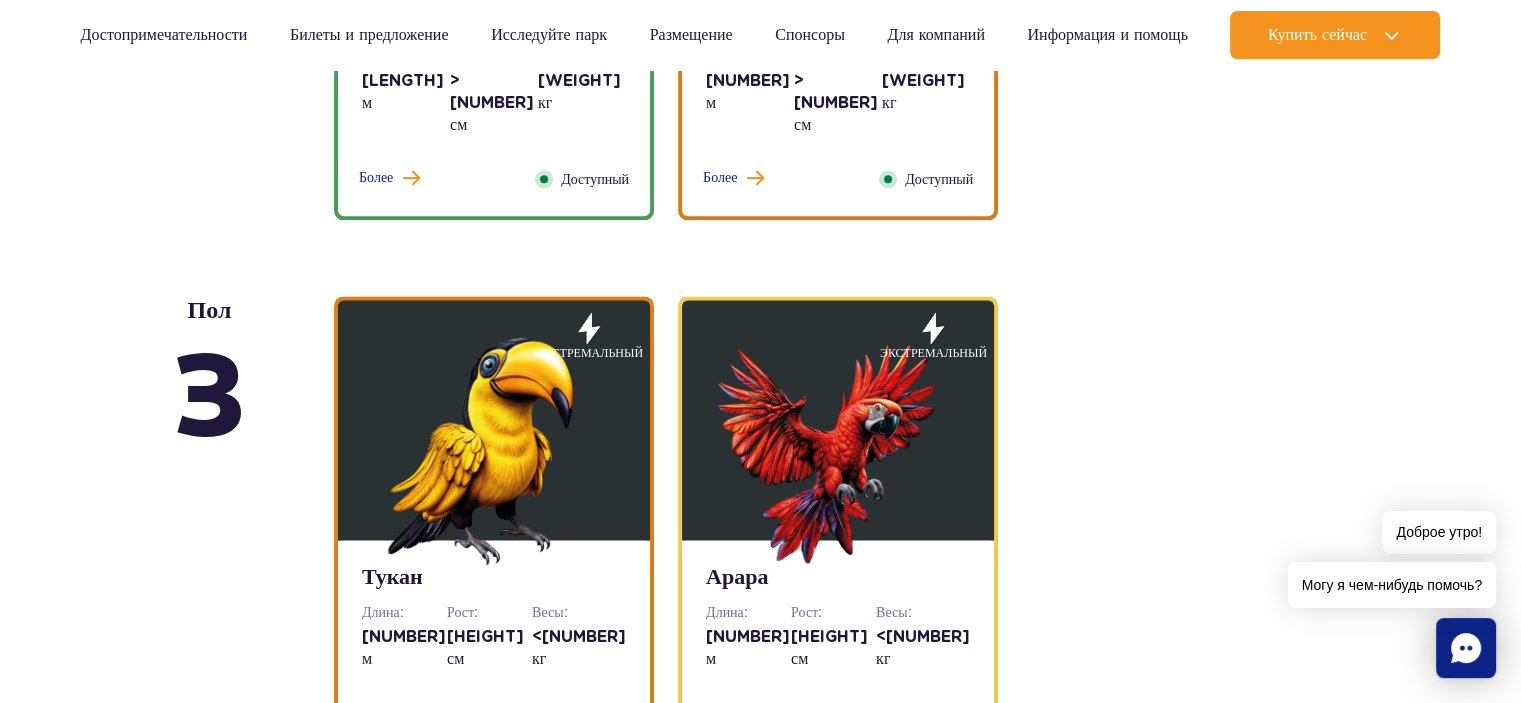 click at bounding box center [494, 445] 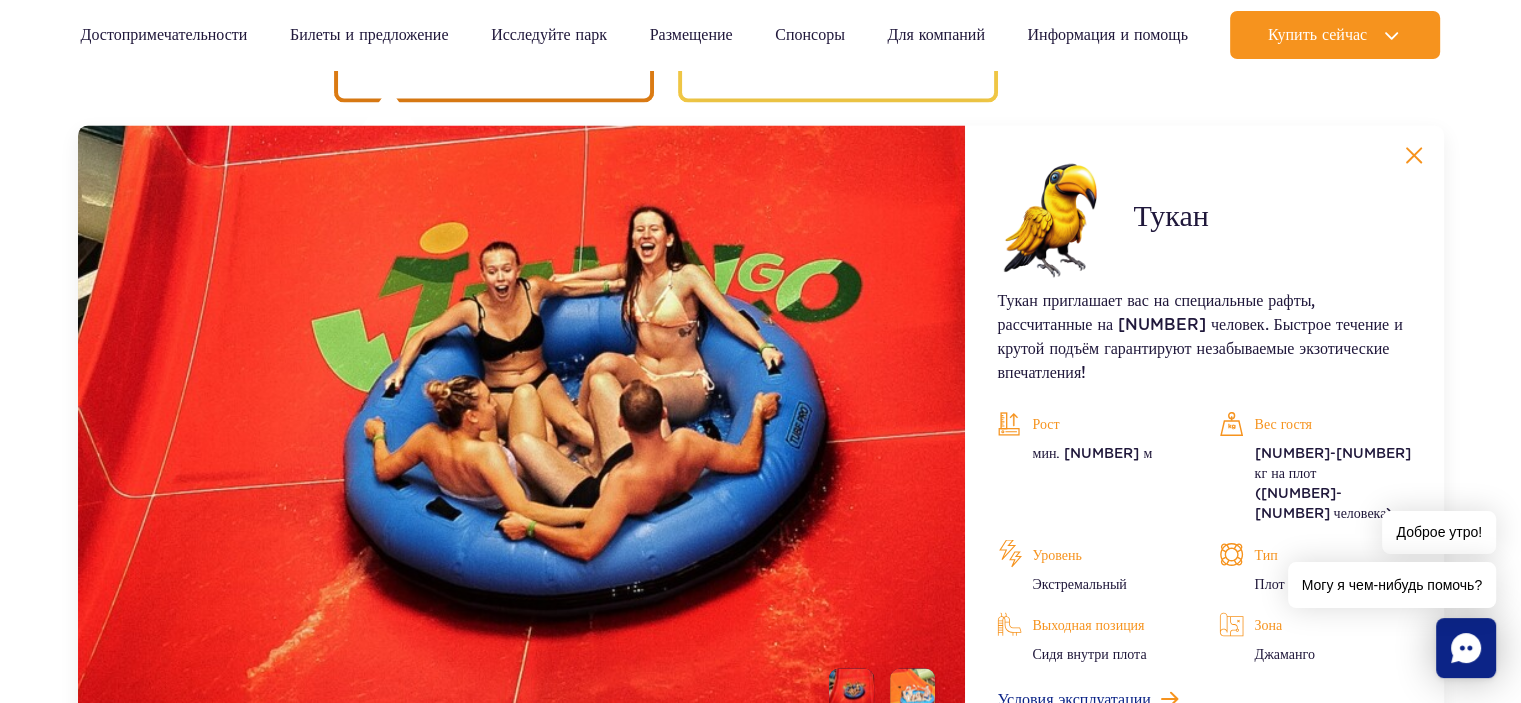 scroll, scrollTop: 3268, scrollLeft: 0, axis: vertical 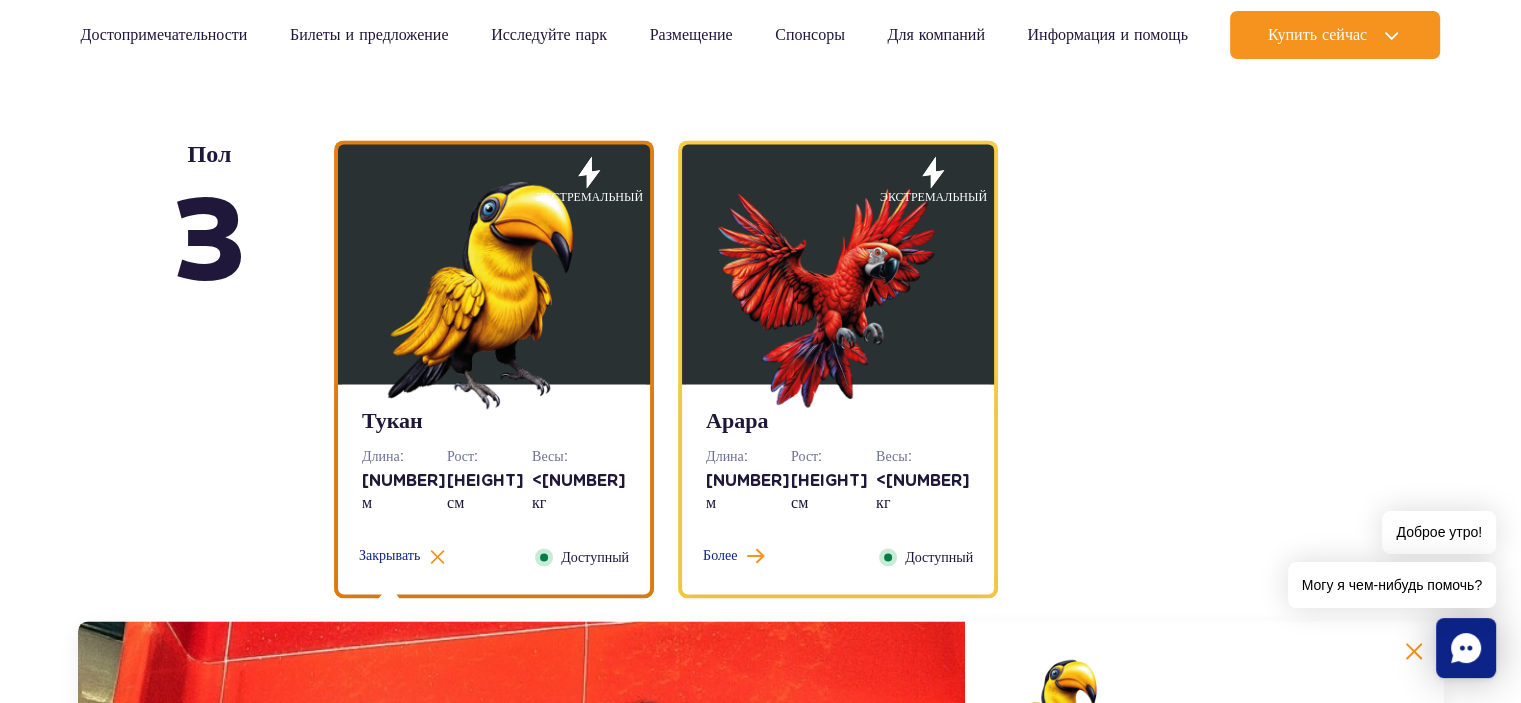 click at bounding box center [494, 289] 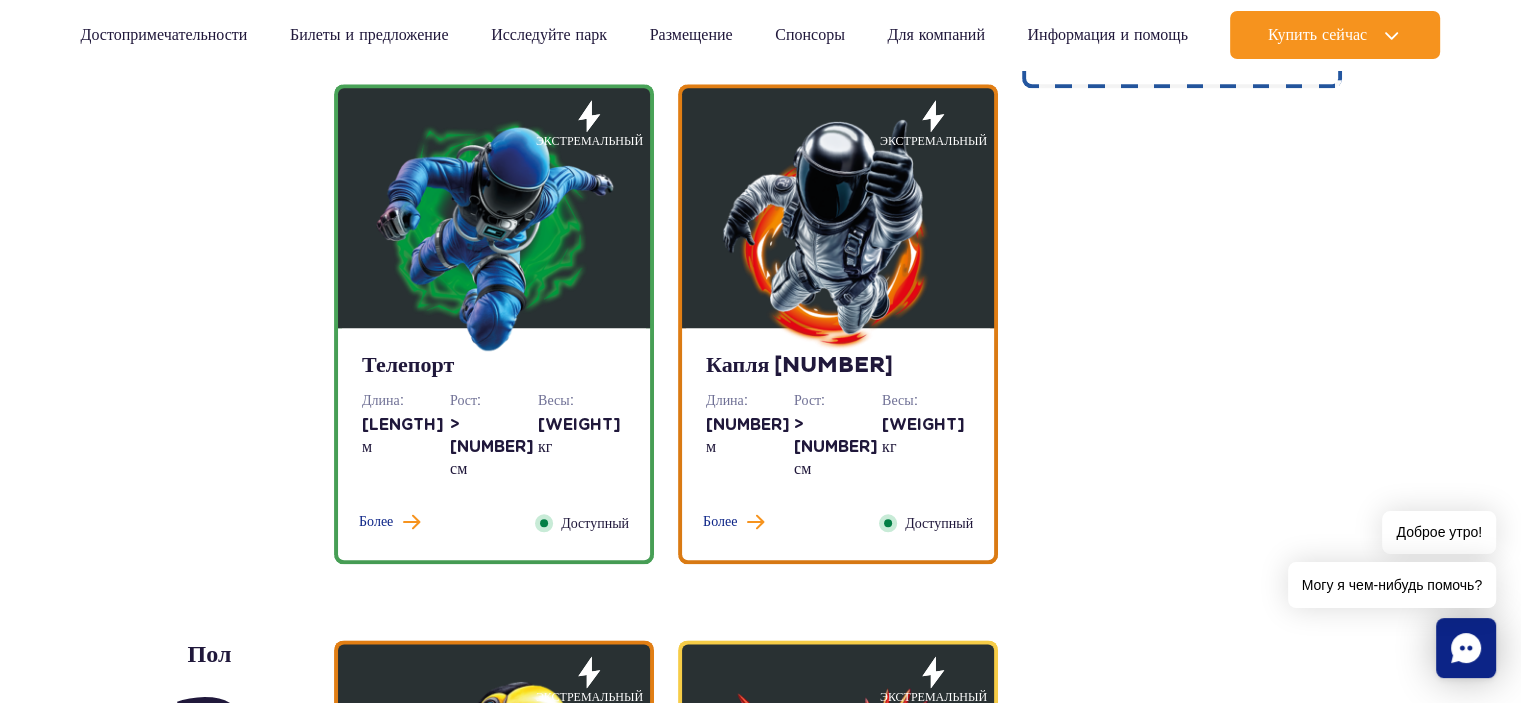click at bounding box center [494, 233] 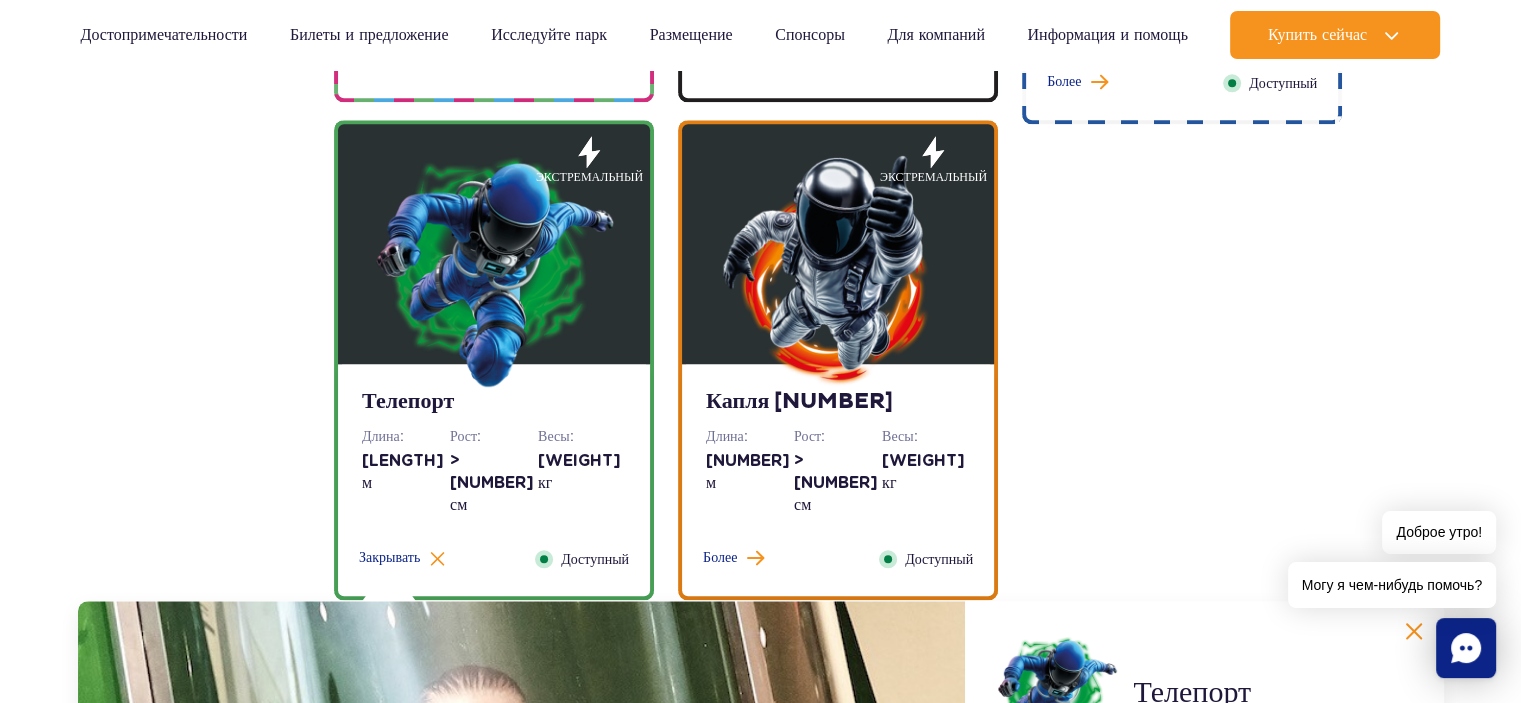 scroll, scrollTop: 2212, scrollLeft: 0, axis: vertical 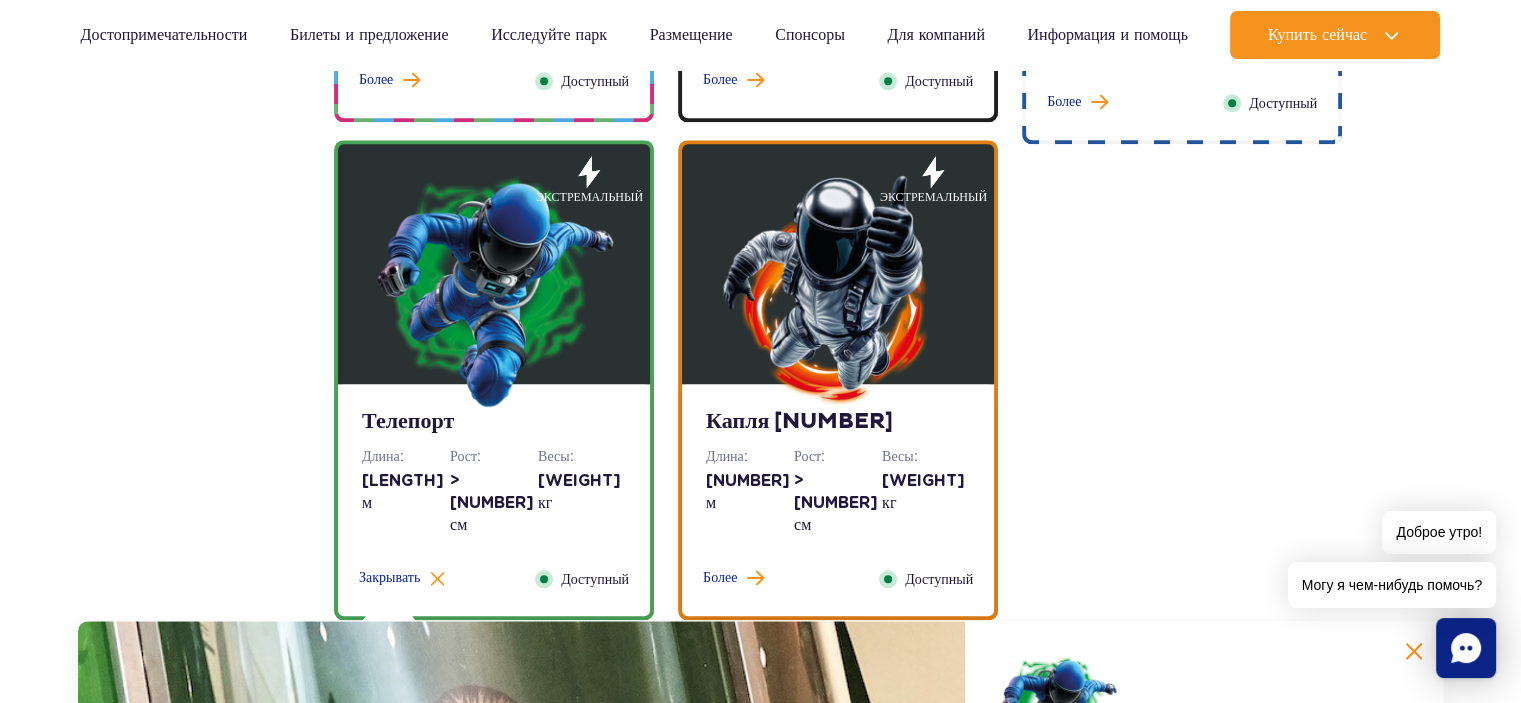 click at bounding box center (494, 289) 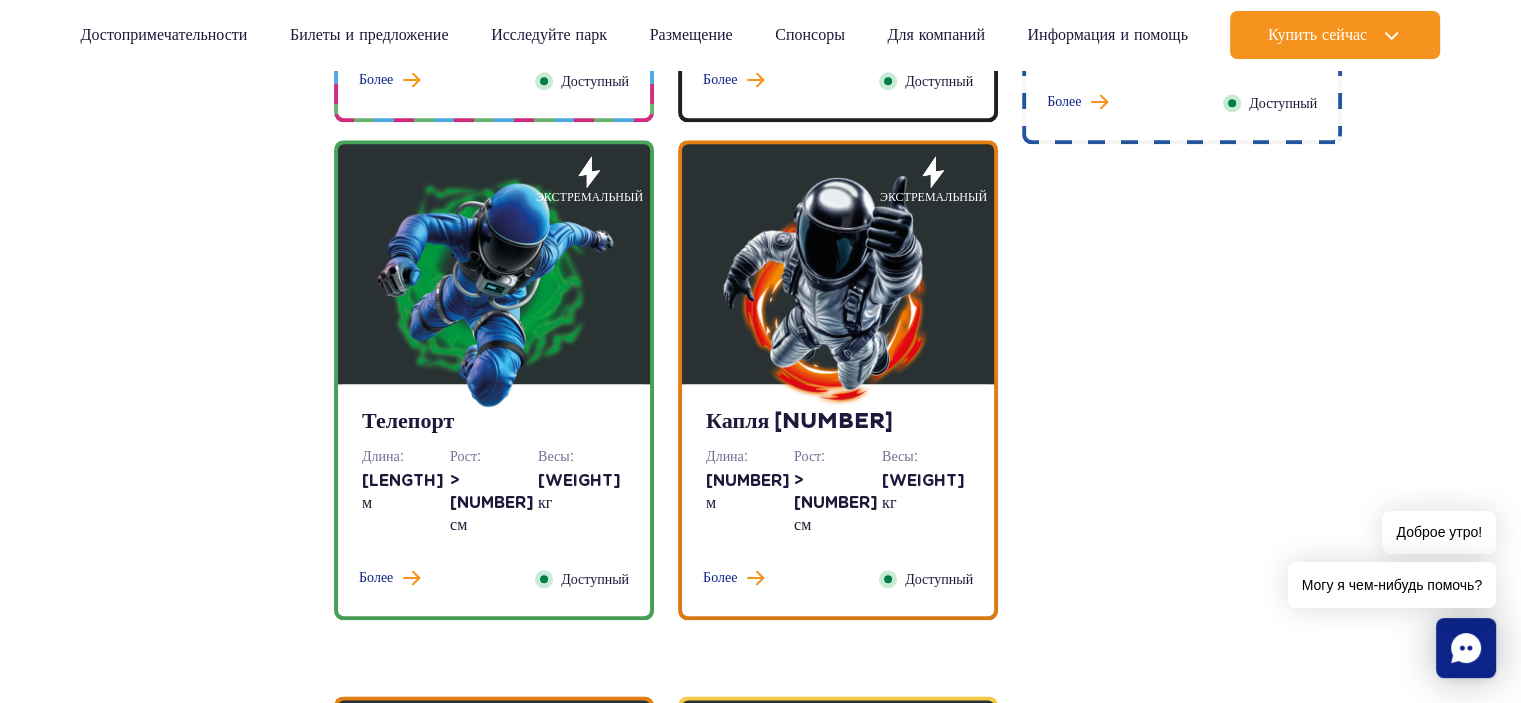 click at bounding box center (838, 289) 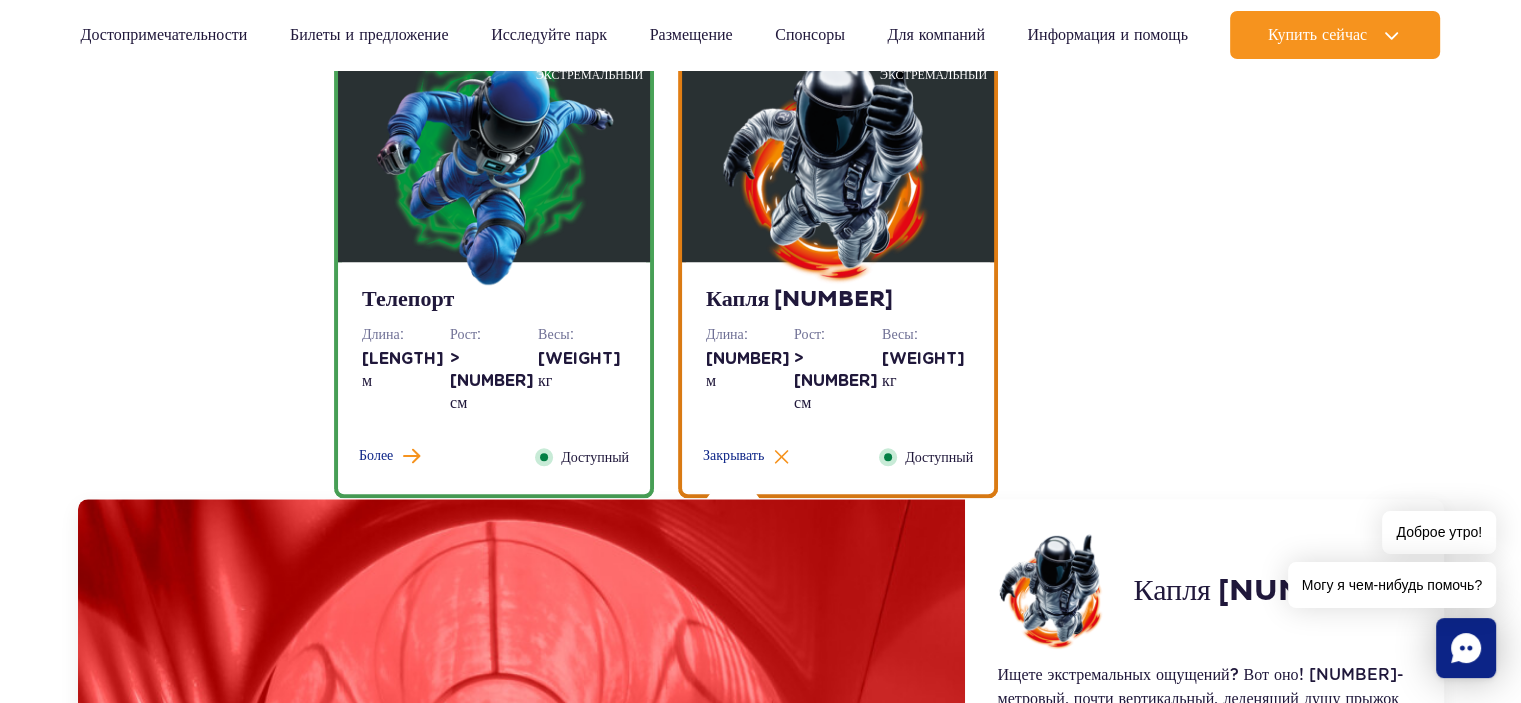 scroll, scrollTop: 2312, scrollLeft: 0, axis: vertical 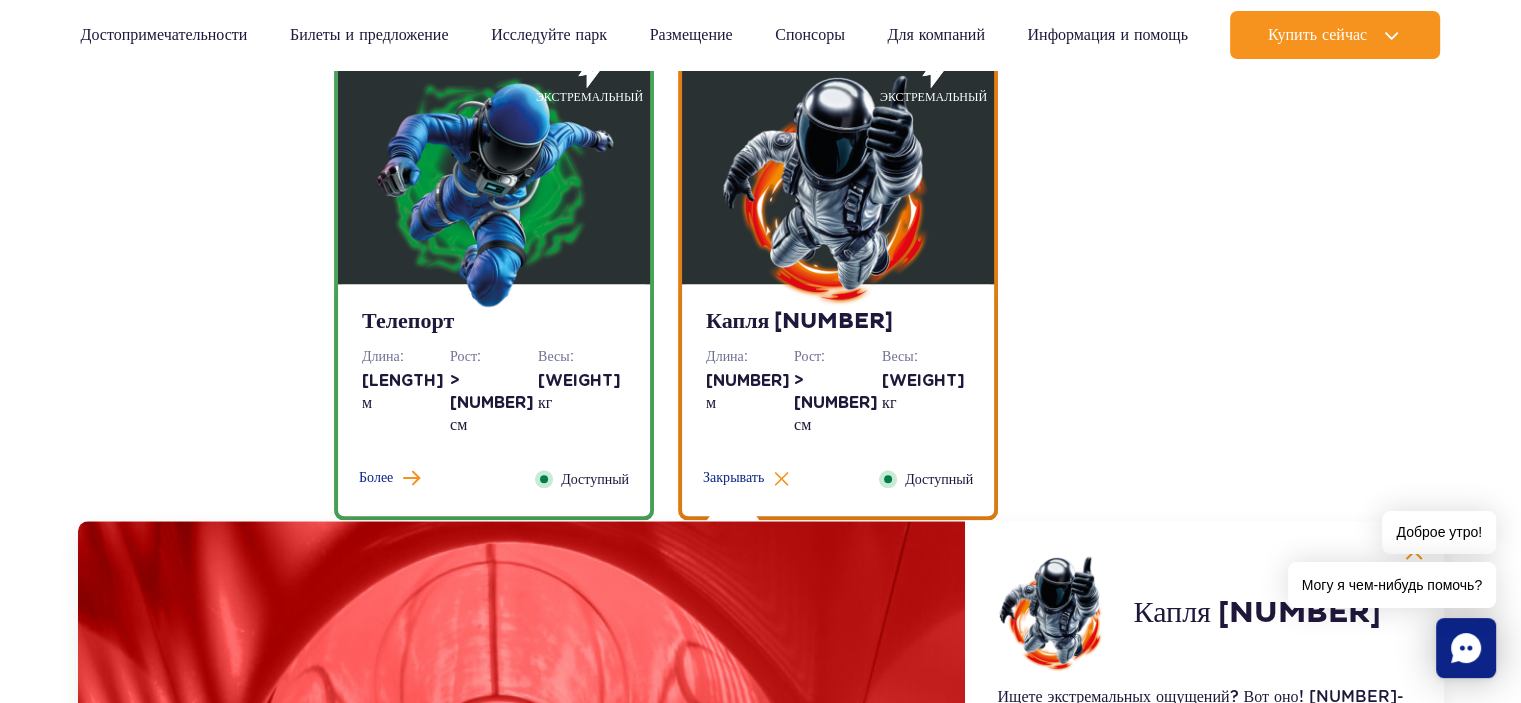 drag, startPoint x: 938, startPoint y: 333, endPoint x: 938, endPoint y: 344, distance: 11 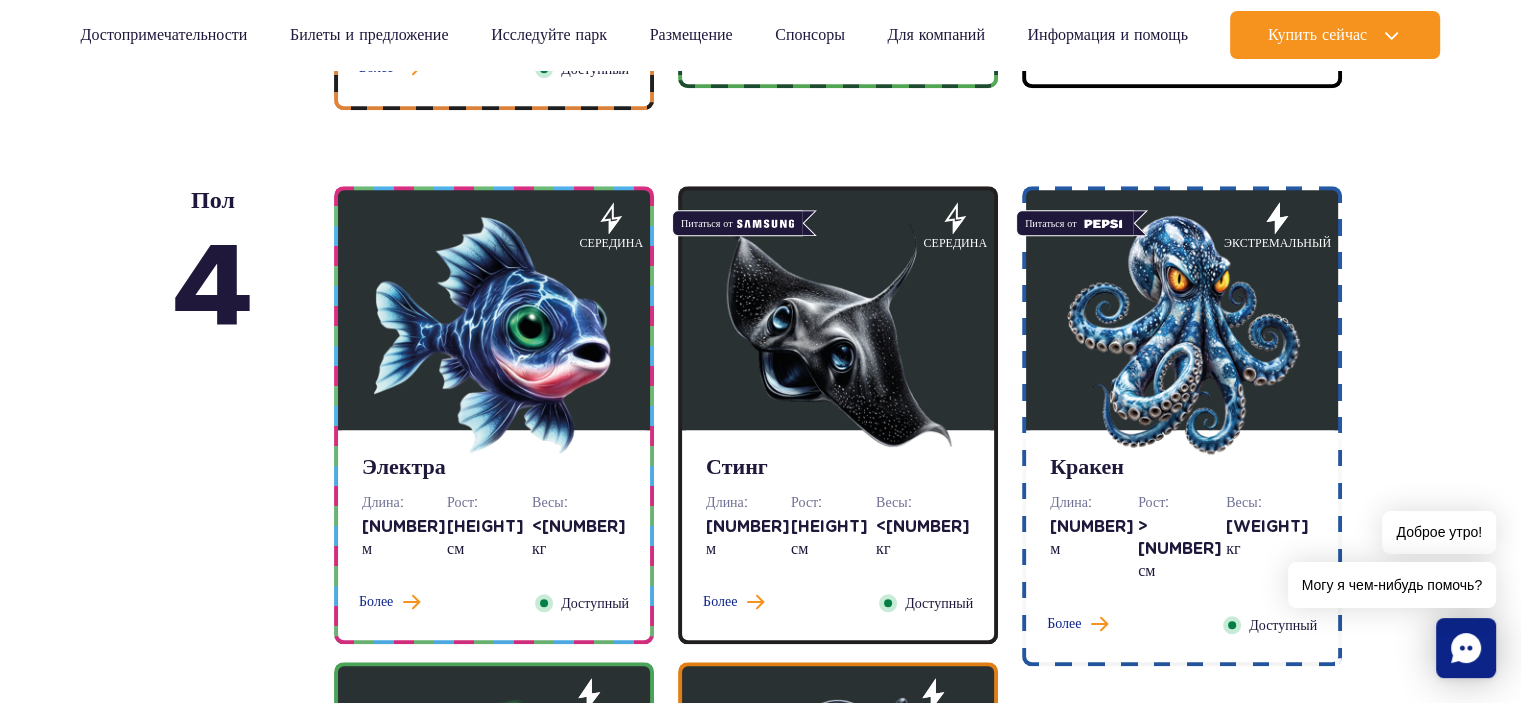 scroll, scrollTop: 1812, scrollLeft: 0, axis: vertical 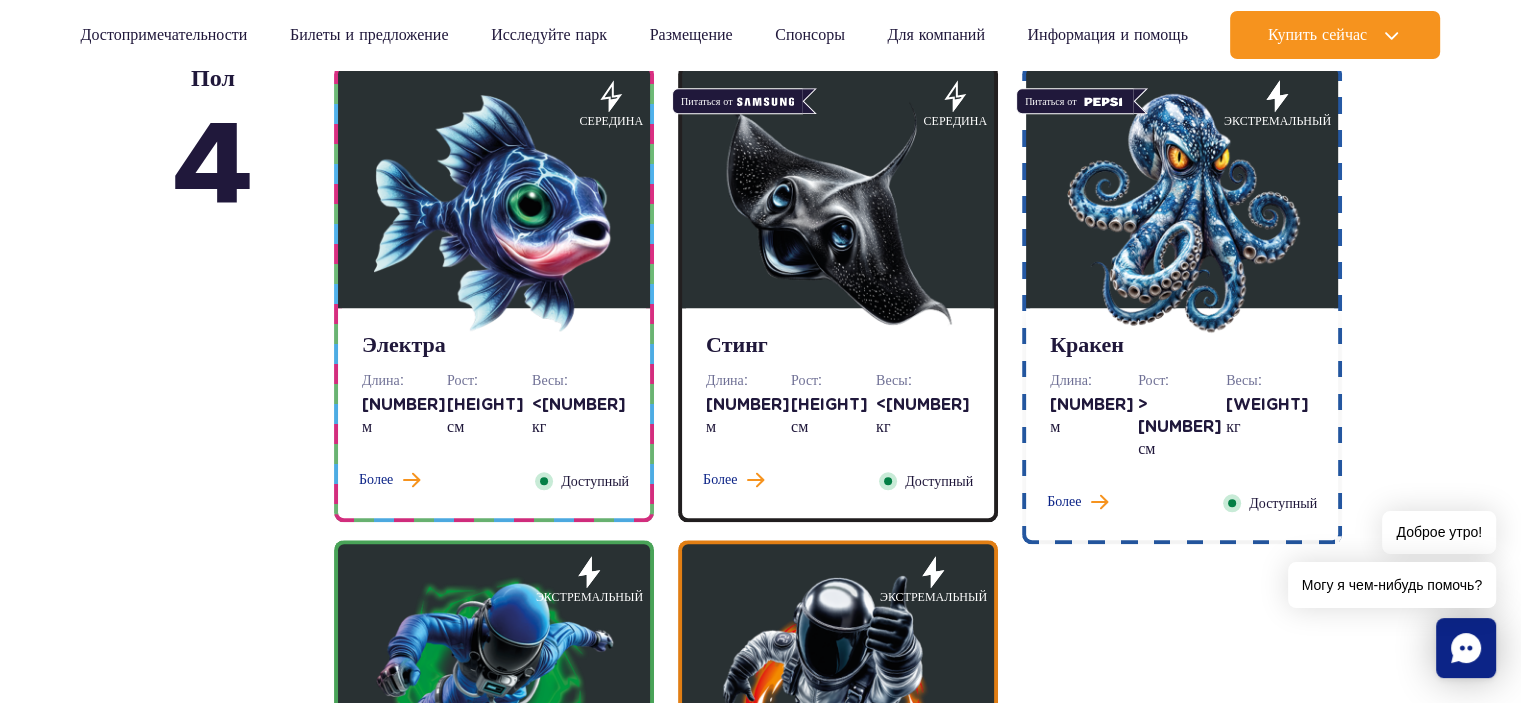 click on "Электра" at bounding box center [494, 346] 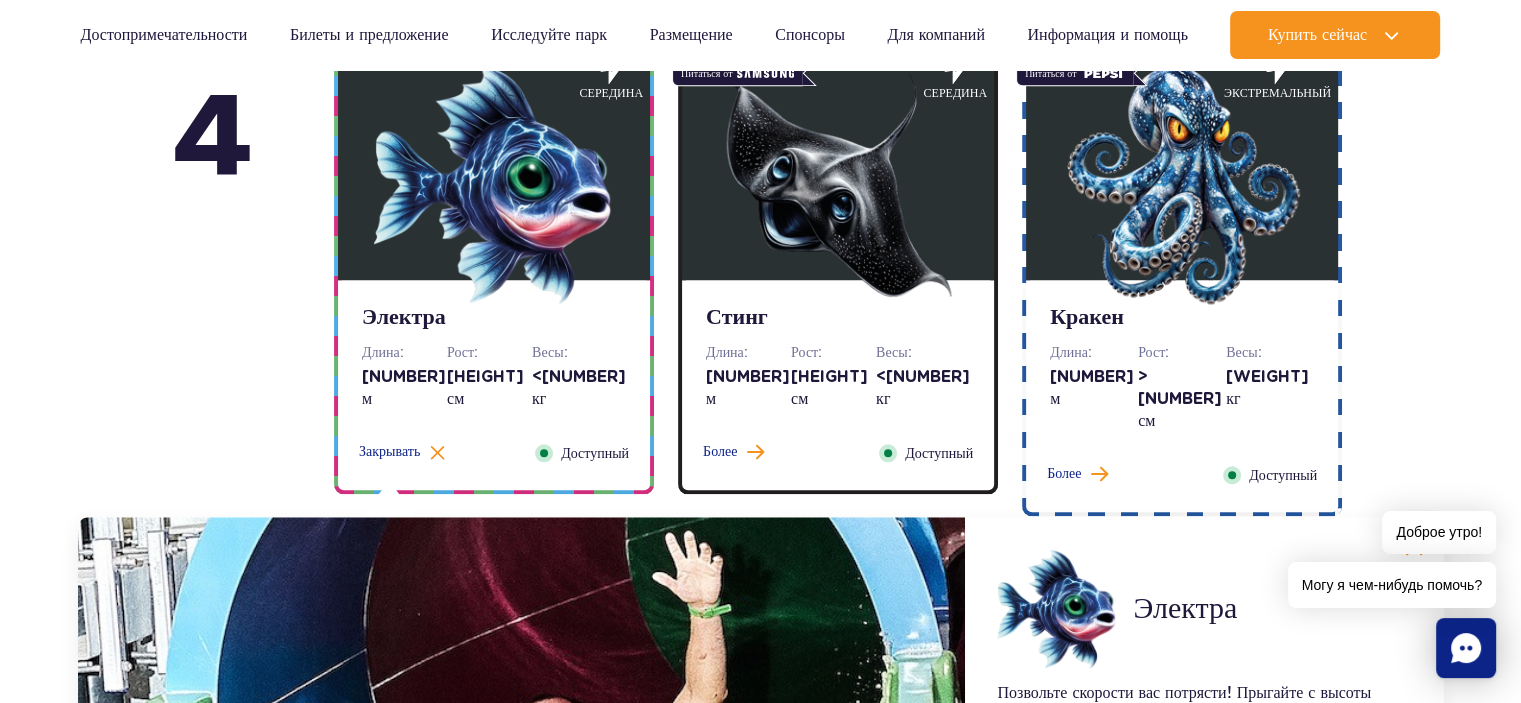 scroll, scrollTop: 1836, scrollLeft: 0, axis: vertical 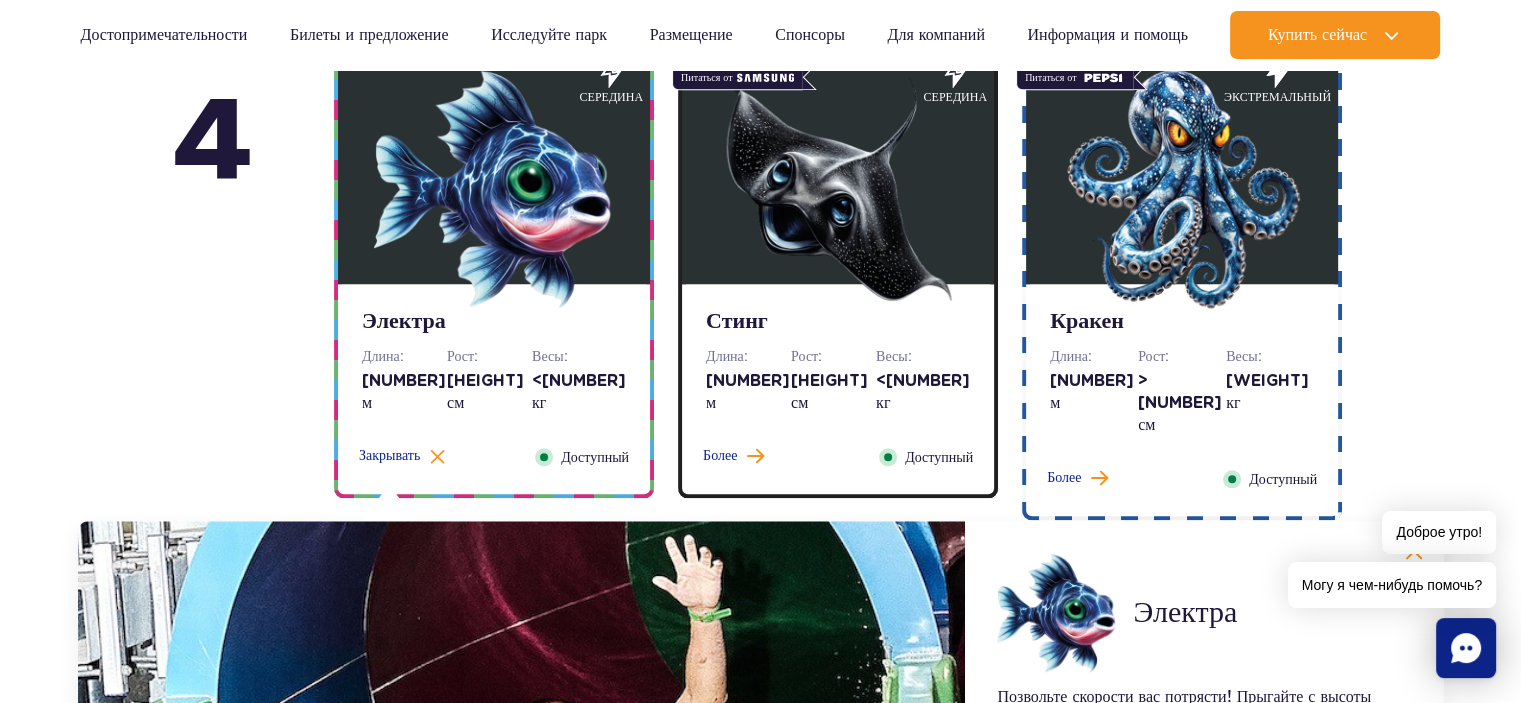 click on "Электра
Длина:
205 м
Рост:
>120 см
Весы:
<180 кг
Более
Закрывать
Доступный" at bounding box center (494, 389) 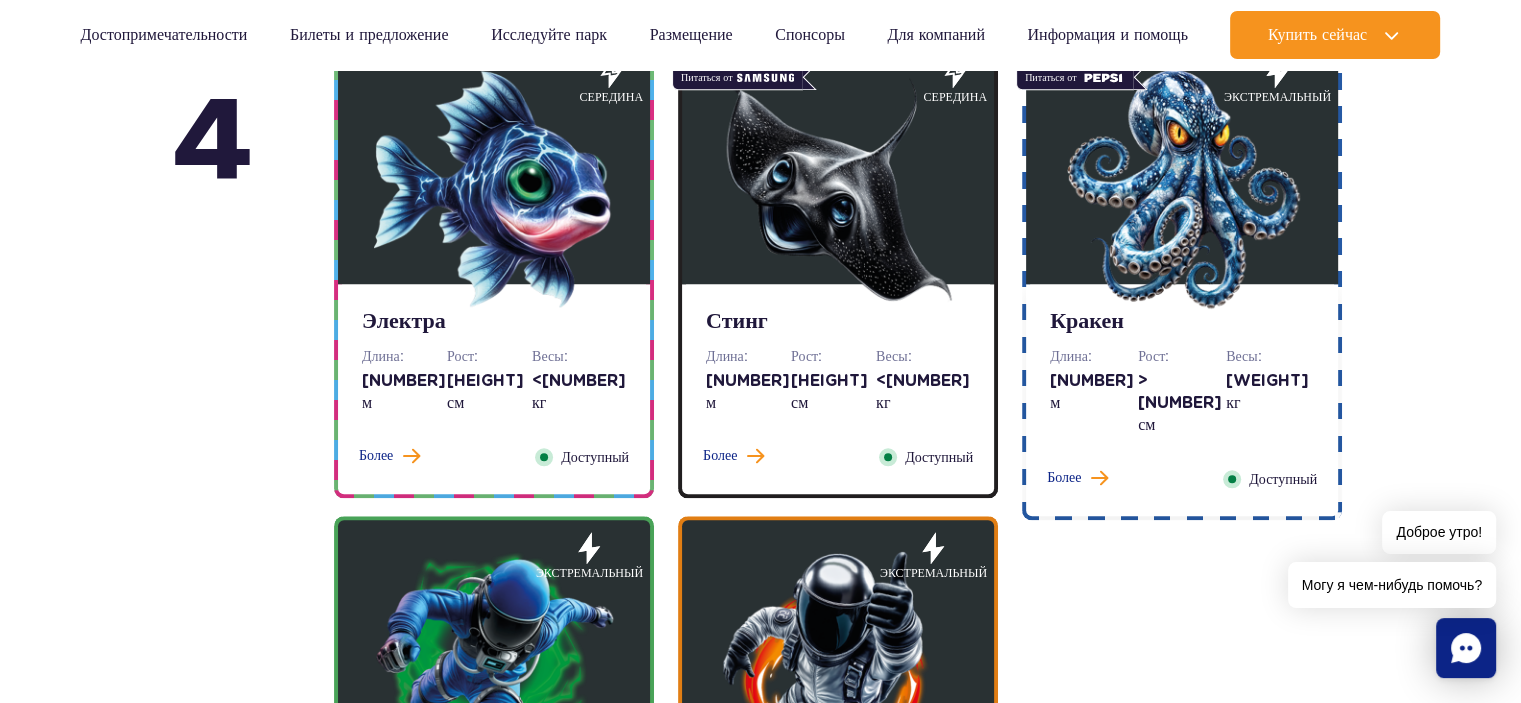 click on "215 м" at bounding box center (748, 392) 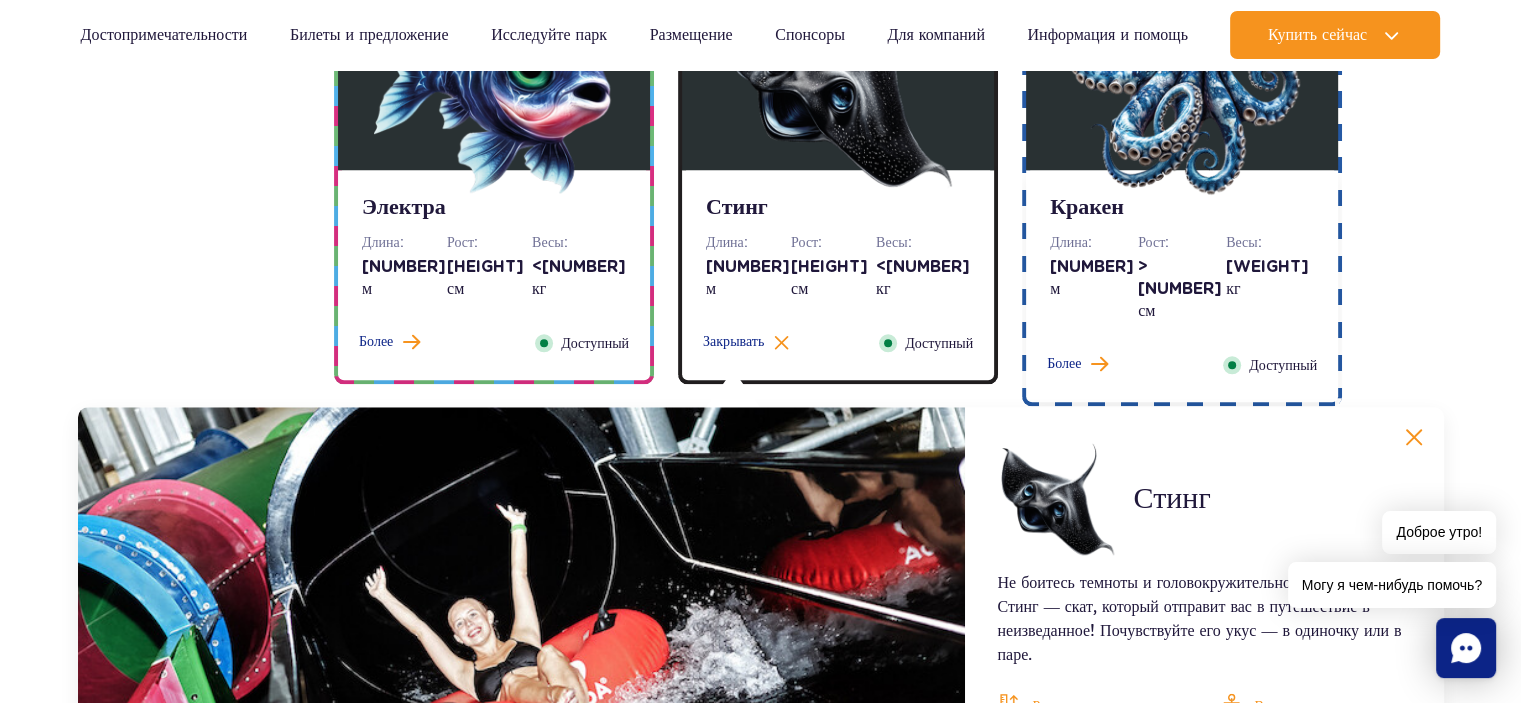 scroll, scrollTop: 1905, scrollLeft: 0, axis: vertical 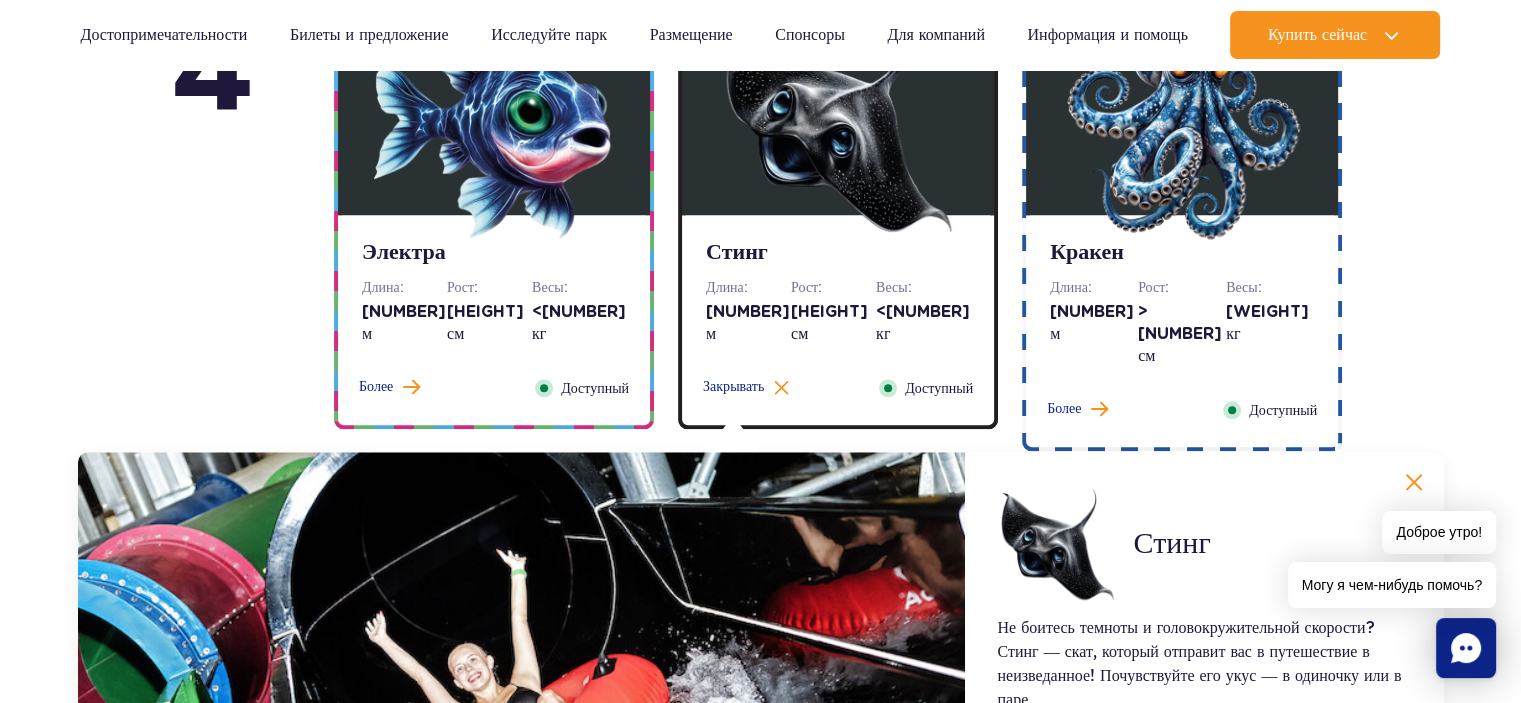 click on "Весы:
<180 кг" at bounding box center (923, 311) 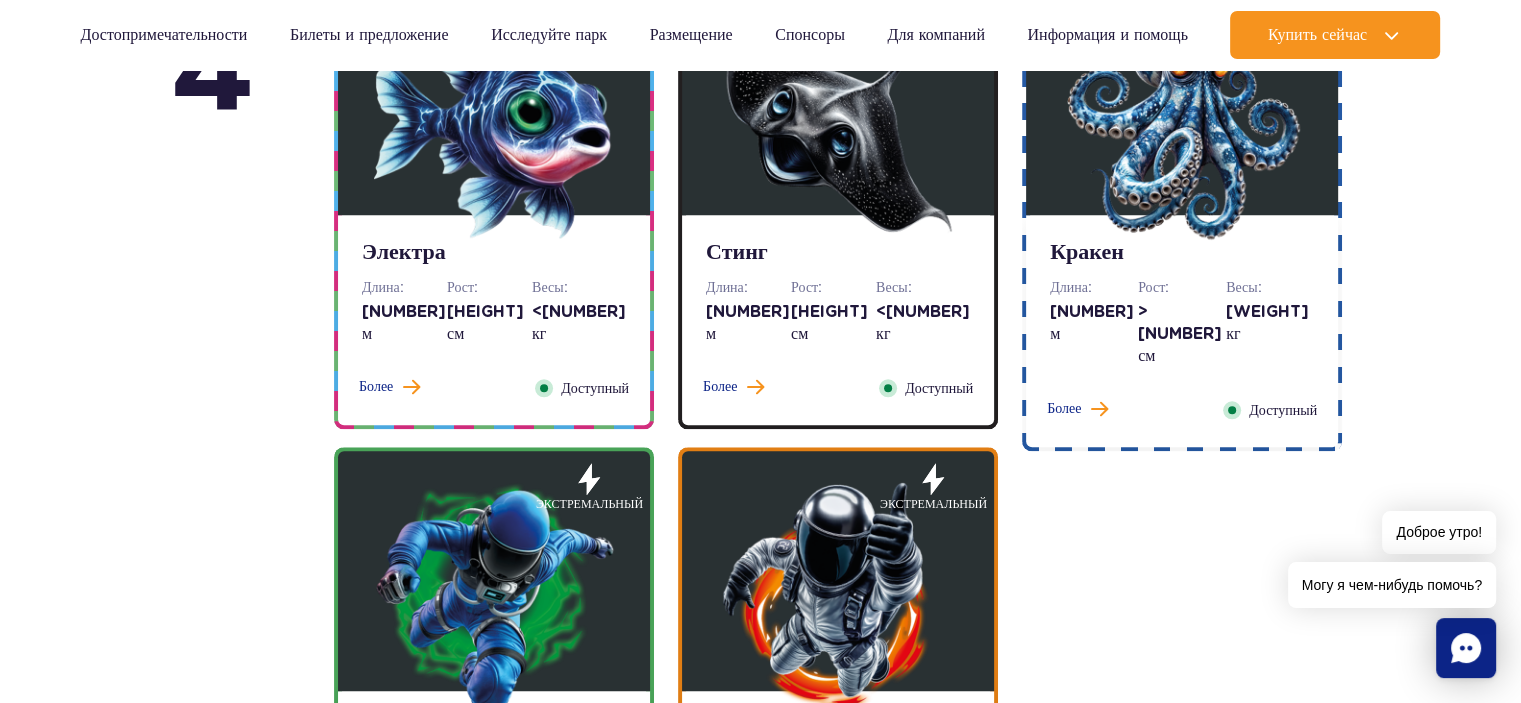 click on "Кракен
Длина:
190 м
Рост:
>140 см
Весы:
<120 кг
Более
Закрывать
Доступный" at bounding box center [1182, 331] 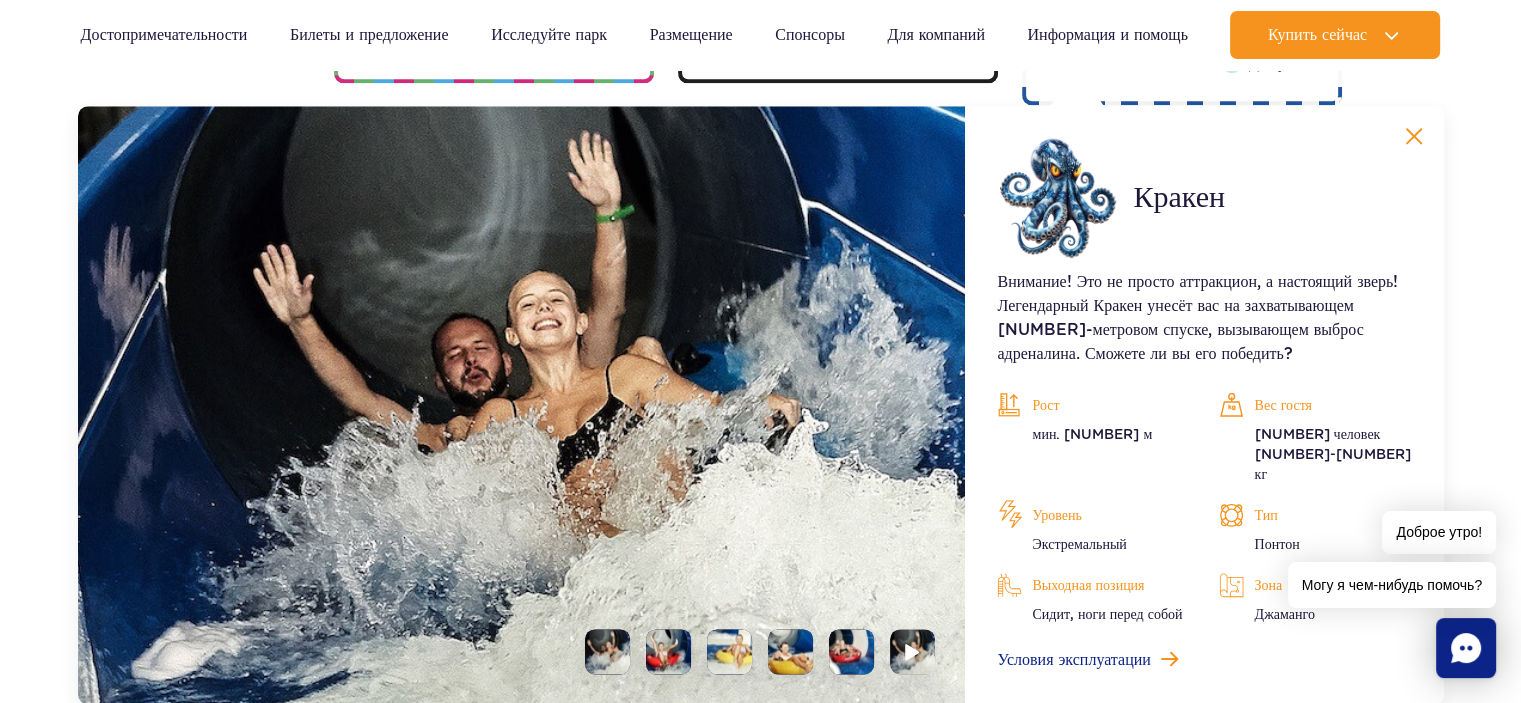 scroll, scrollTop: 1936, scrollLeft: 0, axis: vertical 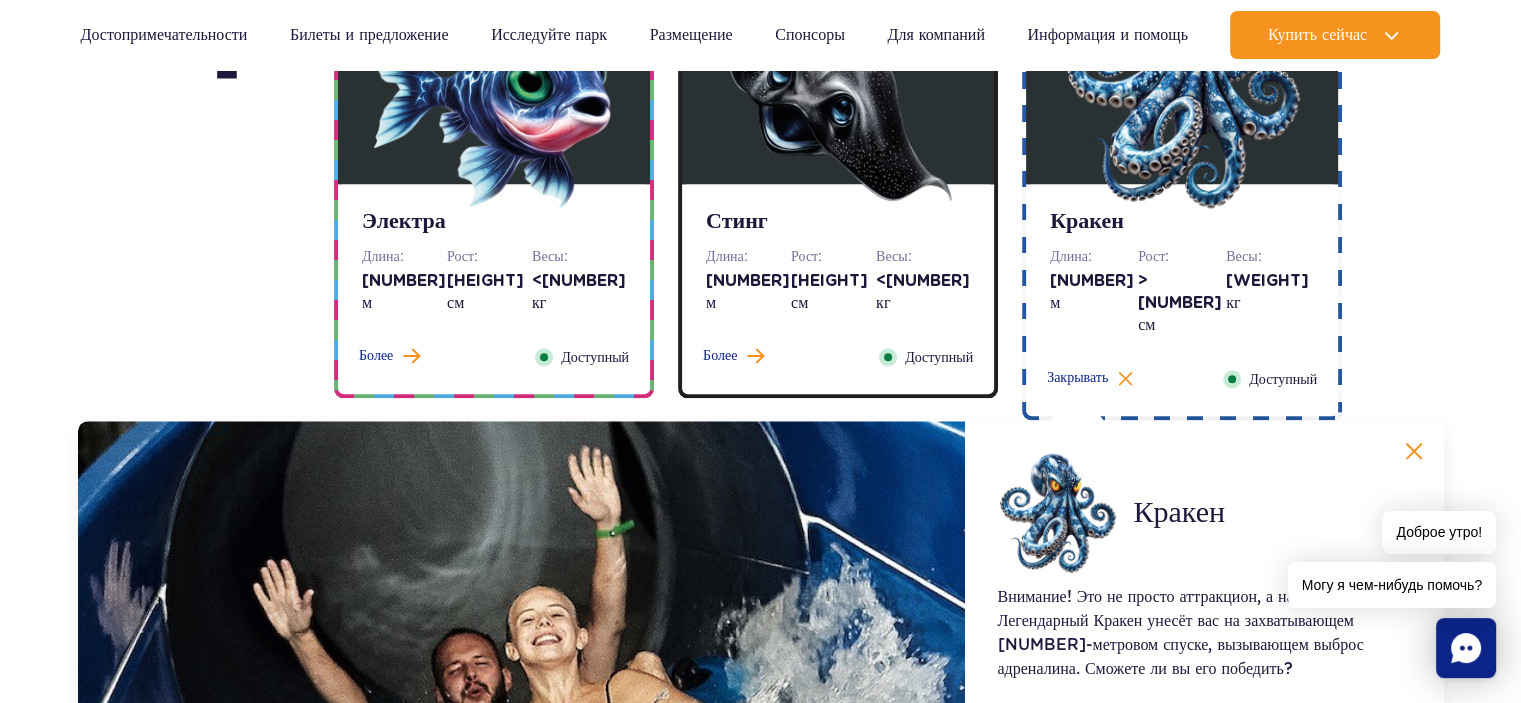 click on "Кракен
Длина:
190 м
Рост:
>140 см
Весы:
<120 кг
Более
Закрывать
Доступный" at bounding box center [1182, 300] 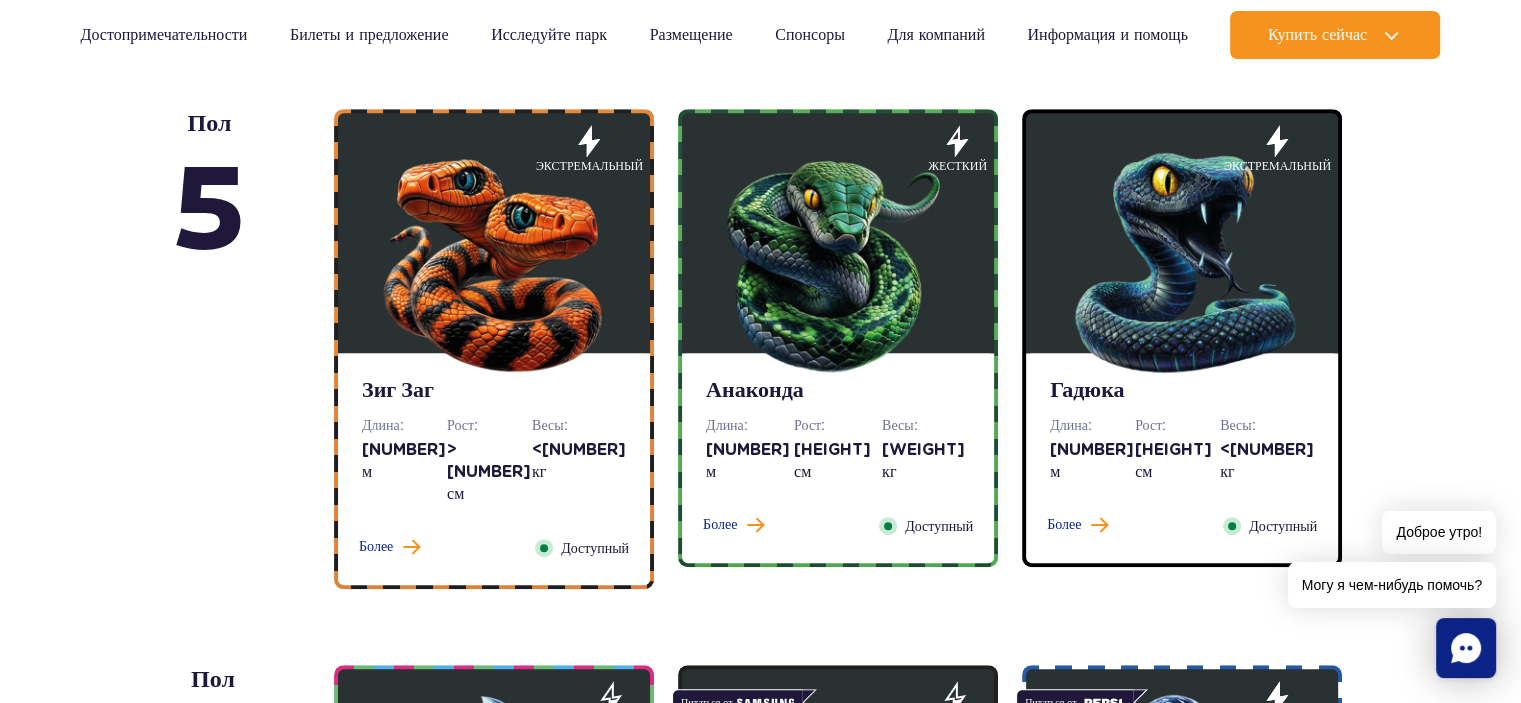 scroll, scrollTop: 1236, scrollLeft: 0, axis: vertical 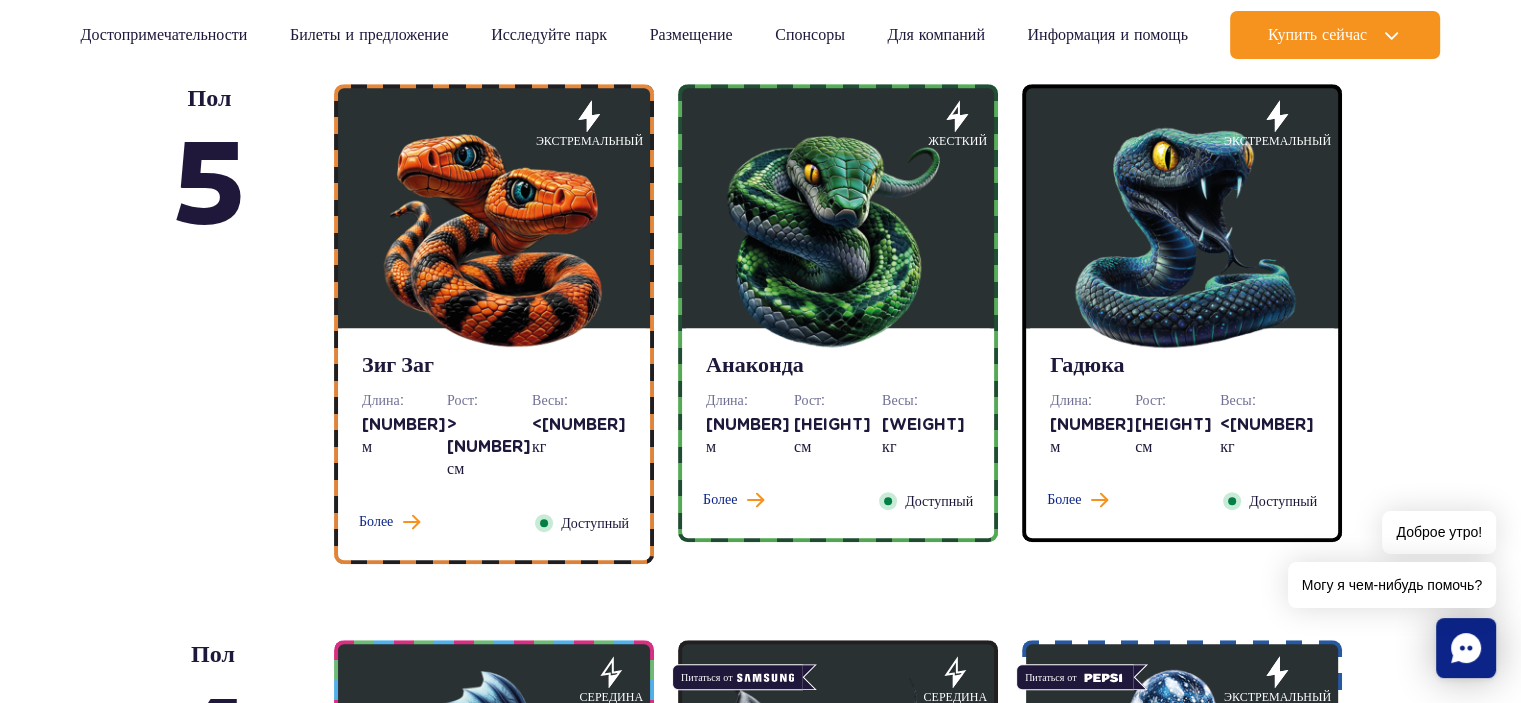 click at bounding box center (494, 233) 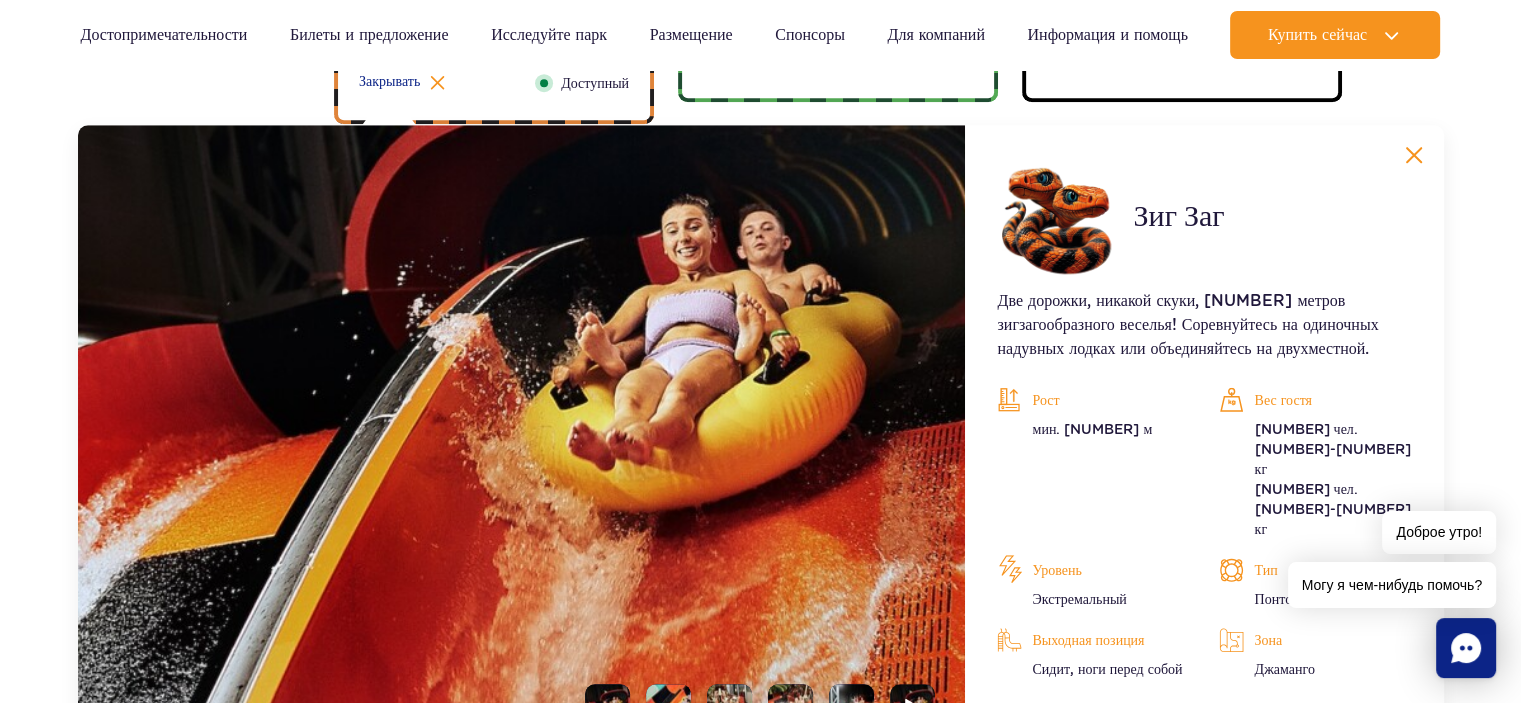 scroll, scrollTop: 1680, scrollLeft: 0, axis: vertical 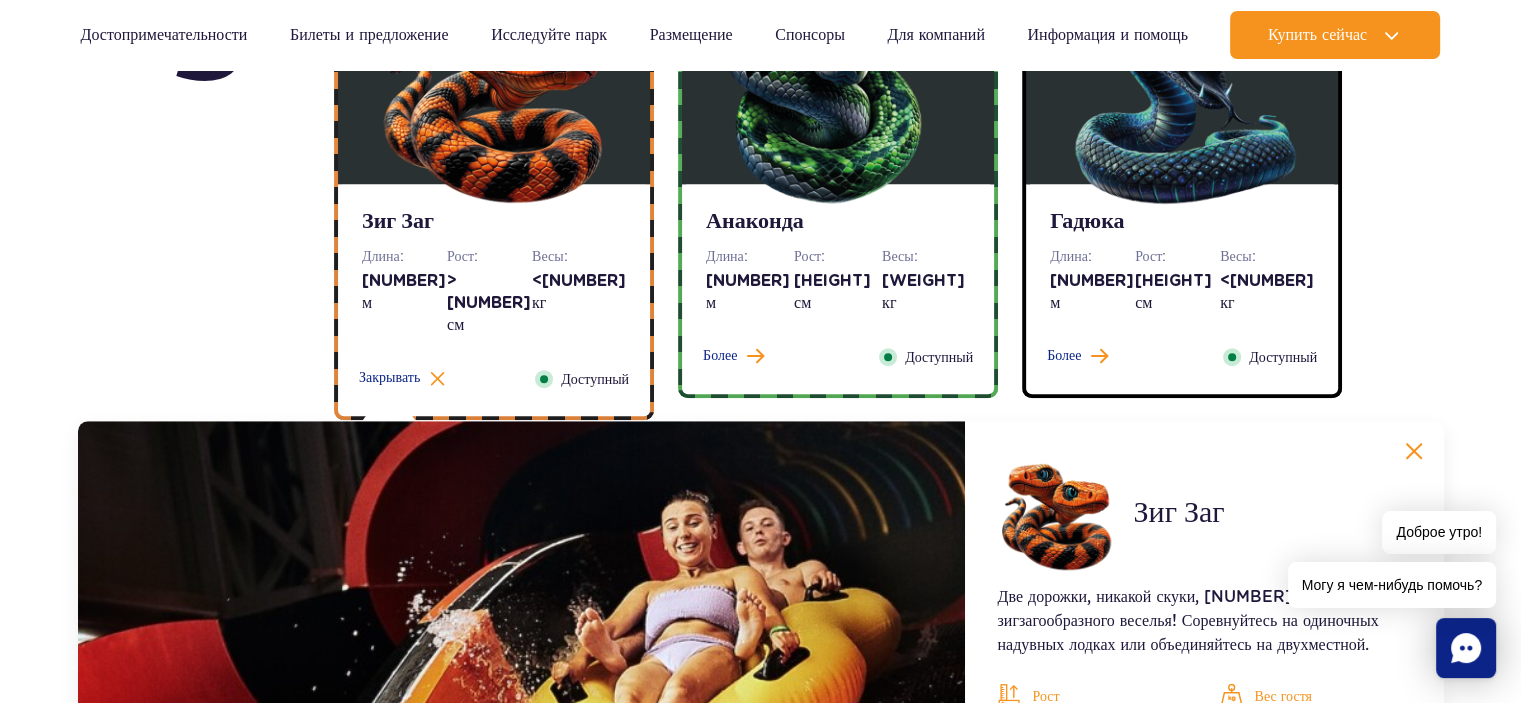 click at bounding box center [838, 89] 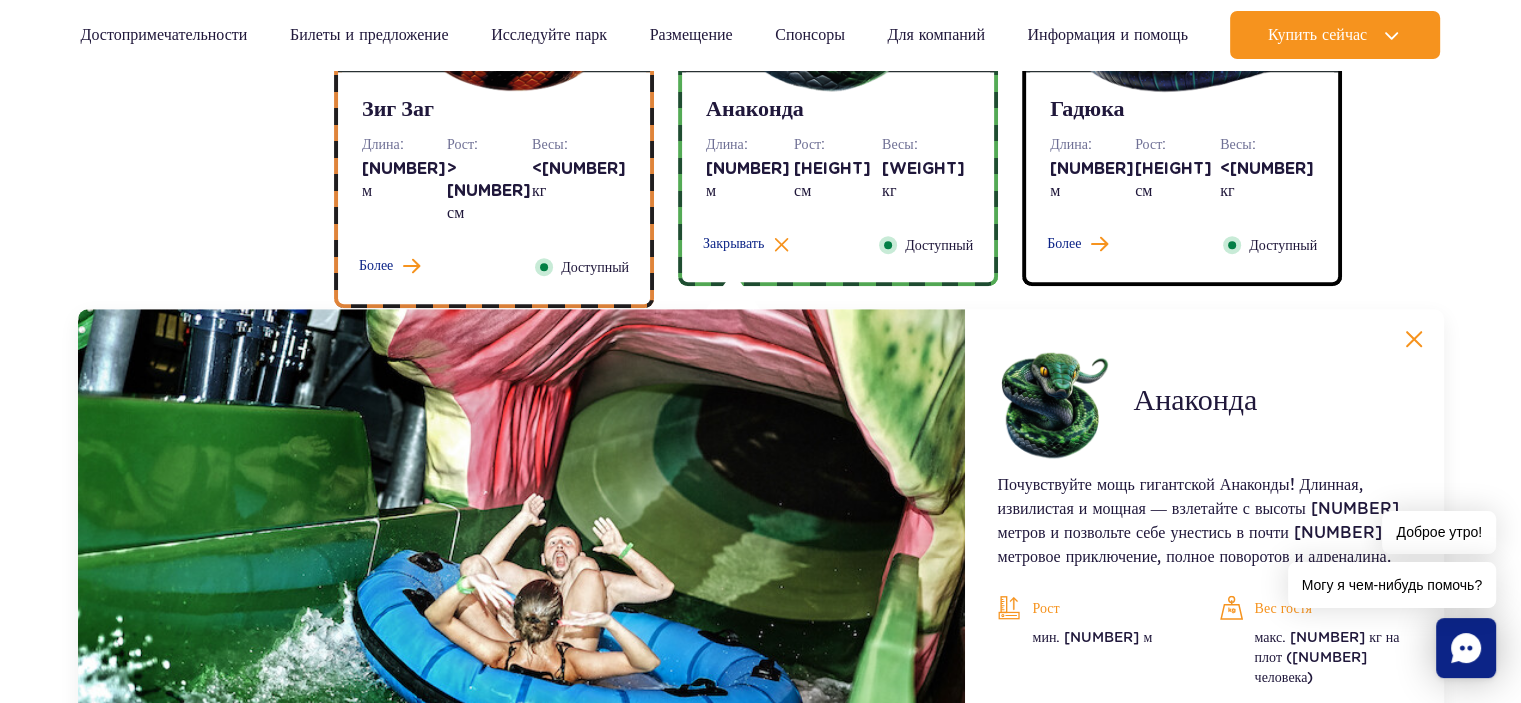 scroll, scrollTop: 1480, scrollLeft: 0, axis: vertical 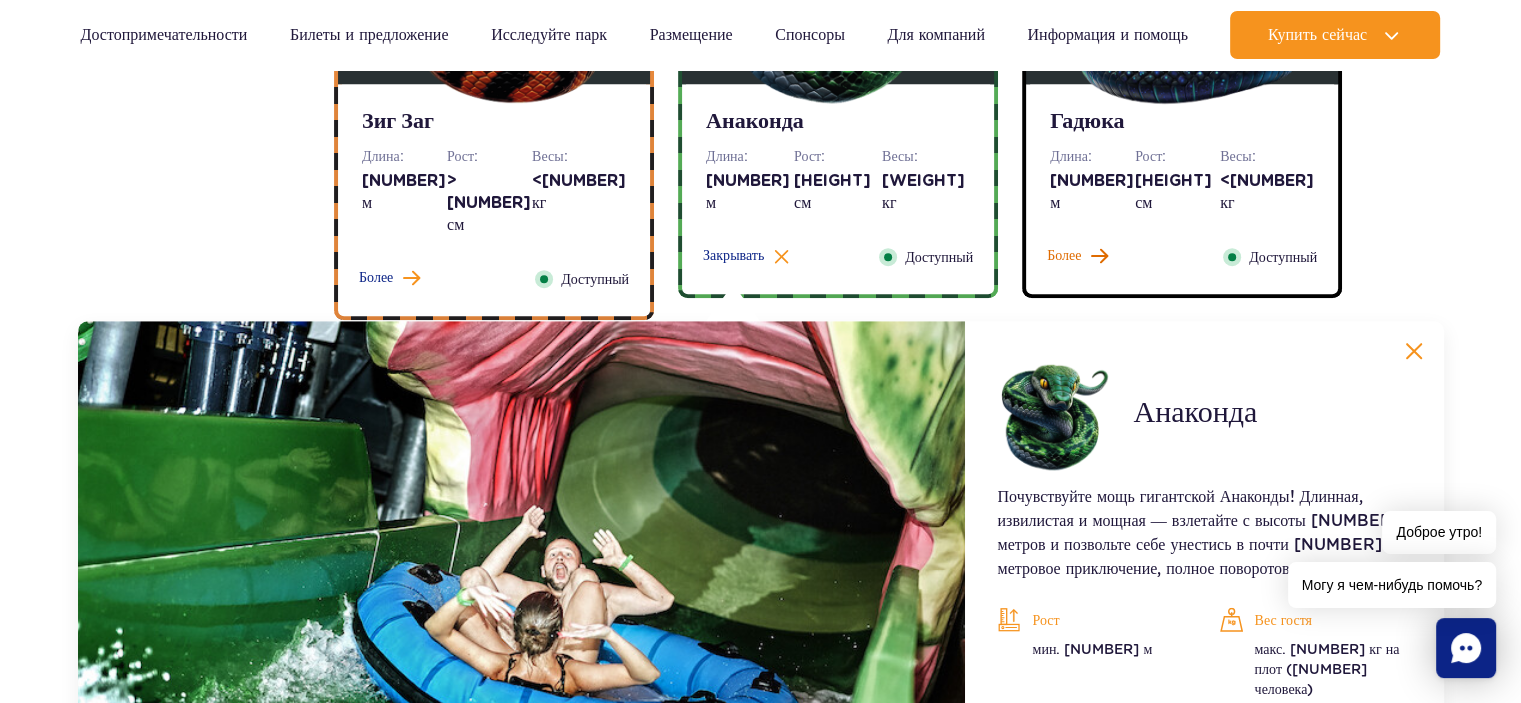 drag, startPoint x: 1084, startPoint y: 212, endPoint x: 1080, endPoint y: 224, distance: 12.649111 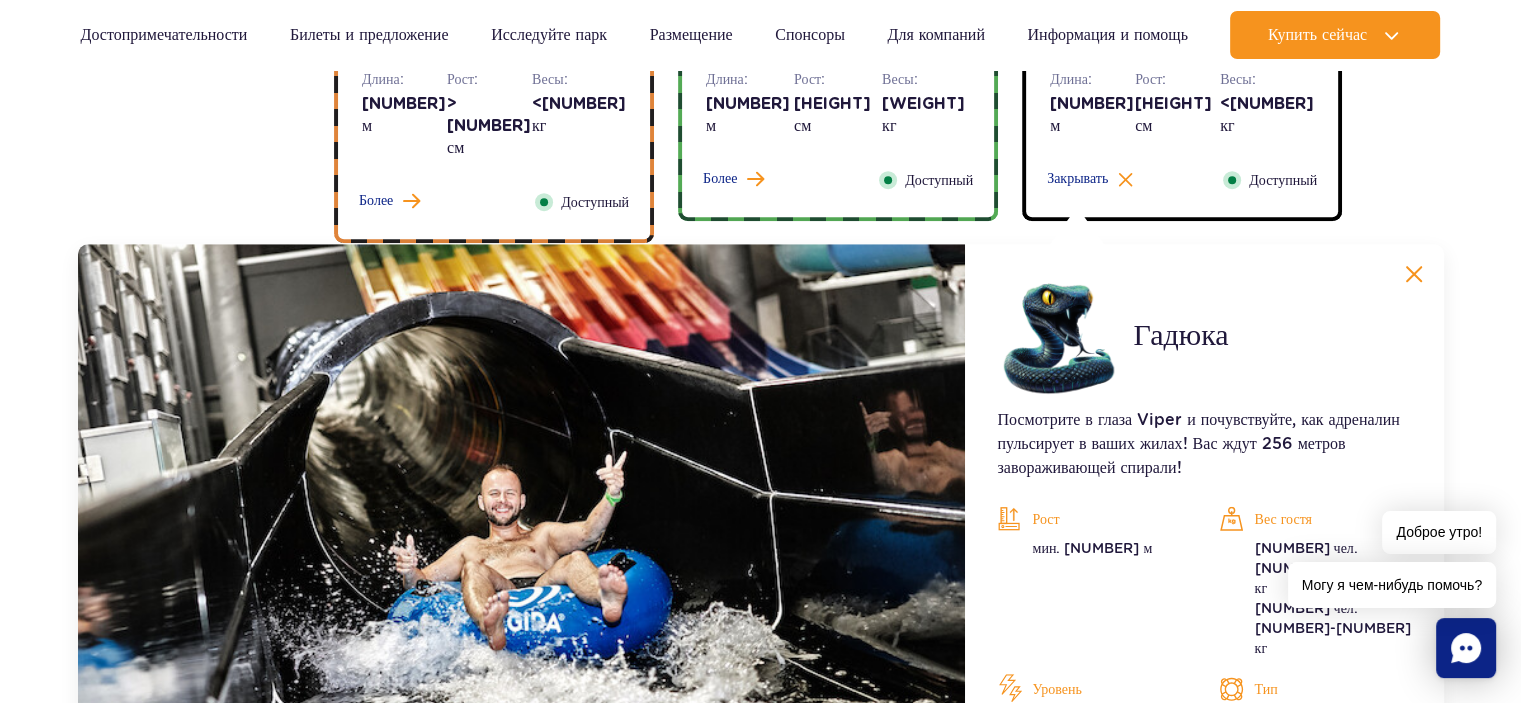 scroll, scrollTop: 1580, scrollLeft: 0, axis: vertical 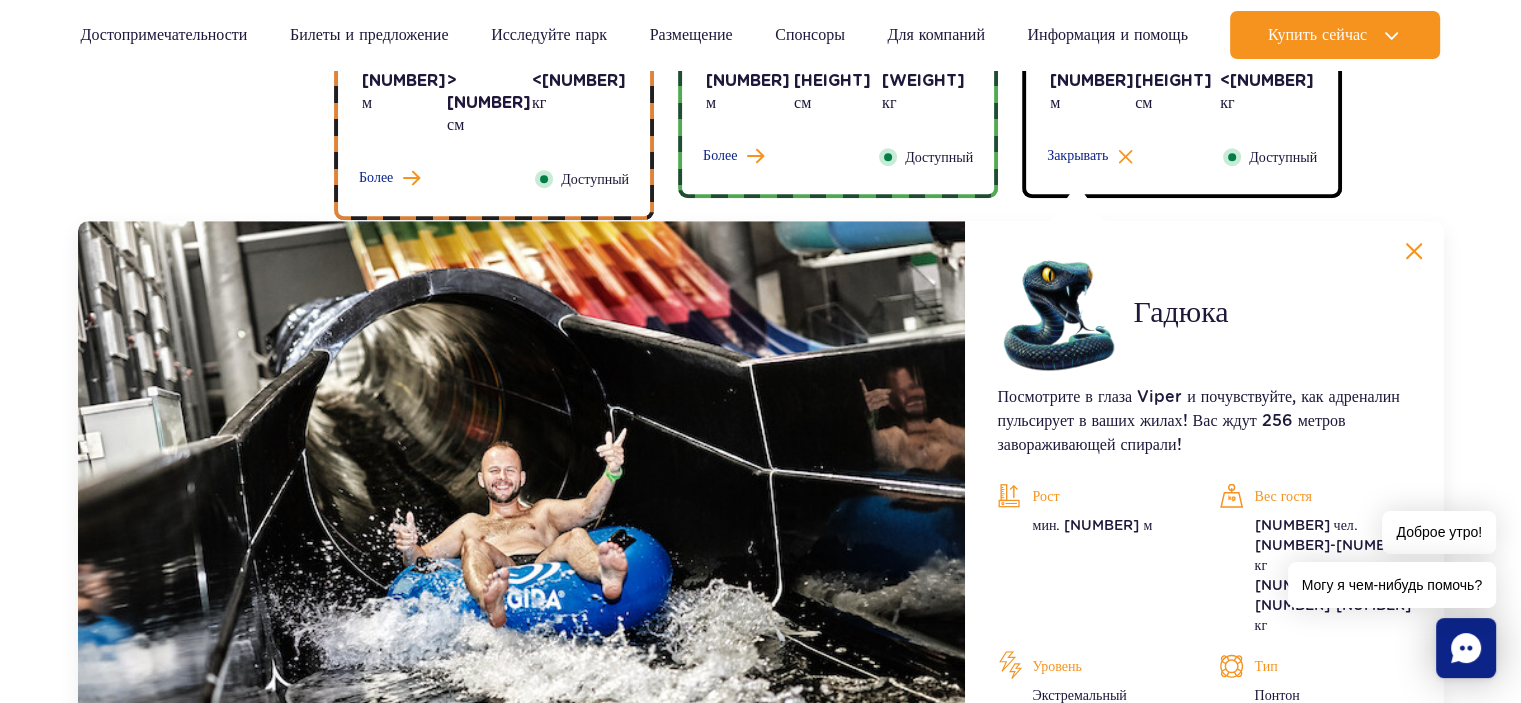 click on "Анаконда
Длина:
294 м
Рост:
>120 см
Весы:
<200 кг
Более
Закрывать
Доступный" at bounding box center (838, 89) 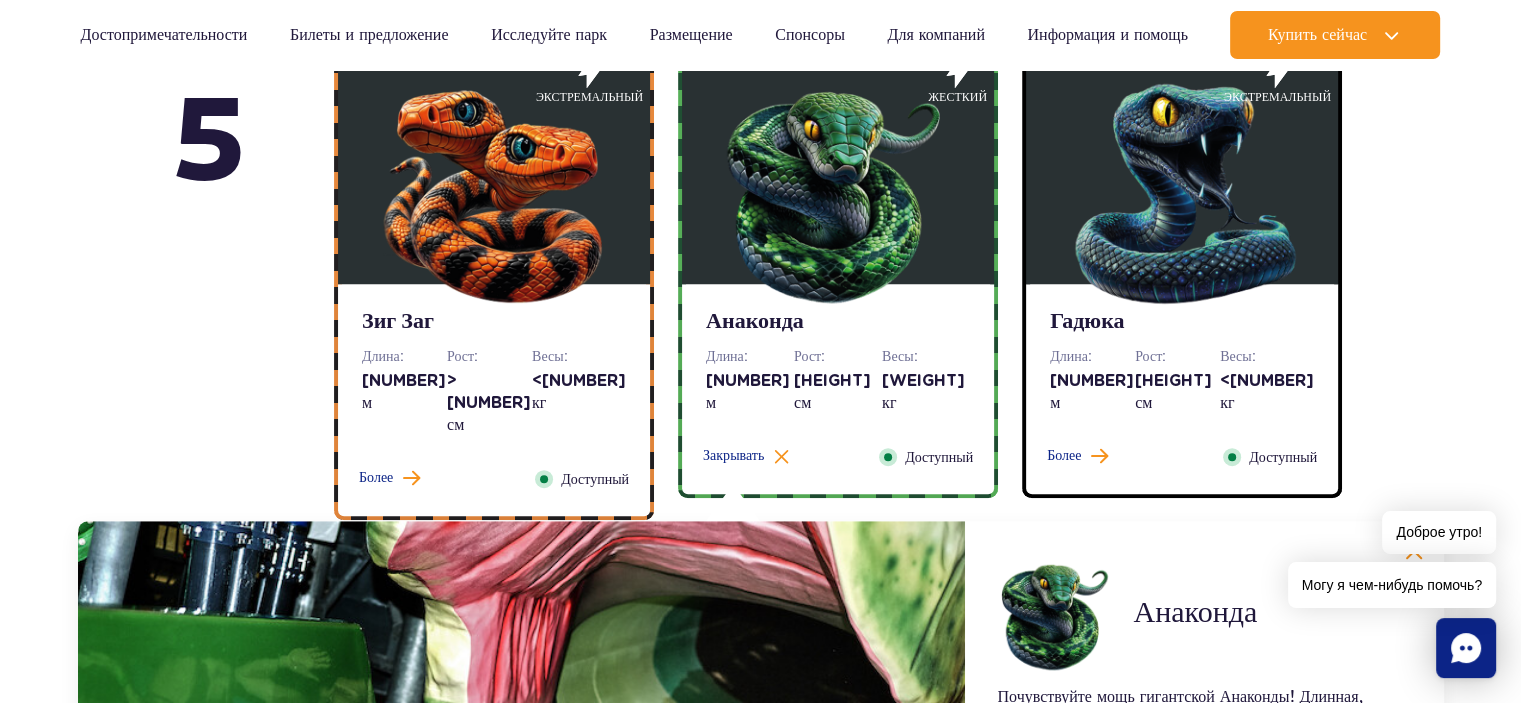 drag, startPoint x: 488, startPoint y: 414, endPoint x: 489, endPoint y: 431, distance: 17.029387 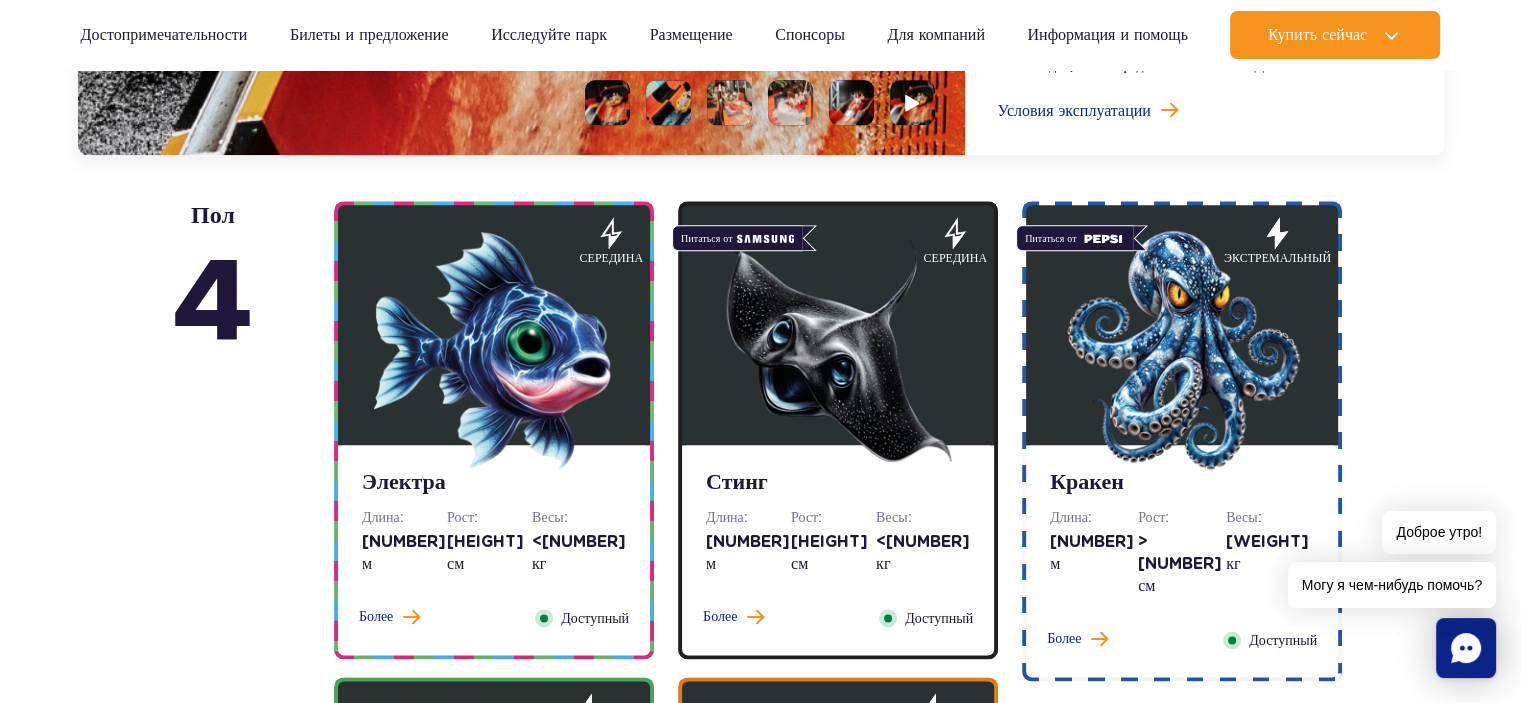 click at bounding box center [494, 350] 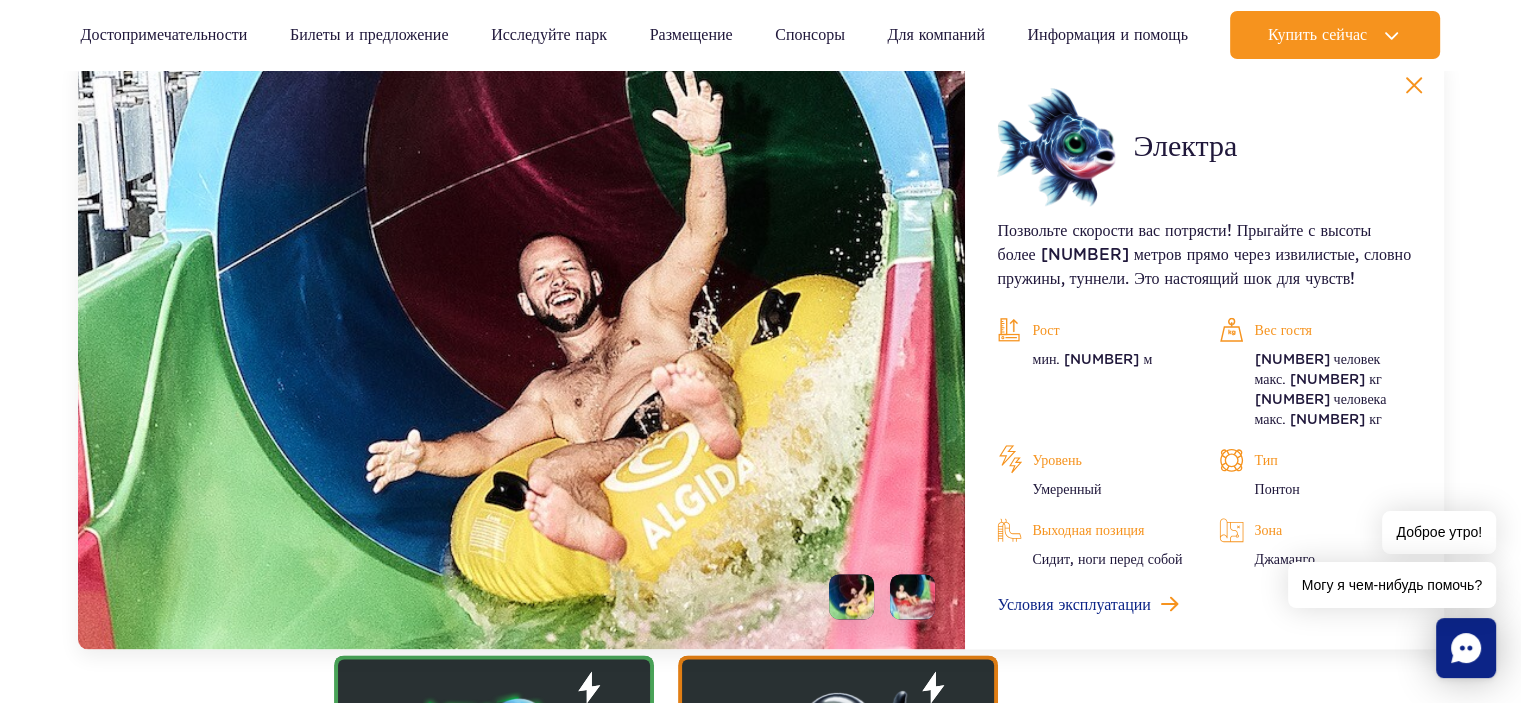 scroll, scrollTop: 2336, scrollLeft: 0, axis: vertical 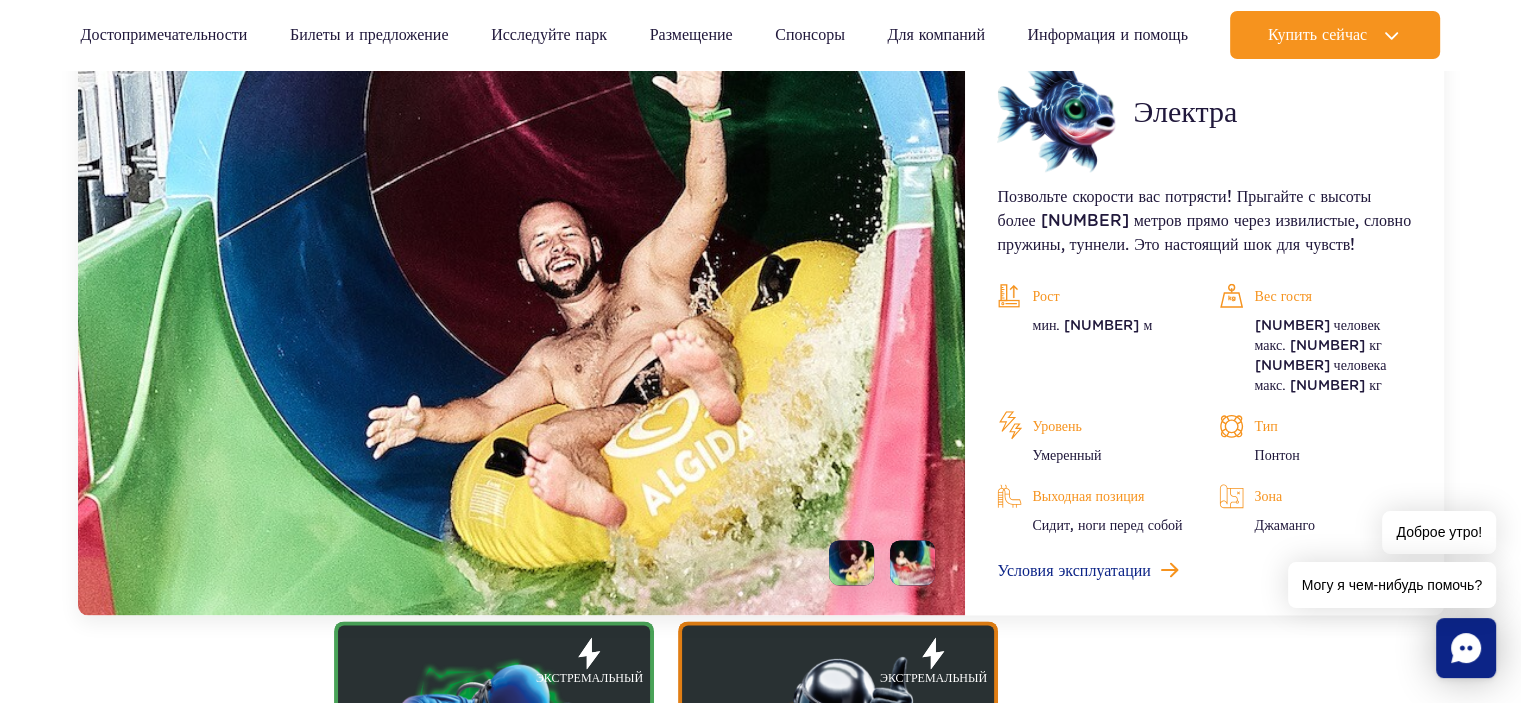 click at bounding box center [522, 318] 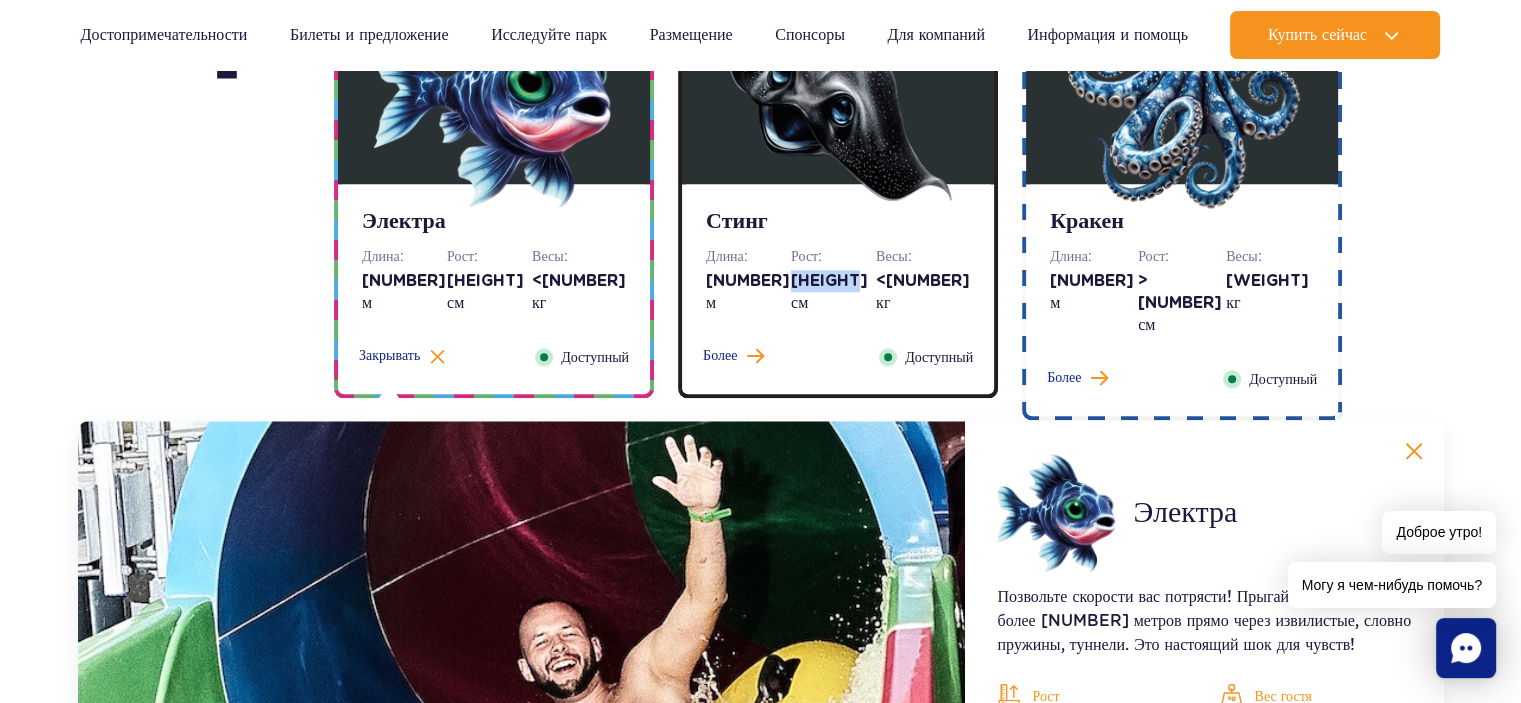 drag, startPoint x: 867, startPoint y: 283, endPoint x: 859, endPoint y: 261, distance: 23.409399 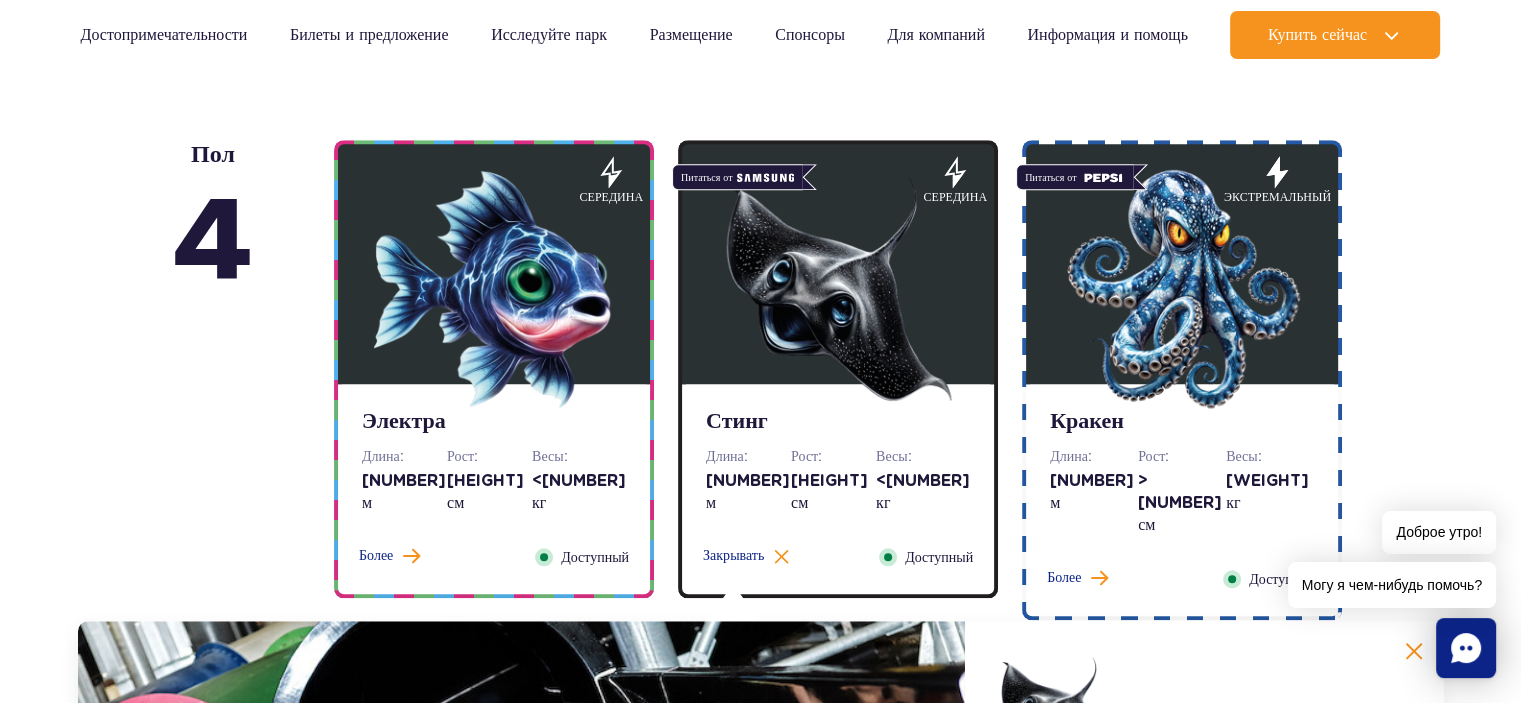 click on "Кракен
Длина:
190 м
Рост:
>140 см
Весы:
<120 кг
Более
Закрывать
Доступный" at bounding box center [1182, 500] 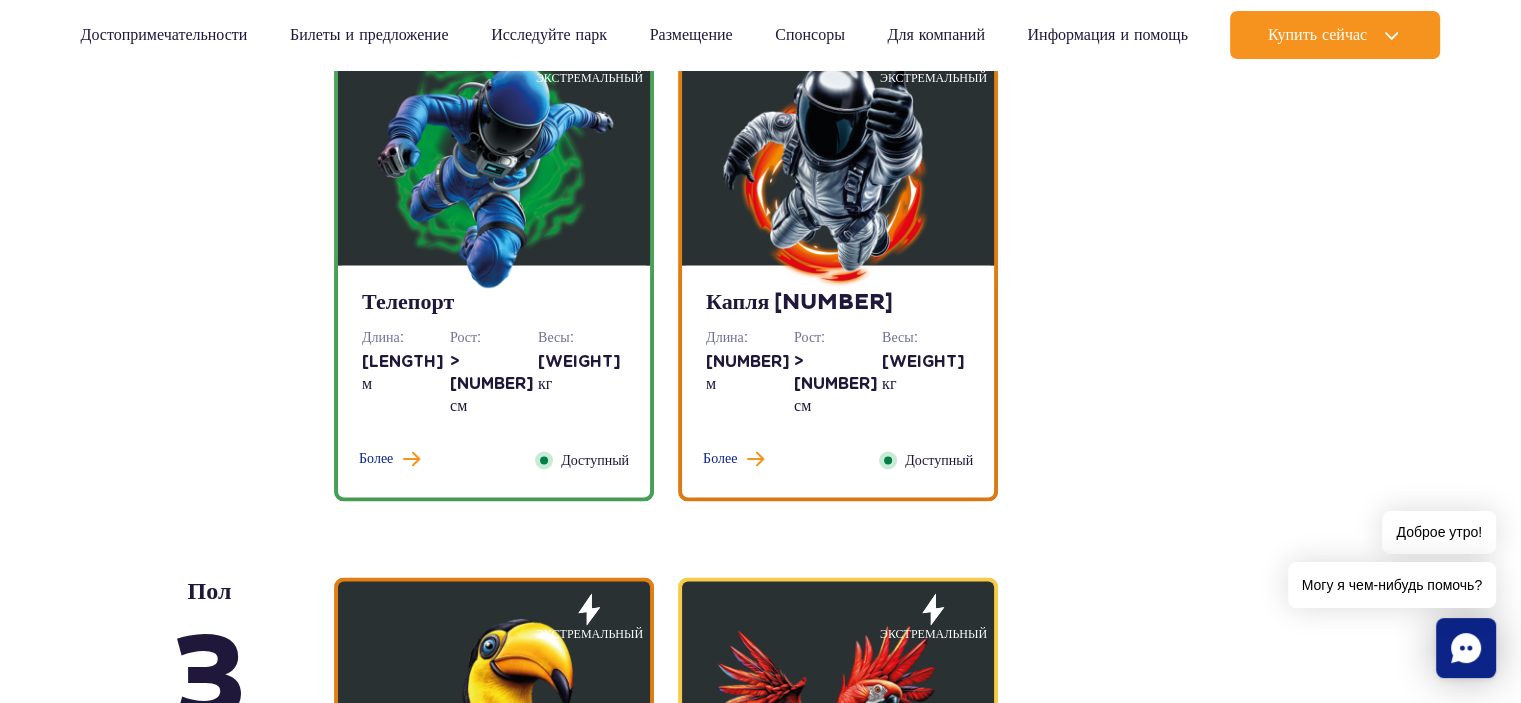 click on "Телепорт
Длина:
145 м
Рост:
>140 см
Весы:
<120 кг
Более
Закрывать
Доступный" at bounding box center (494, 381) 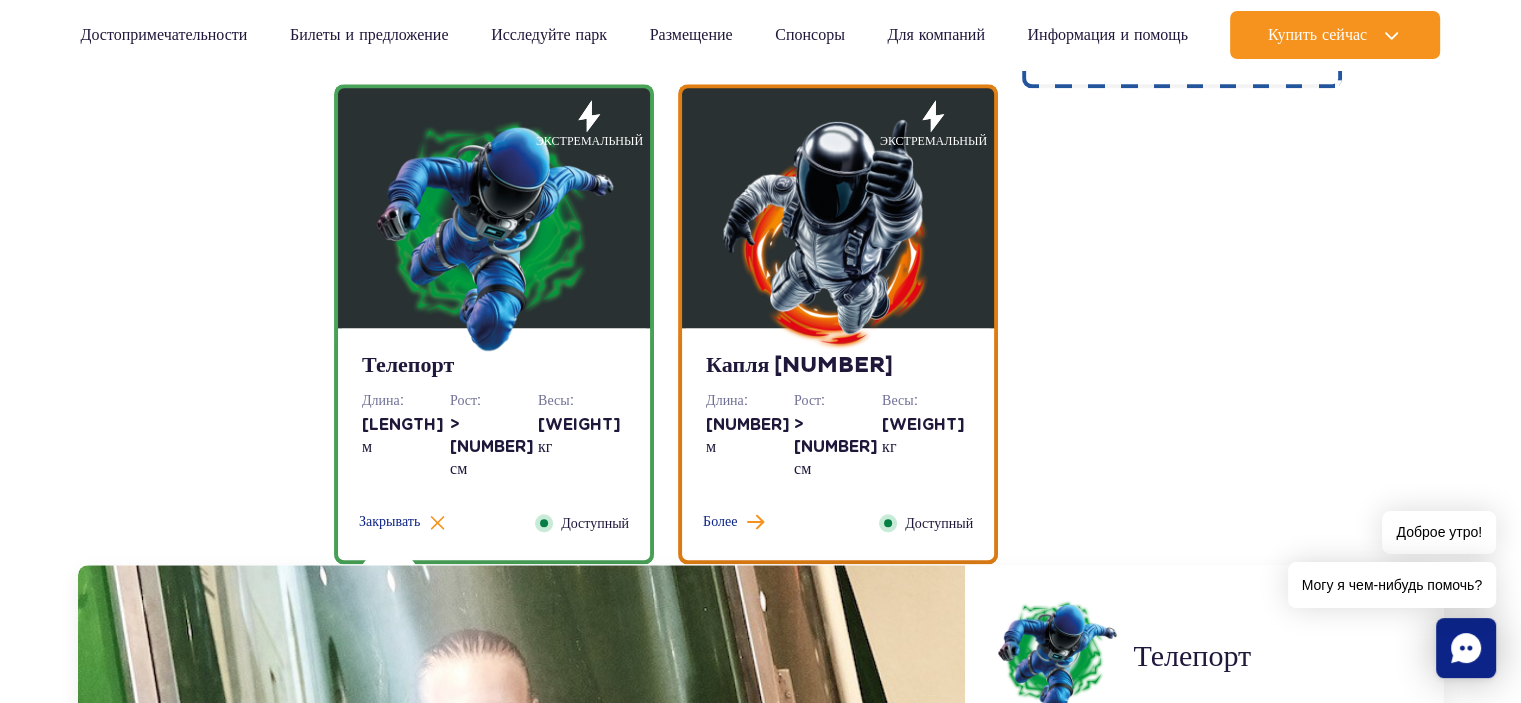 scroll, scrollTop: 2312, scrollLeft: 0, axis: vertical 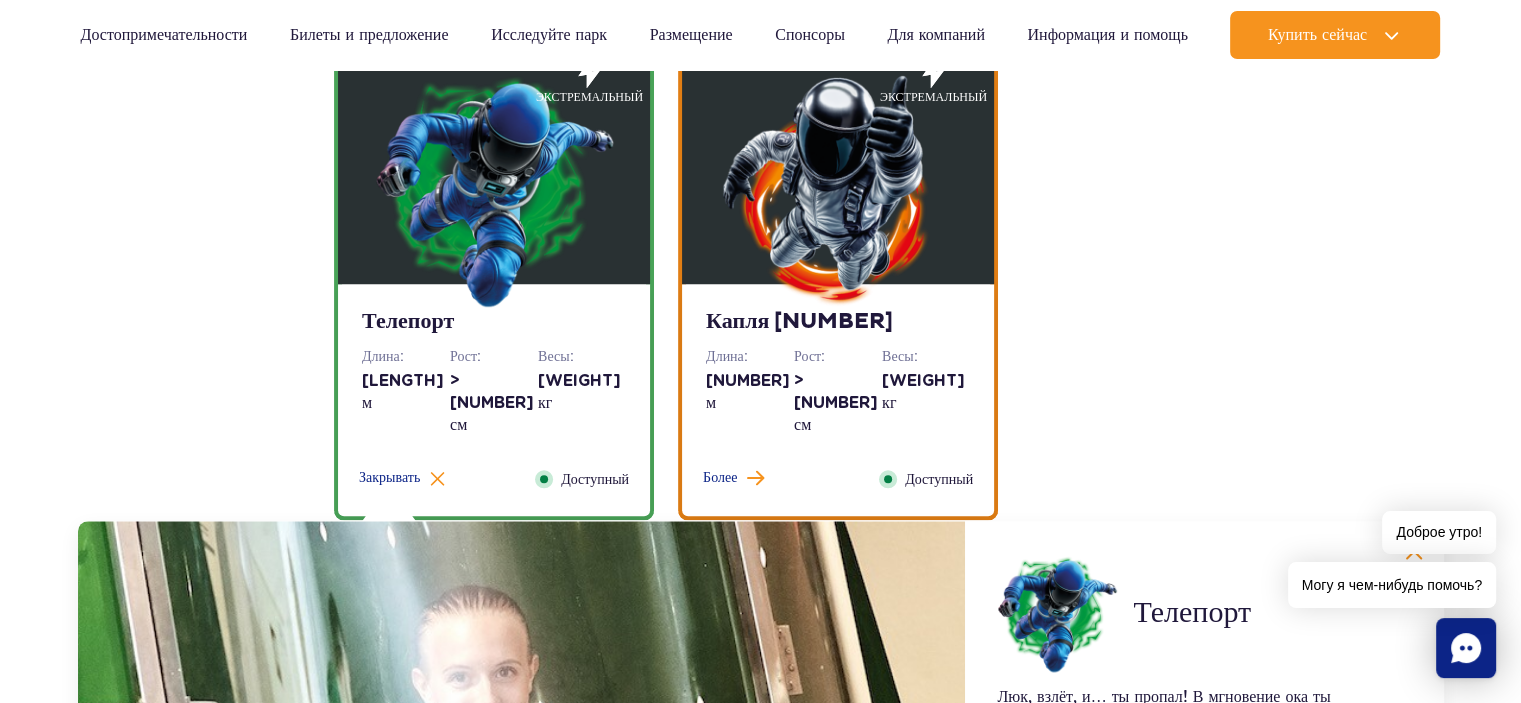 click on "Капля 55
Длина:
58 м
Рост:
>140 см
Весы:
<120 кг
Более
Закрывать
Доступный" at bounding box center [838, 400] 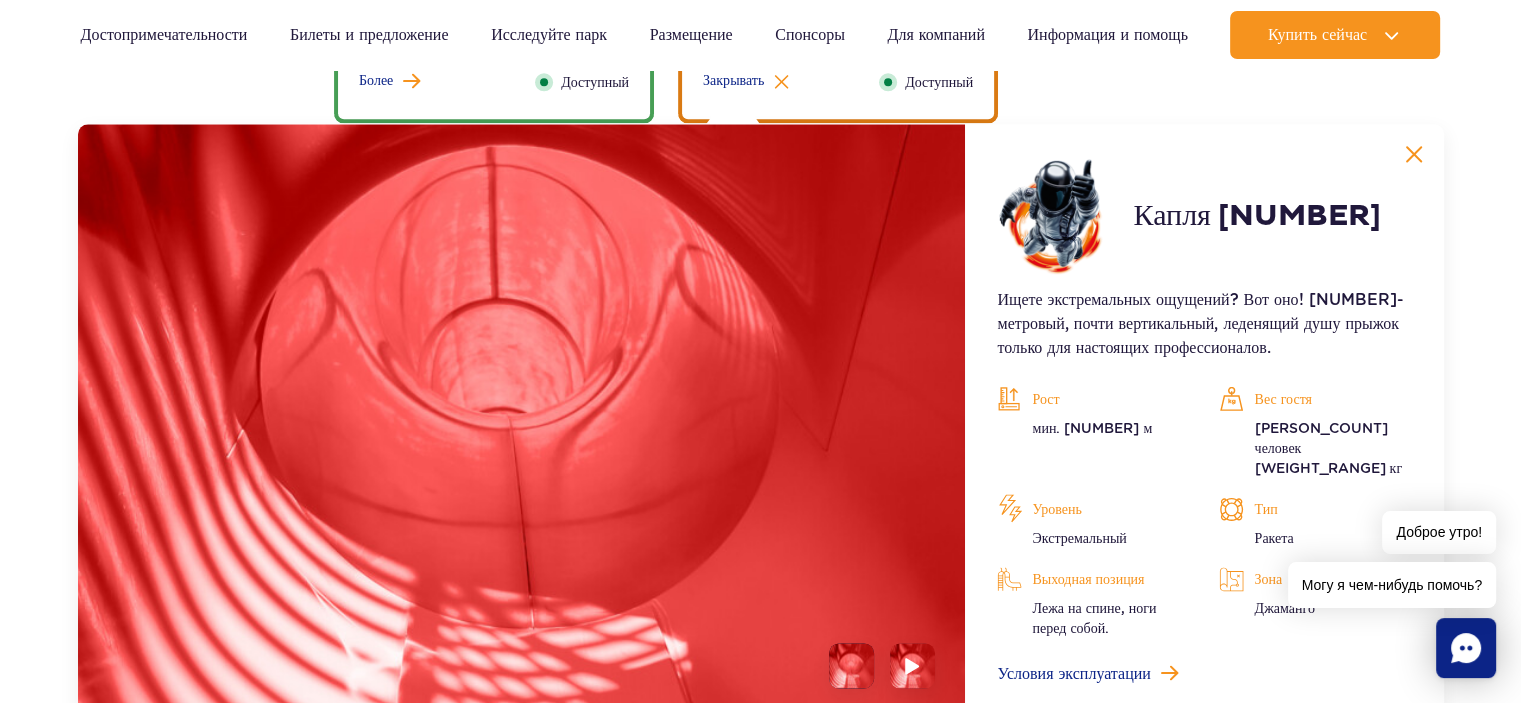 scroll, scrollTop: 2712, scrollLeft: 0, axis: vertical 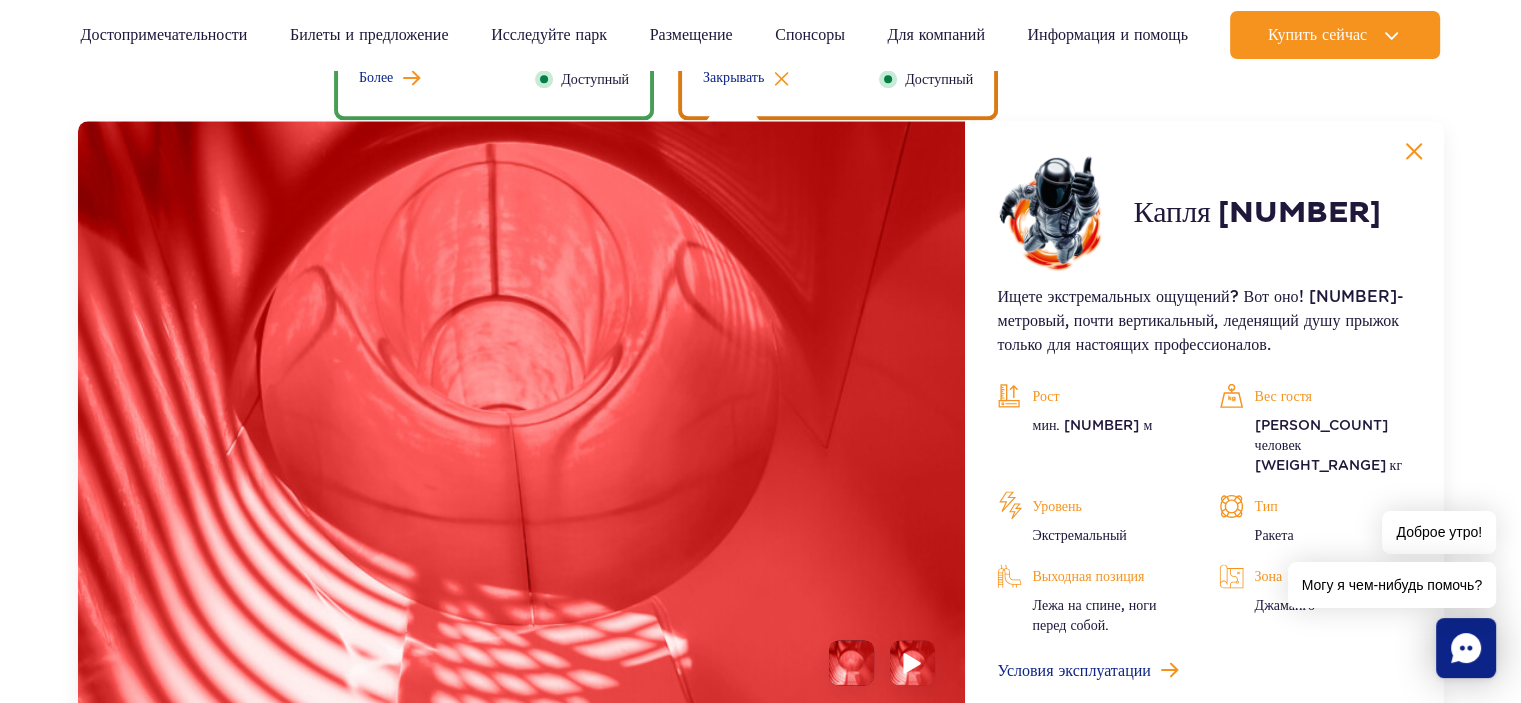 click at bounding box center [913, 662] 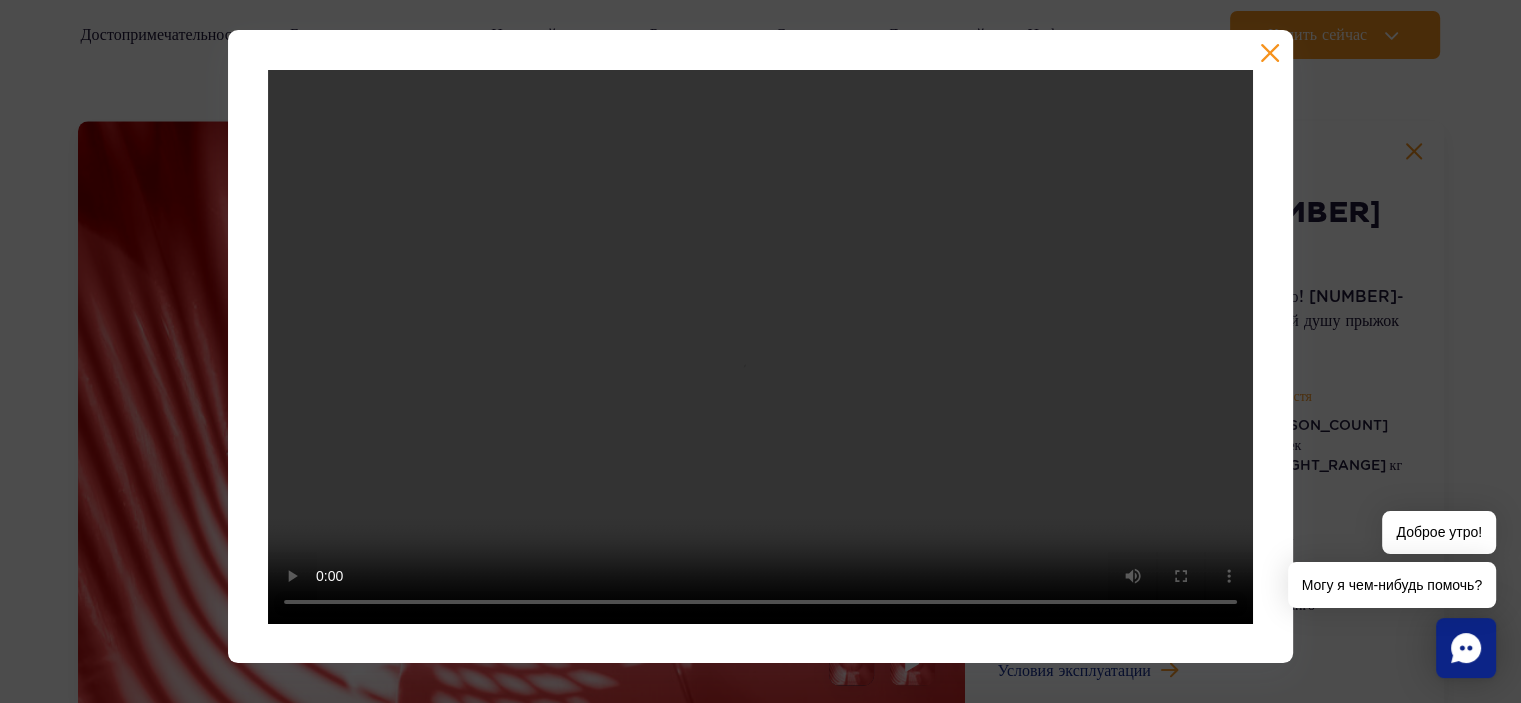 click at bounding box center (760, 346) 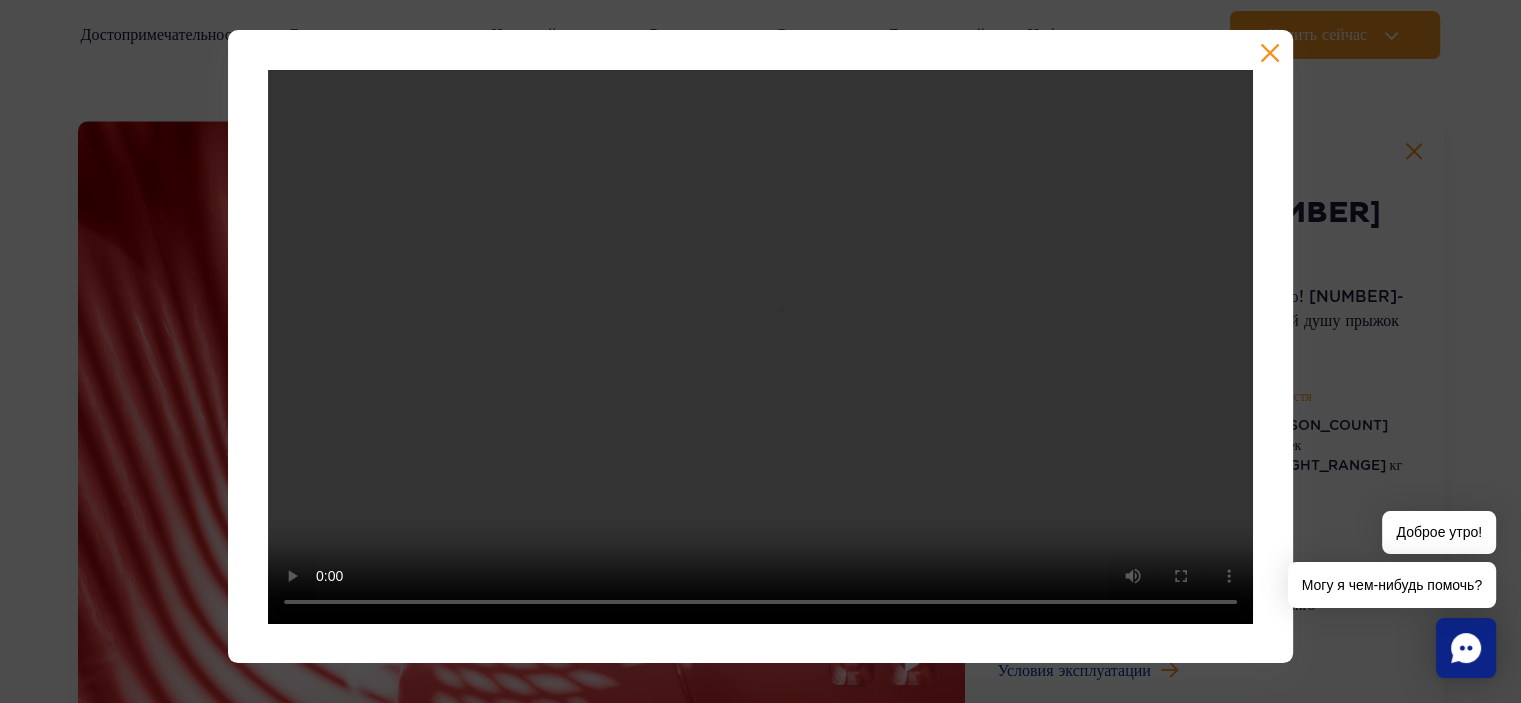click at bounding box center [760, 346] 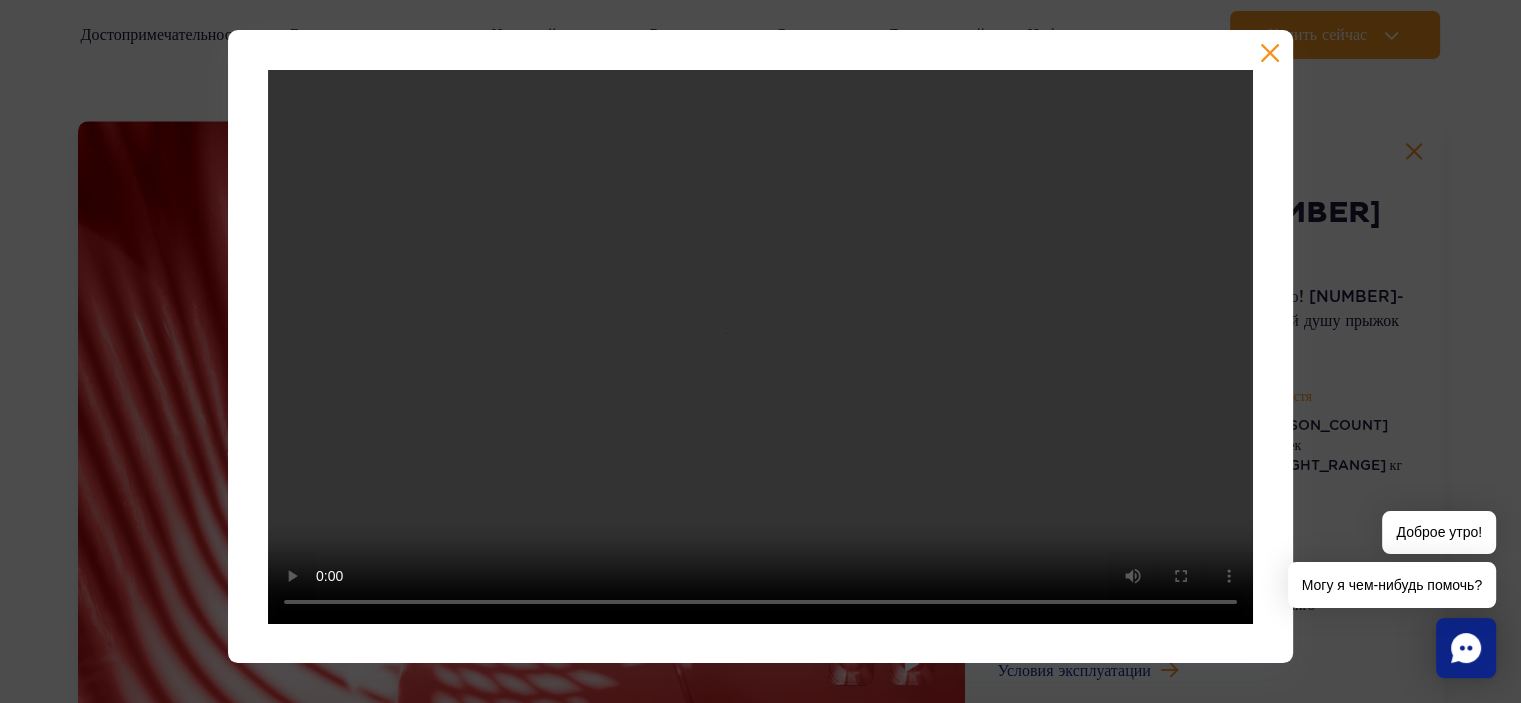 click at bounding box center (760, 346) 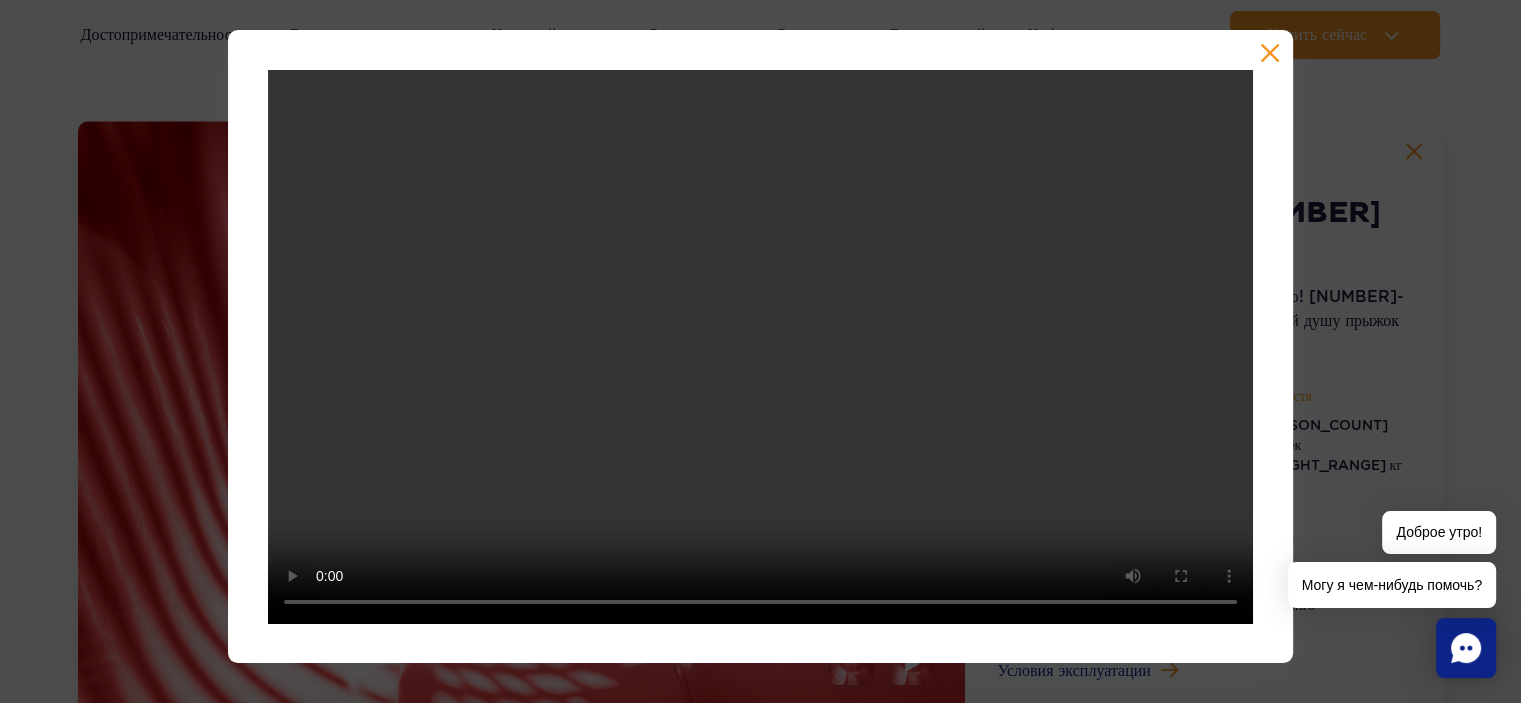 drag, startPoint x: 1306, startPoint y: 67, endPoint x: 1284, endPoint y: 56, distance: 24.596748 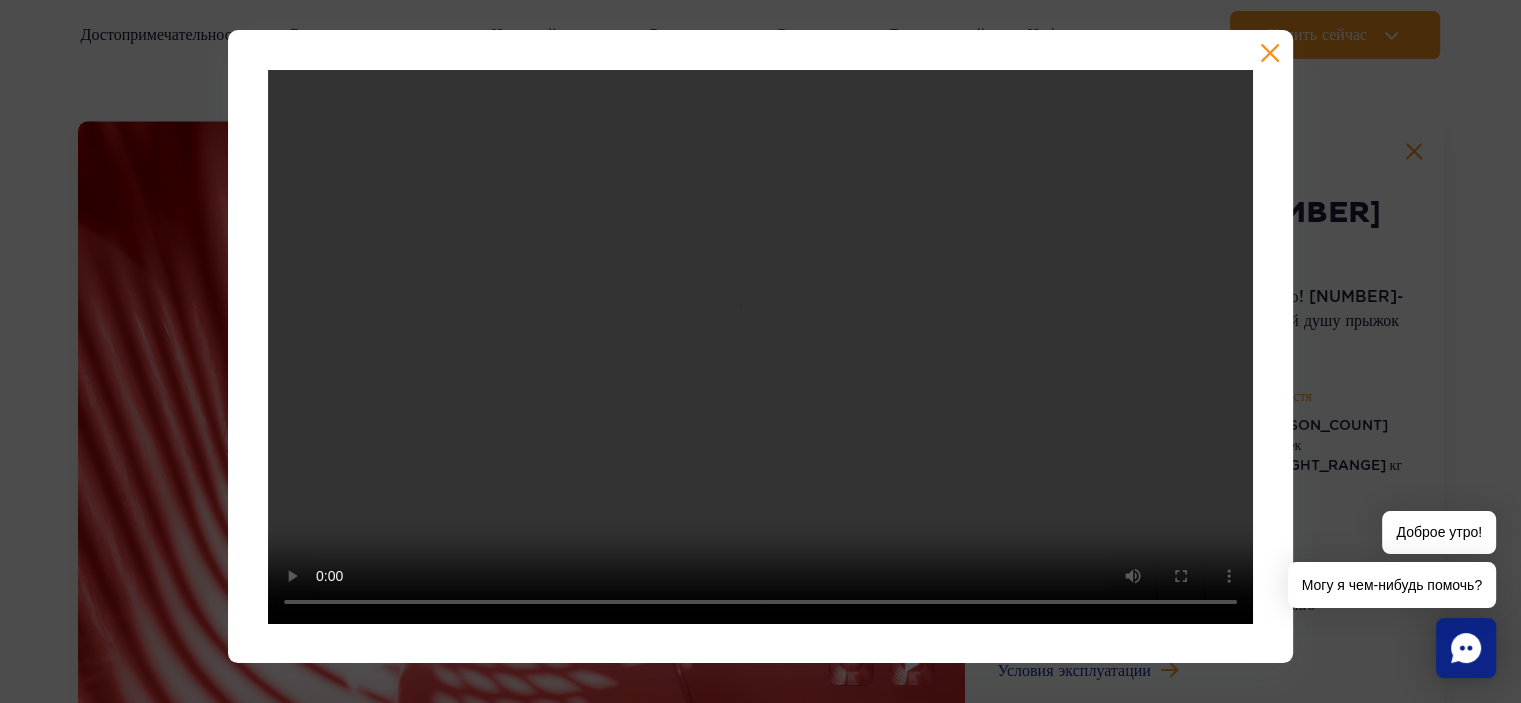 click at bounding box center [760, 346] 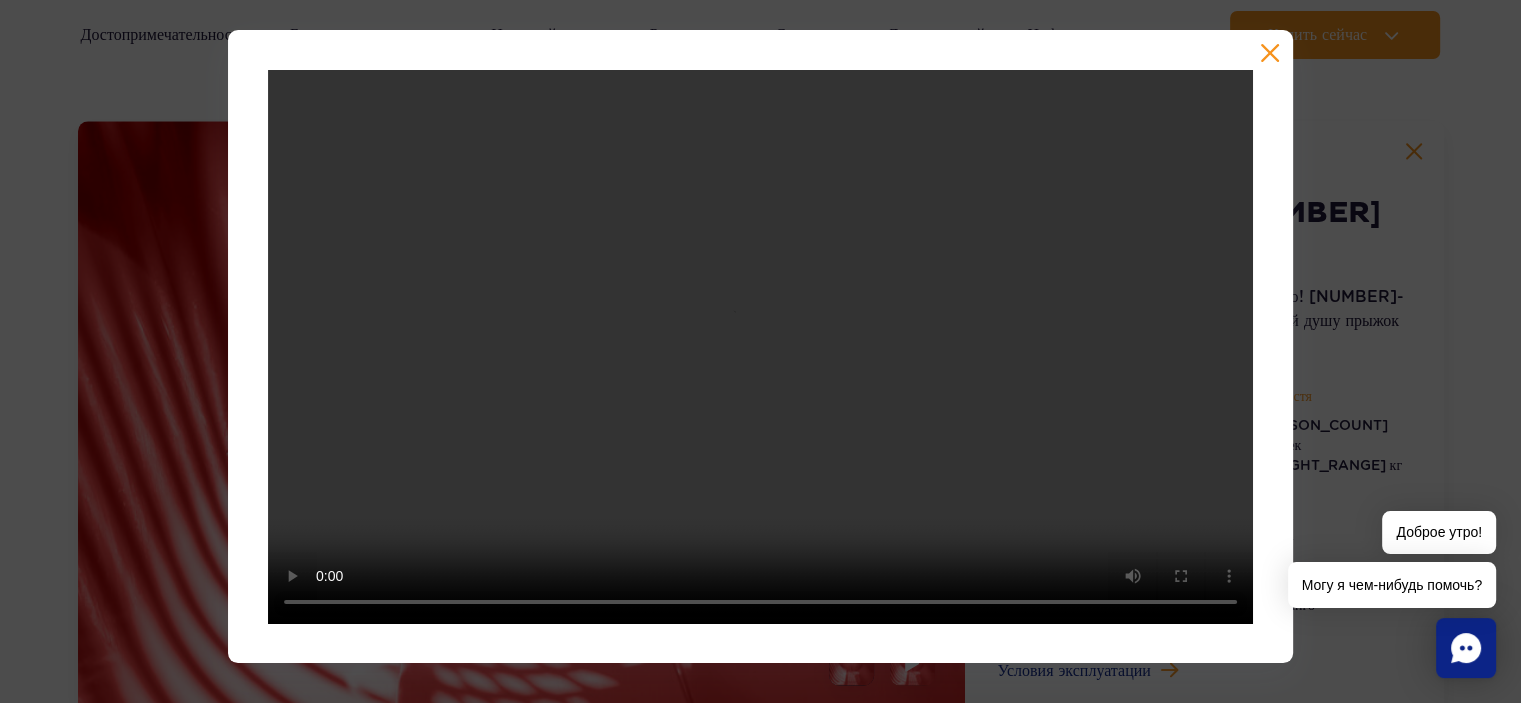 click at bounding box center (1270, 53) 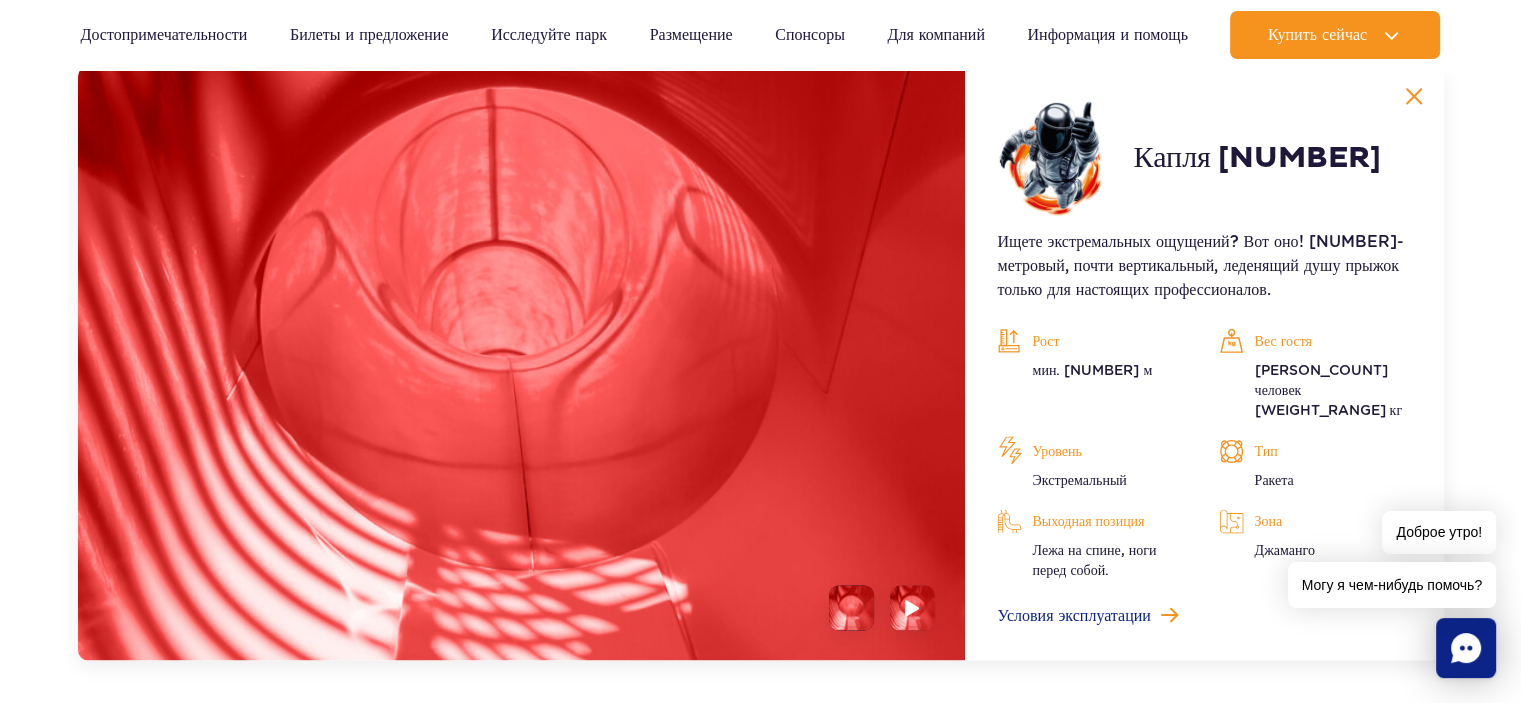 scroll, scrollTop: 2912, scrollLeft: 0, axis: vertical 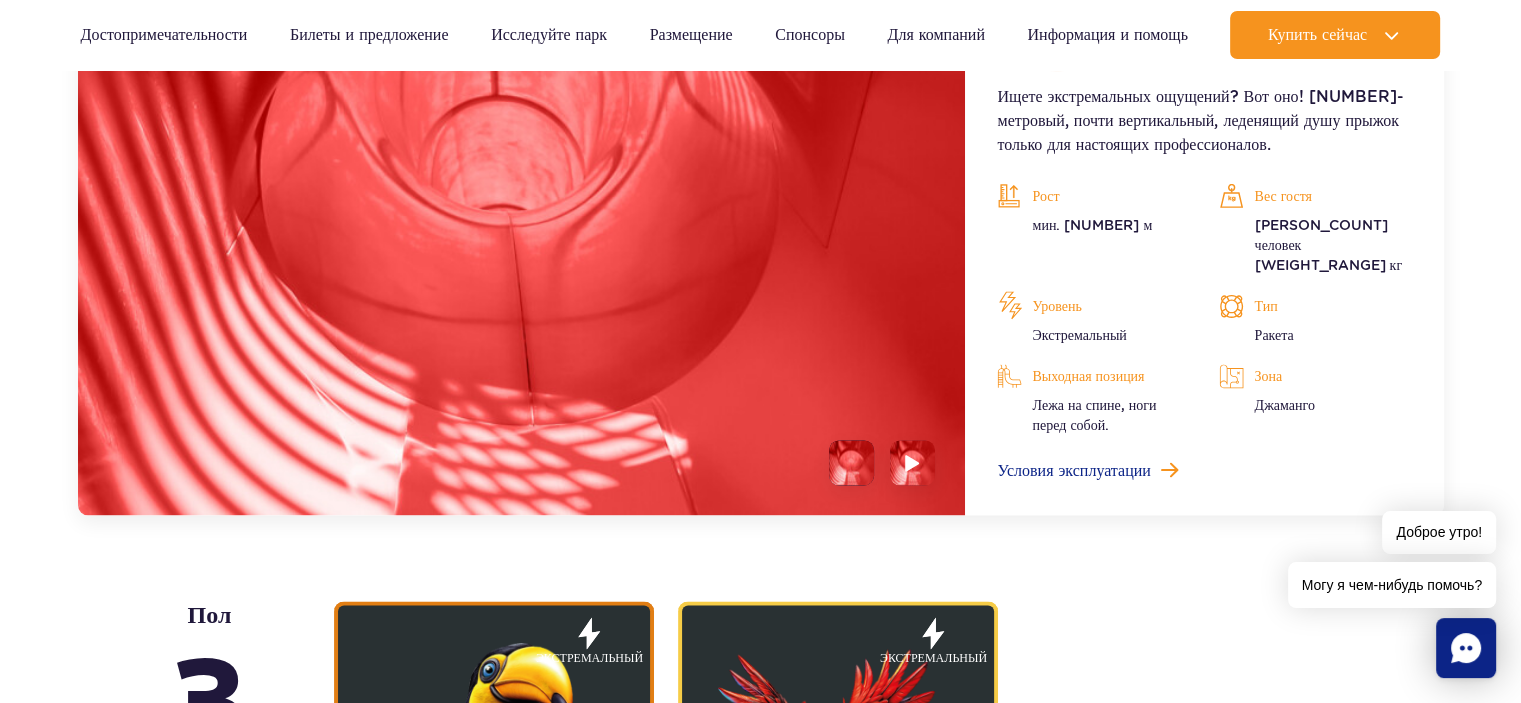 click at bounding box center (851, 462) 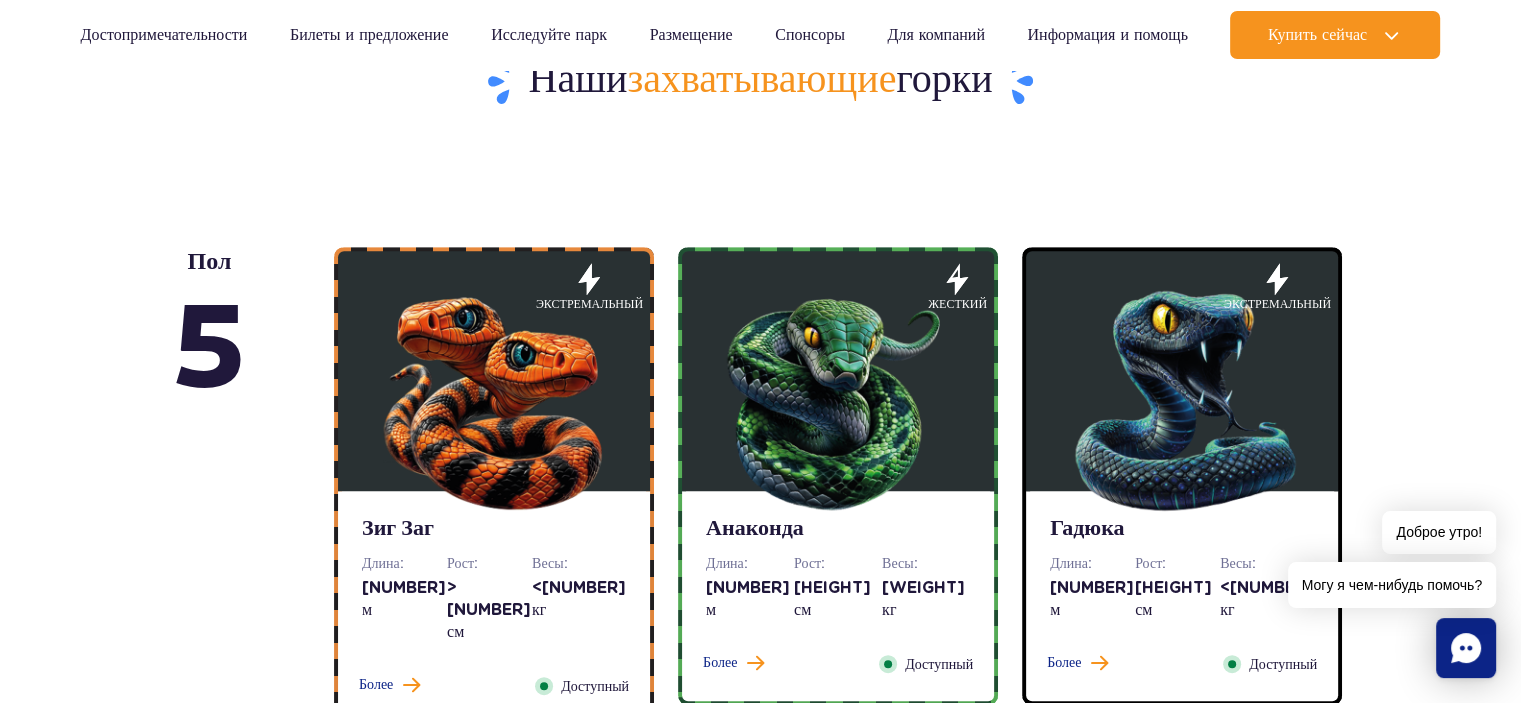 scroll, scrollTop: 1200, scrollLeft: 0, axis: vertical 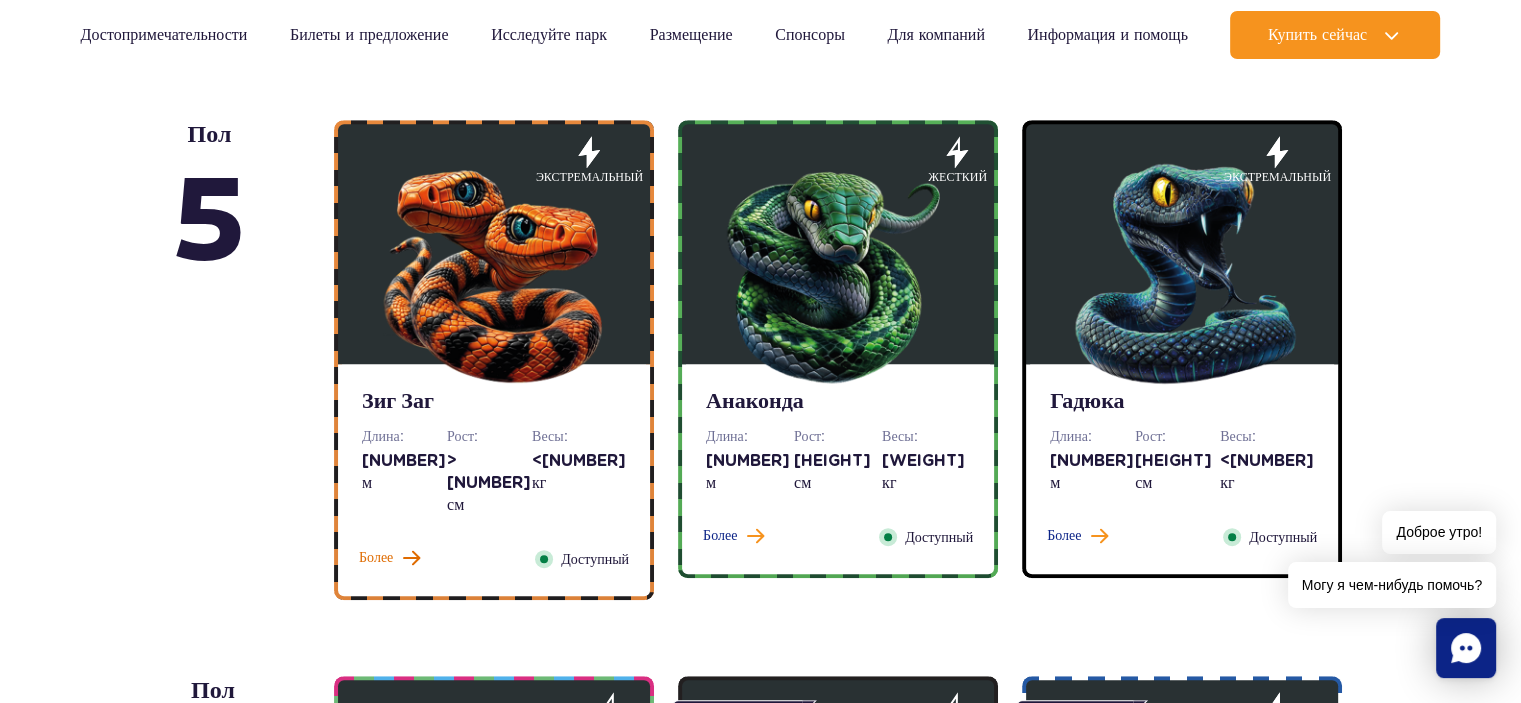 click on "Более" at bounding box center [376, 558] 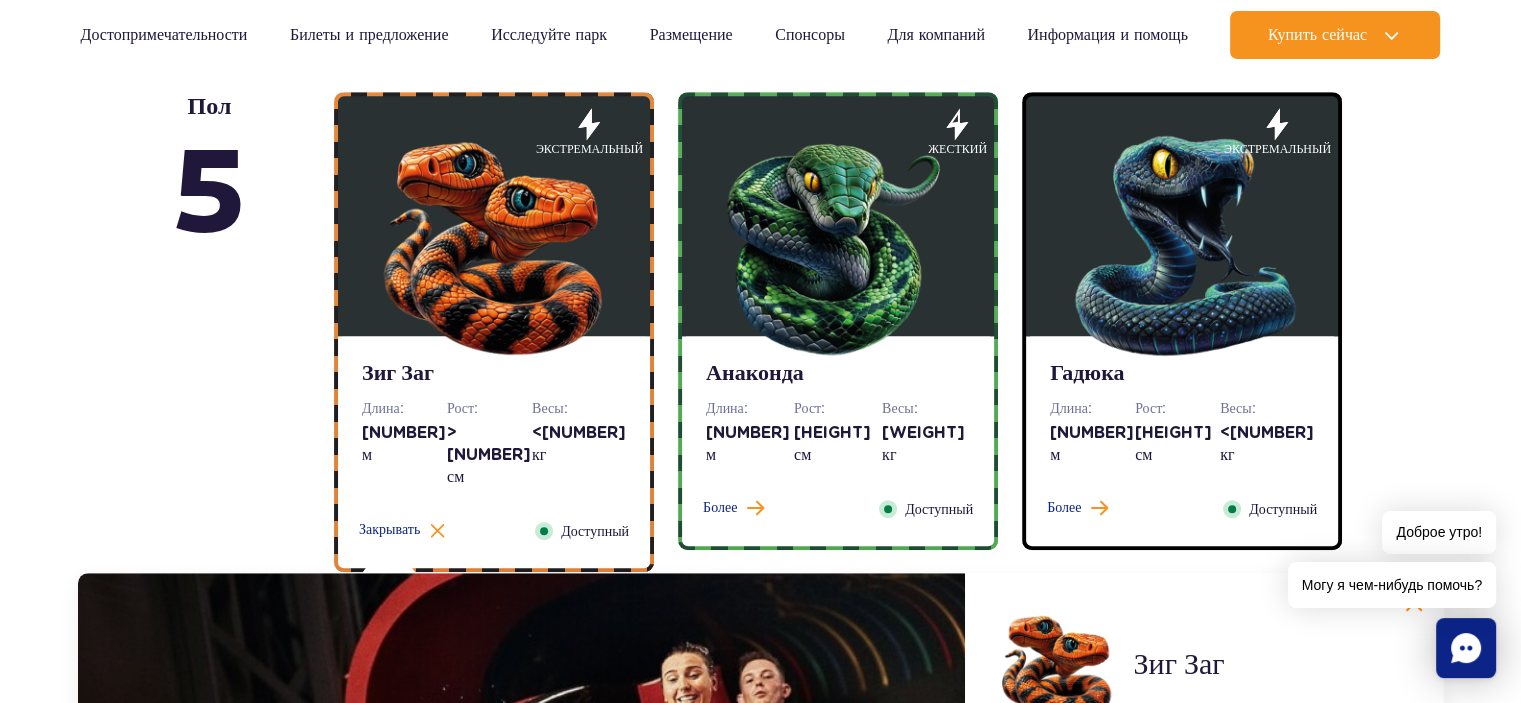 scroll, scrollTop: 1180, scrollLeft: 0, axis: vertical 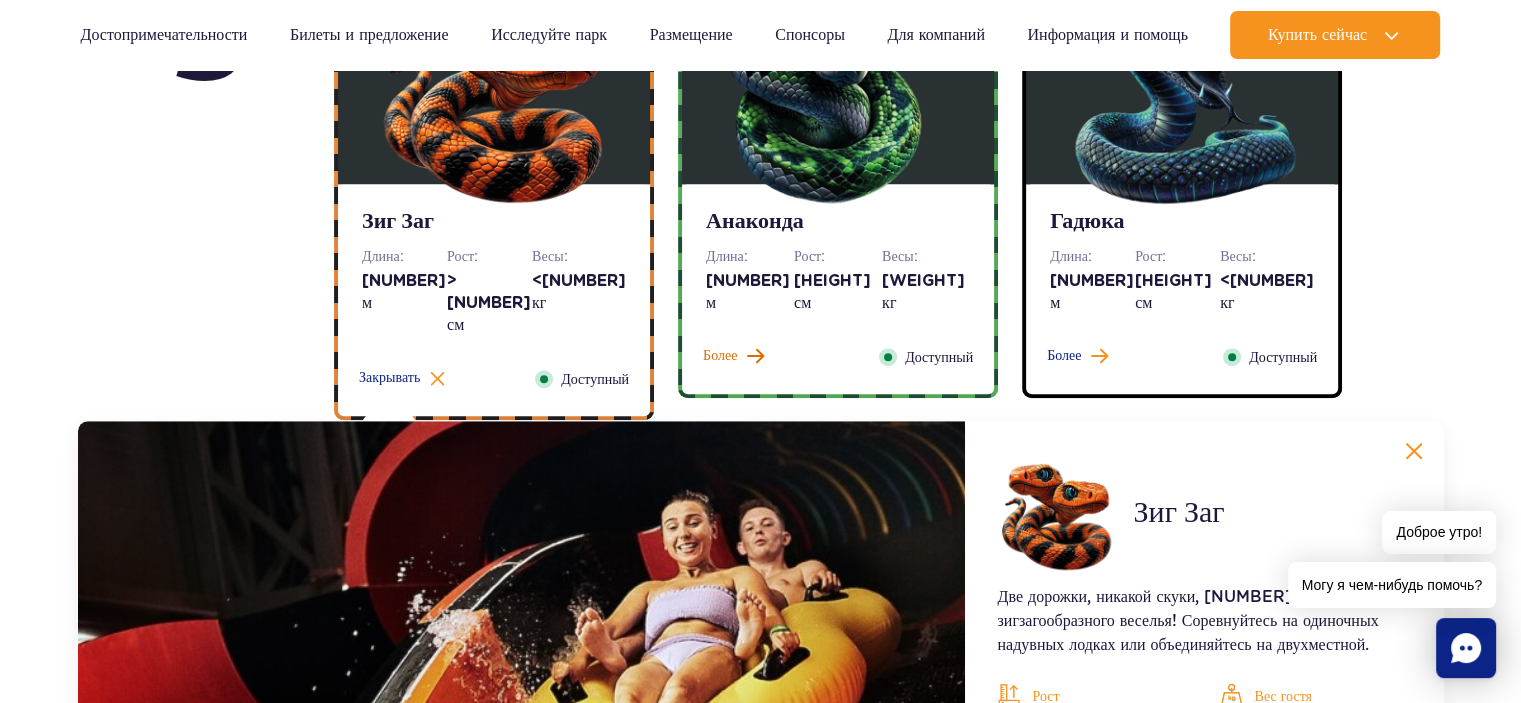 click on "Более" at bounding box center (720, 356) 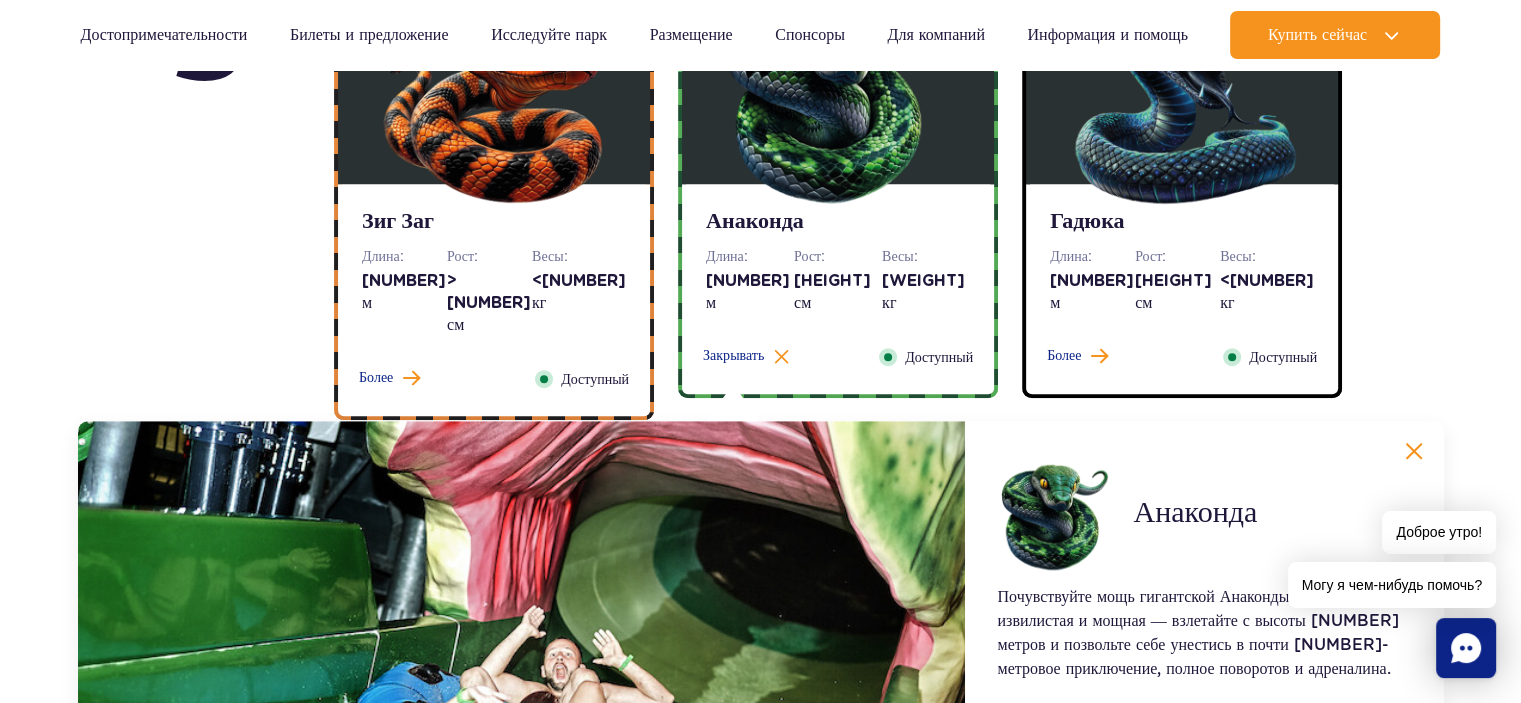 click on "Гадюка
Длина:
256 м
Рост:
>120 см
Весы:
<180 кг
Более
Закрывать
Доступный" at bounding box center [1182, 289] 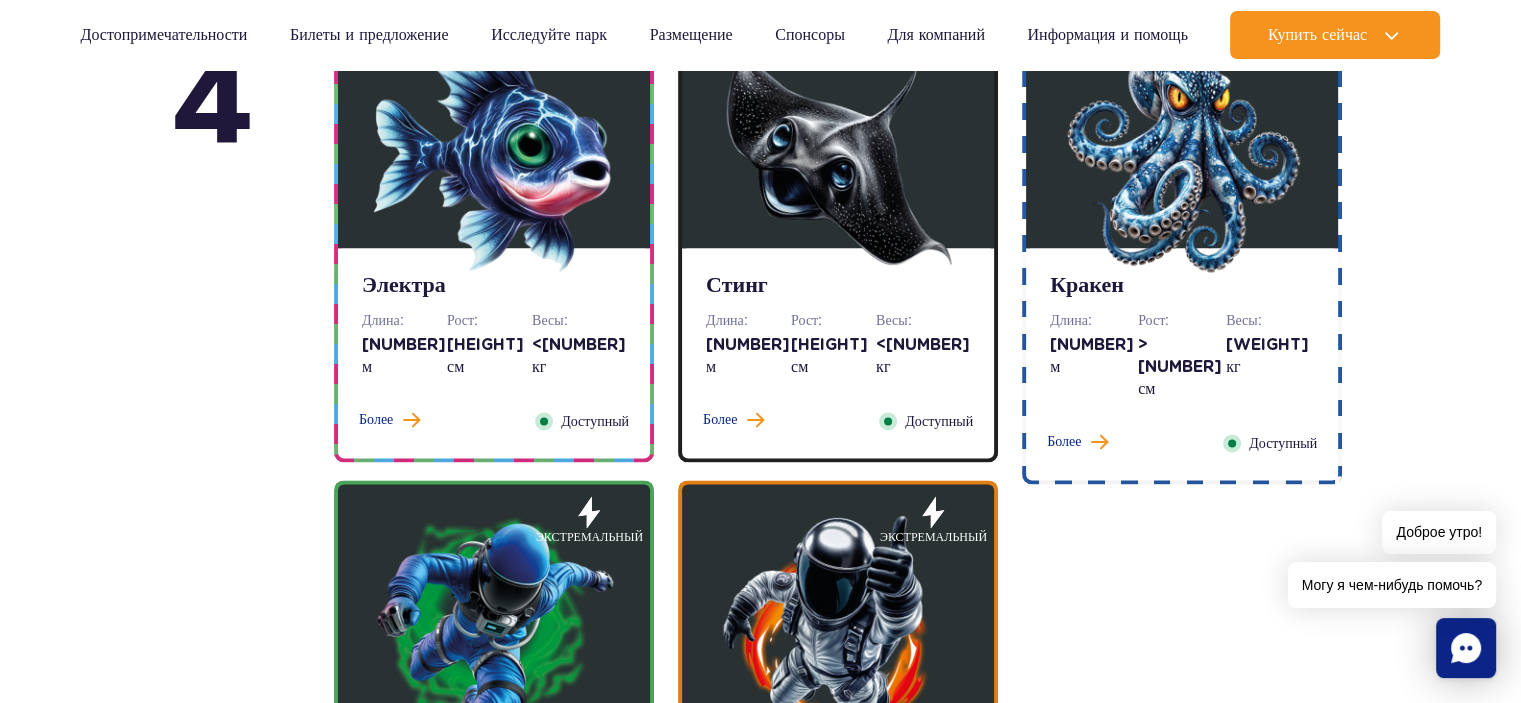 scroll, scrollTop: 2480, scrollLeft: 0, axis: vertical 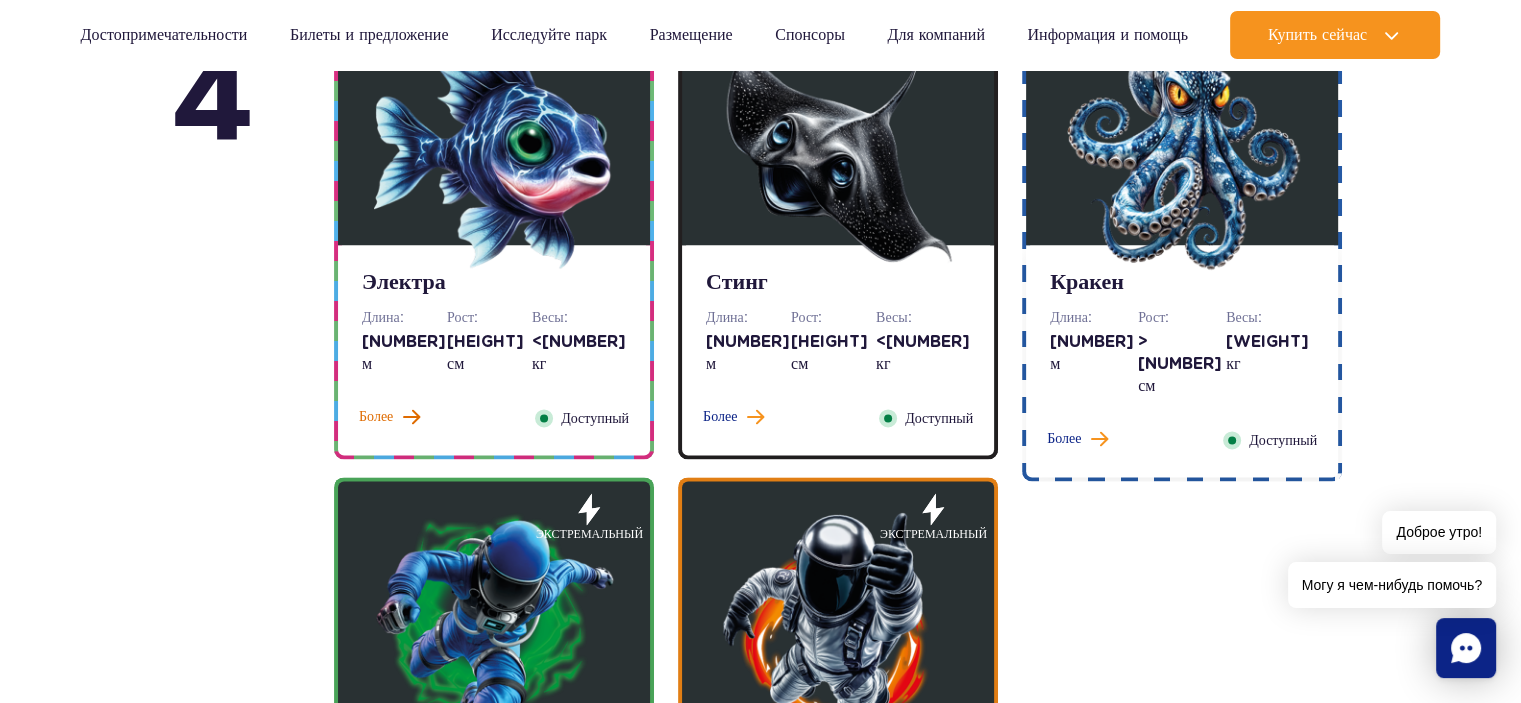 click on "Более" at bounding box center (376, 417) 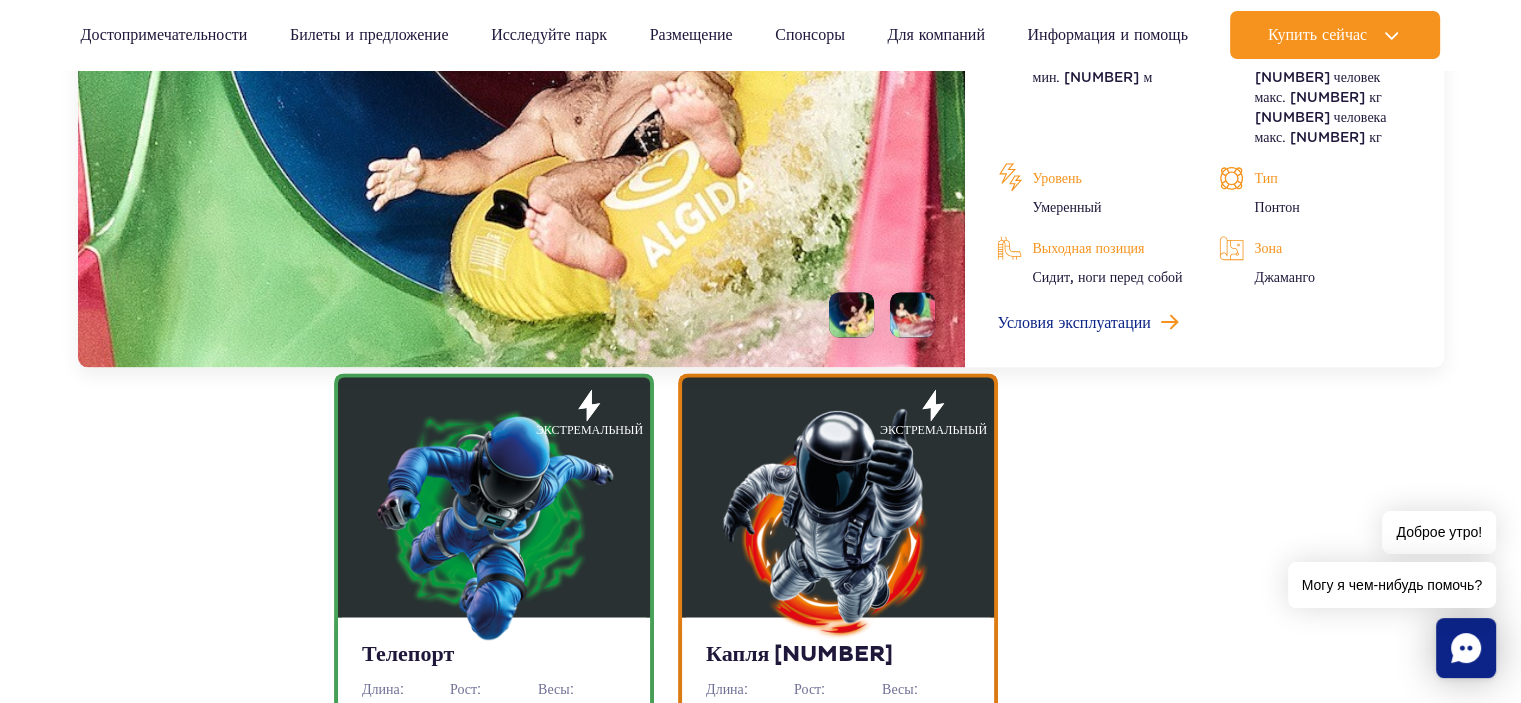 scroll, scrollTop: 2636, scrollLeft: 0, axis: vertical 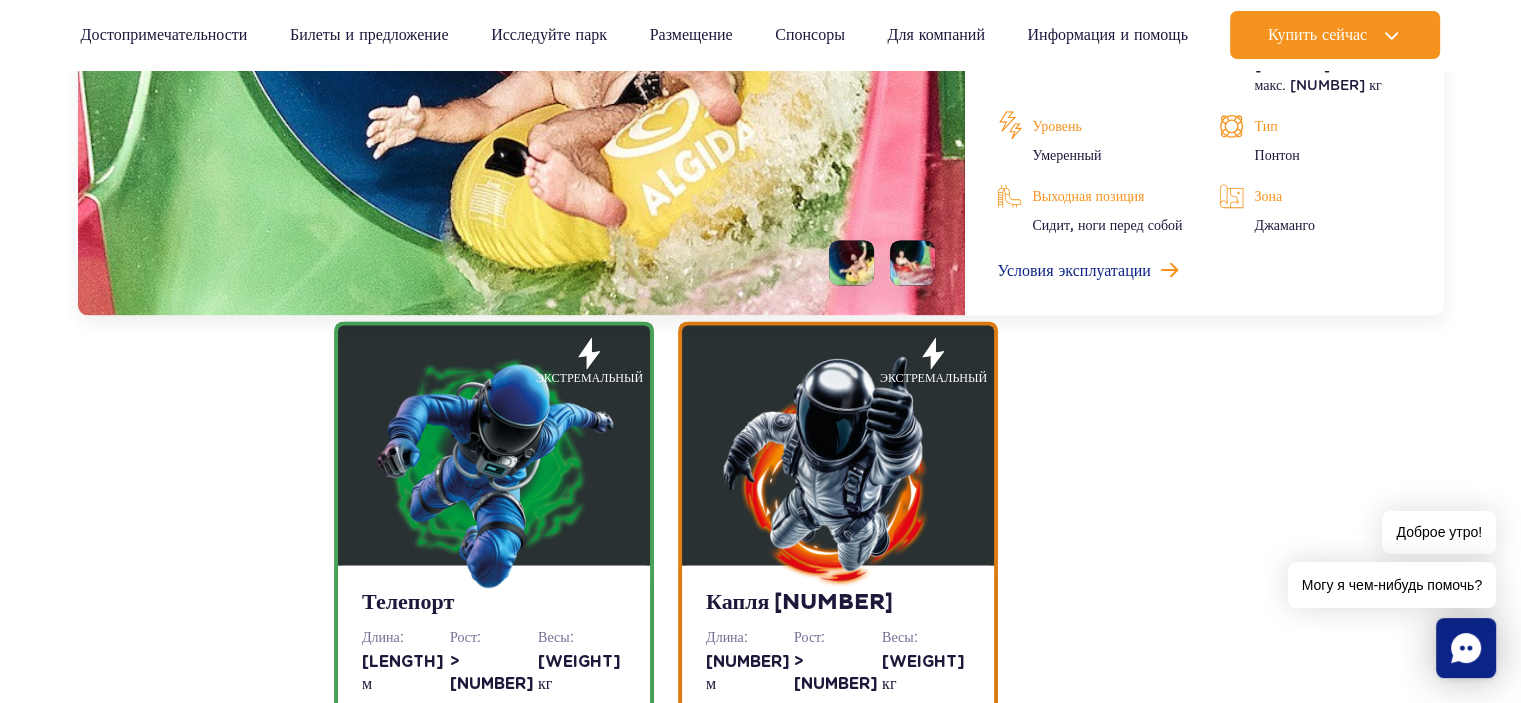 drag, startPoint x: 921, startPoint y: 227, endPoint x: 934, endPoint y: 213, distance: 19.104973 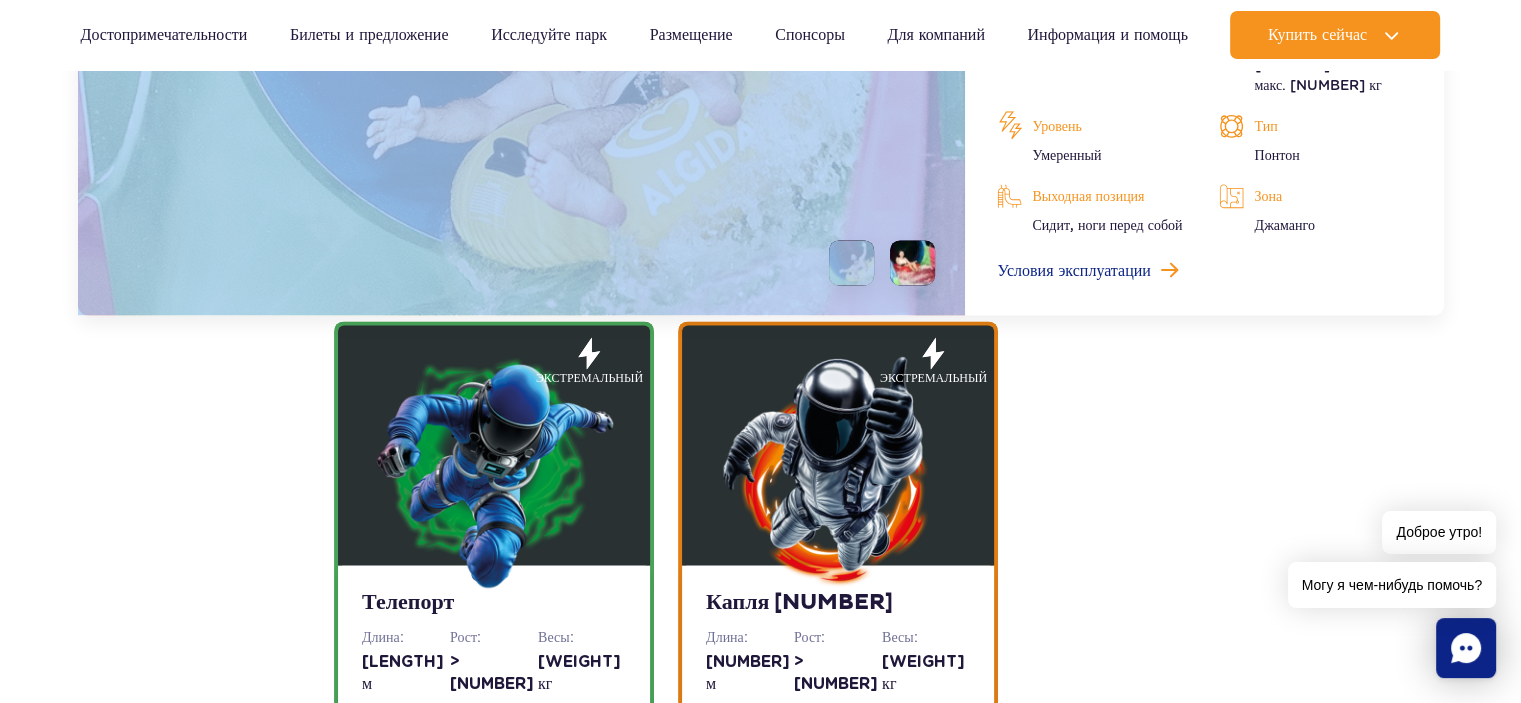 click at bounding box center [912, 262] 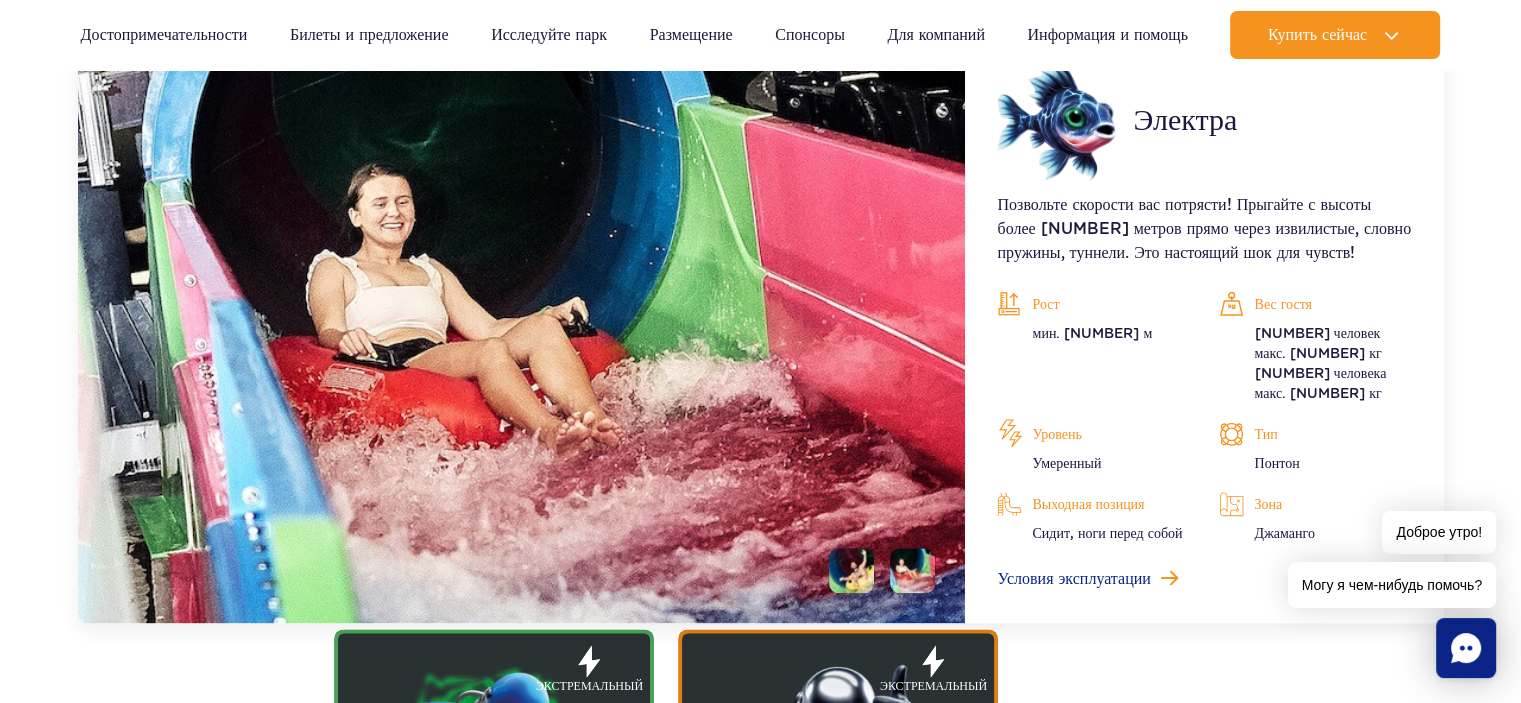 scroll, scrollTop: 2236, scrollLeft: 0, axis: vertical 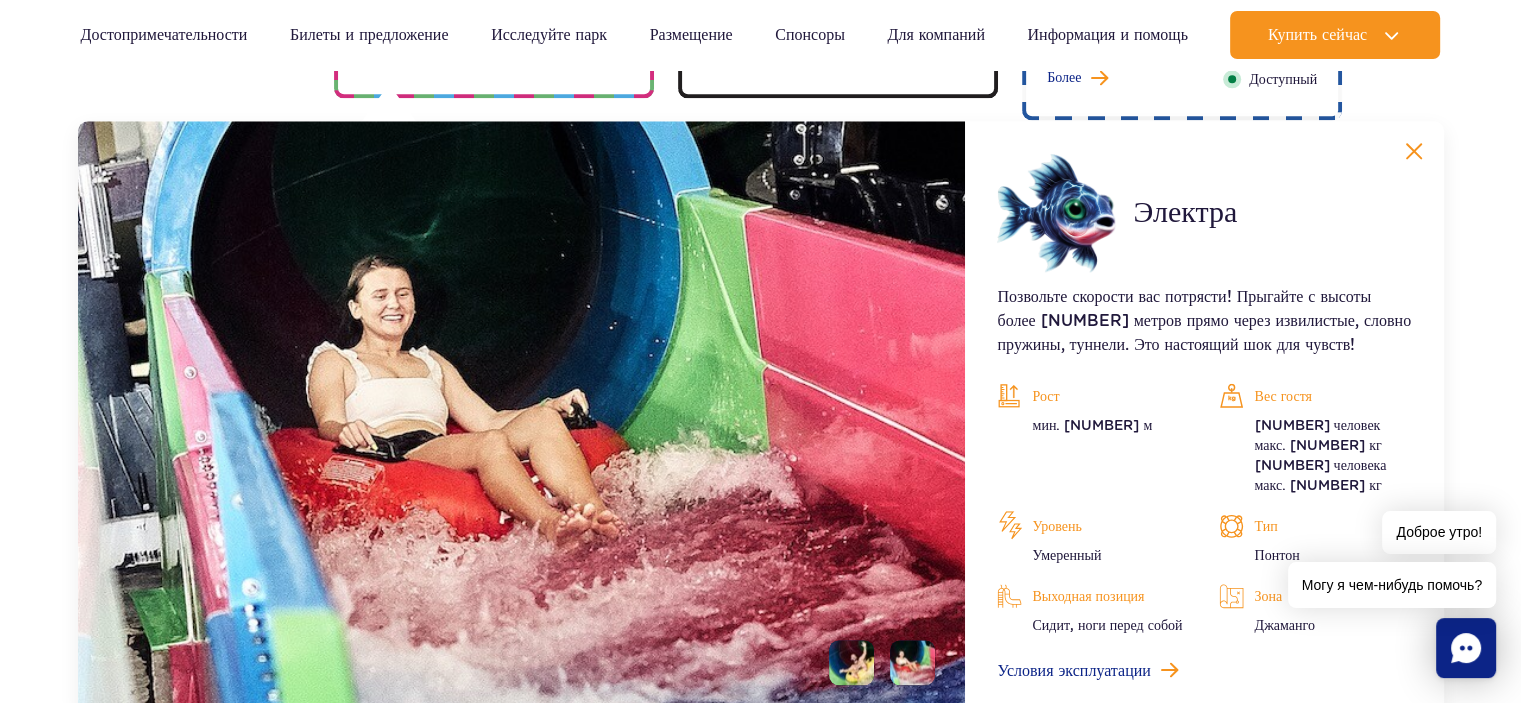 click at bounding box center (851, 662) 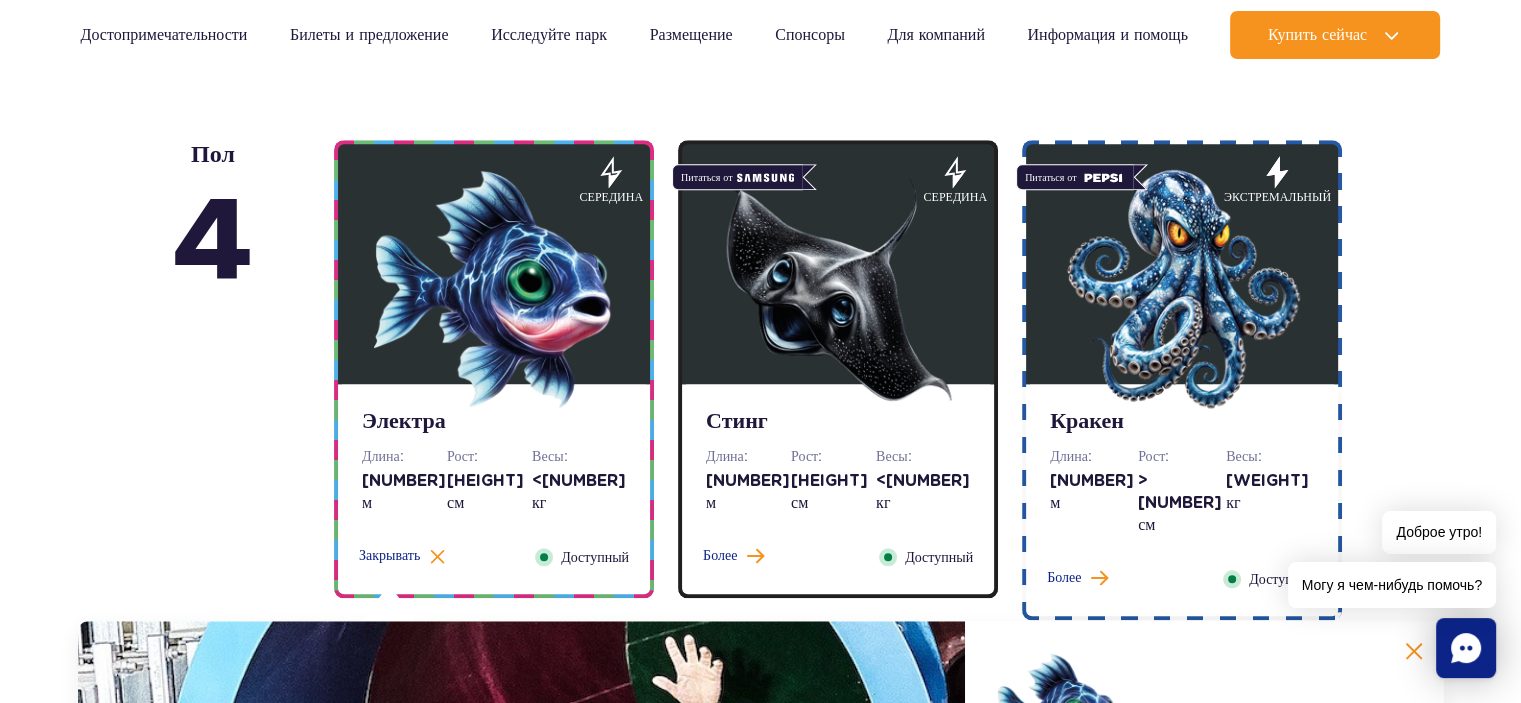 click on "Стинг
Длина:
215 м
Рост:
>120 см
Весы:
<180 кг
Более
Закрывать
Доступный" at bounding box center [838, 489] 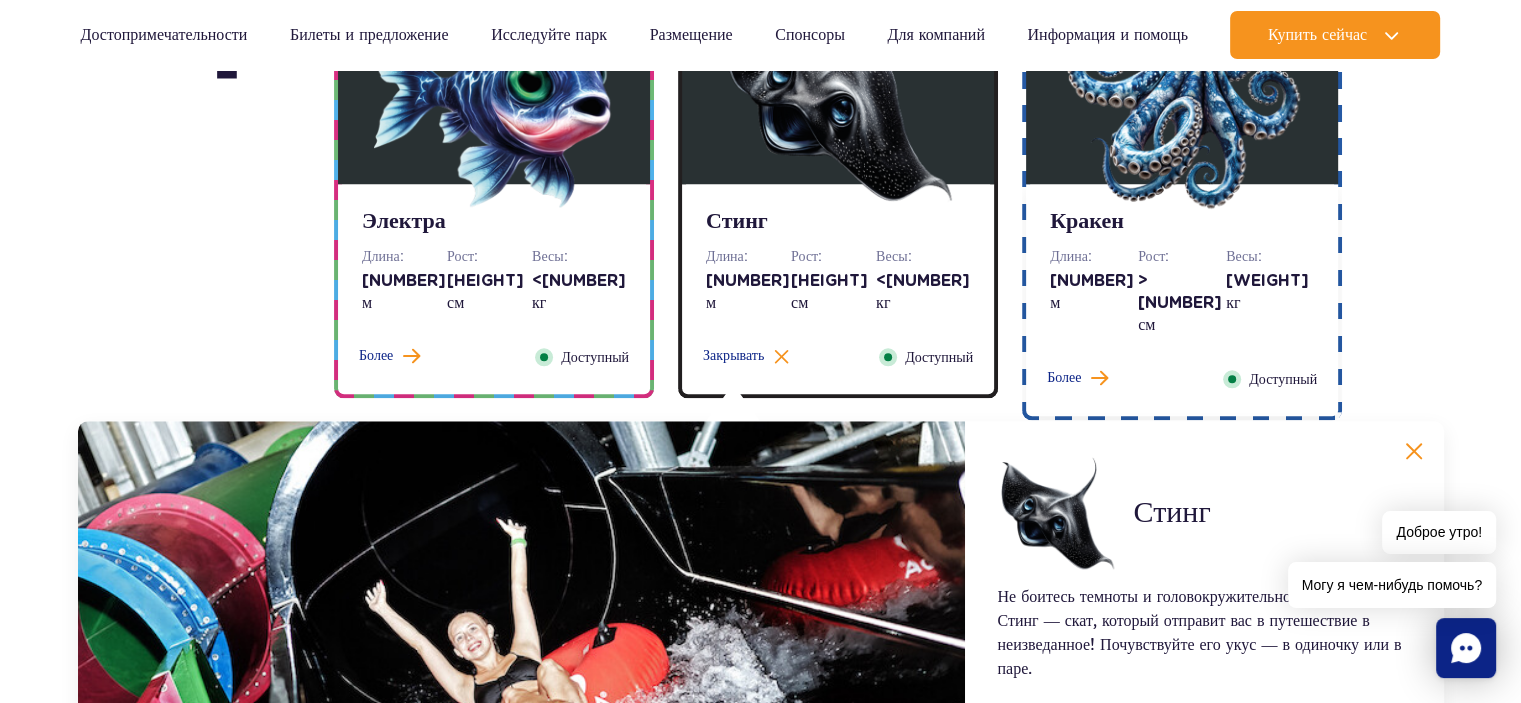 drag, startPoint x: 1071, startPoint y: 323, endPoint x: 1088, endPoint y: 323, distance: 17 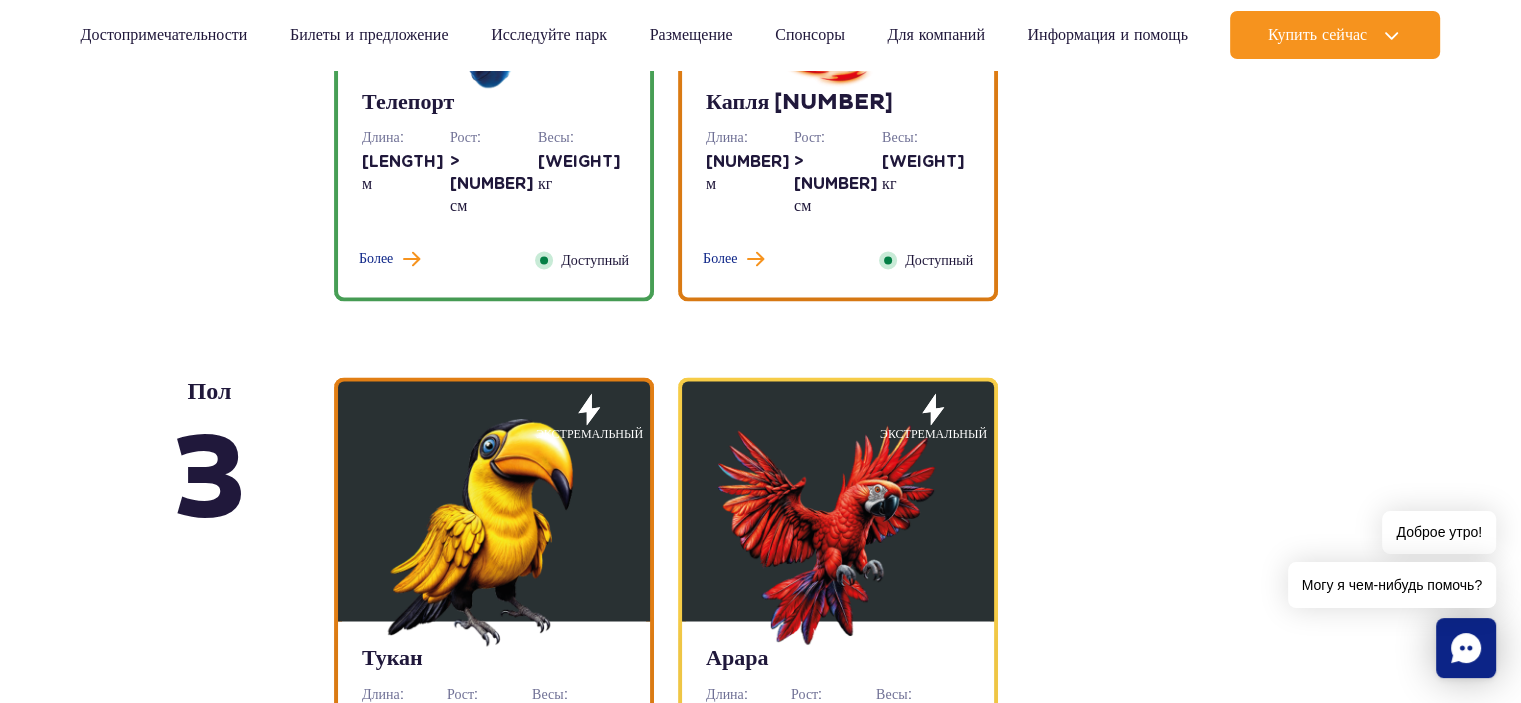 scroll, scrollTop: 2936, scrollLeft: 0, axis: vertical 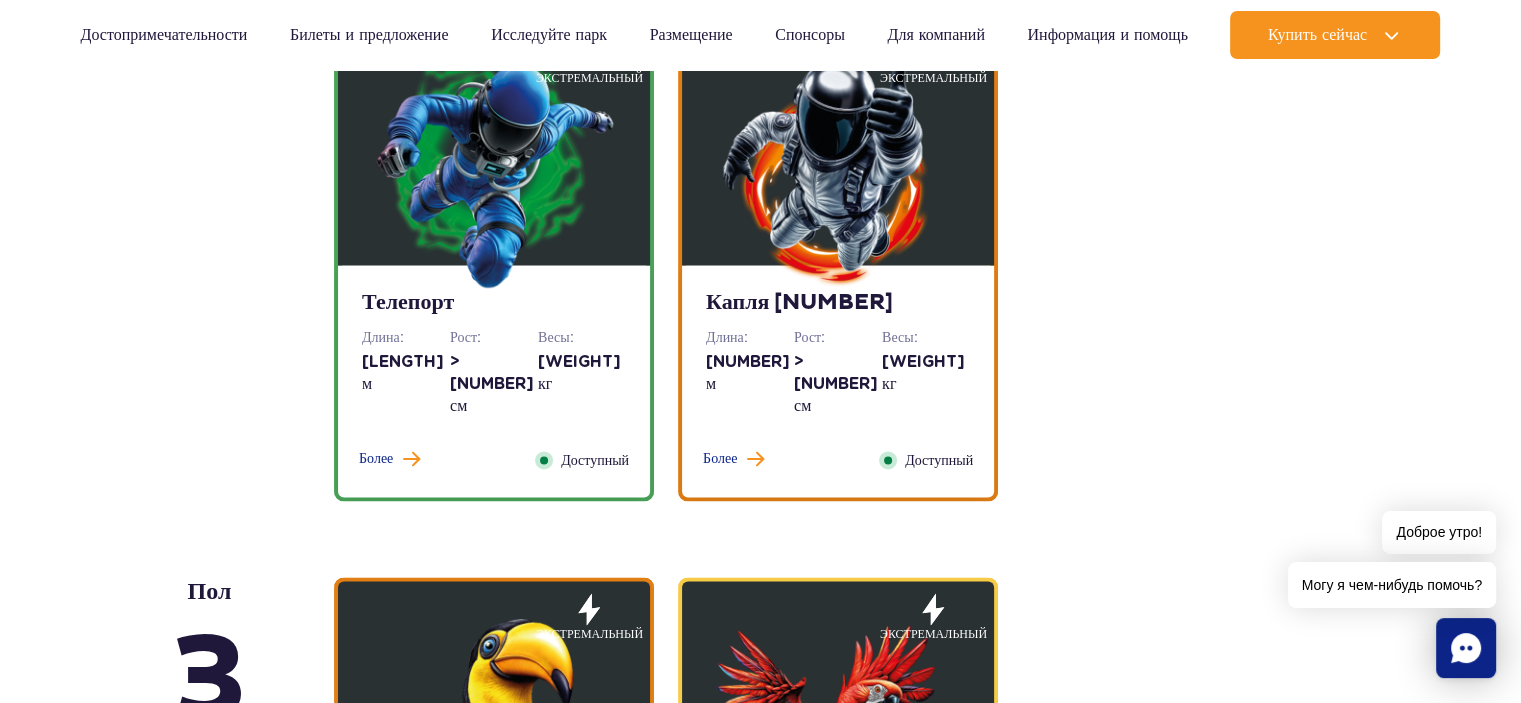 click on "Более
Закрывать
Доступный" at bounding box center (494, 460) 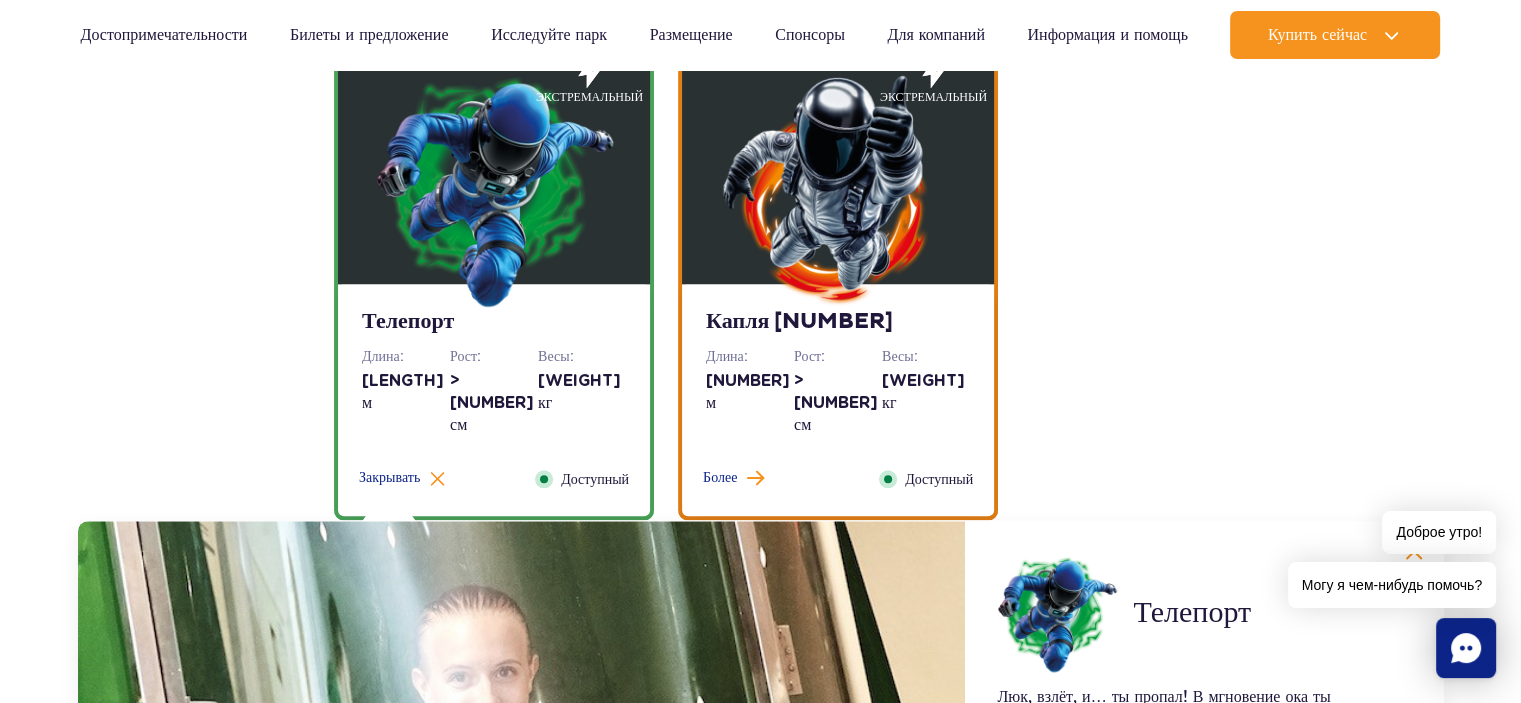 click on "Более
Закрывать
Доступный" at bounding box center [838, 479] 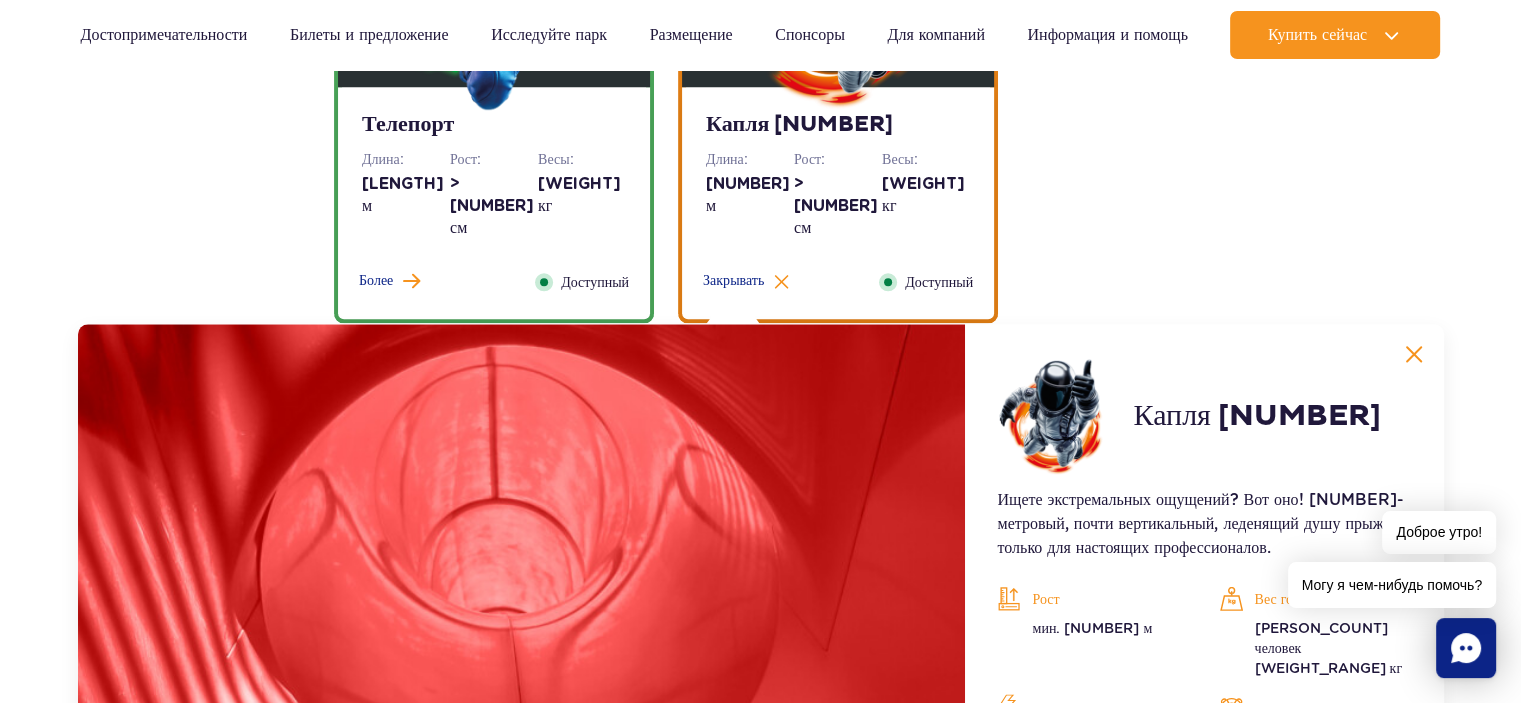 scroll, scrollTop: 2312, scrollLeft: 0, axis: vertical 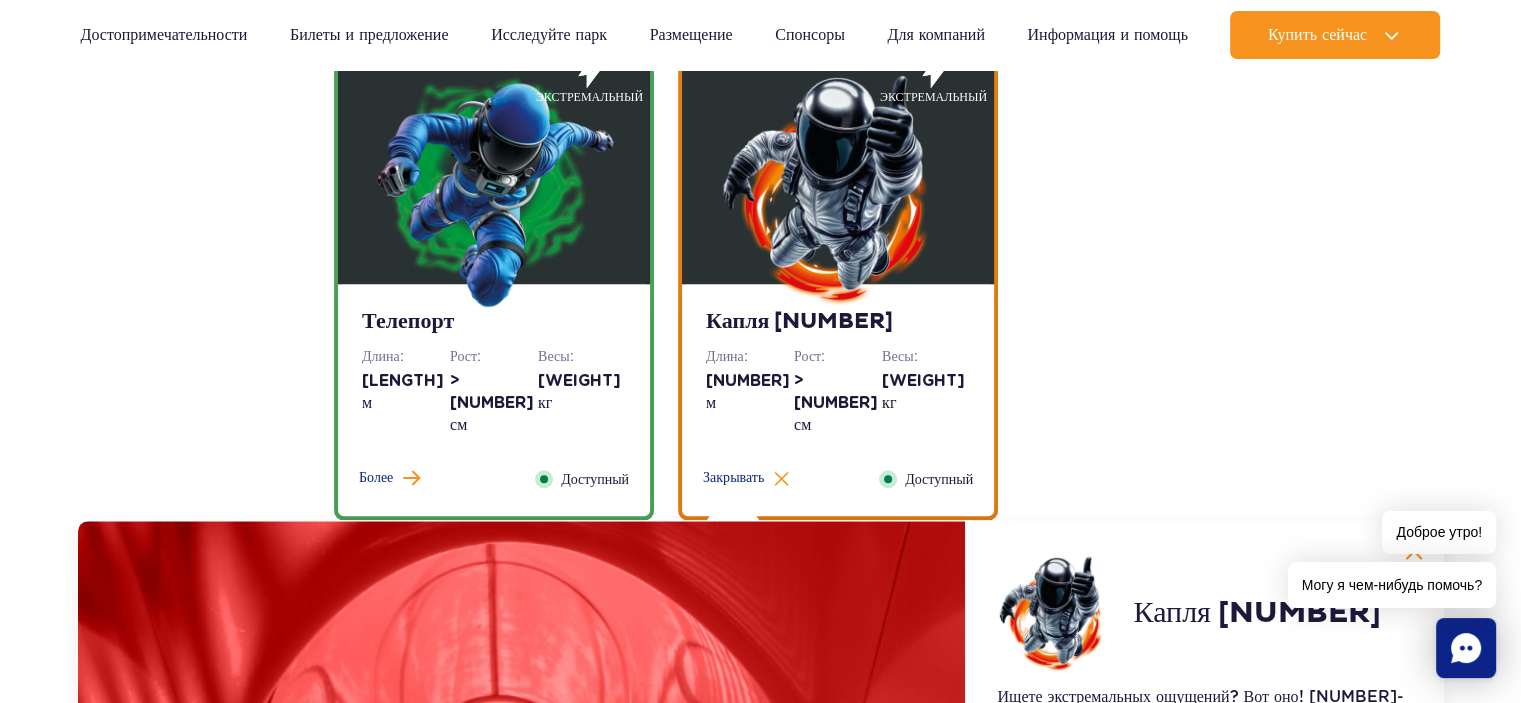 click on "Более
Закрывать
Доступный" at bounding box center [494, 479] 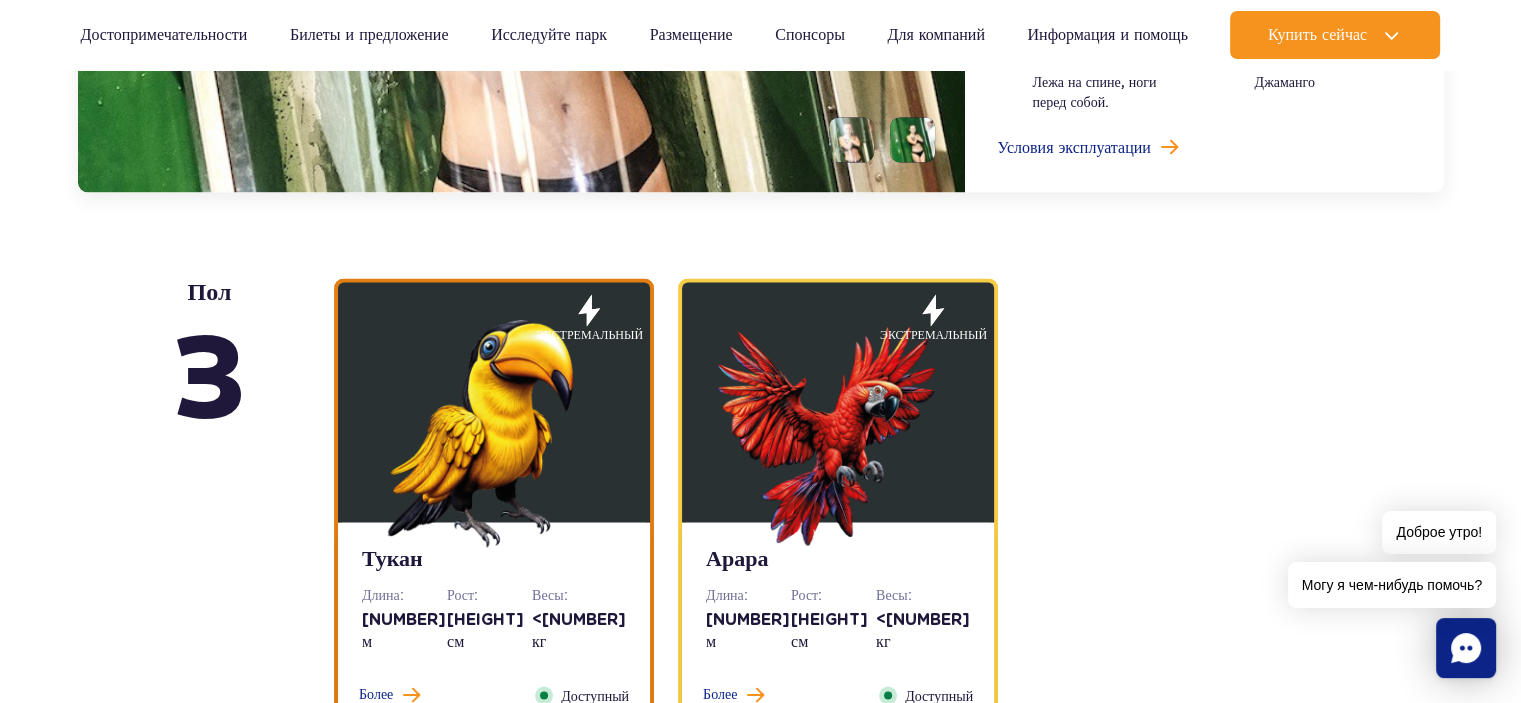 scroll, scrollTop: 3412, scrollLeft: 0, axis: vertical 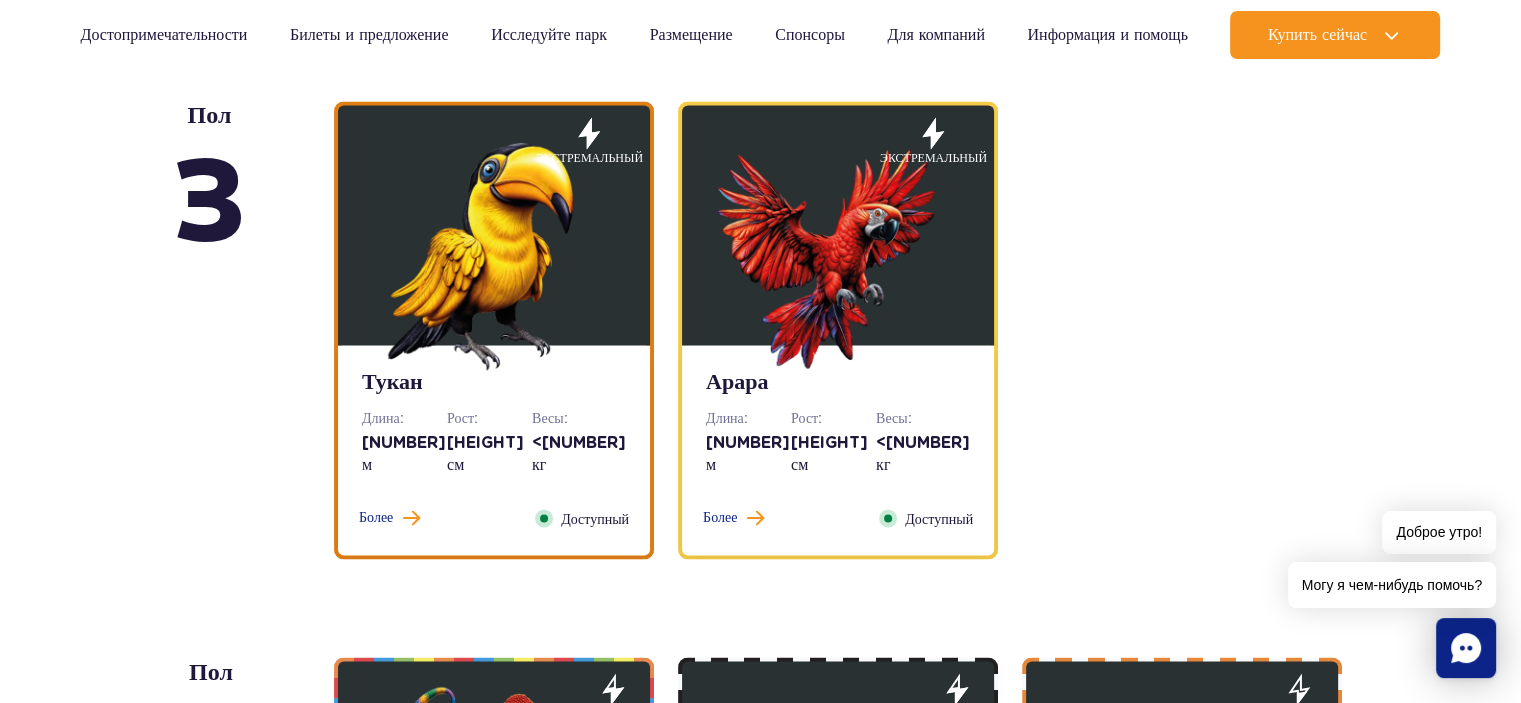 click on "Тукан
Длина:
159 м
Рост:
>120 см
Весы:
<290 кг
Более
Закрывать
Доступный" at bounding box center [494, 450] 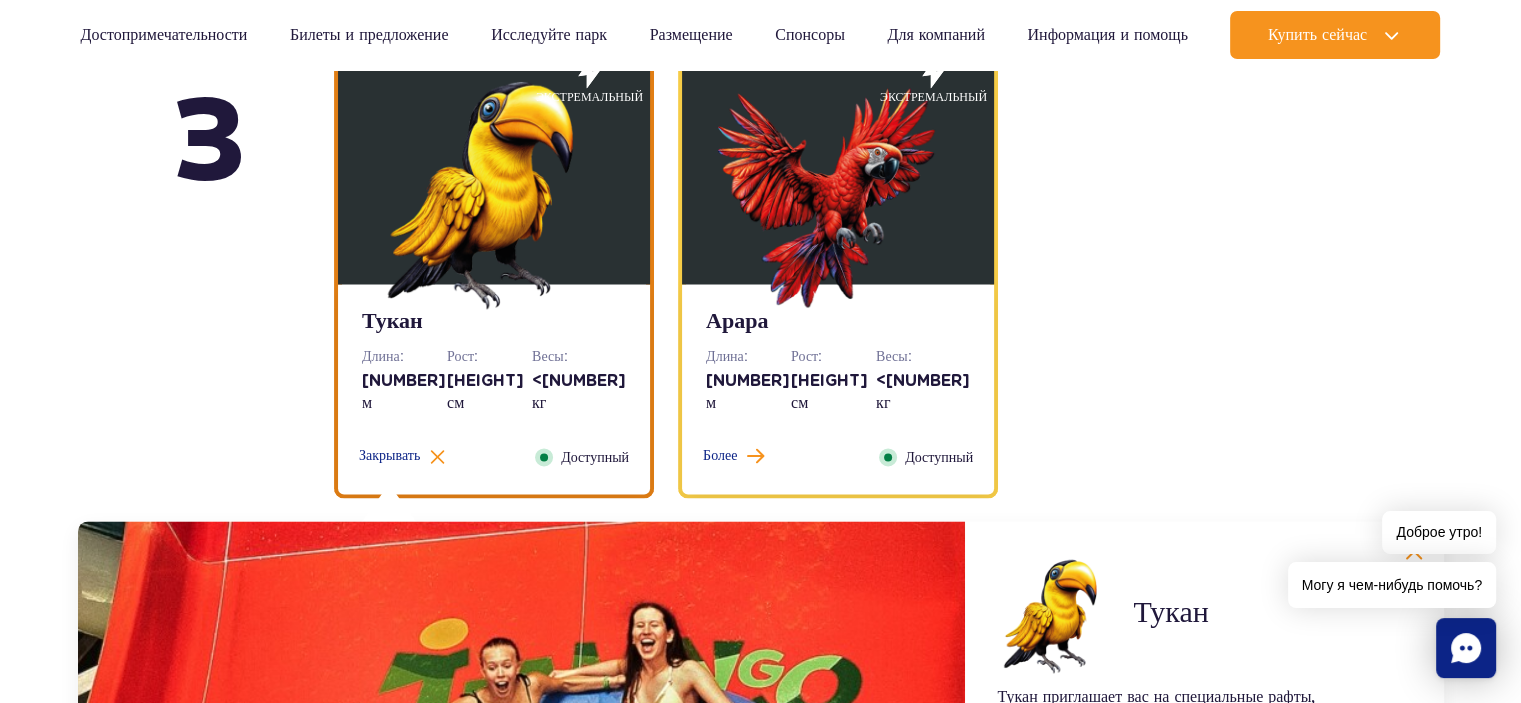 click on "Рост:" at bounding box center (833, 356) 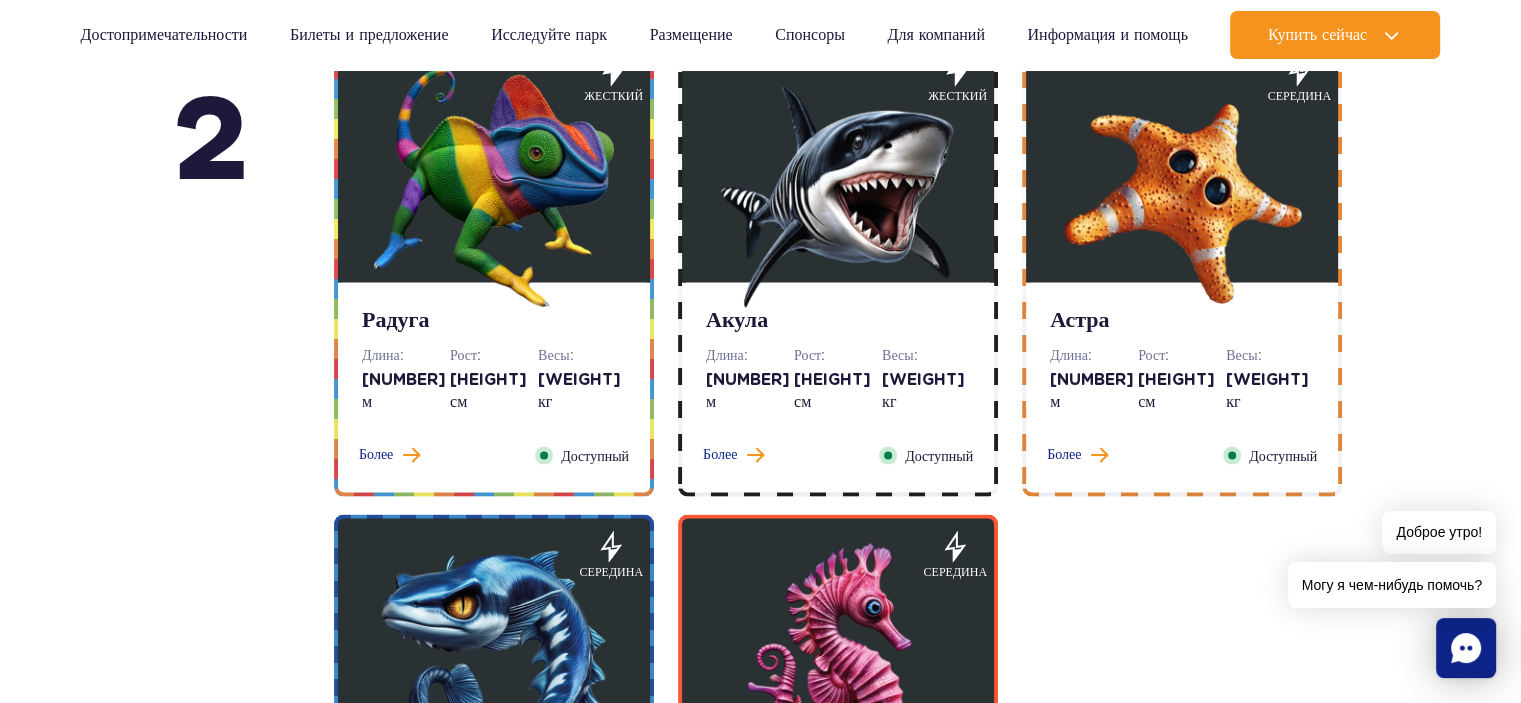 scroll, scrollTop: 4068, scrollLeft: 0, axis: vertical 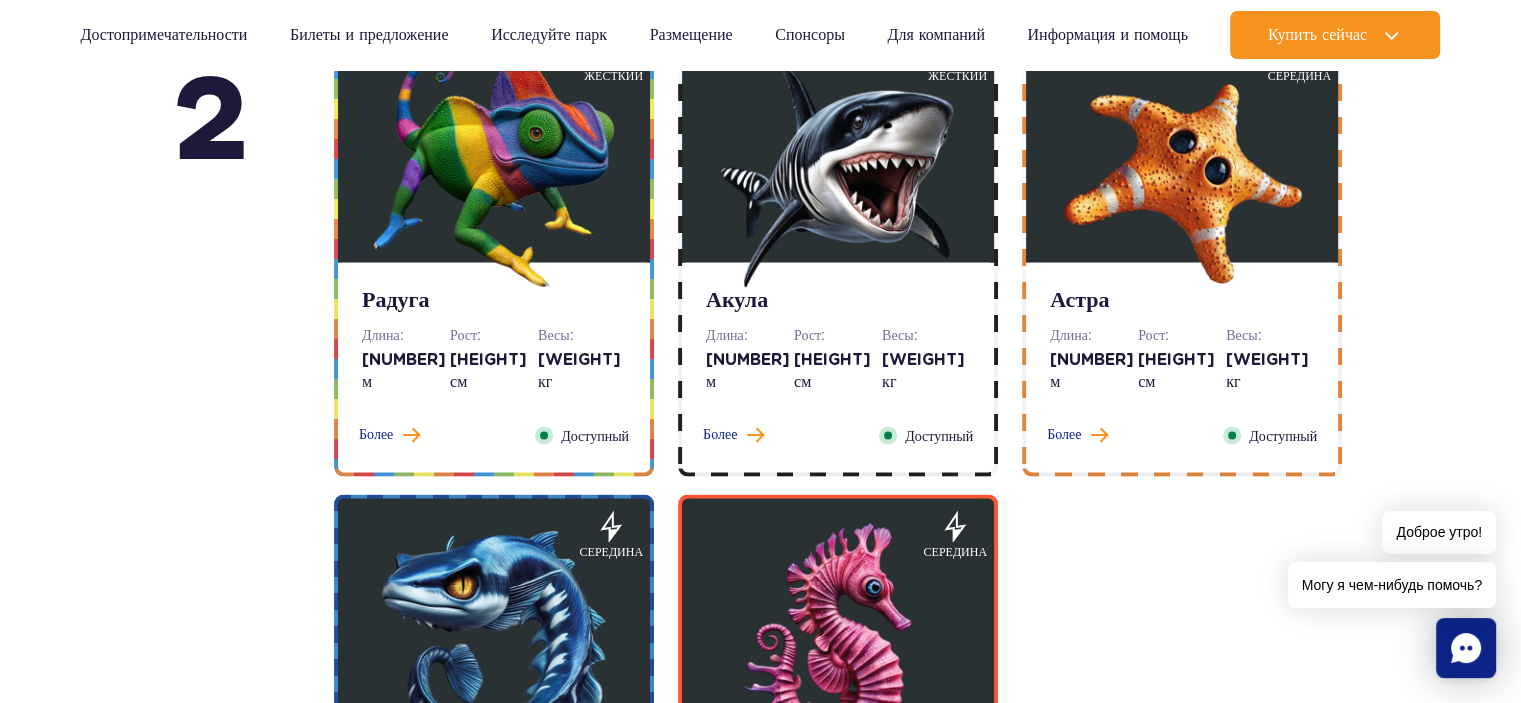 click on "Радуга
Длина:
100 м
Рост:
>120 см
Весы:
<120 кг
Более
Закрывать
Доступный" at bounding box center [494, 368] 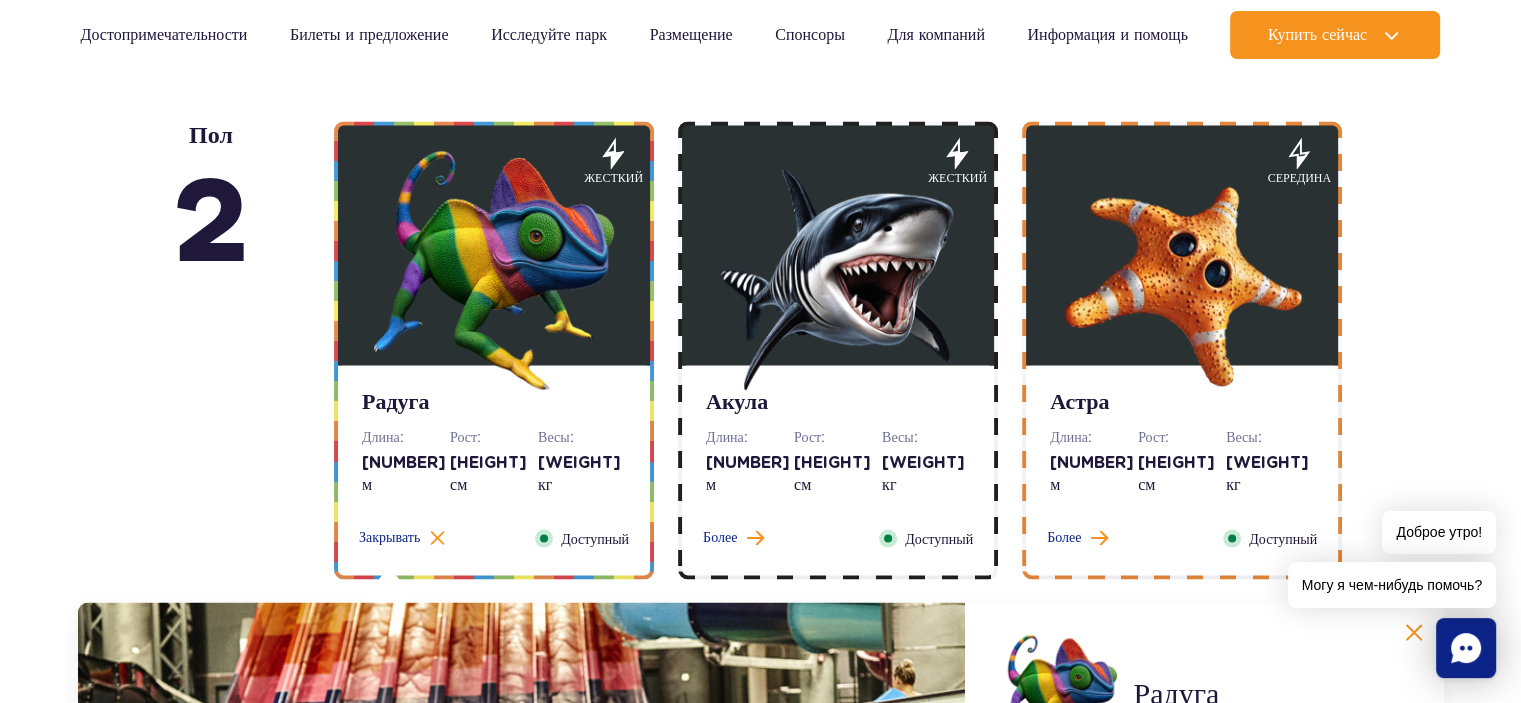 scroll, scrollTop: 3324, scrollLeft: 0, axis: vertical 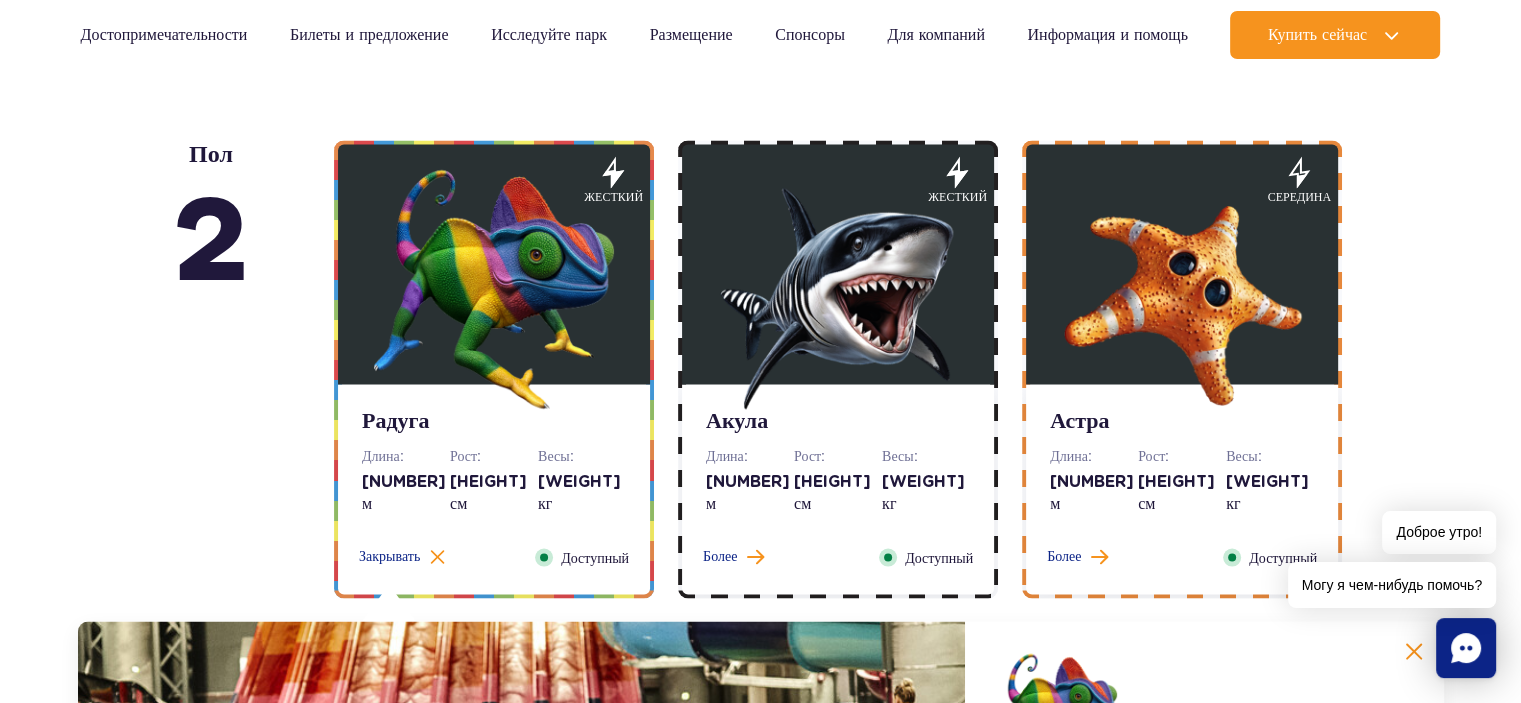 click on "Акула
Длина:
61 м
Рост:
>120 см
Весы:
<120 кг
Более
Закрывать
Доступный" at bounding box center (838, 489) 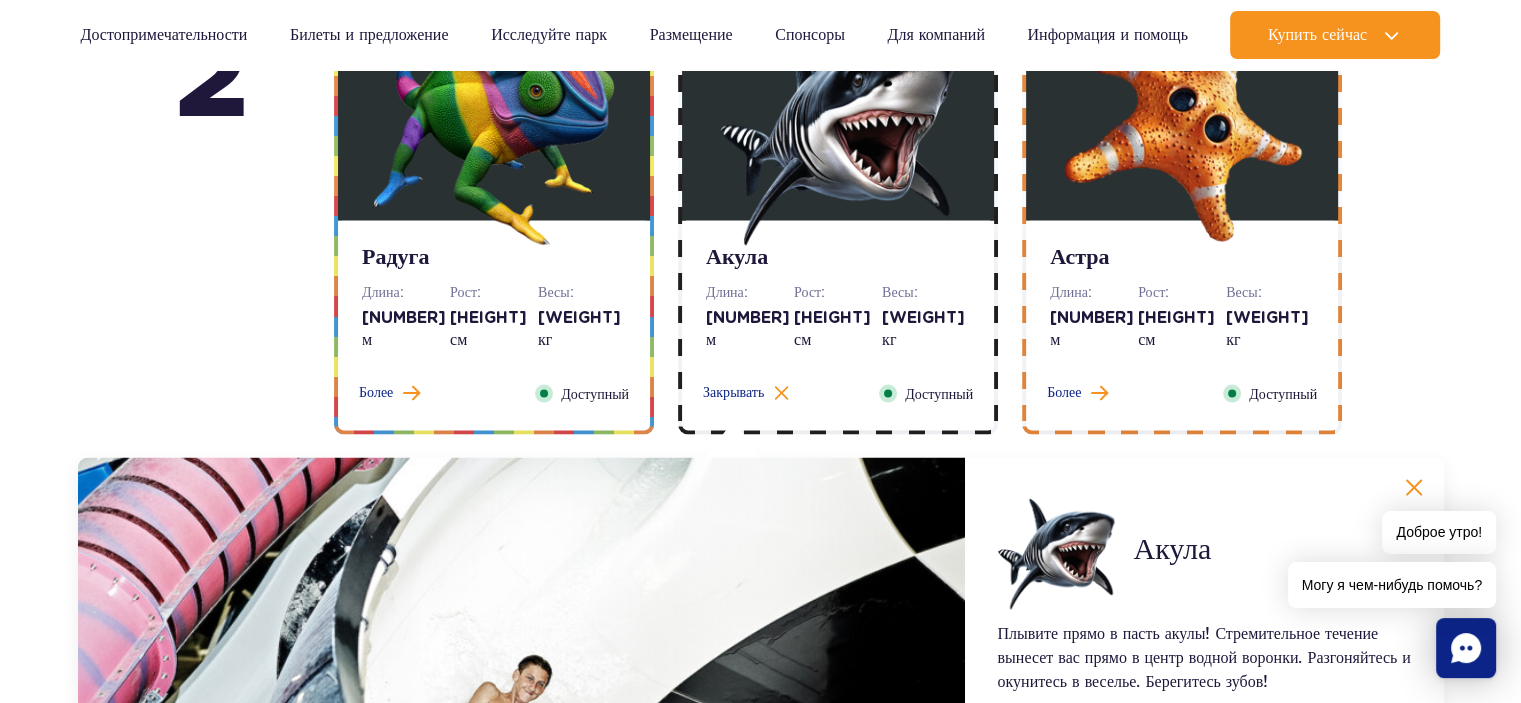 scroll, scrollTop: 3524, scrollLeft: 0, axis: vertical 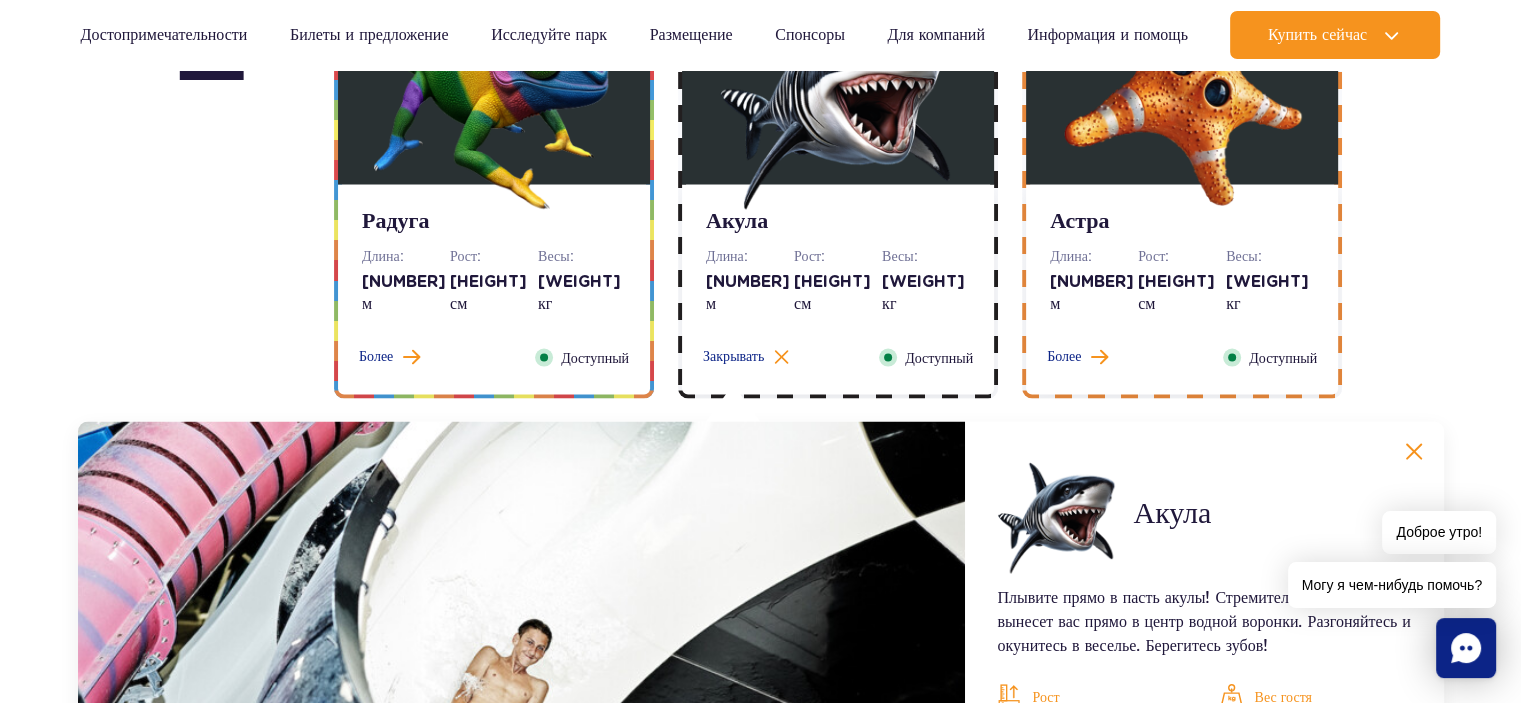 click on "Рост:" at bounding box center (1153, 256) 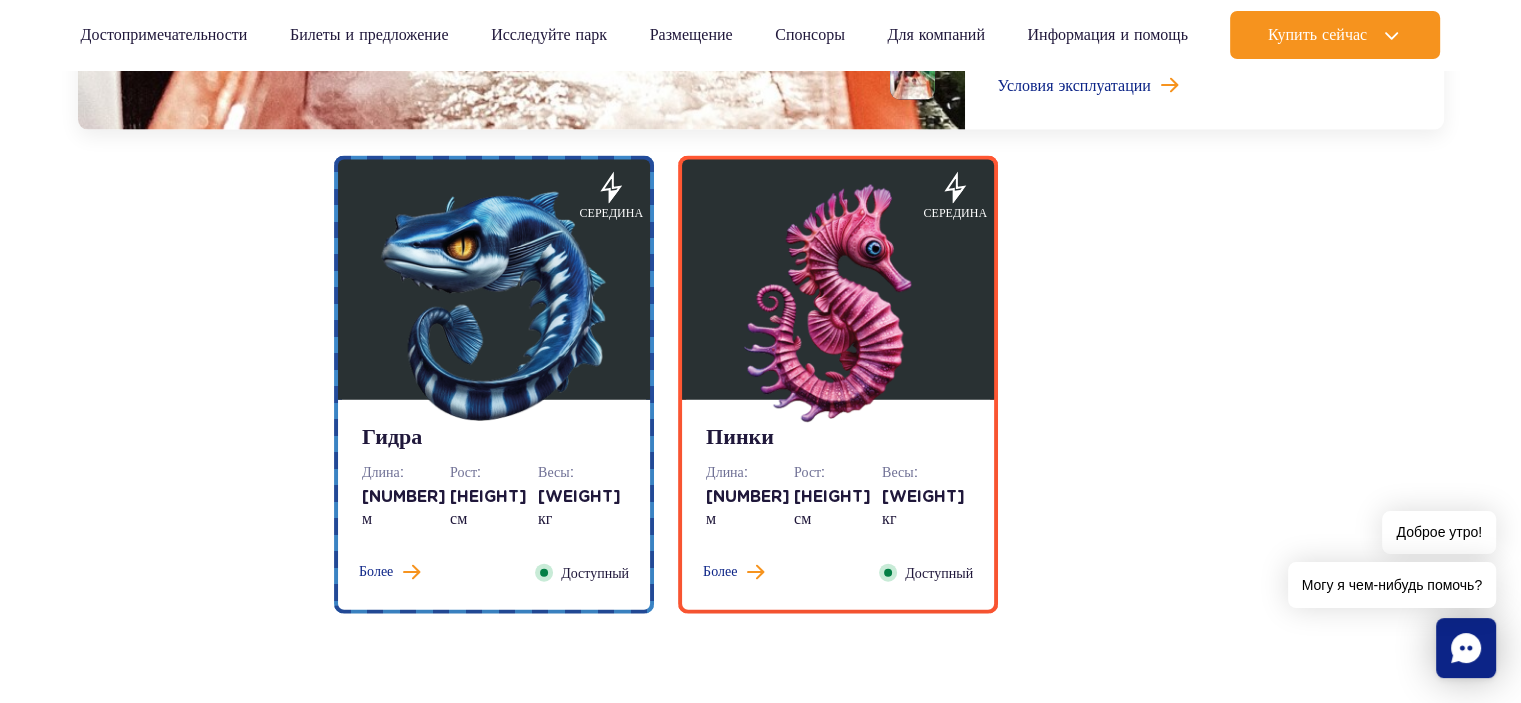 scroll, scrollTop: 4424, scrollLeft: 0, axis: vertical 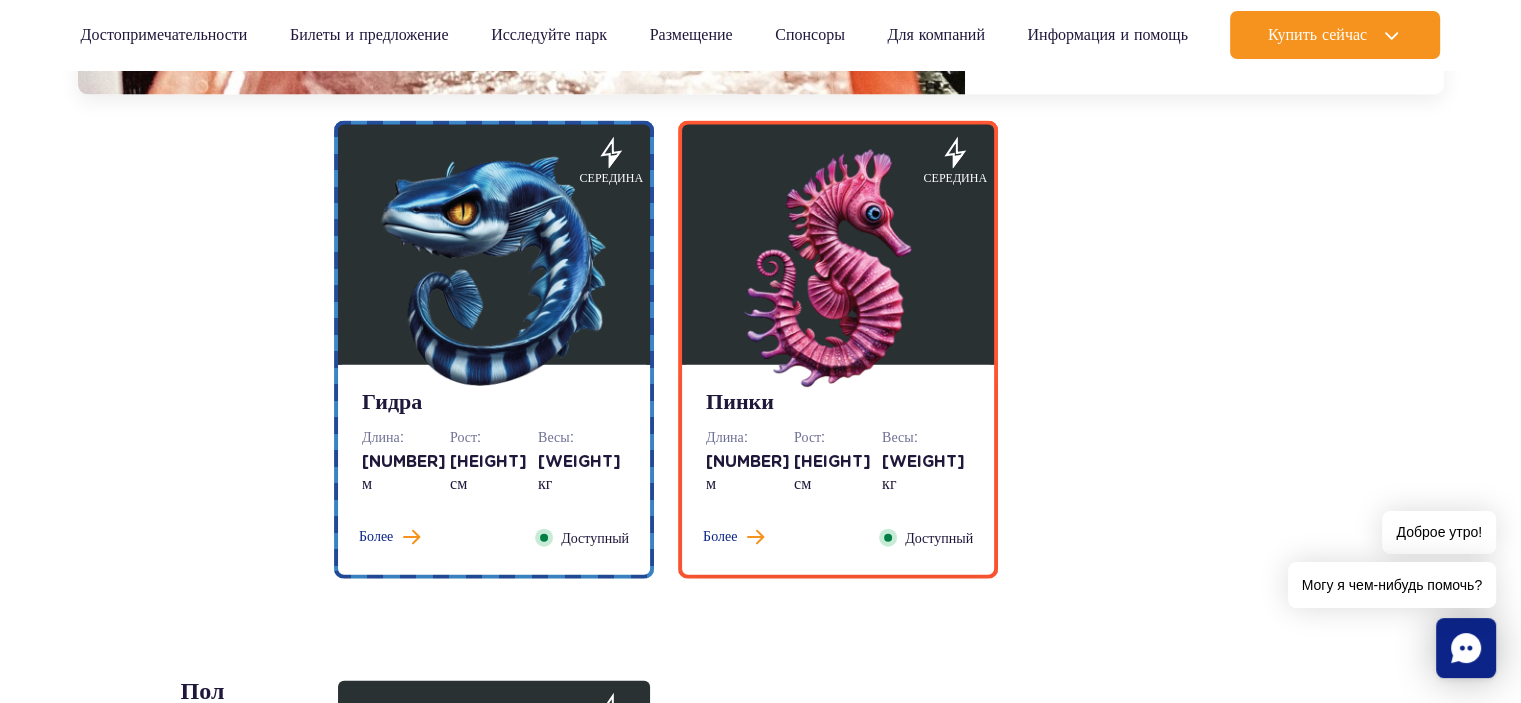 click on "Гидра
Длина:
95 м
Рост:
>120 см
Весы:
<120 кг
Более
Закрывать
Доступный" at bounding box center [494, 470] 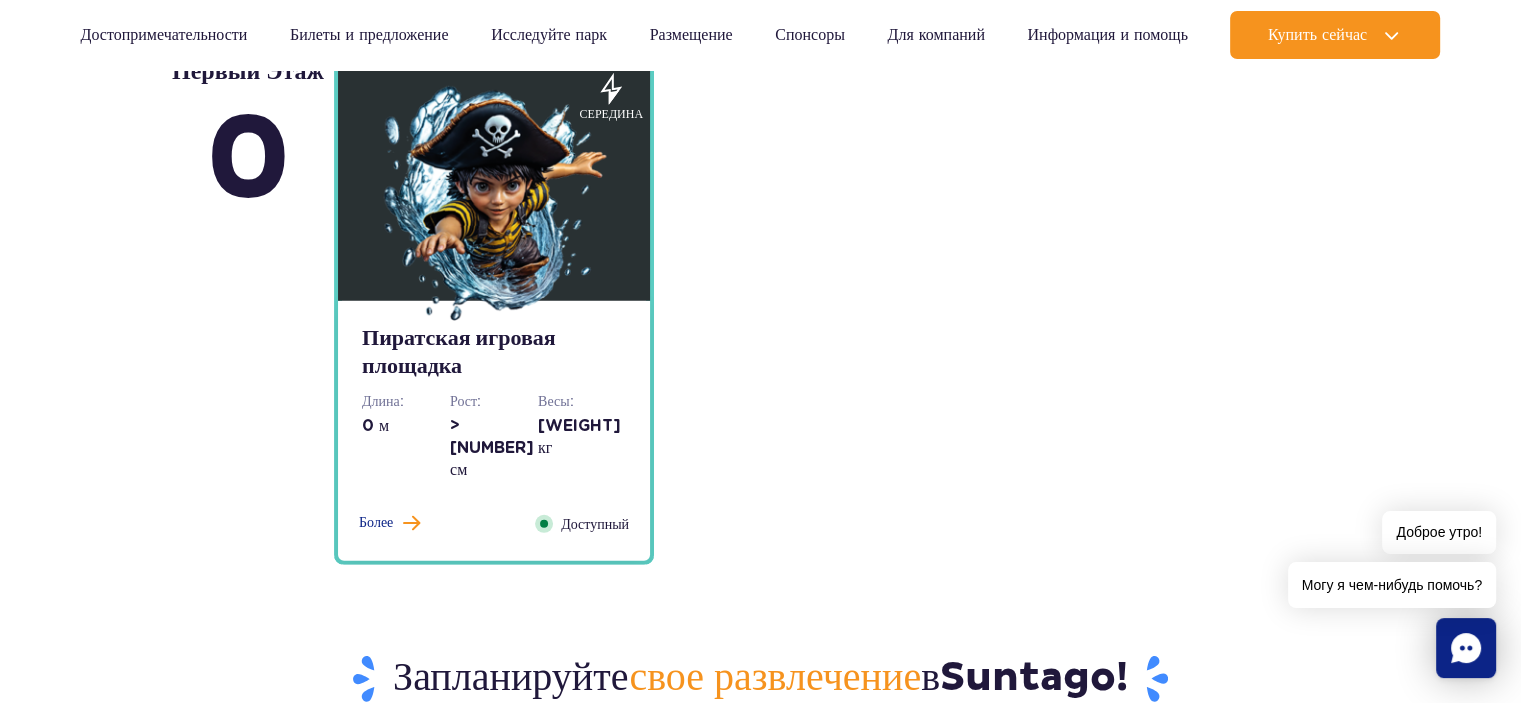 click on "Пиратская игровая площадка" at bounding box center [494, 353] 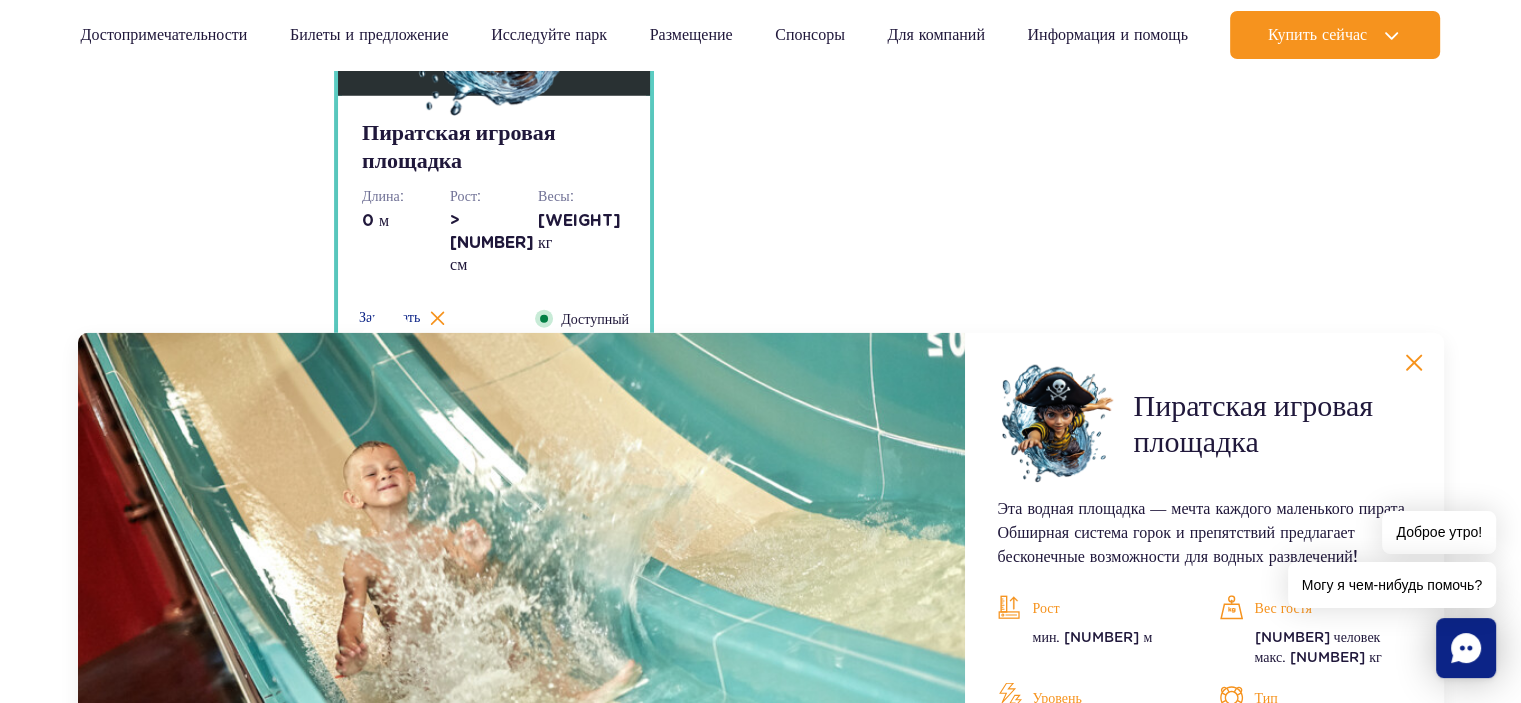 scroll, scrollTop: 4912, scrollLeft: 0, axis: vertical 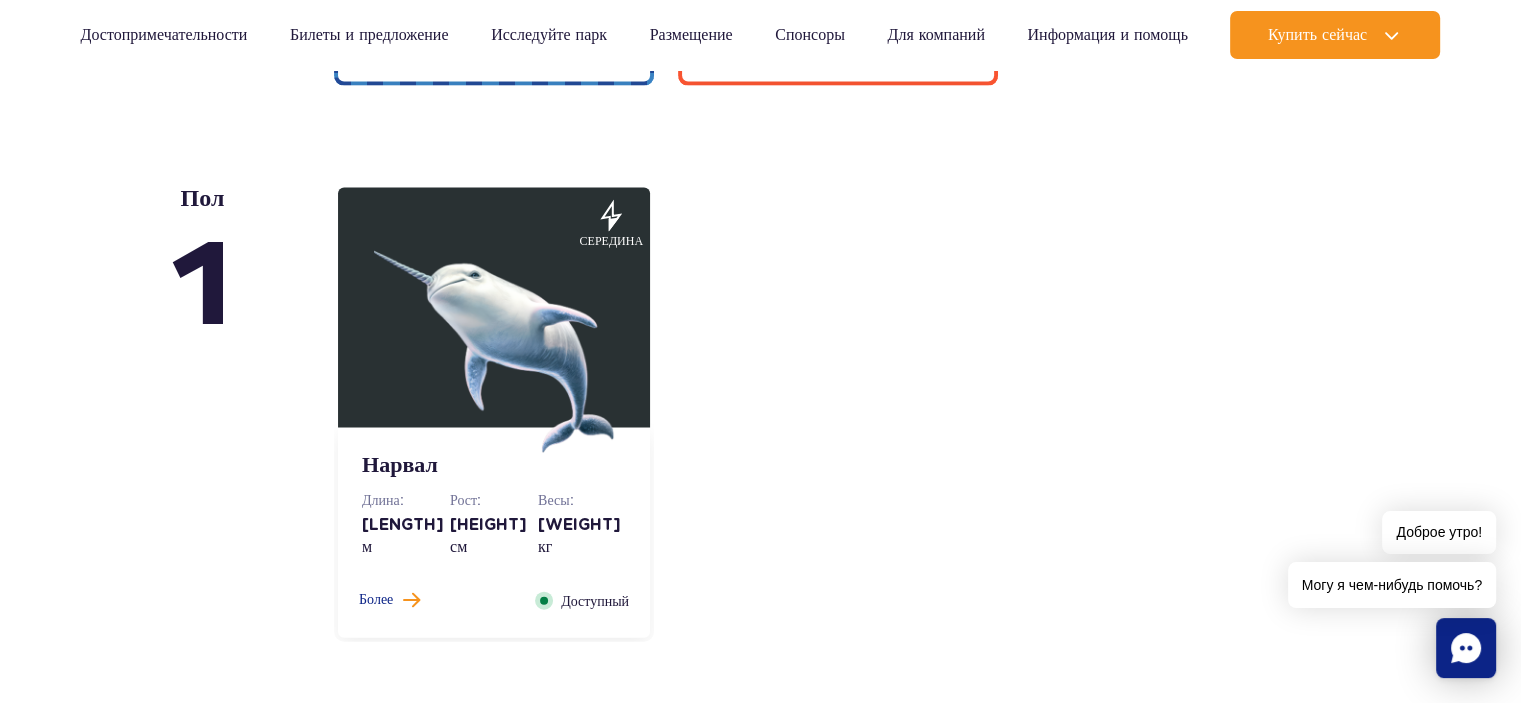 click on "Нарвал
Длина:
36 м
Рост:
>120 см
Весы:
<120 кг
Более
Закрывать
Доступный" at bounding box center [494, 533] 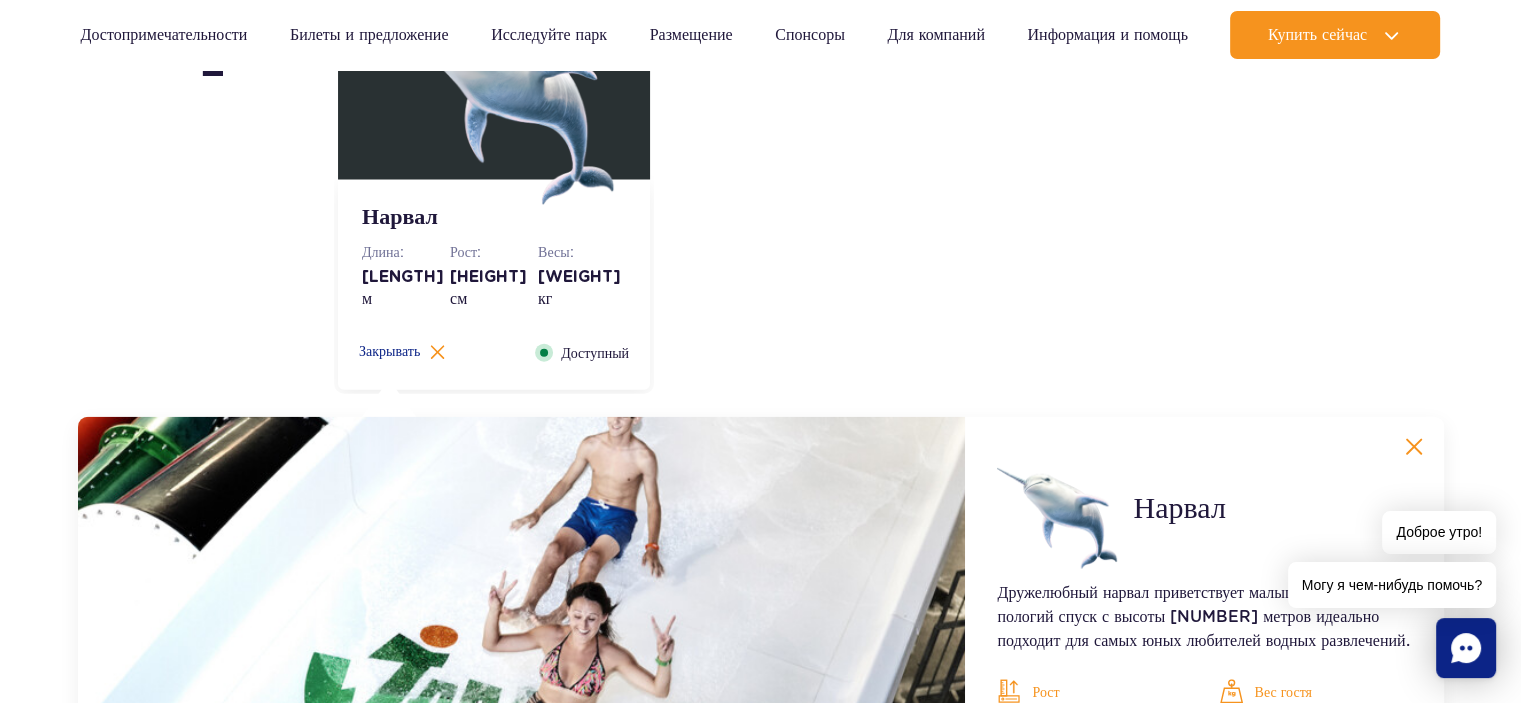 scroll, scrollTop: 4556, scrollLeft: 0, axis: vertical 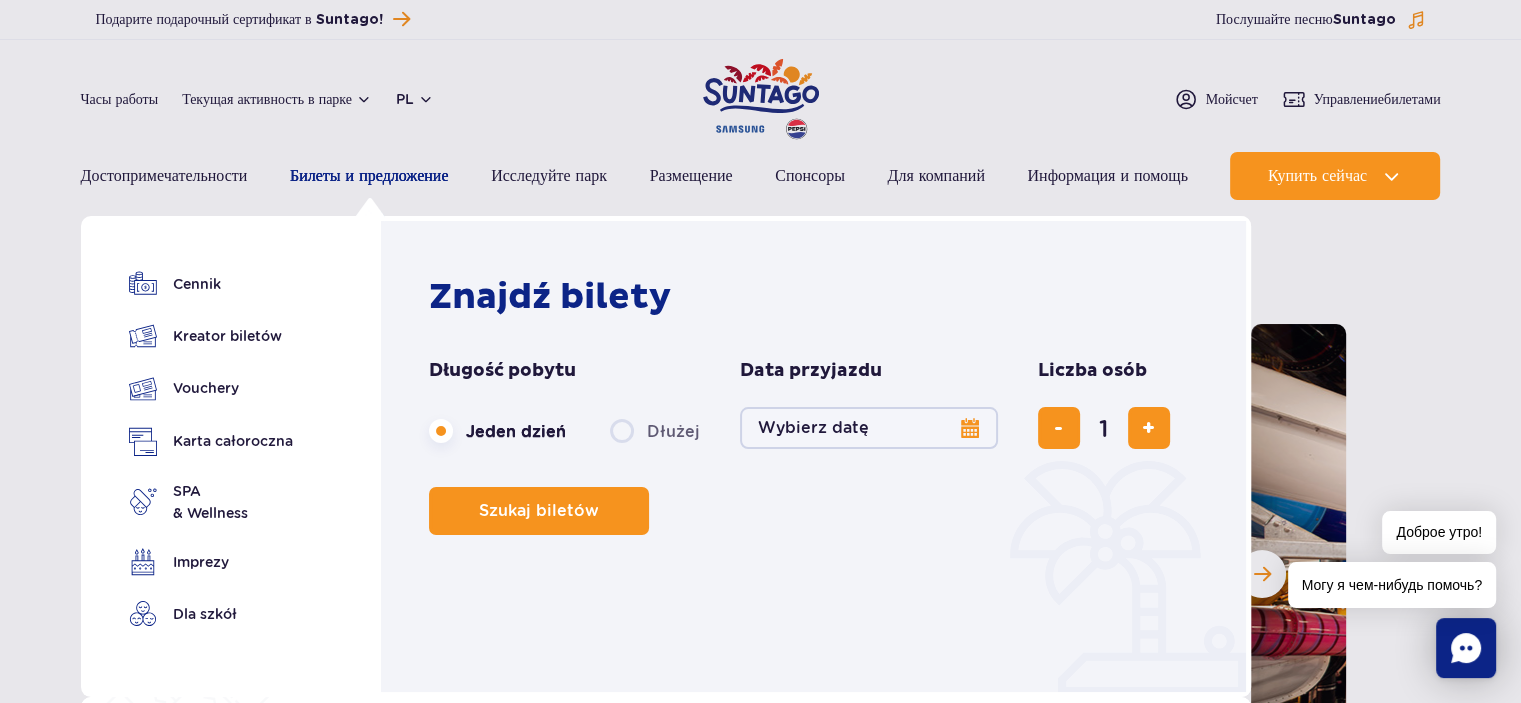 click on "Билеты и предложение" at bounding box center (369, 175) 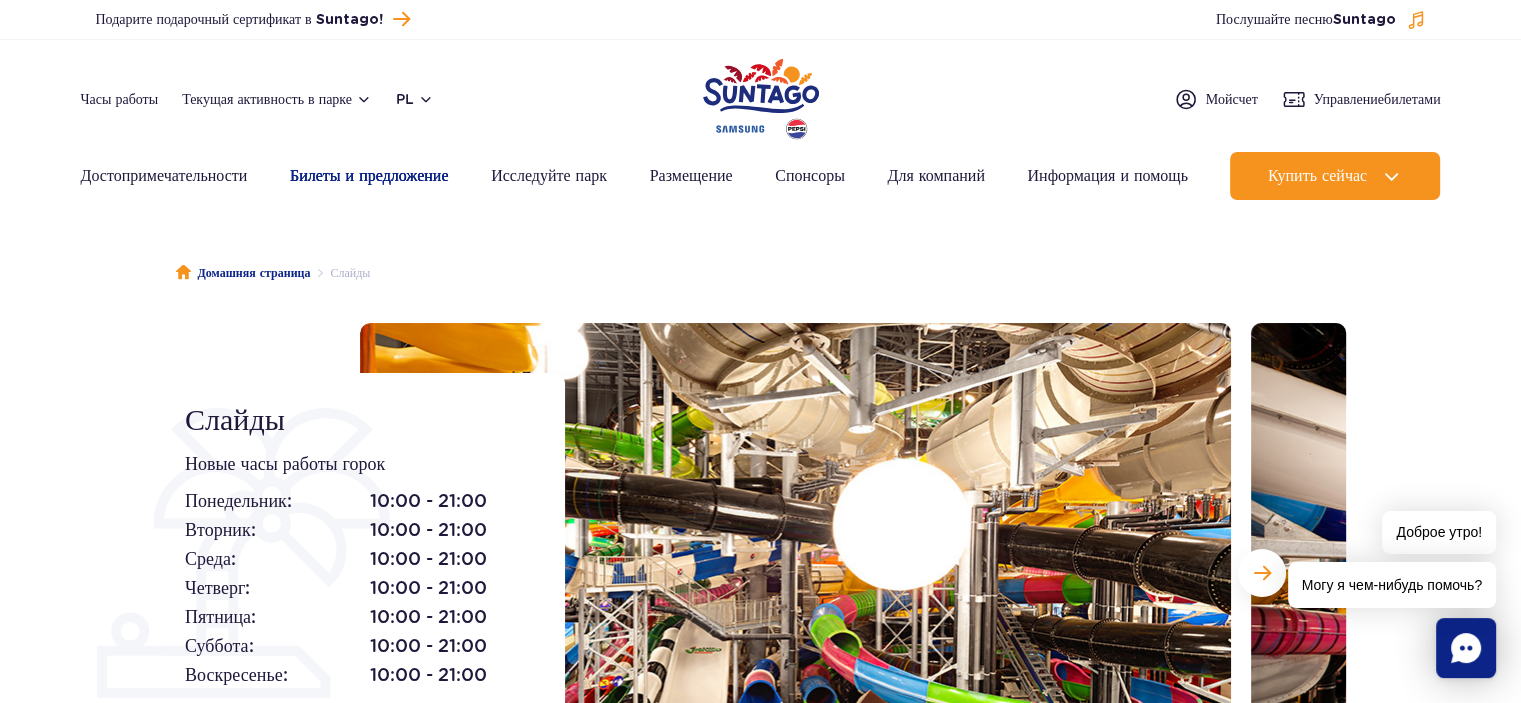 scroll, scrollTop: 0, scrollLeft: 0, axis: both 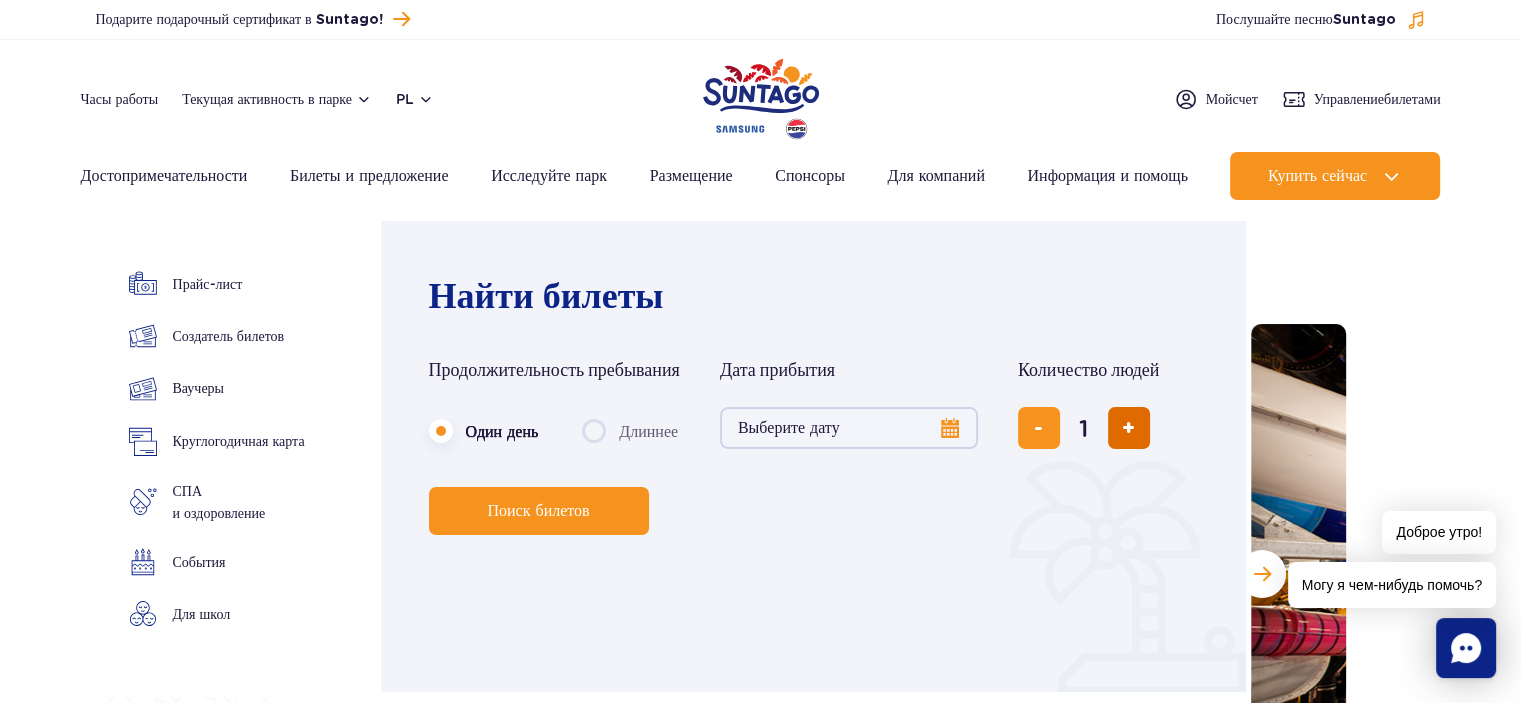click at bounding box center (1129, 428) 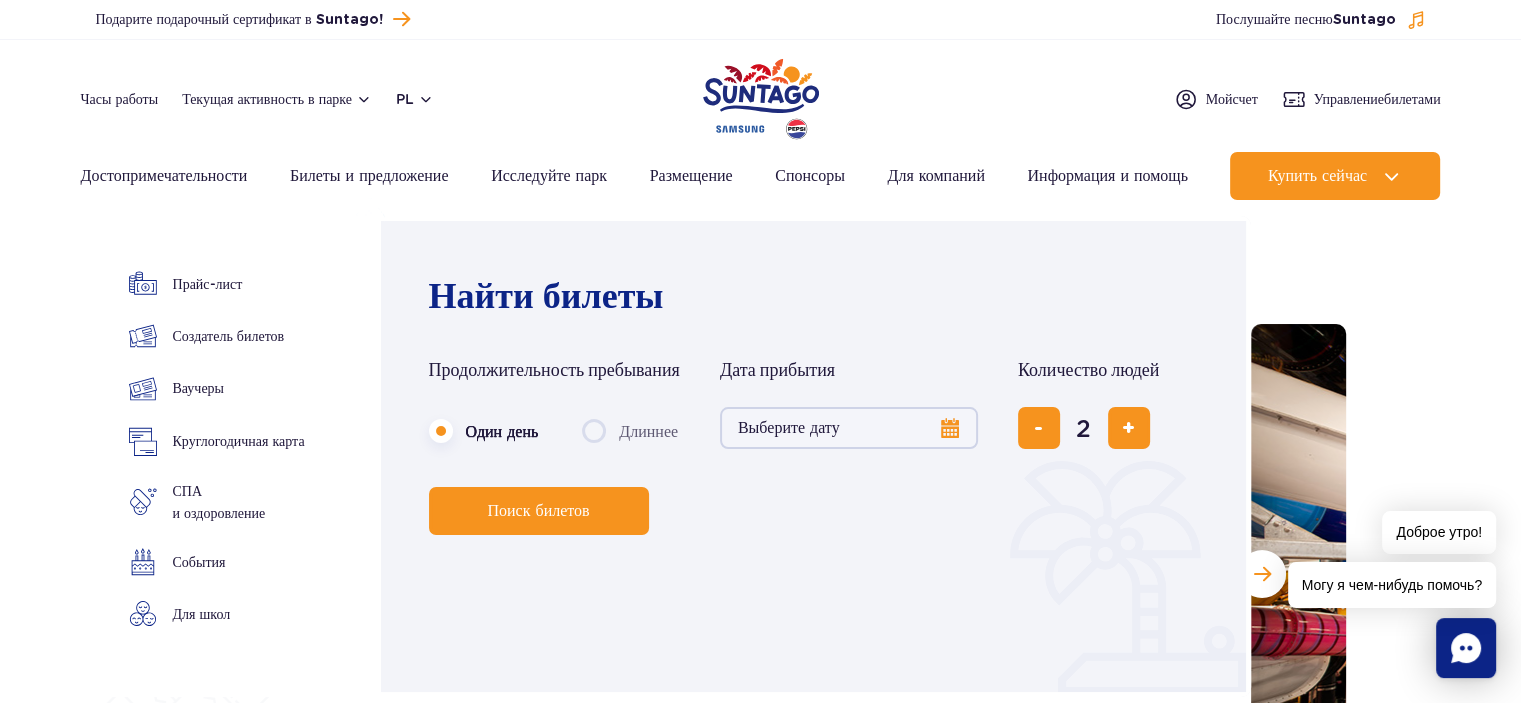 click on "Выберите дату" at bounding box center [849, 428] 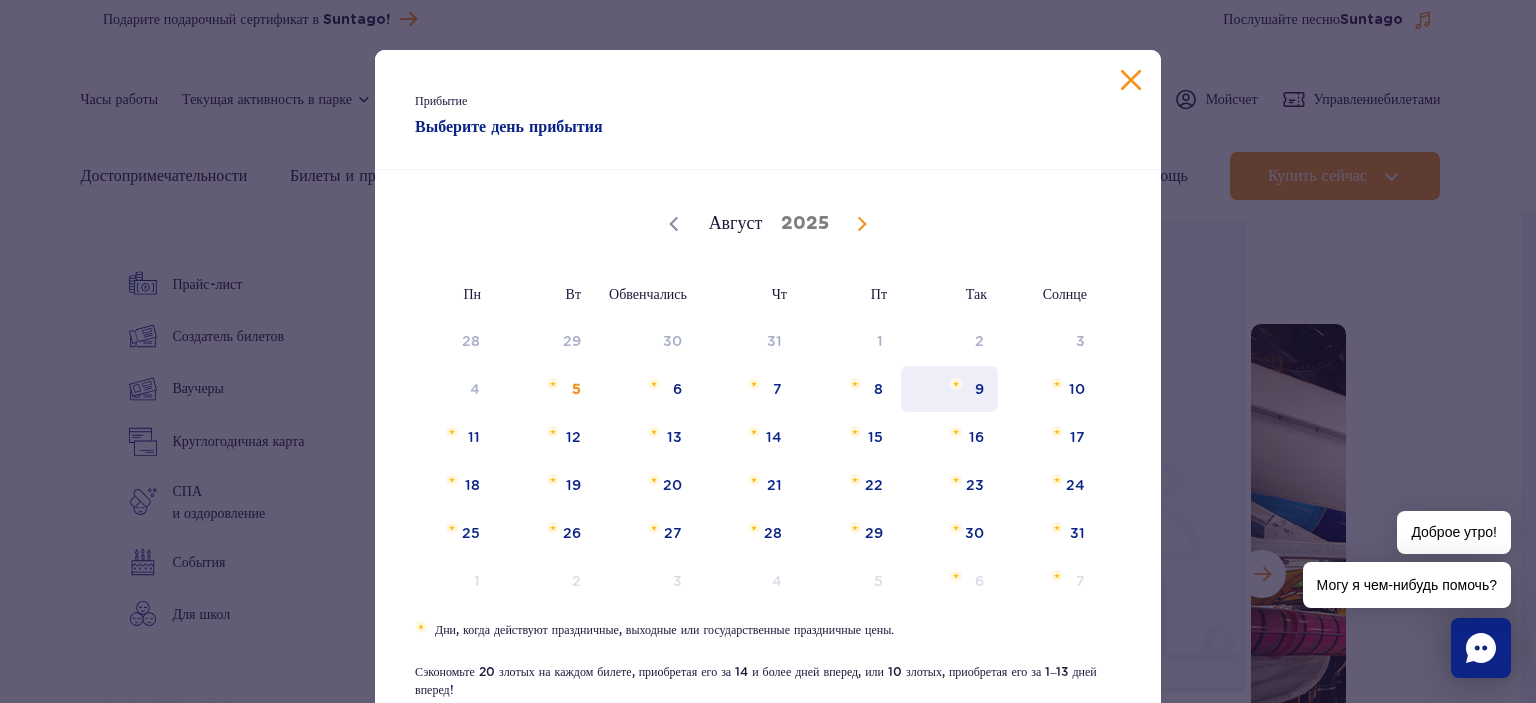 click on "9" at bounding box center (949, 389) 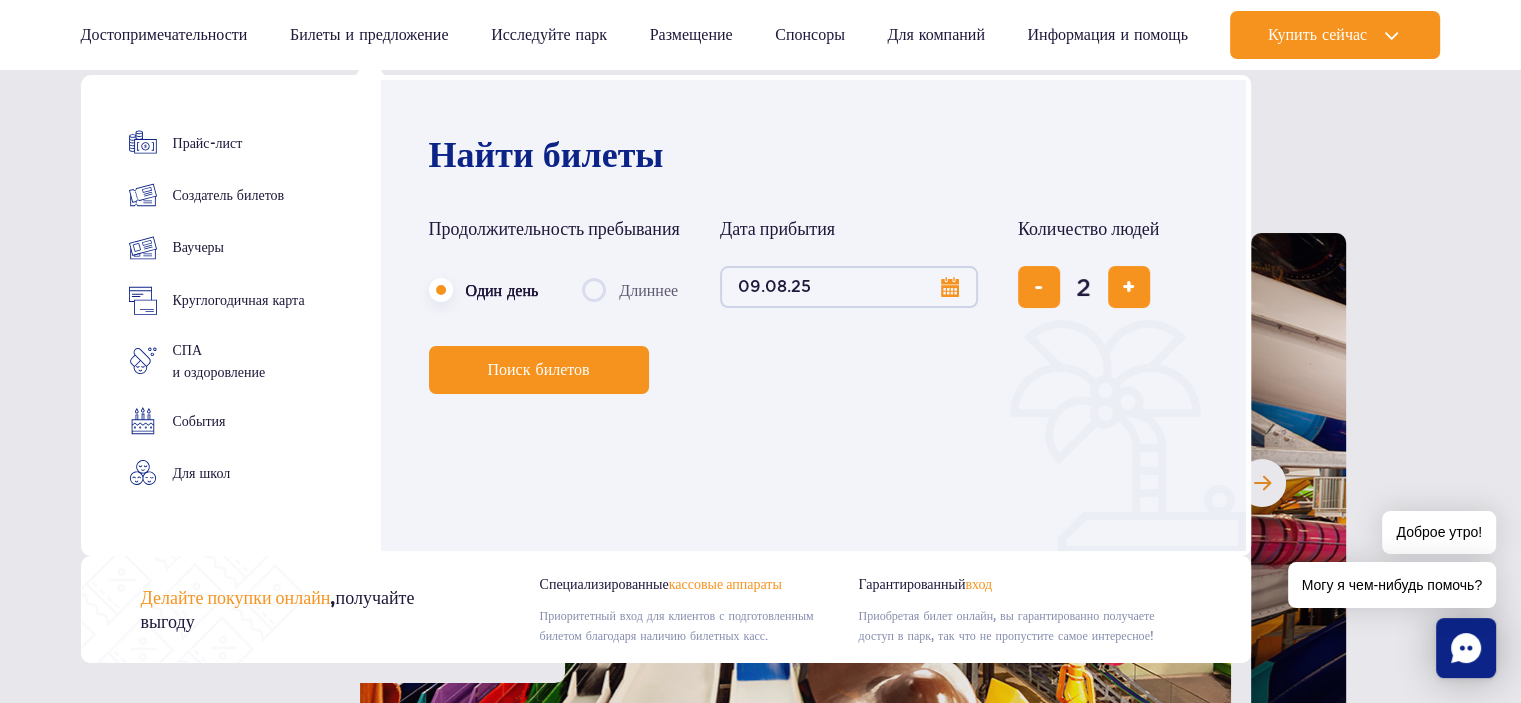 scroll, scrollTop: 200, scrollLeft: 0, axis: vertical 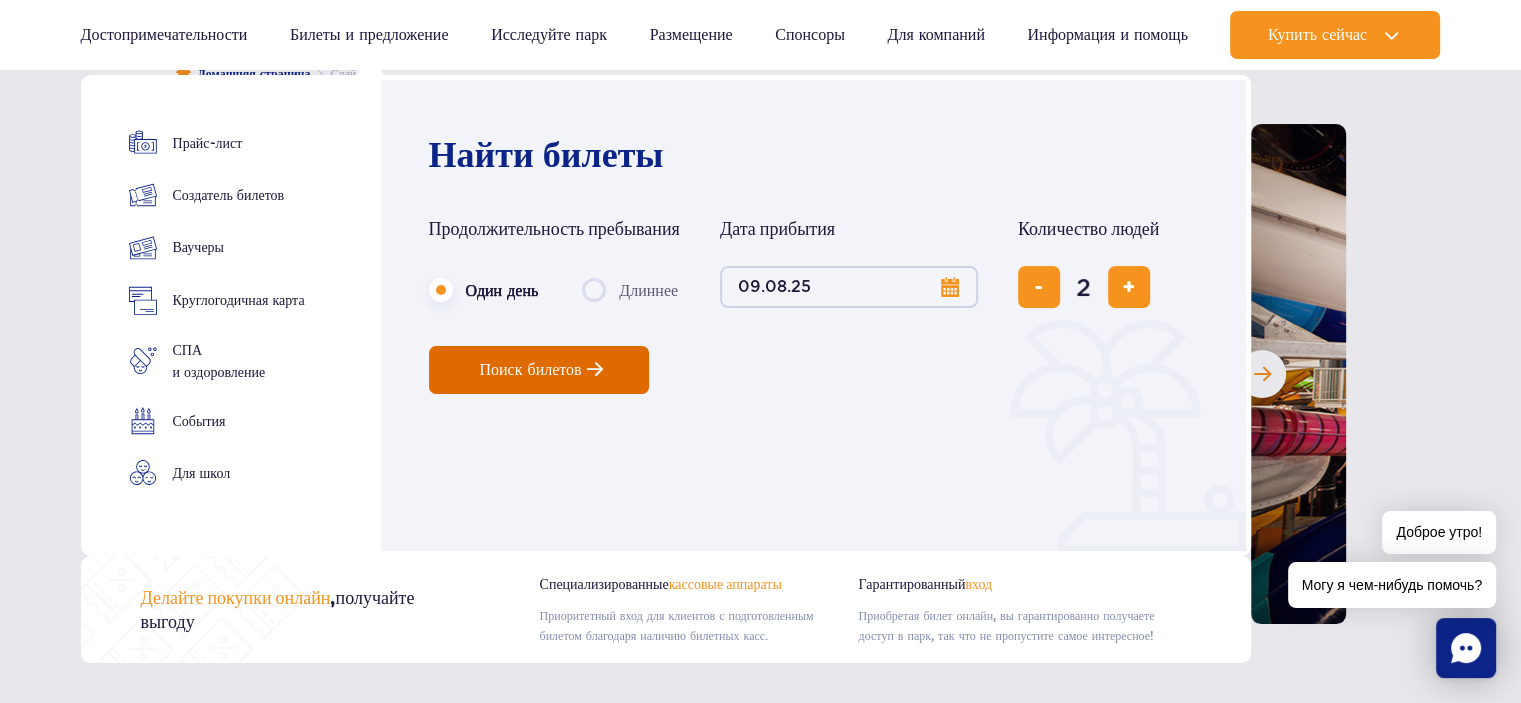 drag, startPoint x: 519, startPoint y: 383, endPoint x: 531, endPoint y: 389, distance: 13.416408 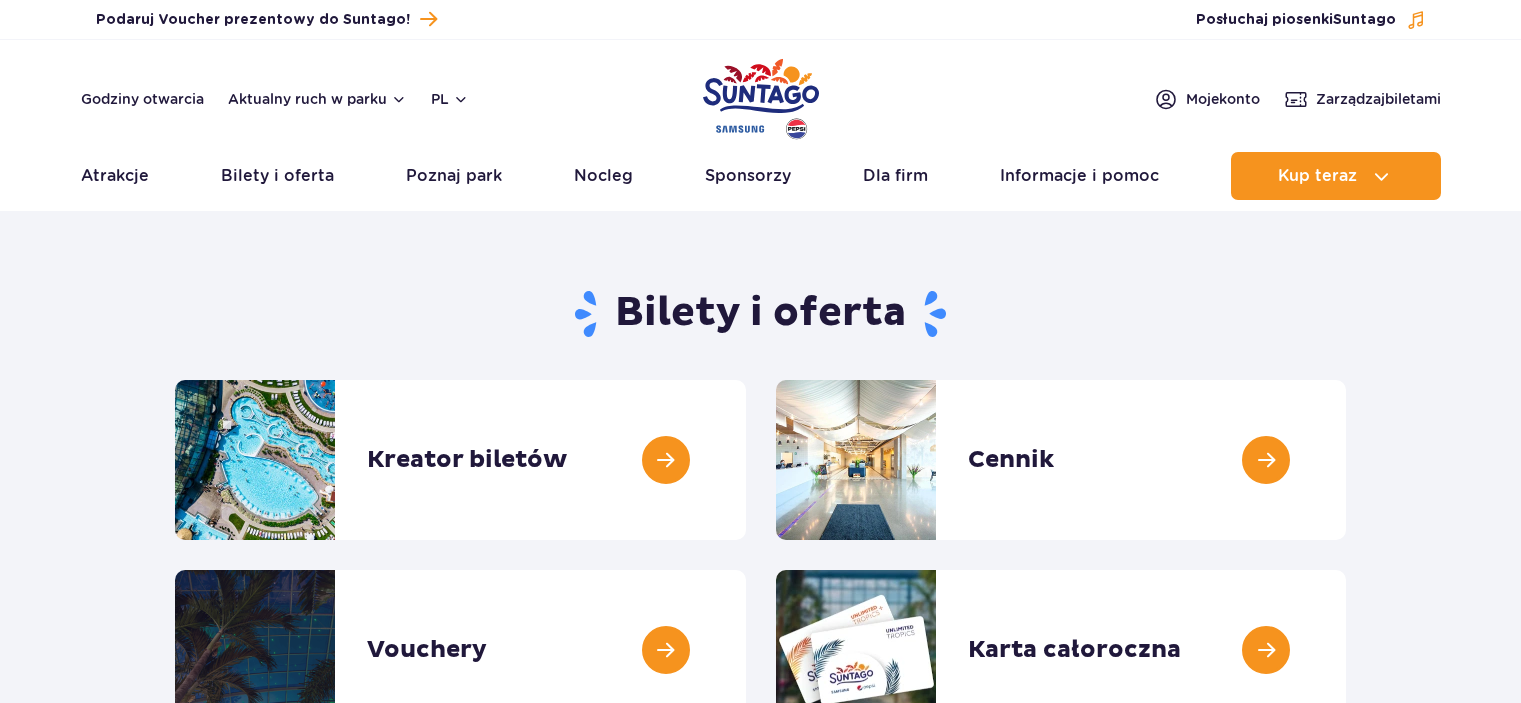 scroll, scrollTop: 0, scrollLeft: 0, axis: both 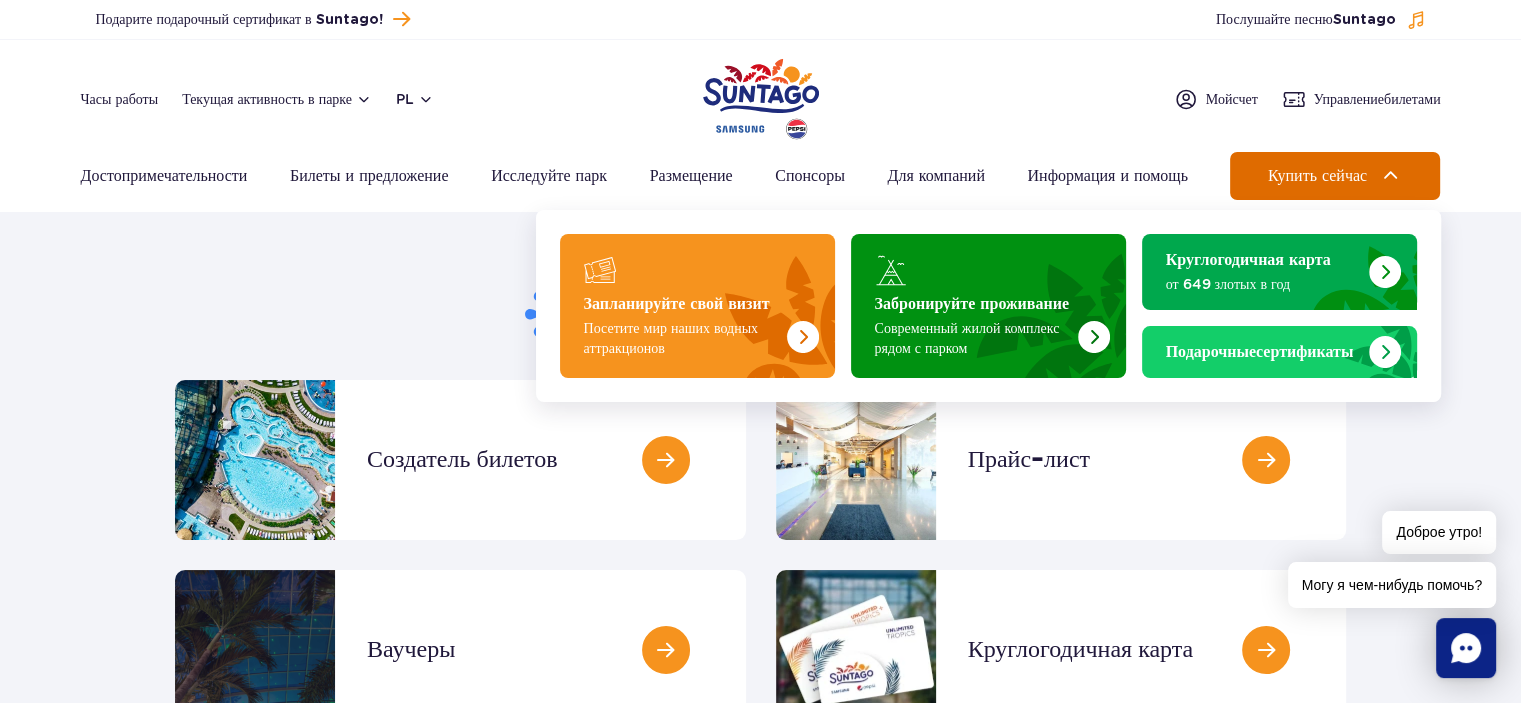 click on "Купить сейчас" at bounding box center (1335, 176) 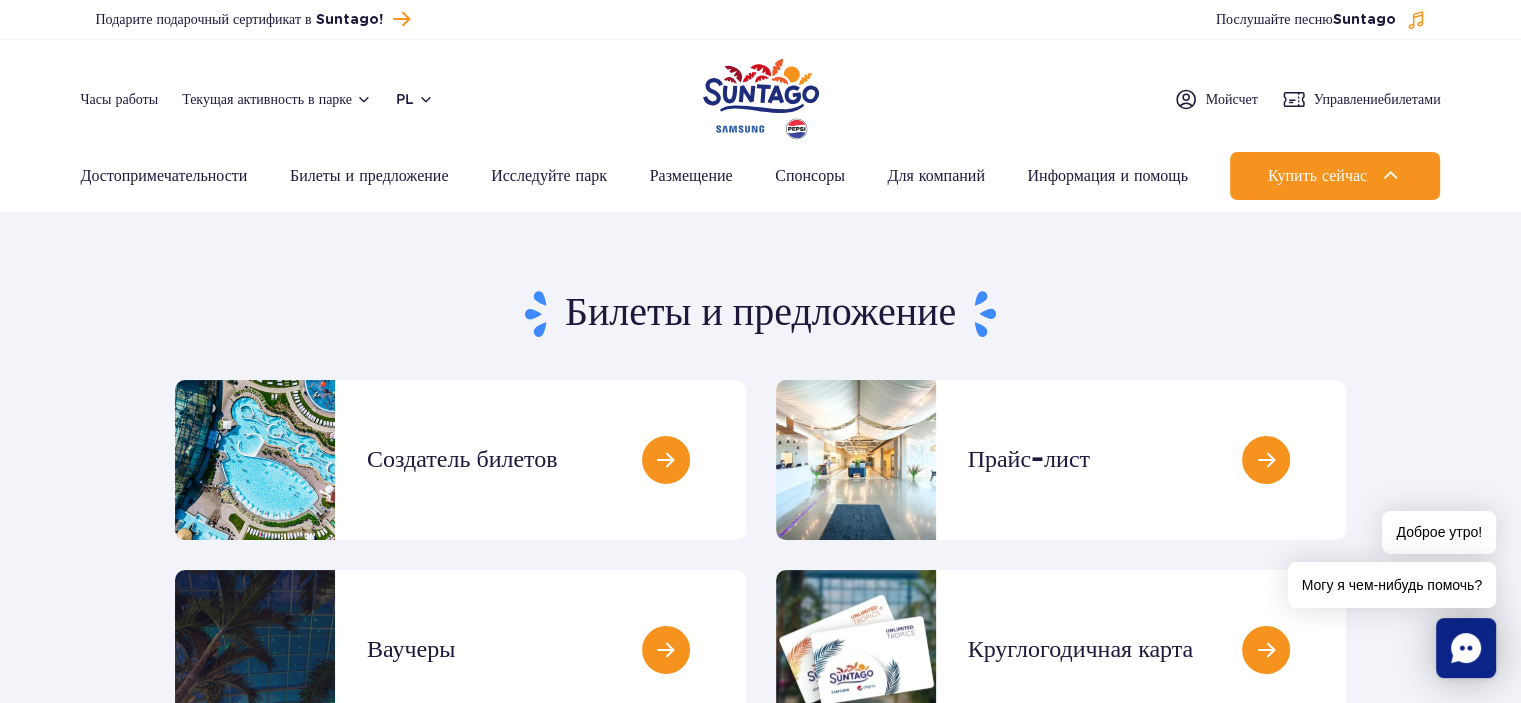 click on "Билеты и предложение" at bounding box center (760, 314) 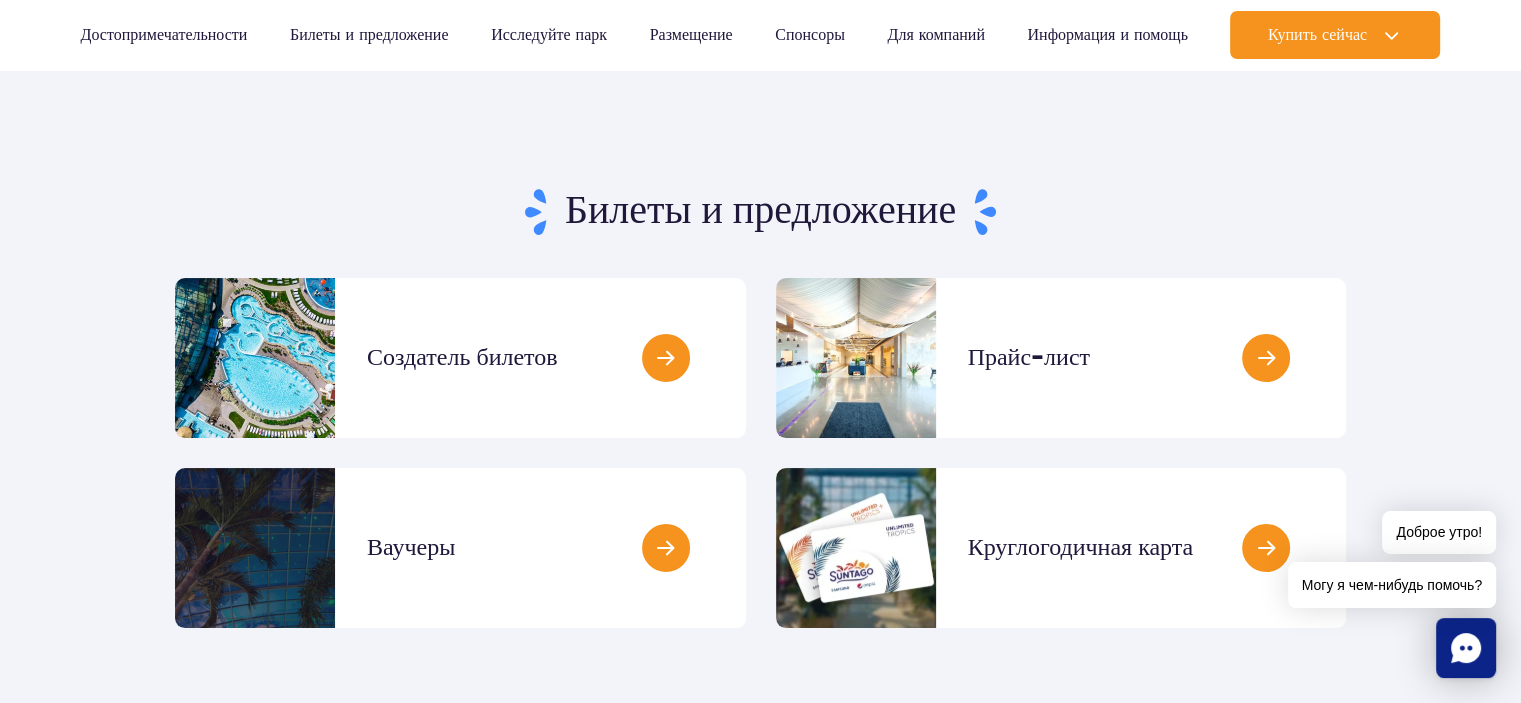 scroll, scrollTop: 100, scrollLeft: 0, axis: vertical 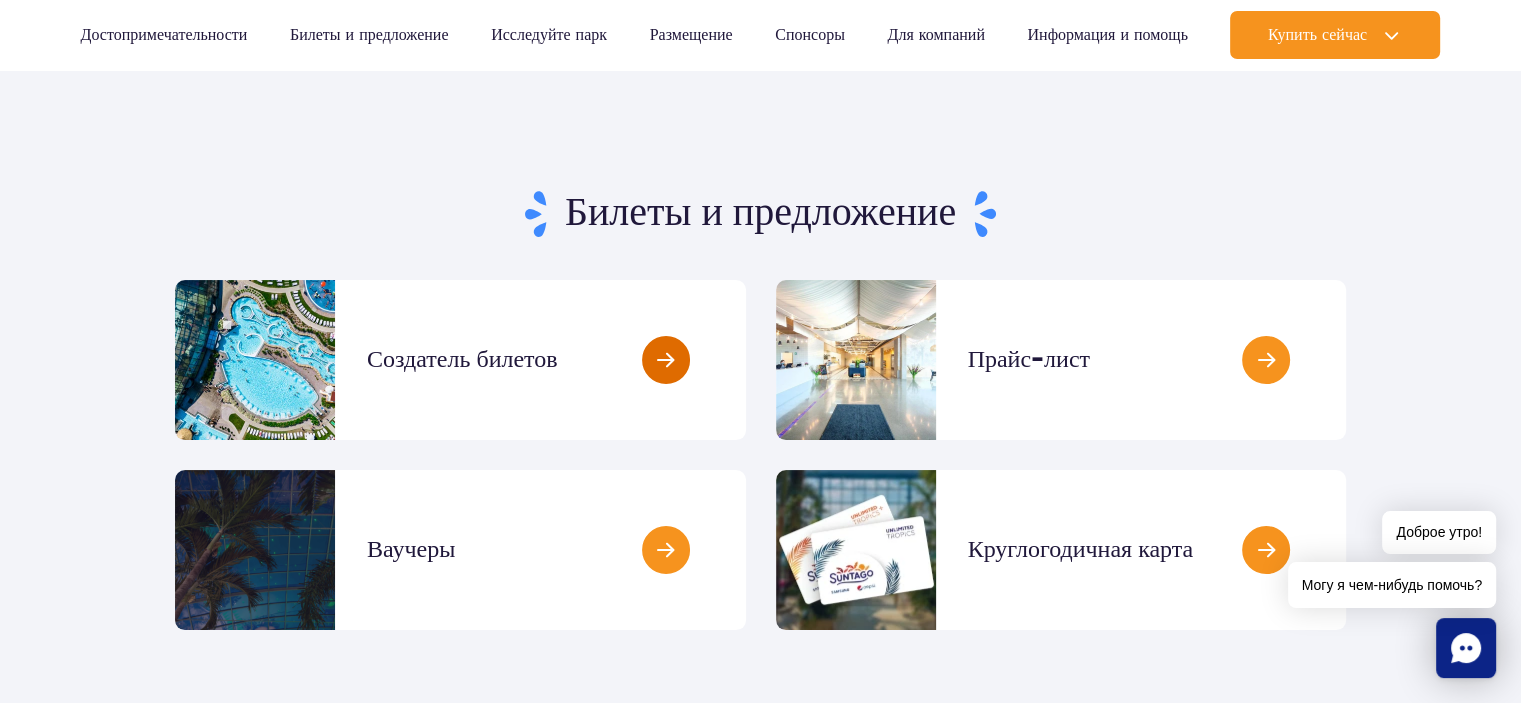 click at bounding box center [746, 360] 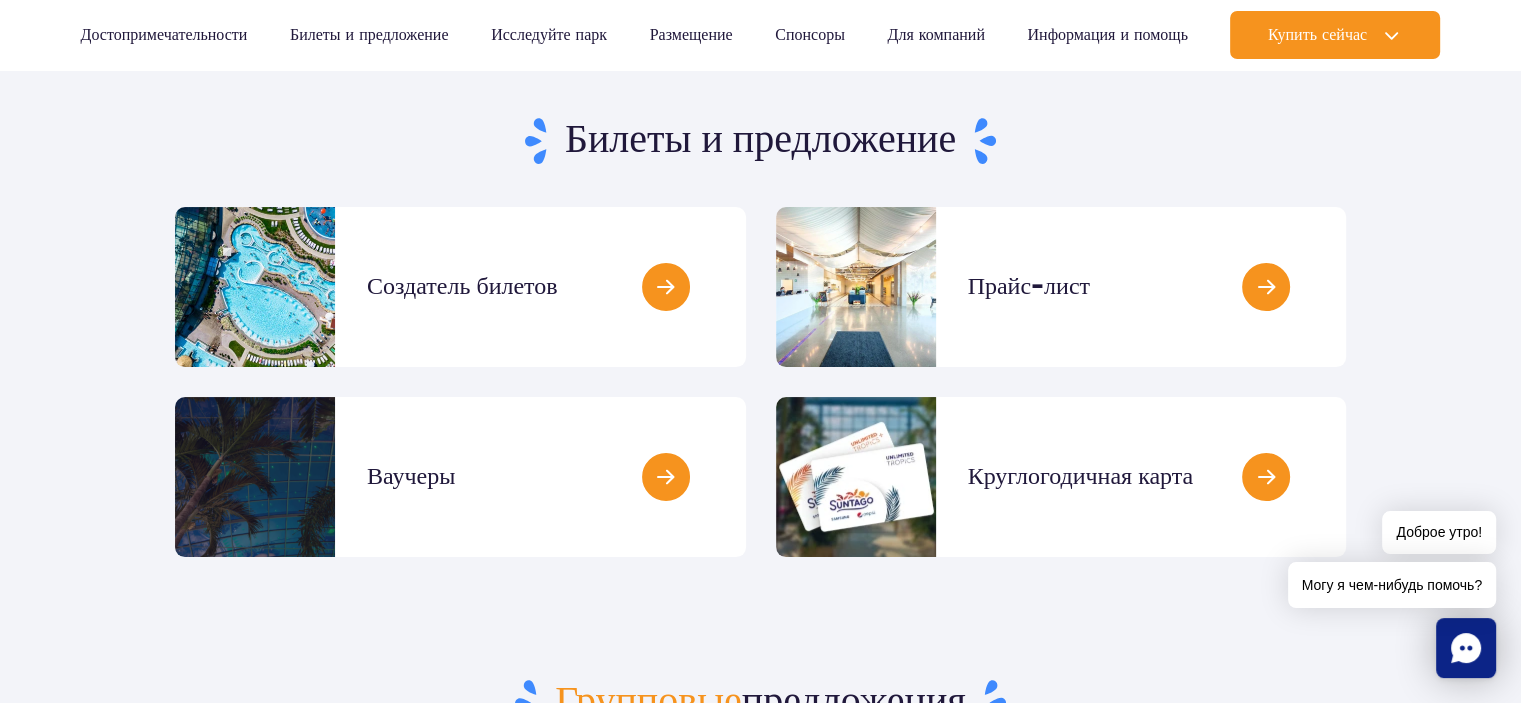 scroll, scrollTop: 0, scrollLeft: 0, axis: both 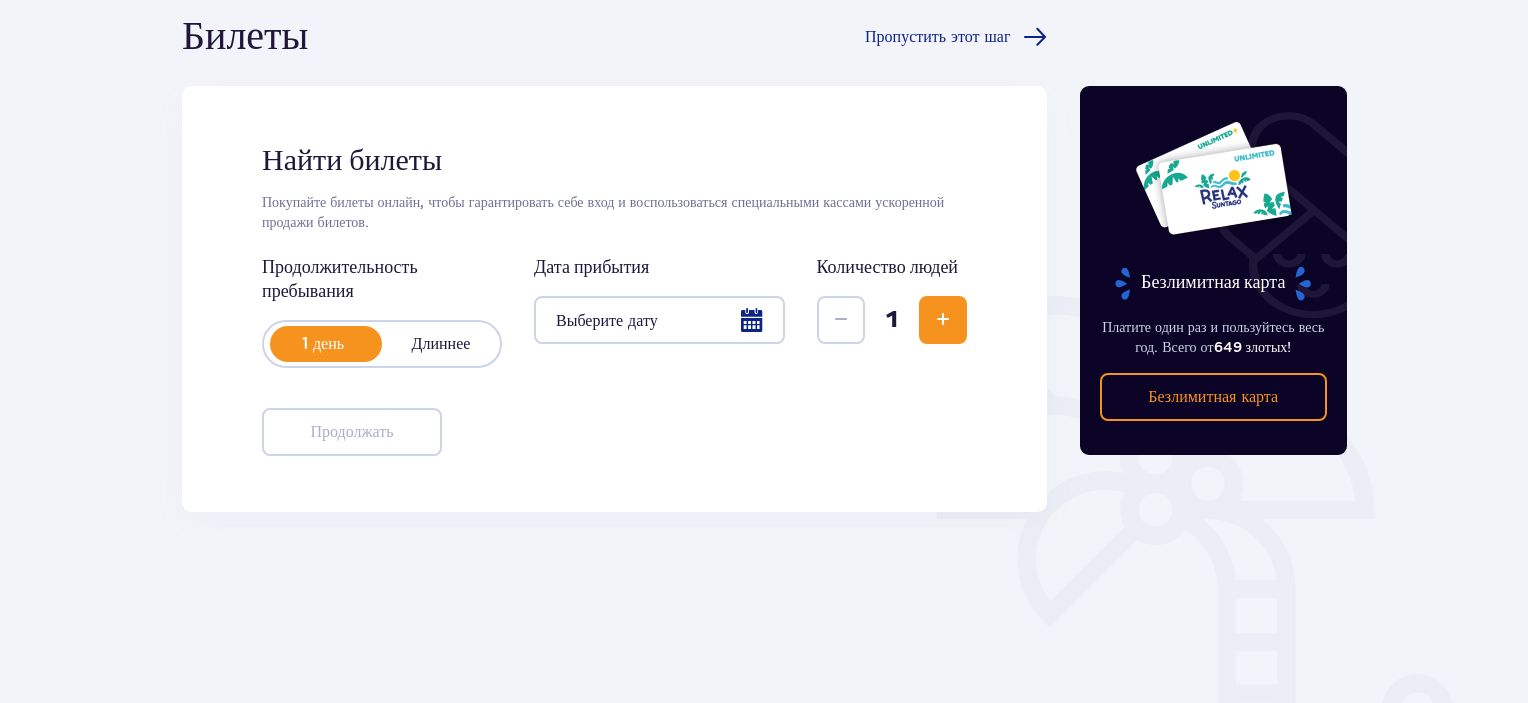 click at bounding box center [943, 320] 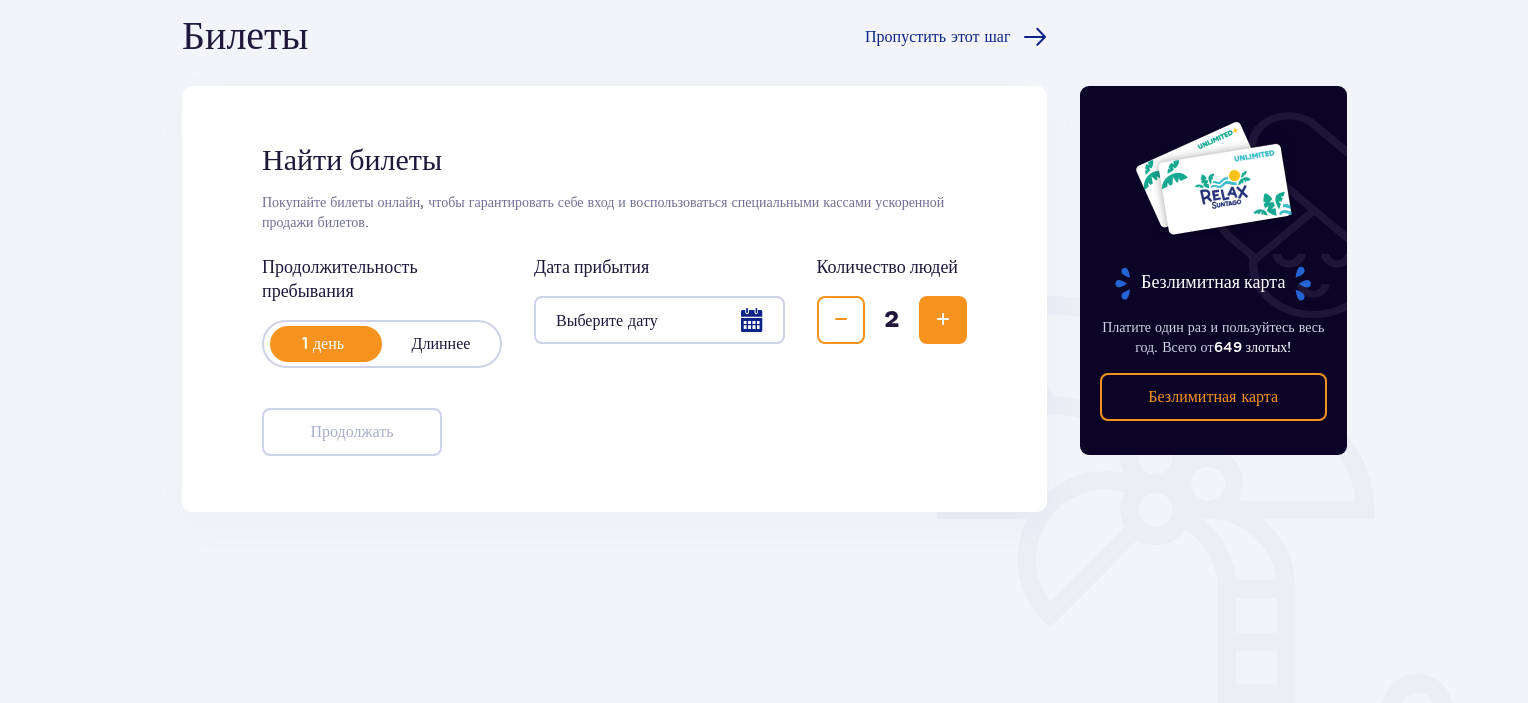click at bounding box center [659, 320] 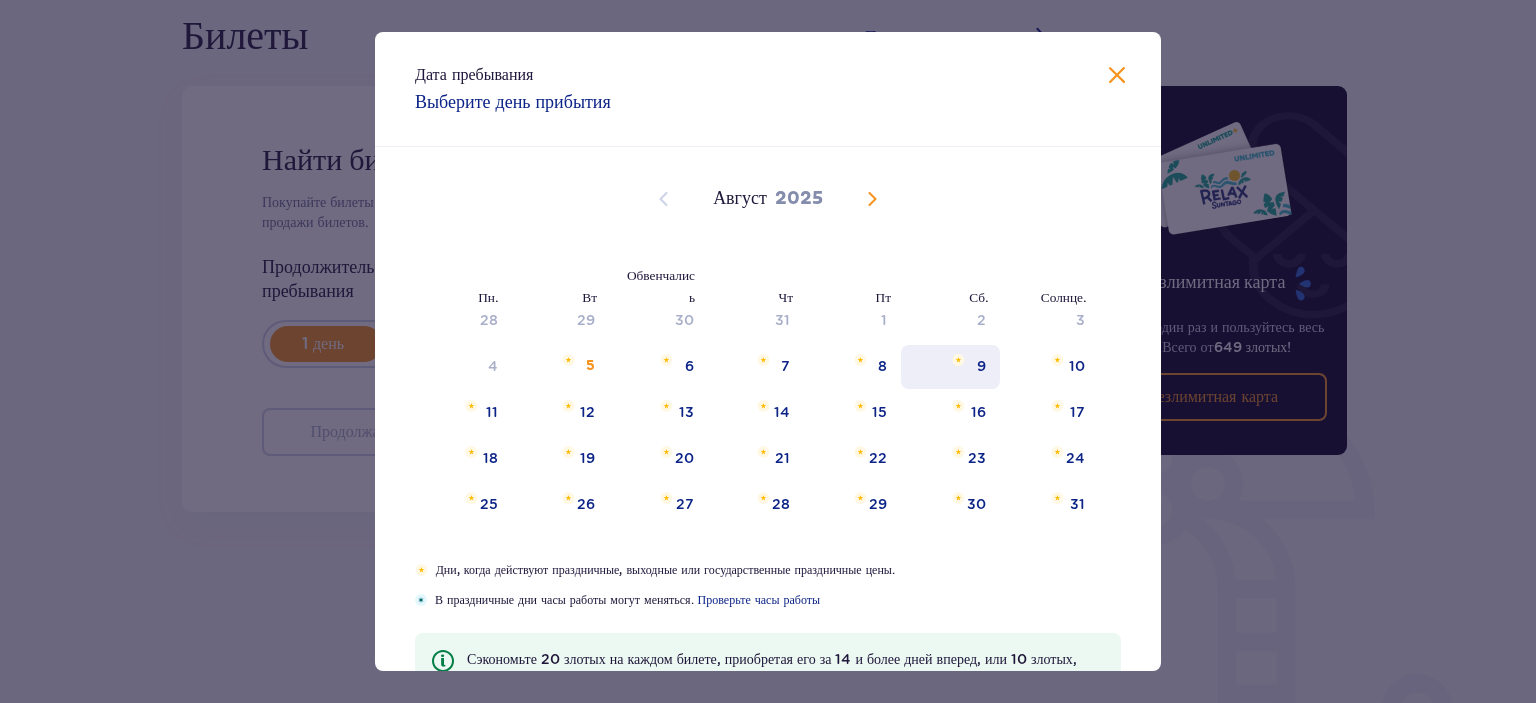 click on "9" at bounding box center [950, 367] 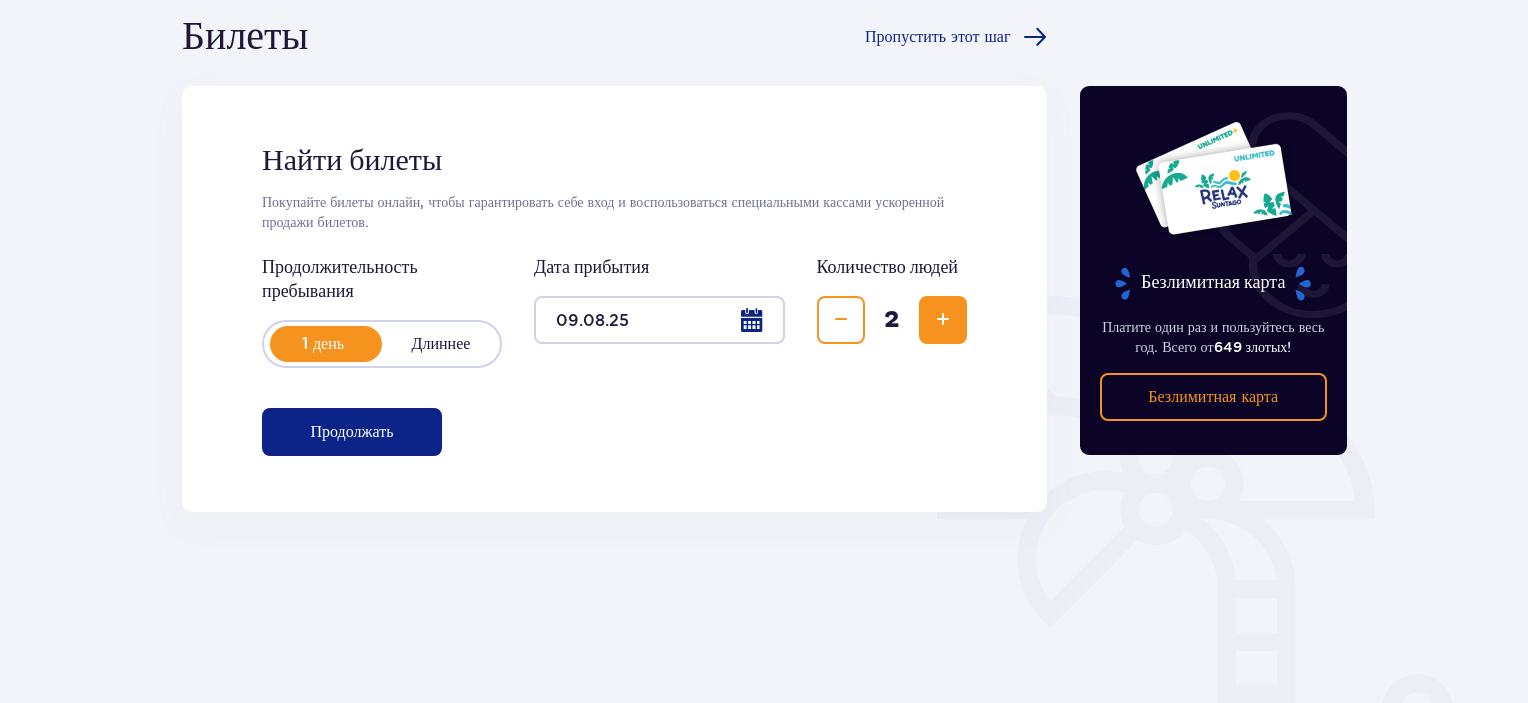 click on "Продолжать" at bounding box center (351, 432) 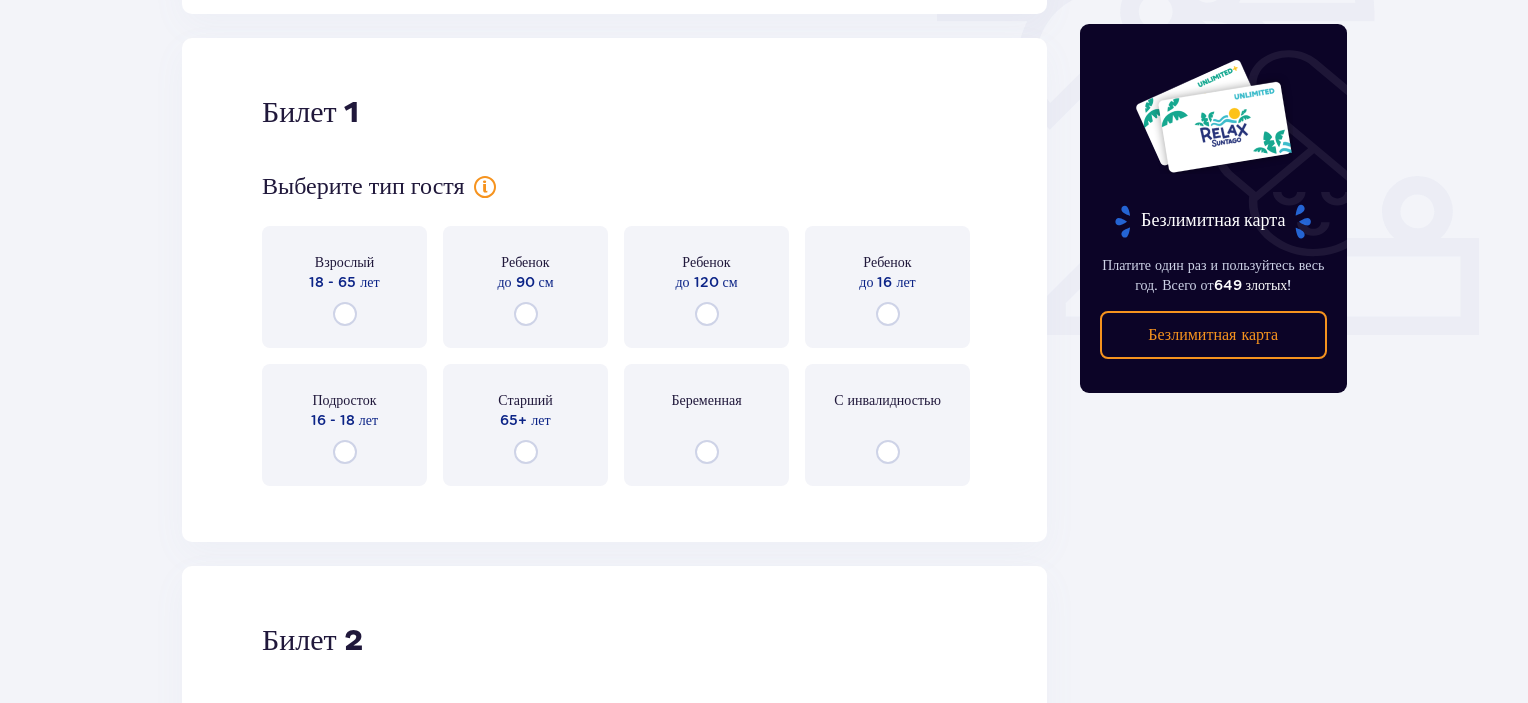 scroll, scrollTop: 712, scrollLeft: 0, axis: vertical 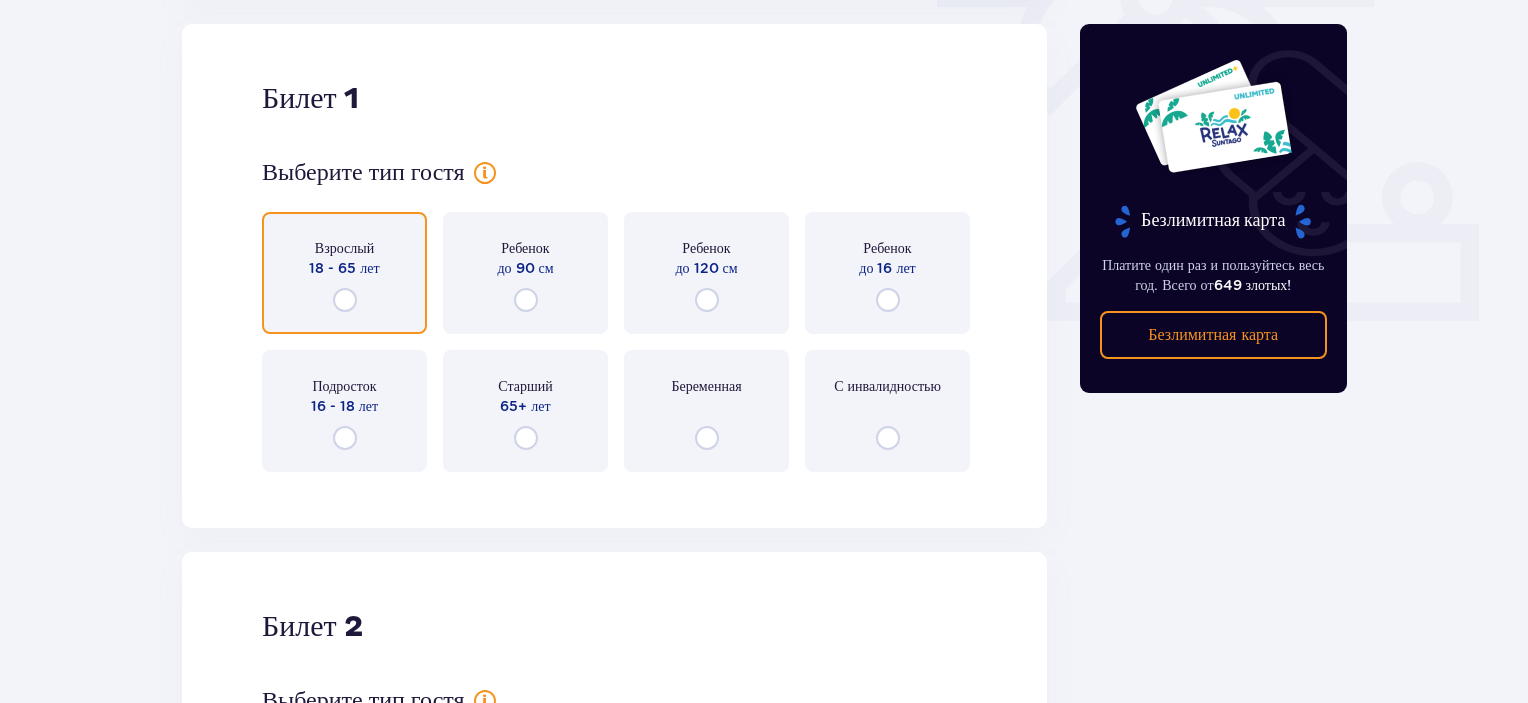 click at bounding box center [345, 300] 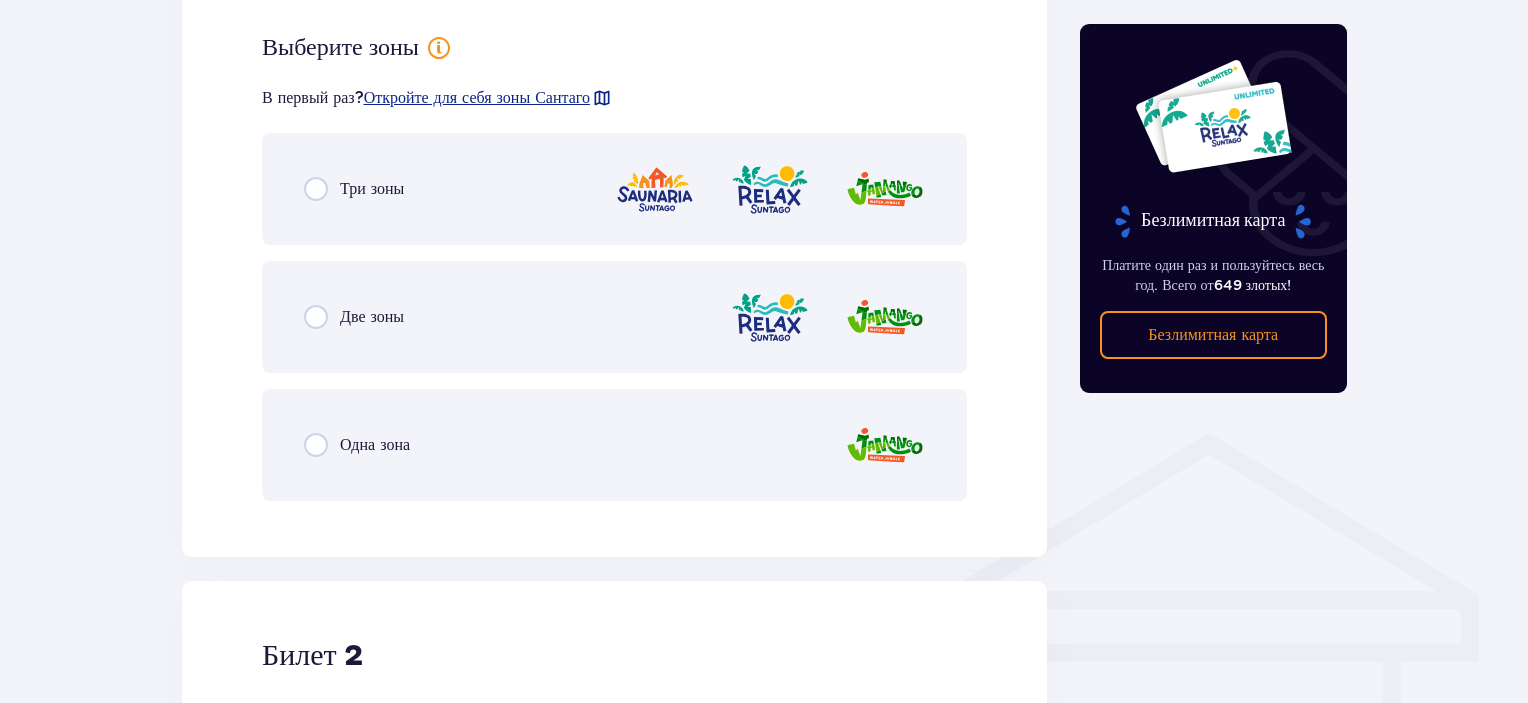 scroll, scrollTop: 1200, scrollLeft: 0, axis: vertical 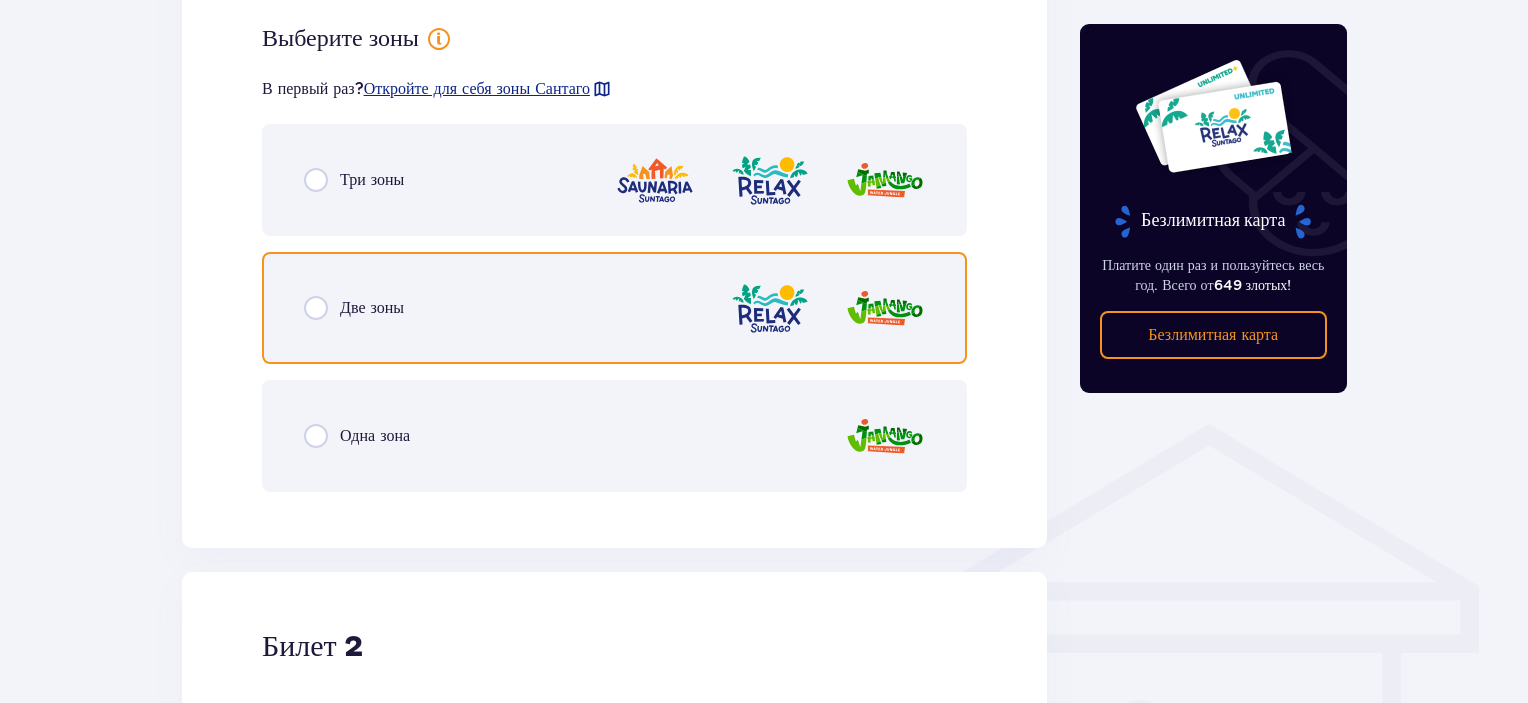 click at bounding box center [316, 308] 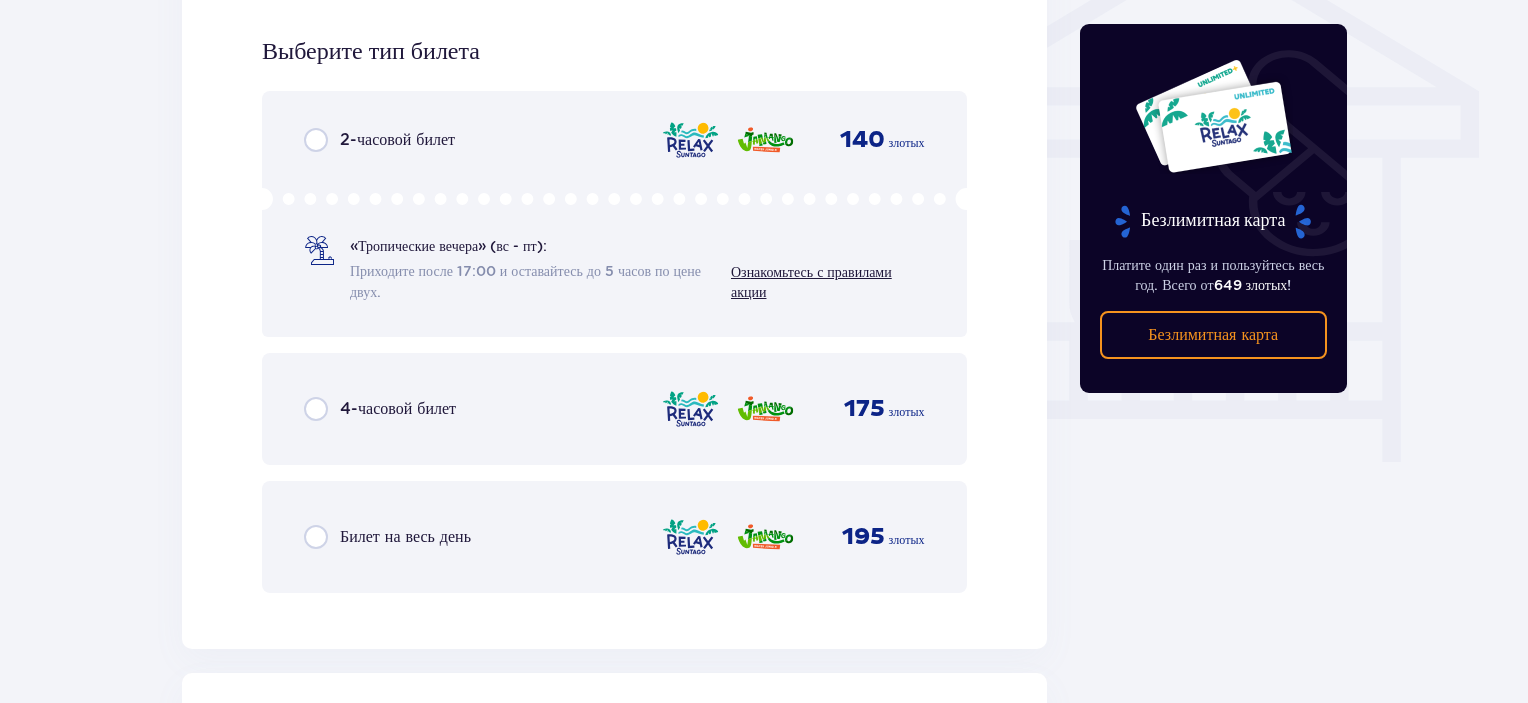scroll, scrollTop: 1708, scrollLeft: 0, axis: vertical 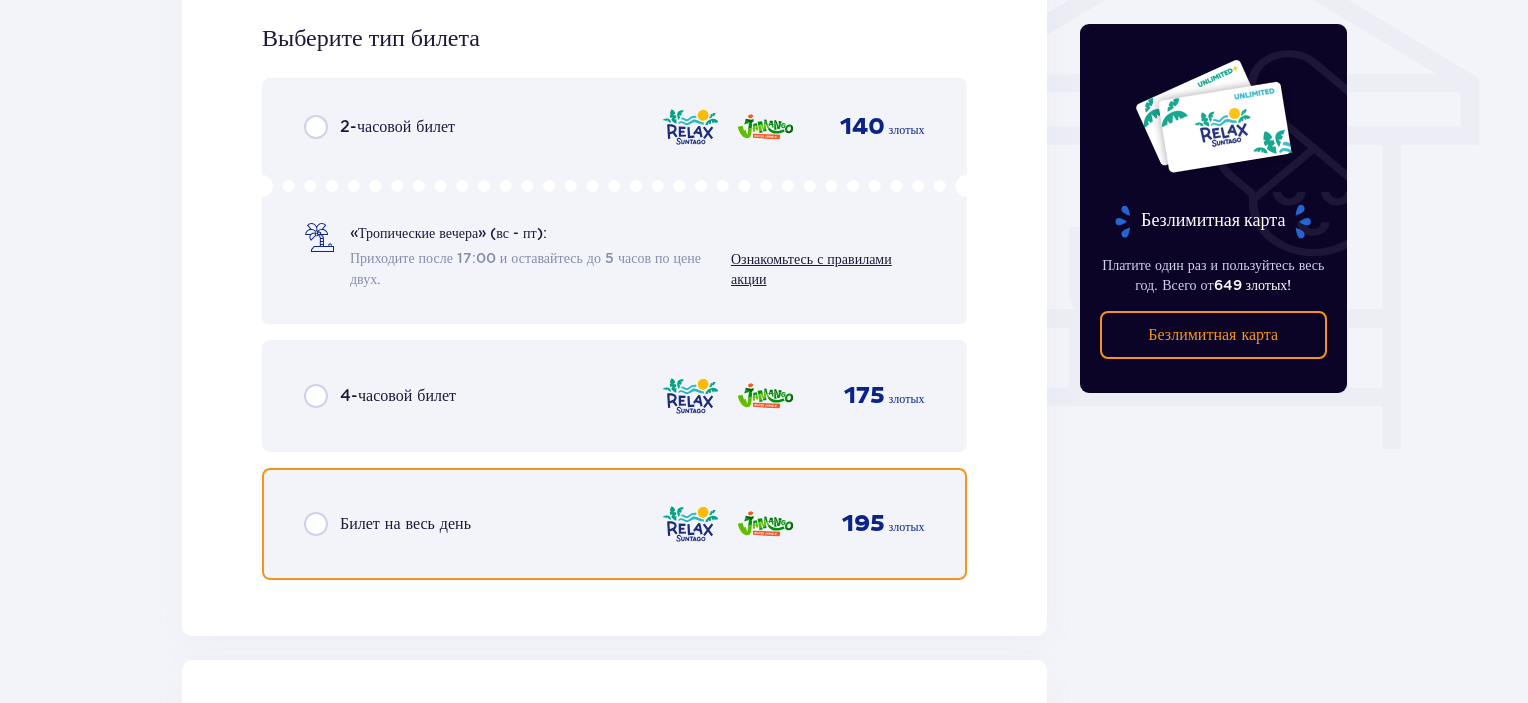 click at bounding box center [316, 524] 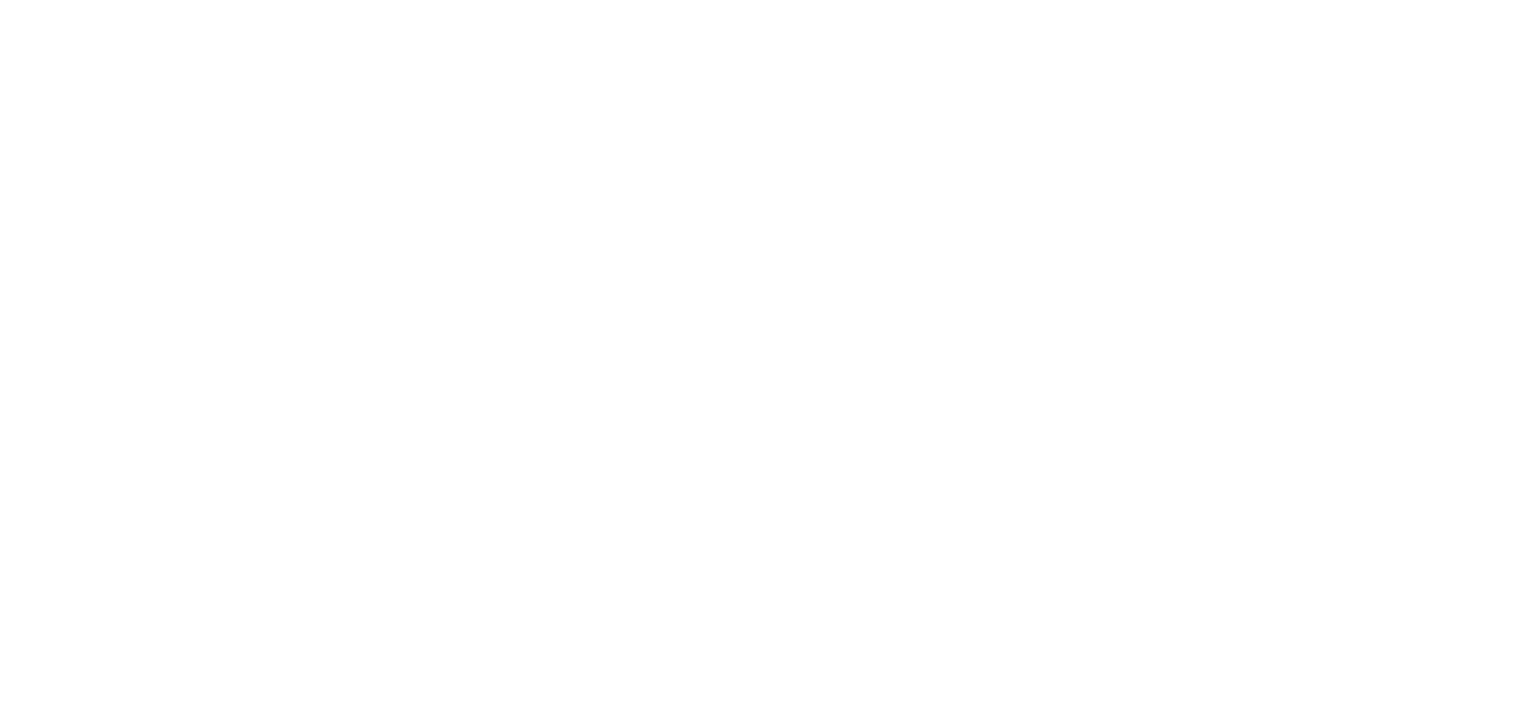 scroll, scrollTop: 0, scrollLeft: 0, axis: both 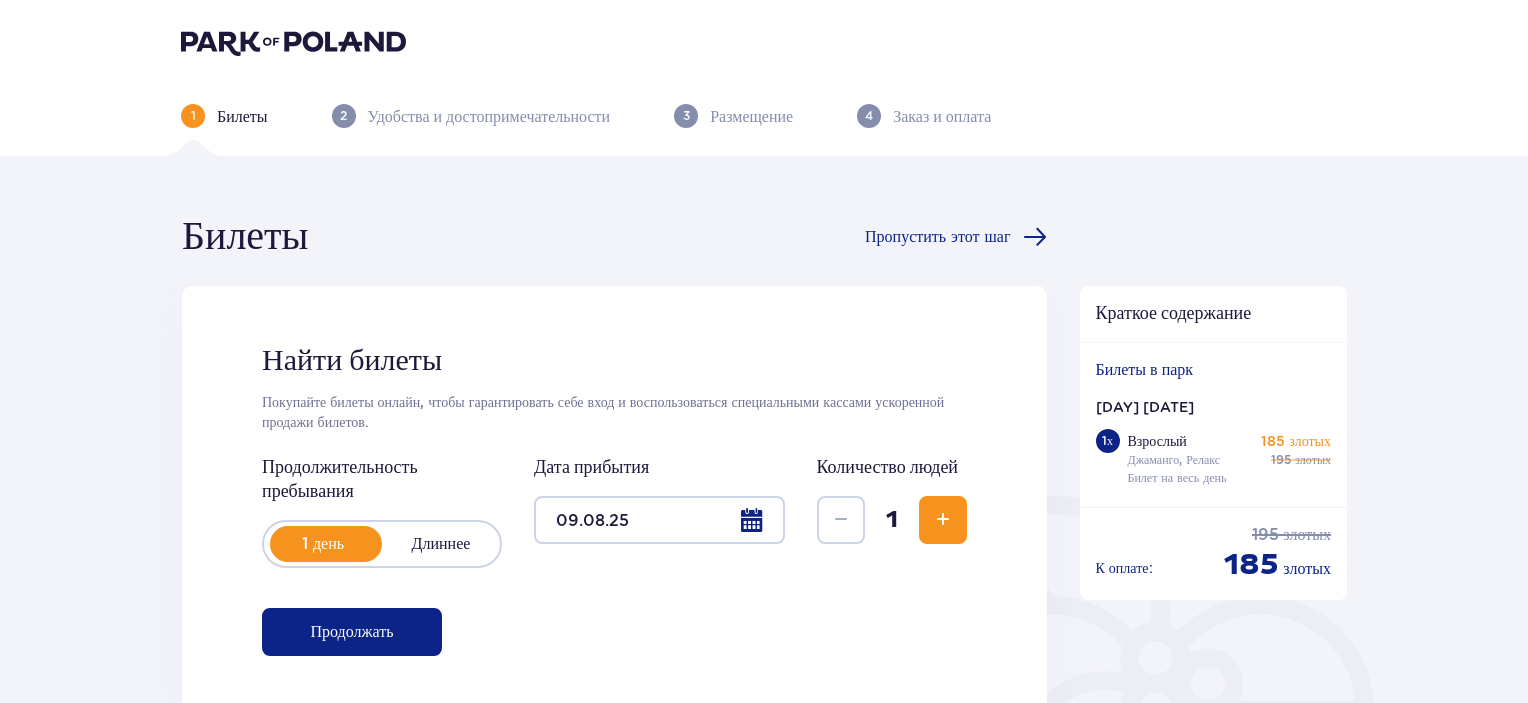 click on "Найти билеты Покупайте билеты онлайн, чтобы гарантировать себе вход и воспользоваться специальными кассами ускоренной продажи билетов. Продолжительность пребывания 1 день Длиннее Дата прибытия [DATE] Количество людей 1 Продолжать" at bounding box center (614, 499) 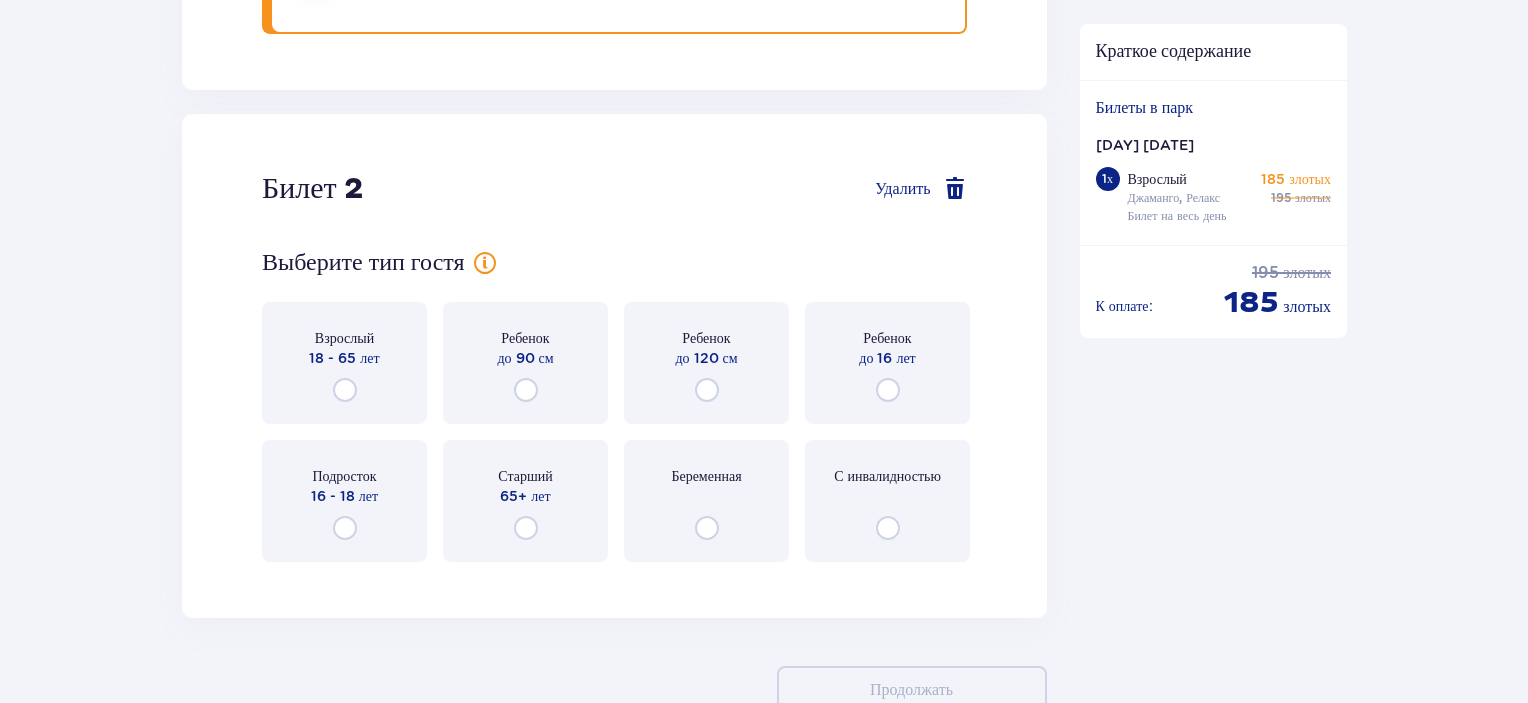 scroll, scrollTop: 2343, scrollLeft: 0, axis: vertical 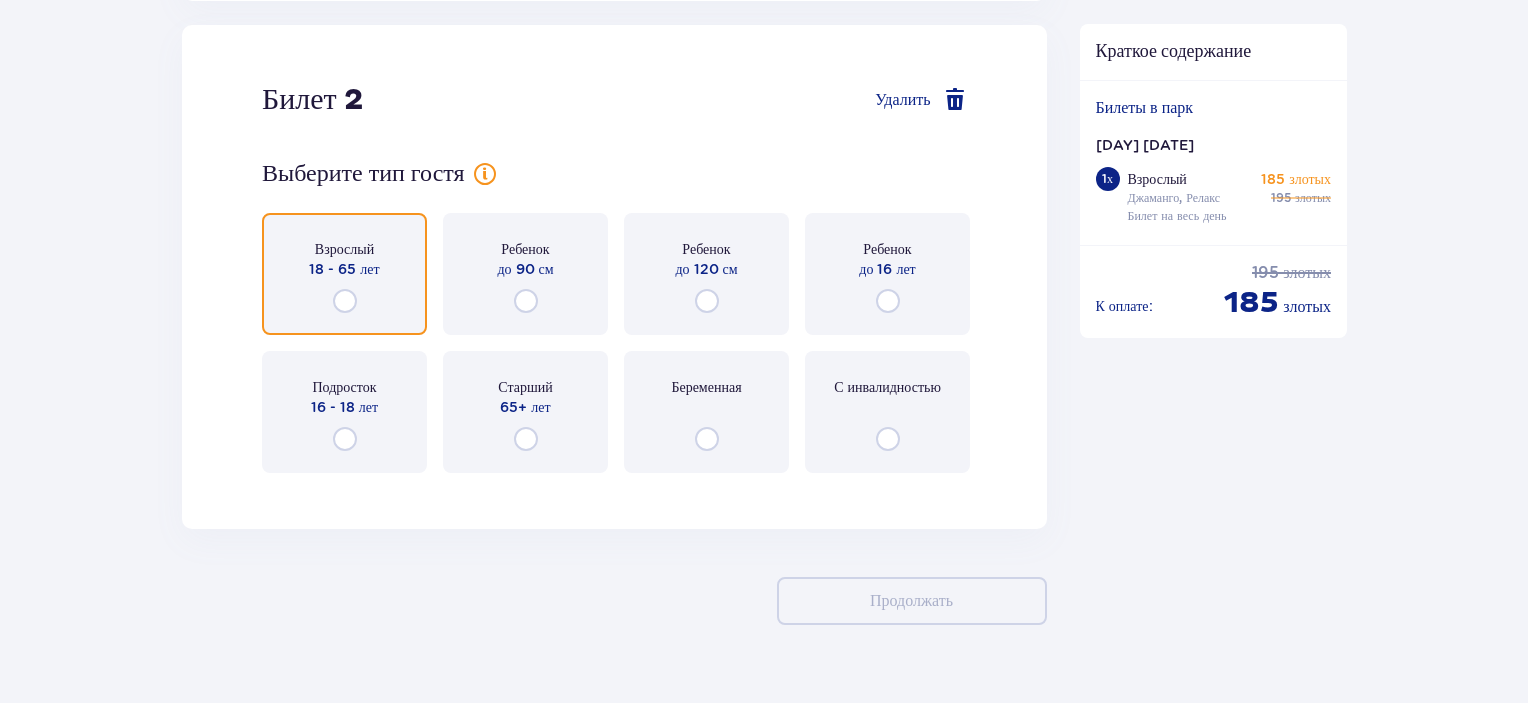 click at bounding box center (345, 301) 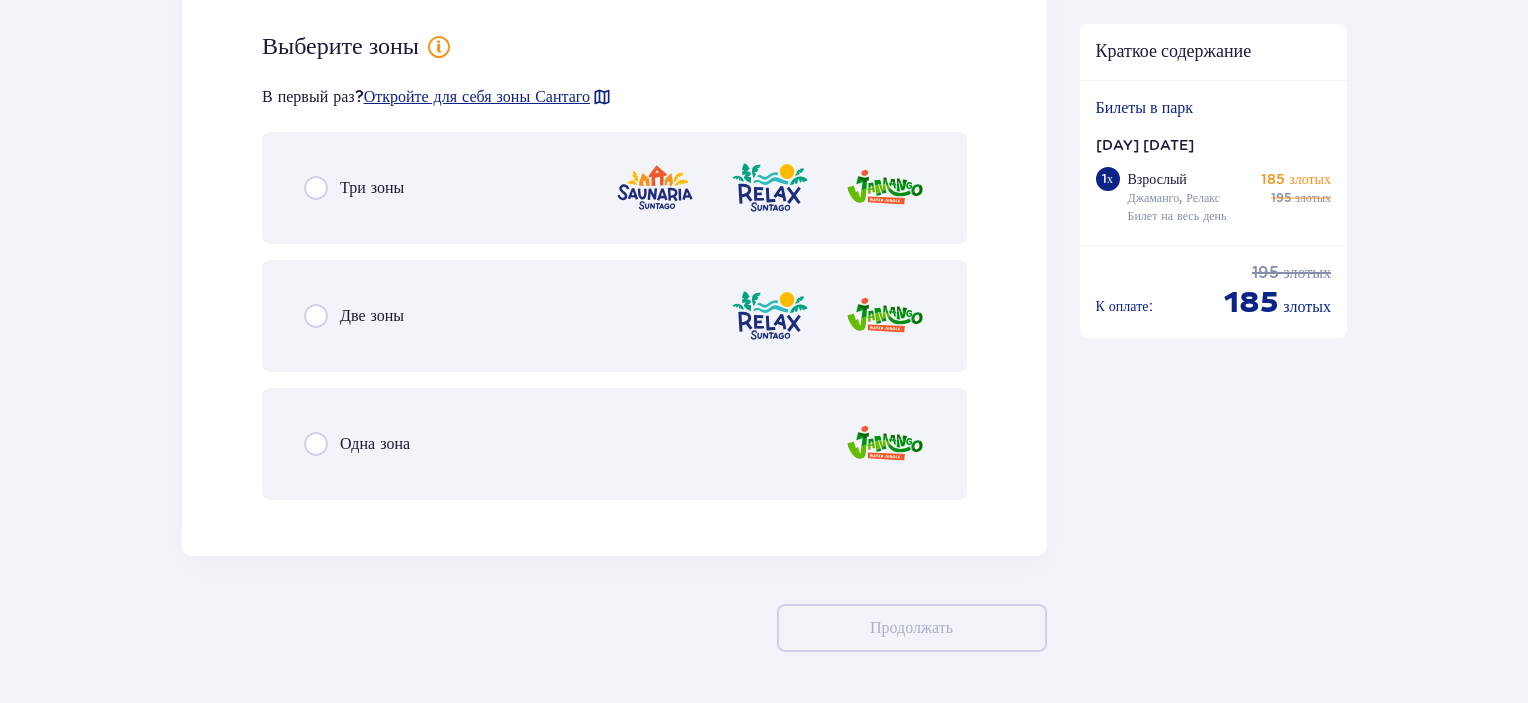 scroll, scrollTop: 2831, scrollLeft: 0, axis: vertical 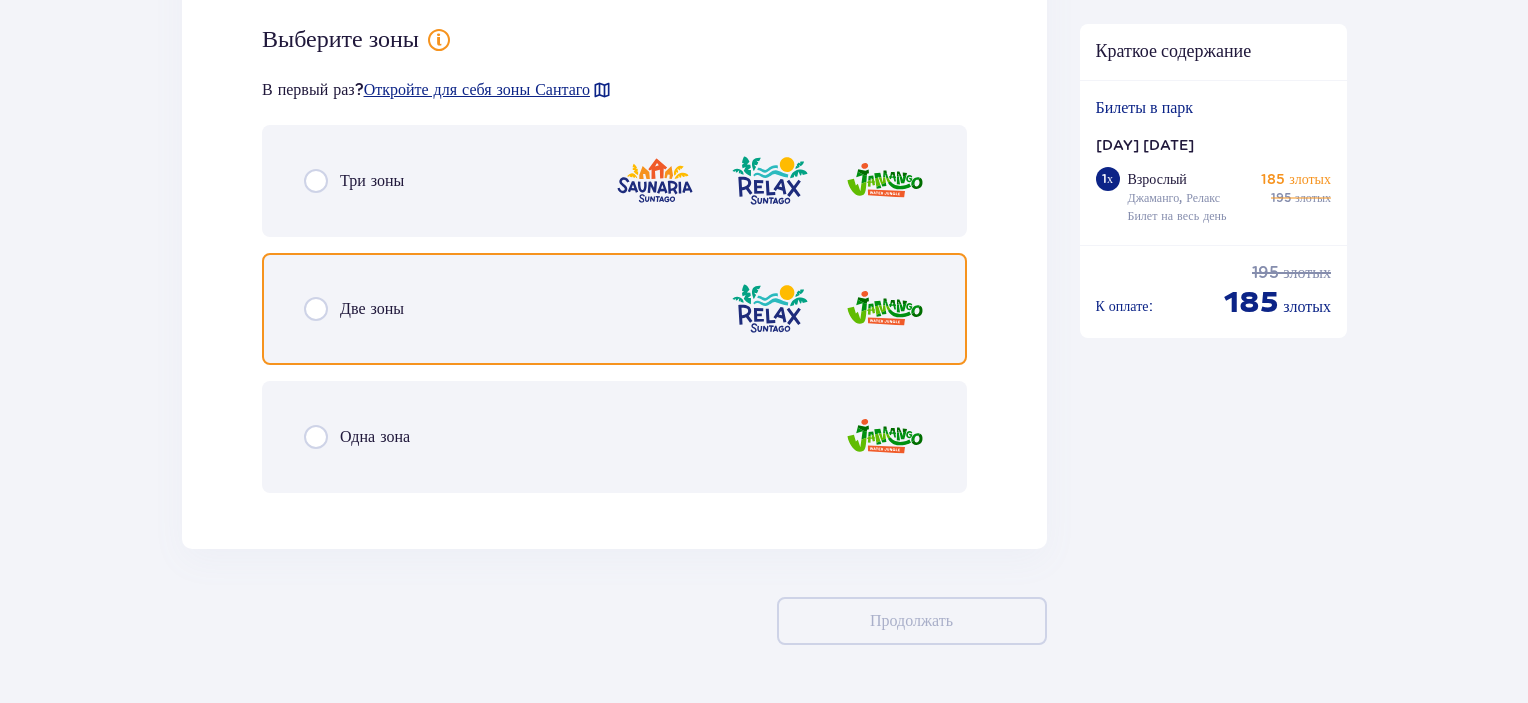 click at bounding box center [316, 309] 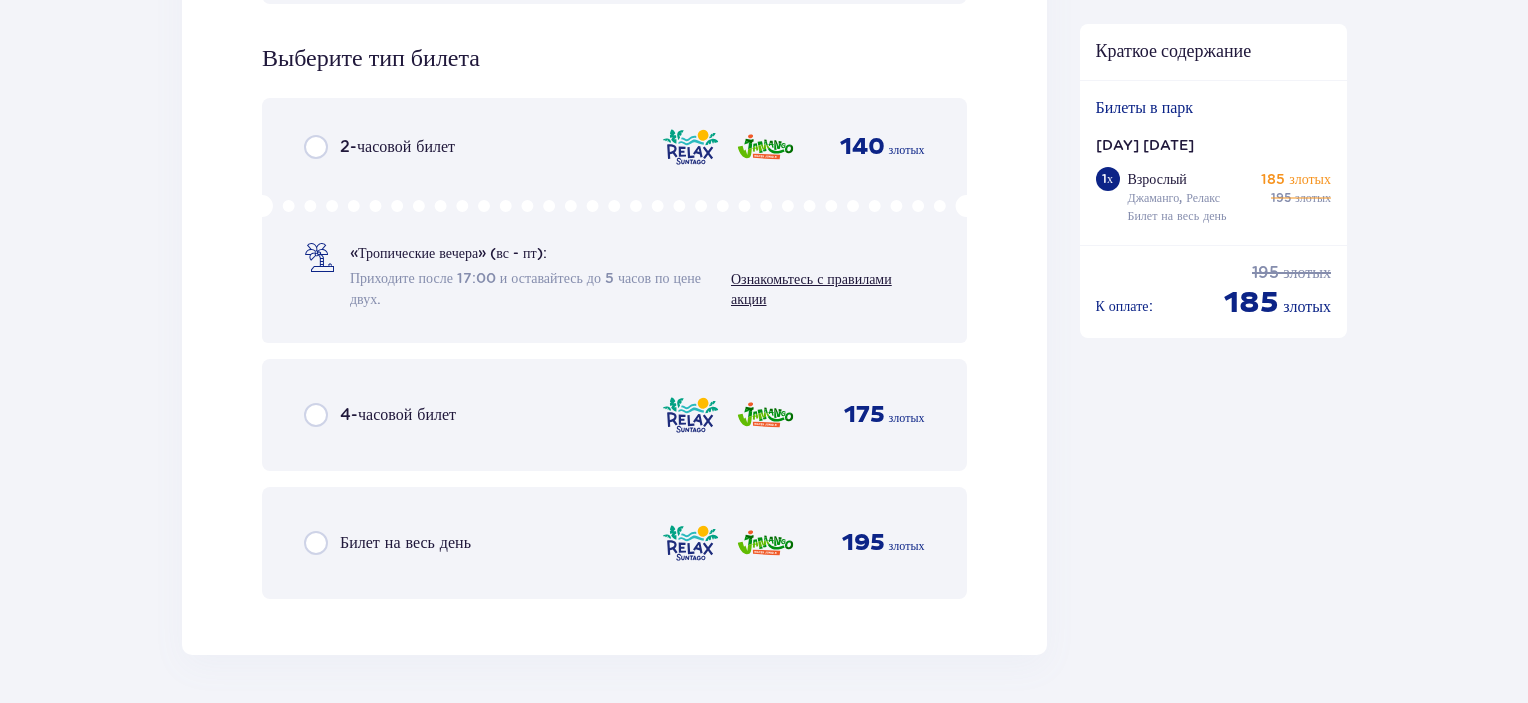scroll, scrollTop: 3339, scrollLeft: 0, axis: vertical 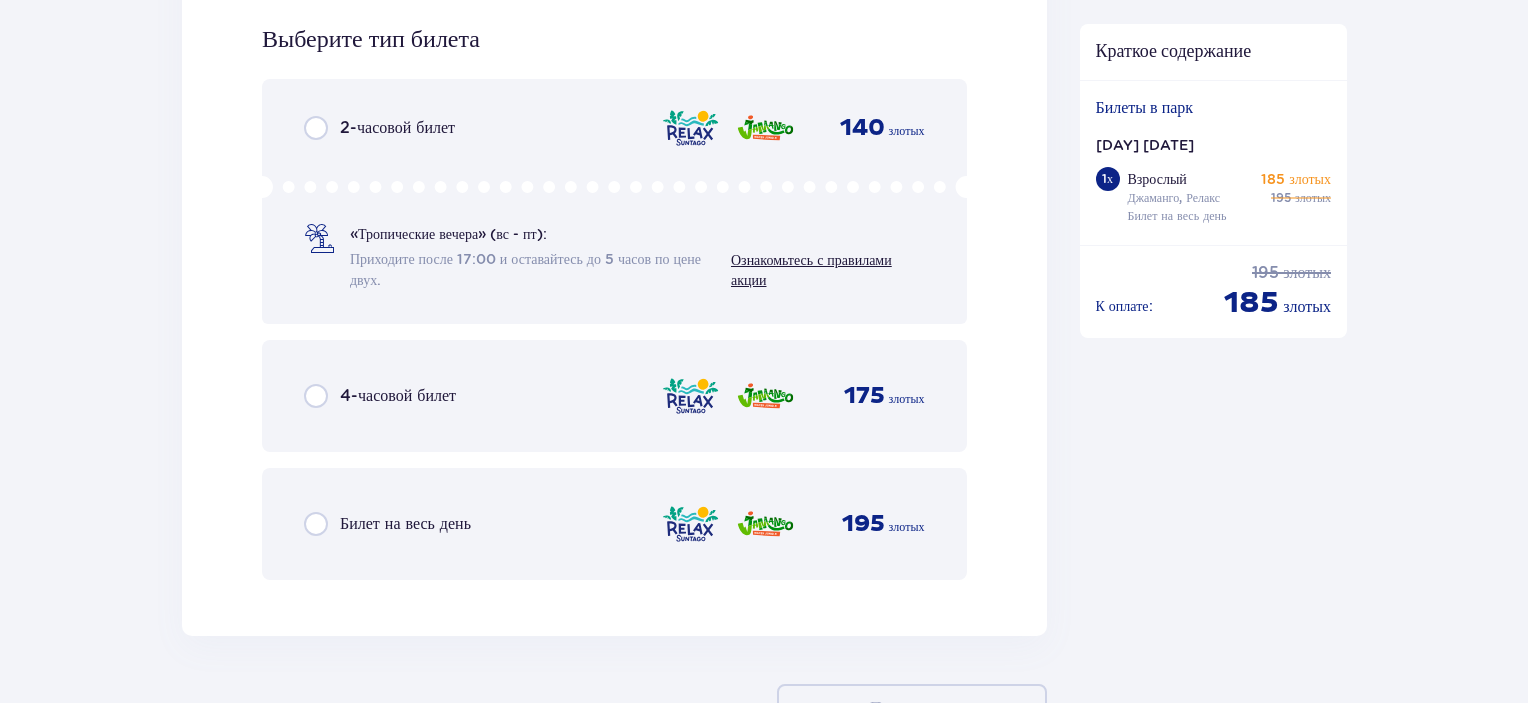 drag, startPoint x: 310, startPoint y: 527, endPoint x: 287, endPoint y: 545, distance: 29.206163 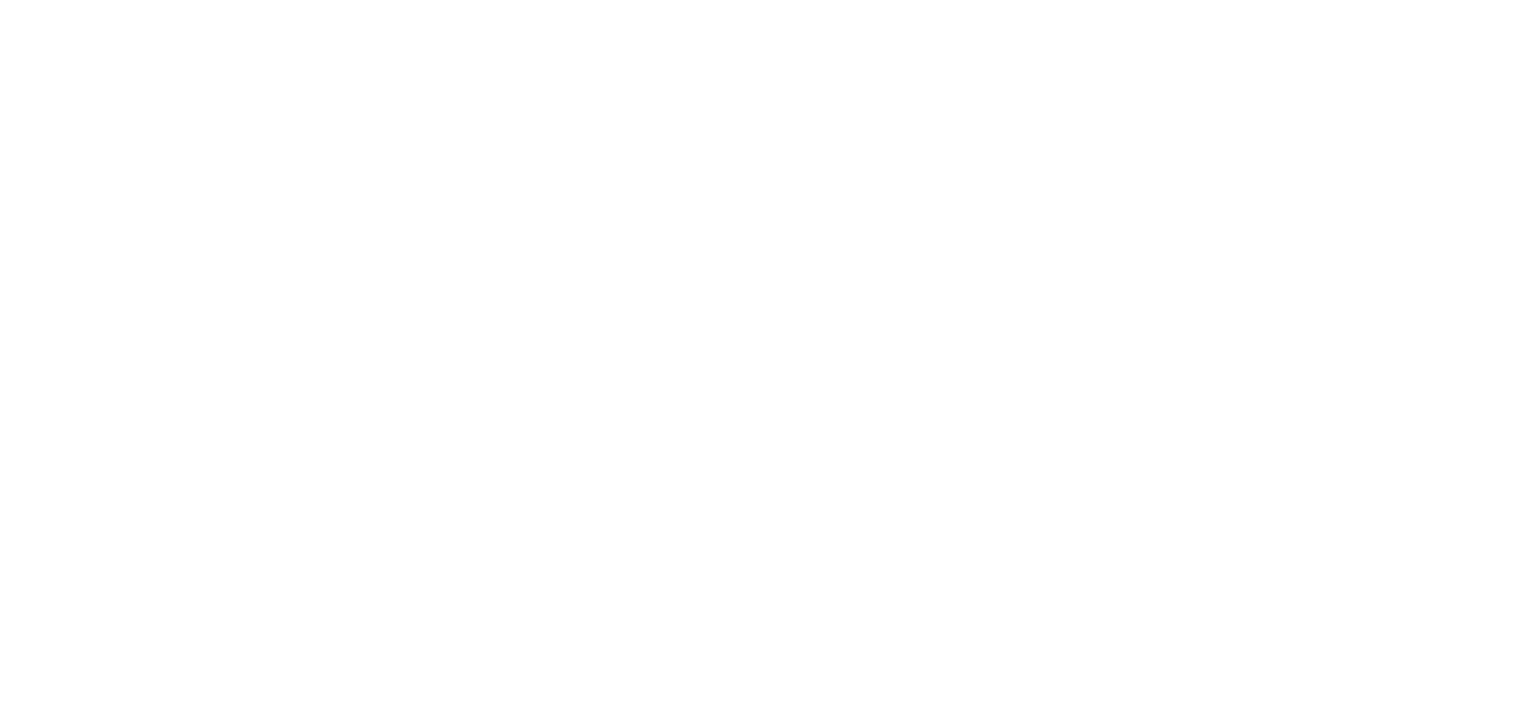 scroll, scrollTop: 0, scrollLeft: 0, axis: both 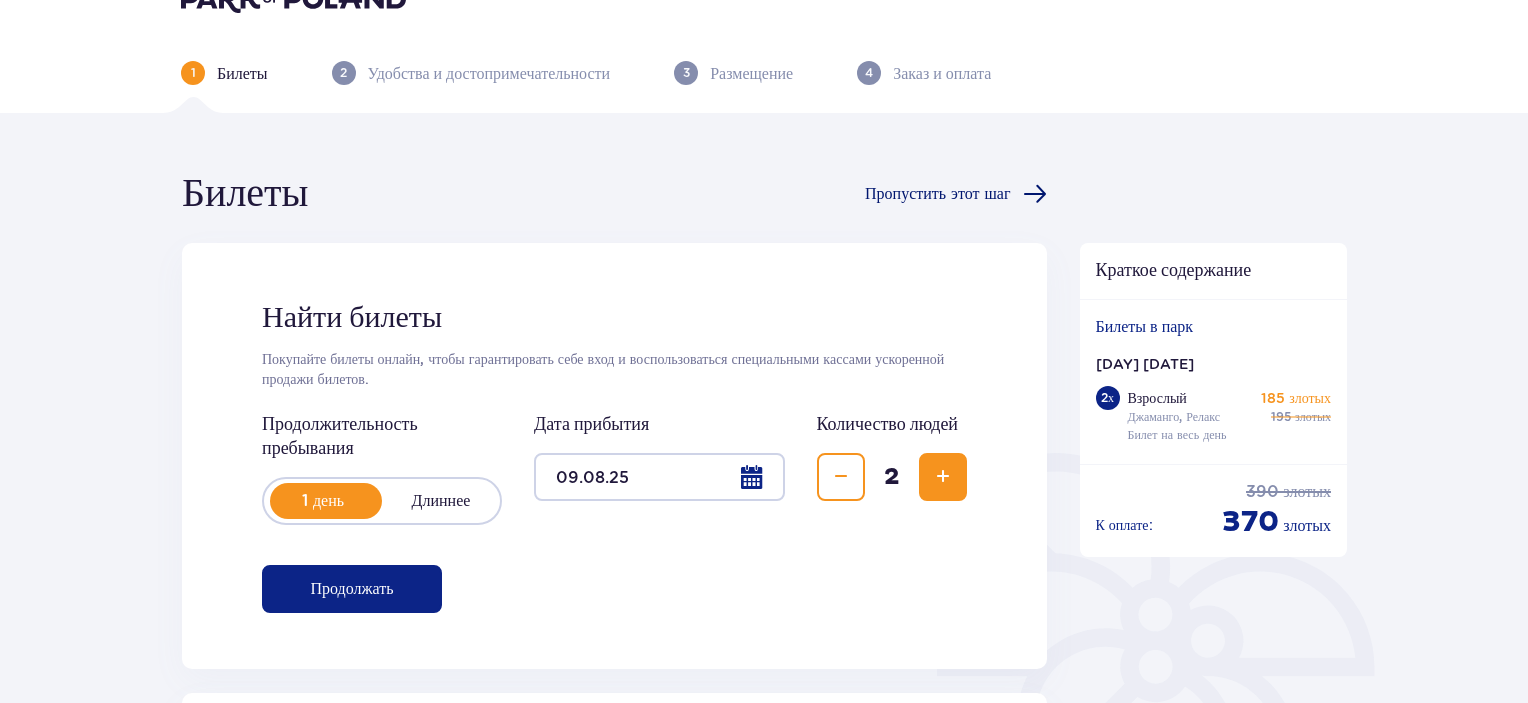 click at bounding box center (1035, 194) 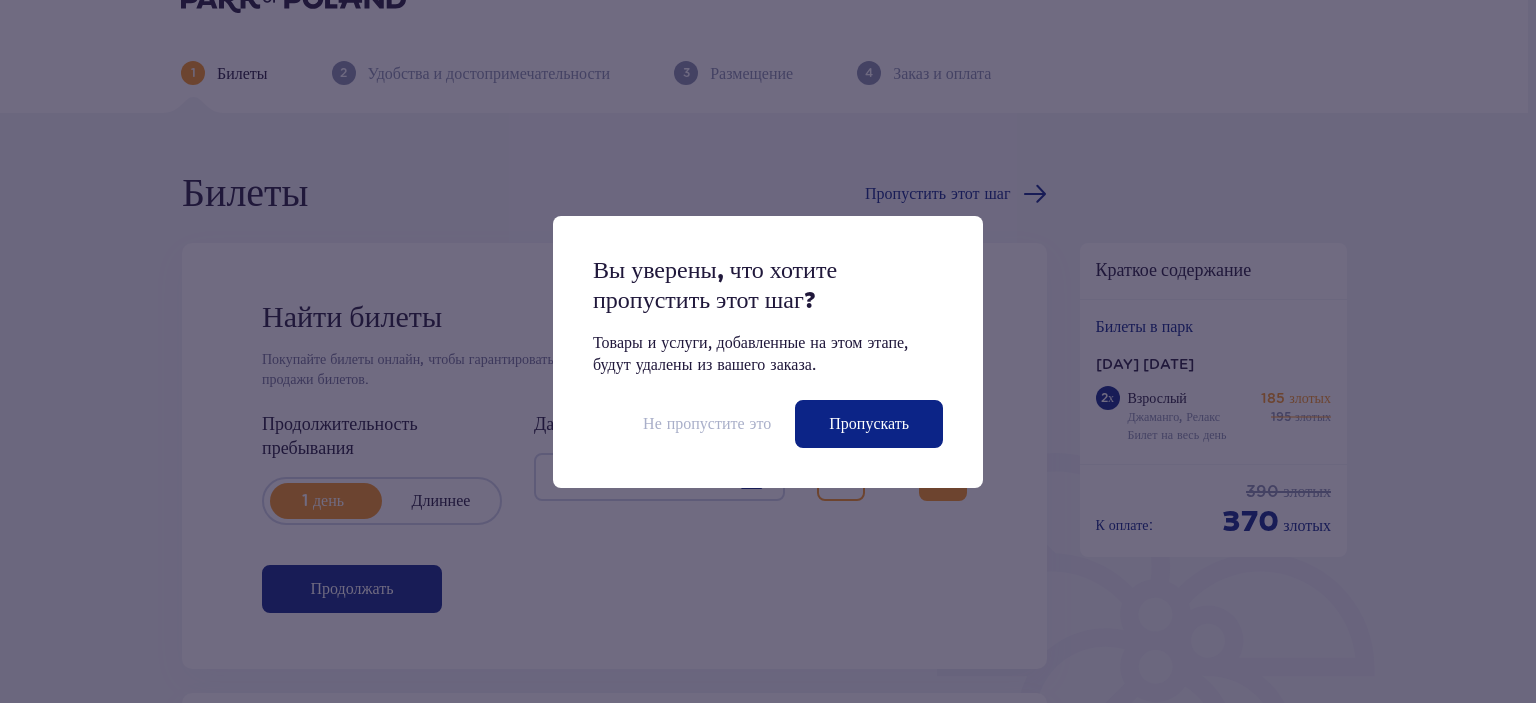 click on "Не пропустите это" at bounding box center (707, 423) 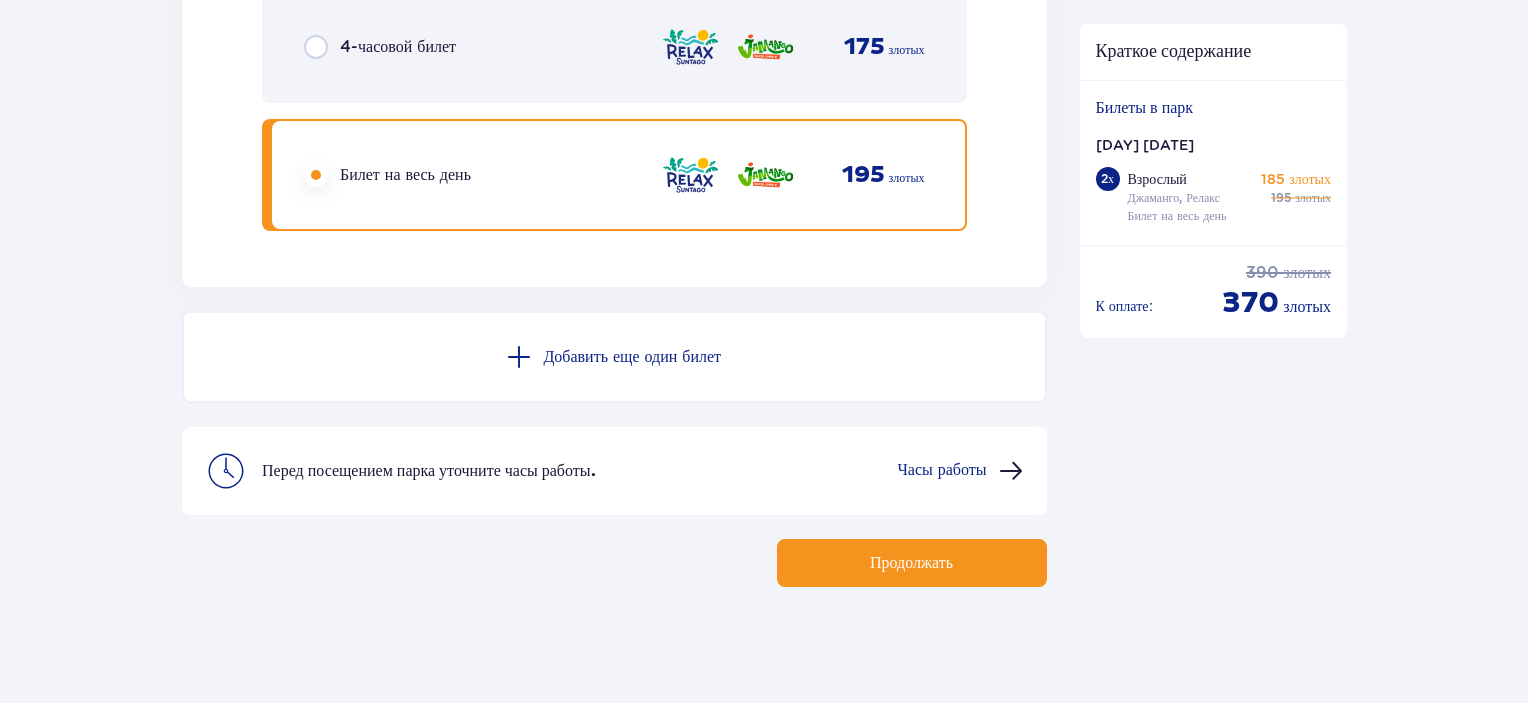 scroll, scrollTop: 3690, scrollLeft: 0, axis: vertical 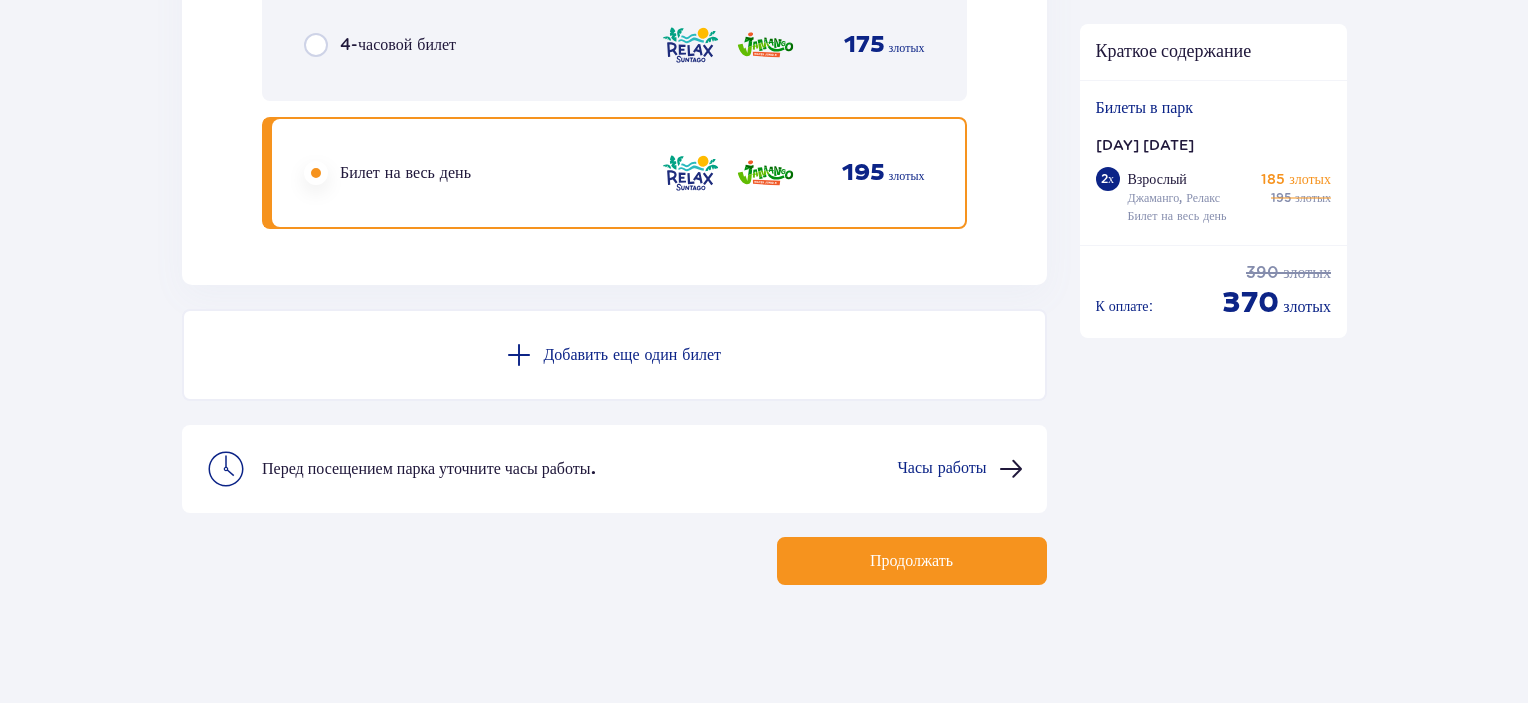 click on "Продолжать" at bounding box center [912, 561] 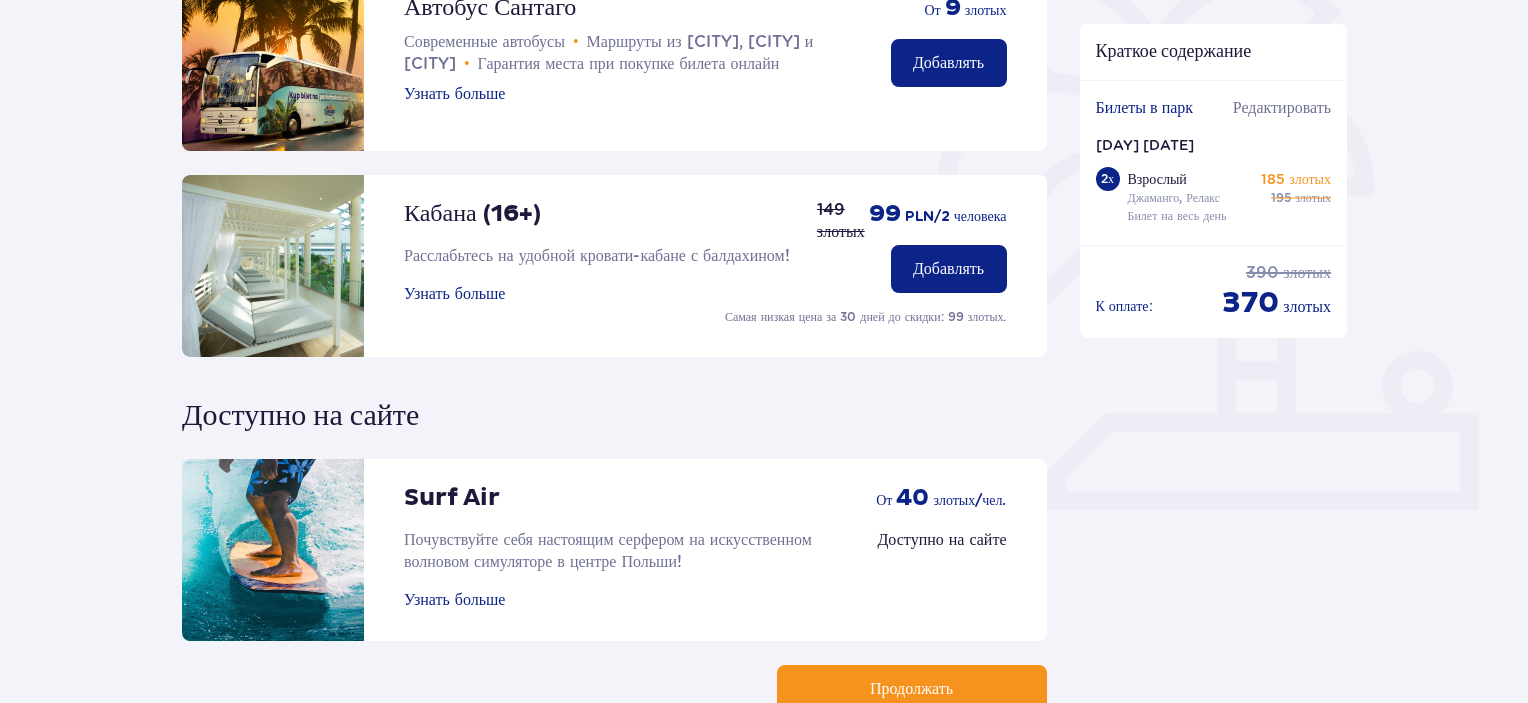 scroll, scrollTop: 652, scrollLeft: 0, axis: vertical 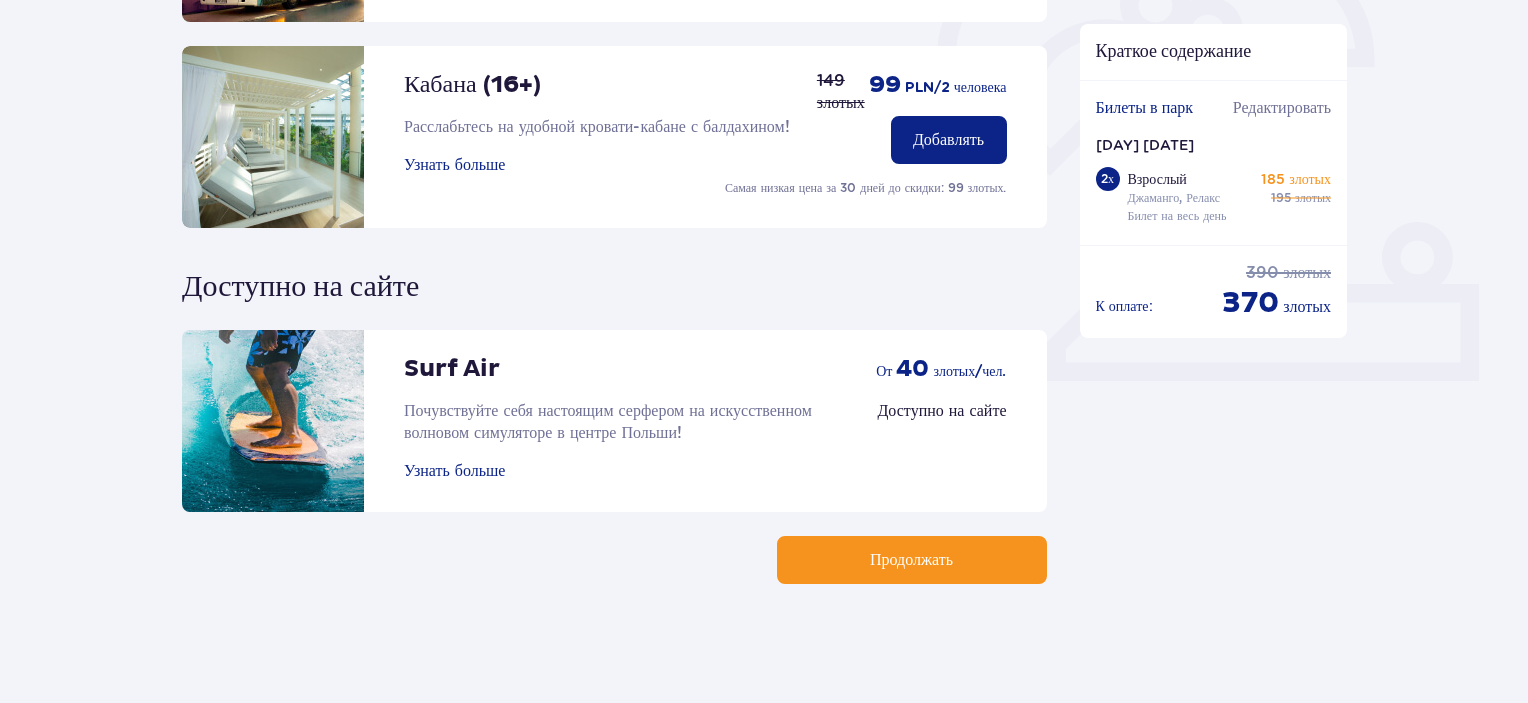 click on "Продолжать" at bounding box center (911, 560) 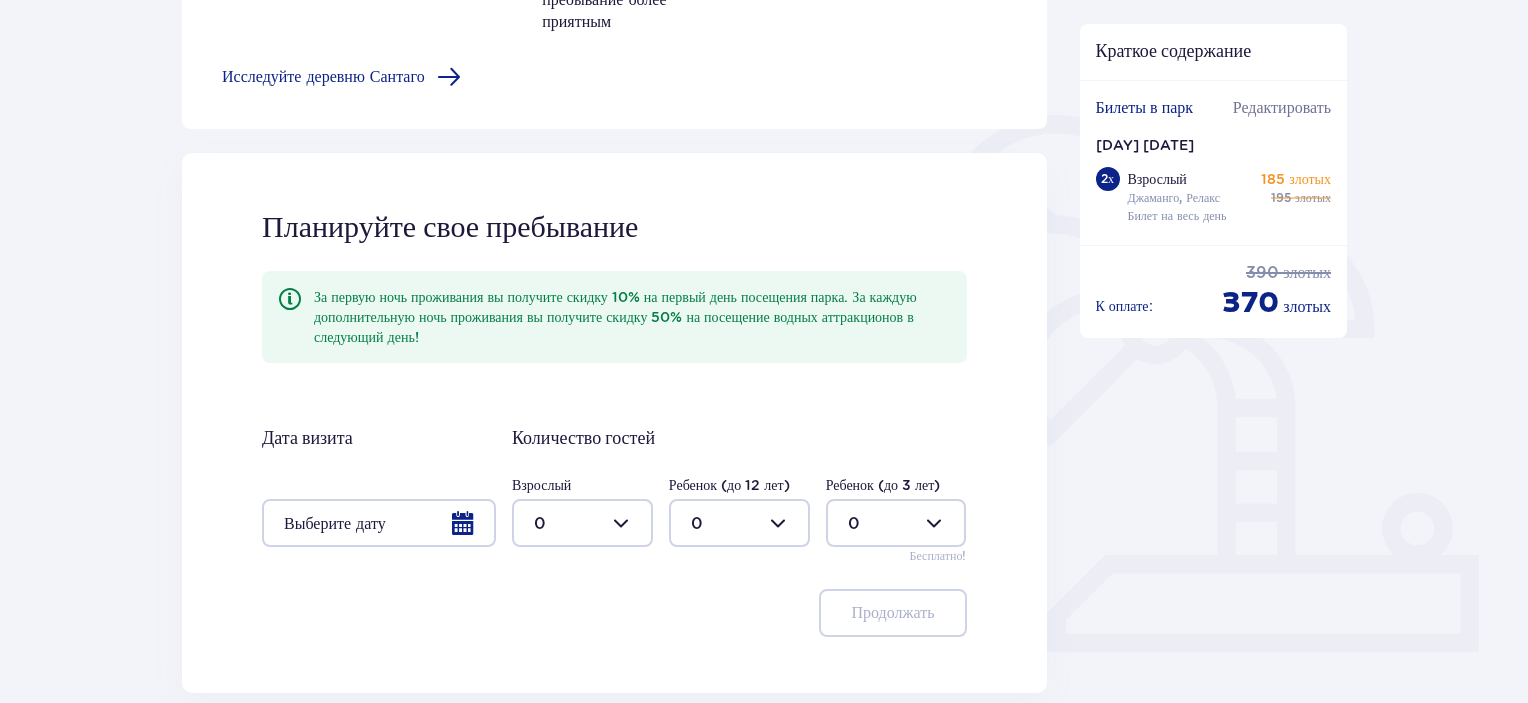 scroll, scrollTop: 563, scrollLeft: 0, axis: vertical 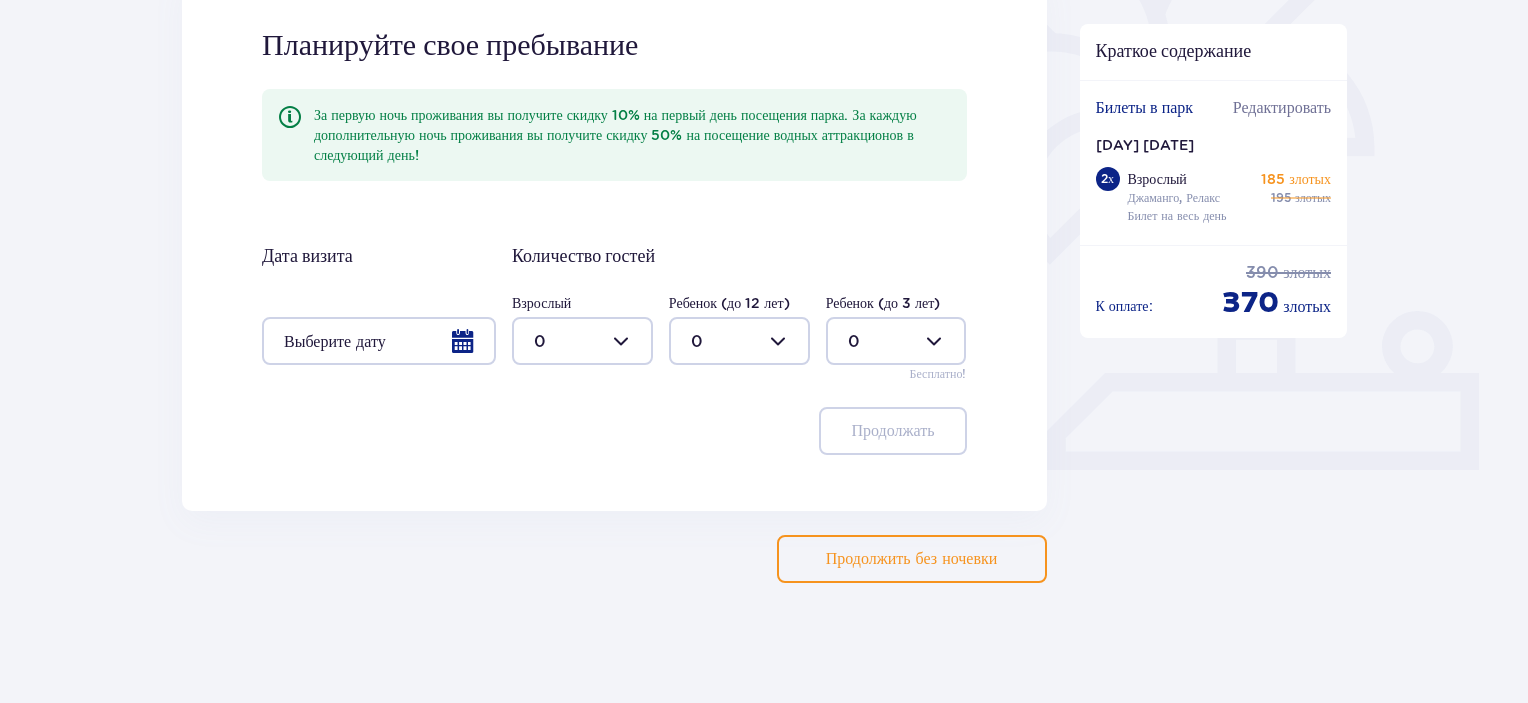 drag, startPoint x: 448, startPoint y: 341, endPoint x: 428, endPoint y: 329, distance: 23.323807 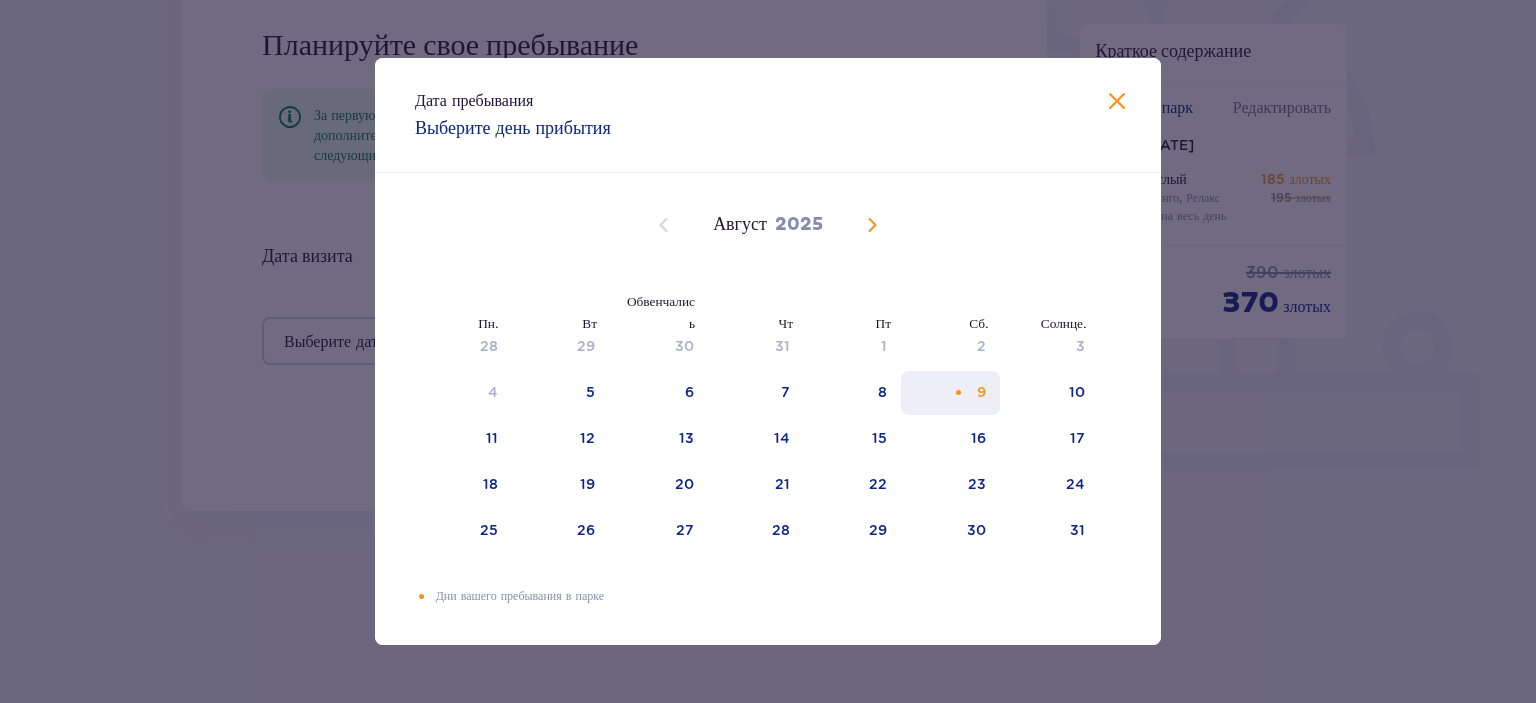 click on "9" at bounding box center [981, 392] 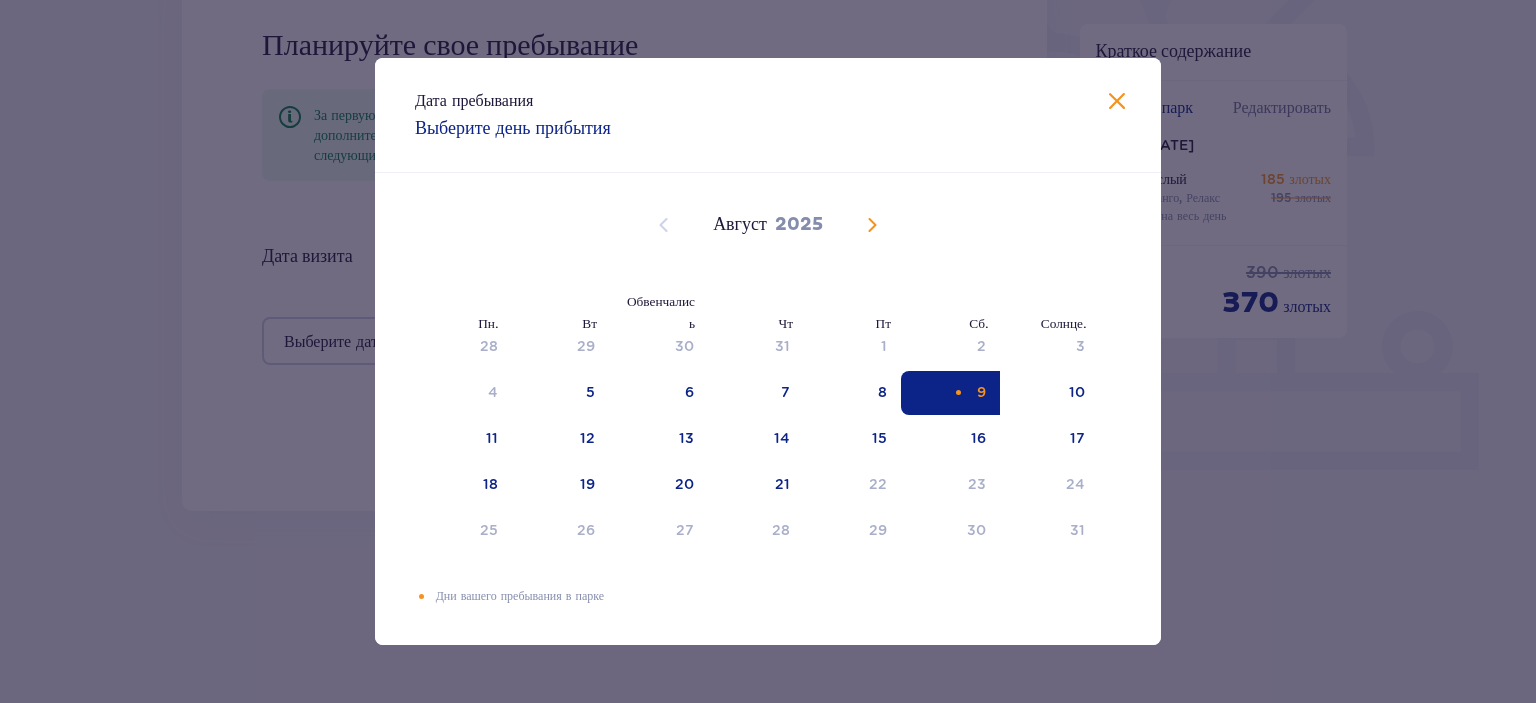 click on "Дата пребывания Выберите день прибытия Пн. Вт Обвенчались Чт Пт [DATE], [YEAR] 30 1 2 3 4 5 6 7 8 9 10 11 12 13 14 15 16 17 18 19 20 21 22 23 24 25 26 27 28 29 30 31 1 2 3 [MONTH] [YEAR] 28 29 30 31 1 2 3 4 5 6 7 8 9 10 11 12 13 14 15 16 17 18 19 20 21 22 23 24 25 26 27 28 29 30 31 [MONTH] [YEAR] 1 2 3 4 5 6 7 8 9 10 11 12 13 14 15 16 17 18 19 20 21 22 23 24 25 26 27 28 29 30 1 2 3 4 5 Дни вашего пребывания в парке" at bounding box center (768, 351) 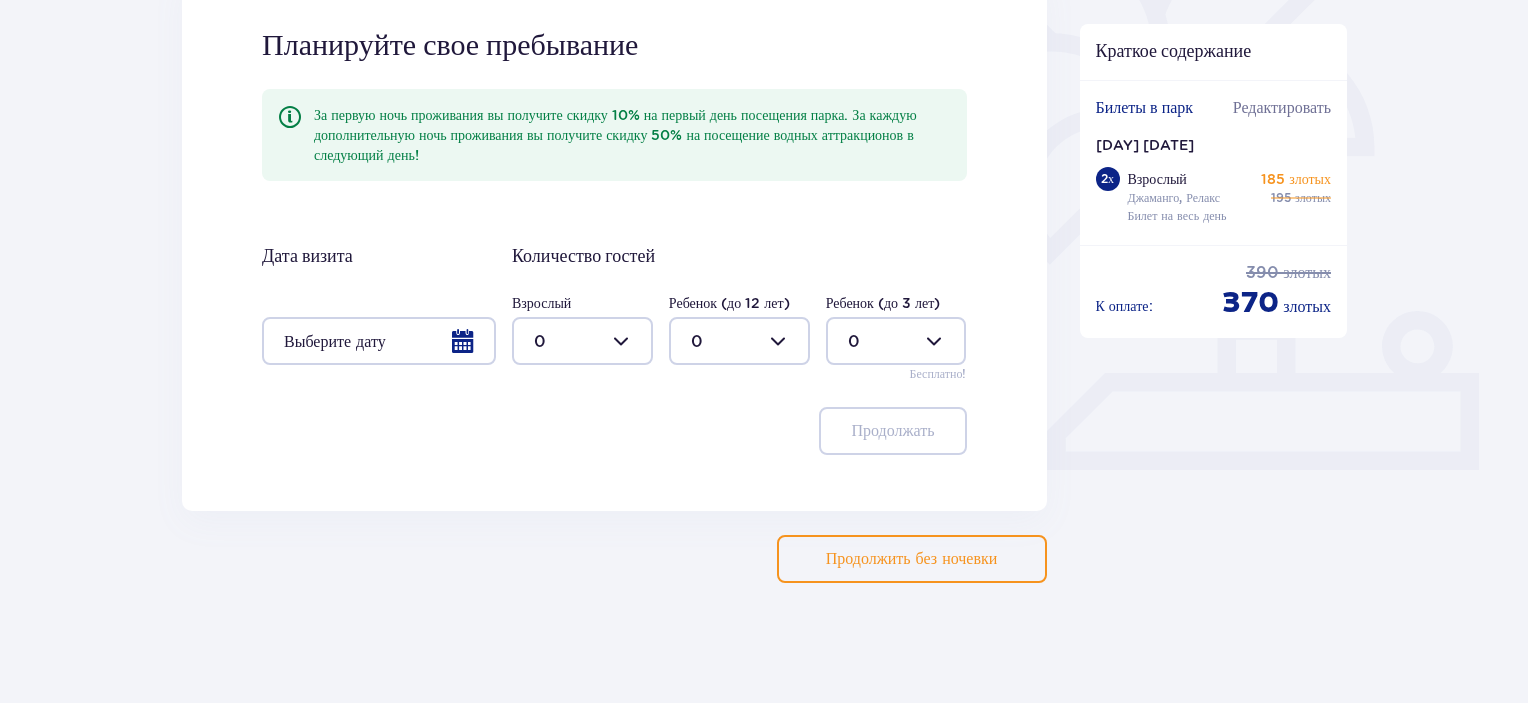 drag, startPoint x: 615, startPoint y: 330, endPoint x: 621, endPoint y: 353, distance: 23.769728 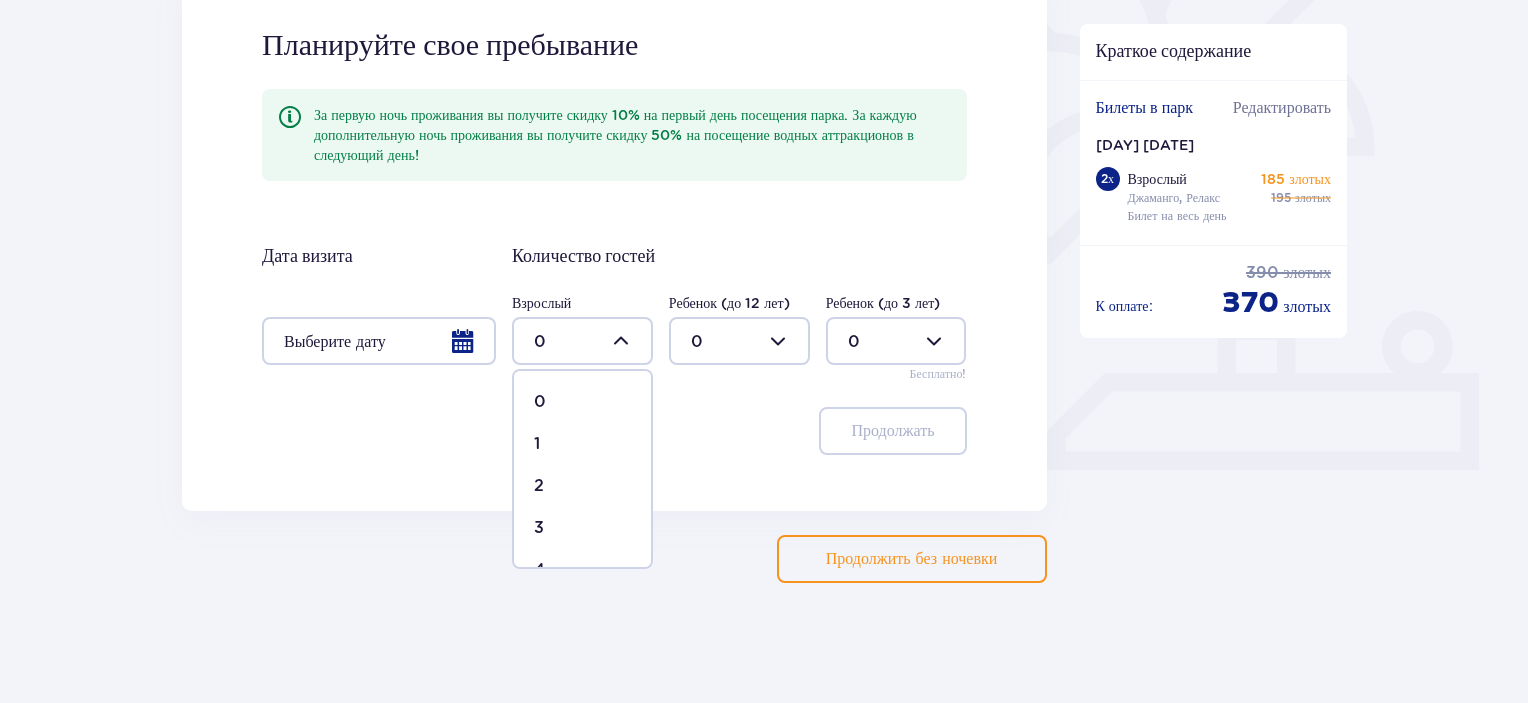 click on "1" at bounding box center [582, 444] 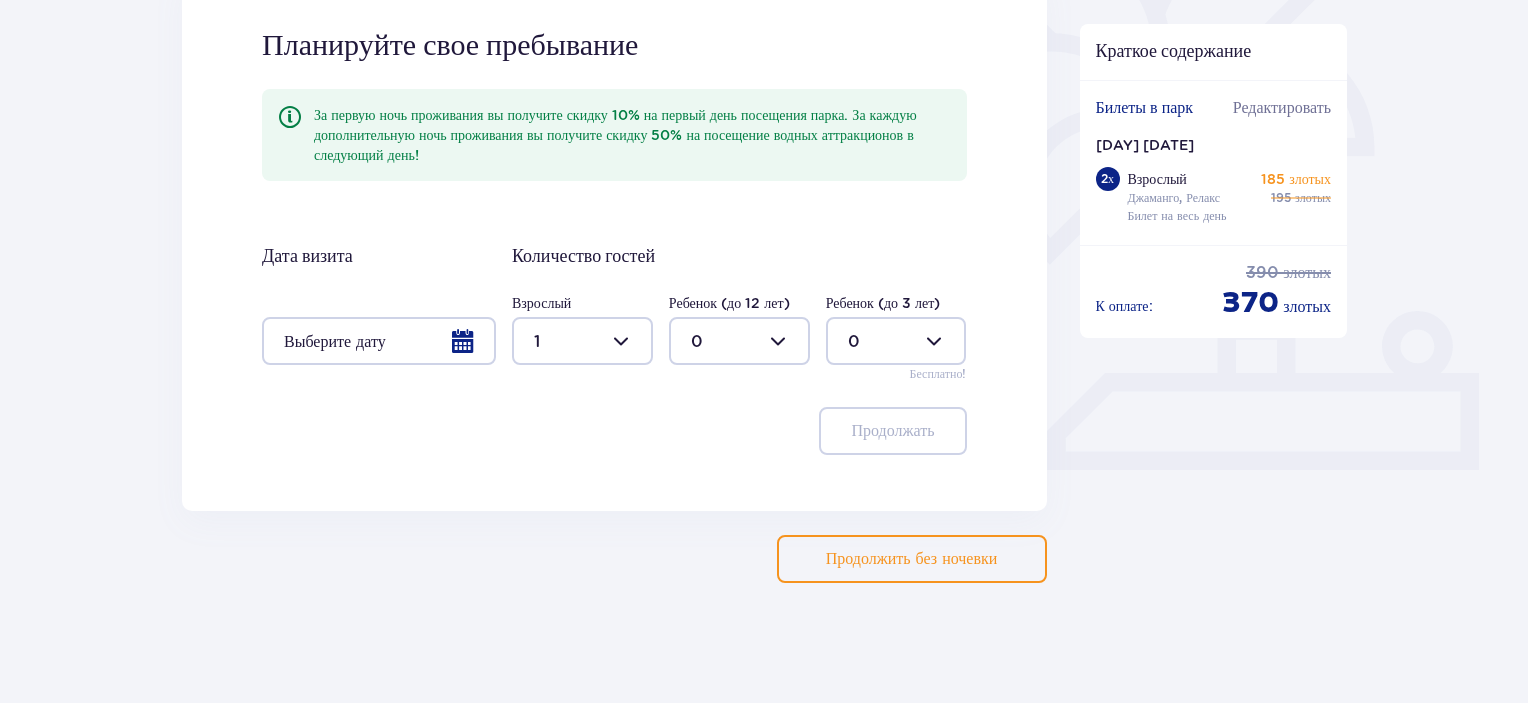 drag, startPoint x: 748, startPoint y: 353, endPoint x: 756, endPoint y: 375, distance: 23.409399 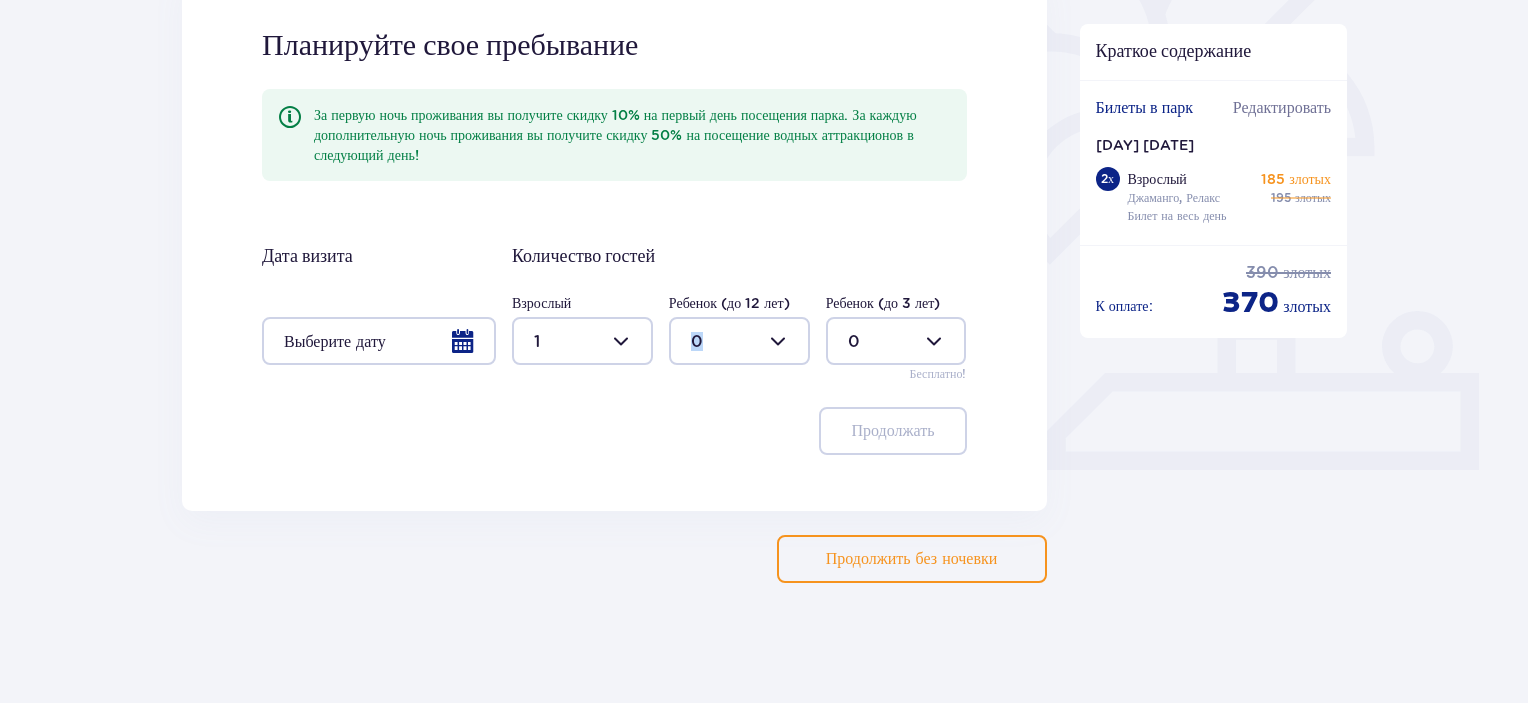 click at bounding box center (739, 341) 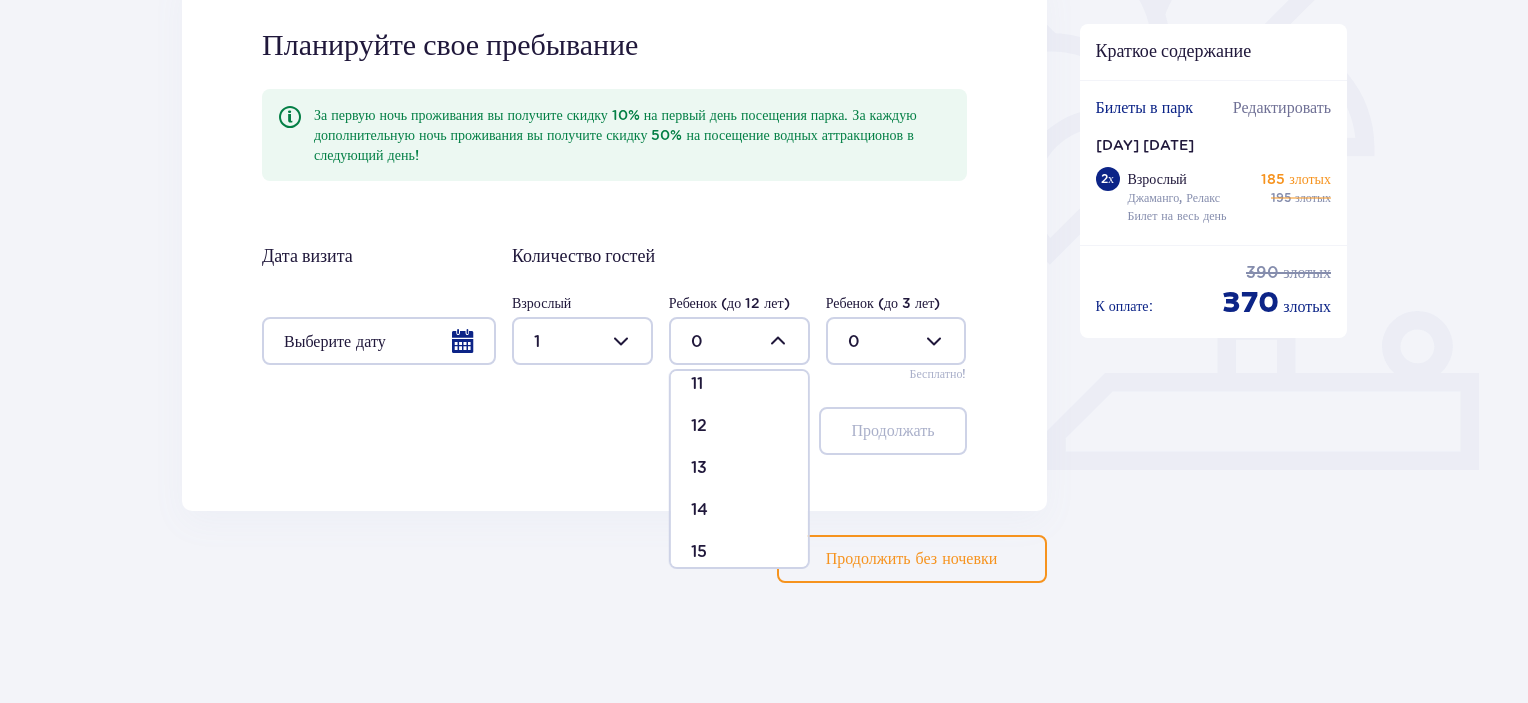scroll, scrollTop: 621, scrollLeft: 0, axis: vertical 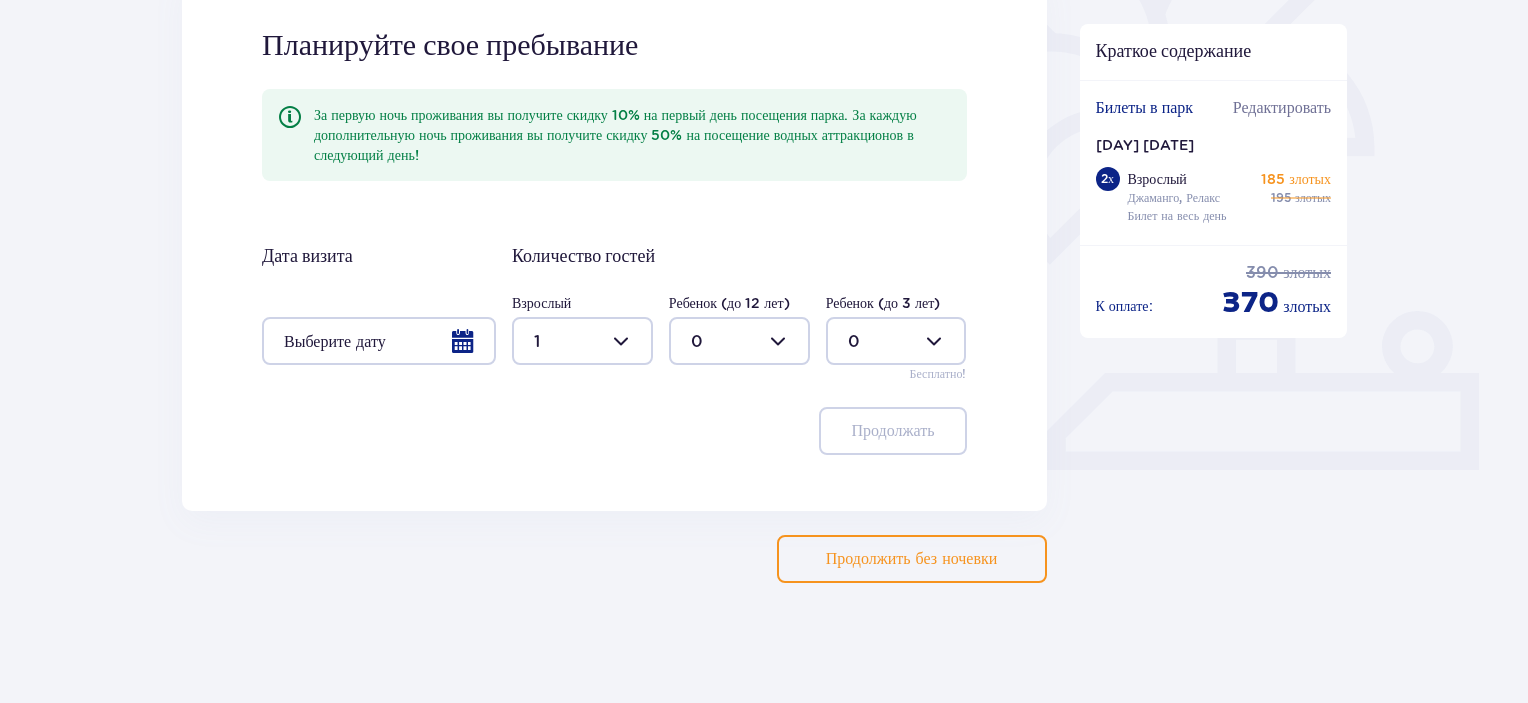 click on "Планируйте свое пребывание За первую ночь проживания вы получите скидку 10% на первый день посещения парка. За каждую дополнительную ночь проживания вы получите скидку 50% на посещение водных аттракционов в следующий день! Дата визита Количество гостей Взрослый   1 Ребенок (до 12 лет)   0 Ребенок (до 3 лет)   0 Бесплатно! Продолжать" at bounding box center (614, 241) 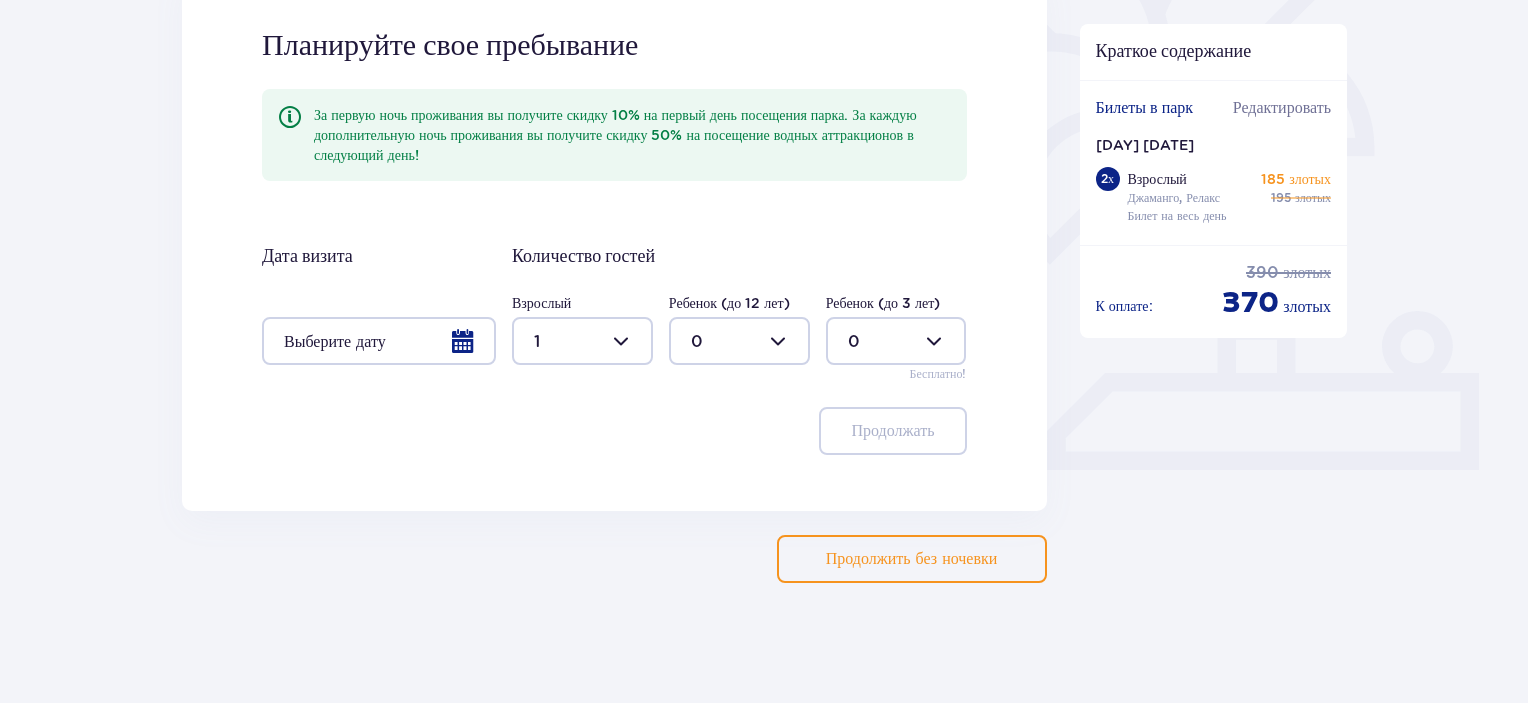 click at bounding box center (896, 341) 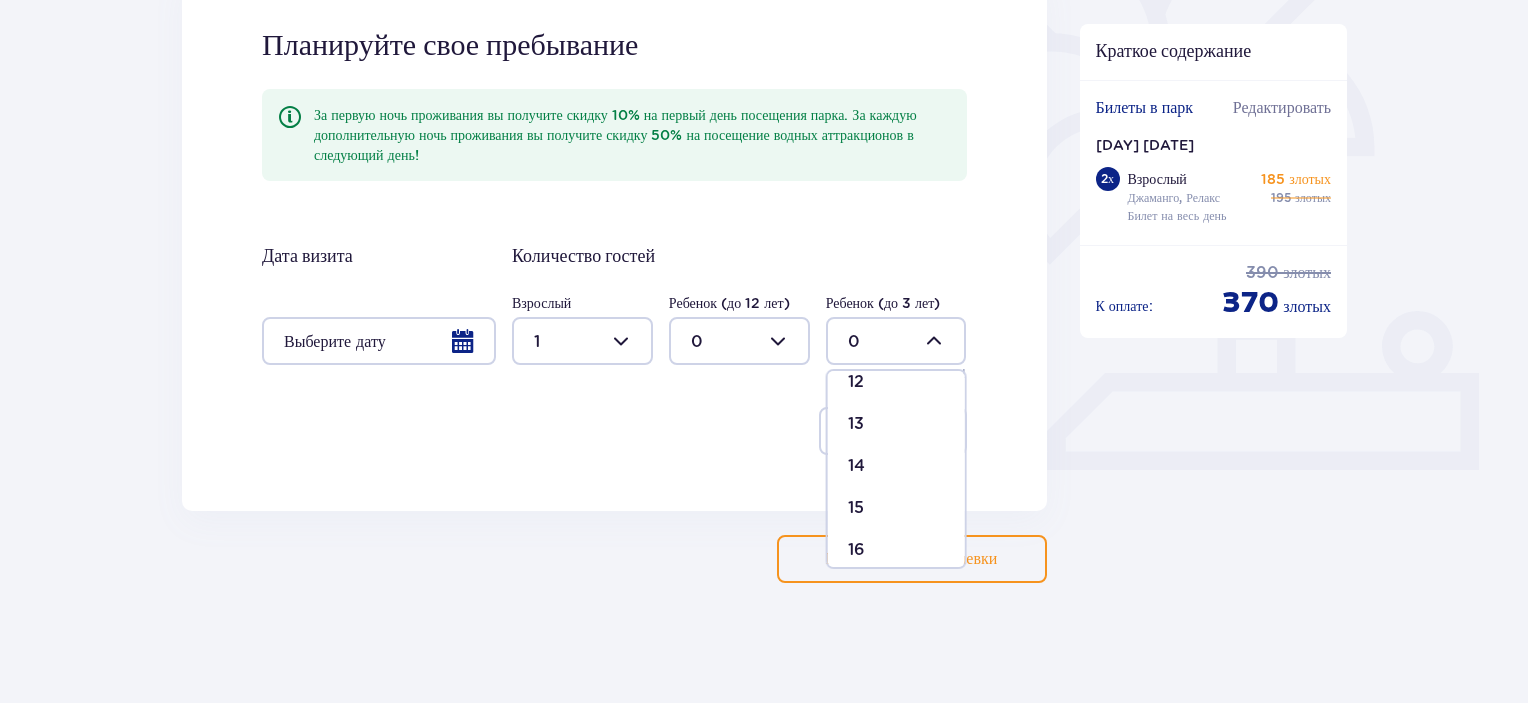 scroll, scrollTop: 621, scrollLeft: 0, axis: vertical 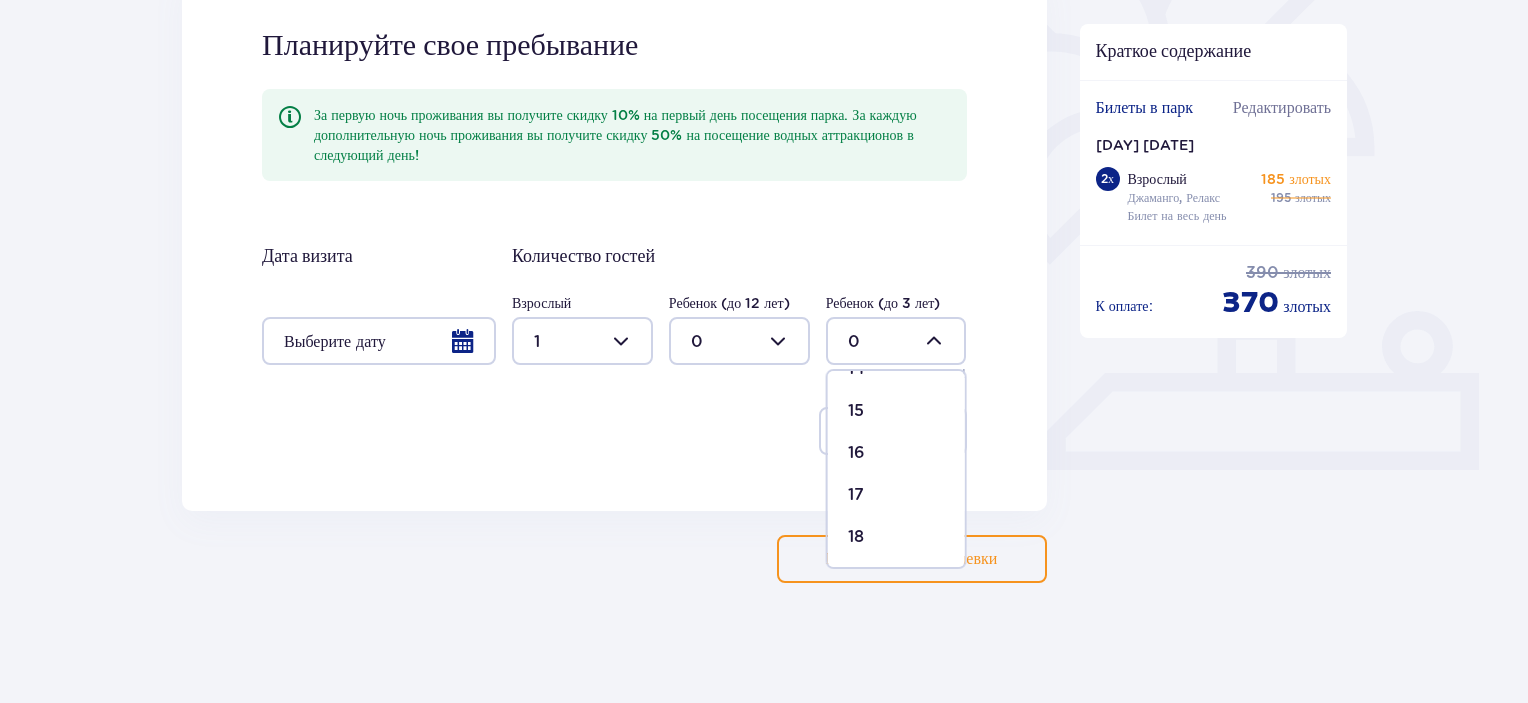 drag, startPoint x: 428, startPoint y: 595, endPoint x: 447, endPoint y: 388, distance: 207.87015 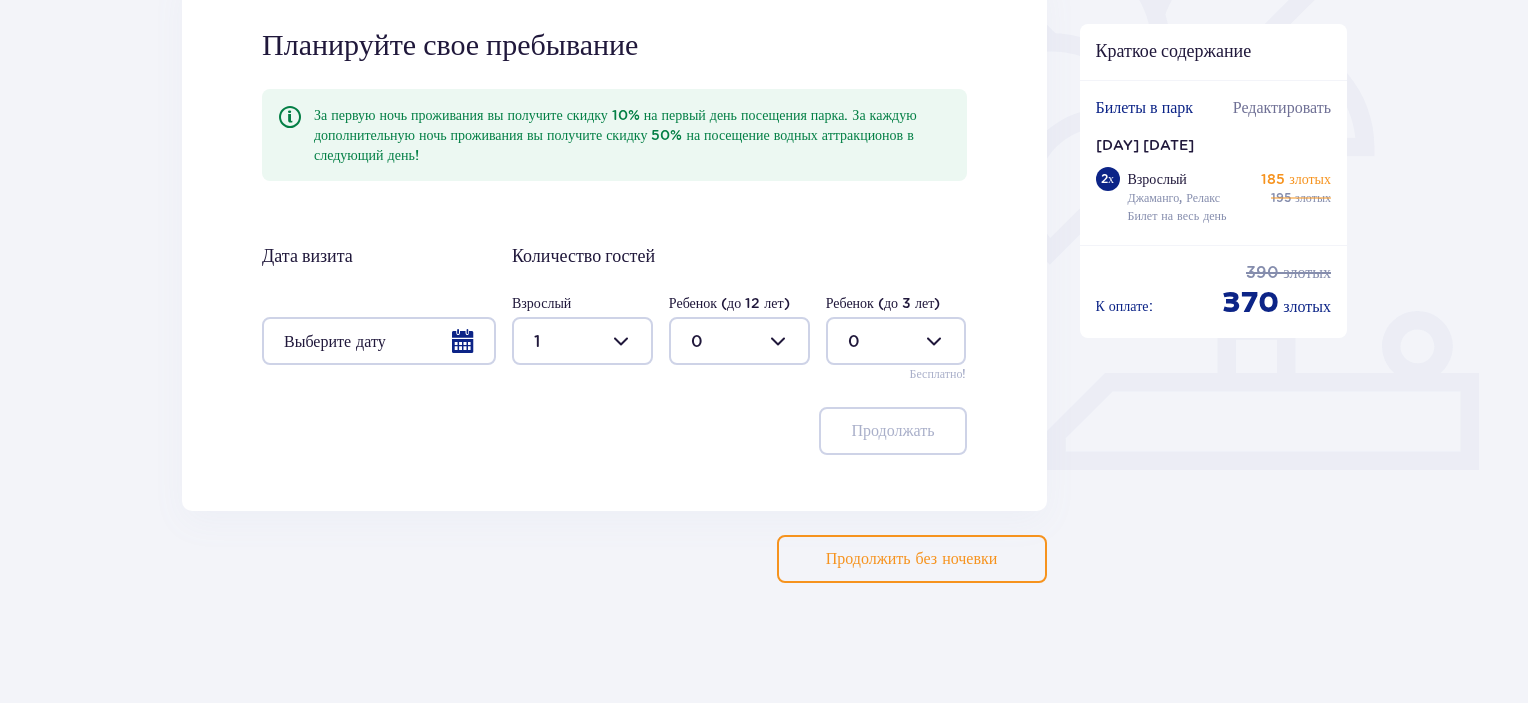 click at bounding box center (379, 341) 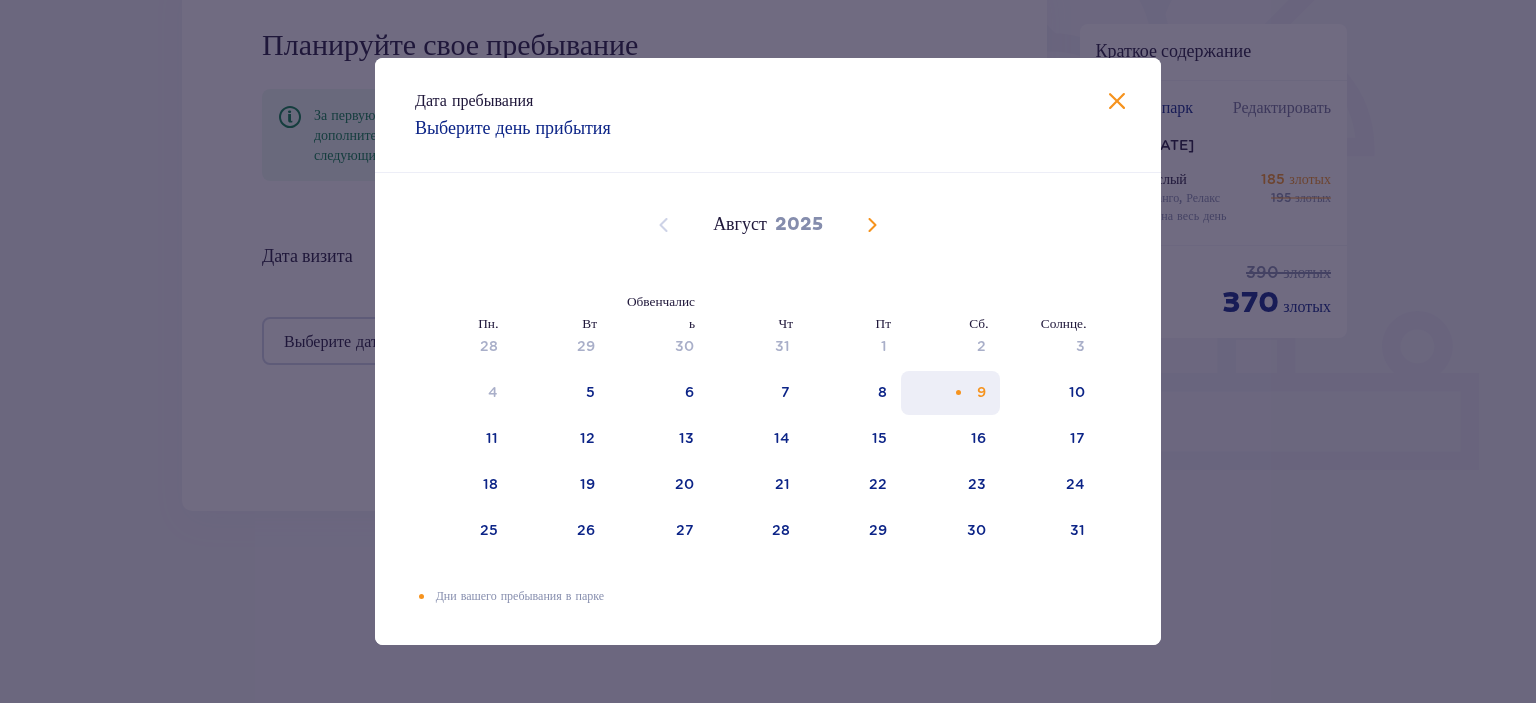 click on "9" at bounding box center [981, 392] 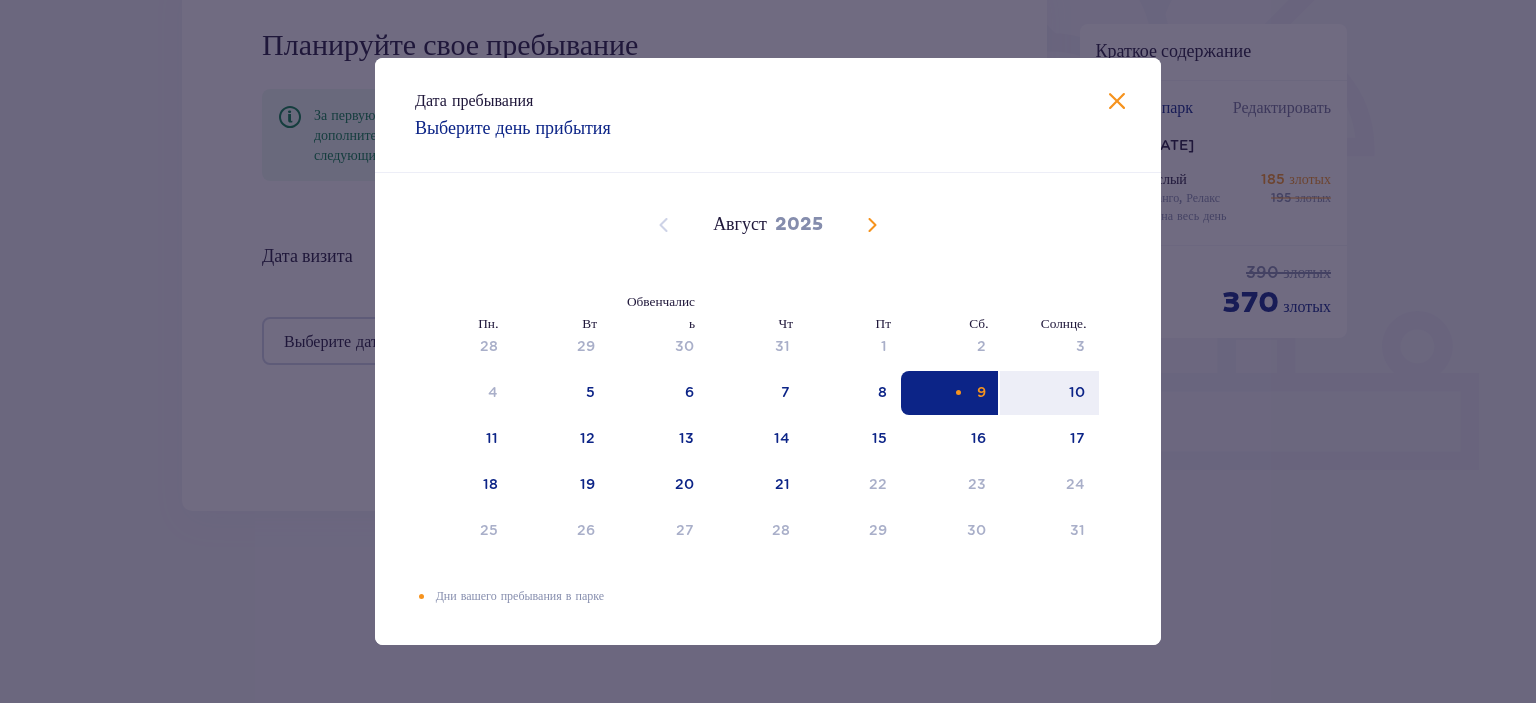 drag, startPoint x: 987, startPoint y: 406, endPoint x: 992, endPoint y: 395, distance: 12.083046 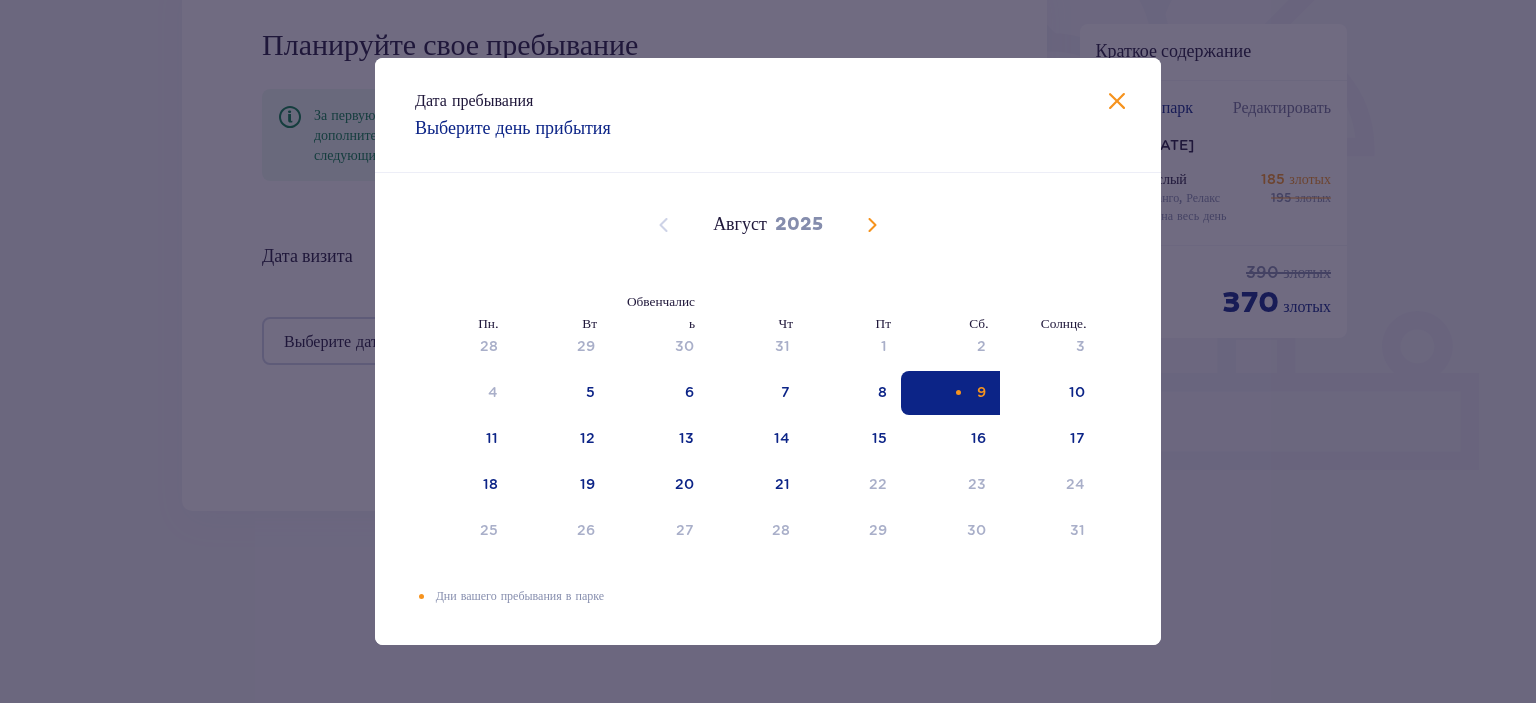 click on "Дата пребывания Выберите день прибытия Пн. Вт Обвенчались Чт Пт Сб. Солнце. Июль 2025 30 1 2 3 4 5 6 7 8 9 10 11 12 13 14 15 16 17 18 19 20 21 22 23 24 25 26 27 28 29 30 31 1 2 3 Август 2025 28 29 30 31 1 2 3 4 5 6 7 8 9 10 11 12 13 14 15 16 17 18 19 20 21 22 23 24 25 26 27 28 29 30 31 Сентябрь 2025 1 2 3 4 5 6 7 8 9 10 11 12 13 14 15 16 17 18 19 20 21 22 23 24 25 26 27 28 29 30 1 2 3 4 5 Дни вашего пребывания в парке" at bounding box center (768, 351) 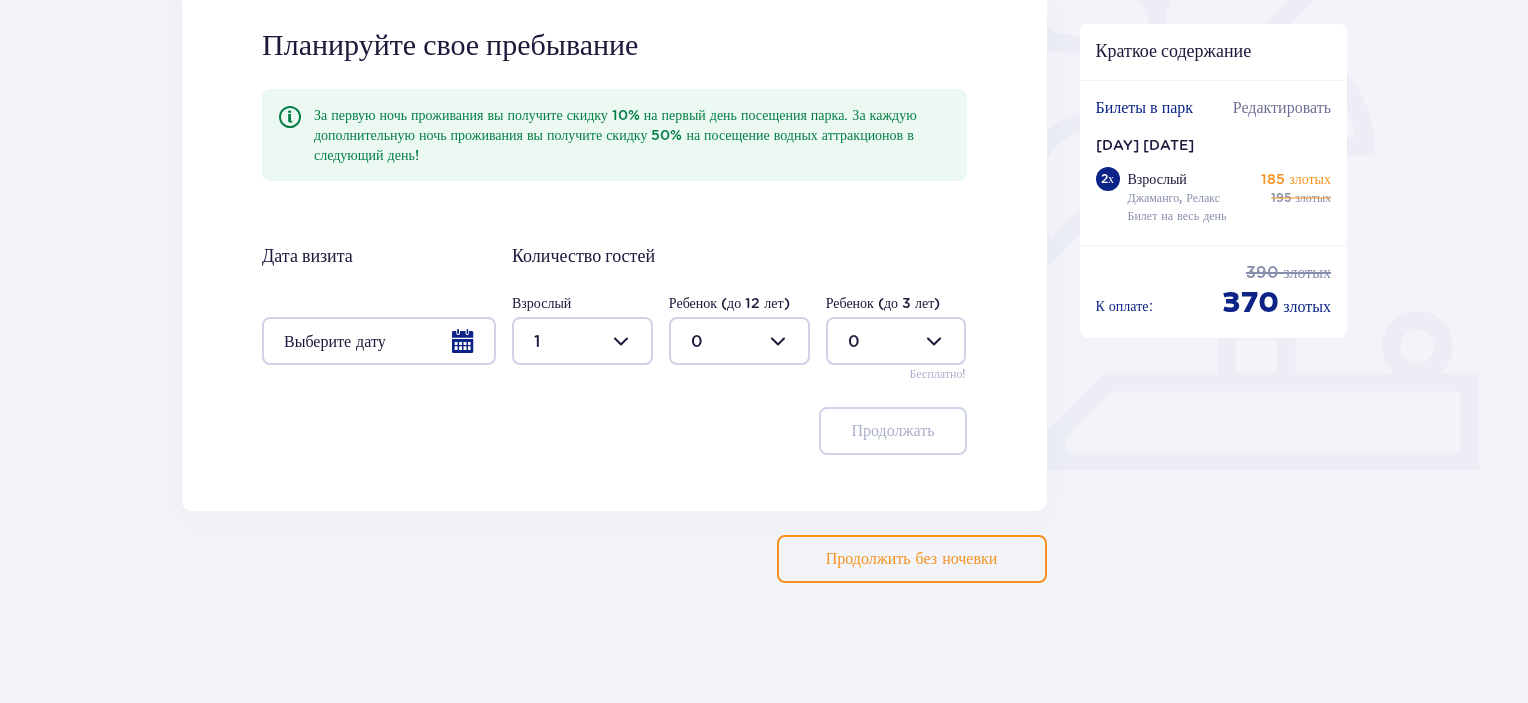 click at bounding box center [582, 341] 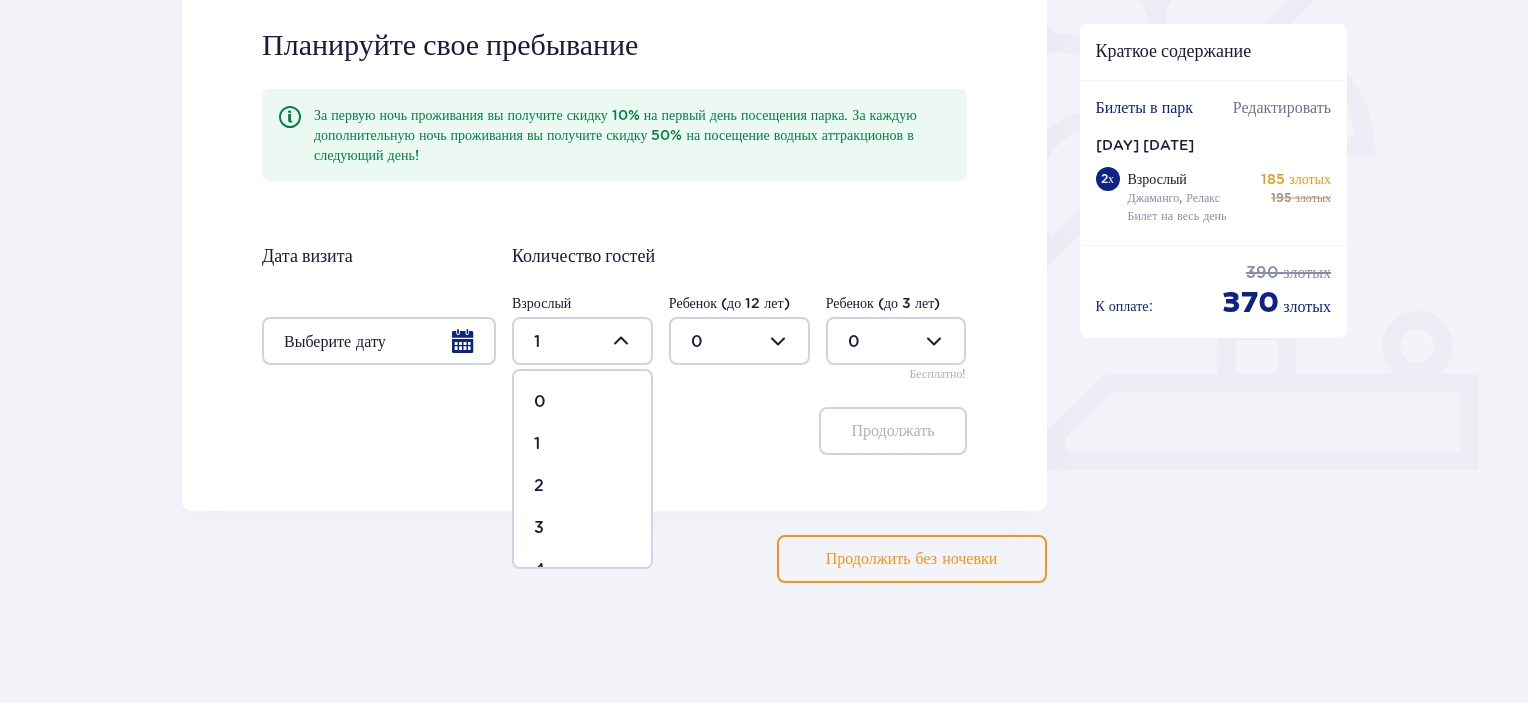click on "1" at bounding box center (582, 444) 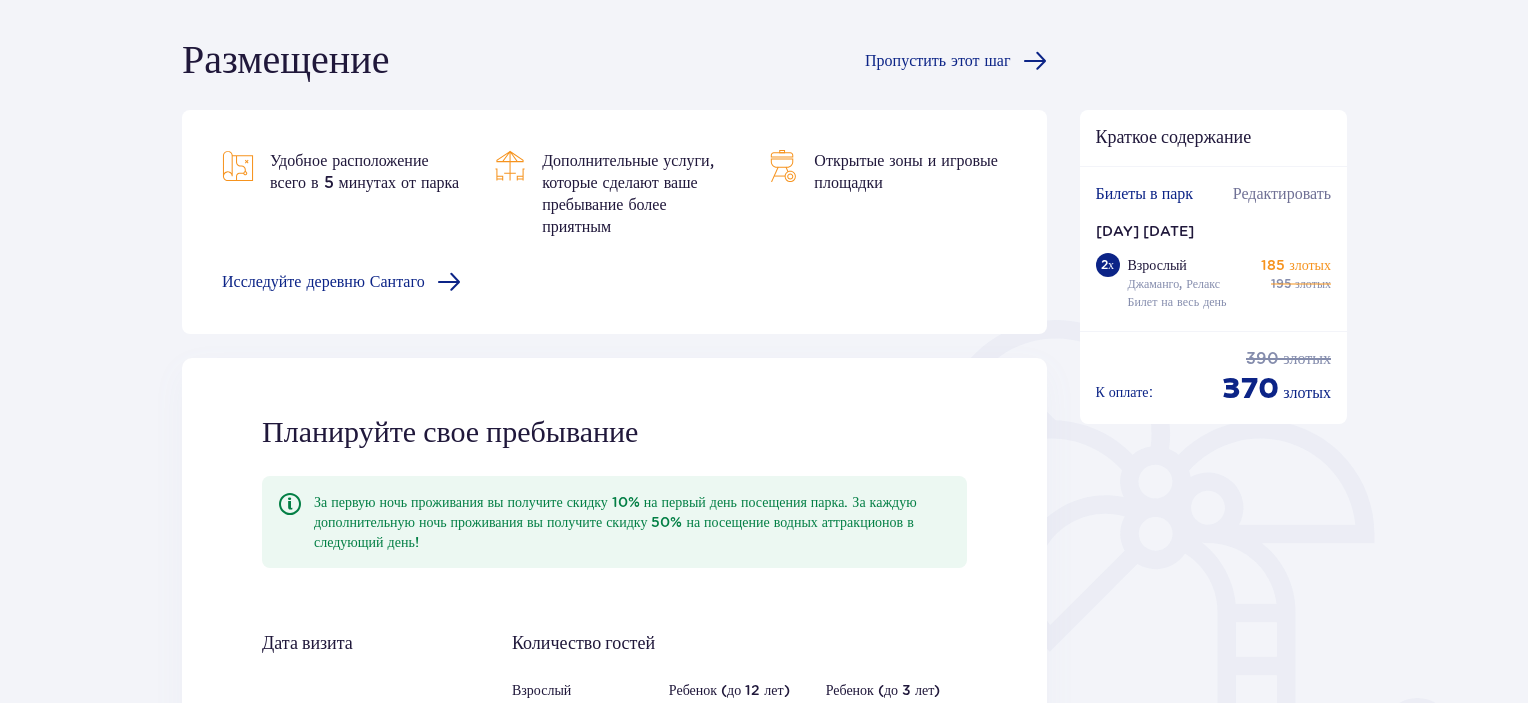 scroll, scrollTop: 163, scrollLeft: 0, axis: vertical 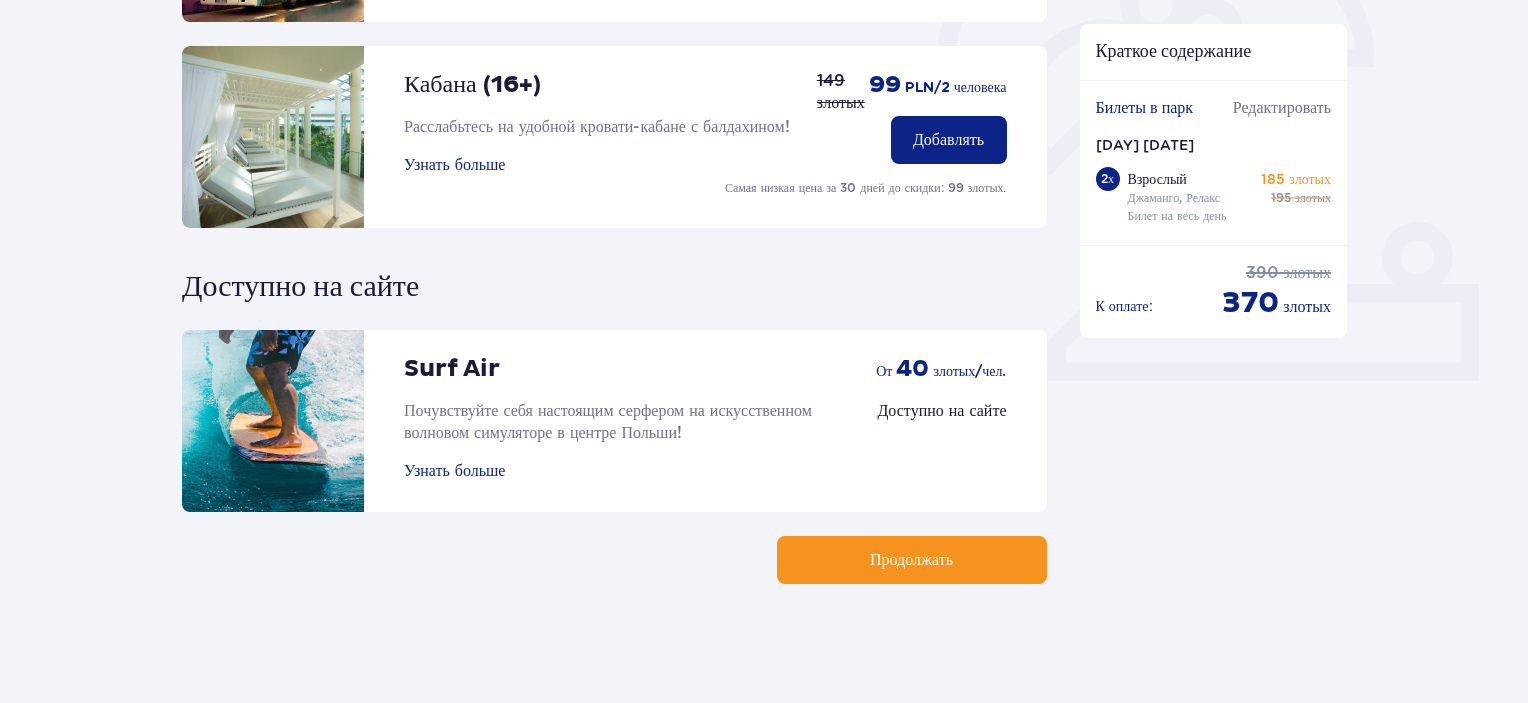 drag, startPoint x: 446, startPoint y: 363, endPoint x: 812, endPoint y: 359, distance: 366.02185 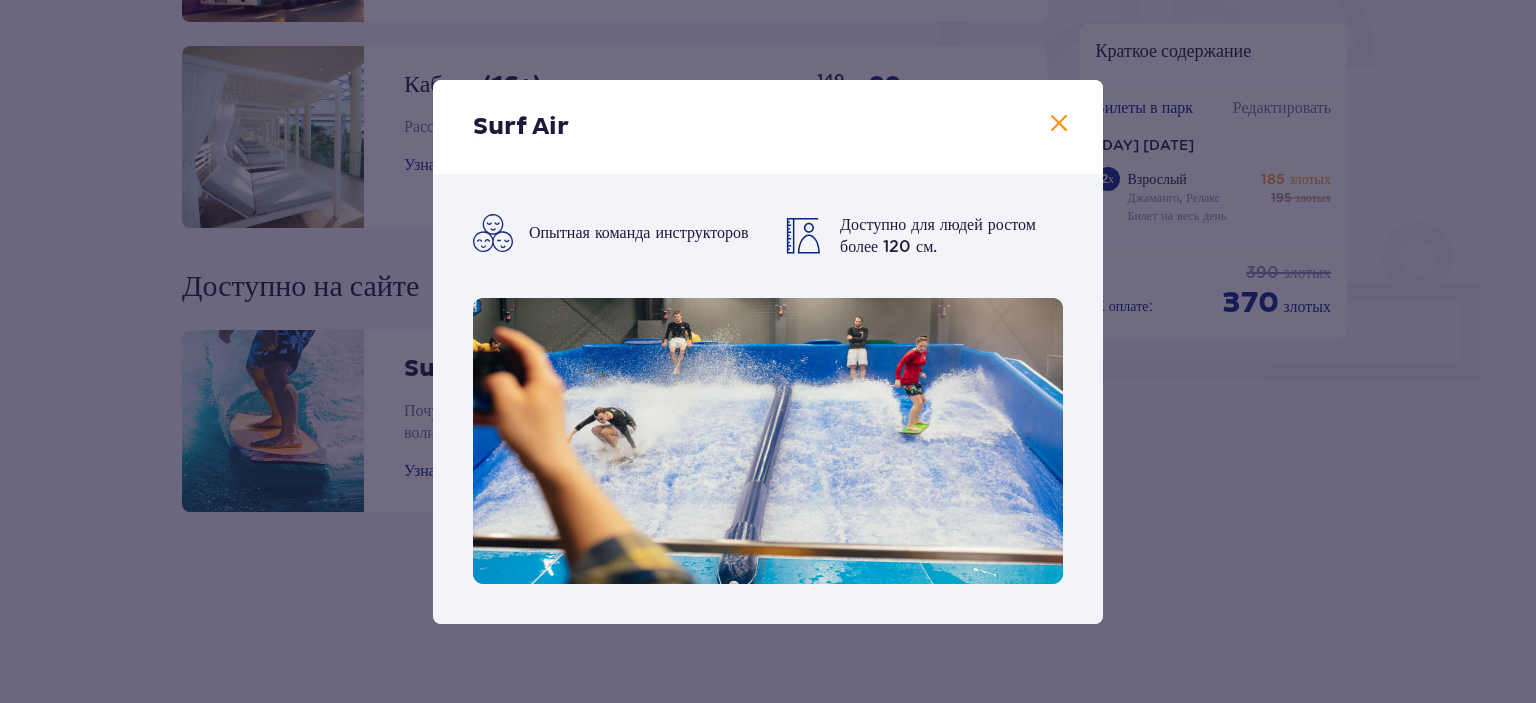 click at bounding box center [1059, 124] 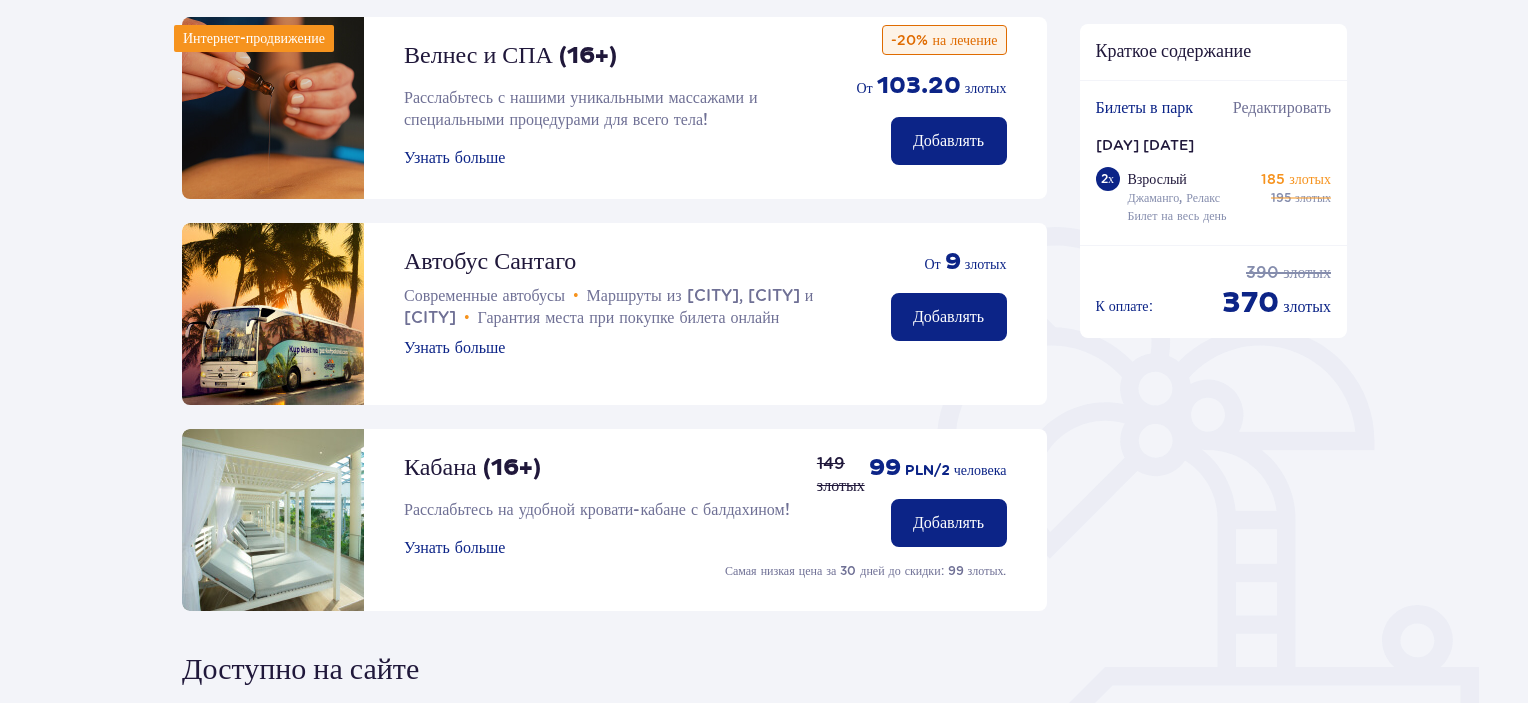 scroll, scrollTop: 252, scrollLeft: 0, axis: vertical 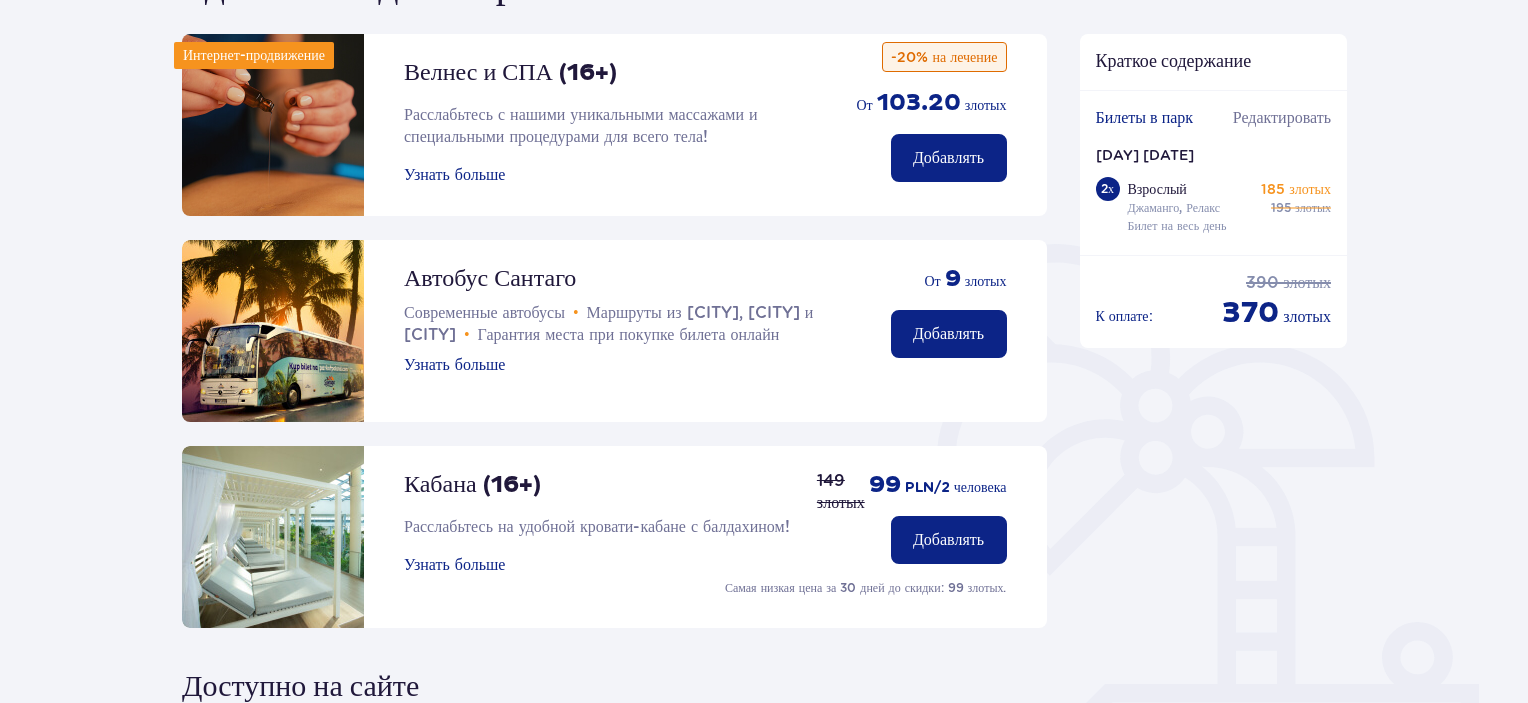 click on "Добавлять" at bounding box center (949, 540) 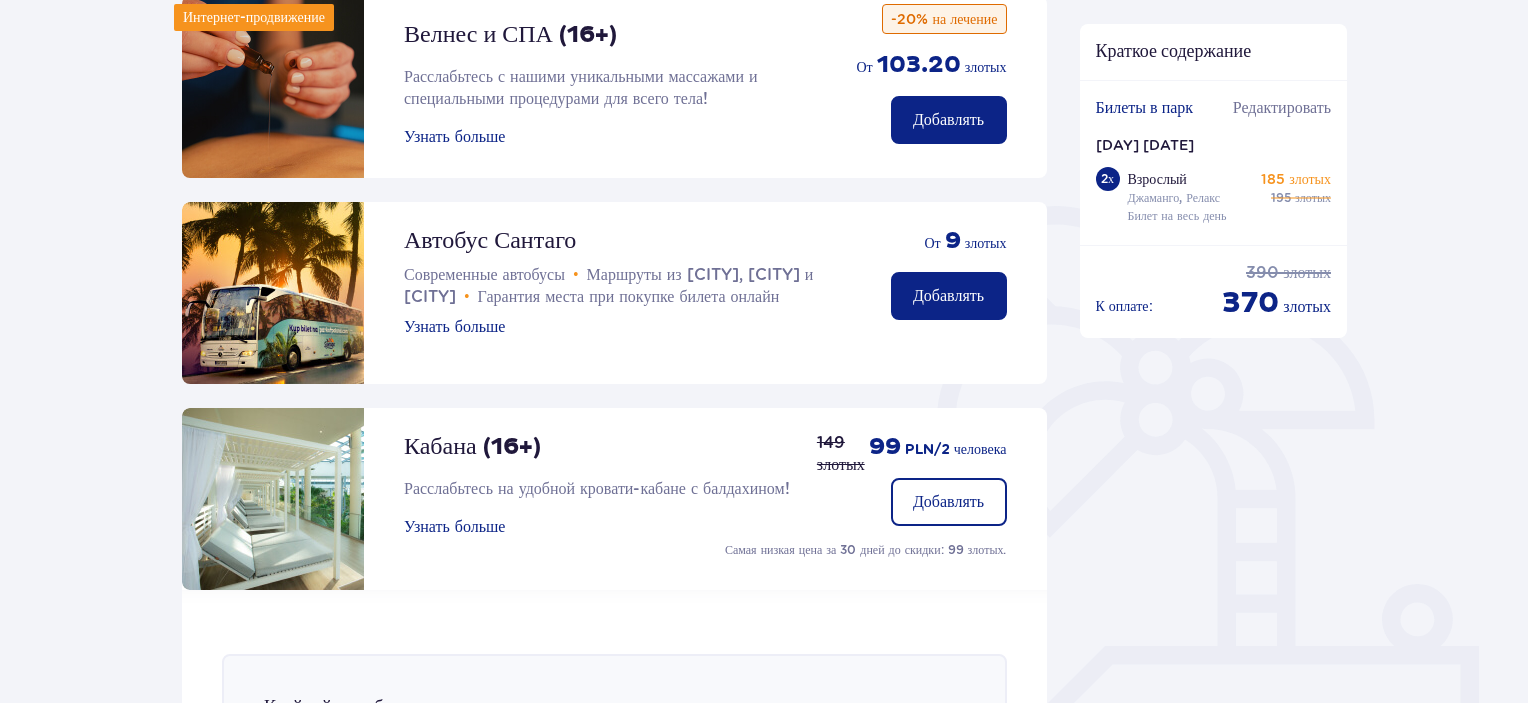scroll, scrollTop: 265, scrollLeft: 0, axis: vertical 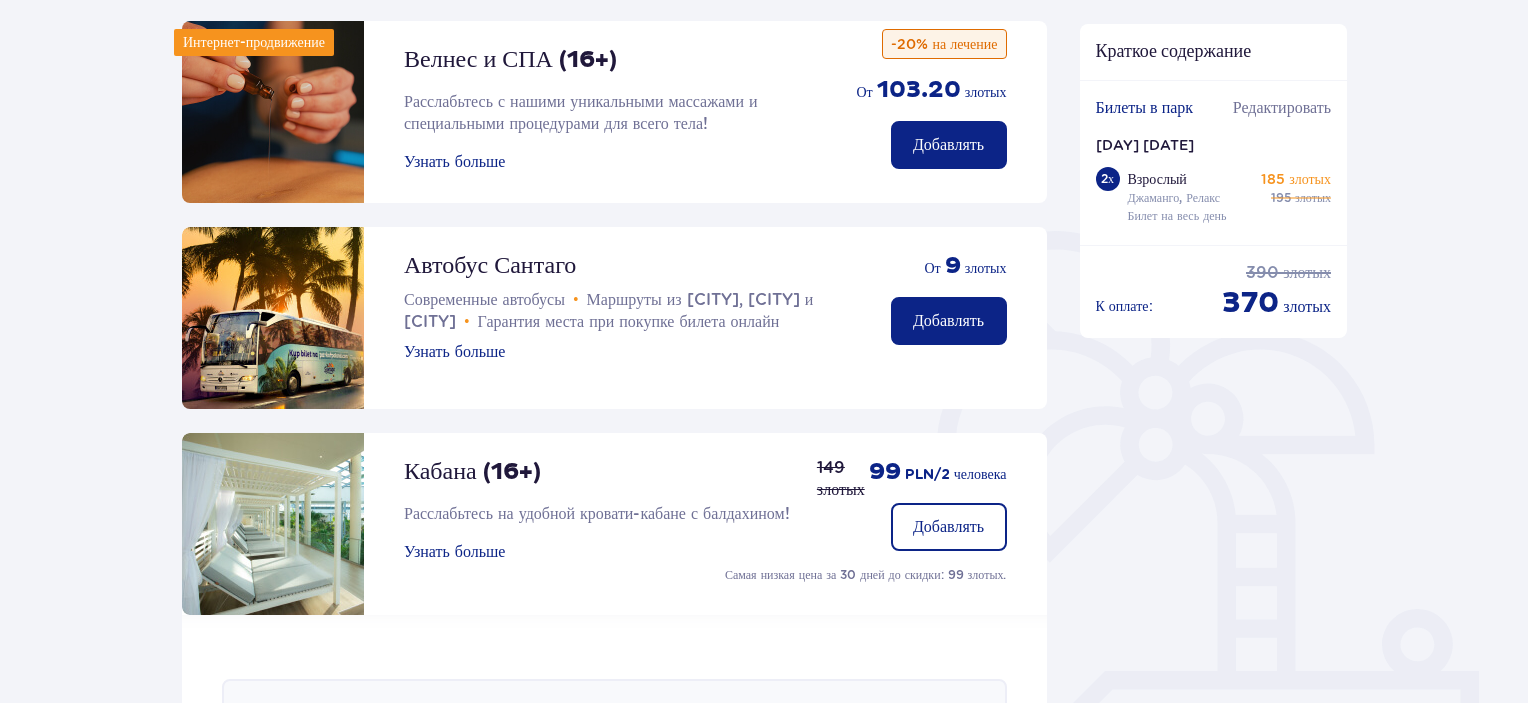 click on "Добавлять" at bounding box center (949, 321) 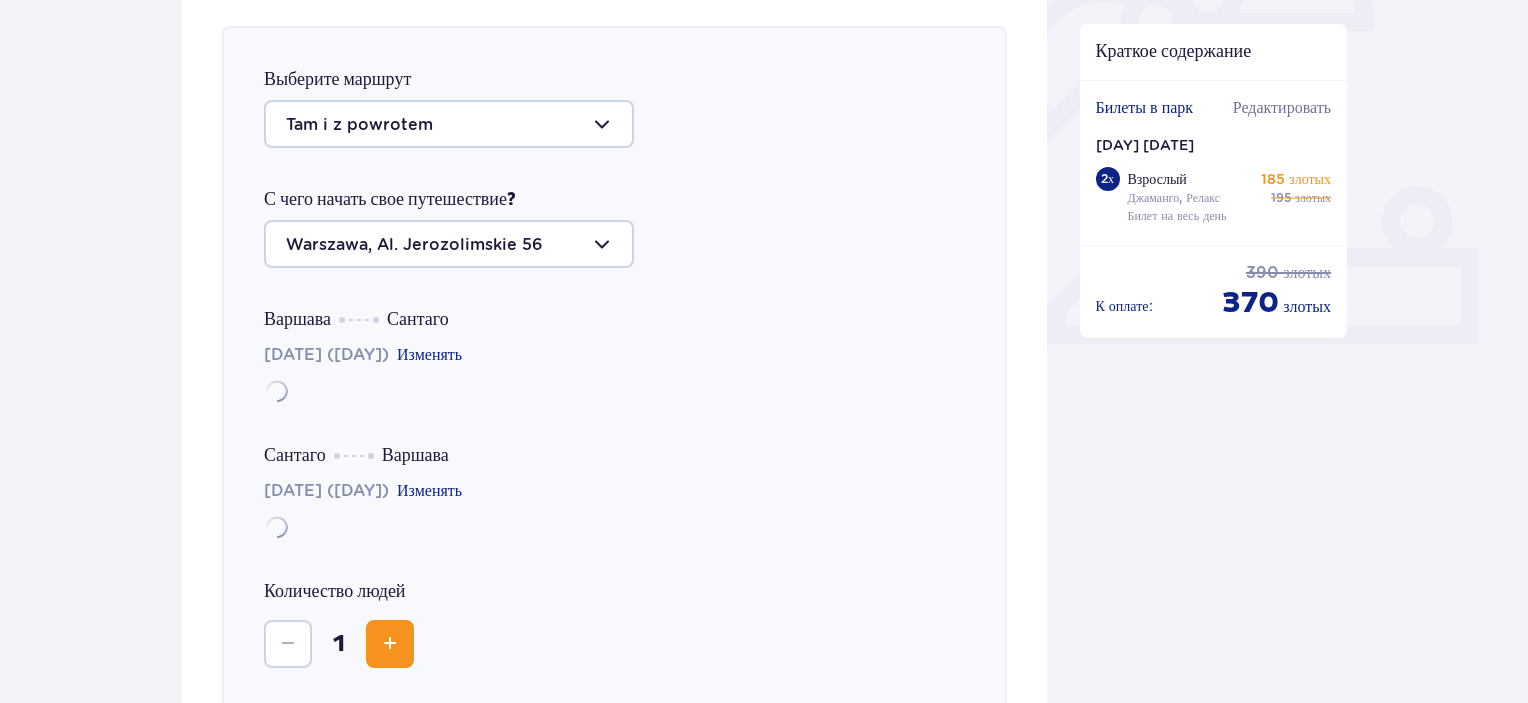 scroll, scrollTop: 690, scrollLeft: 0, axis: vertical 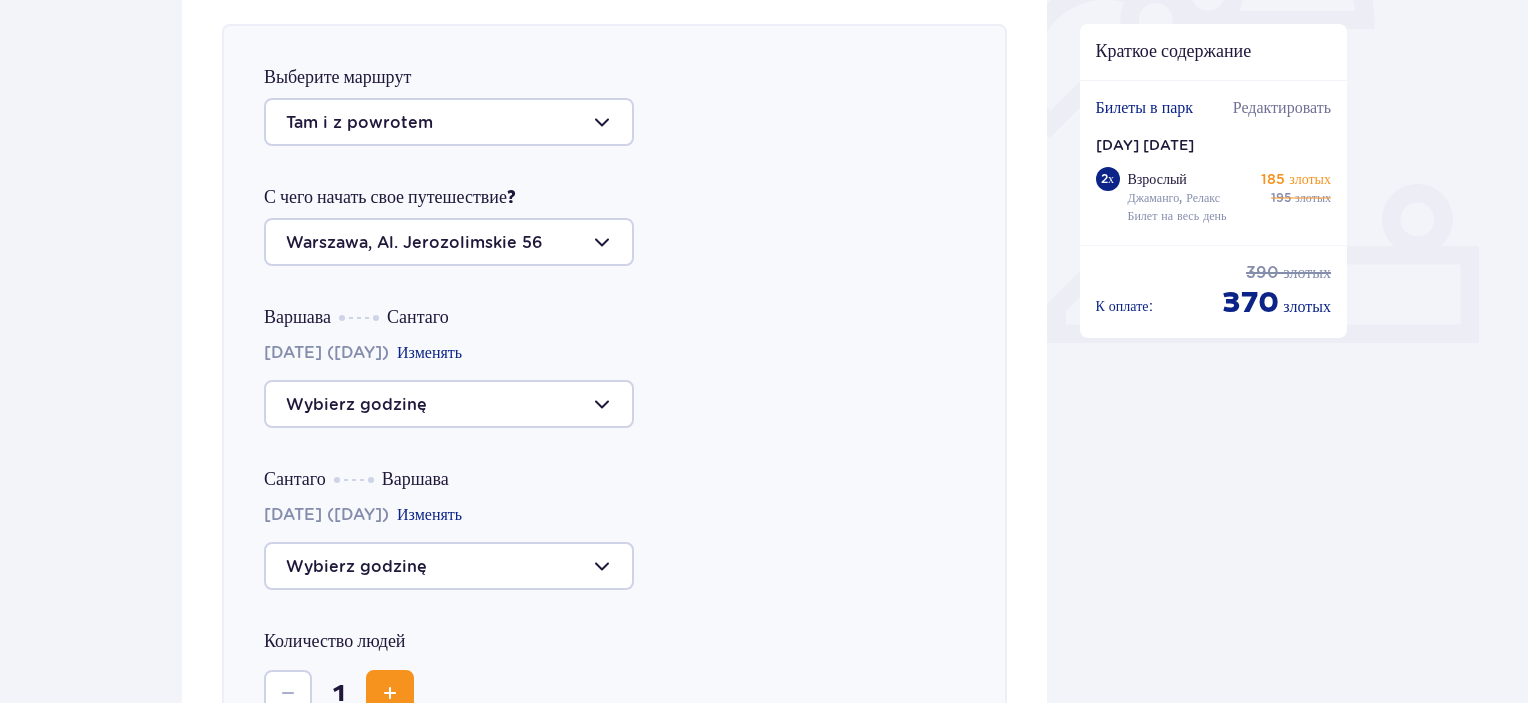 click at bounding box center (449, 122) 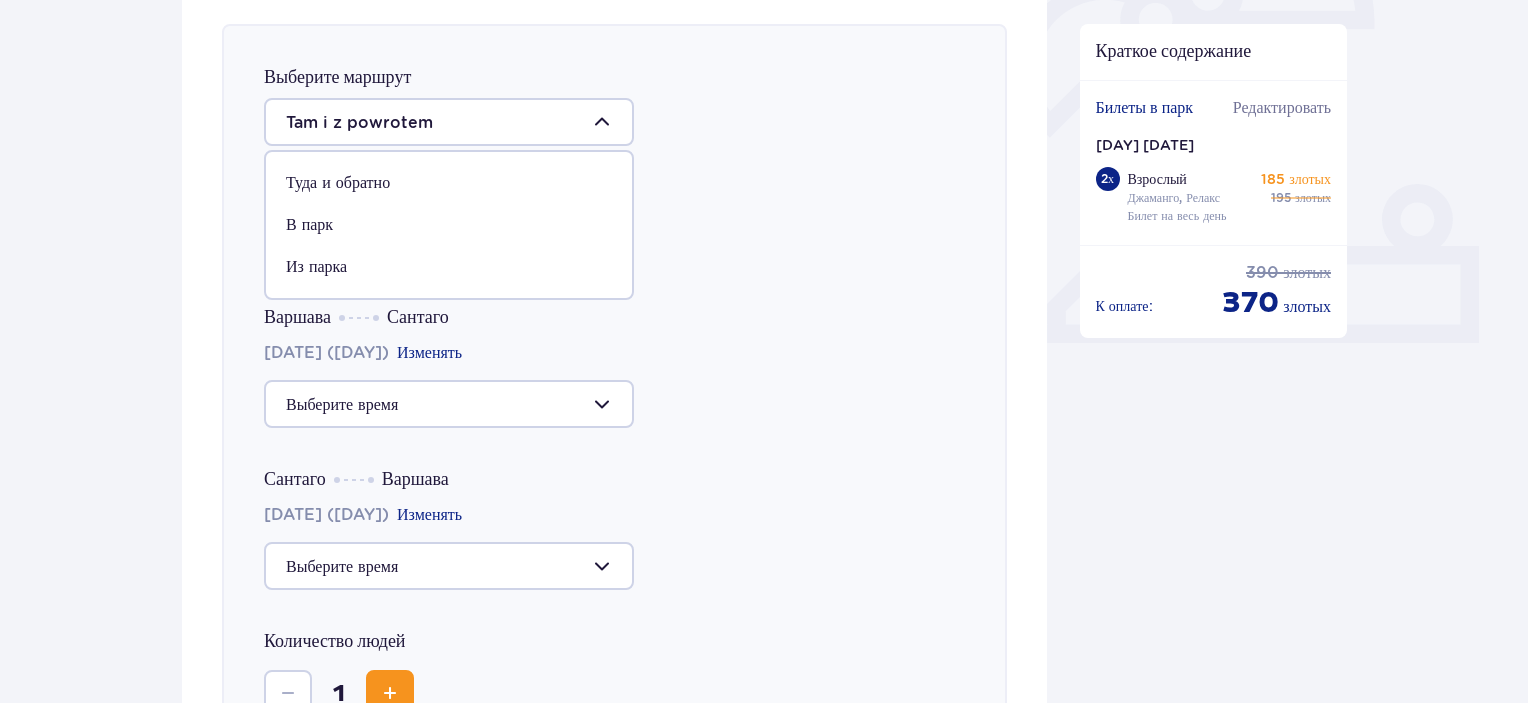 click on "Туда и обратно" at bounding box center [338, 182] 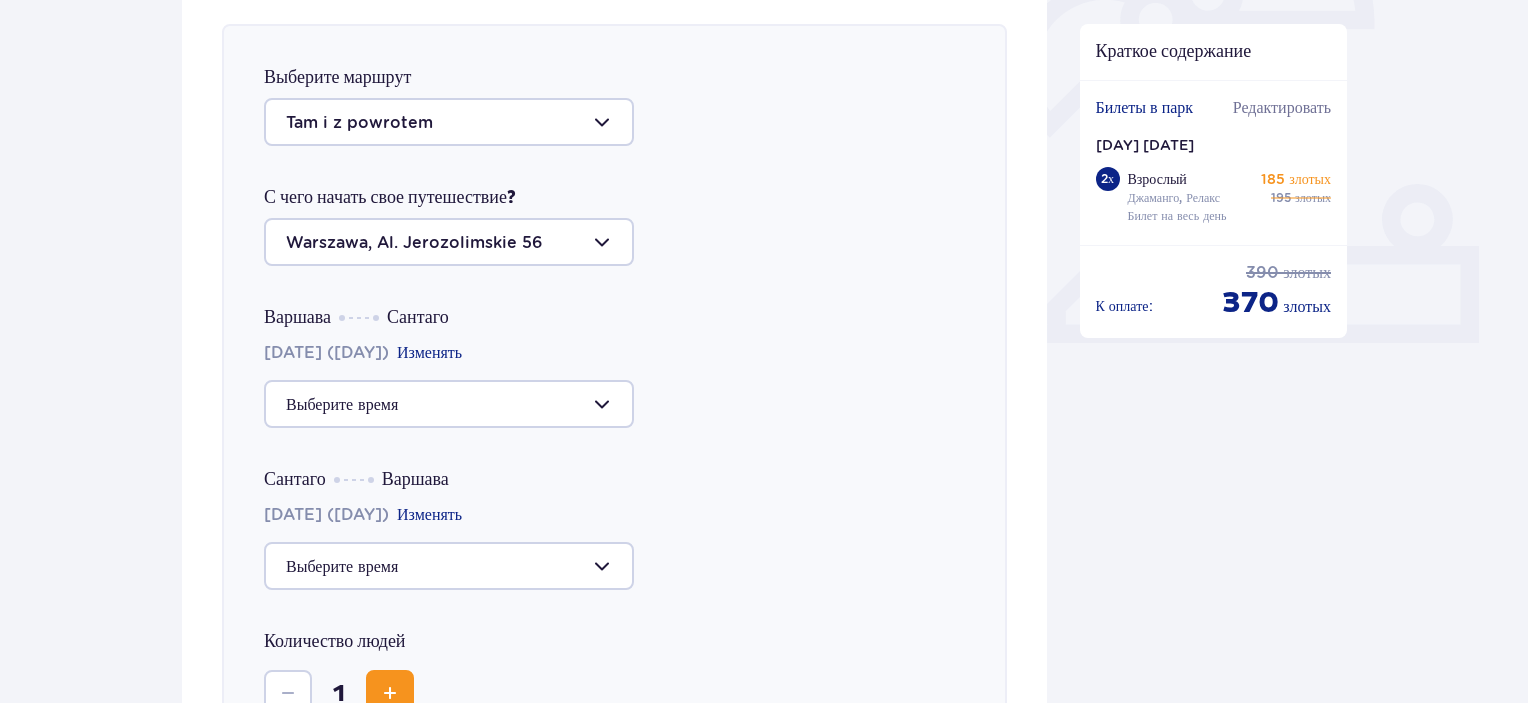 click at bounding box center [449, 242] 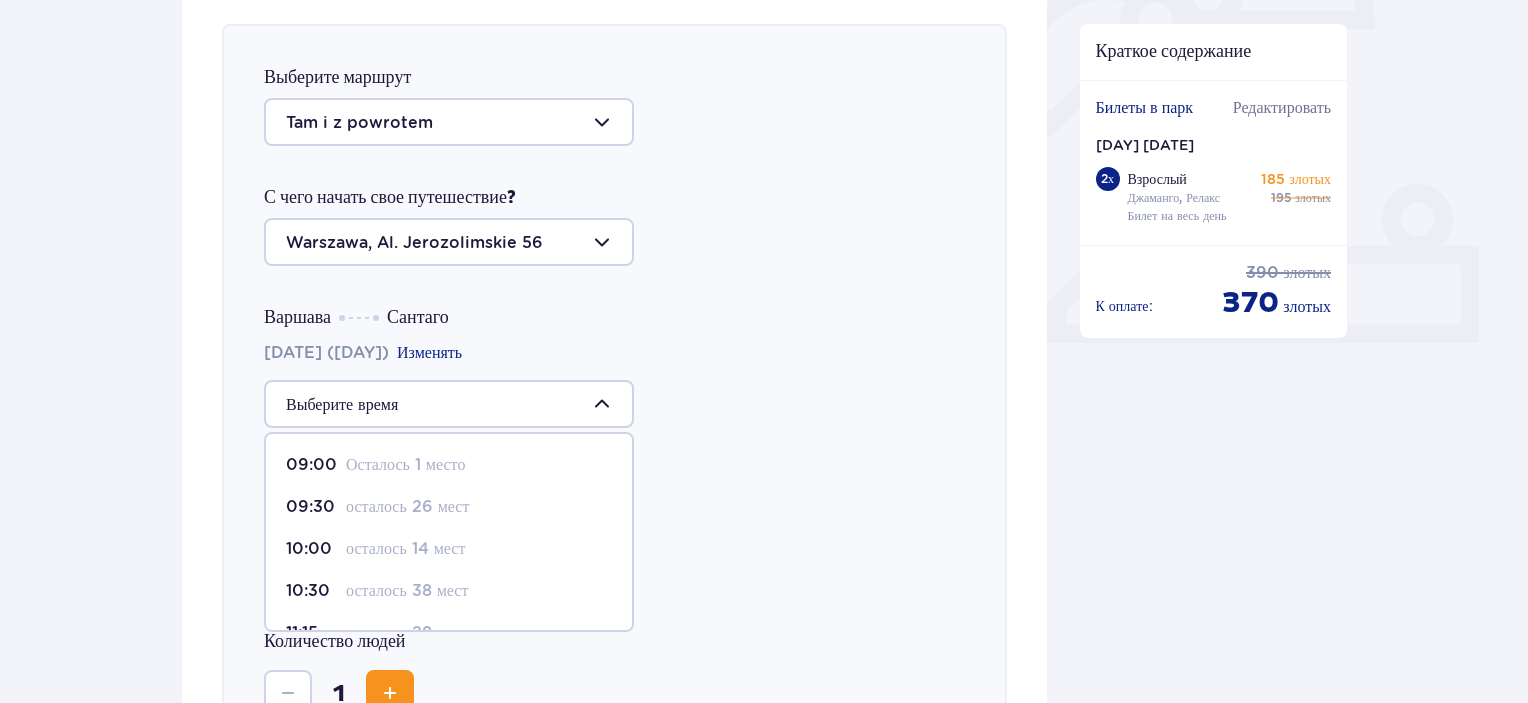 click on "осталось 26 мест" at bounding box center [407, 506] 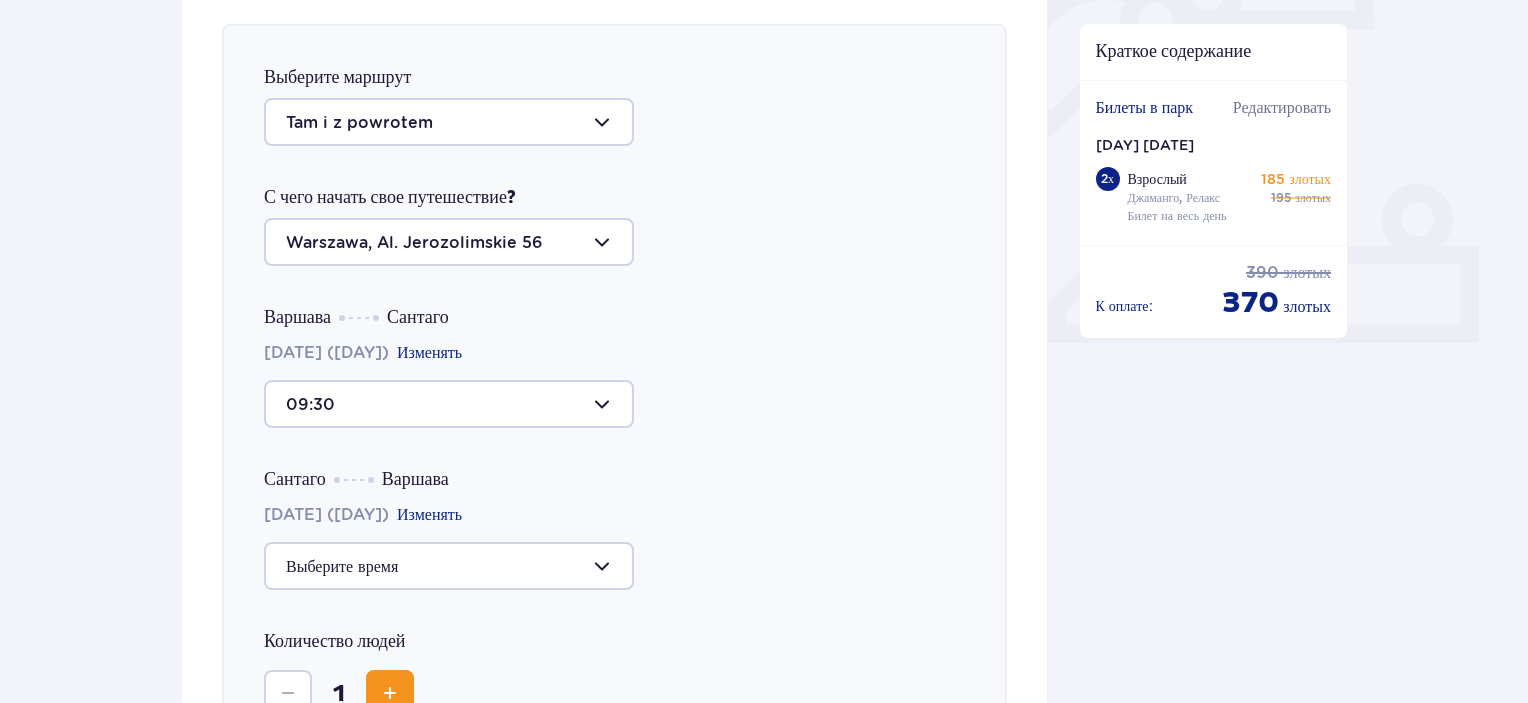scroll, scrollTop: 790, scrollLeft: 0, axis: vertical 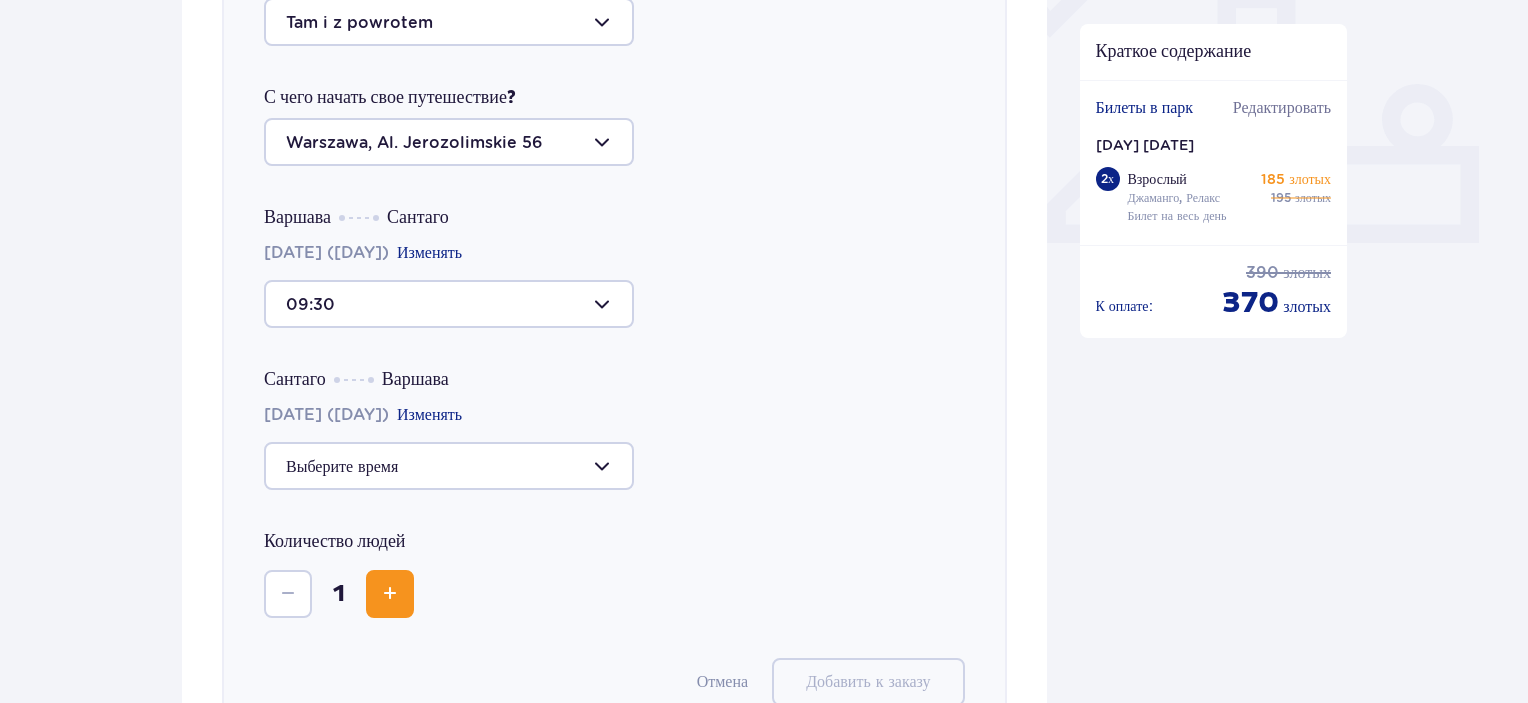 click at bounding box center (449, 466) 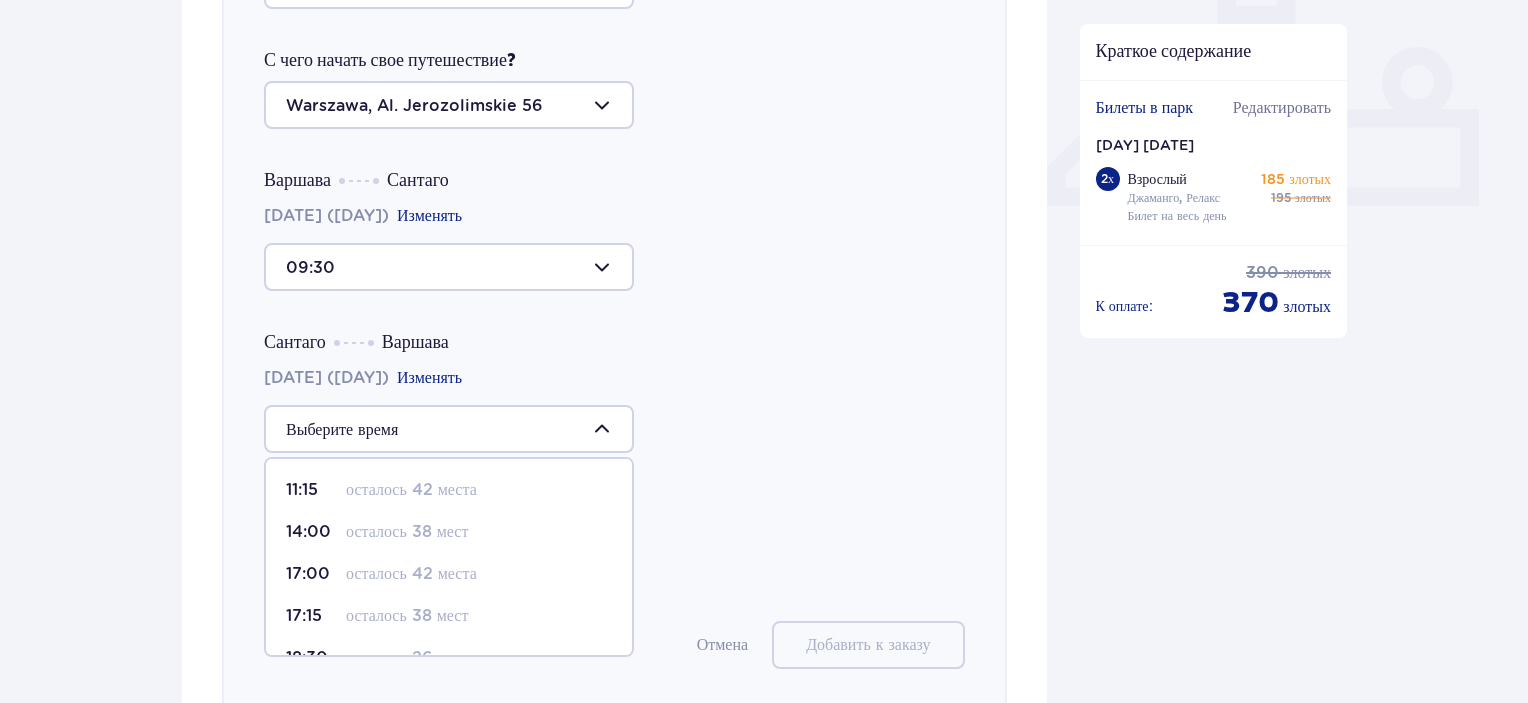 scroll, scrollTop: 890, scrollLeft: 0, axis: vertical 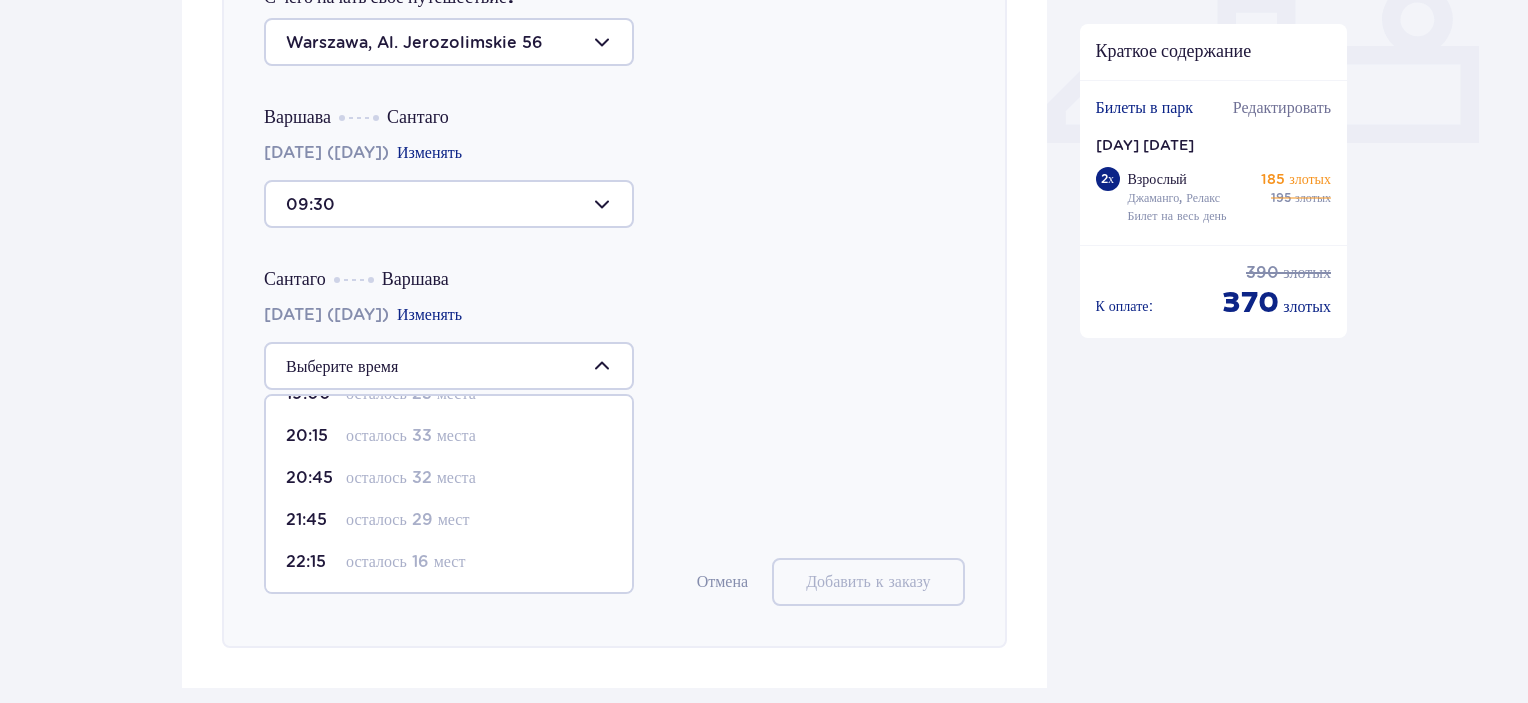 click on "осталось 16 мест" at bounding box center (405, 561) 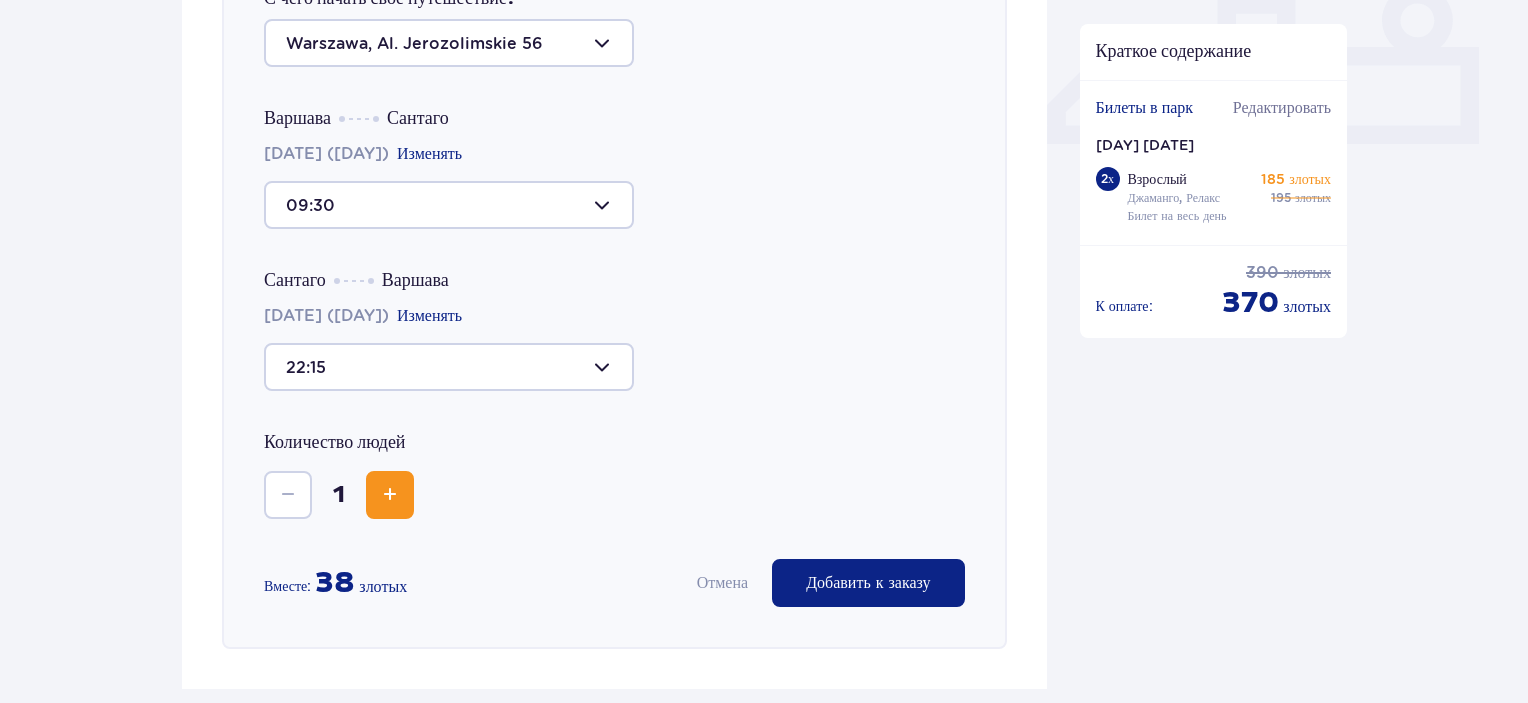scroll, scrollTop: 890, scrollLeft: 0, axis: vertical 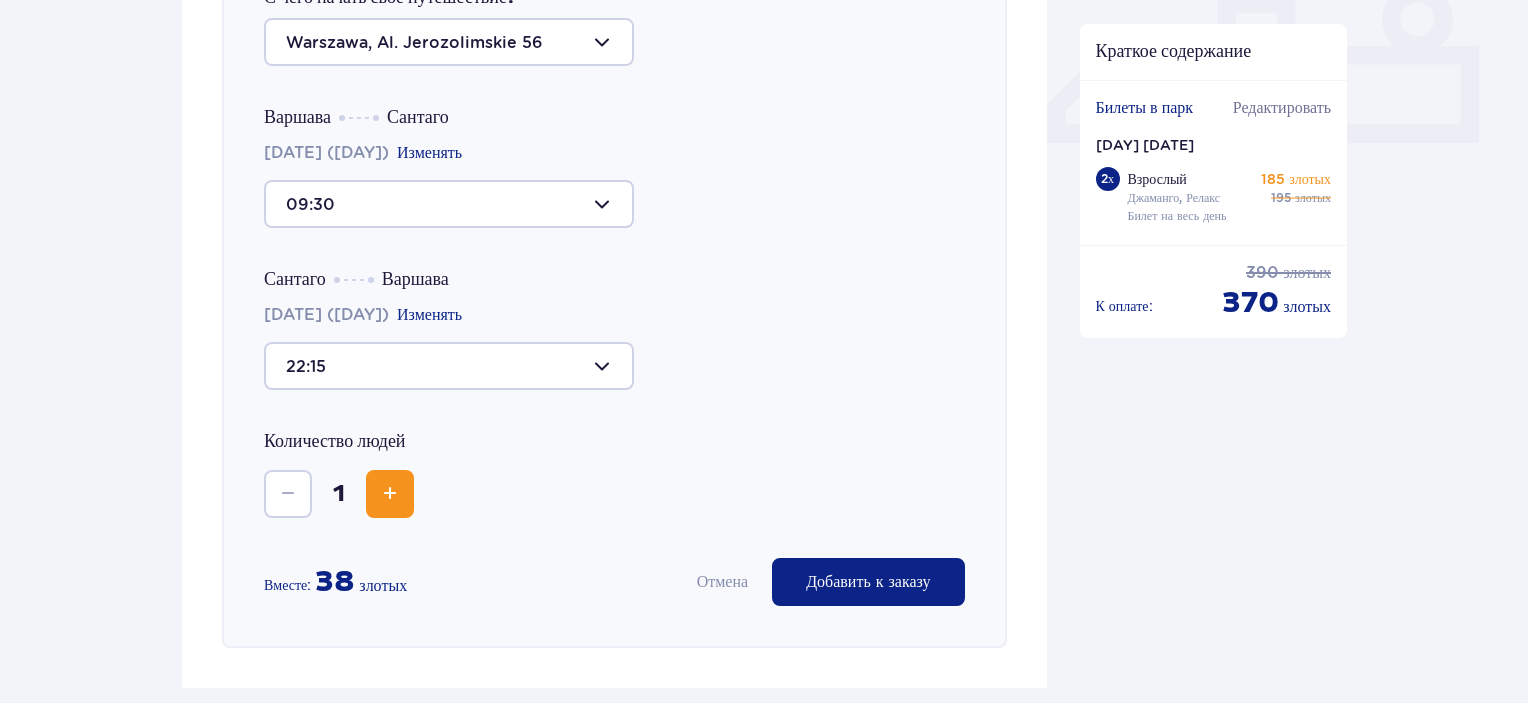 click at bounding box center [390, 494] 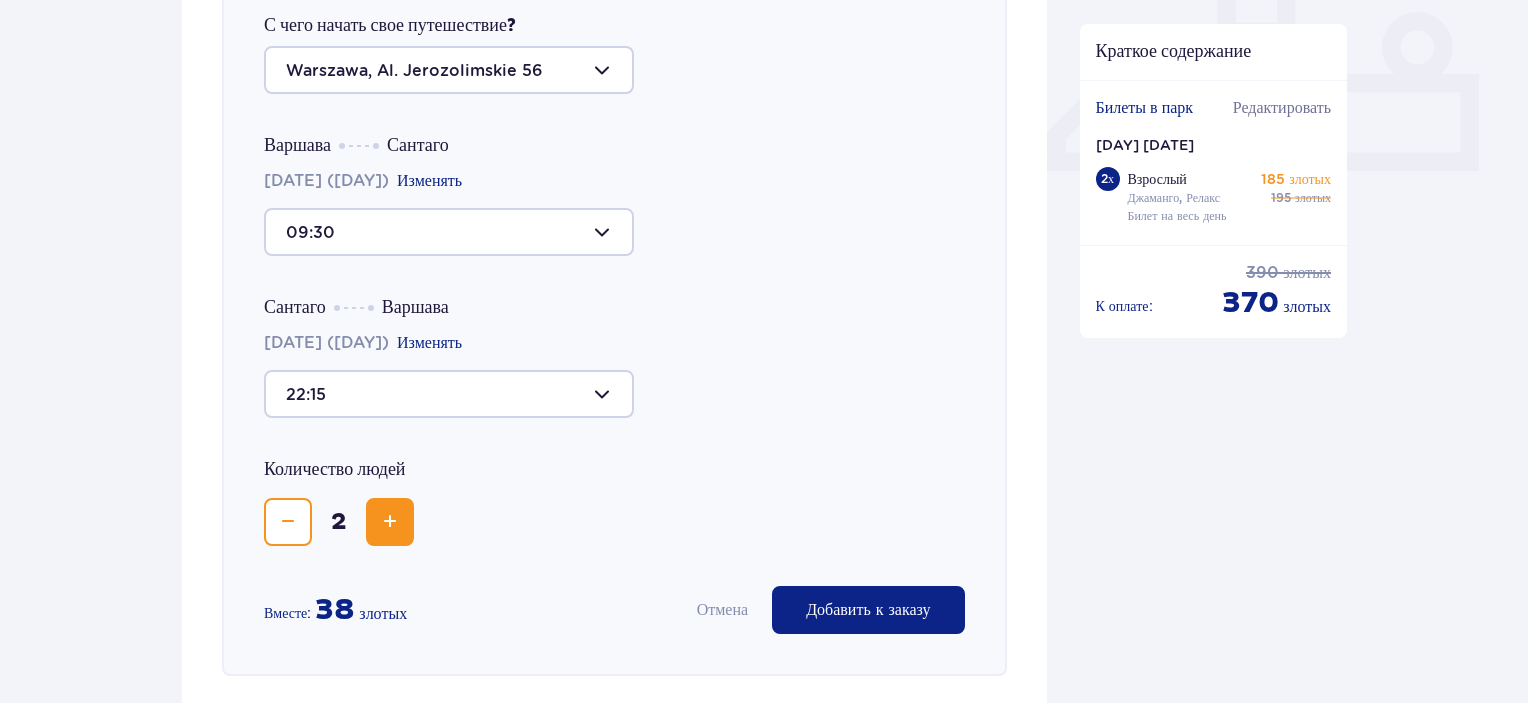 scroll, scrollTop: 890, scrollLeft: 0, axis: vertical 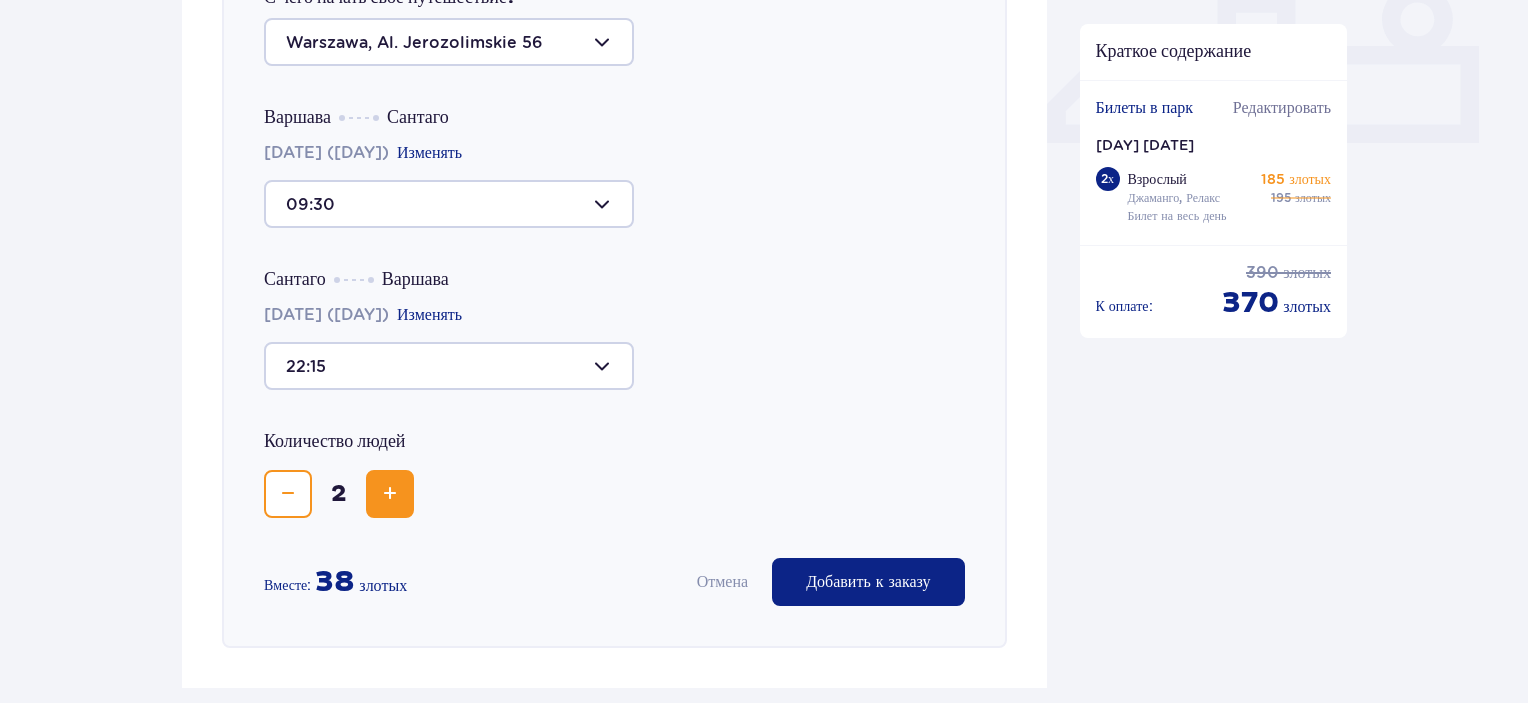 click at bounding box center [449, 204] 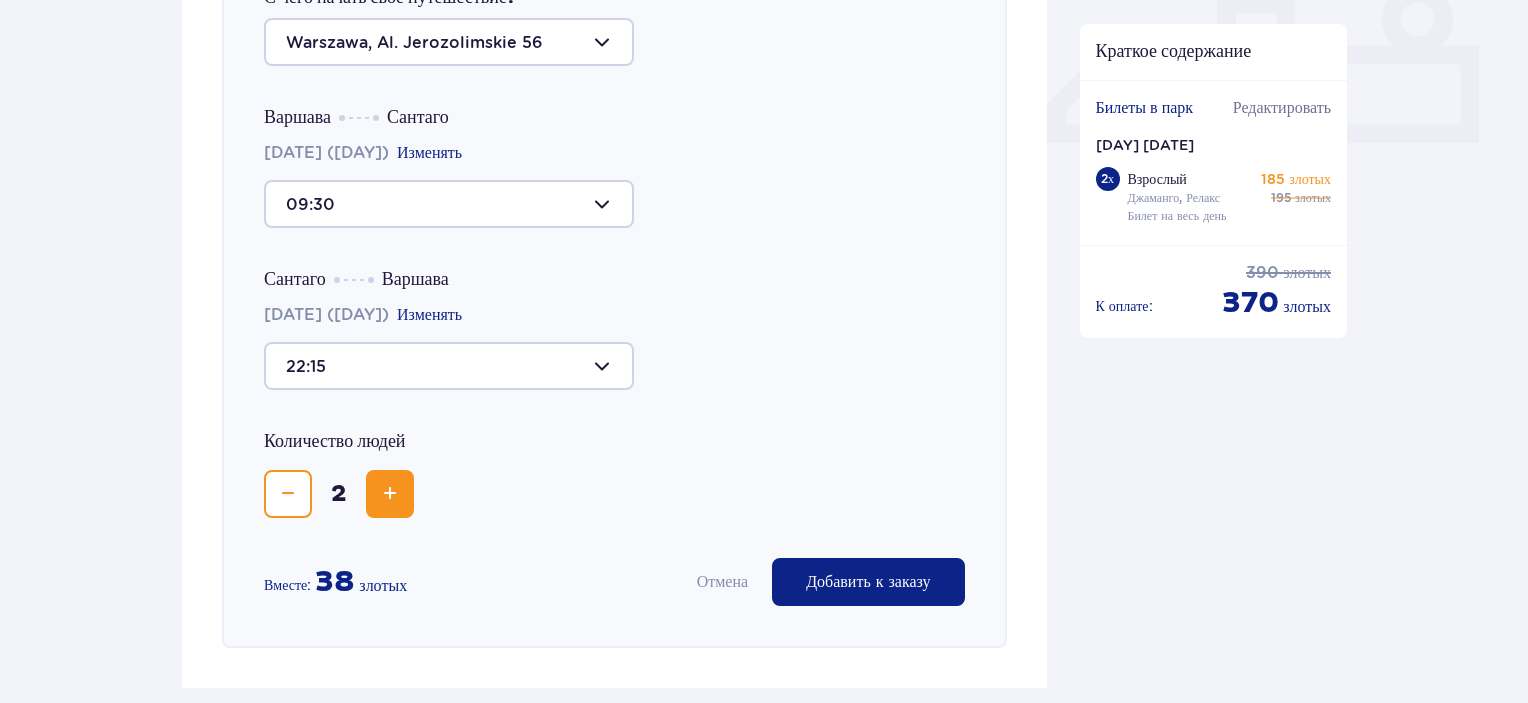 click on "09:30" at bounding box center [614, 204] 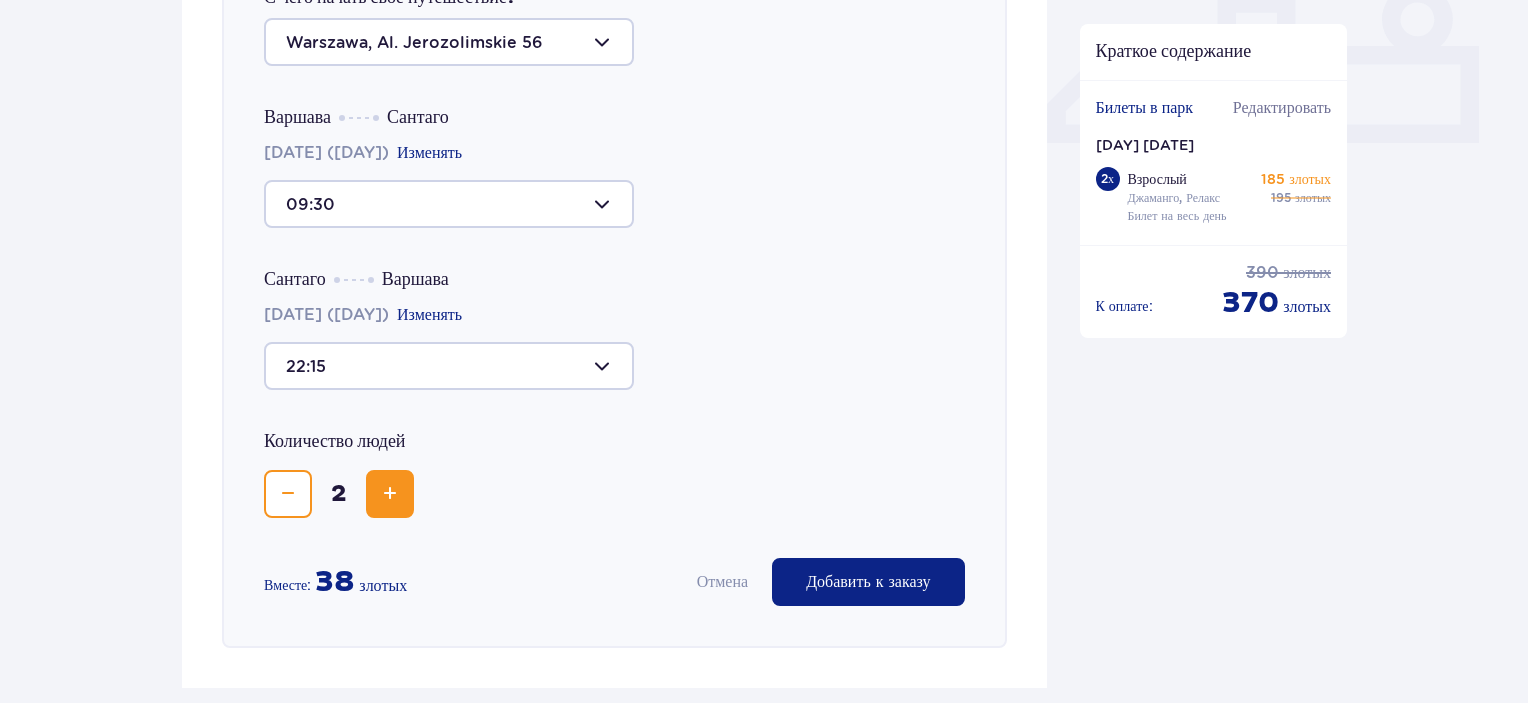 click on "Добавить к заказу" at bounding box center [868, 582] 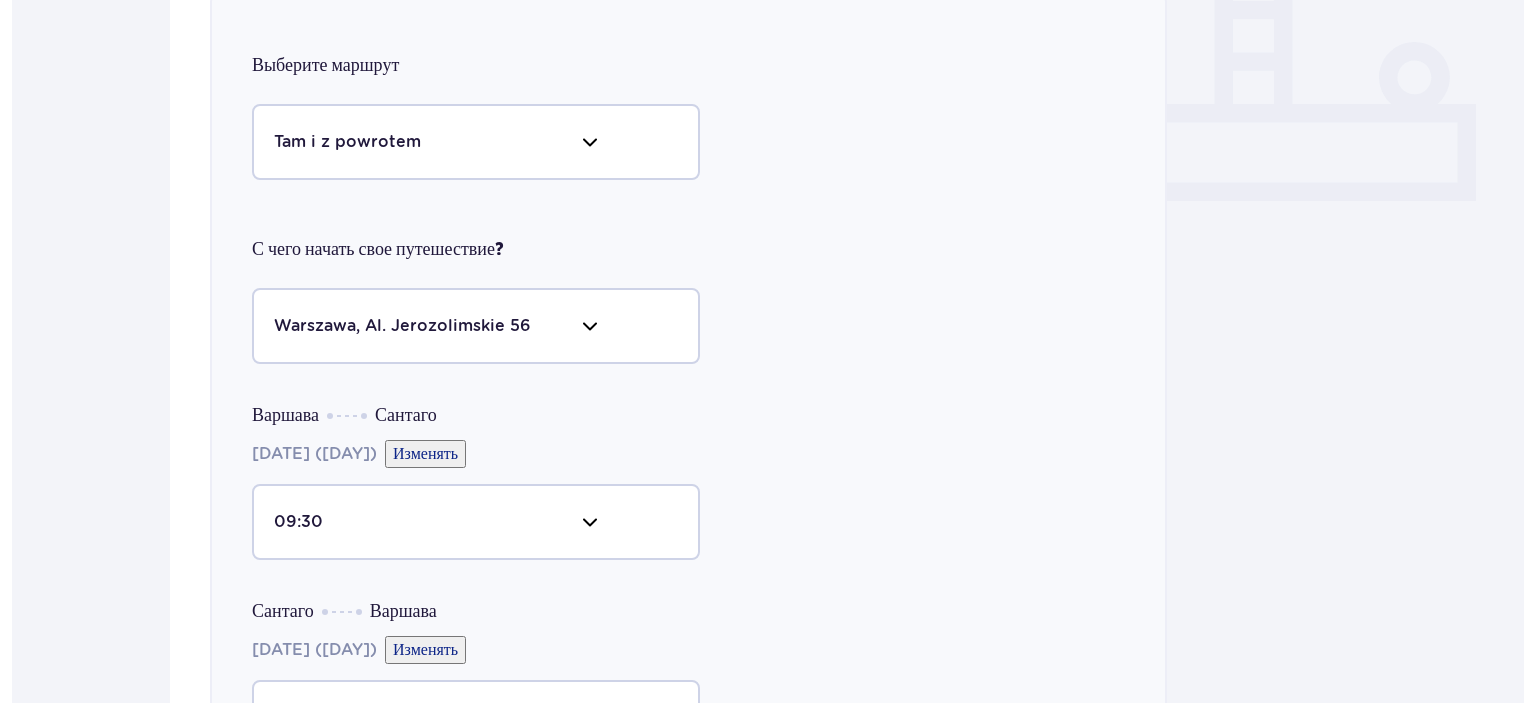 scroll, scrollTop: 0, scrollLeft: 0, axis: both 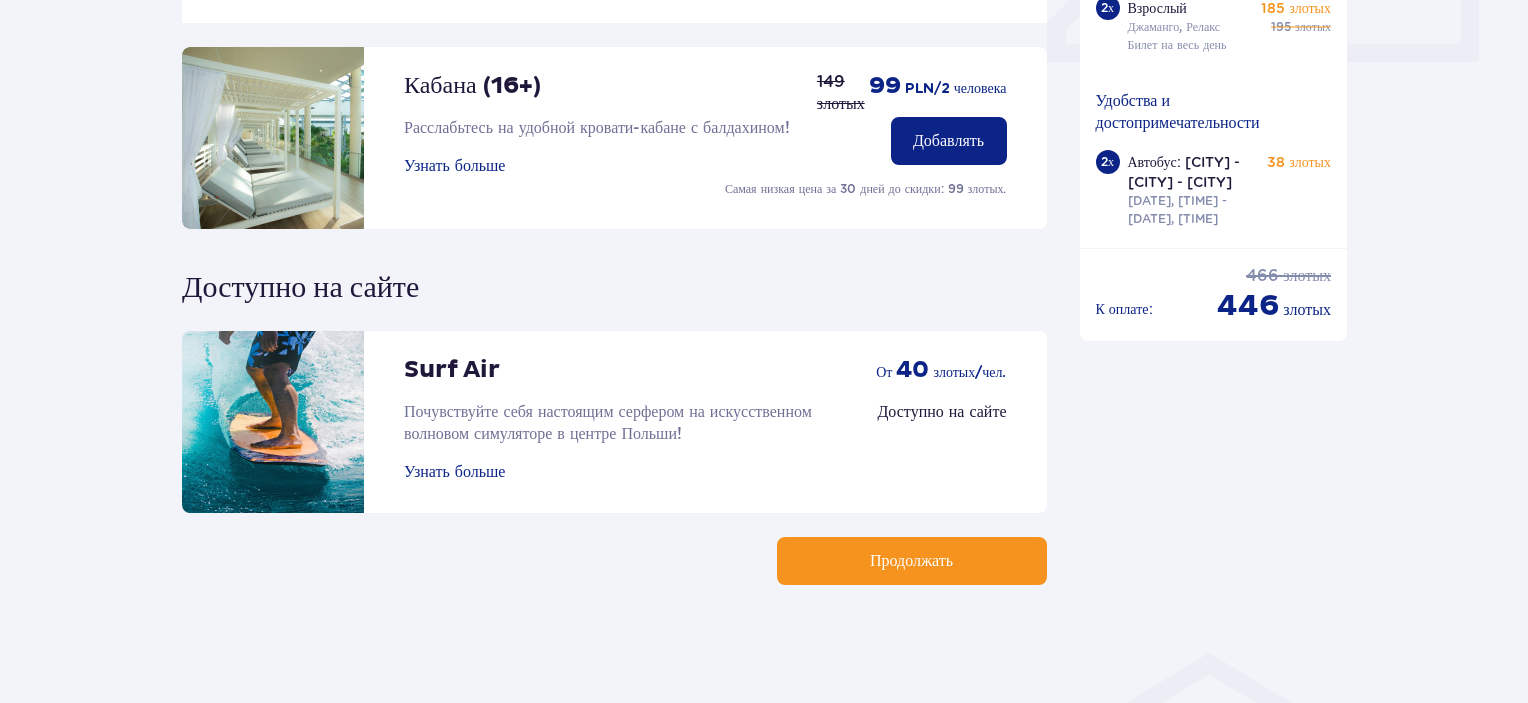 click on "Продолжать" at bounding box center (912, 561) 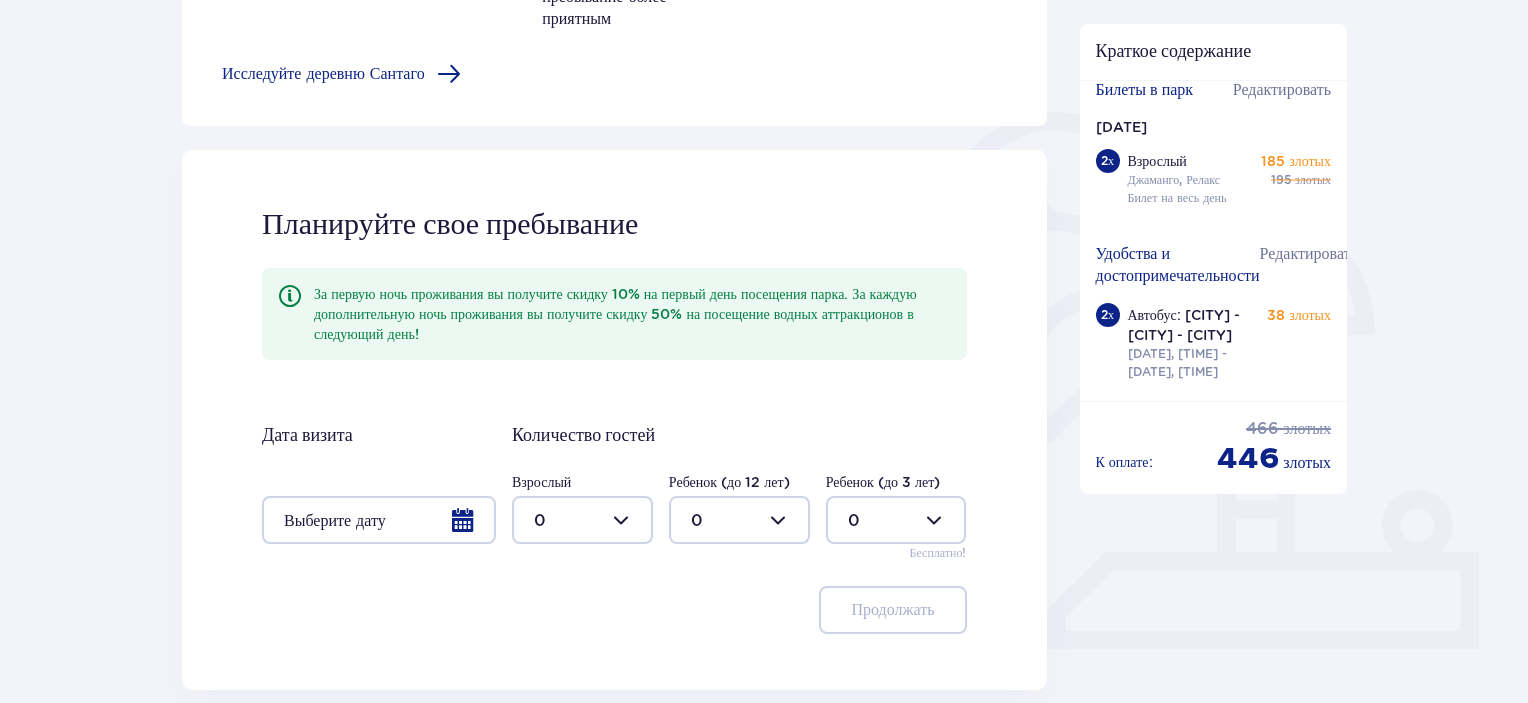 scroll, scrollTop: 363, scrollLeft: 0, axis: vertical 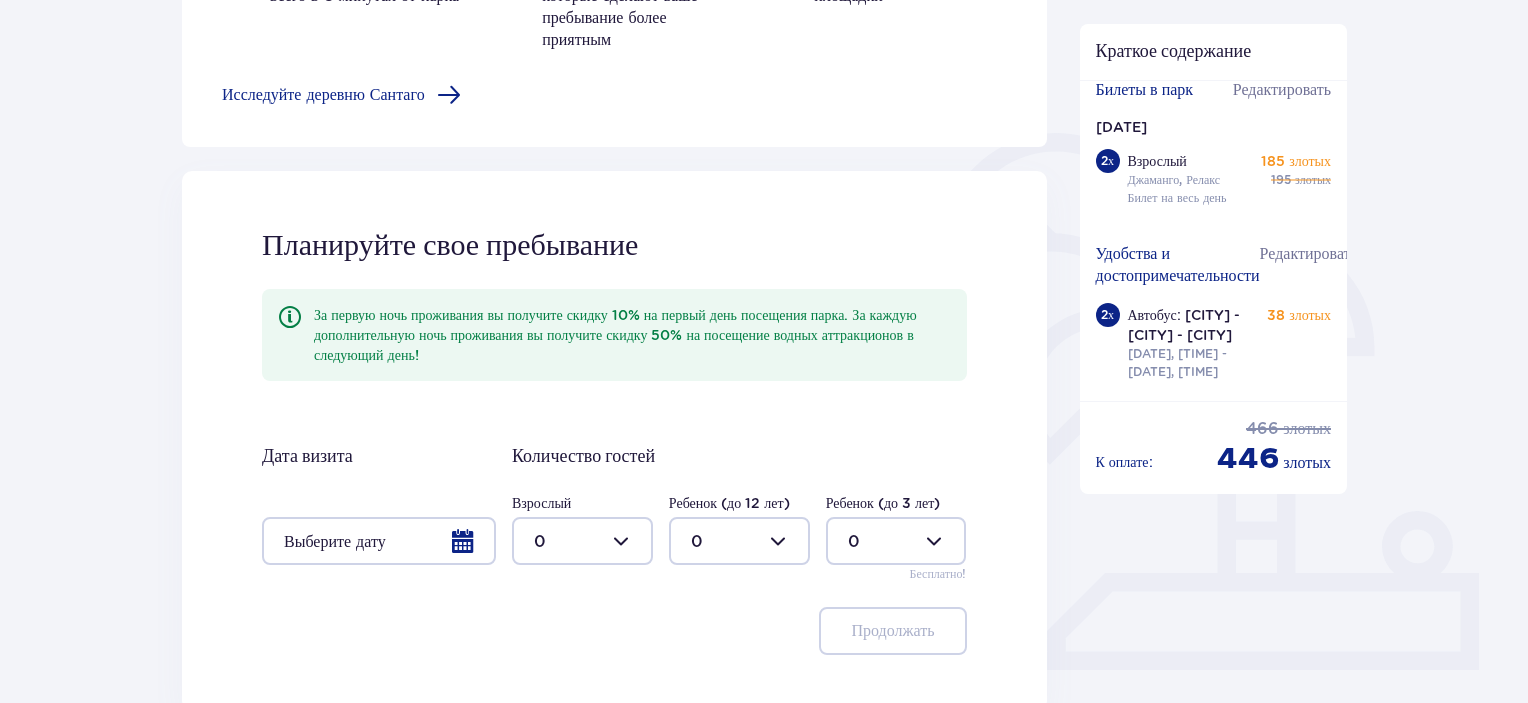 click at bounding box center [379, 541] 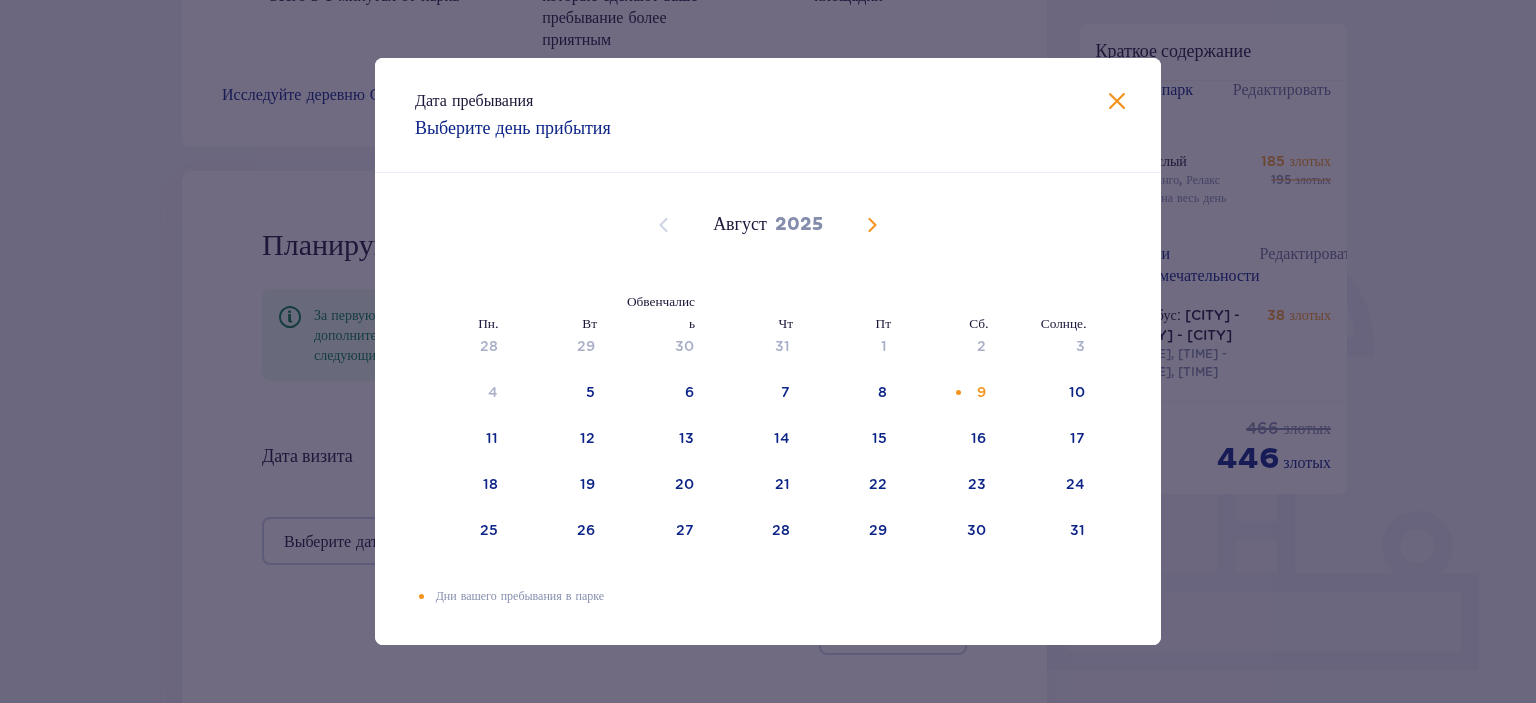 click on "Дата пребывания Выберите день прибытия Пн. Вт Обвенчались Чт Пт [DATE], [YEAR] 30 1 2 3 4 5 6 7 8 9 10 11 12 13 14 15 16 17 18 19 20 21 22 23 24 25 26 27 28 29 30 31 1 2 3 [MONTH] [YEAR] 28 29 30 31 1 2 3 4 5 6 7 8 9 10 11 12 13 14 15 16 17 18 19 20 21 22 23 24 25 26 27 28 29 30 31 [MONTH] [YEAR] 1 2 3 4 5 6 7 8 9 10 11 12 13 14 15 16 17 18 19 20 21 22 23 24 25 26 27 28 29 30 1 2 3 4 5 Дни вашего пребывания в парке" at bounding box center [768, 351] 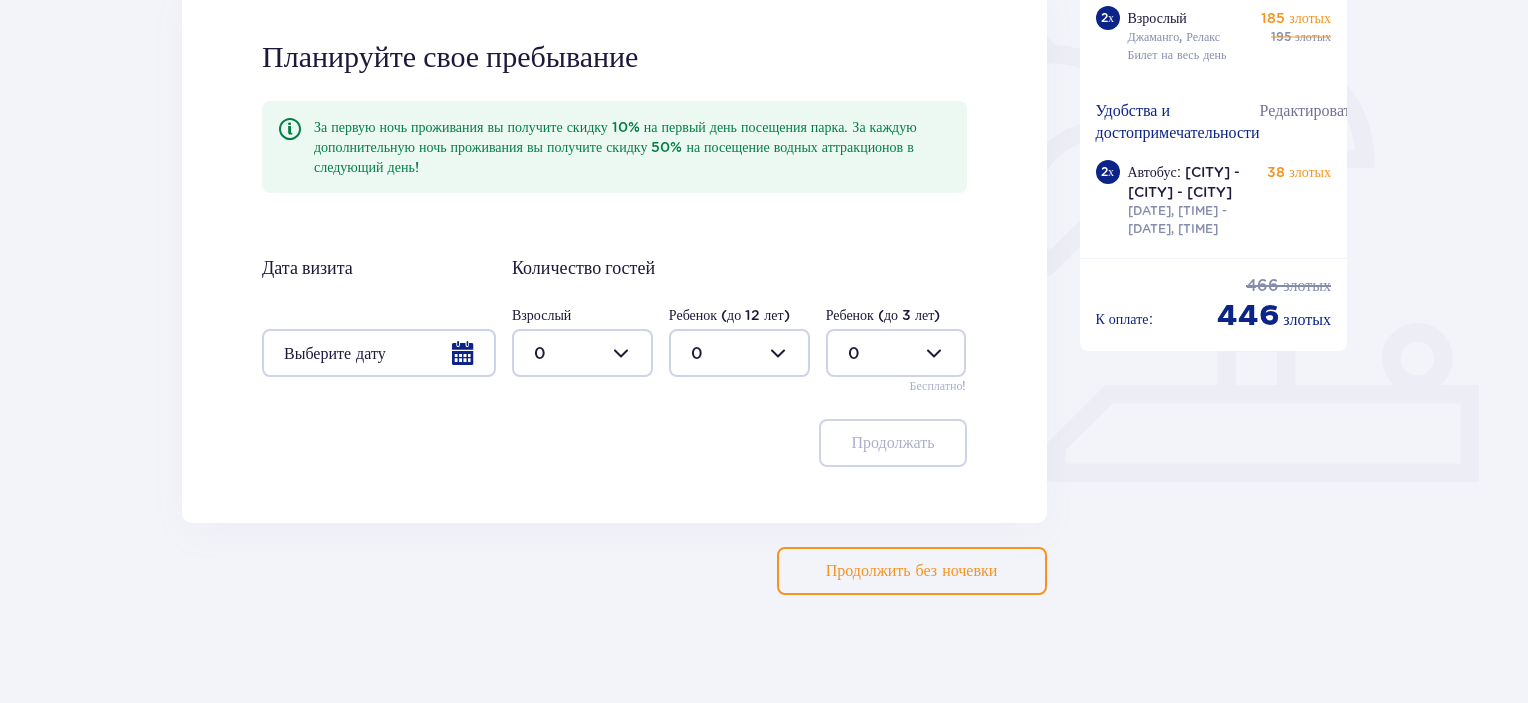scroll, scrollTop: 563, scrollLeft: 0, axis: vertical 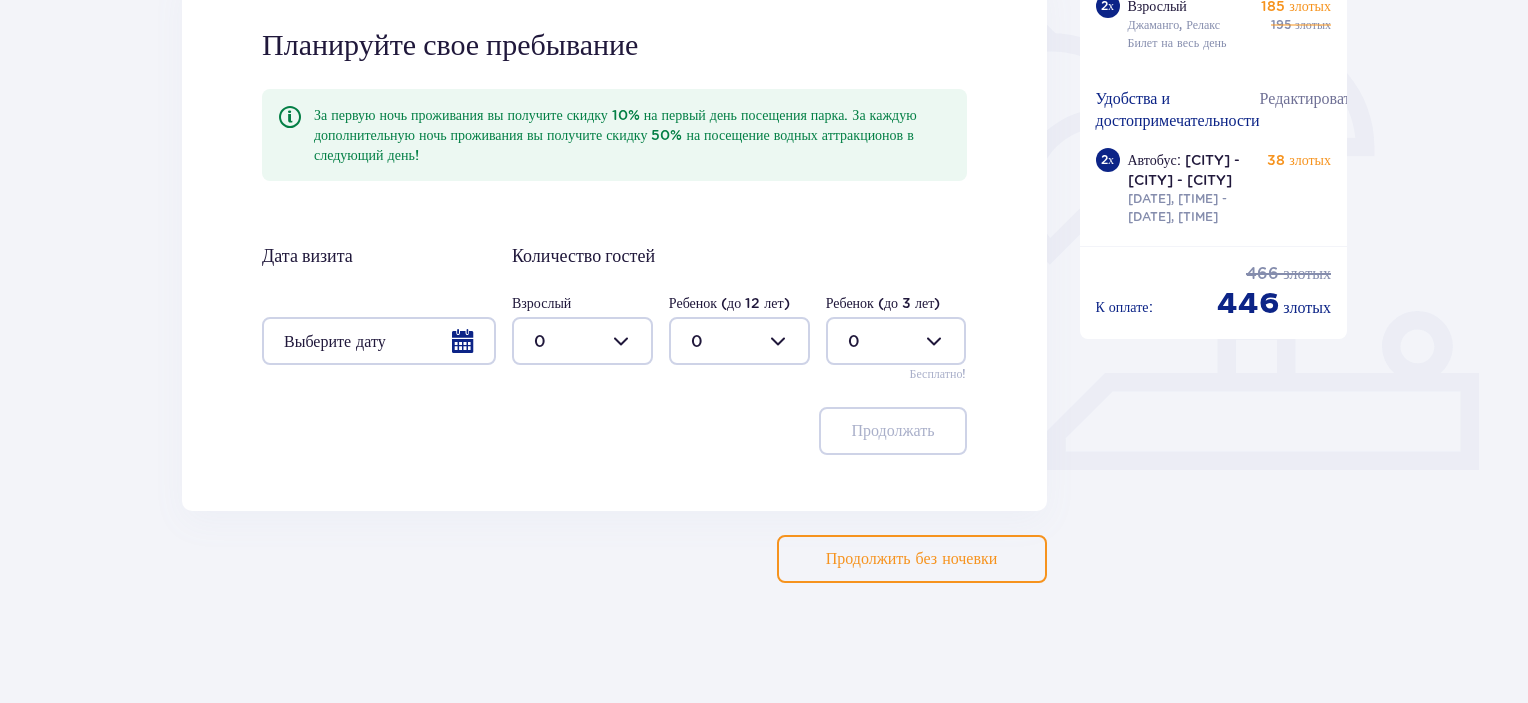drag, startPoint x: 913, startPoint y: 558, endPoint x: 1059, endPoint y: 619, distance: 158.23085 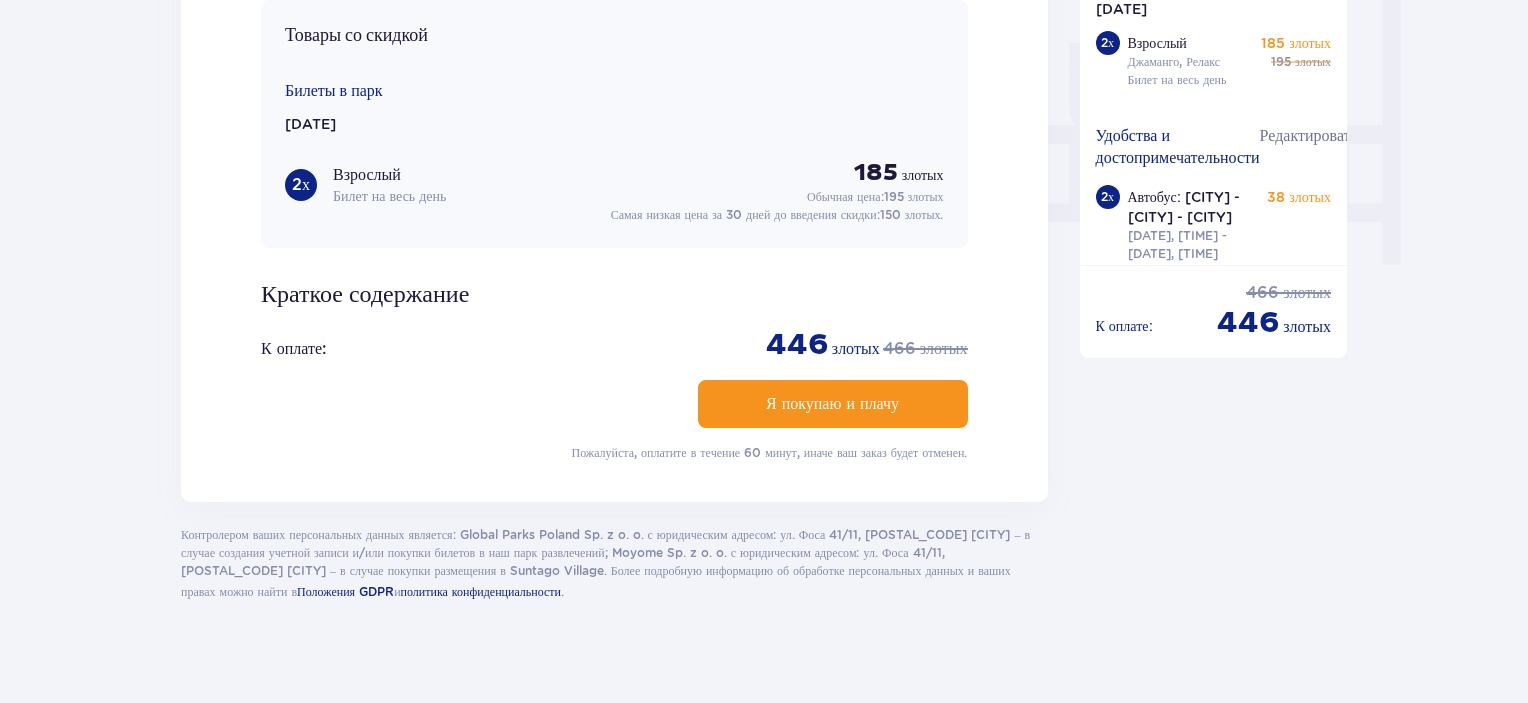 scroll, scrollTop: 1607, scrollLeft: 0, axis: vertical 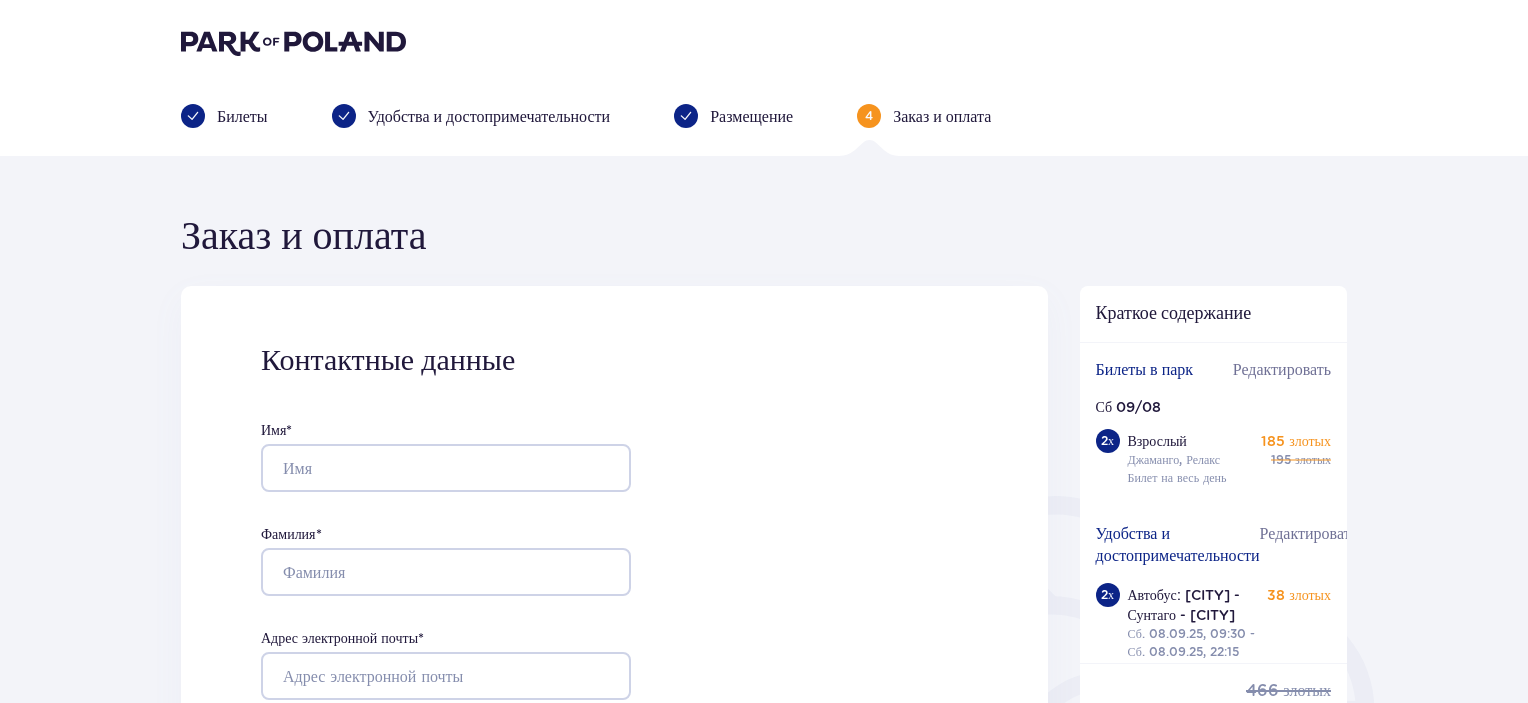 click on "Билеты Удобства и достопримечательности Размещение 4 Заказ и оплата" at bounding box center [764, 78] 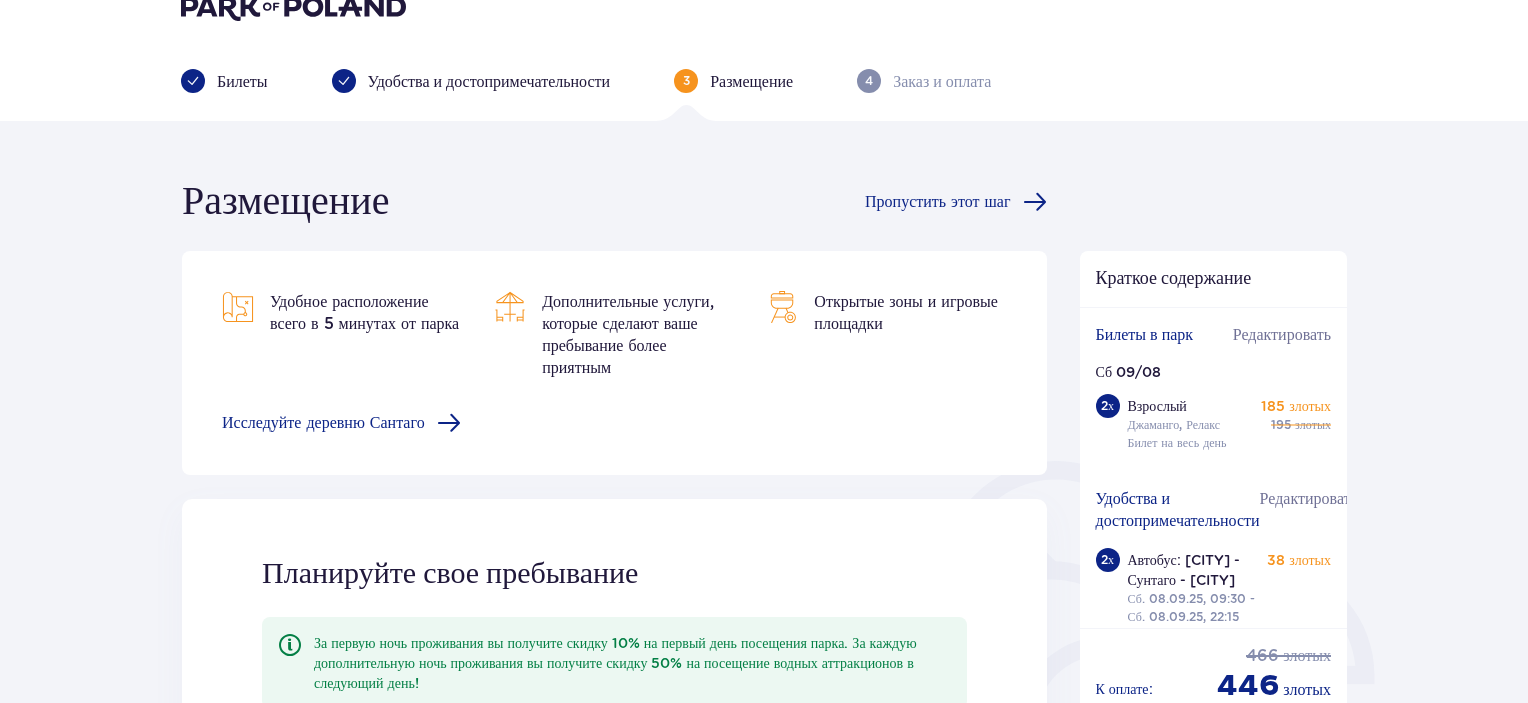scroll, scrollTop: 0, scrollLeft: 0, axis: both 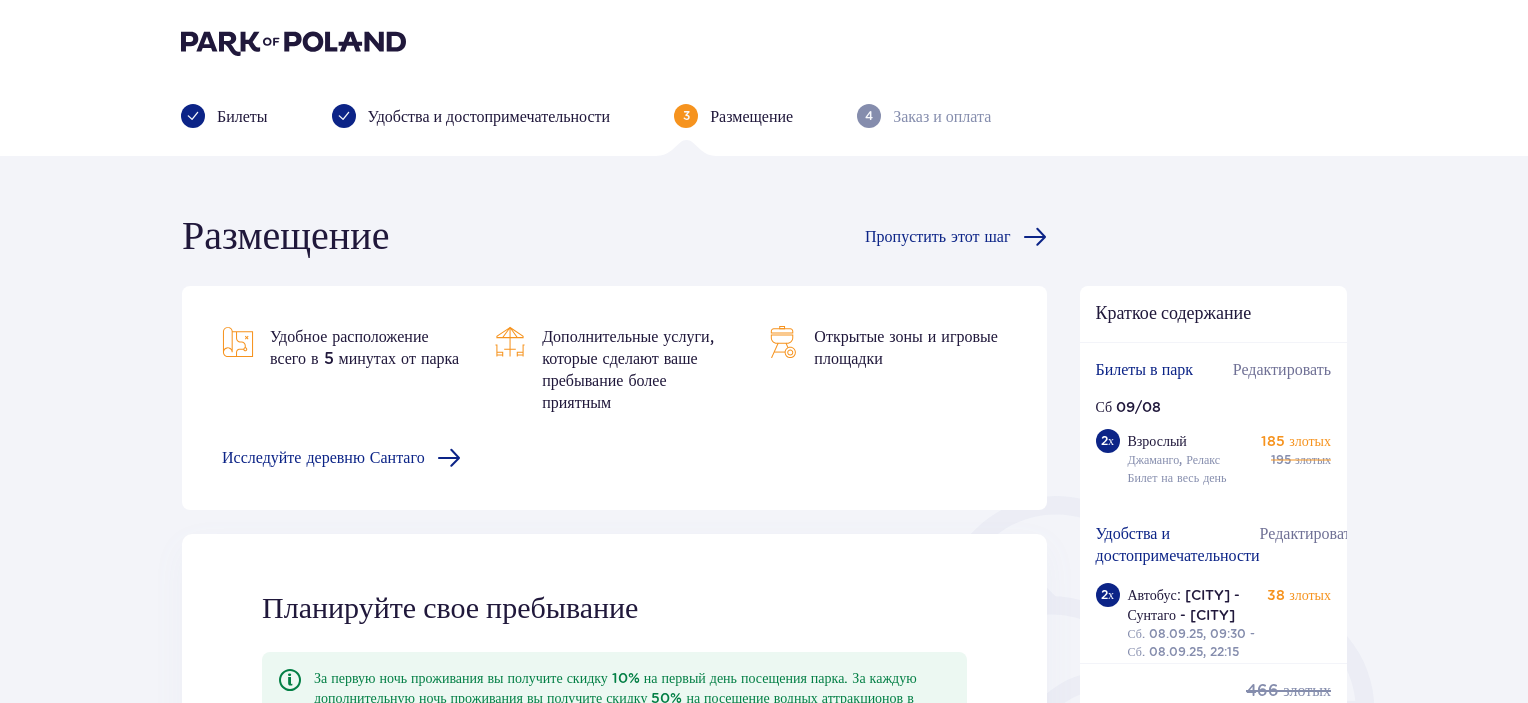 click at bounding box center (193, 116) 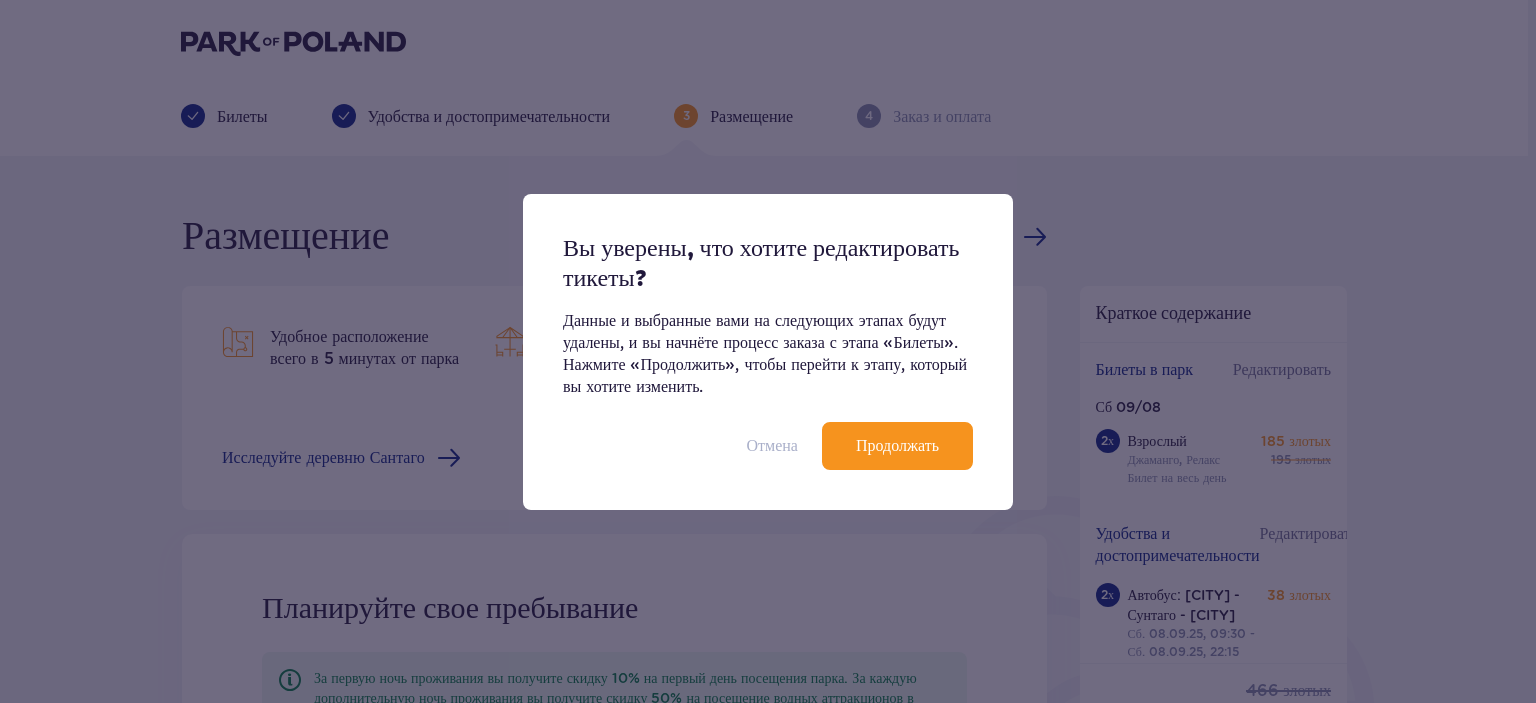 drag, startPoint x: 808, startPoint y: 431, endPoint x: 766, endPoint y: 455, distance: 48.373547 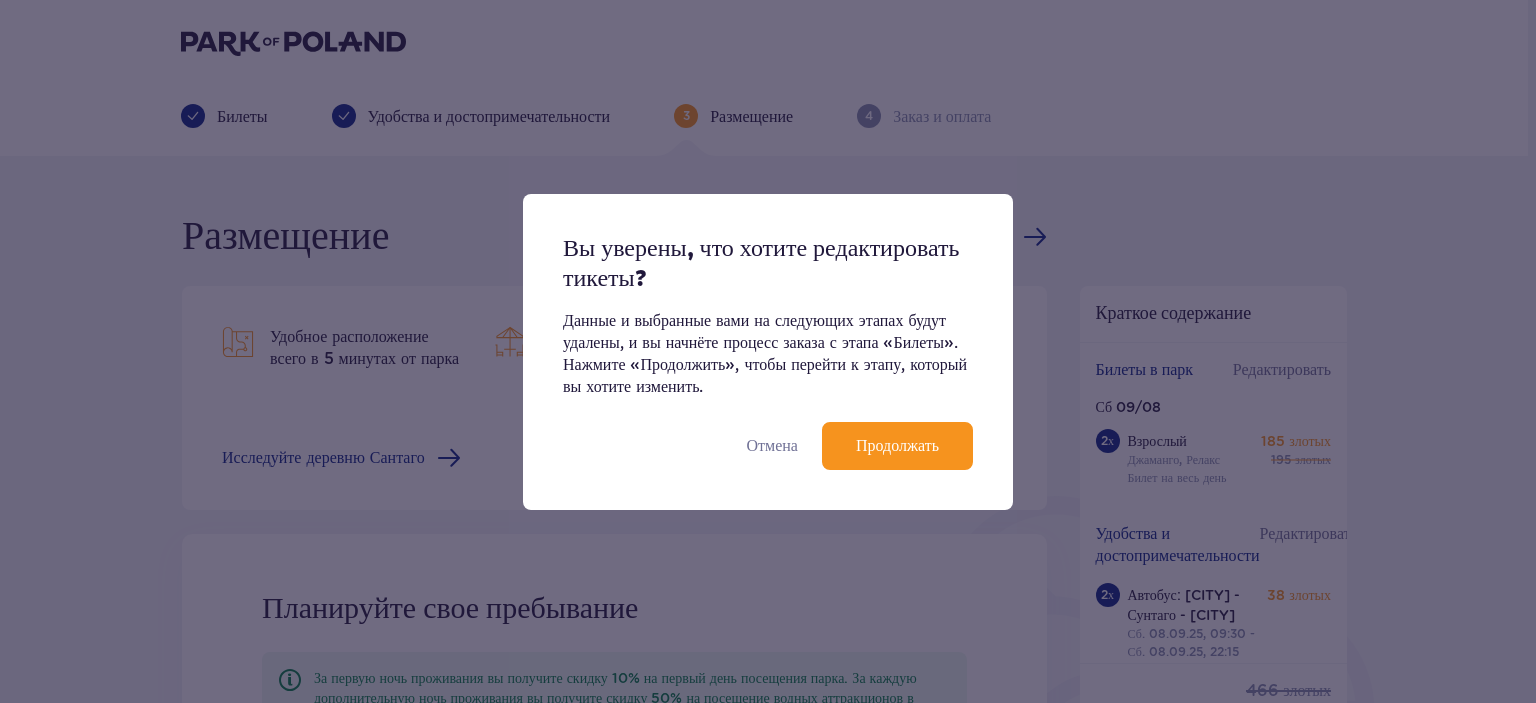 click on "Отмена Продолжать" at bounding box center (768, 454) 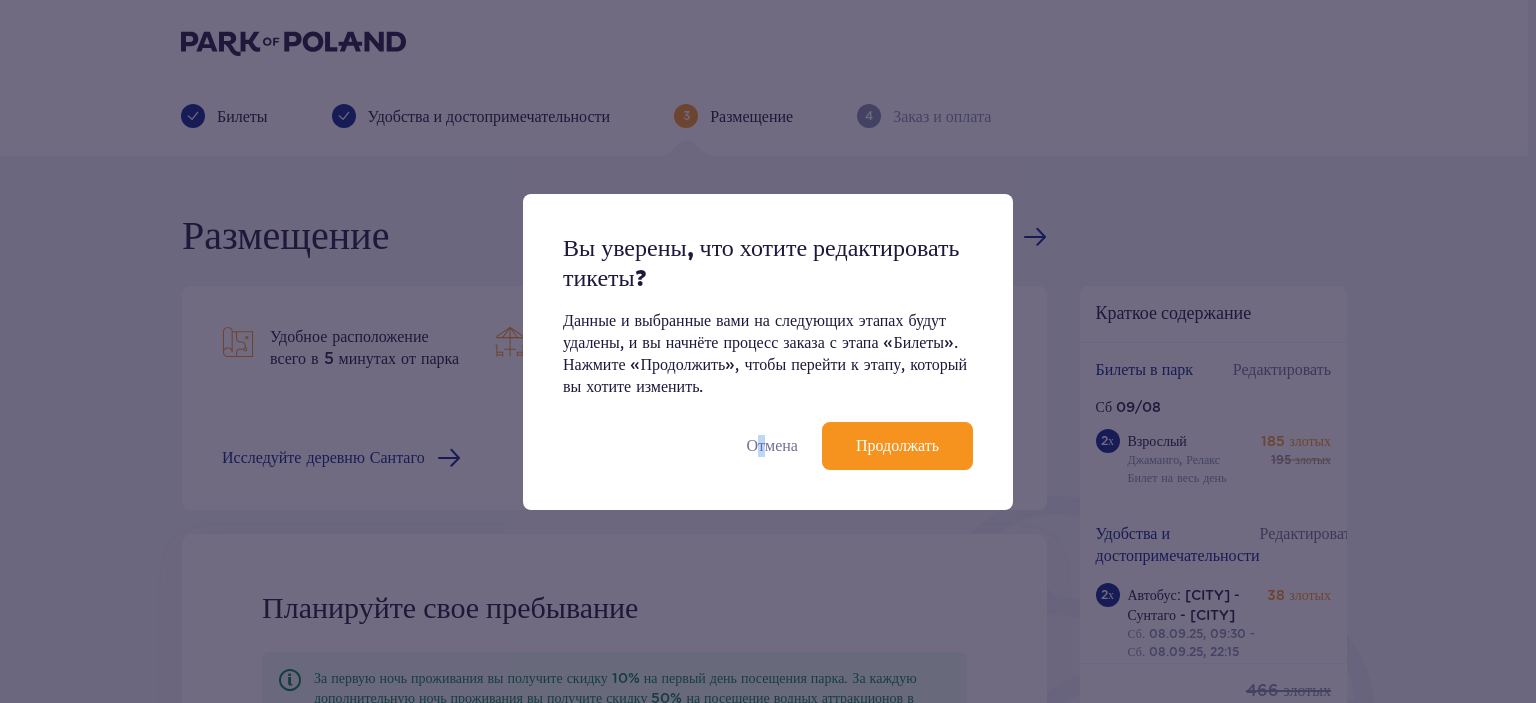 drag, startPoint x: 752, startPoint y: 447, endPoint x: 759, endPoint y: 435, distance: 13.892444 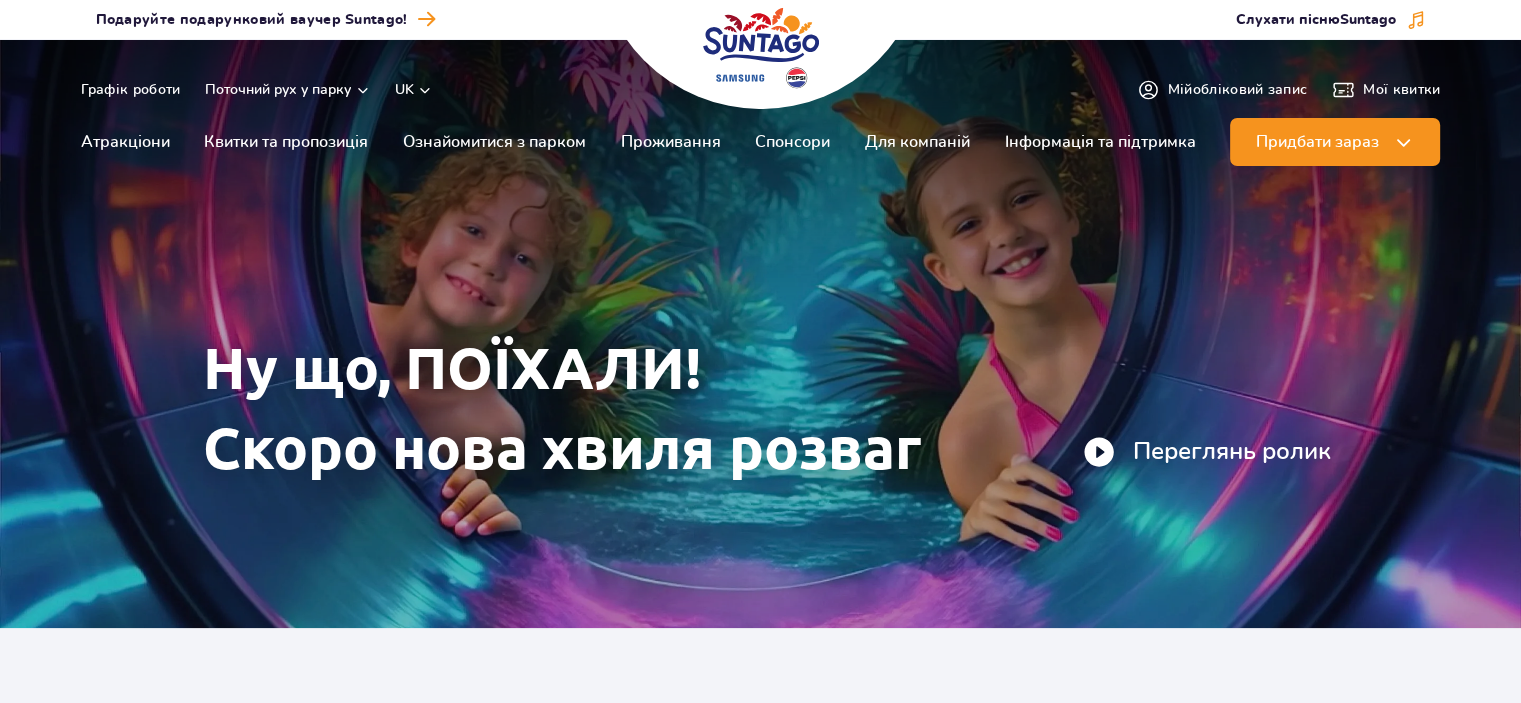 scroll, scrollTop: 200, scrollLeft: 0, axis: vertical 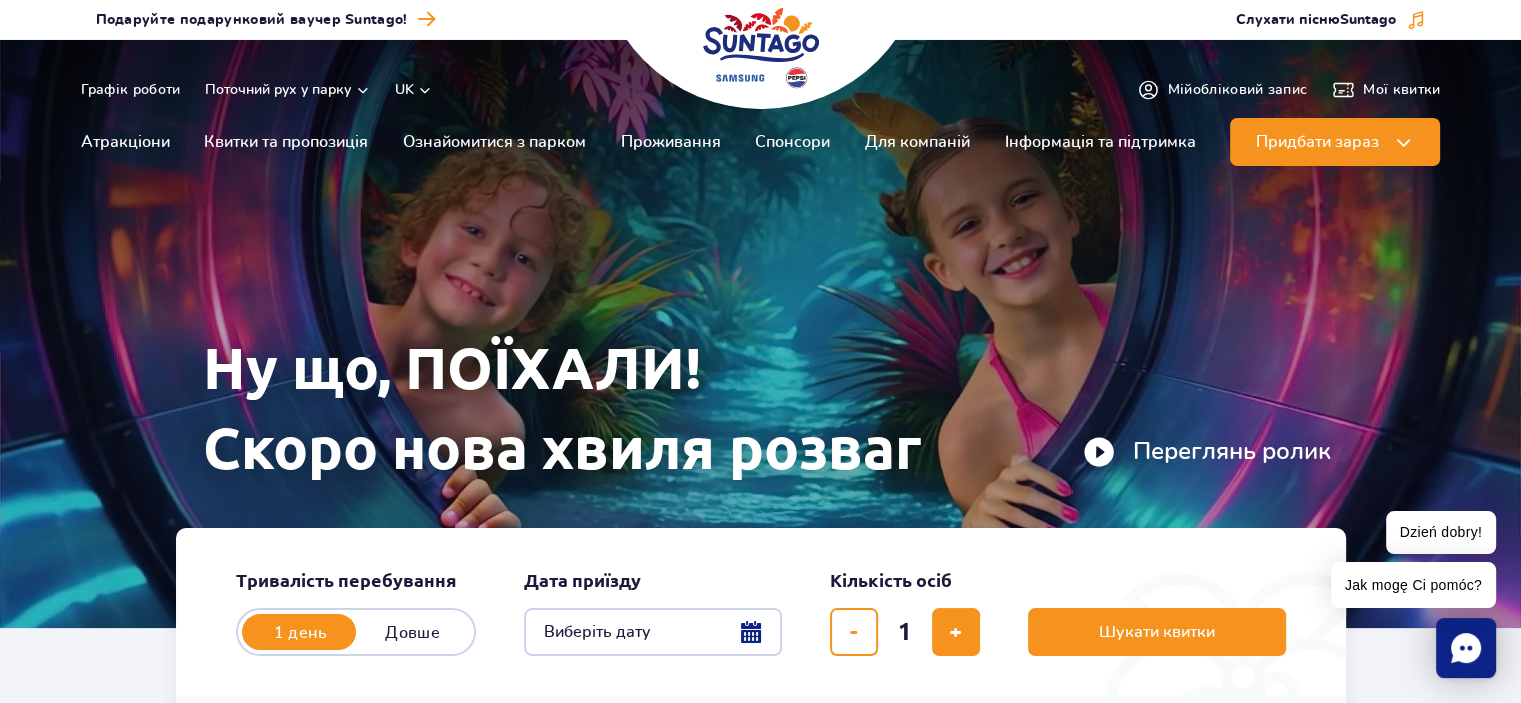 click on "Графік роботи
Поточний рух у парку
[COUNTRY]
[COUNTRY]
[COUNTRY]
[COUNTRY]" at bounding box center [257, 90] 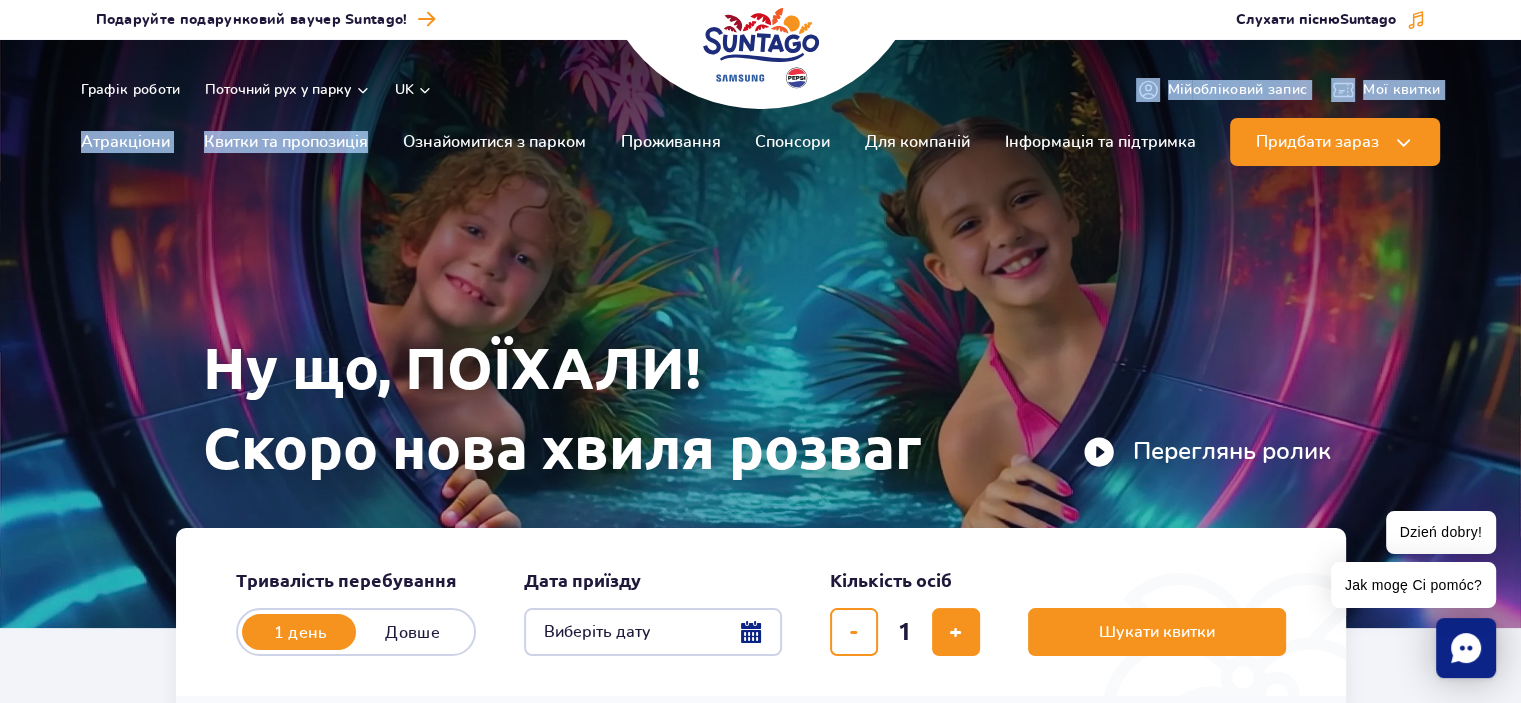 click on "uk" at bounding box center [414, 90] 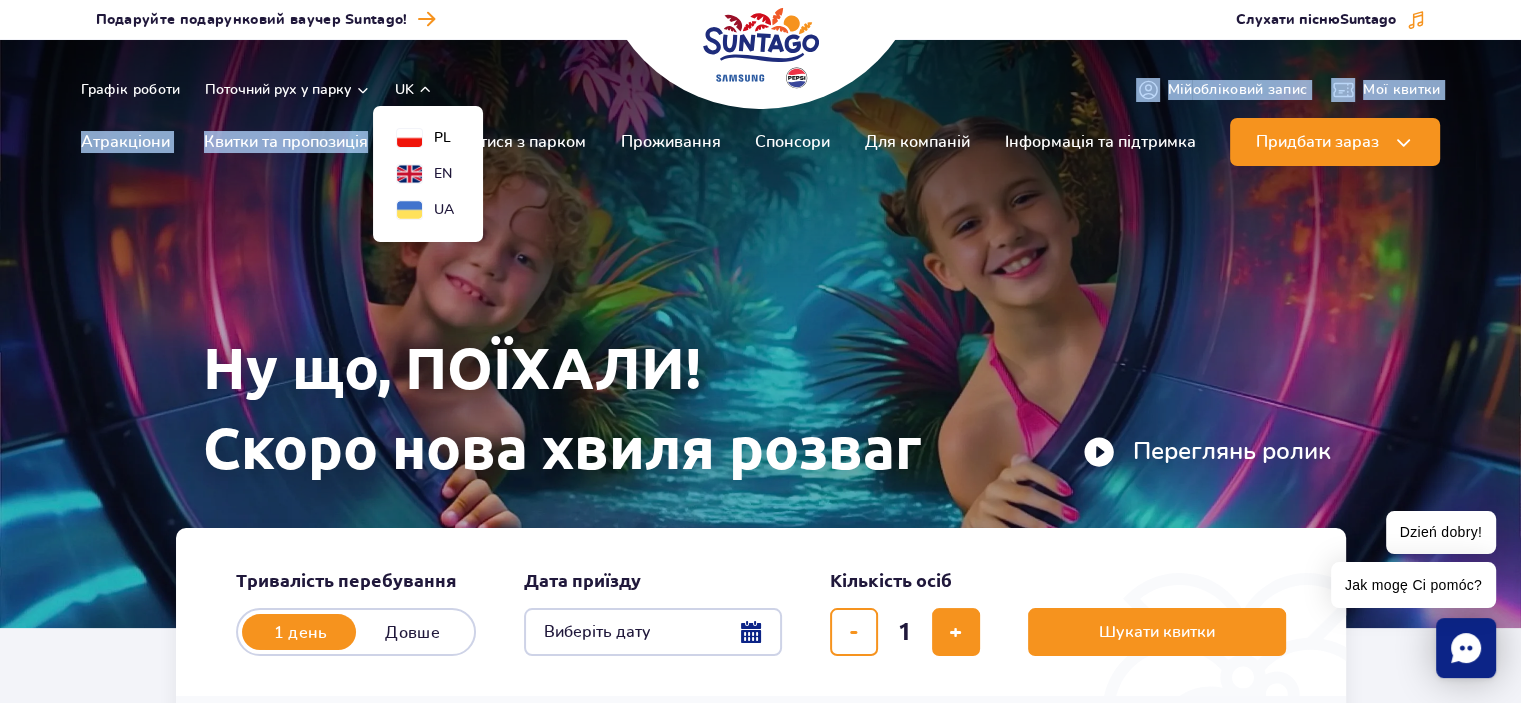 click on "PL" at bounding box center (442, 138) 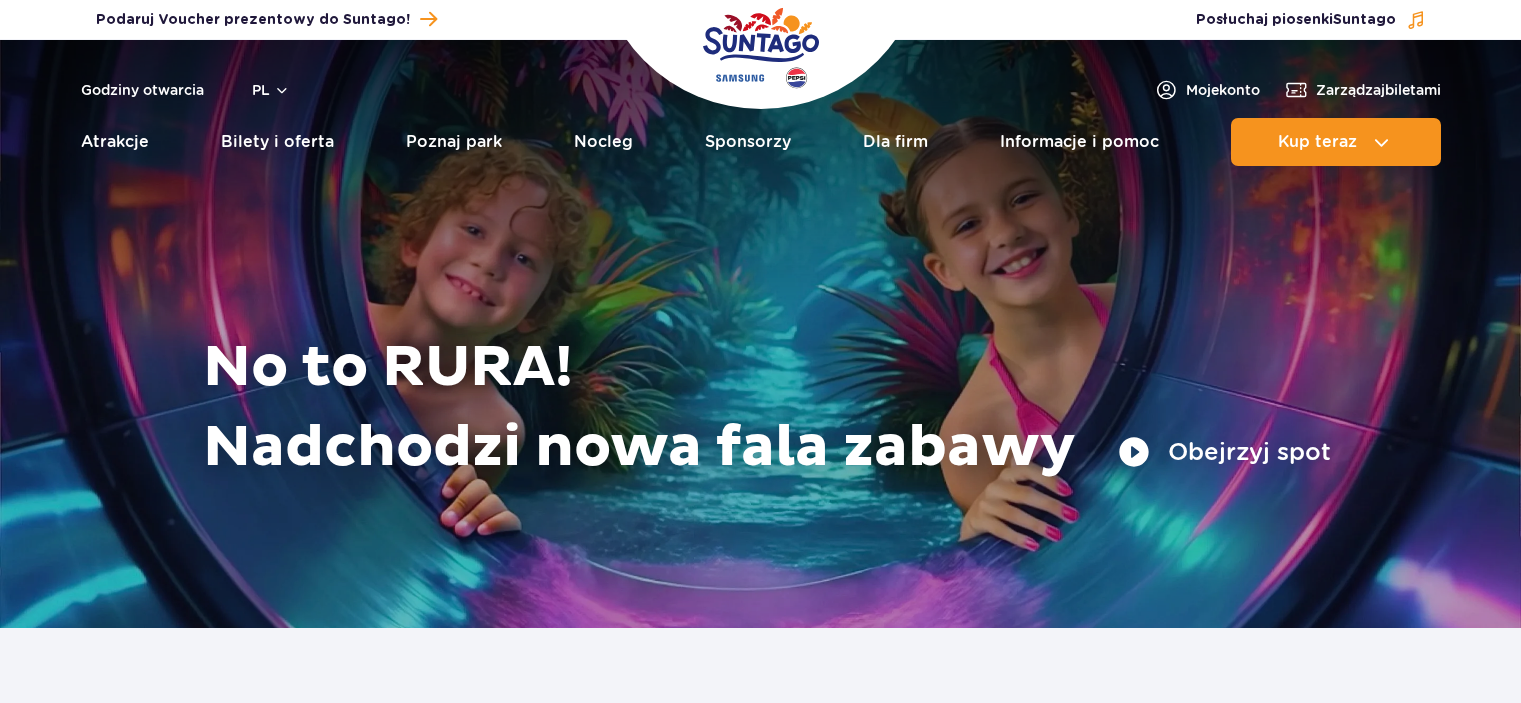 scroll, scrollTop: 0, scrollLeft: 0, axis: both 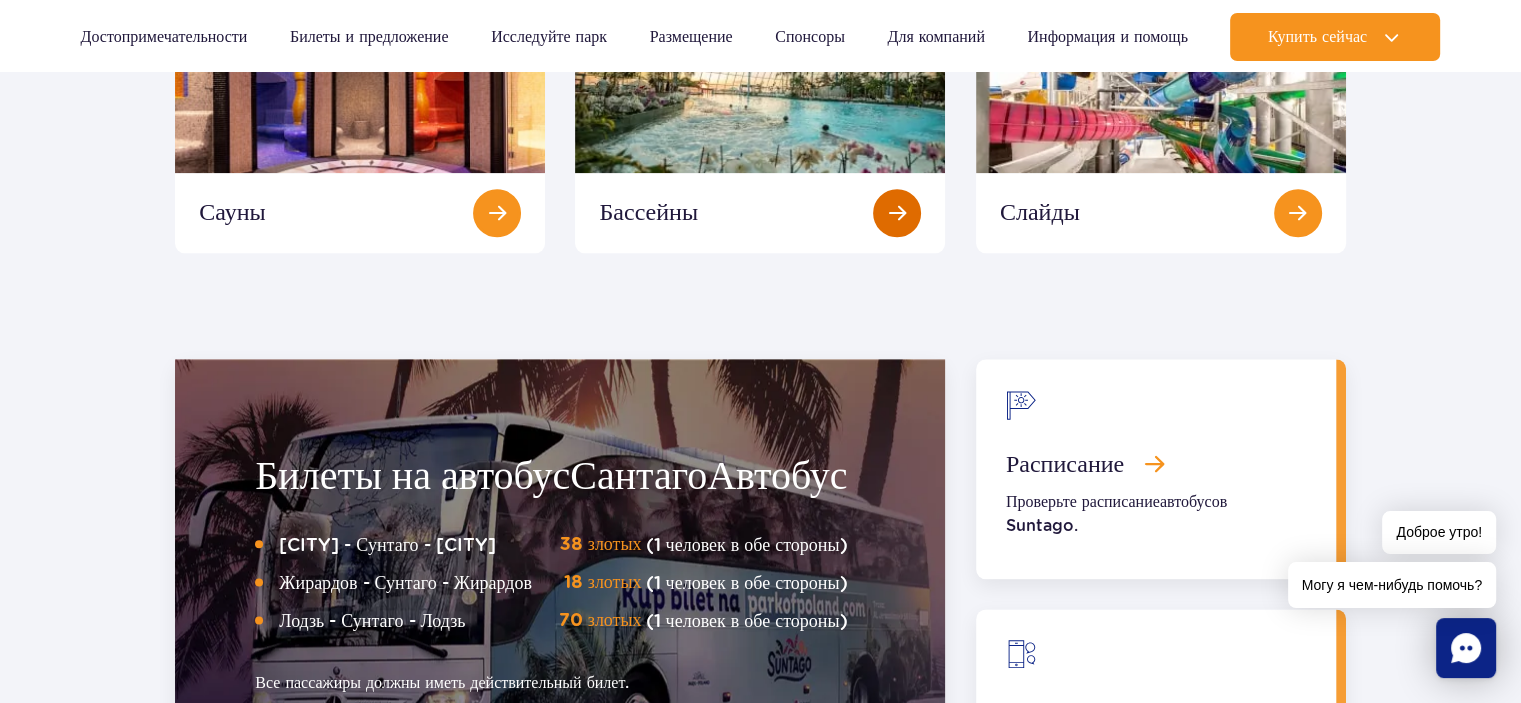 click at bounding box center [760, 138] 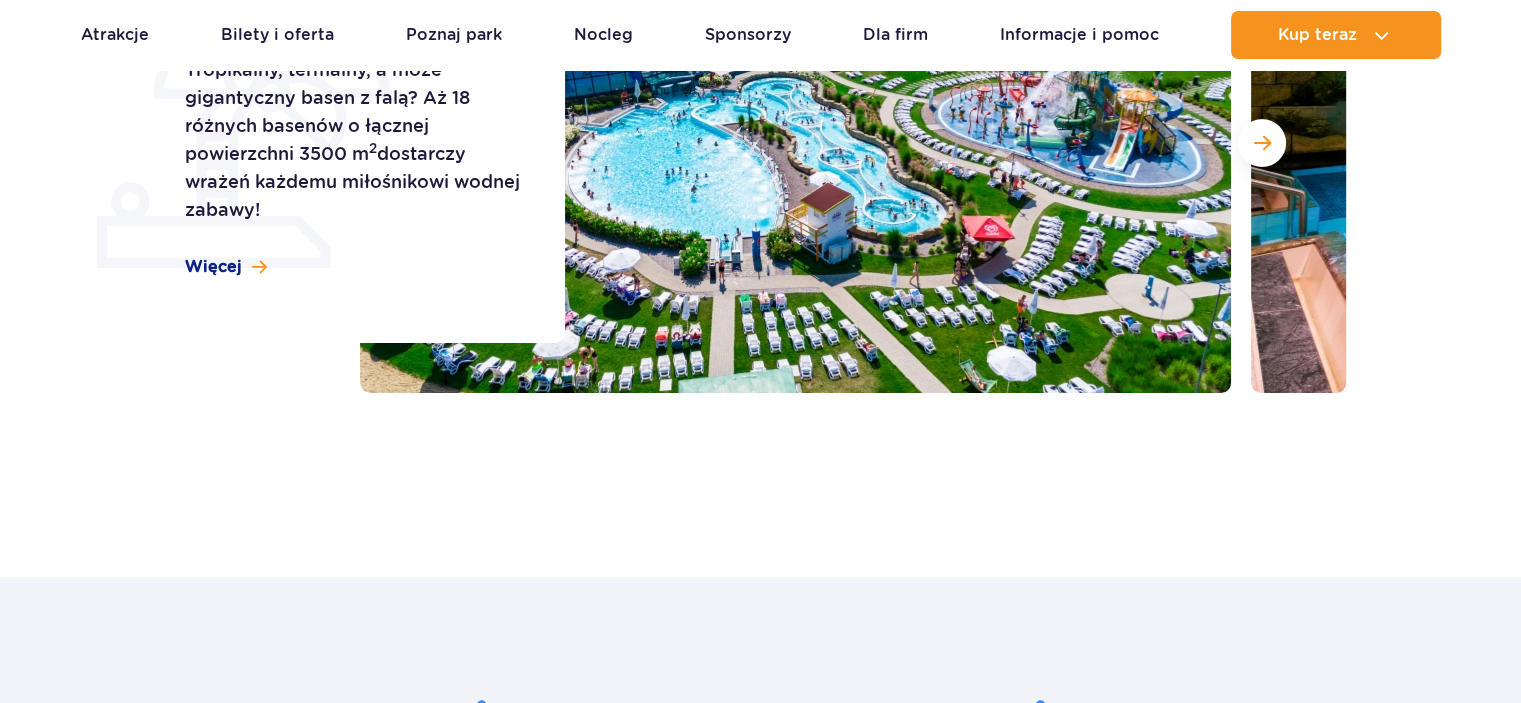 scroll, scrollTop: 500, scrollLeft: 0, axis: vertical 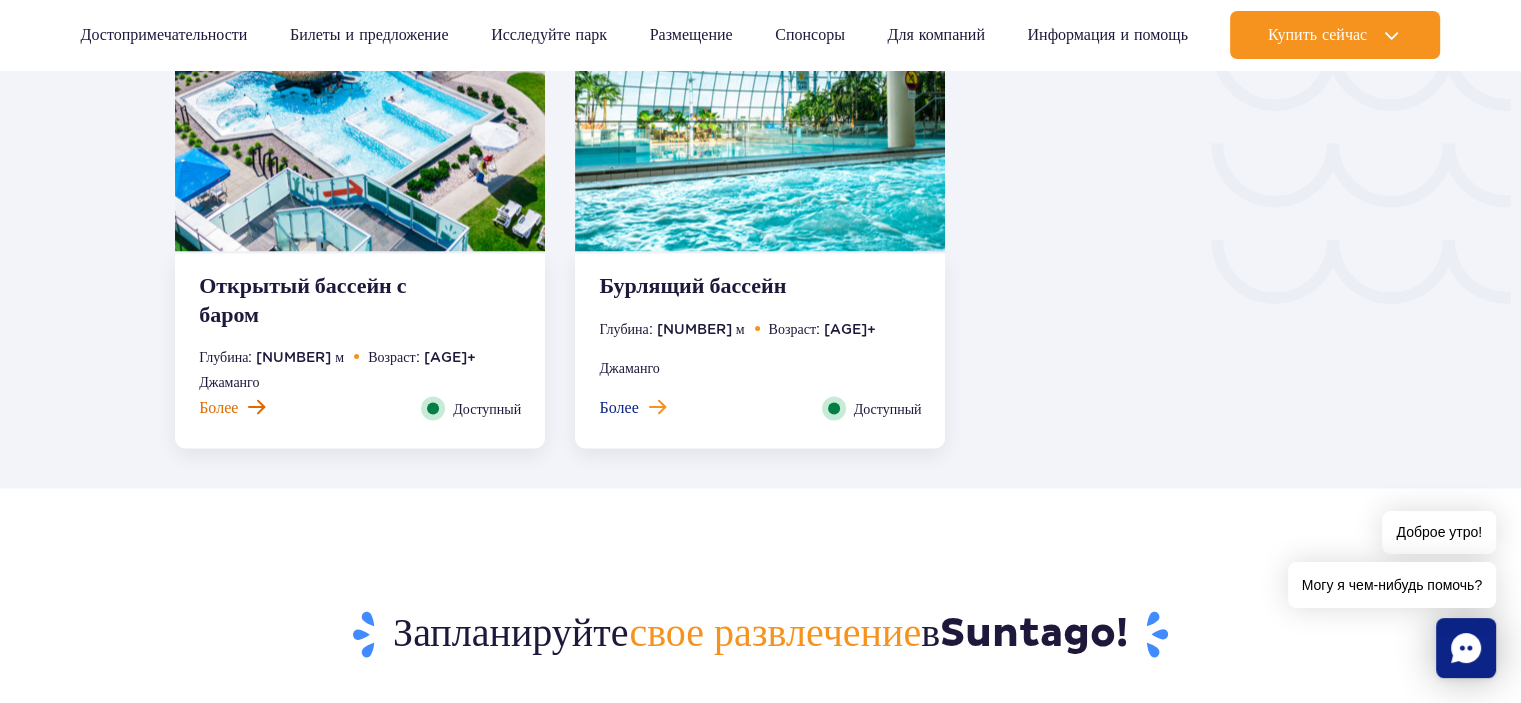 click on "Более" at bounding box center (232, 407) 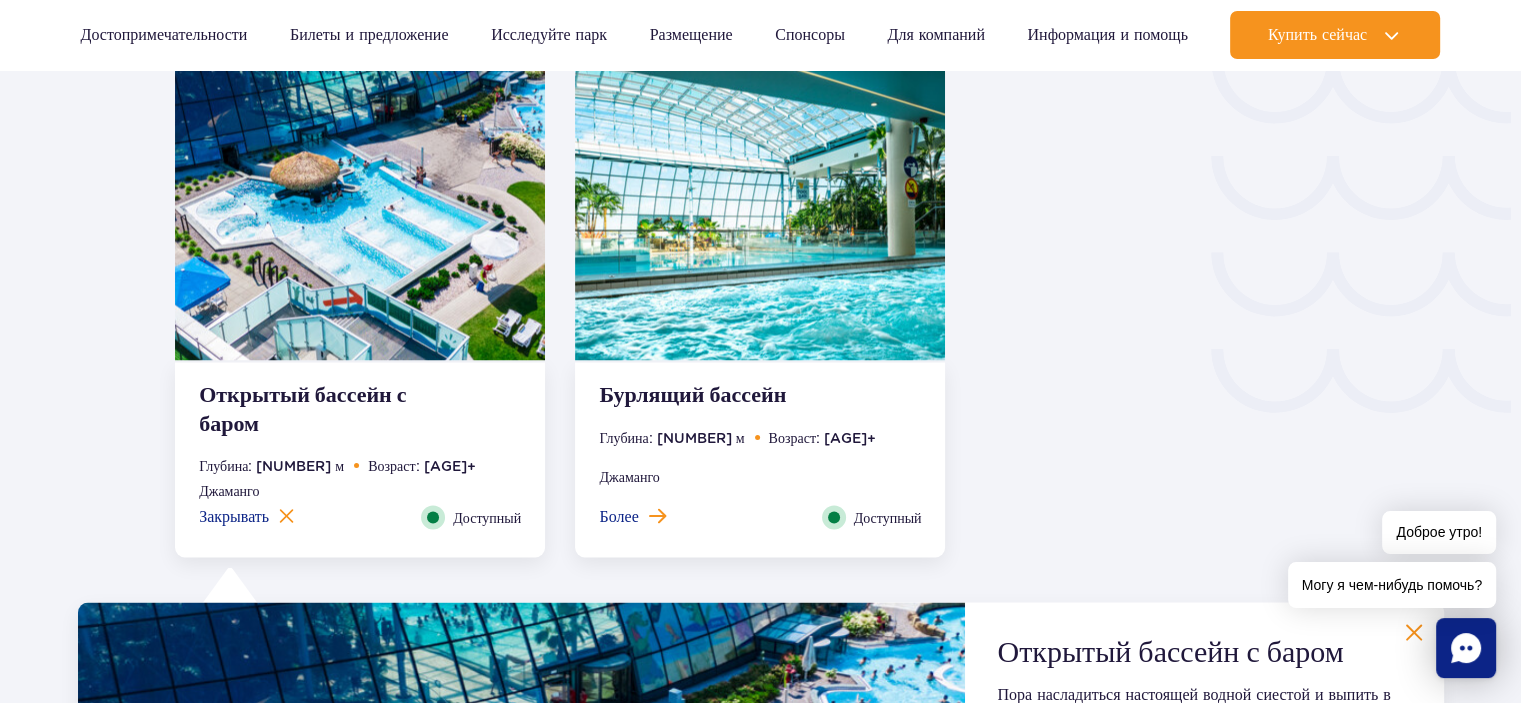 scroll, scrollTop: 3372, scrollLeft: 0, axis: vertical 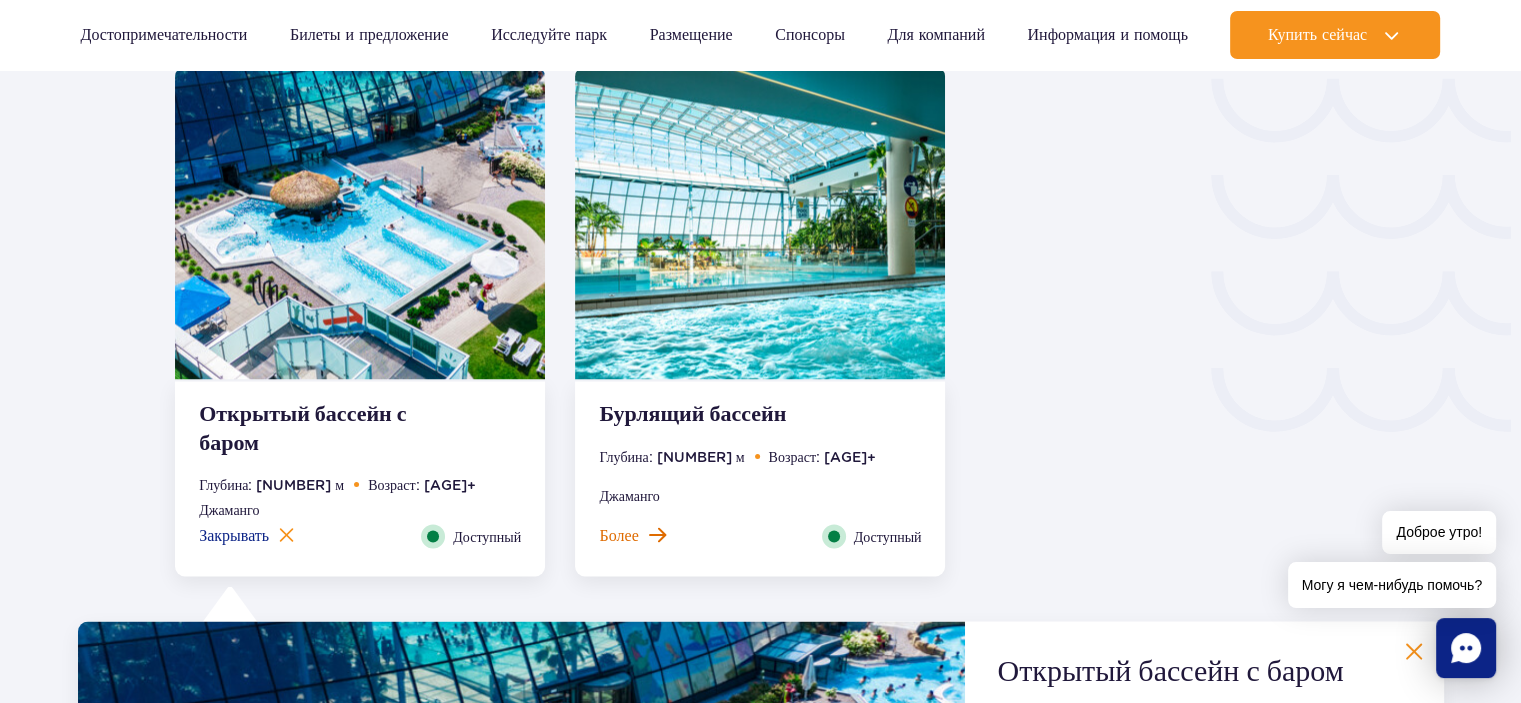 click at bounding box center [657, 534] 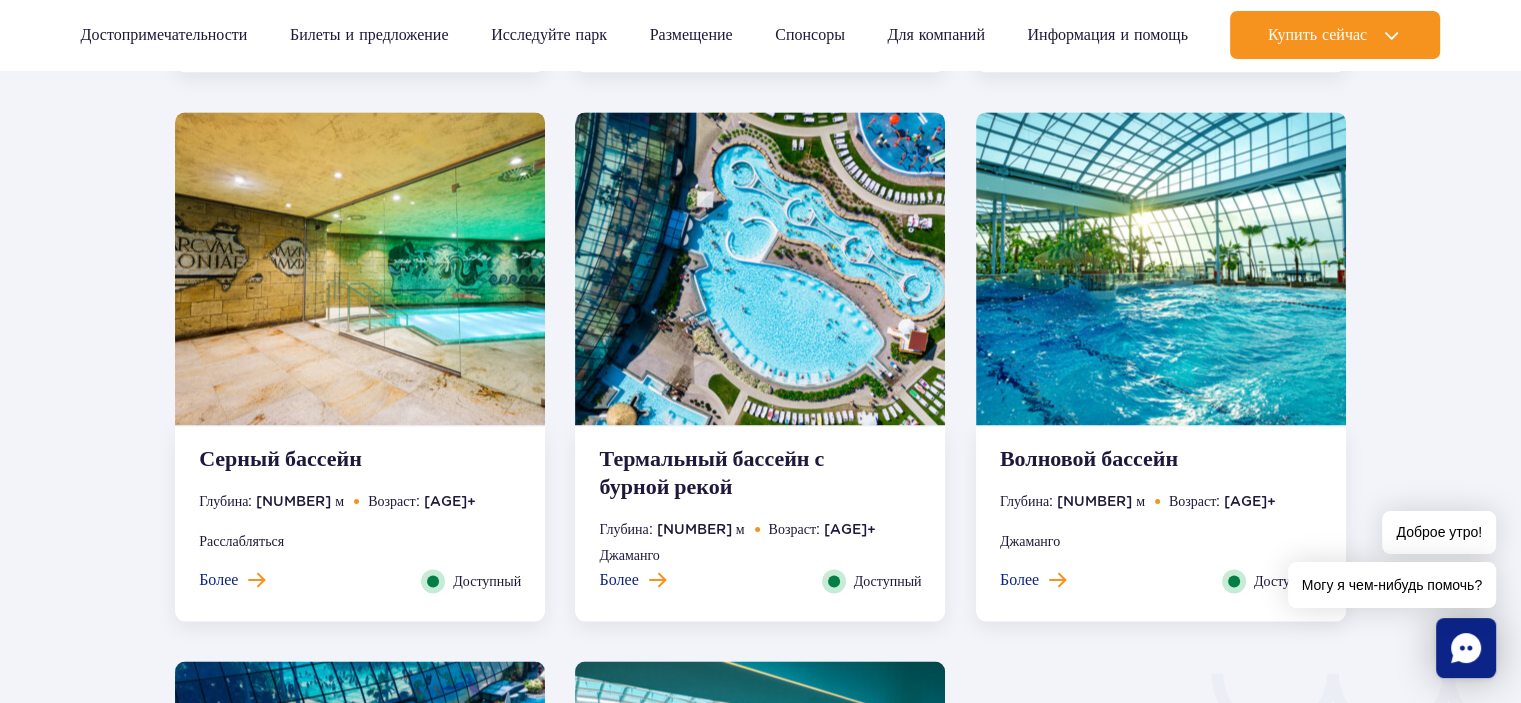 scroll, scrollTop: 2772, scrollLeft: 0, axis: vertical 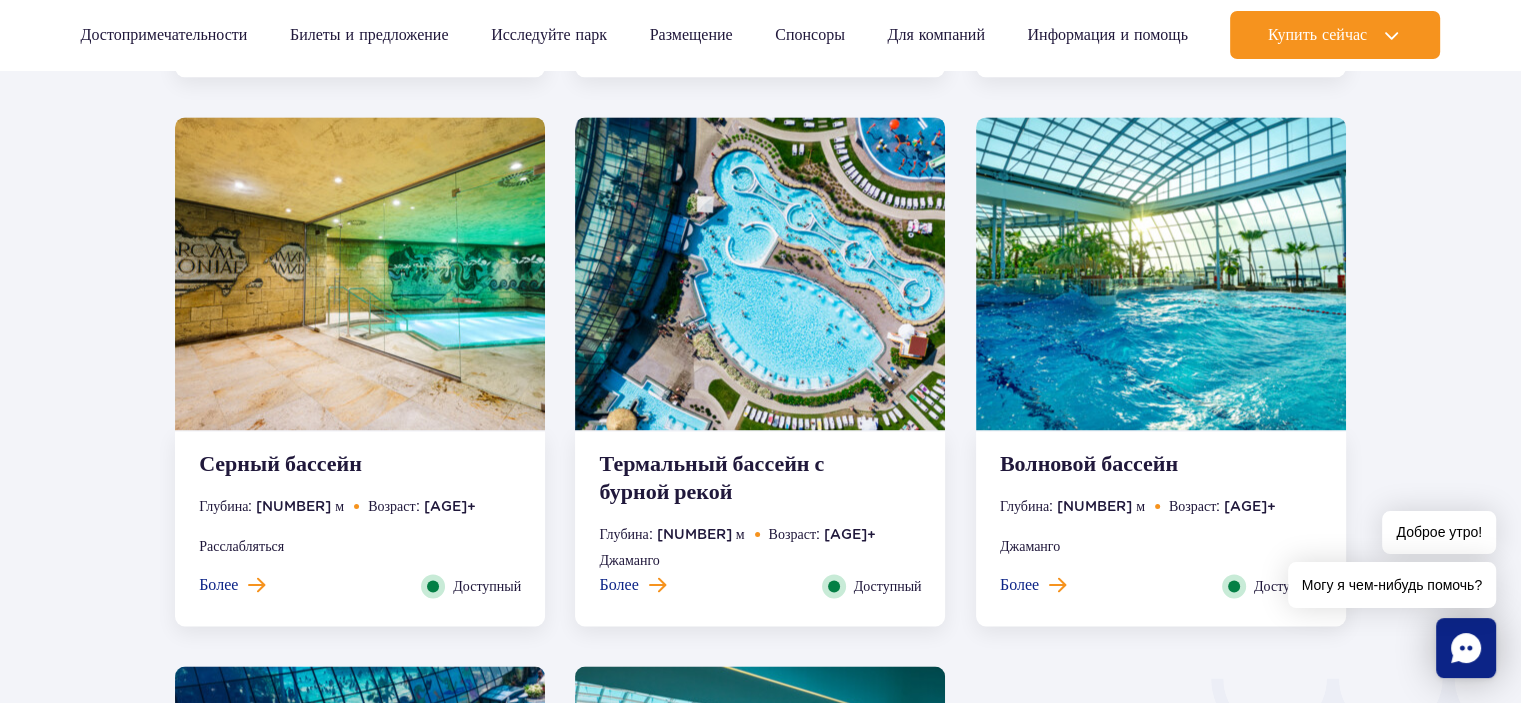 click on "Более" at bounding box center [1033, 585] 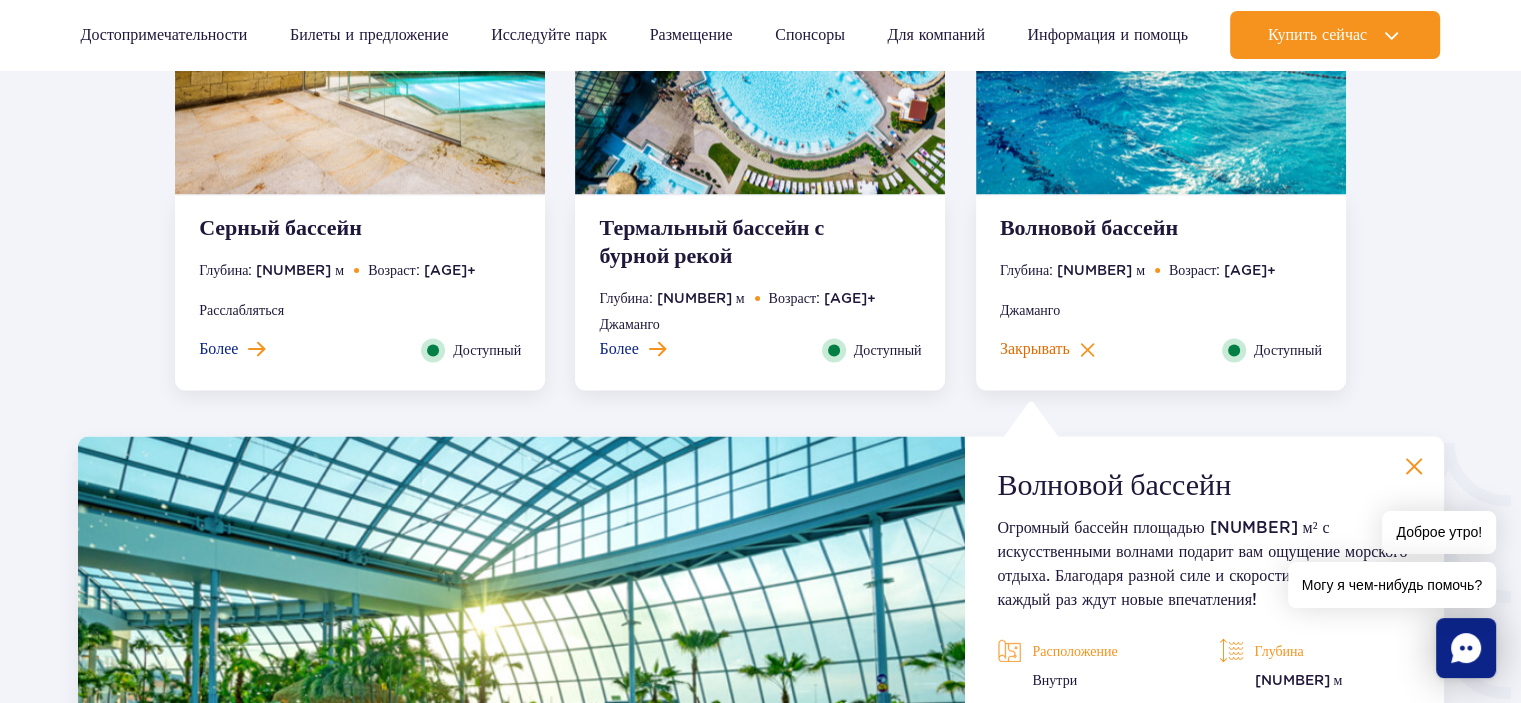 scroll, scrollTop: 3323, scrollLeft: 0, axis: vertical 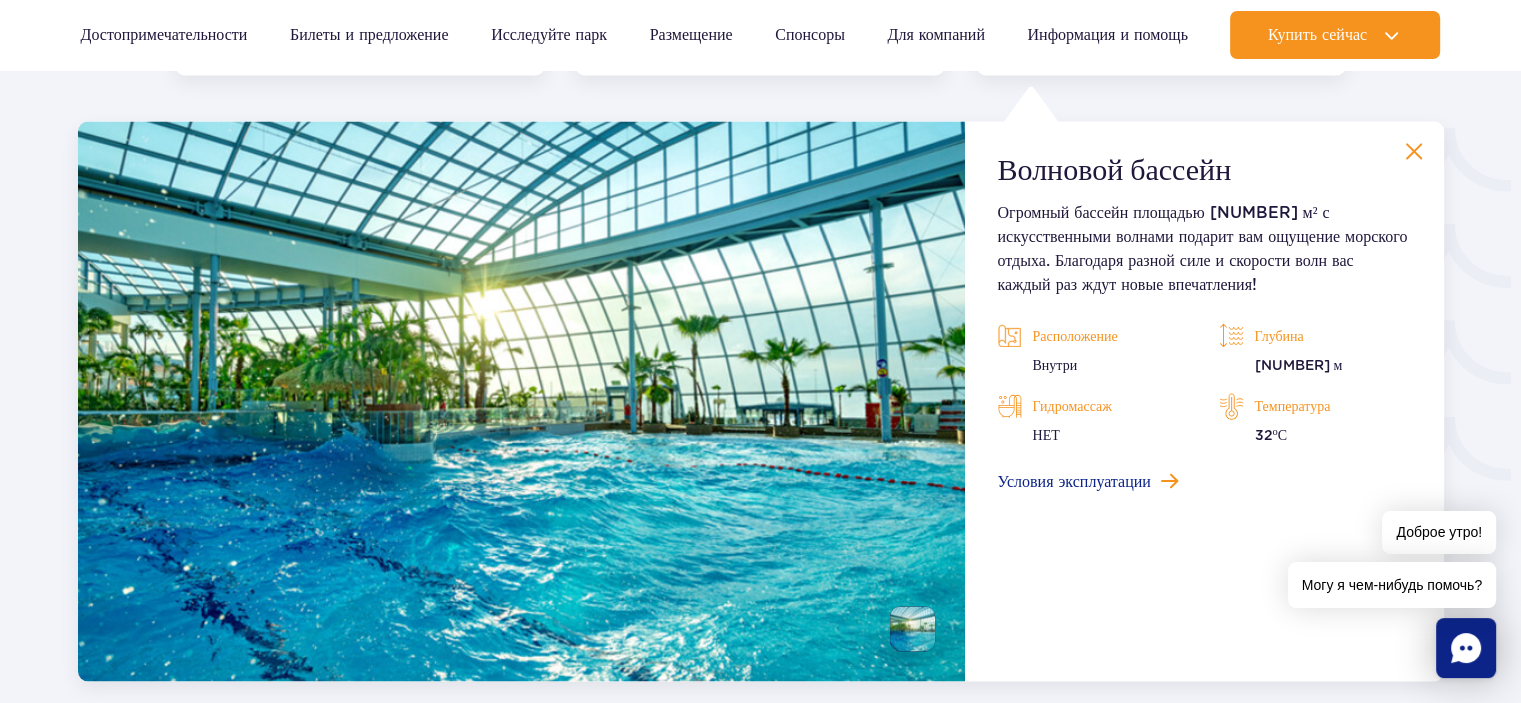 click on "Огромный бассейн площадью 845 м² с искусственными волнами подарит вам ощущение морского отдыха. Благодаря разной силе и скорости волн вас каждый раз ждут новые впечатления!
Расположение
Внутри
Глубина
1,80 м
Гидромассаж
НЕТ
Температура
32  о  С
Условия эксплуатации" at bounding box center [1204, 347] 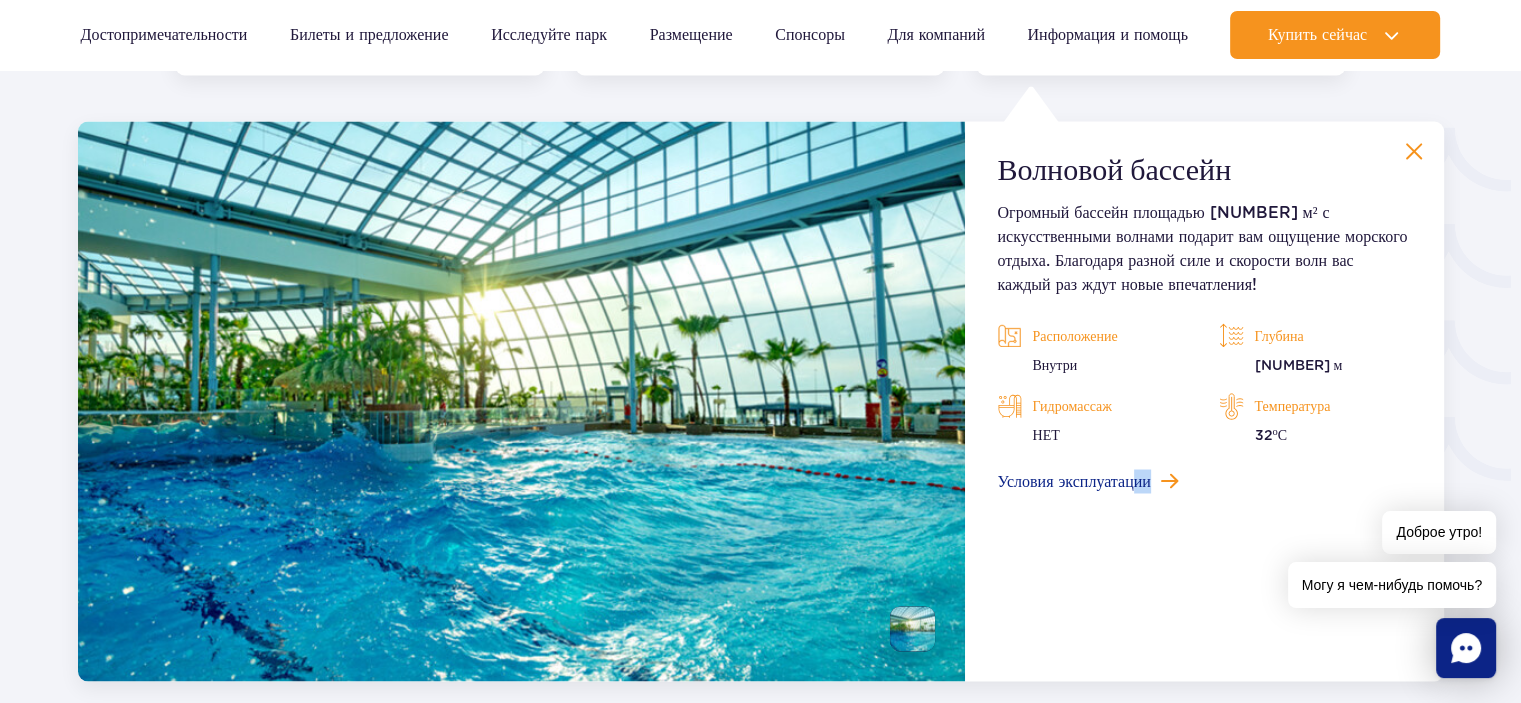 drag, startPoint x: 1141, startPoint y: 499, endPoint x: 1185, endPoint y: 536, distance: 57.48913 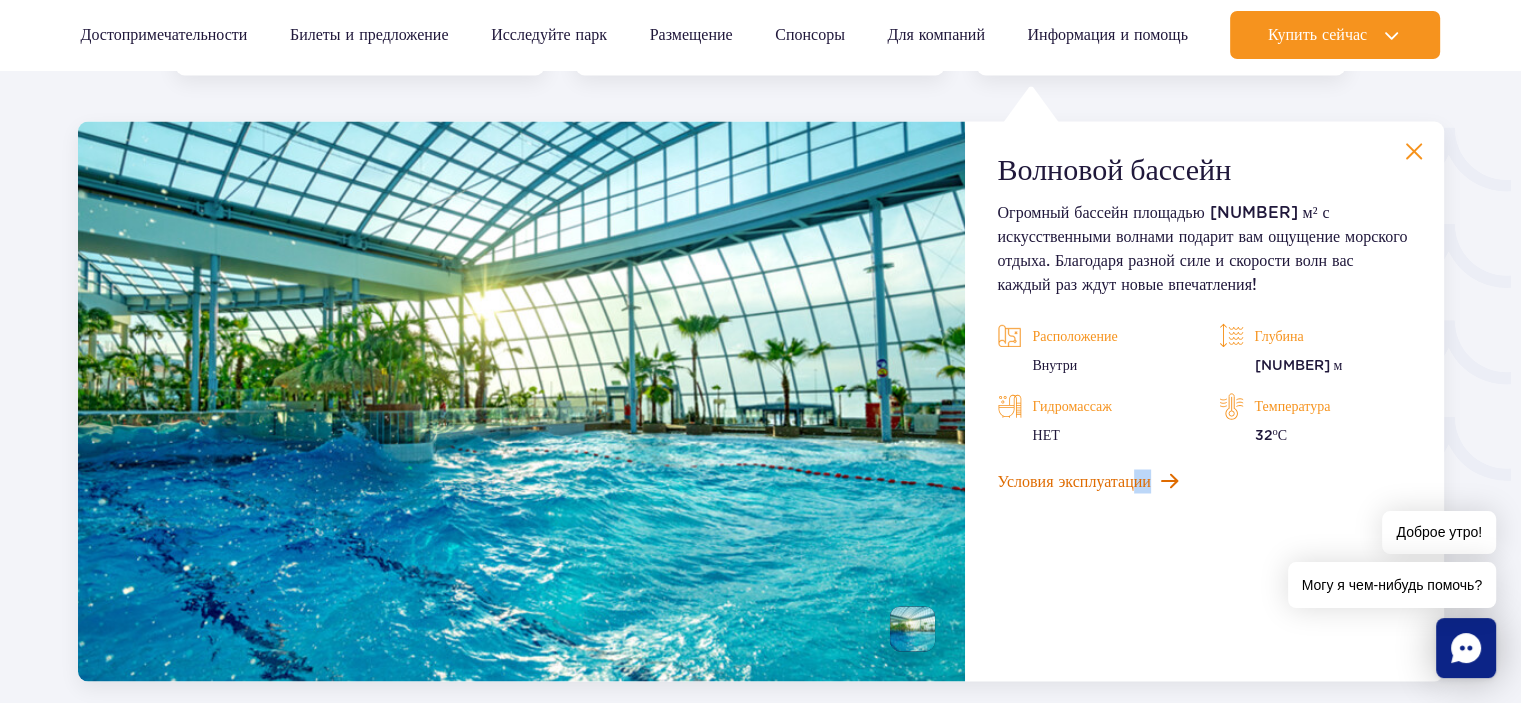 click on "Условия эксплуатации" at bounding box center (1073, 481) 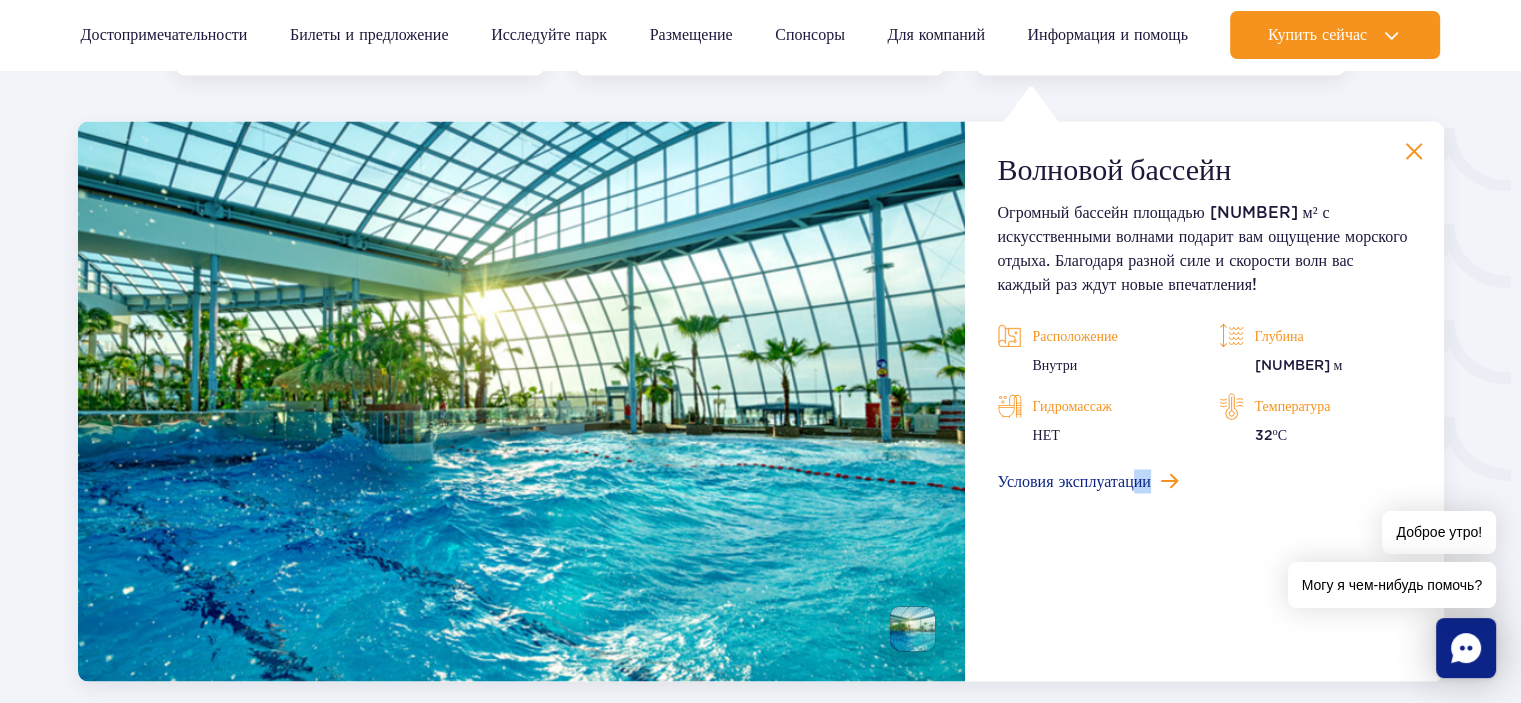 click at bounding box center [1414, 151] 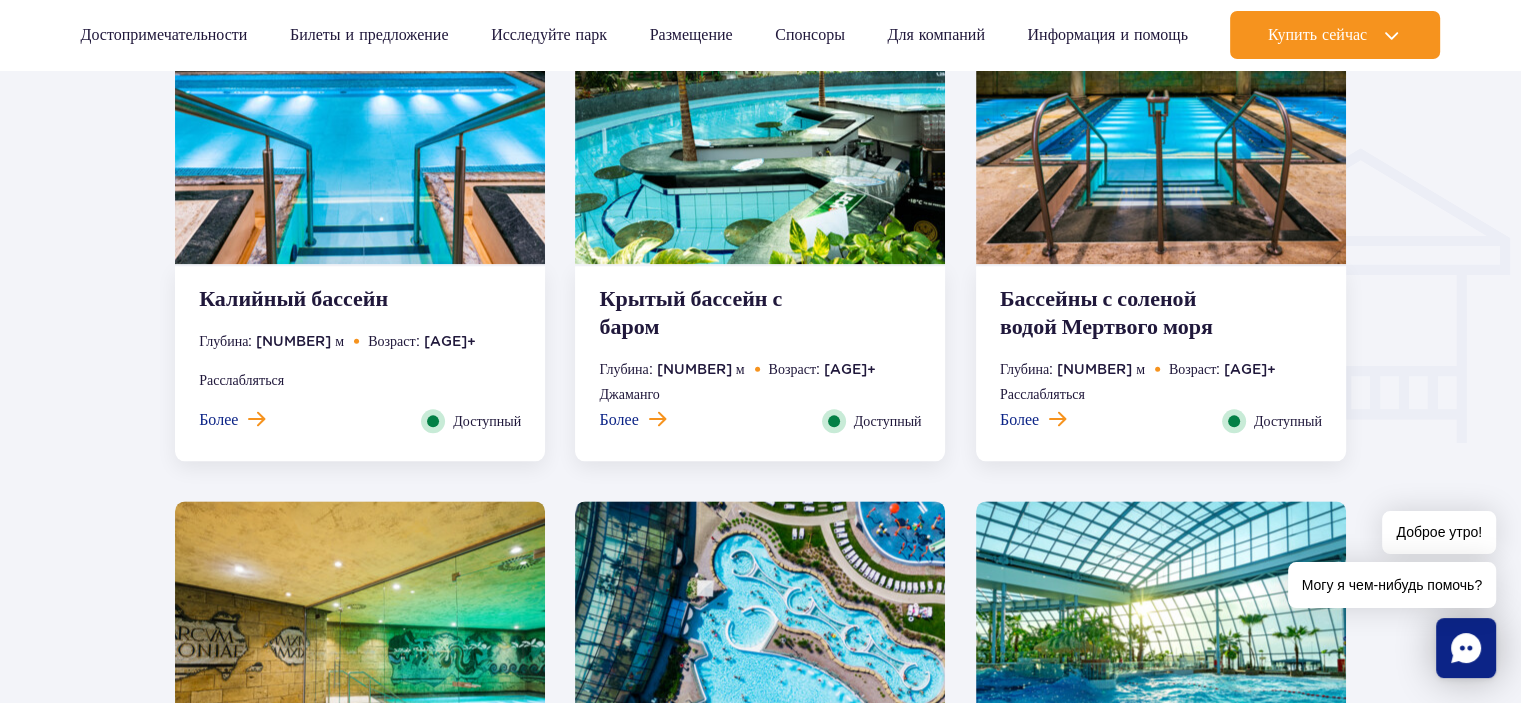 scroll, scrollTop: 2400, scrollLeft: 0, axis: vertical 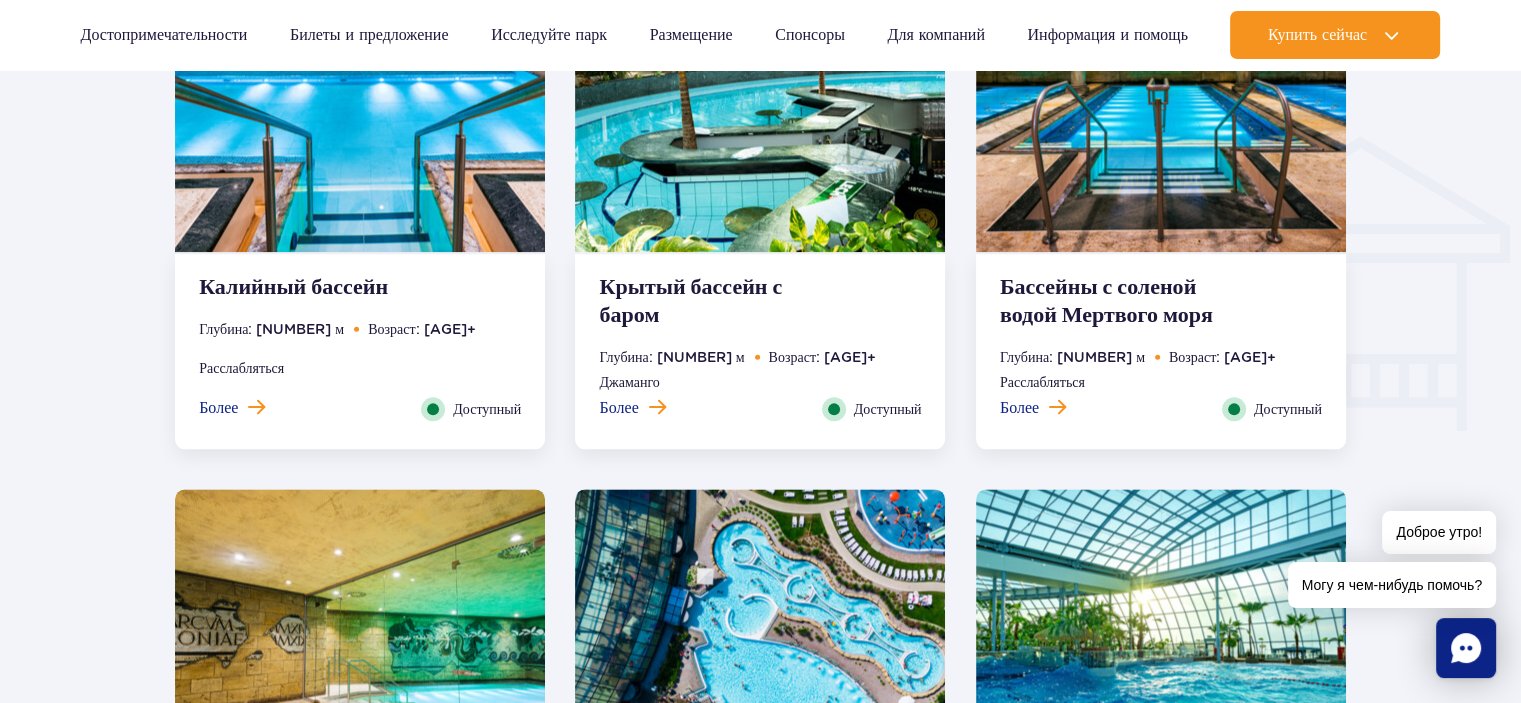 click on "Глубина: 1,00 м
Возраст: 16+
Расслабляться" at bounding box center [1161, 371] 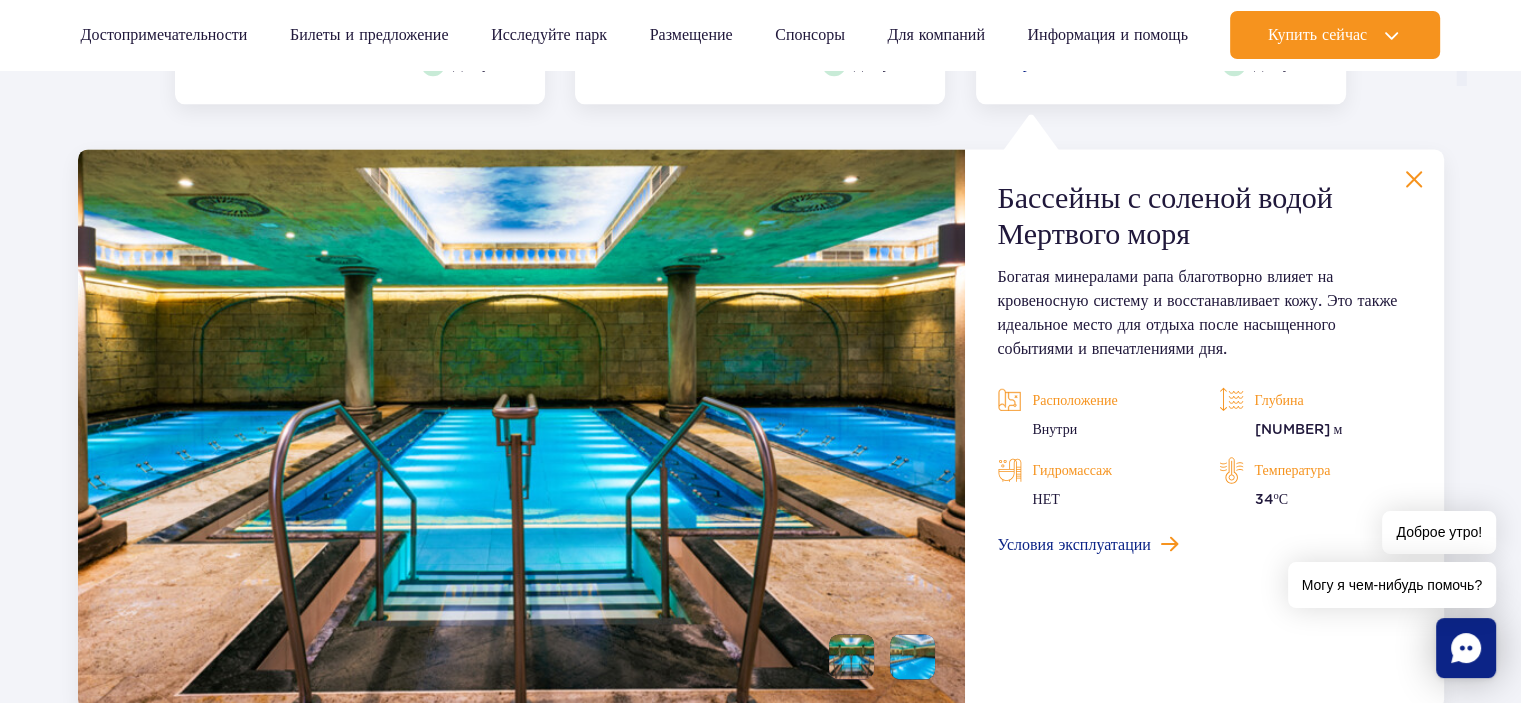 scroll, scrollTop: 2873, scrollLeft: 0, axis: vertical 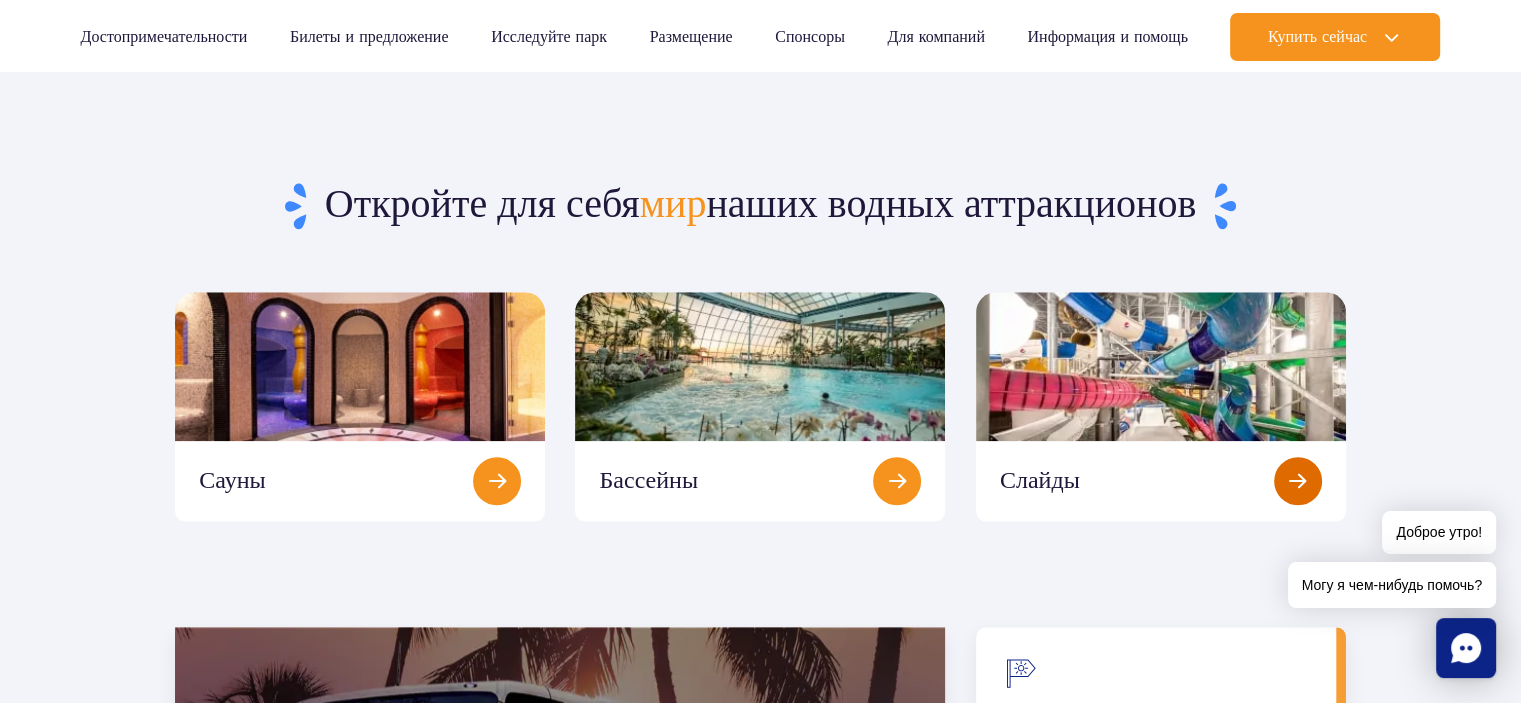 click at bounding box center (1161, 406) 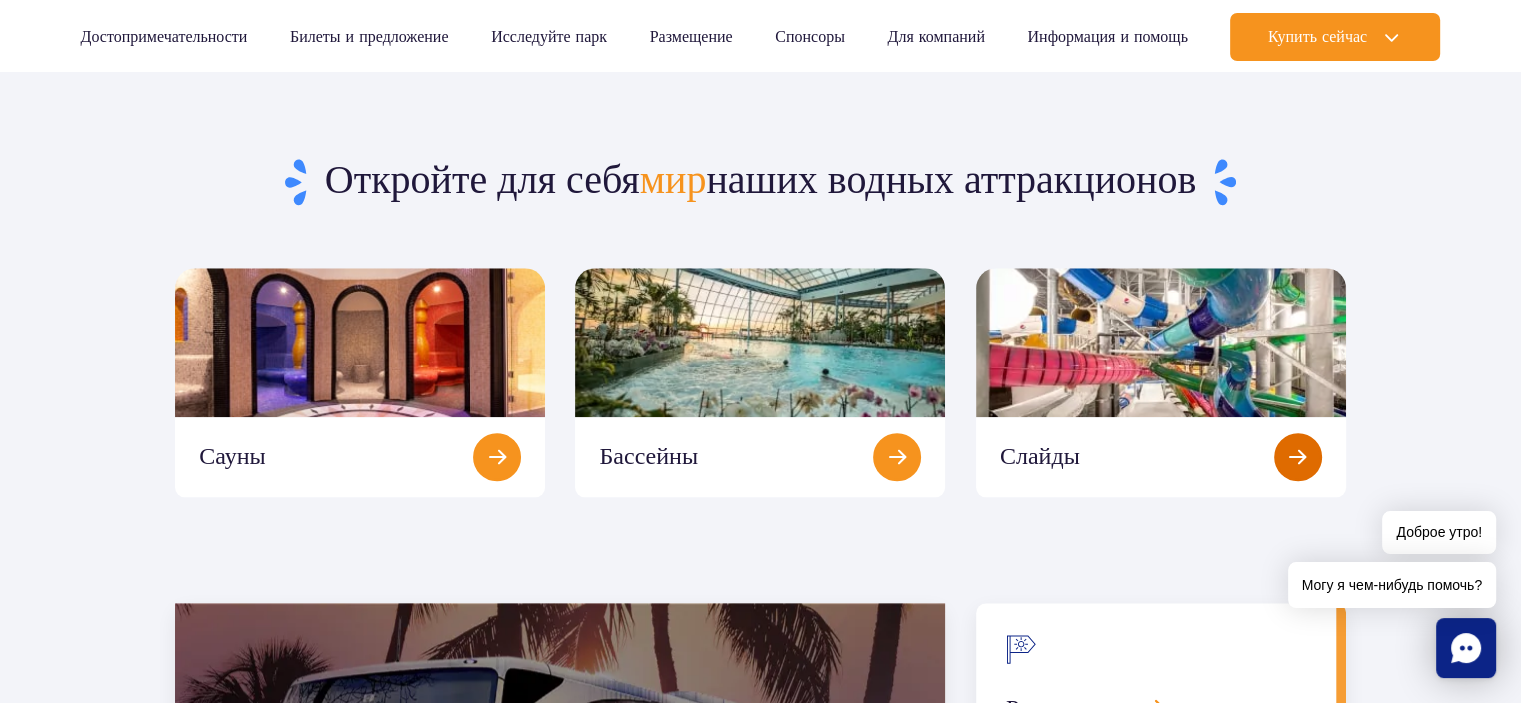 scroll, scrollTop: 2032, scrollLeft: 0, axis: vertical 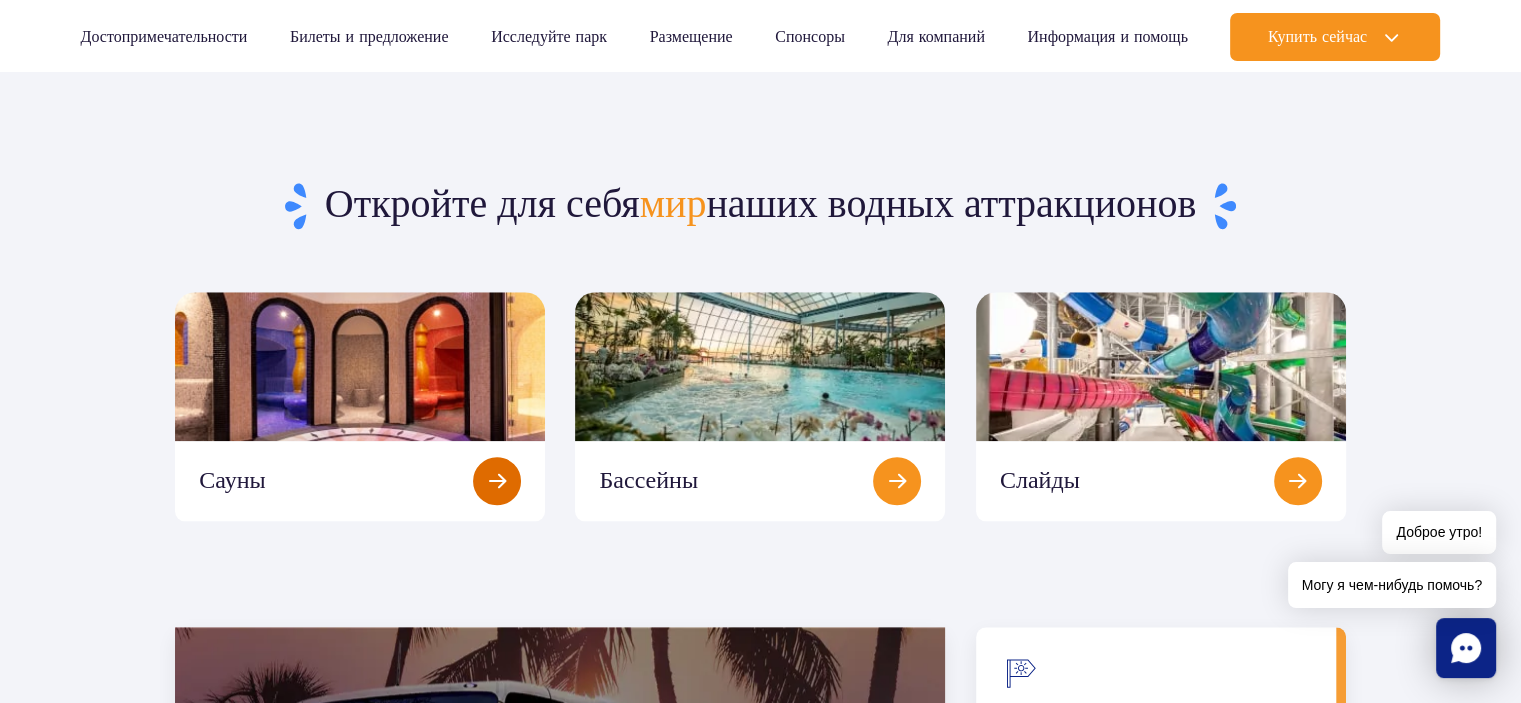 click at bounding box center (360, 406) 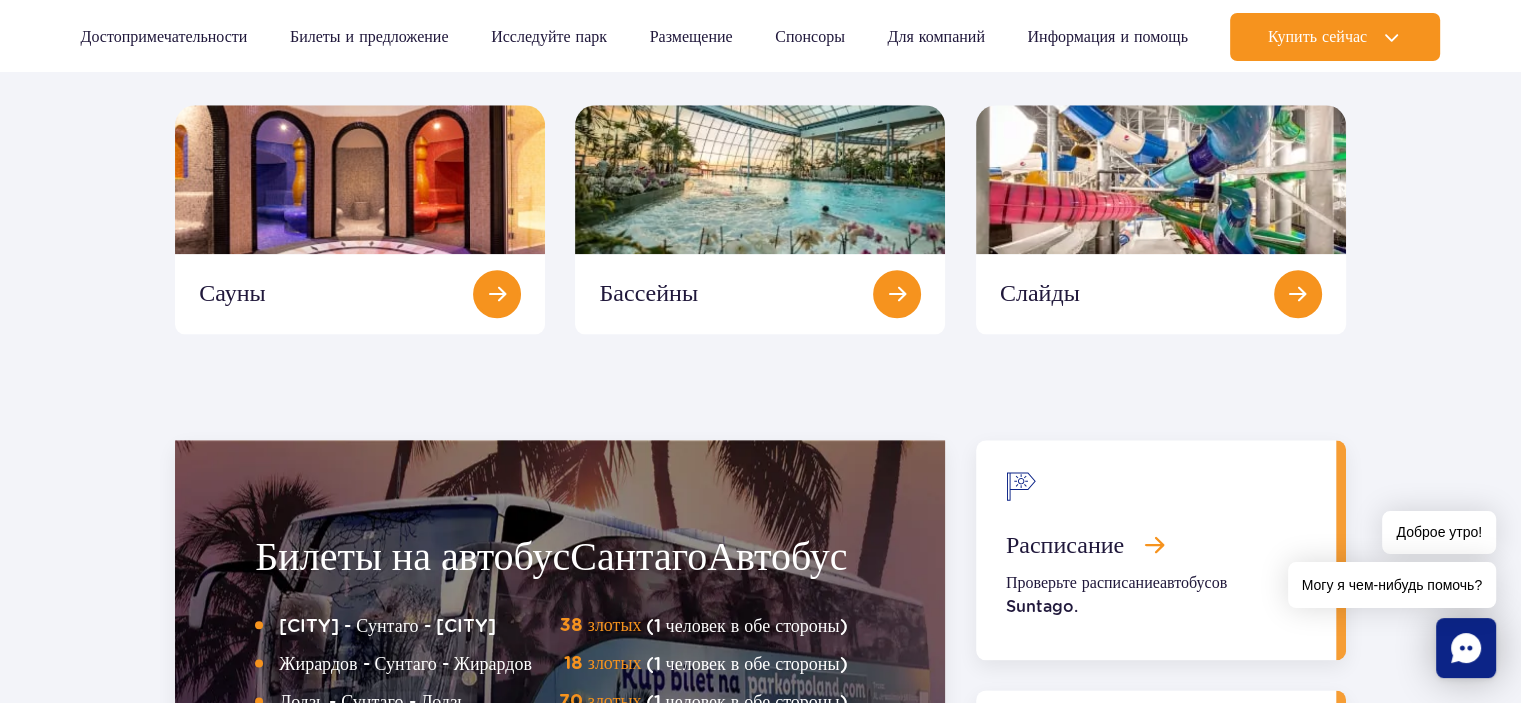 scroll, scrollTop: 2232, scrollLeft: 0, axis: vertical 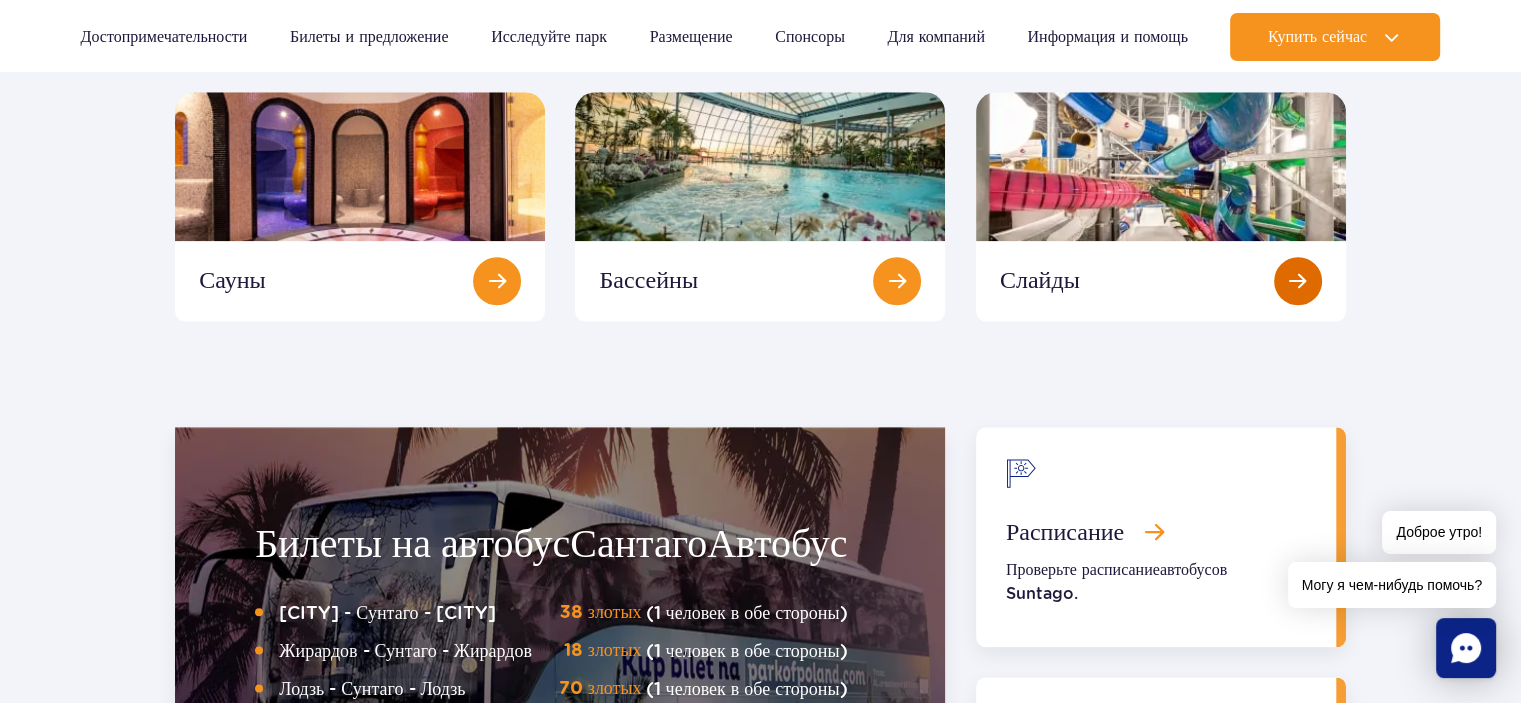 click at bounding box center [1161, 206] 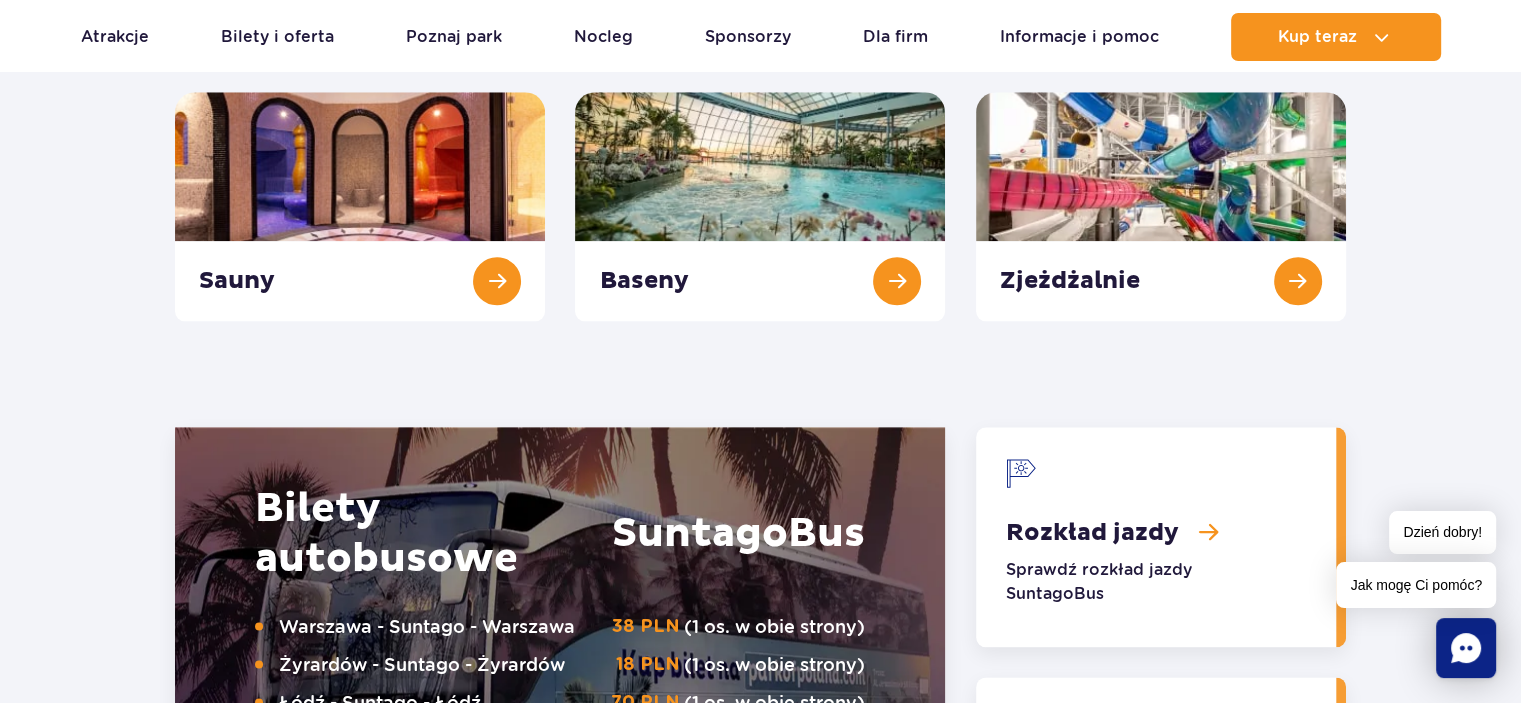 scroll, scrollTop: 2232, scrollLeft: 0, axis: vertical 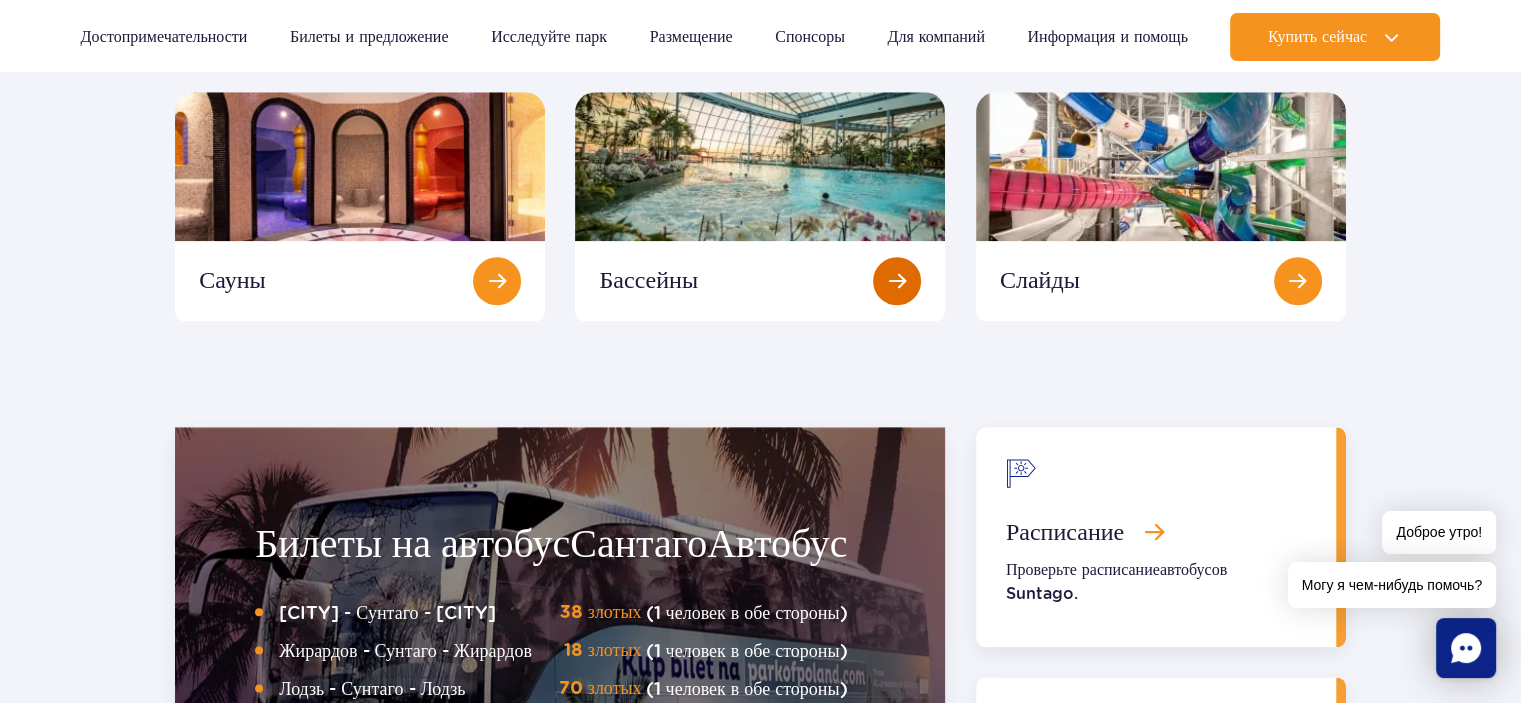 click at bounding box center (760, 206) 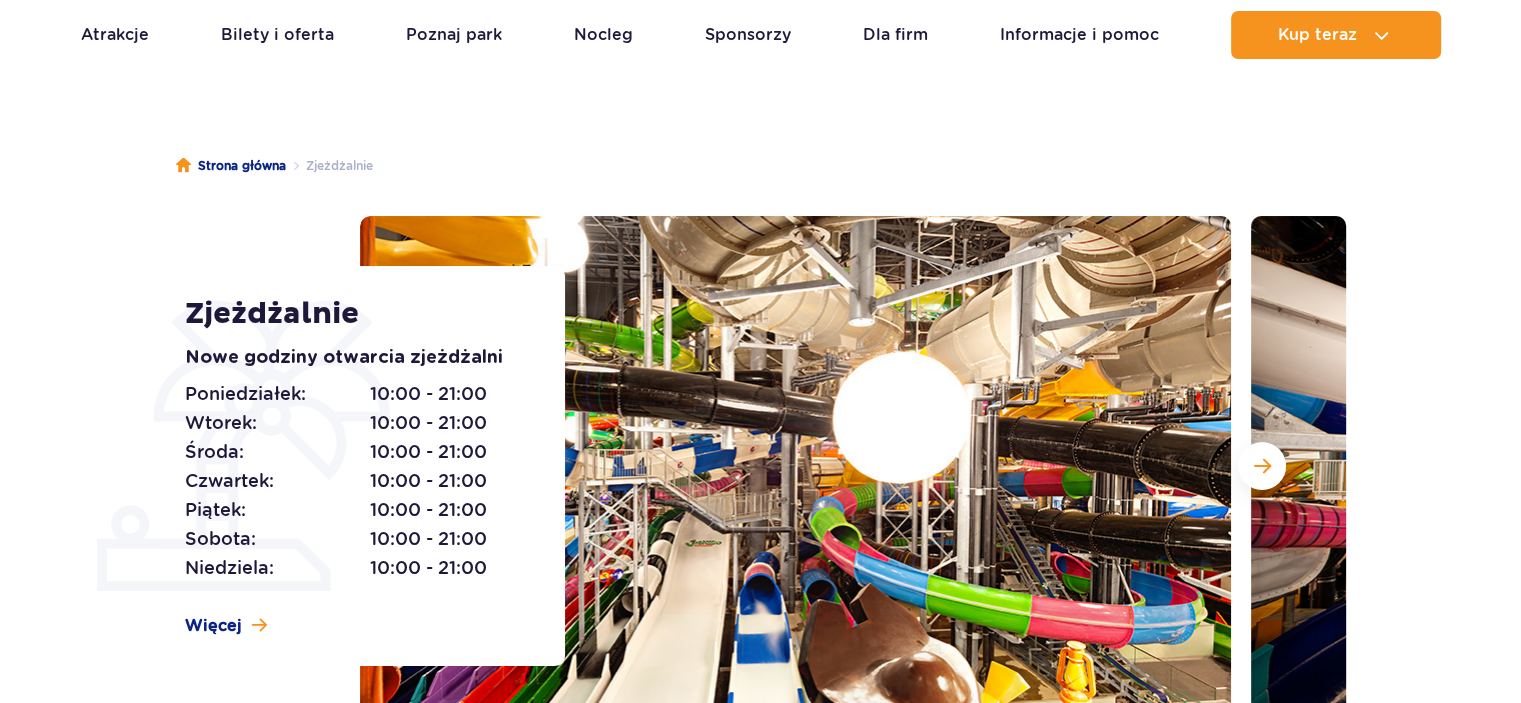 scroll, scrollTop: 393, scrollLeft: 0, axis: vertical 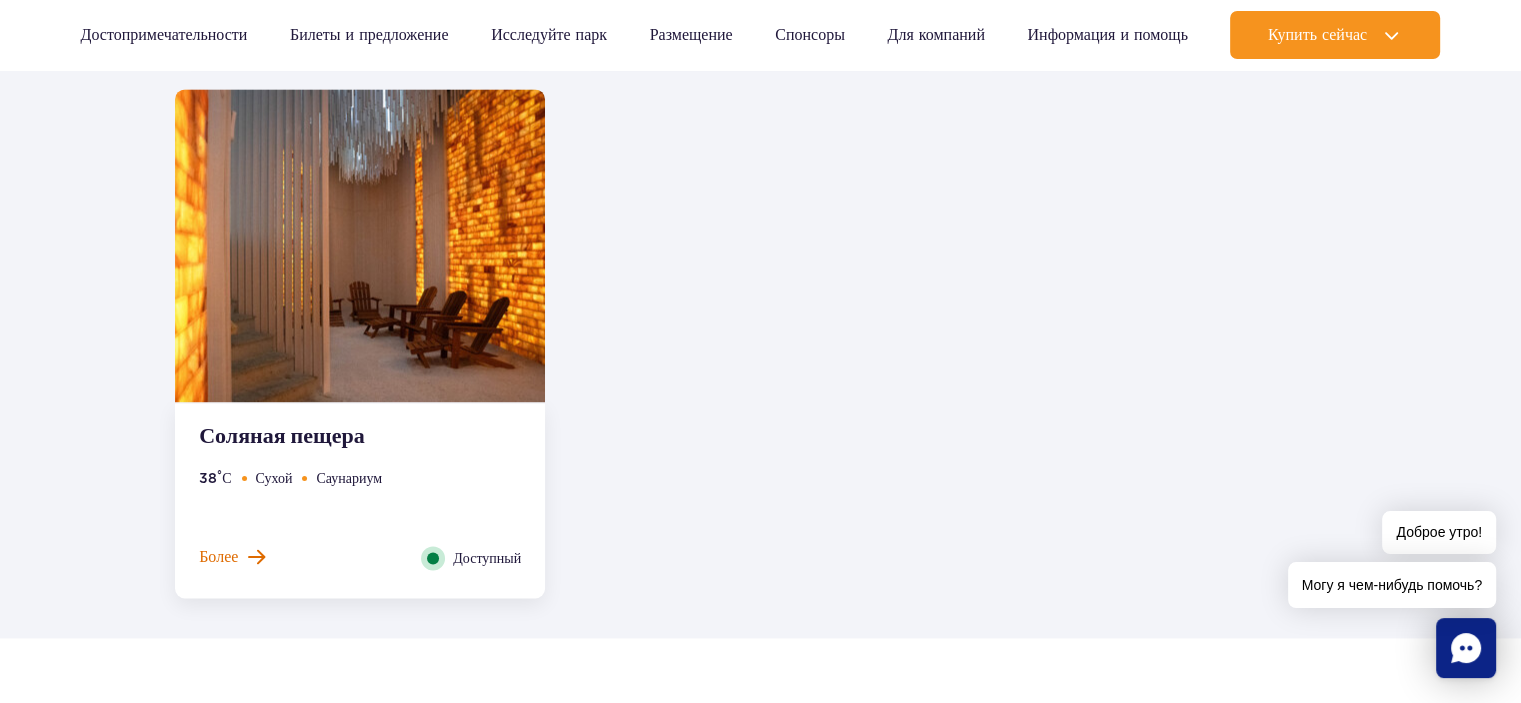 click on "Более" at bounding box center (232, 557) 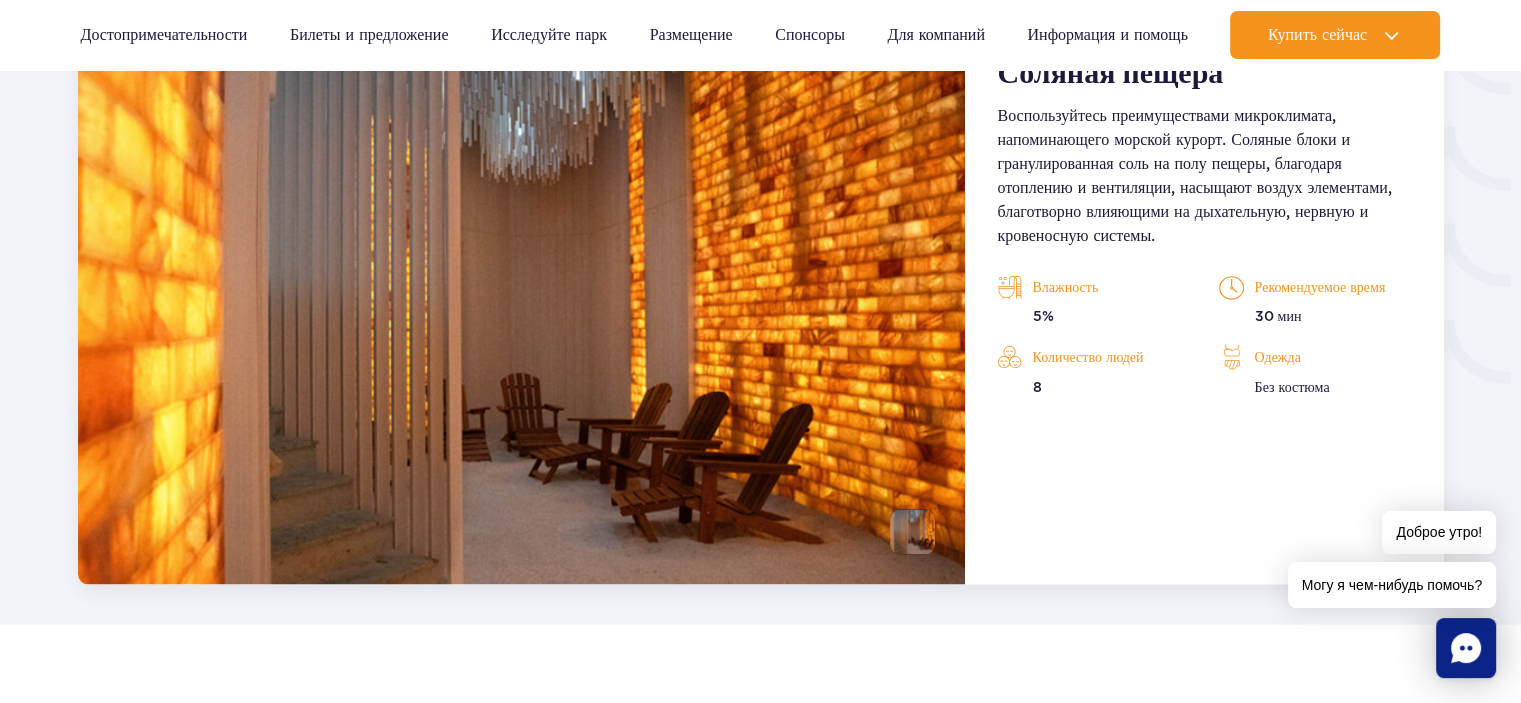 scroll, scrollTop: 3423, scrollLeft: 0, axis: vertical 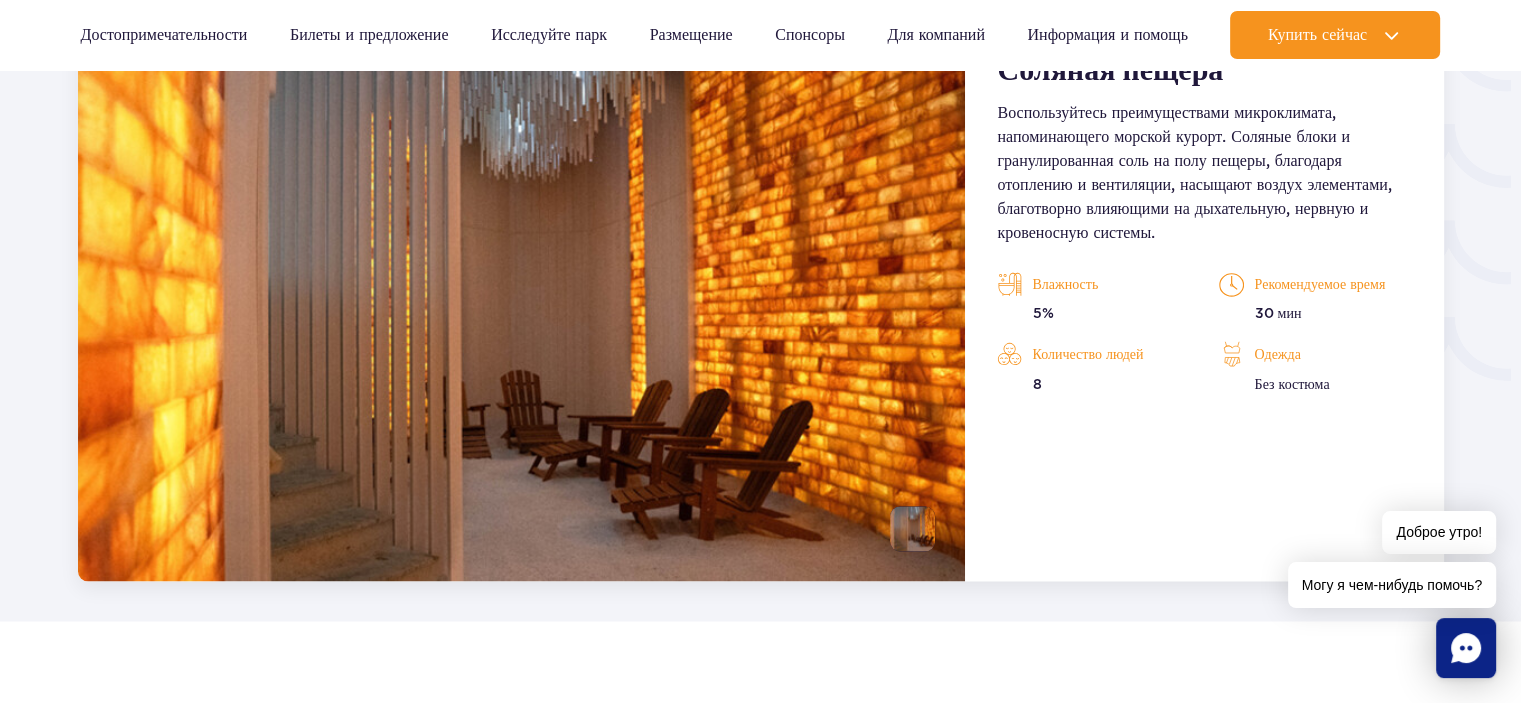 drag, startPoint x: 1, startPoint y: 1, endPoint x: 1090, endPoint y: 537, distance: 1213.7615 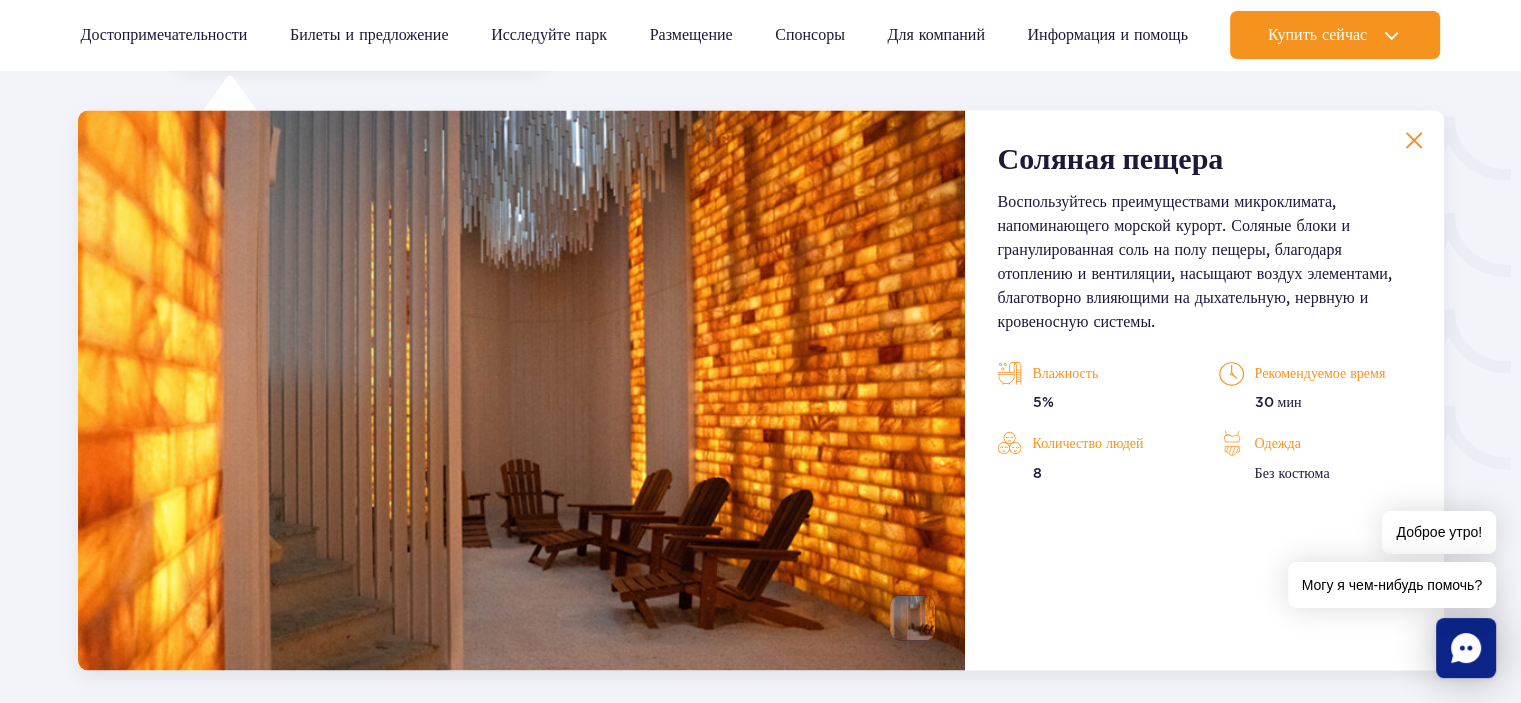 scroll, scrollTop: 3023, scrollLeft: 0, axis: vertical 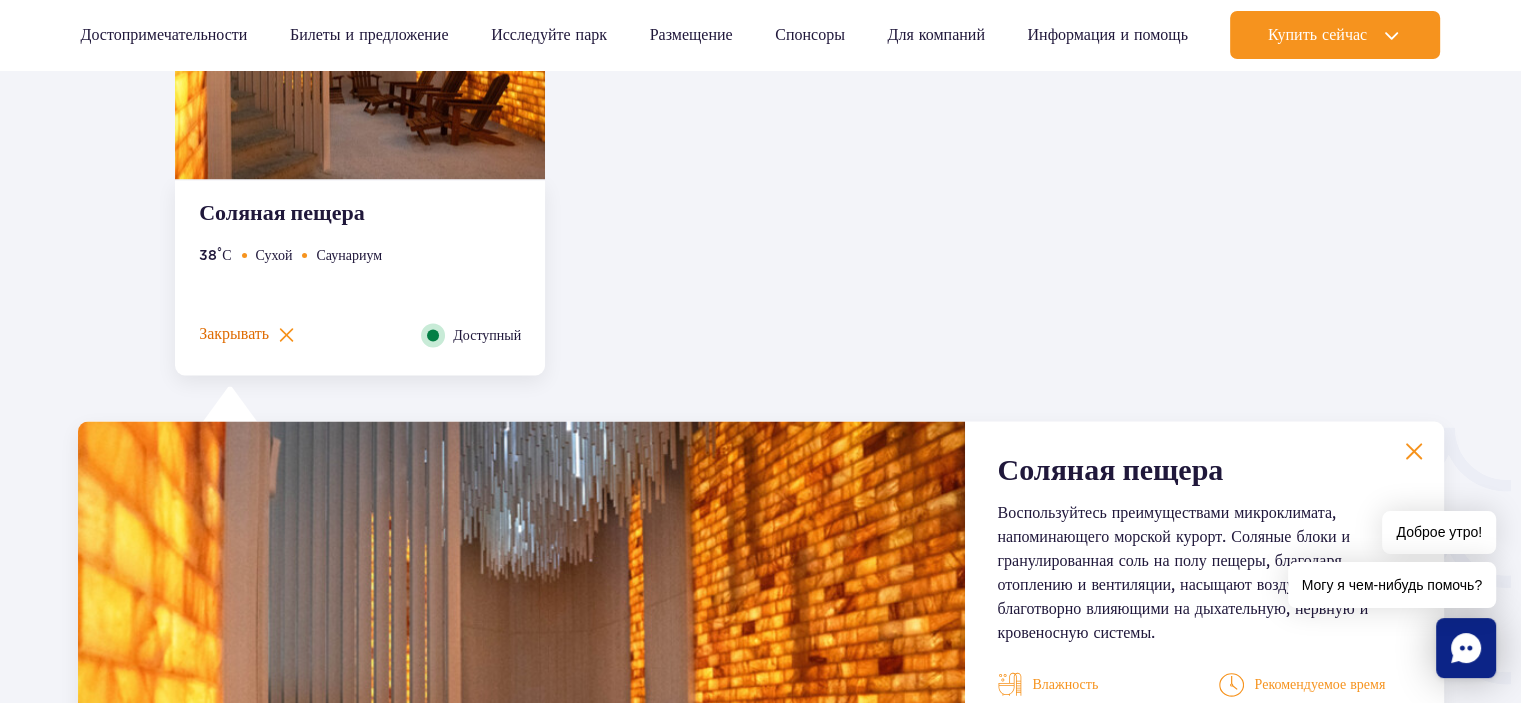 click on "Закрывать" at bounding box center [234, 333] 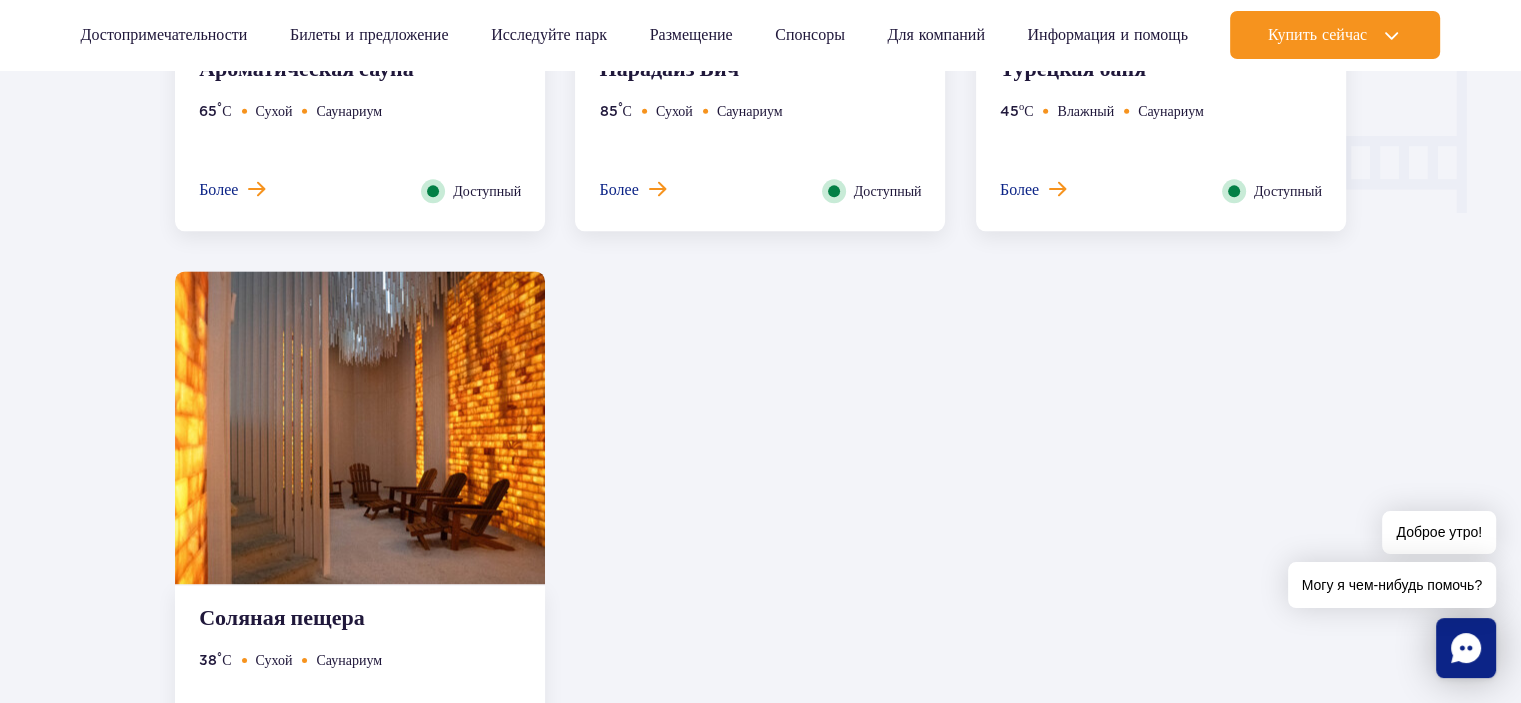 scroll, scrollTop: 2523, scrollLeft: 0, axis: vertical 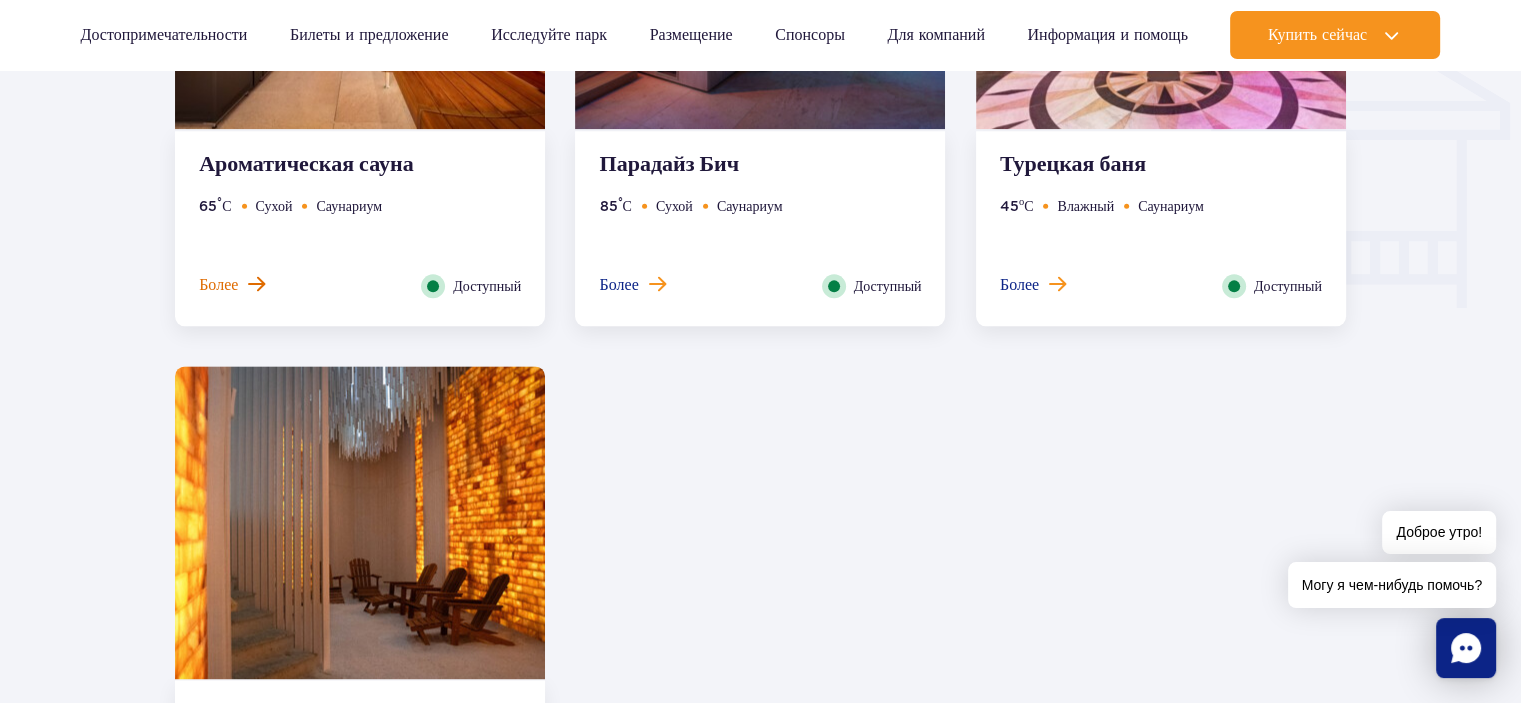 click at bounding box center (256, 284) 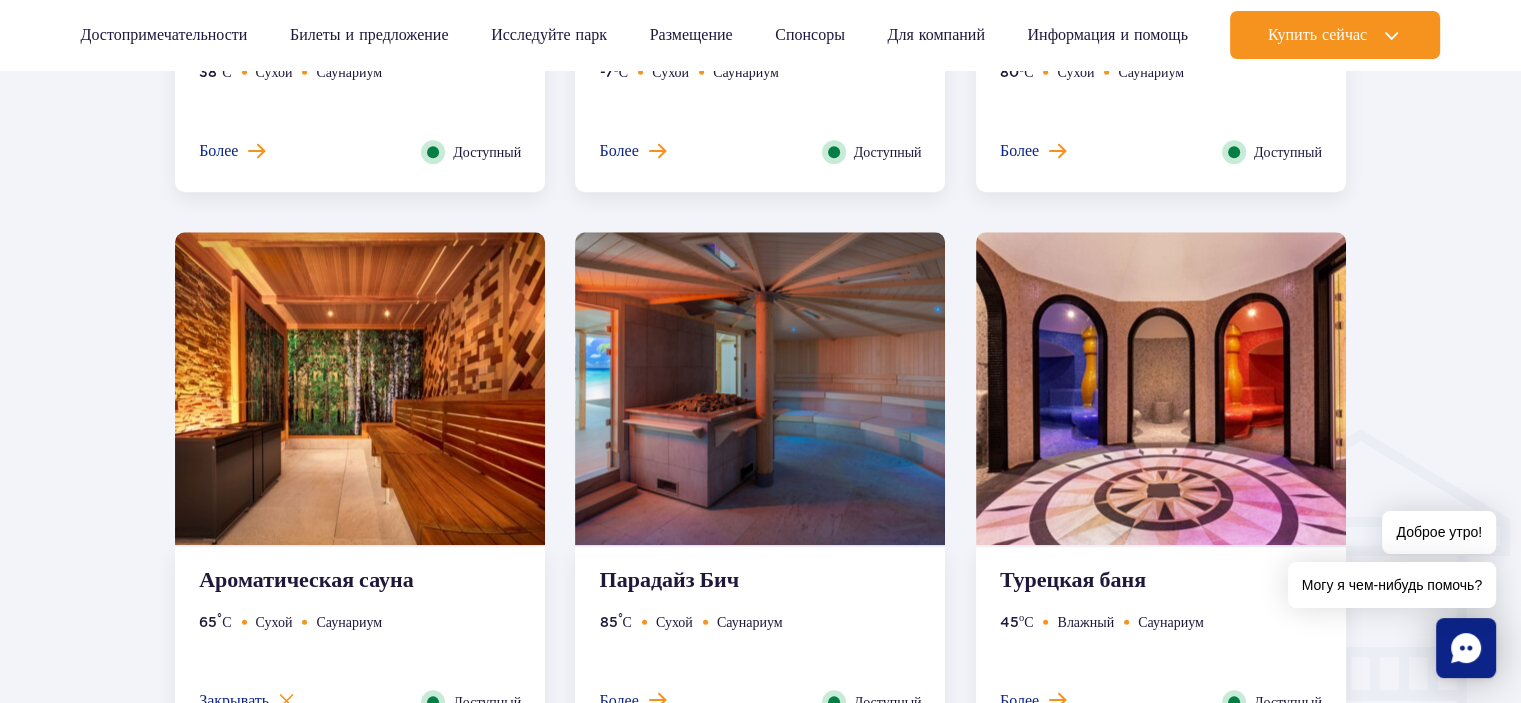 scroll, scrollTop: 2273, scrollLeft: 0, axis: vertical 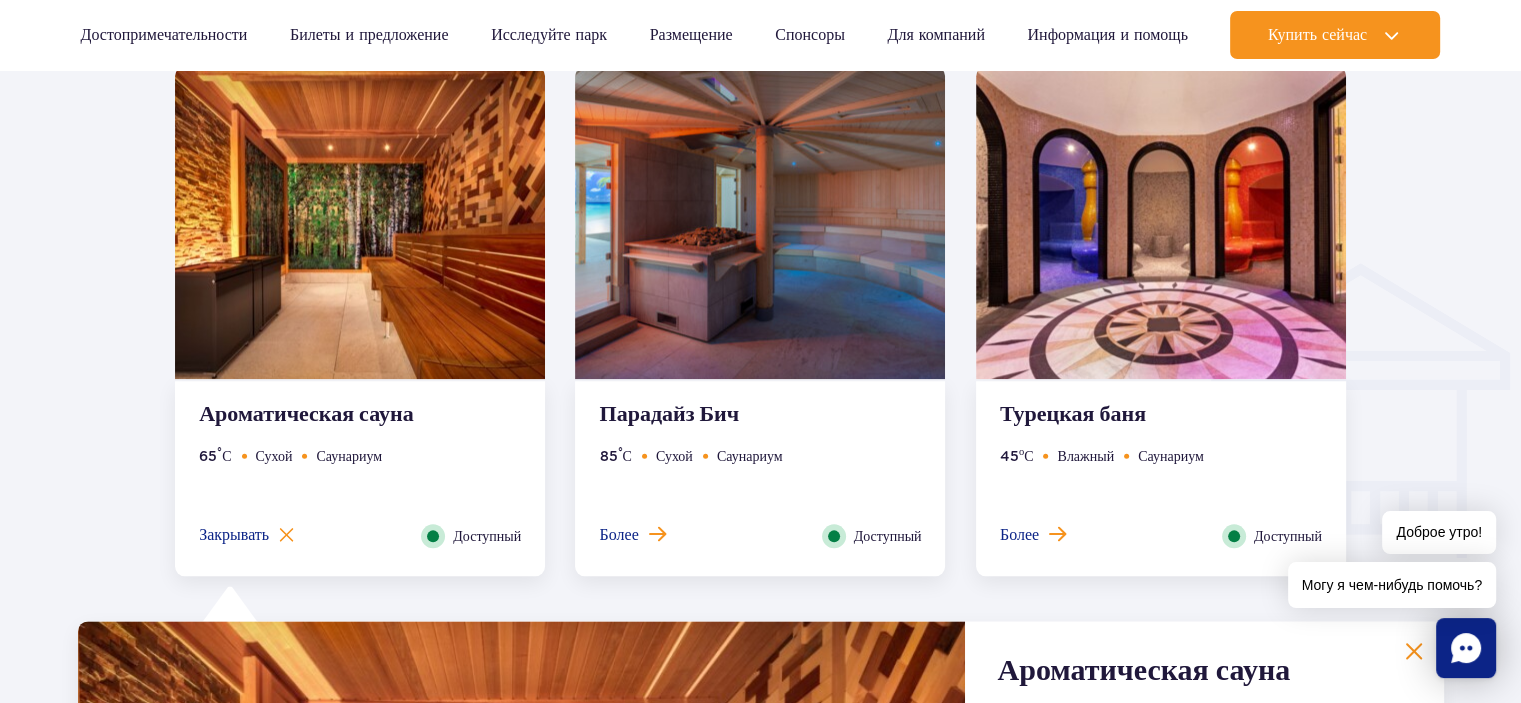 click on "Ароматическая сауна
65  °  С
Сухой
Саунариум
Более
Закрывать
Доступный" at bounding box center [360, 478] 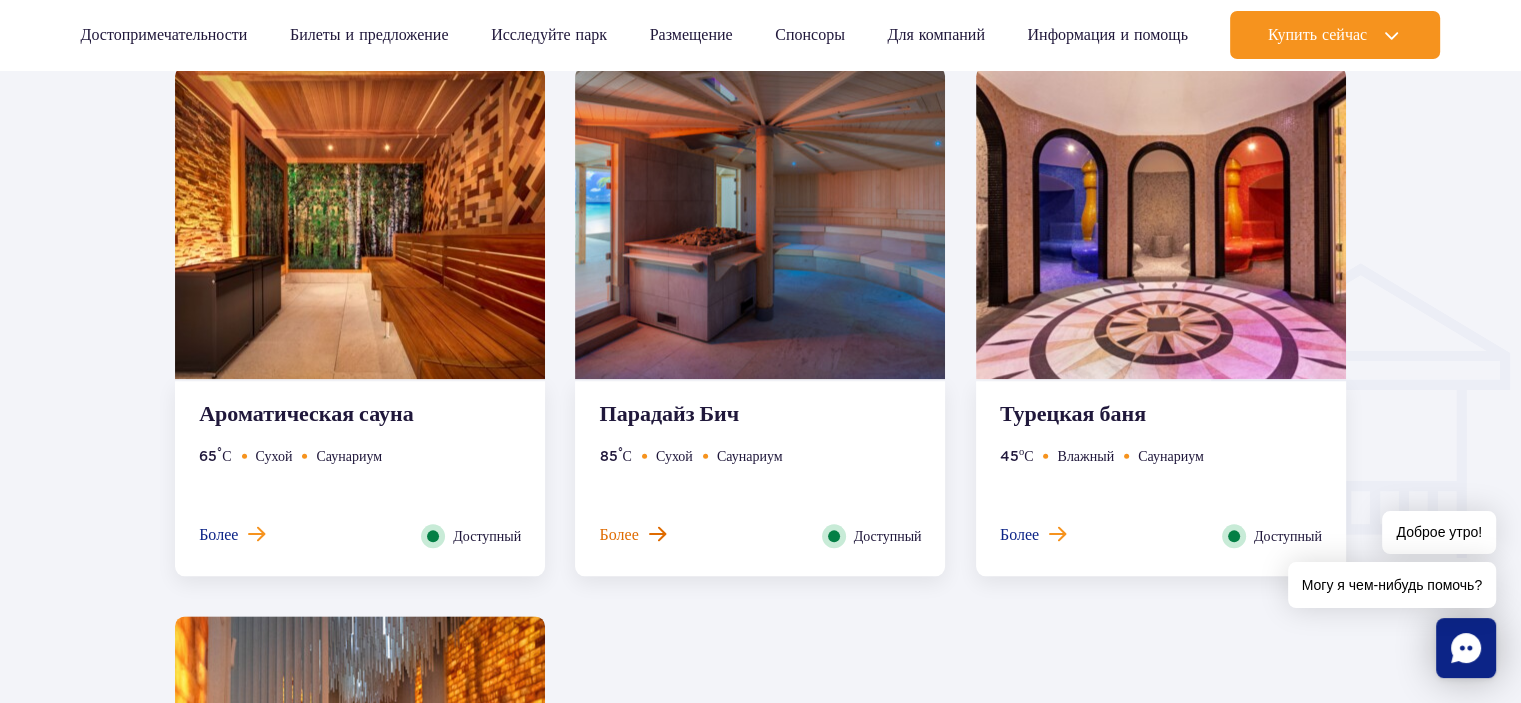 click on "Более" at bounding box center (618, 534) 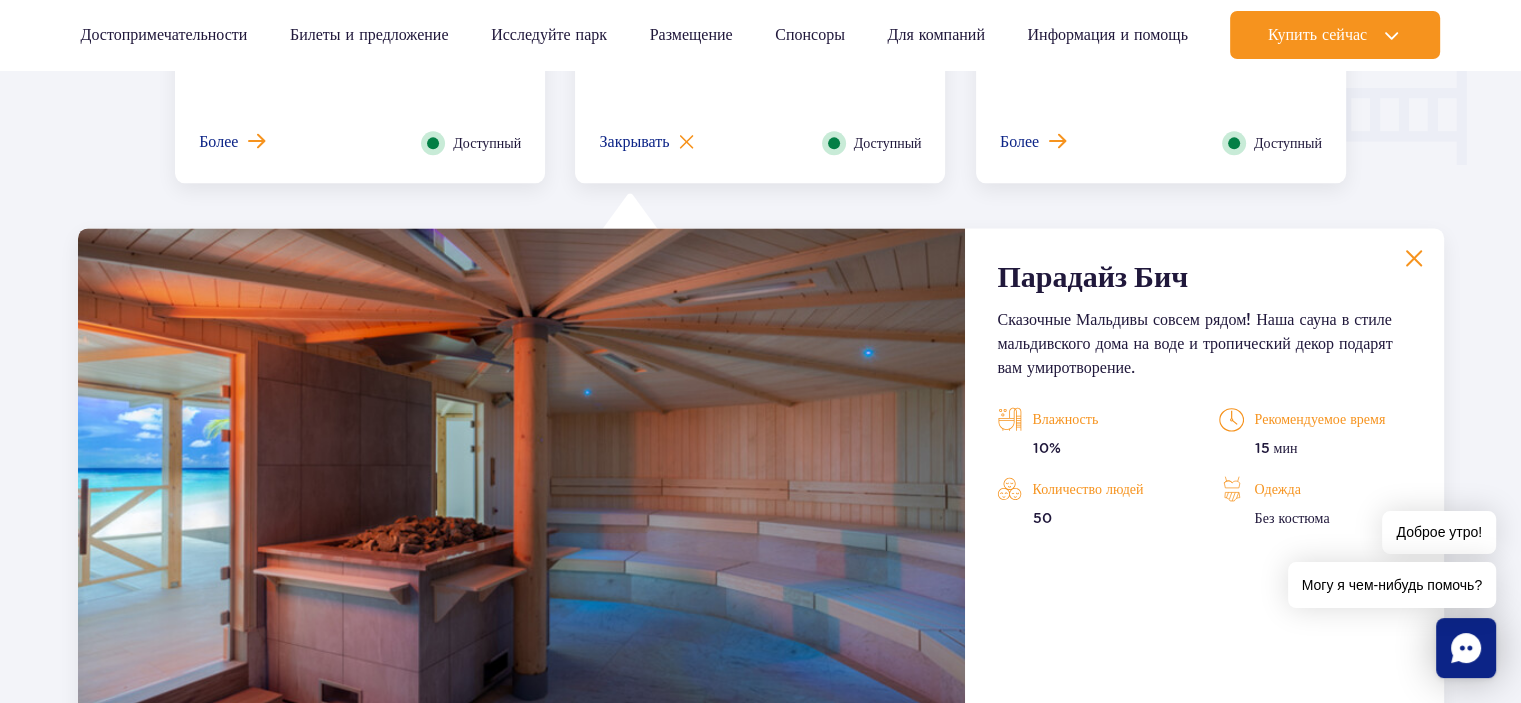 scroll, scrollTop: 2372, scrollLeft: 0, axis: vertical 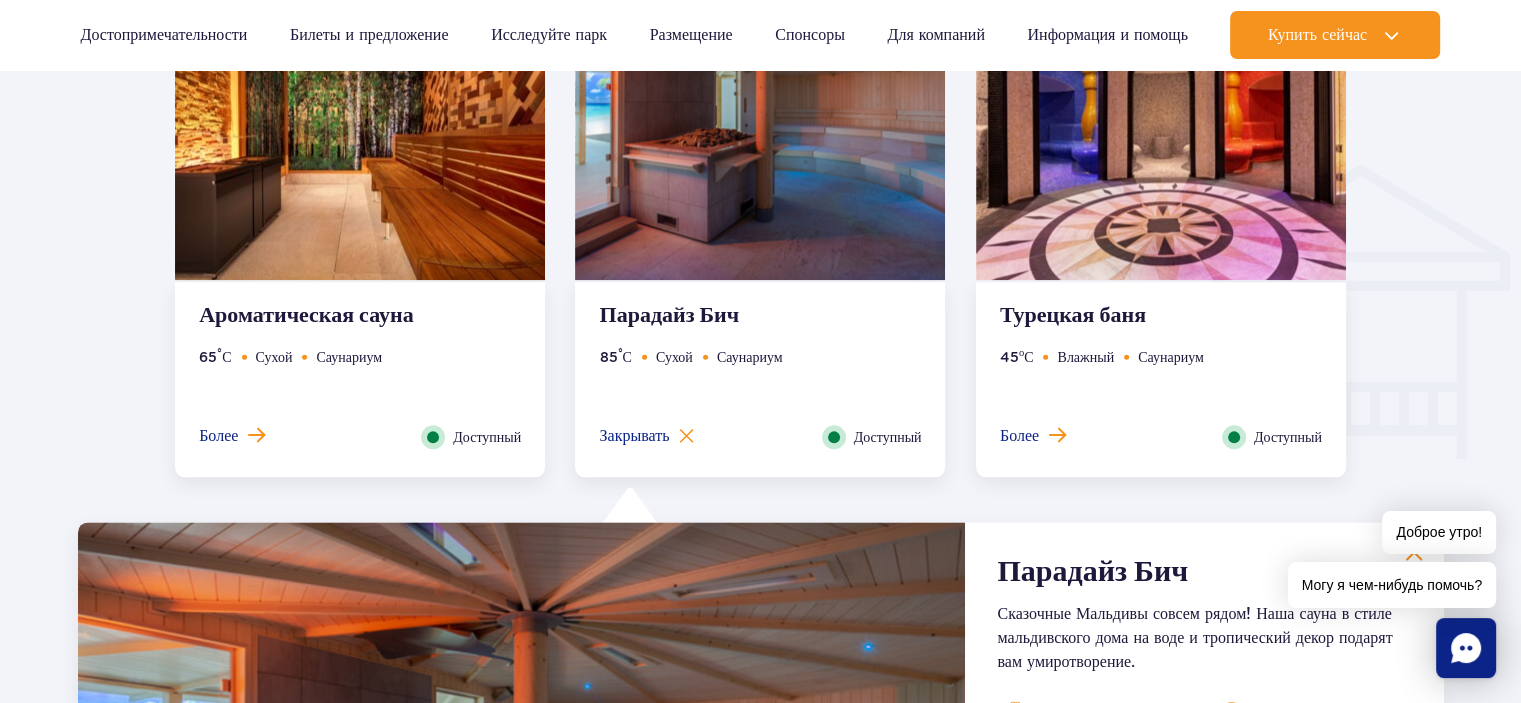 click on "Более" at bounding box center (1019, 435) 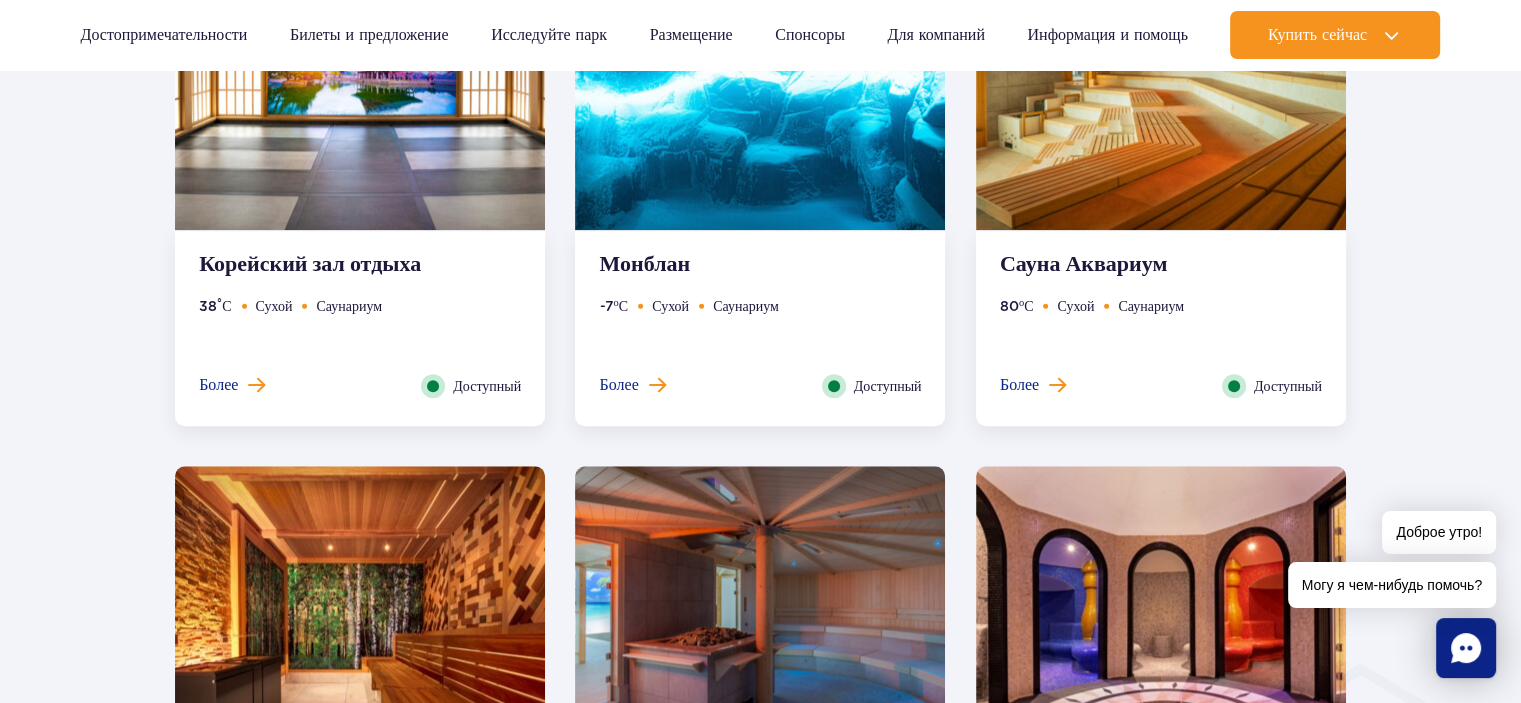 click on "Более" at bounding box center (1033, 385) 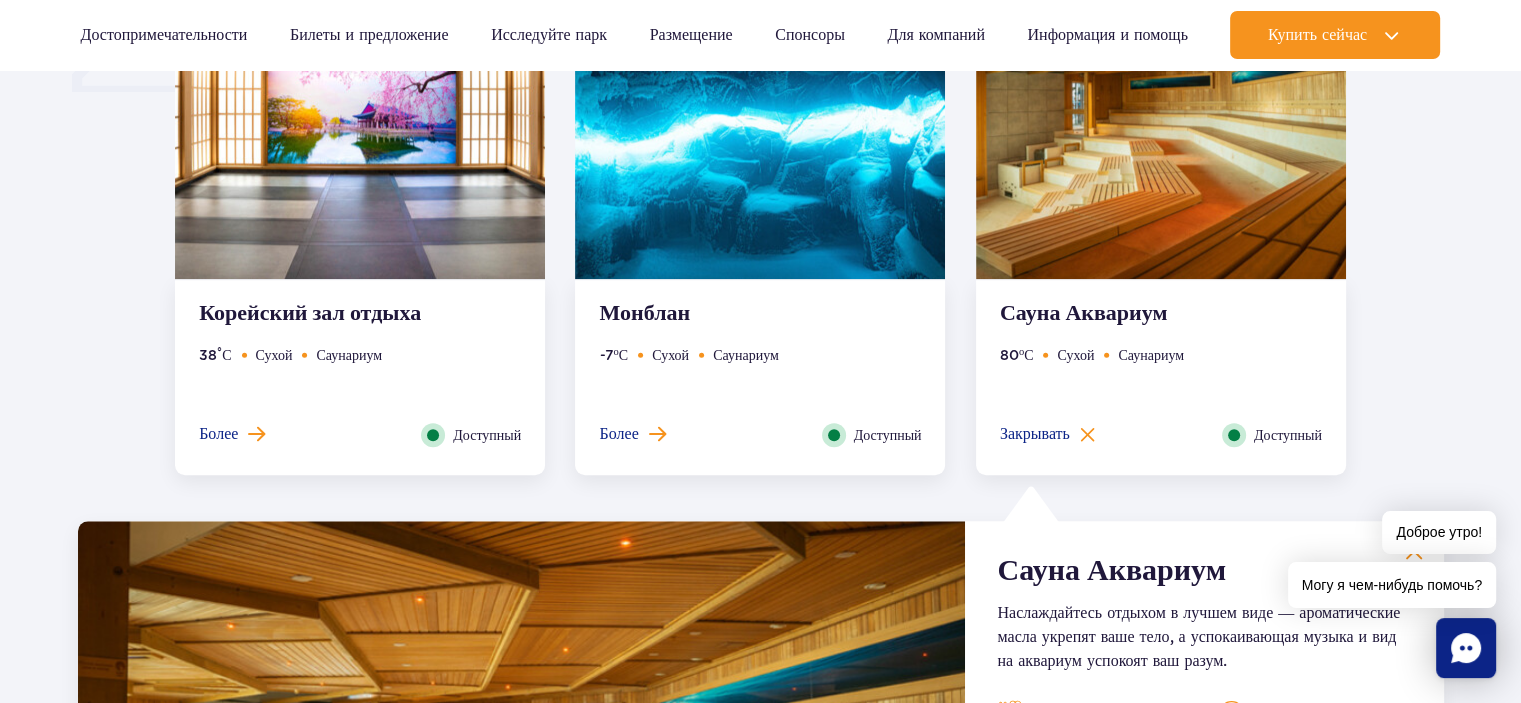 click on "Более" at bounding box center [632, 434] 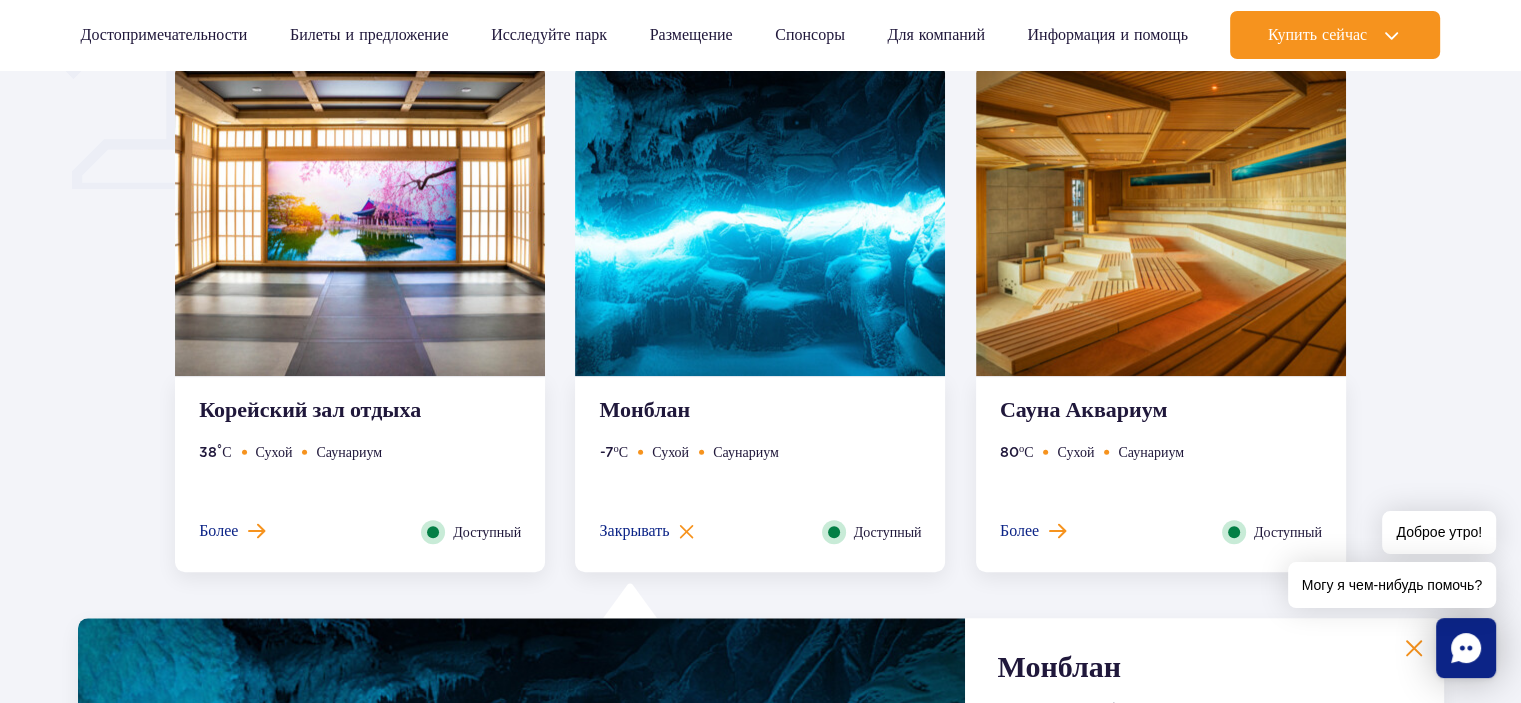 scroll, scrollTop: 1724, scrollLeft: 0, axis: vertical 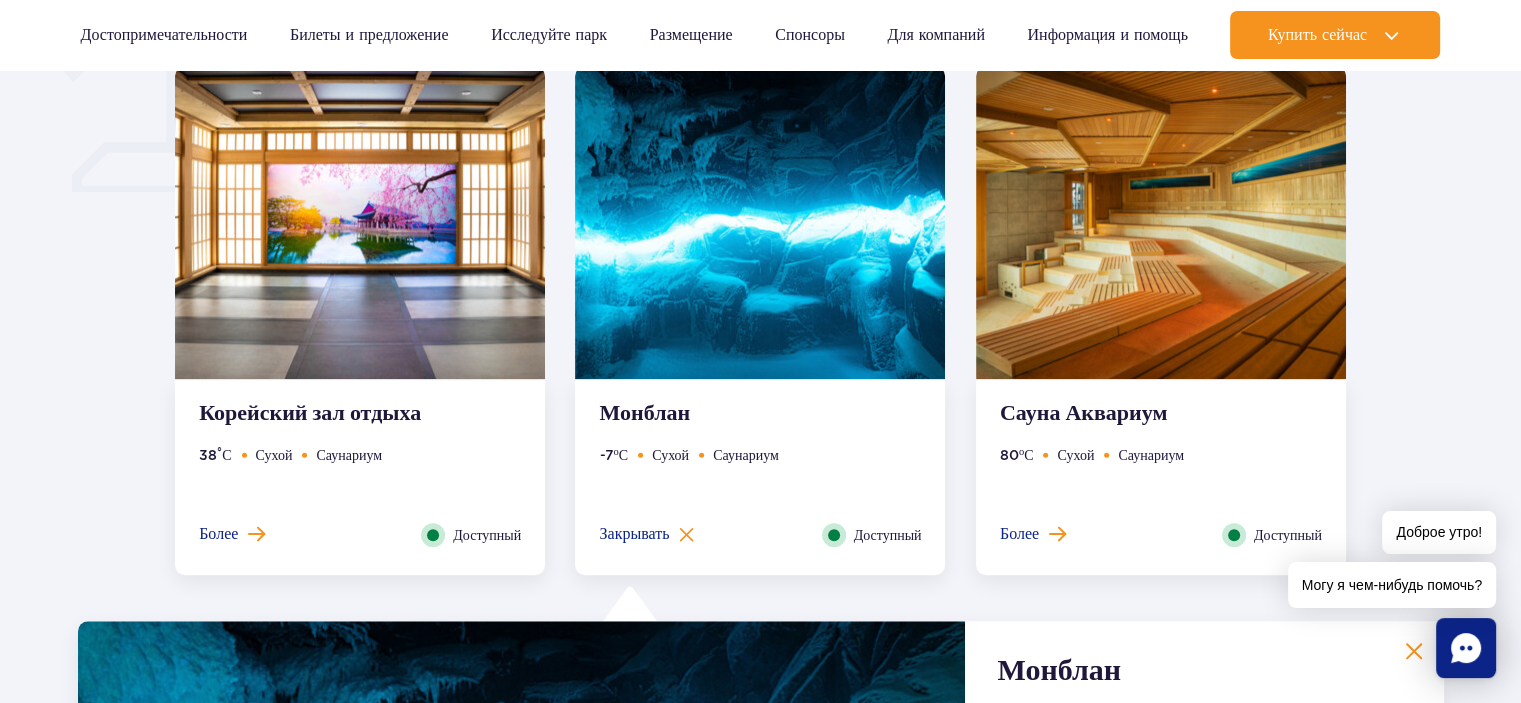 click on "Более
Закрывать" at bounding box center (232, 535) 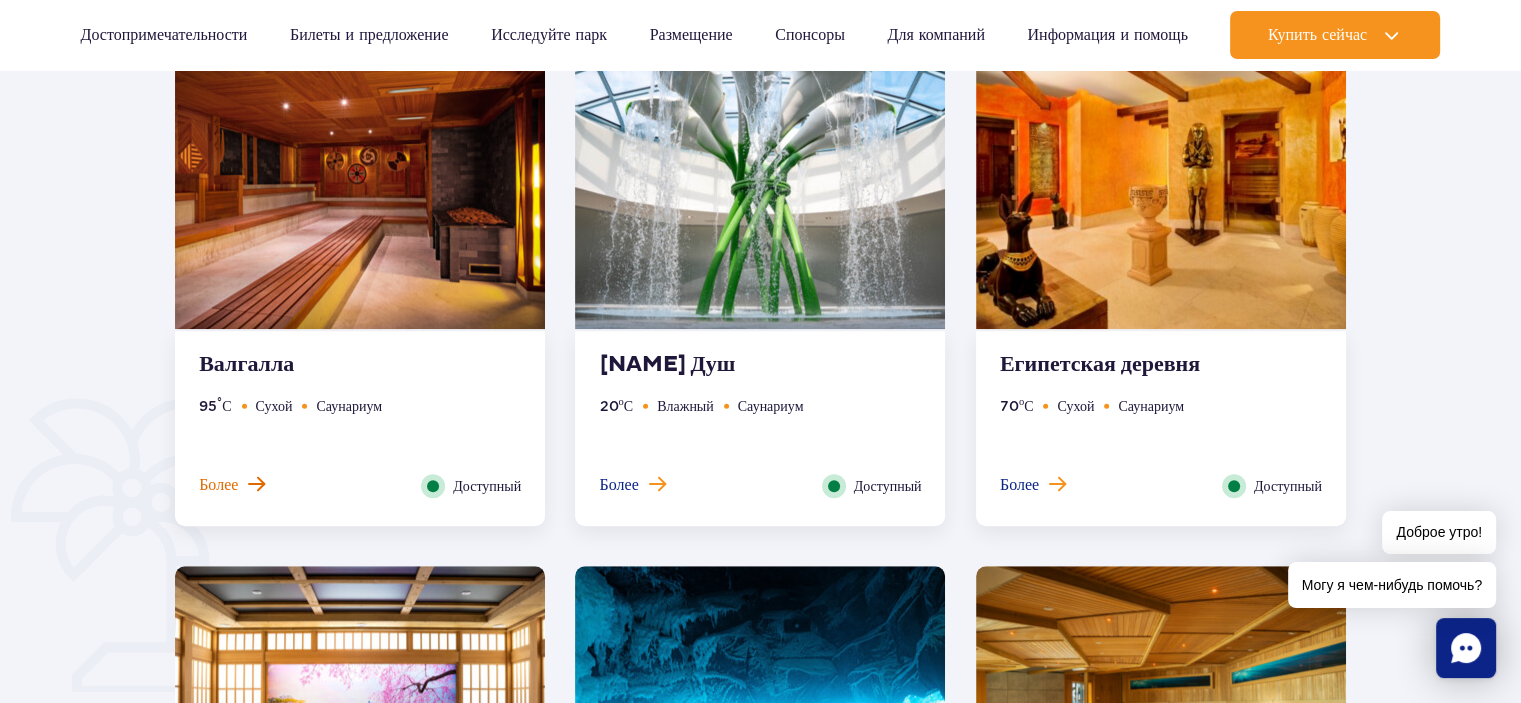 click on "Более" at bounding box center (218, 485) 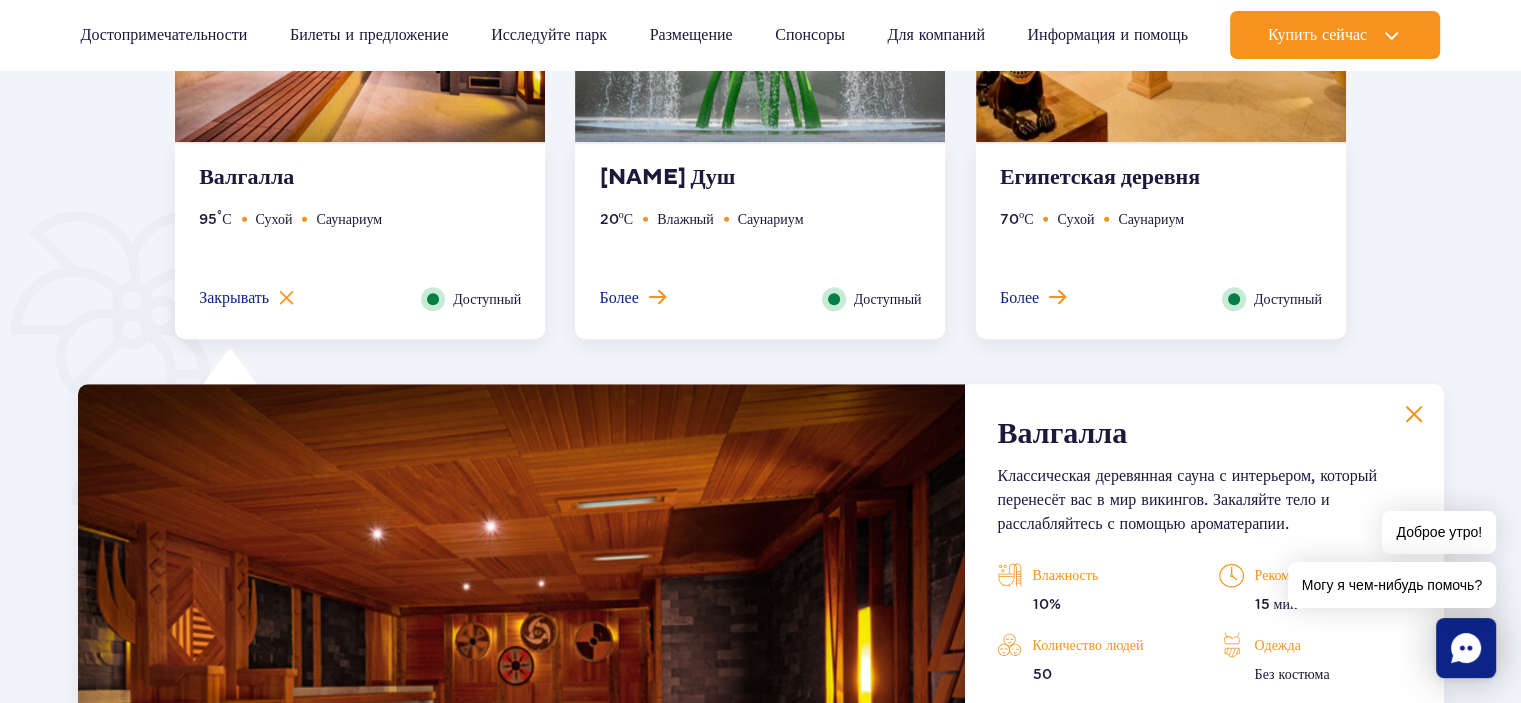 scroll, scrollTop: 1375, scrollLeft: 0, axis: vertical 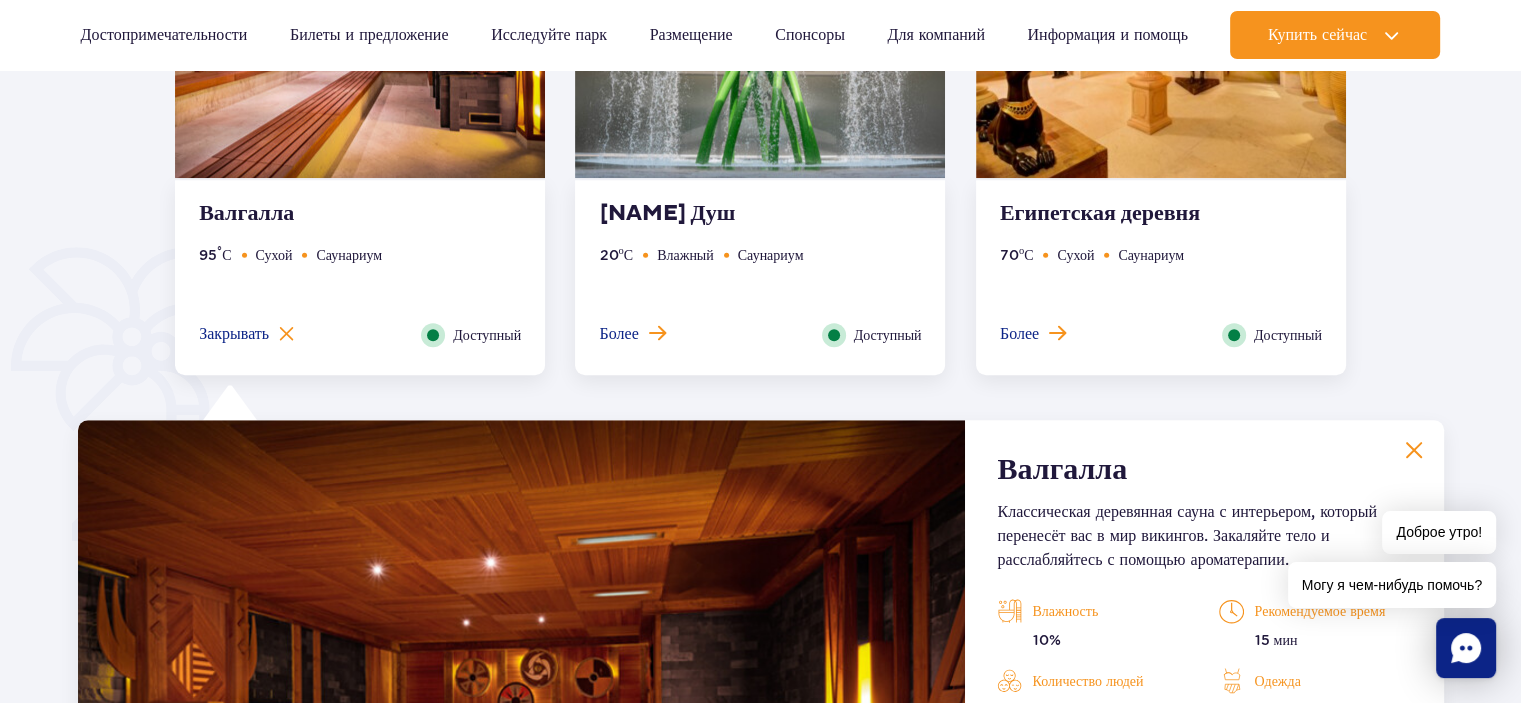click on "Более" at bounding box center [618, 333] 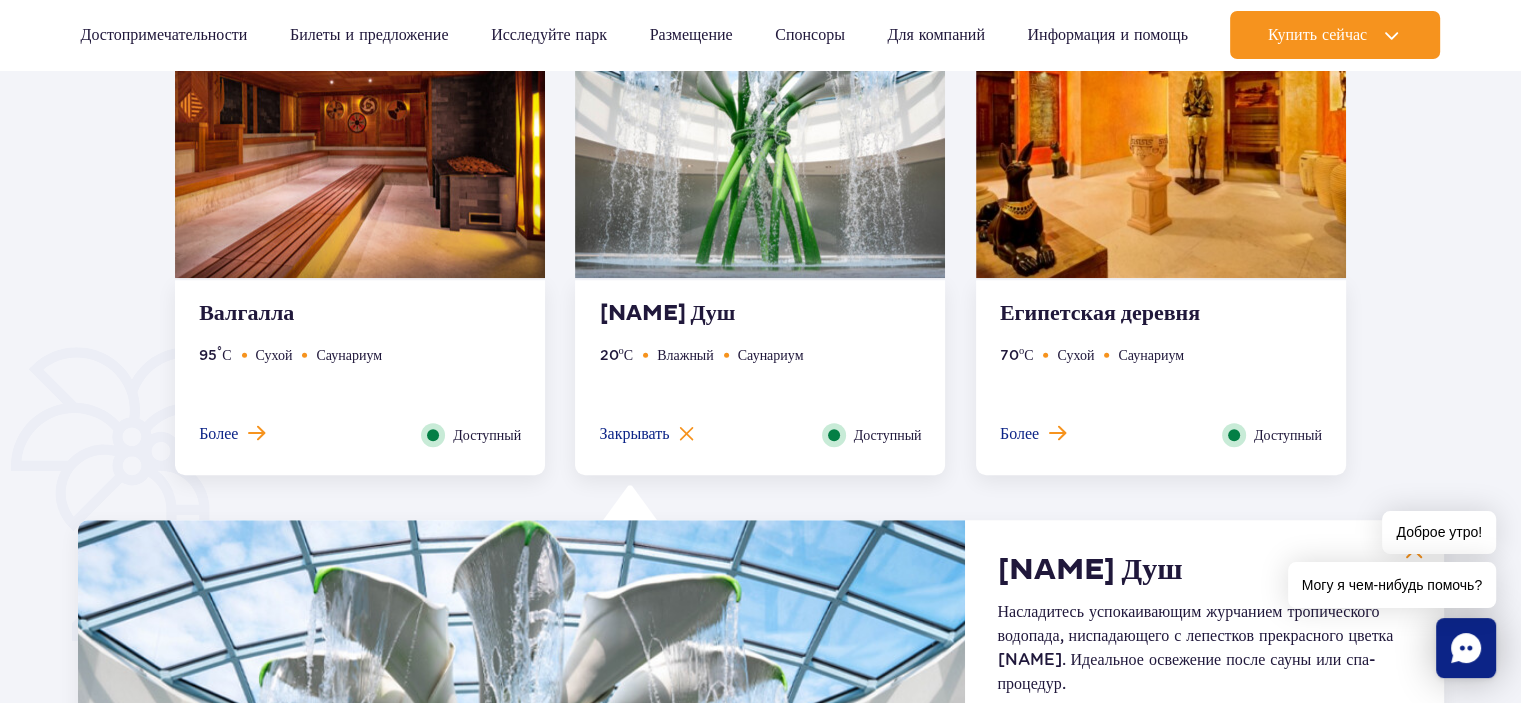 click on "70  о  С
Сухой
Саунариум" at bounding box center [1161, 383] 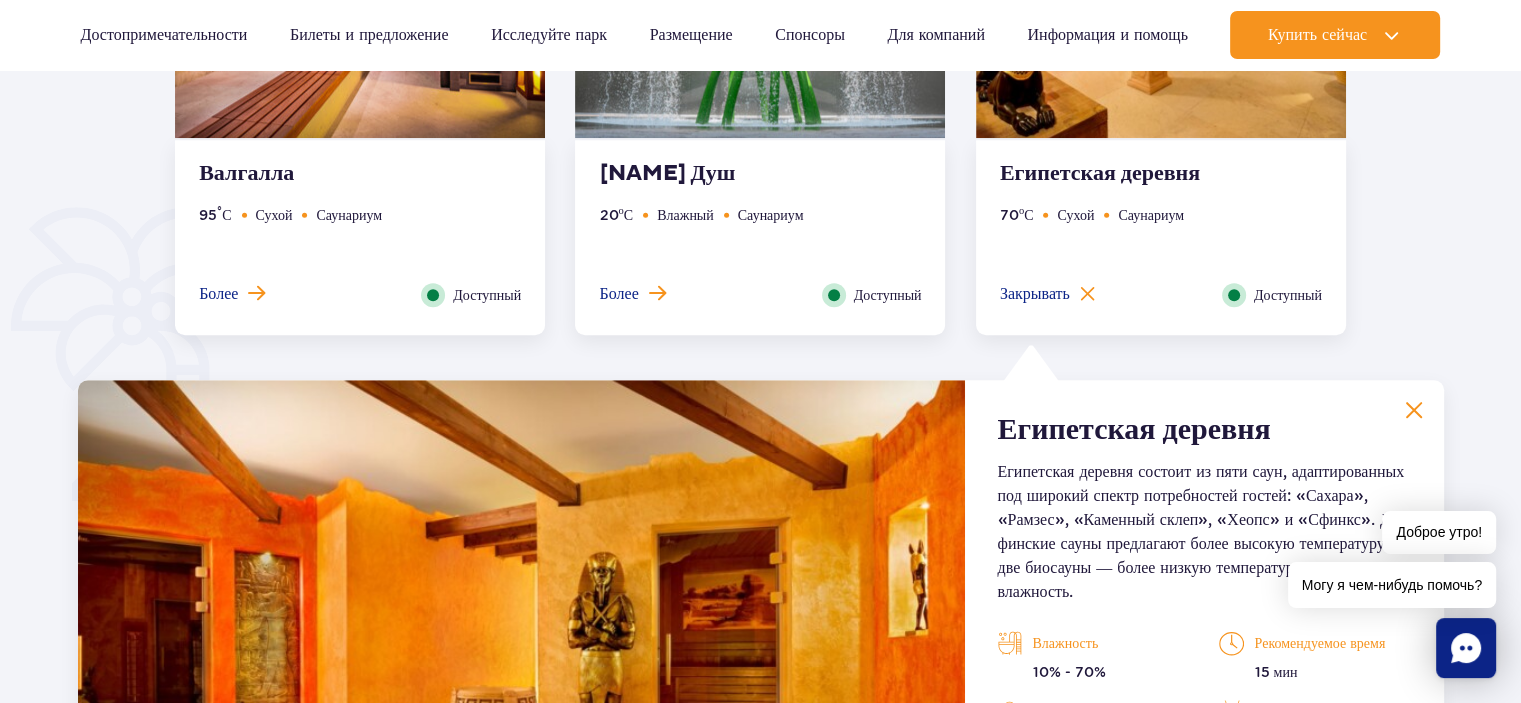 scroll, scrollTop: 1275, scrollLeft: 0, axis: vertical 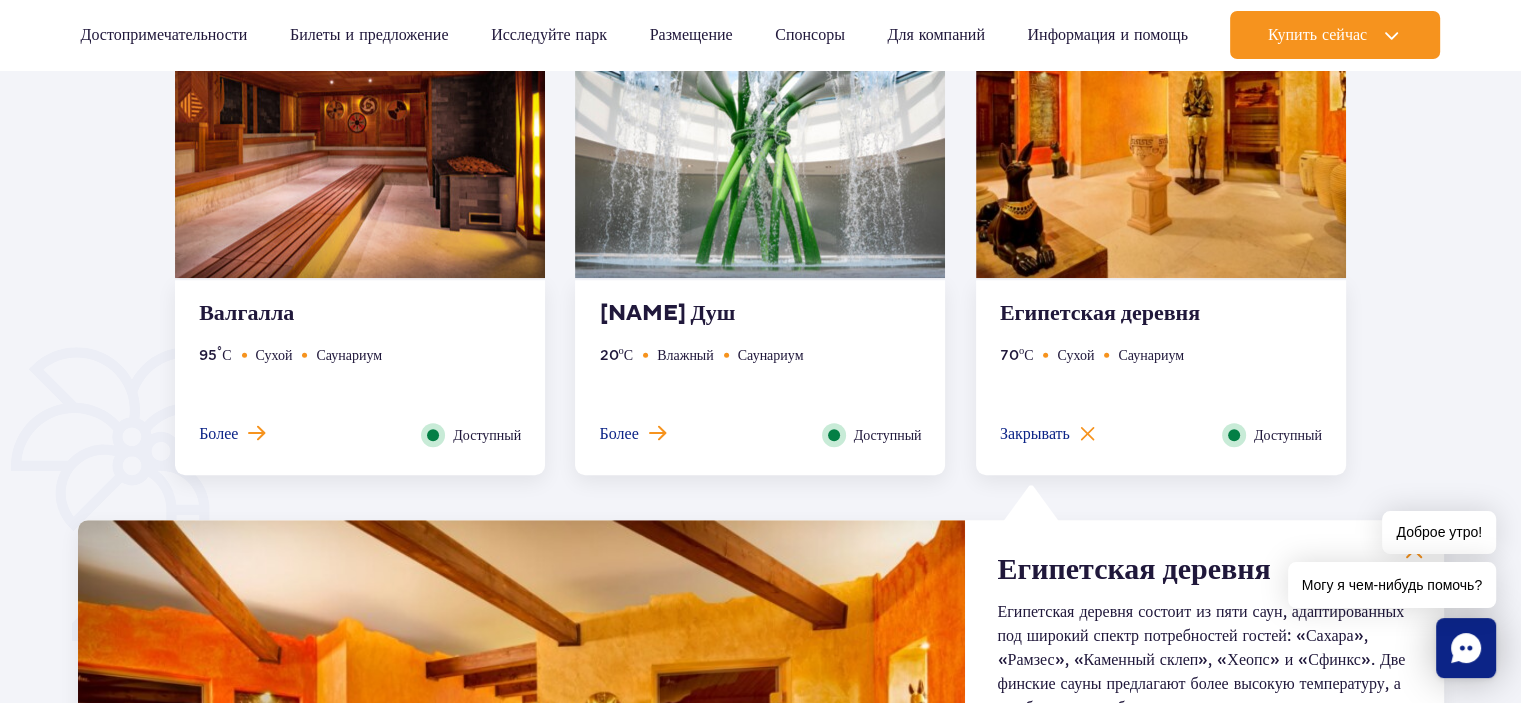 click at bounding box center [657, 433] 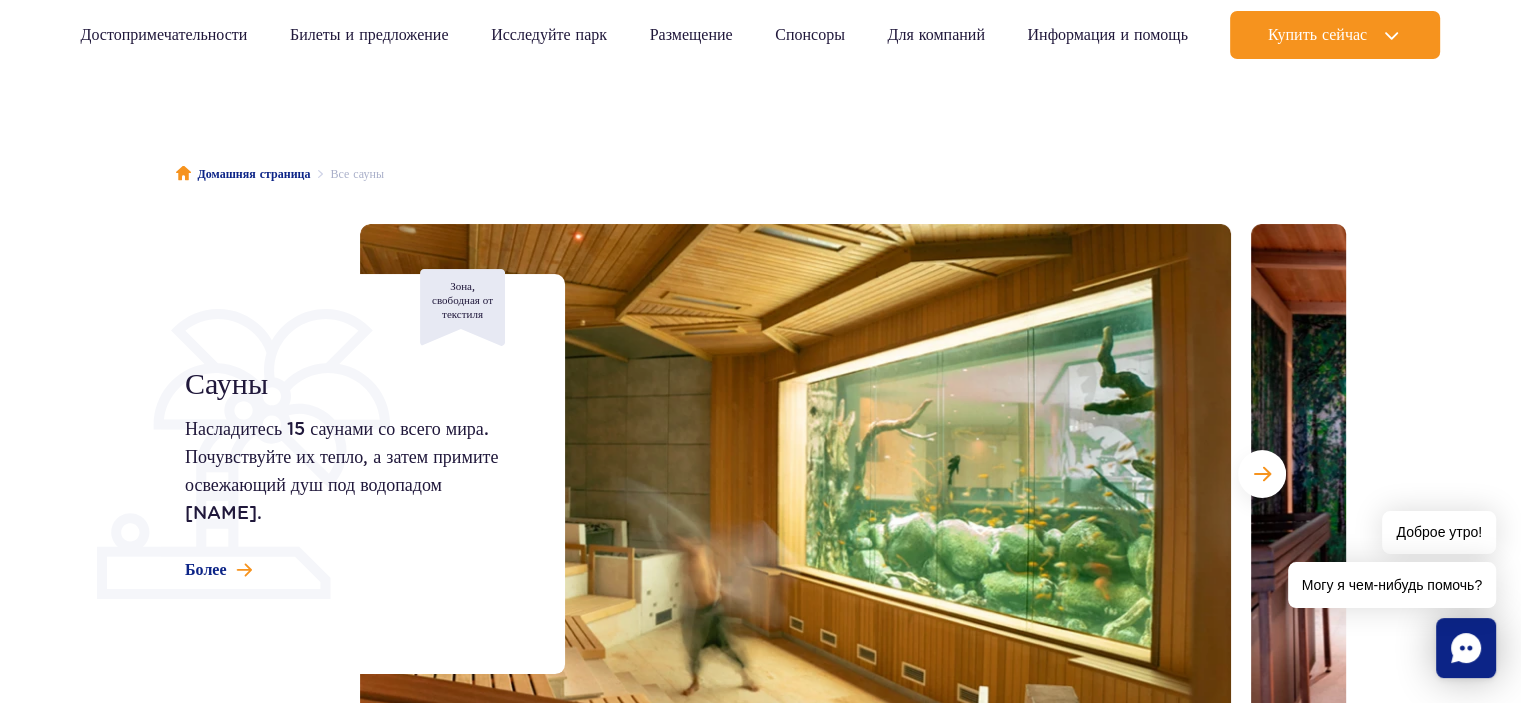 scroll, scrollTop: 400, scrollLeft: 0, axis: vertical 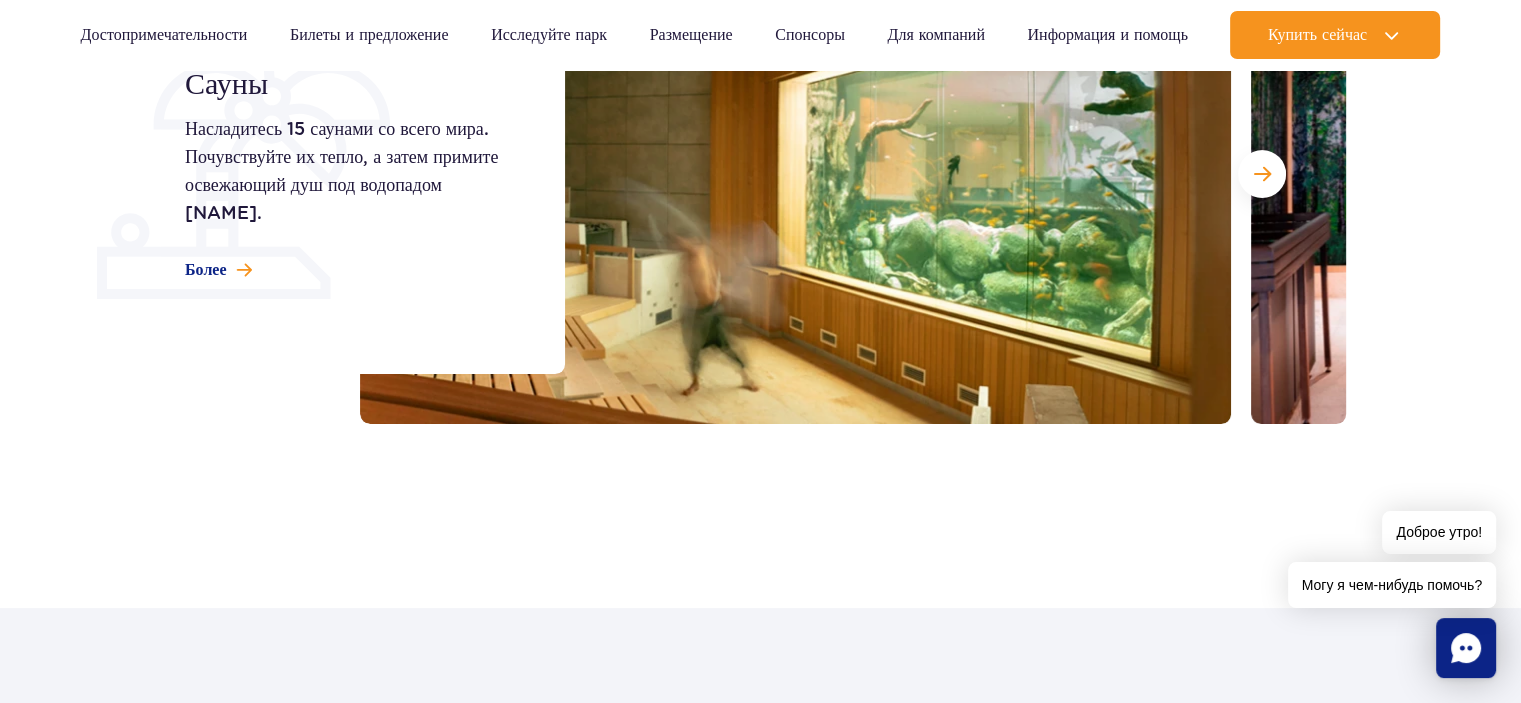 click at bounding box center (795, 174) 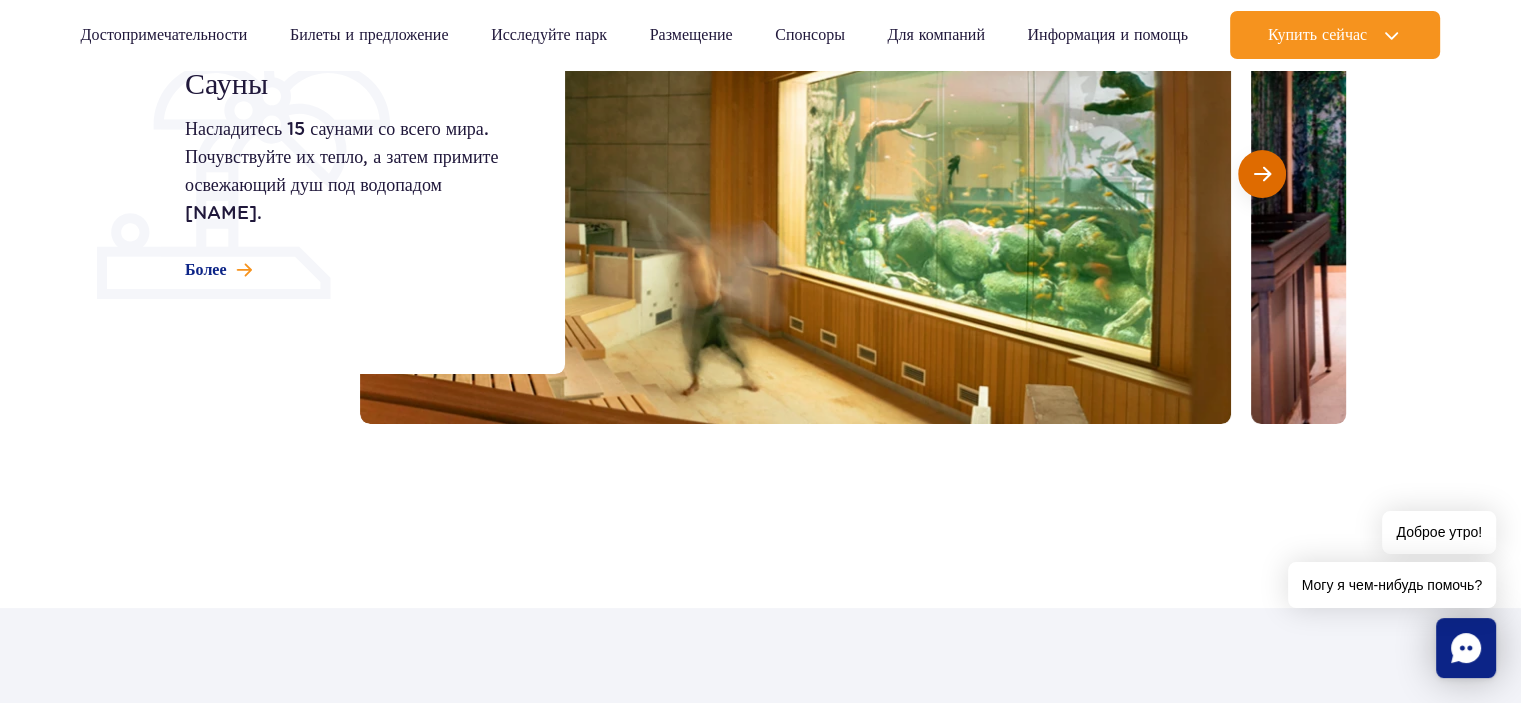 click at bounding box center [1262, 174] 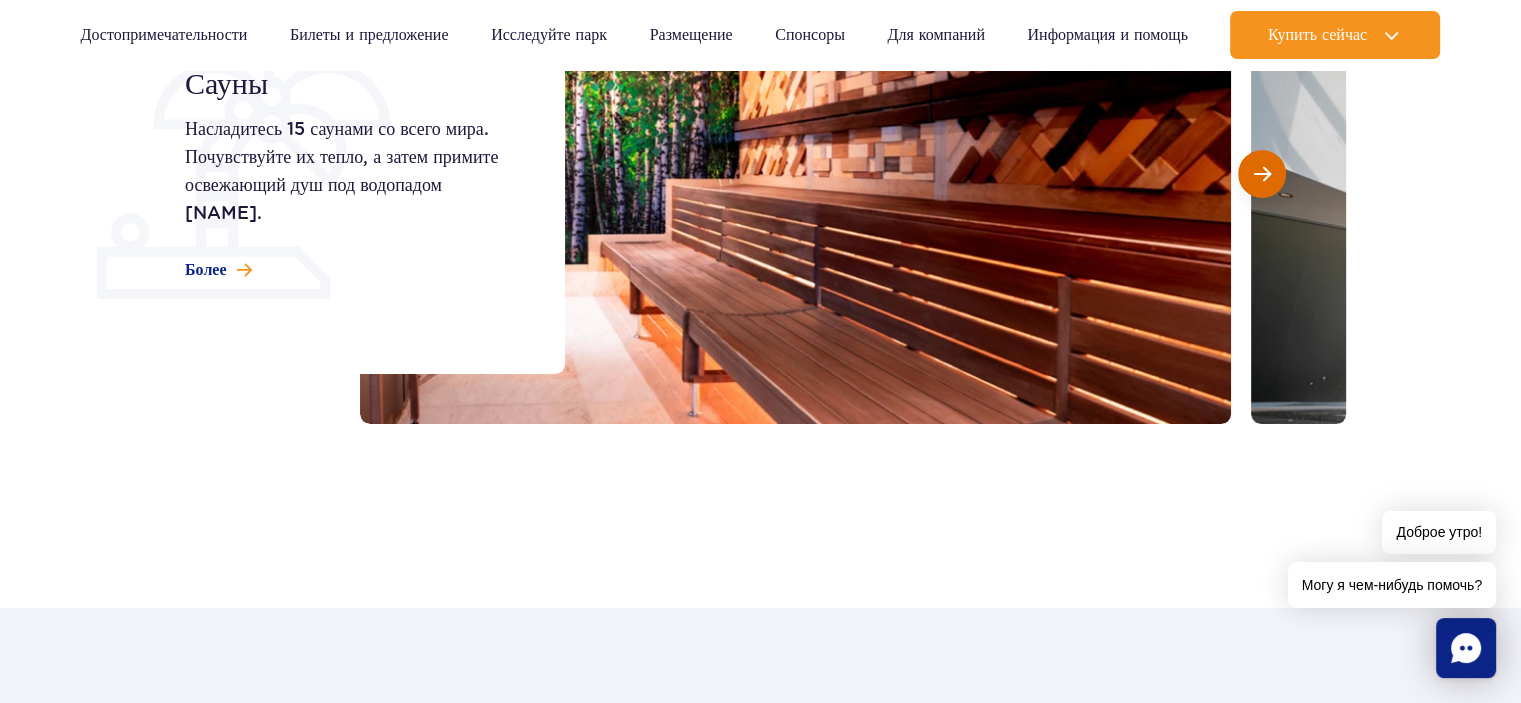 click at bounding box center [1262, 174] 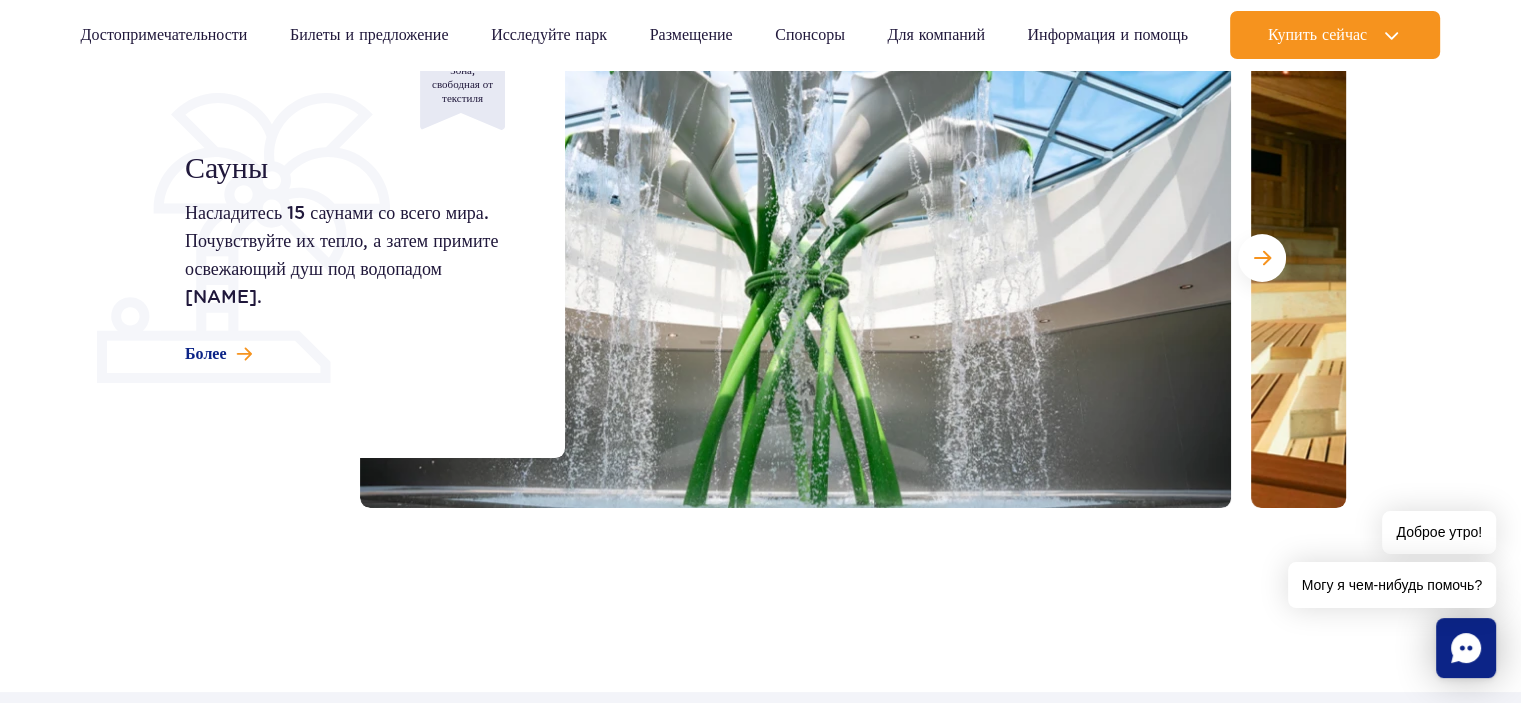 scroll, scrollTop: 100, scrollLeft: 0, axis: vertical 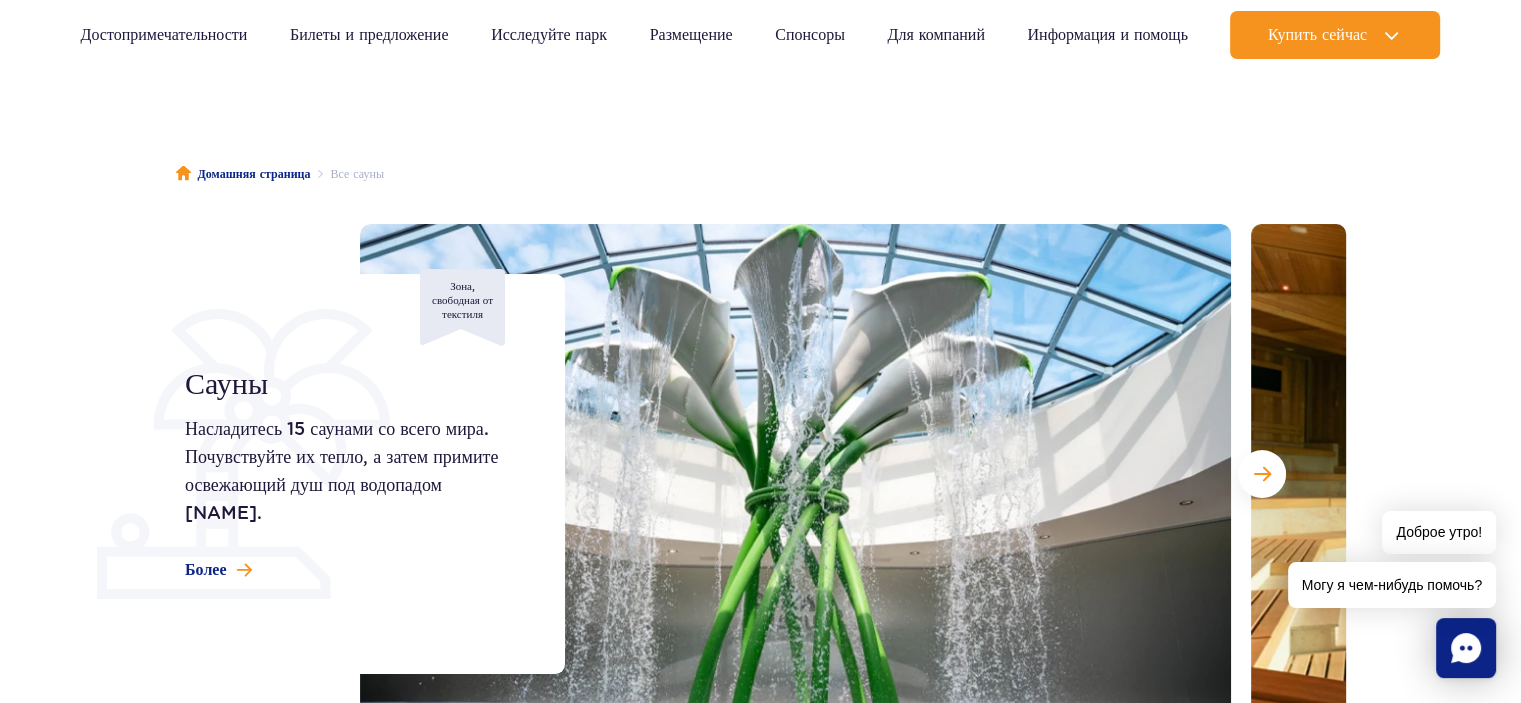 click at bounding box center (1686, 474) 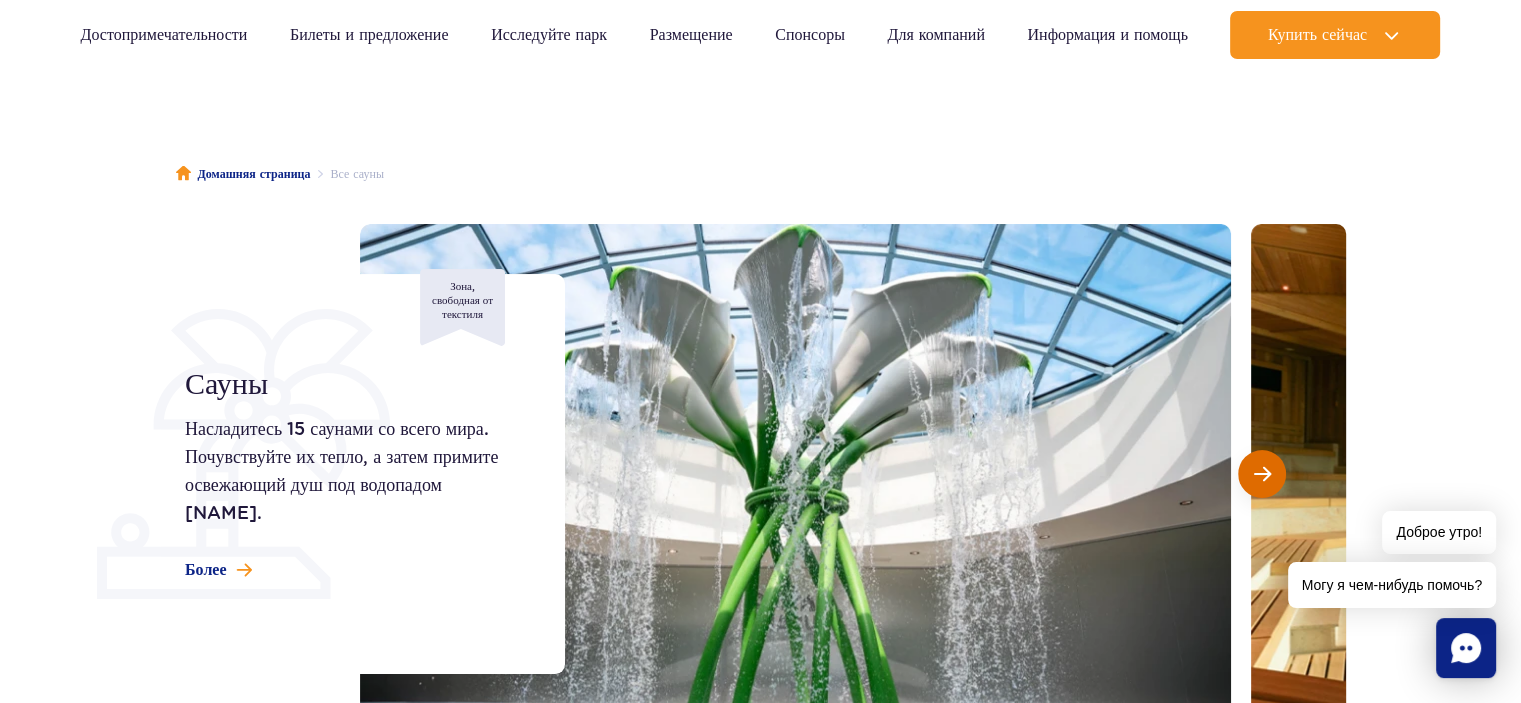 click at bounding box center (1262, 474) 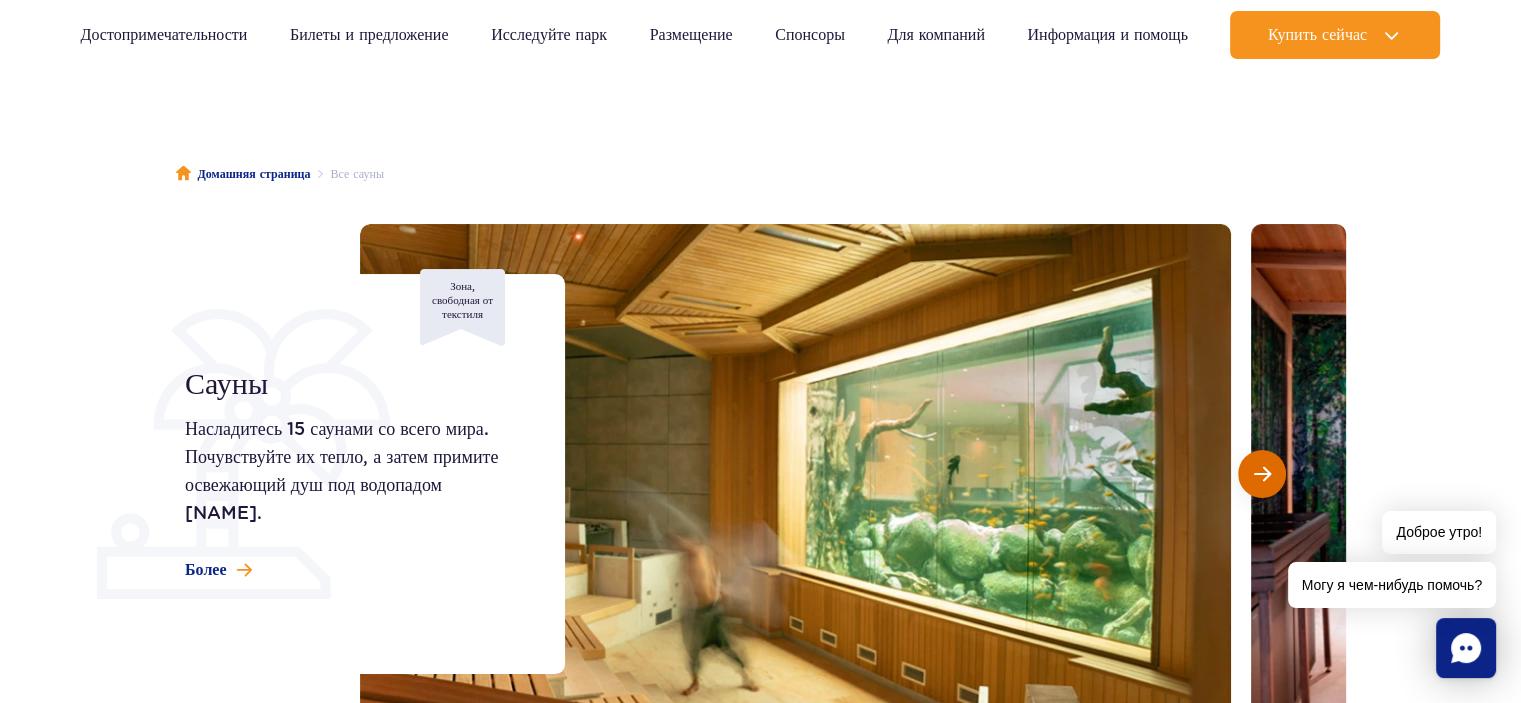 click at bounding box center [1262, 474] 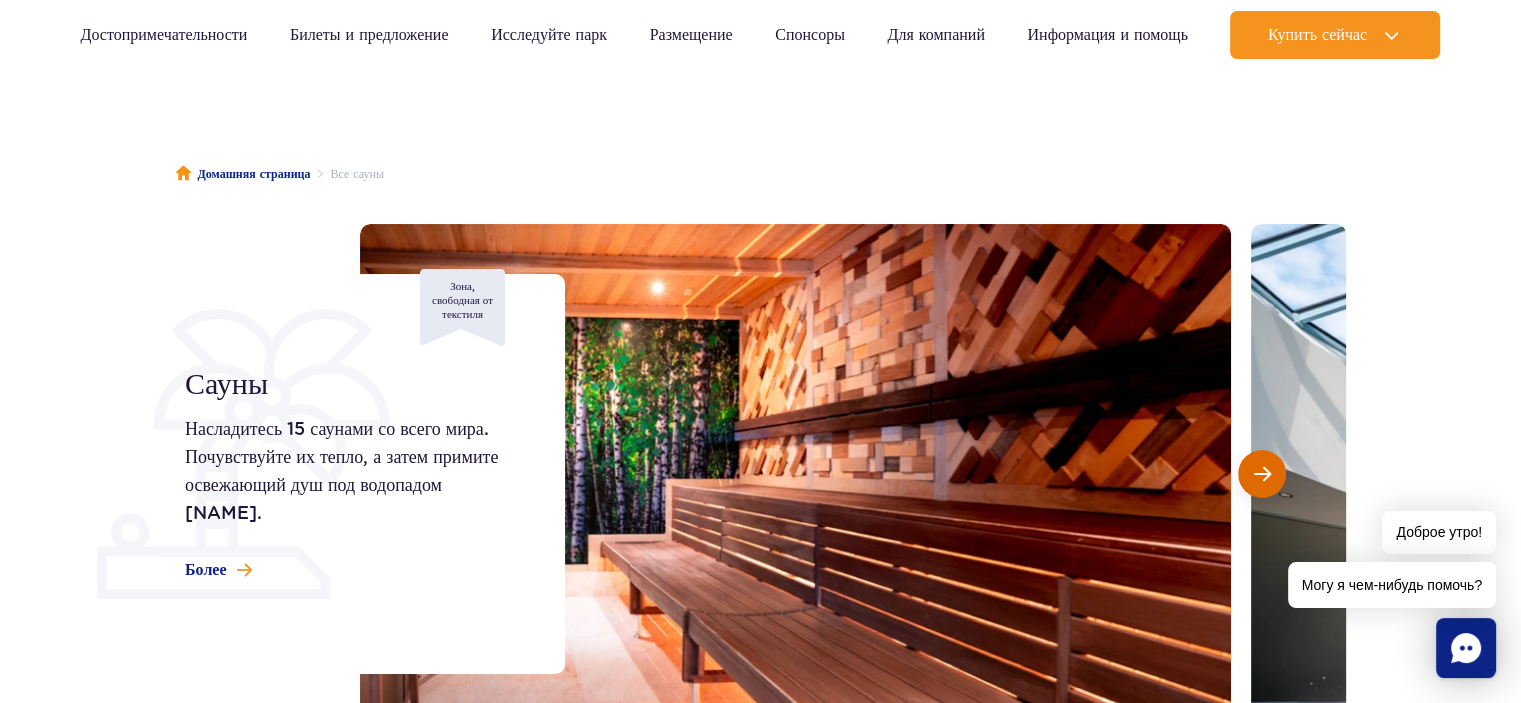 click at bounding box center [1262, 474] 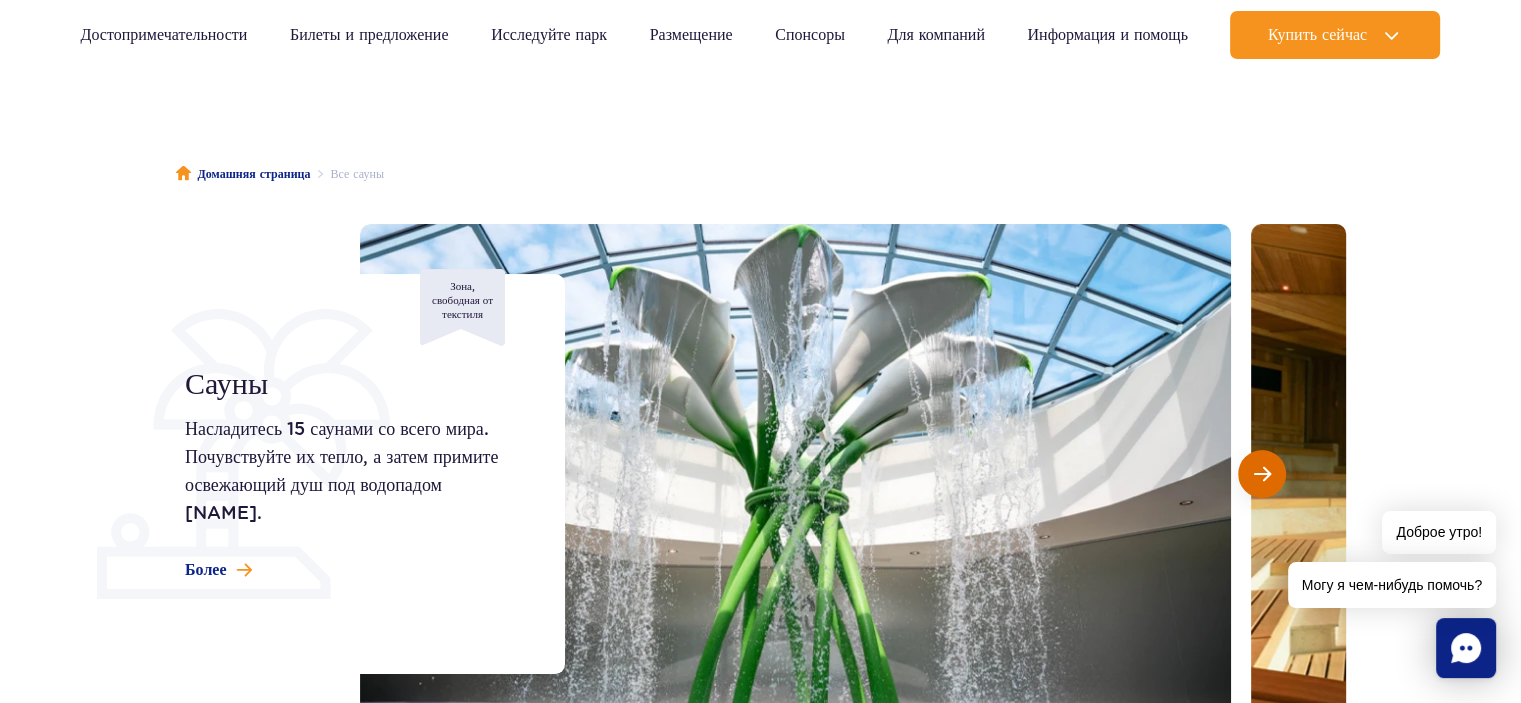 click at bounding box center [1262, 474] 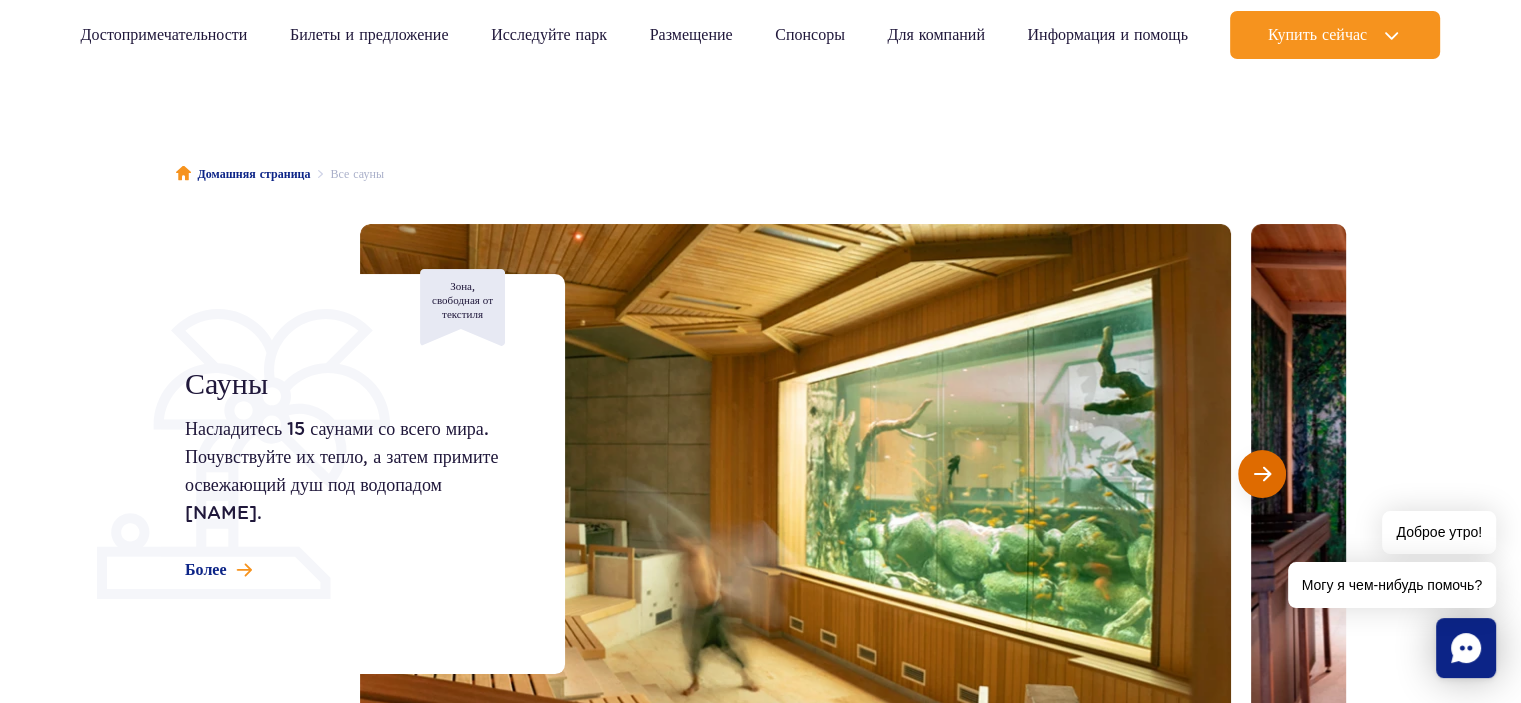 click at bounding box center (1262, 474) 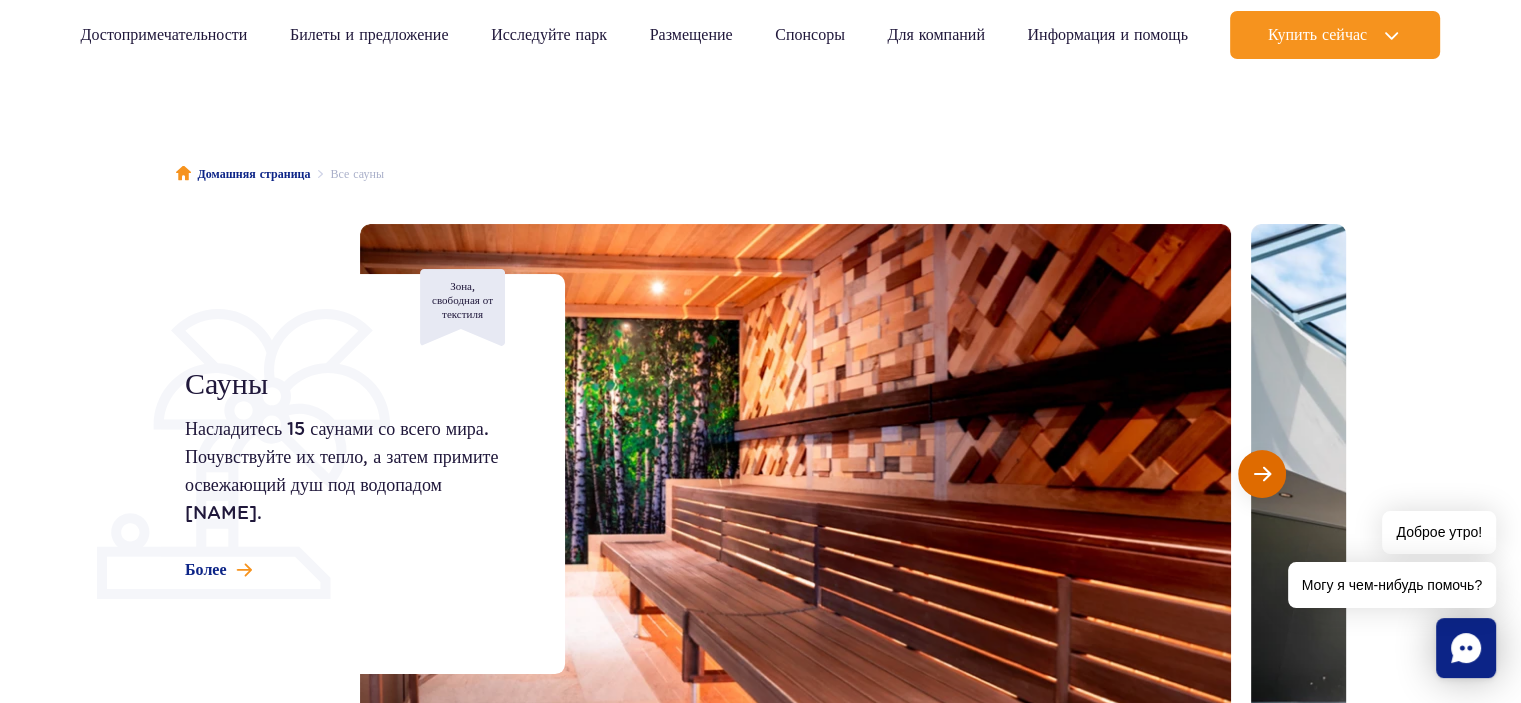 click at bounding box center [1262, 474] 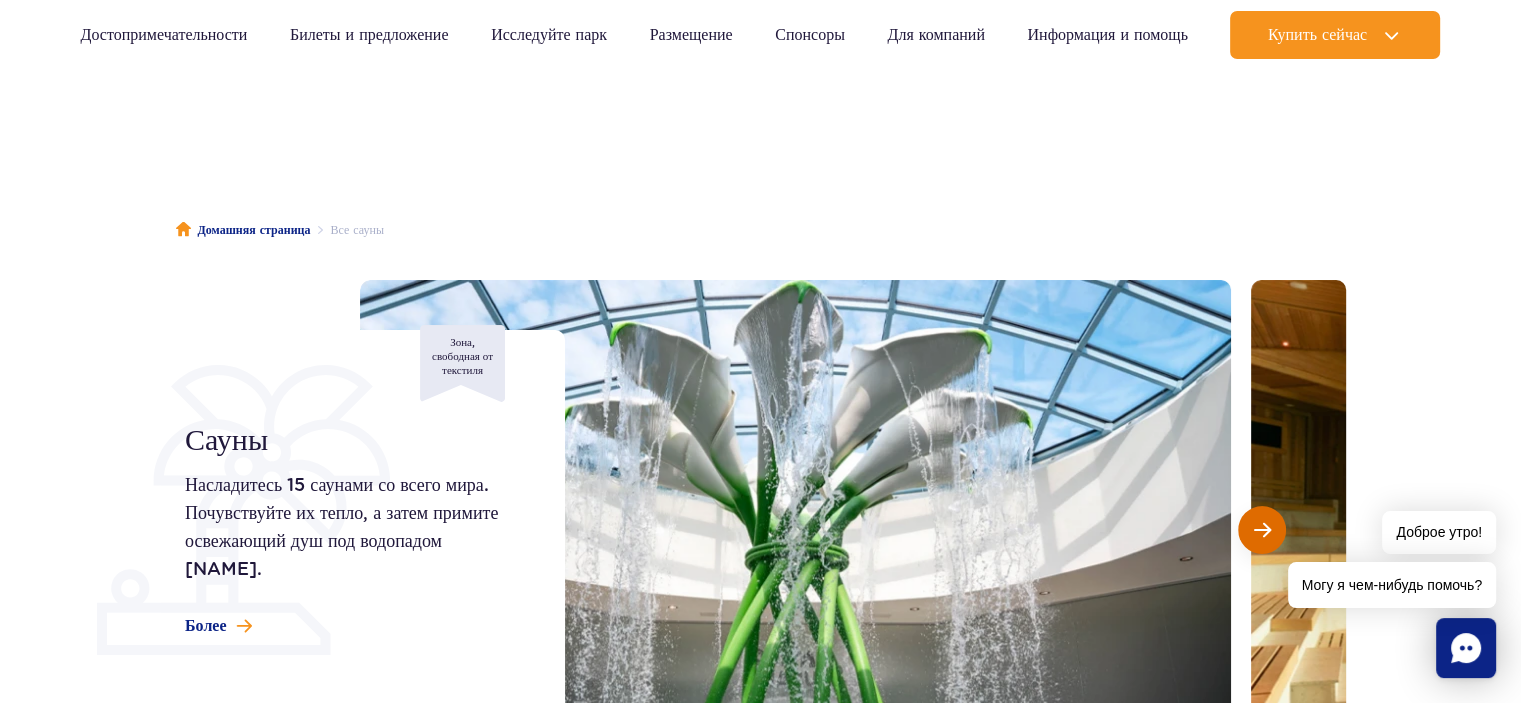 scroll, scrollTop: 0, scrollLeft: 0, axis: both 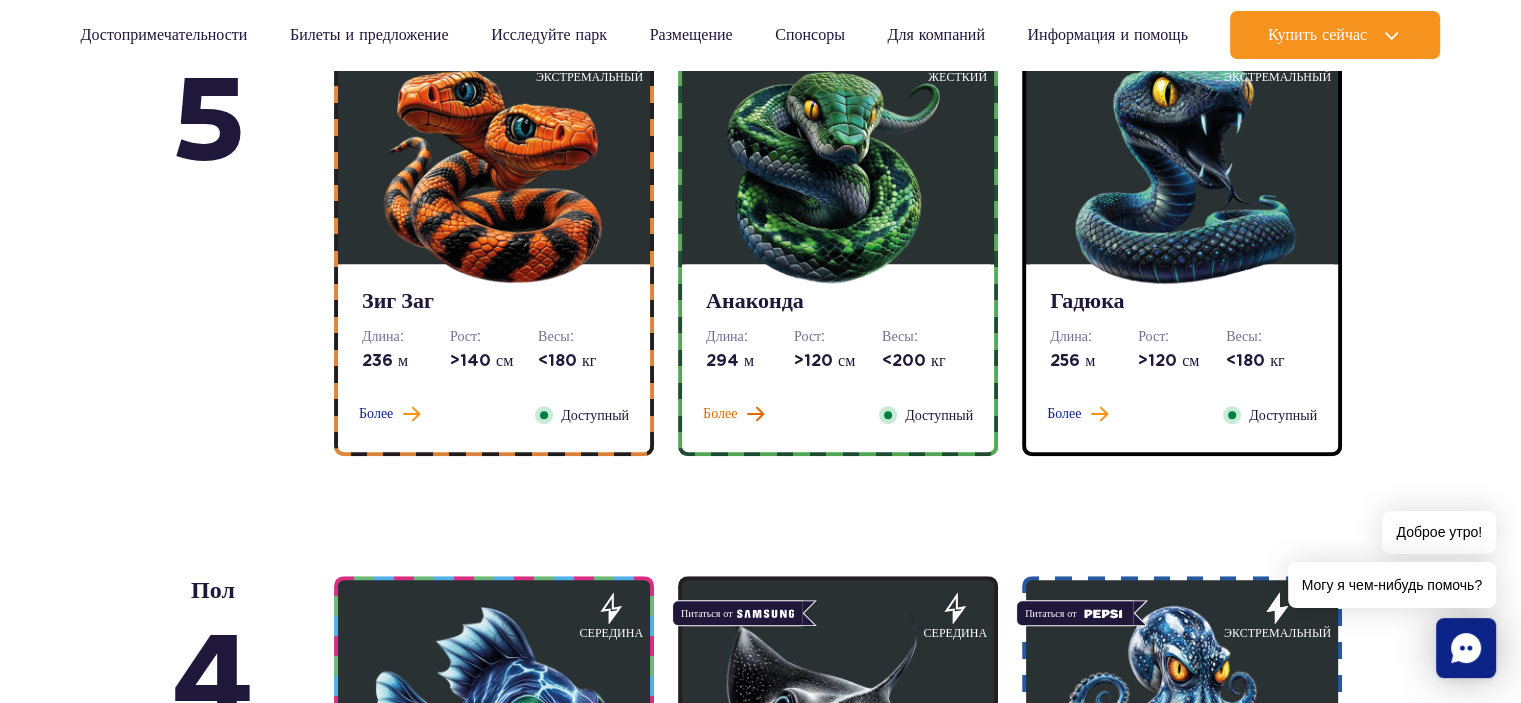 click on "Более" at bounding box center (720, 414) 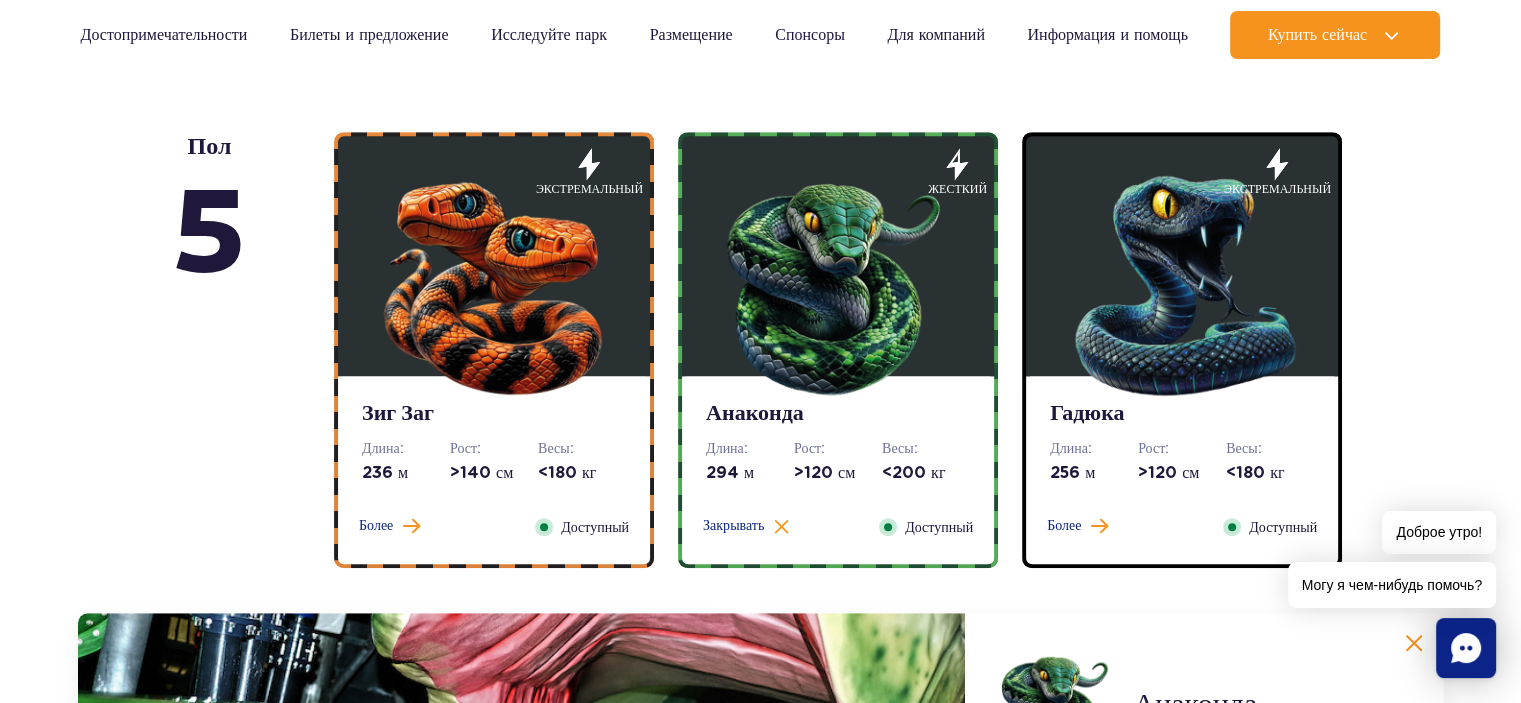 scroll, scrollTop: 880, scrollLeft: 0, axis: vertical 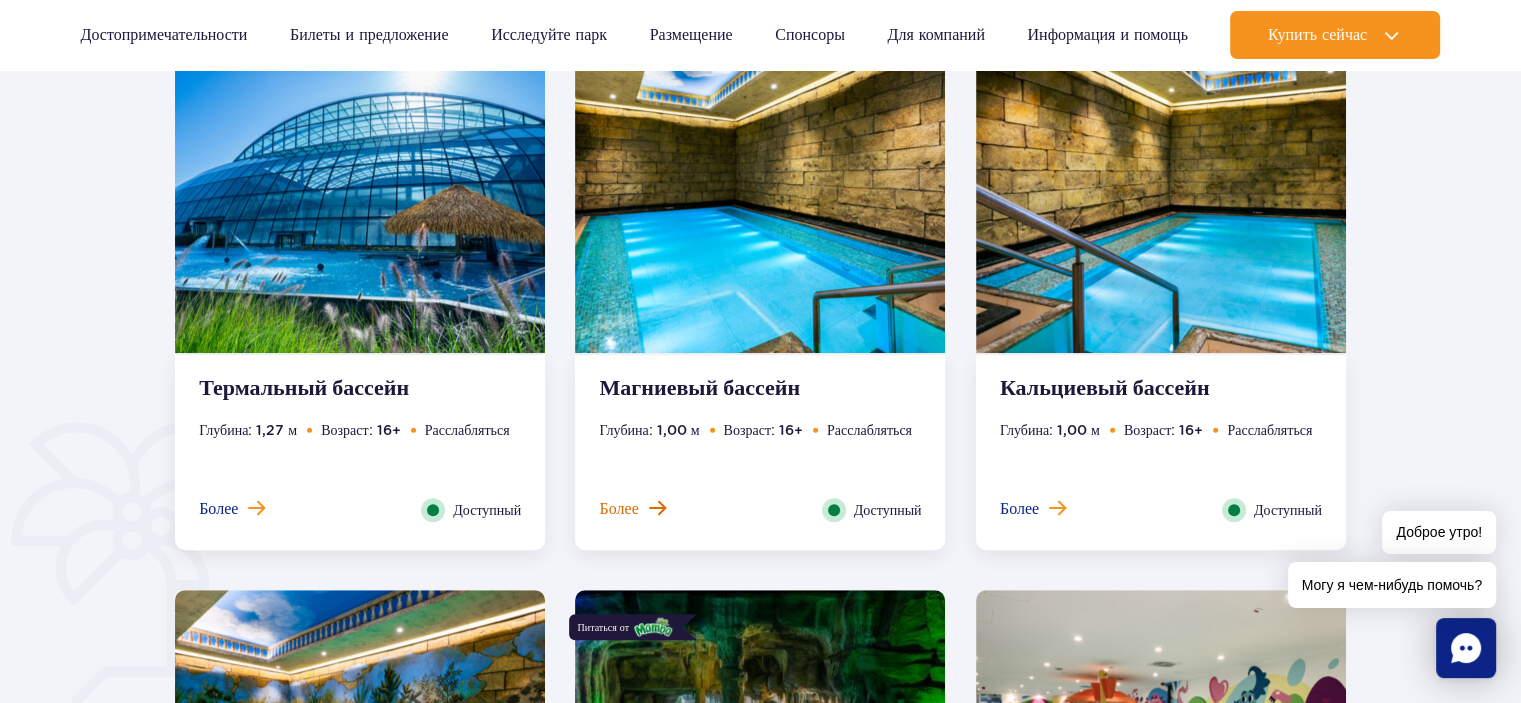 click at bounding box center (657, 508) 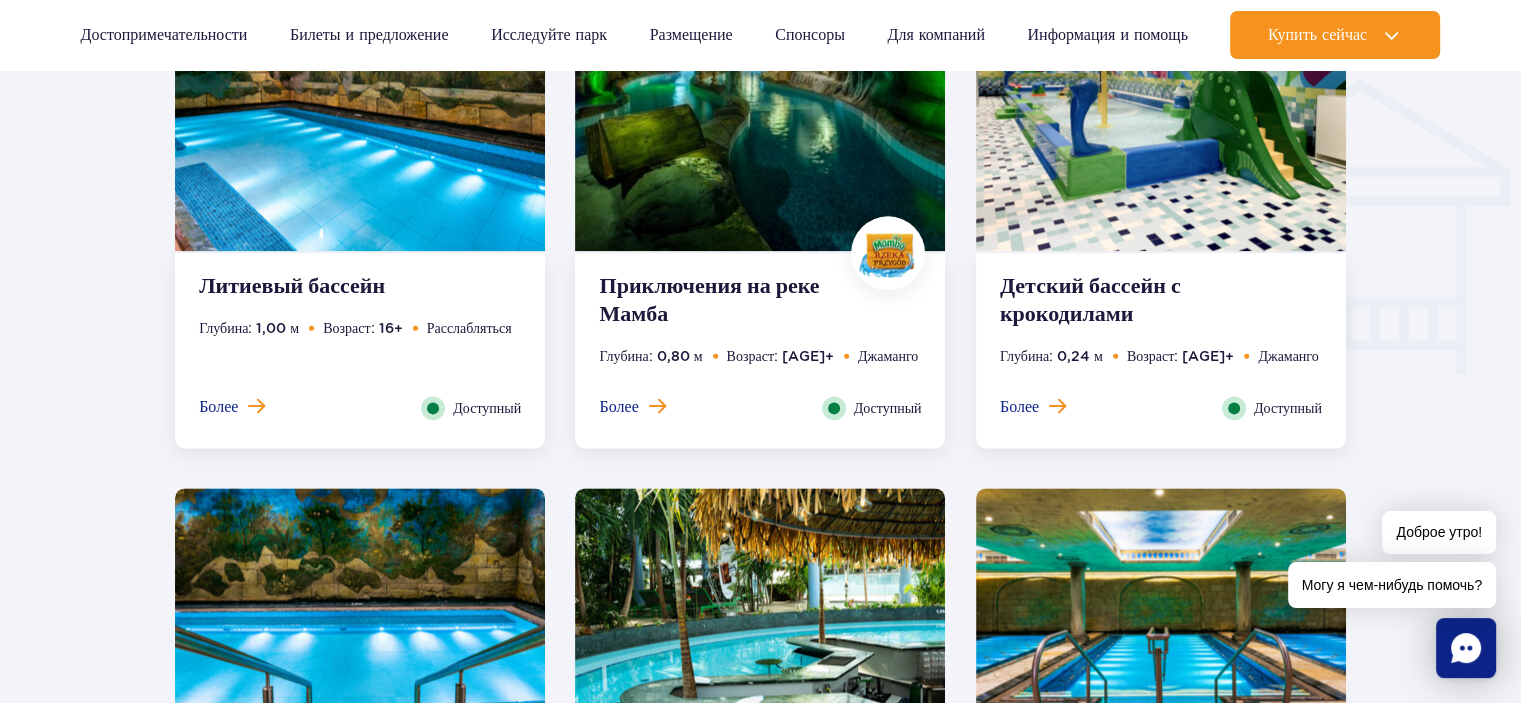 scroll, scrollTop: 2575, scrollLeft: 0, axis: vertical 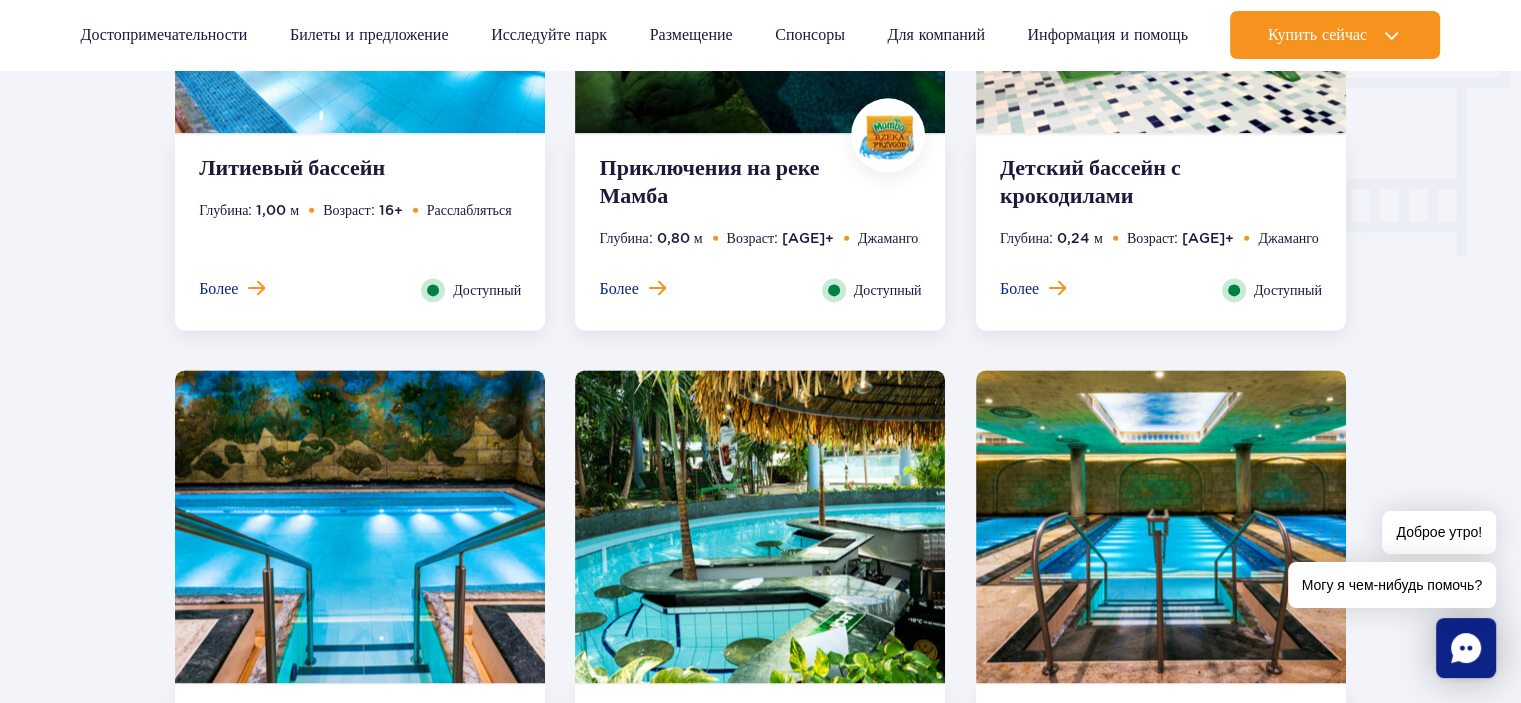 drag, startPoint x: 658, startPoint y: 287, endPoint x: 630, endPoint y: 309, distance: 35.608986 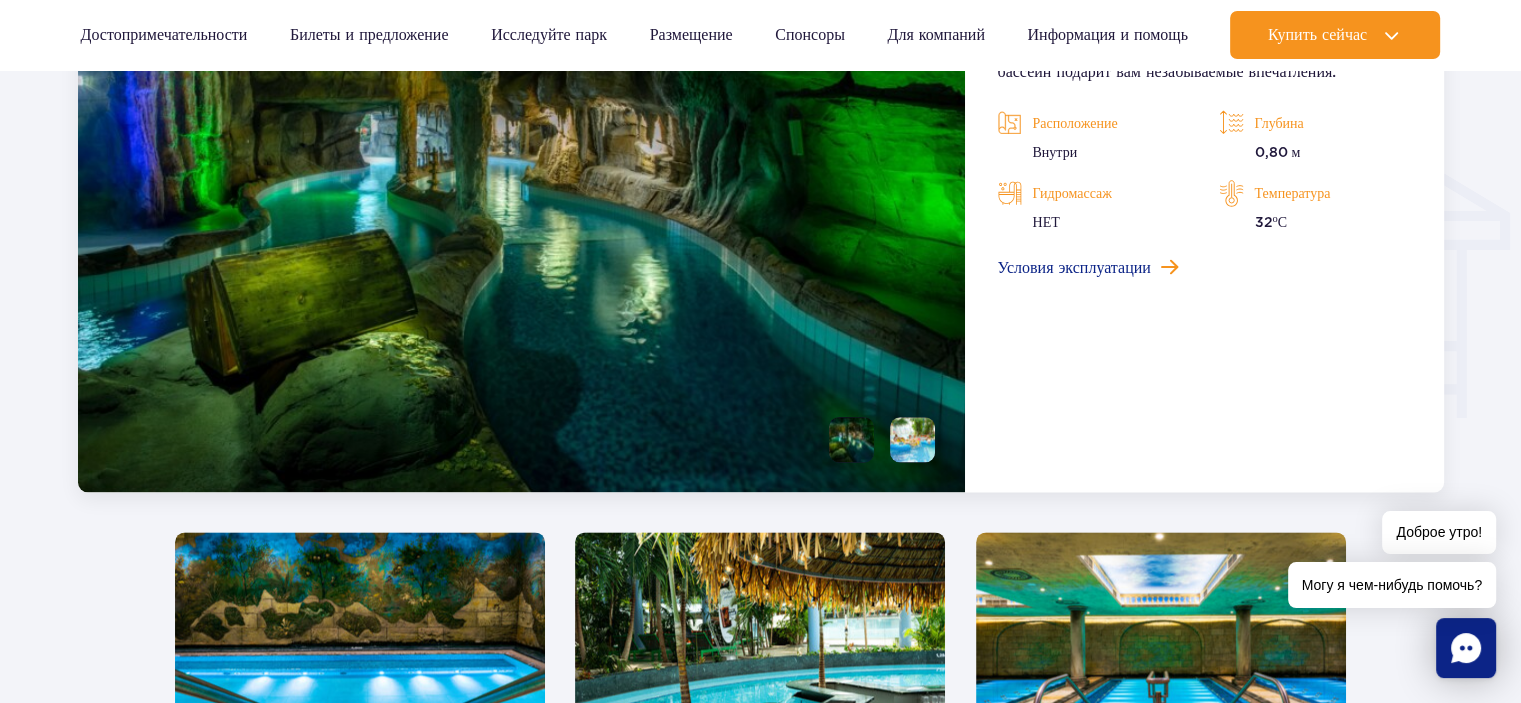 scroll, scrollTop: 2224, scrollLeft: 0, axis: vertical 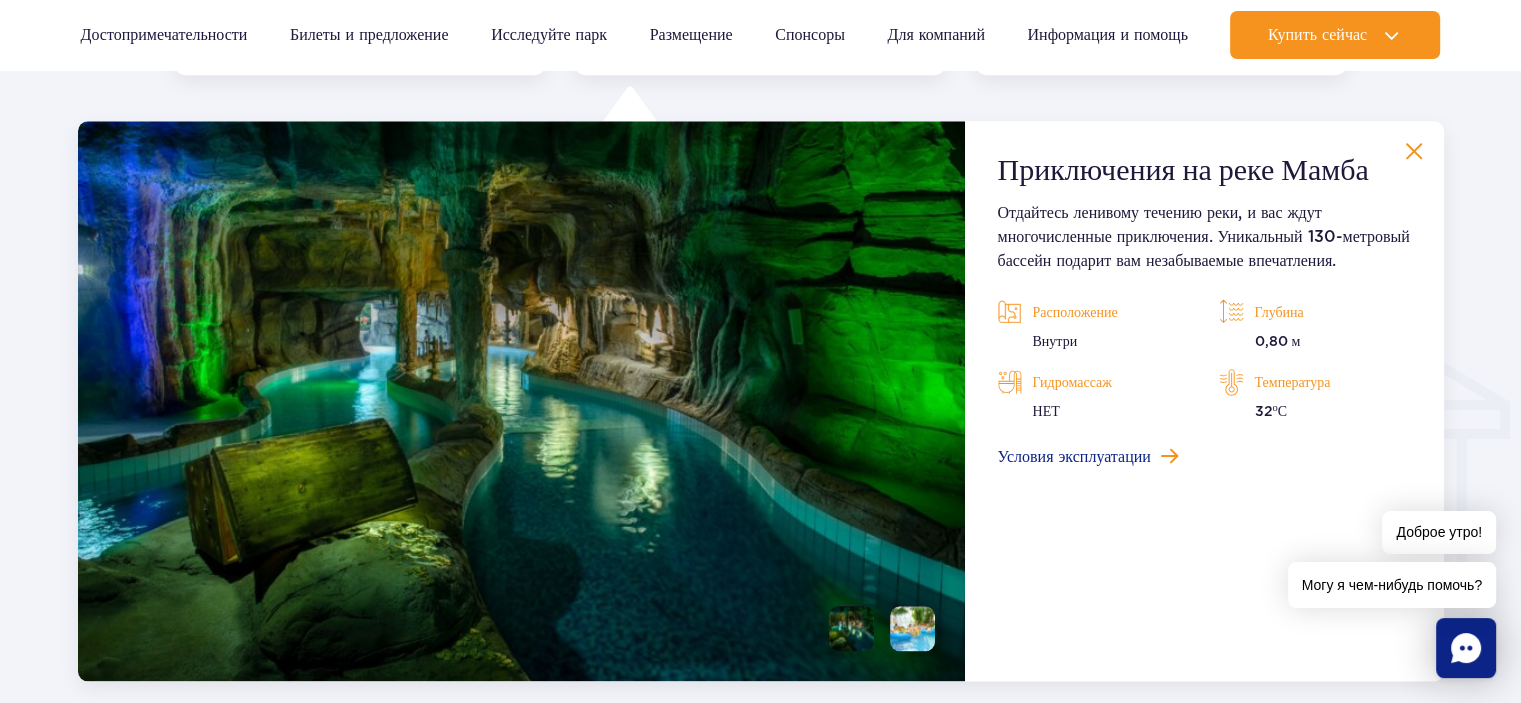 click at bounding box center (1414, 151) 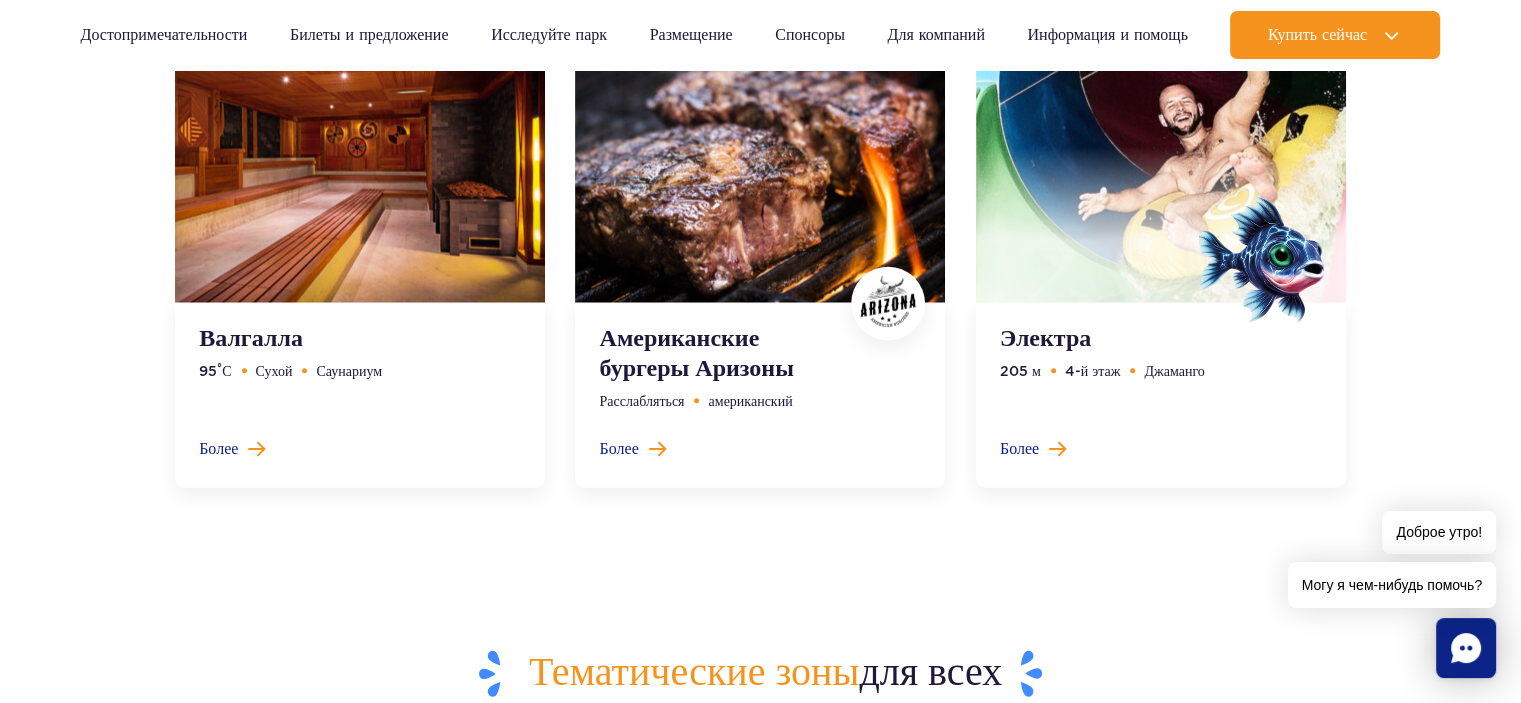 scroll, scrollTop: 4824, scrollLeft: 0, axis: vertical 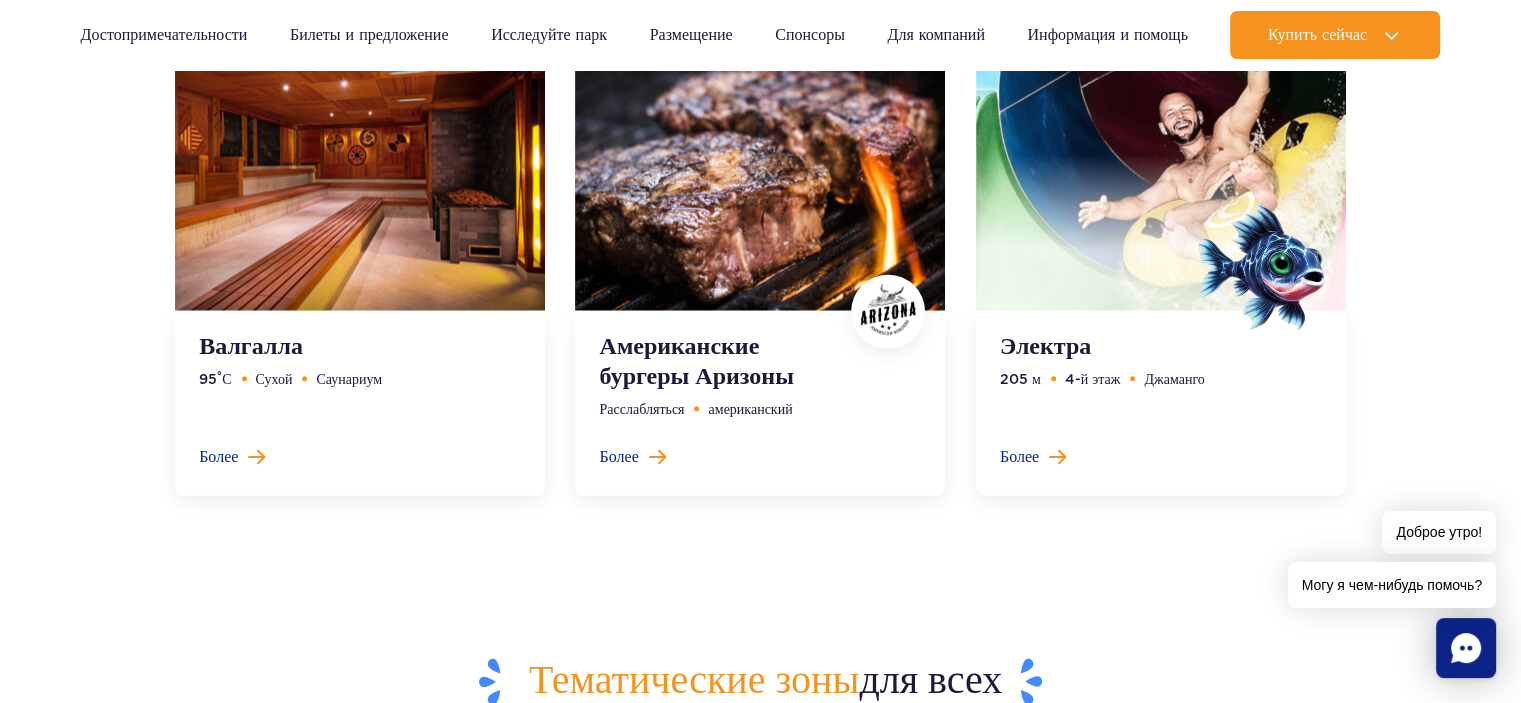 click at bounding box center (760, 247) 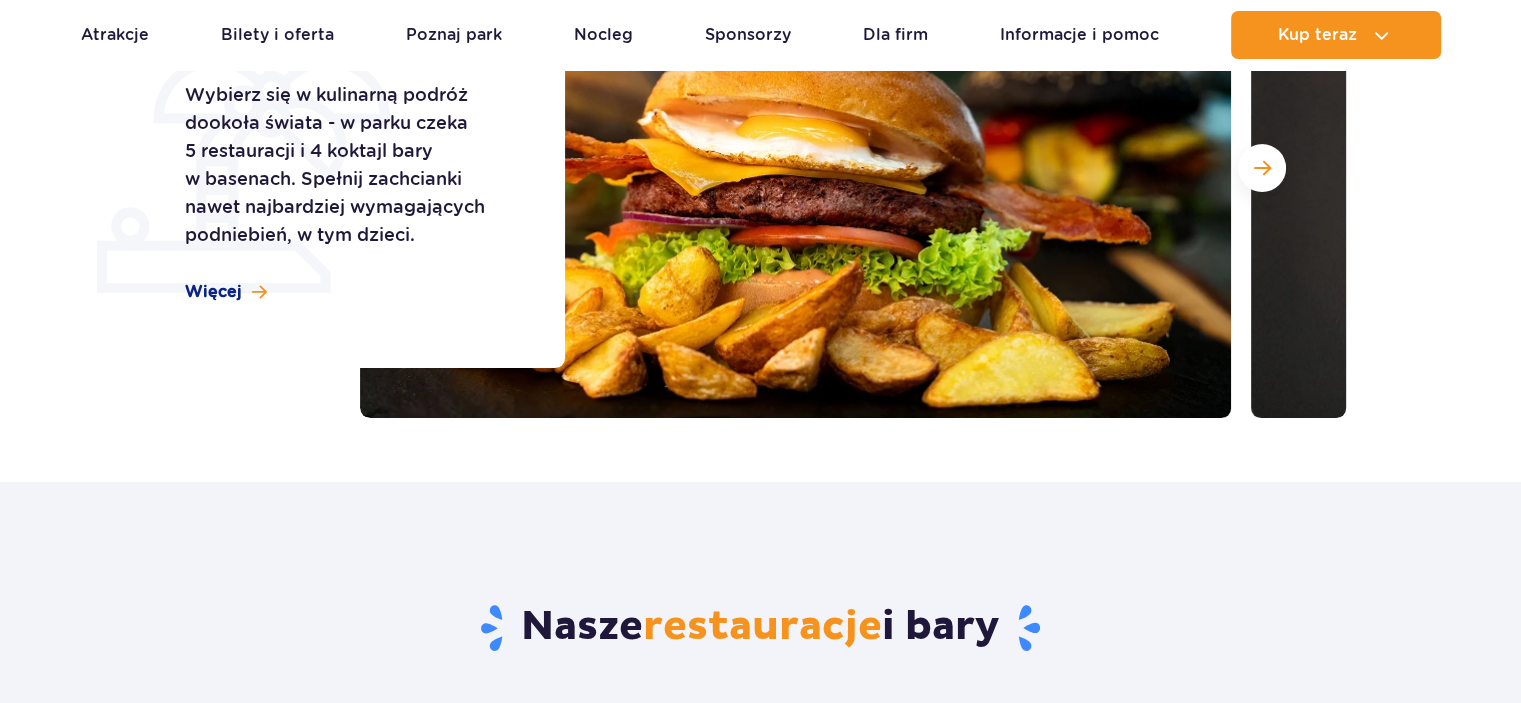 scroll, scrollTop: 0, scrollLeft: 0, axis: both 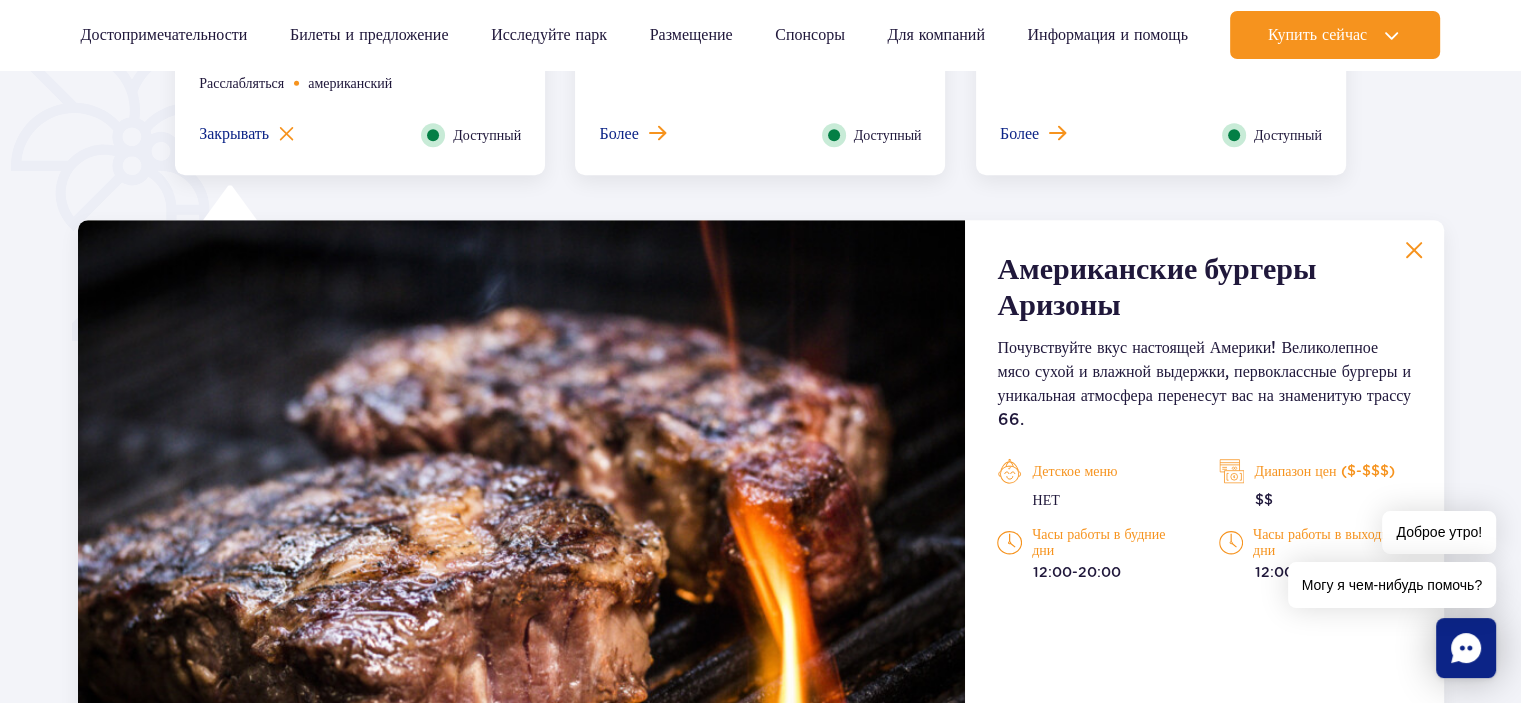 click on "$$" at bounding box center (1315, 500) 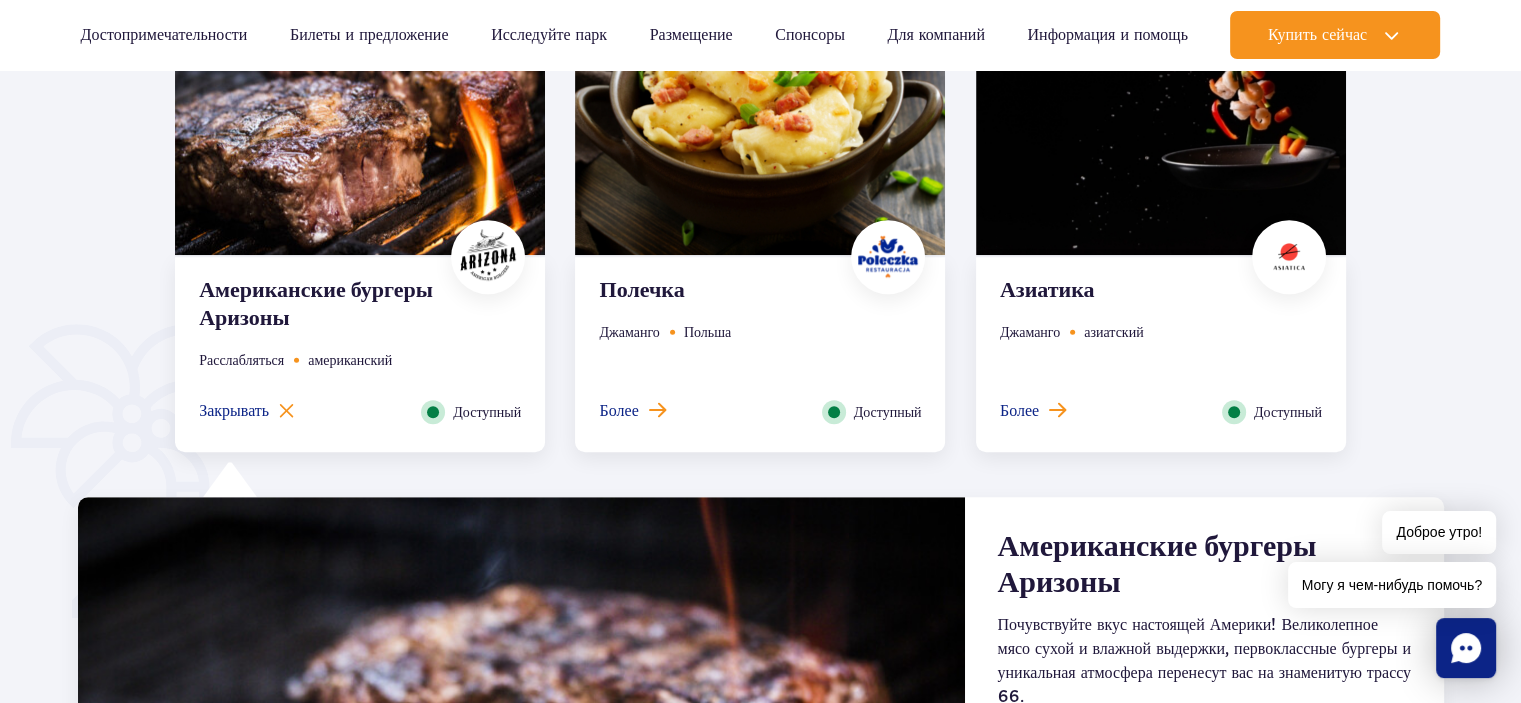 scroll, scrollTop: 1055, scrollLeft: 0, axis: vertical 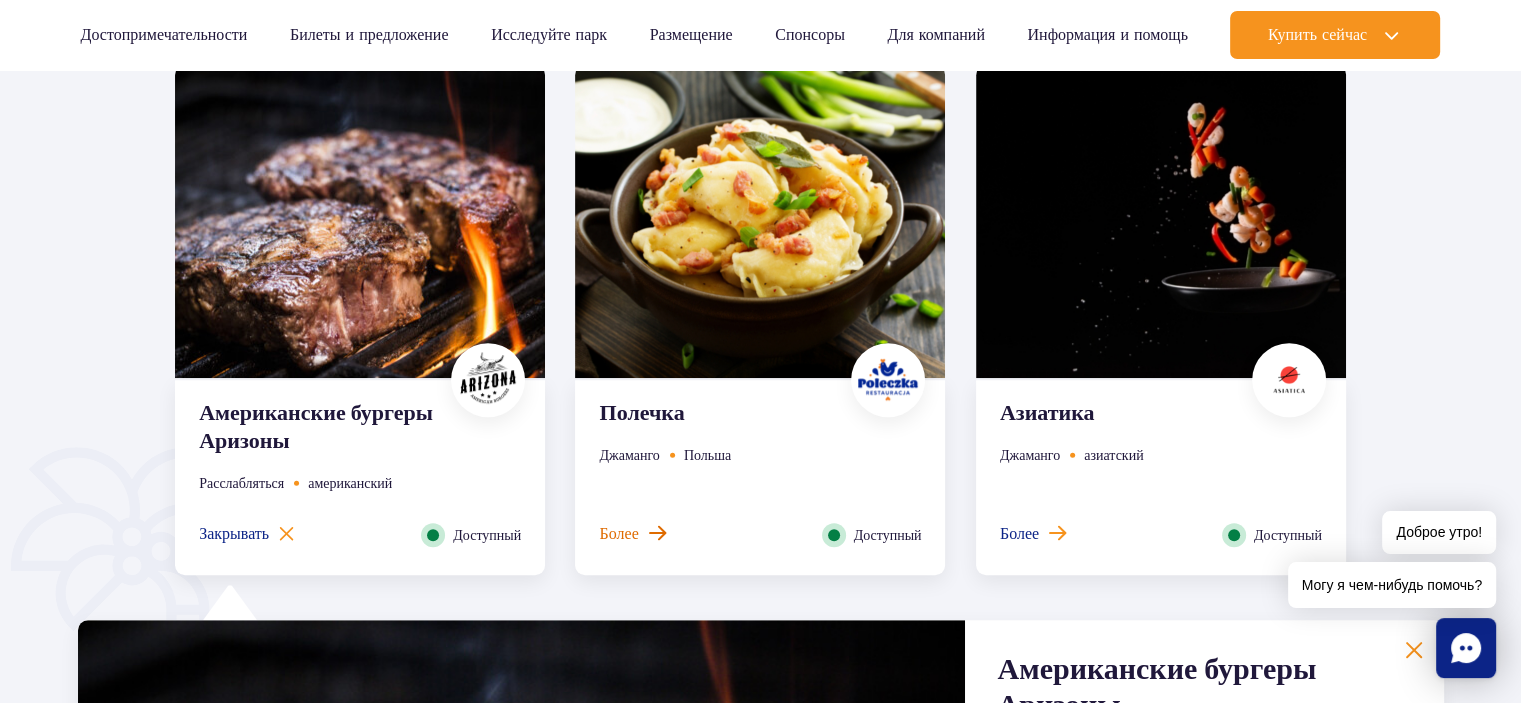click at bounding box center [657, 533] 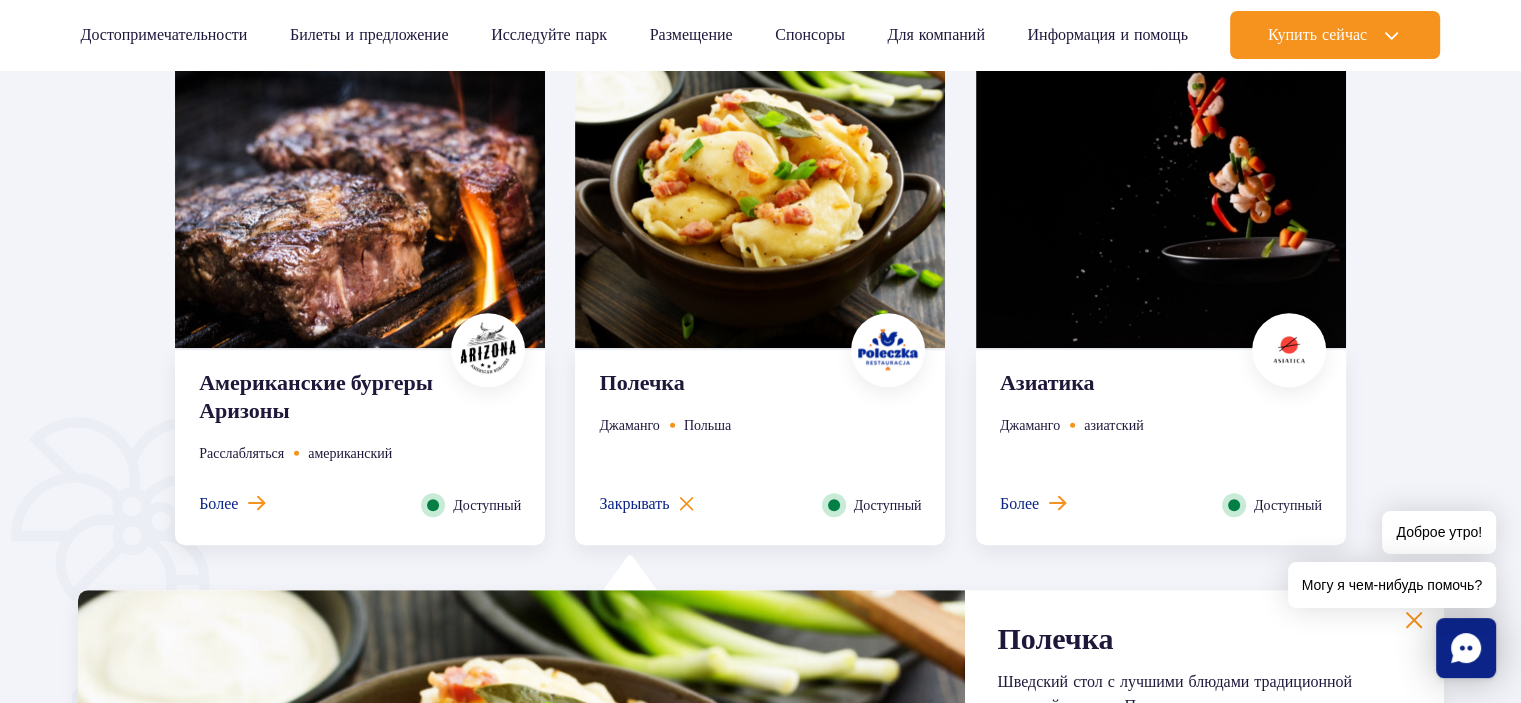 scroll, scrollTop: 1055, scrollLeft: 0, axis: vertical 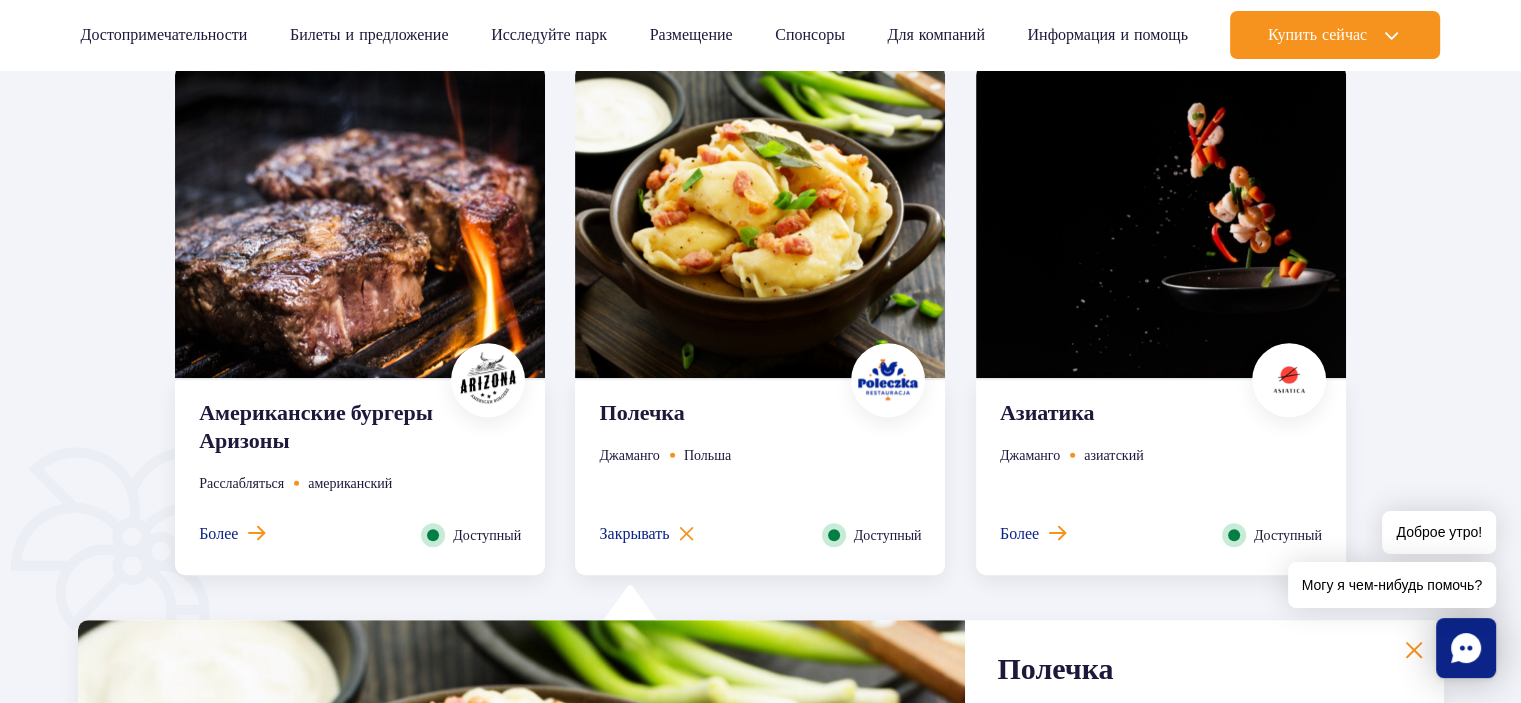 click on "Более" at bounding box center [1033, 534] 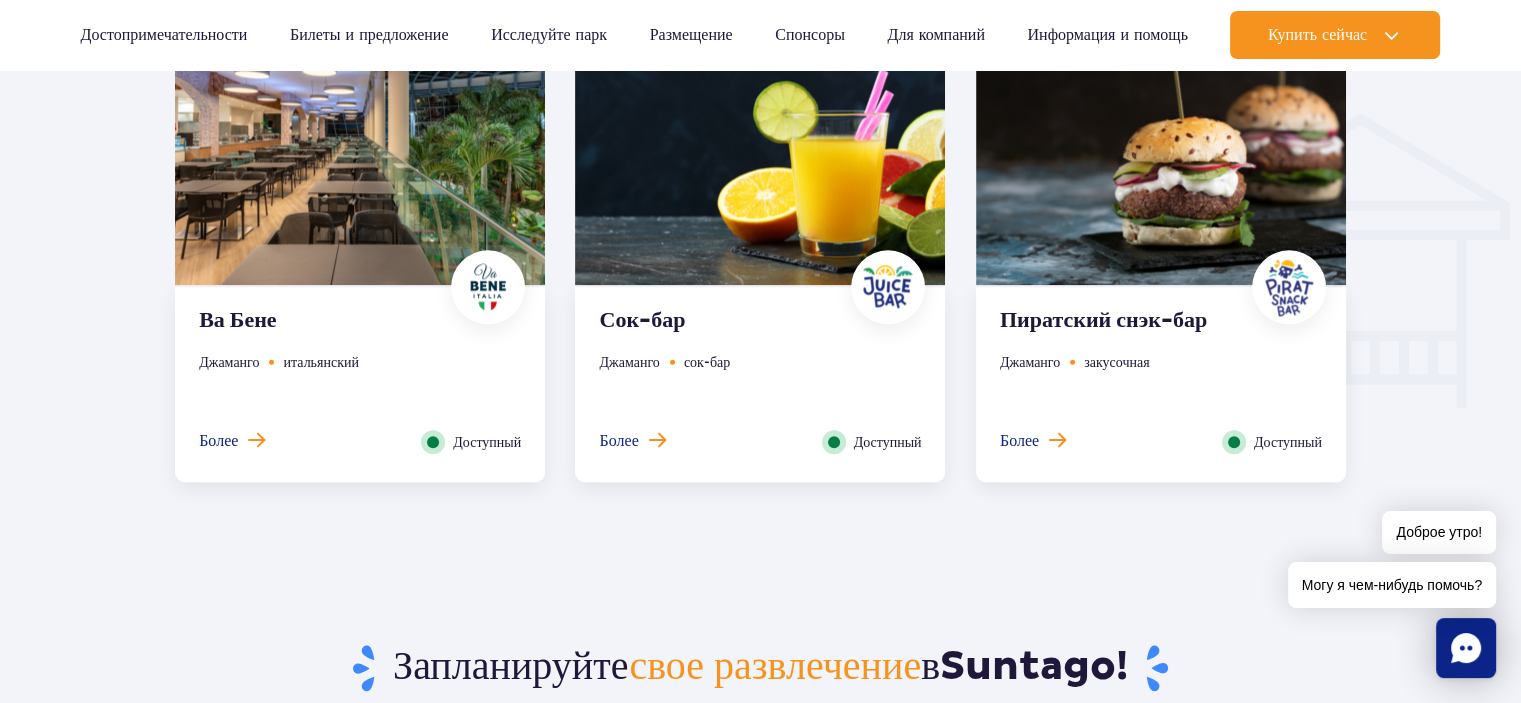 scroll, scrollTop: 2255, scrollLeft: 0, axis: vertical 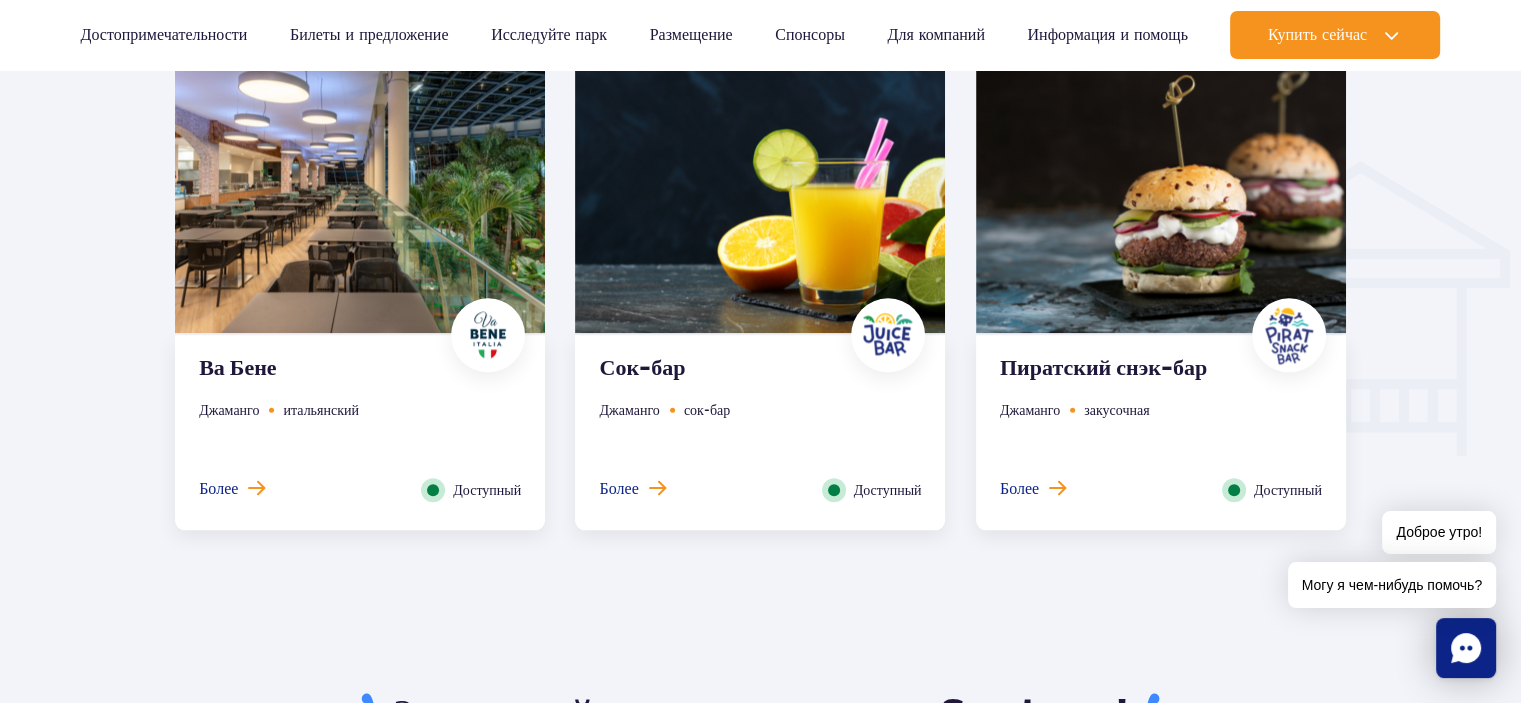 click at bounding box center [256, 488] 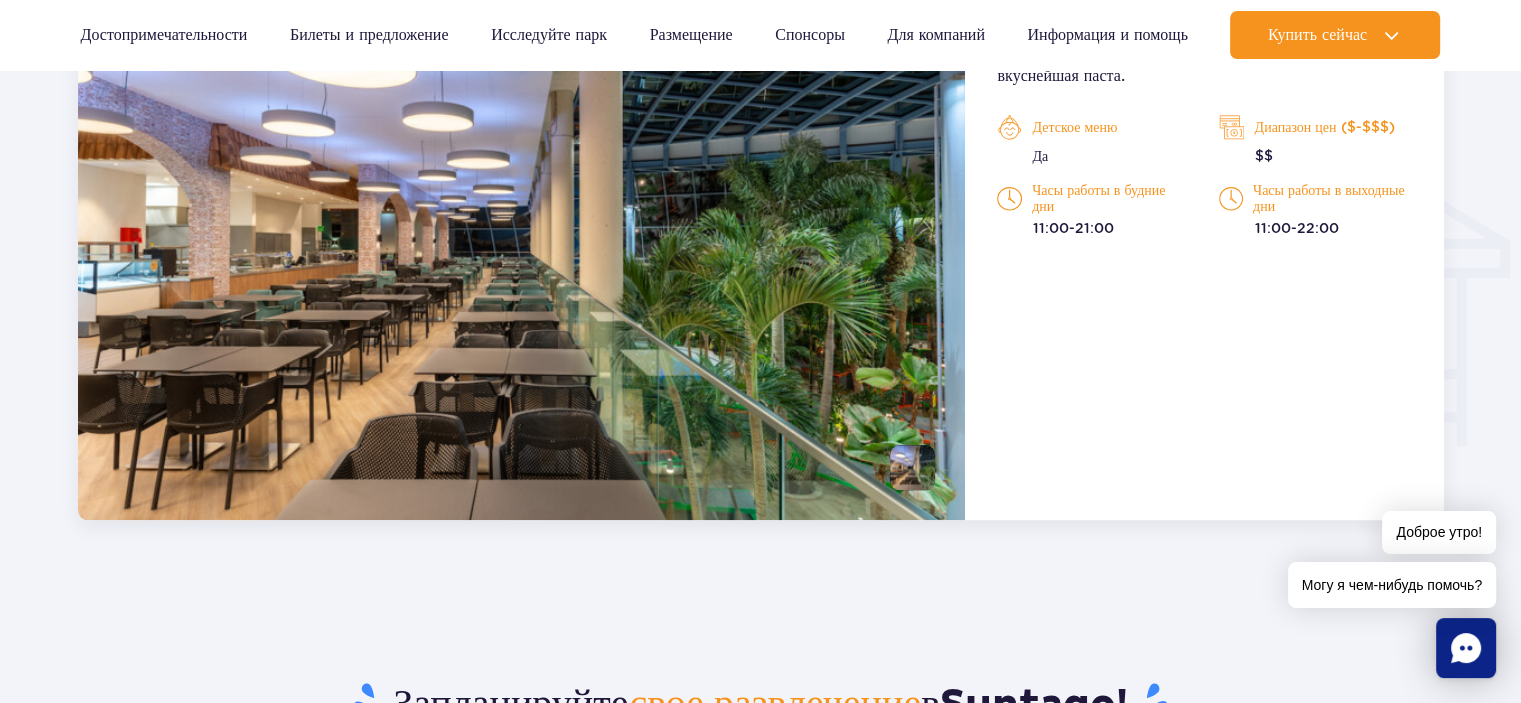 scroll, scrollTop: 2004, scrollLeft: 0, axis: vertical 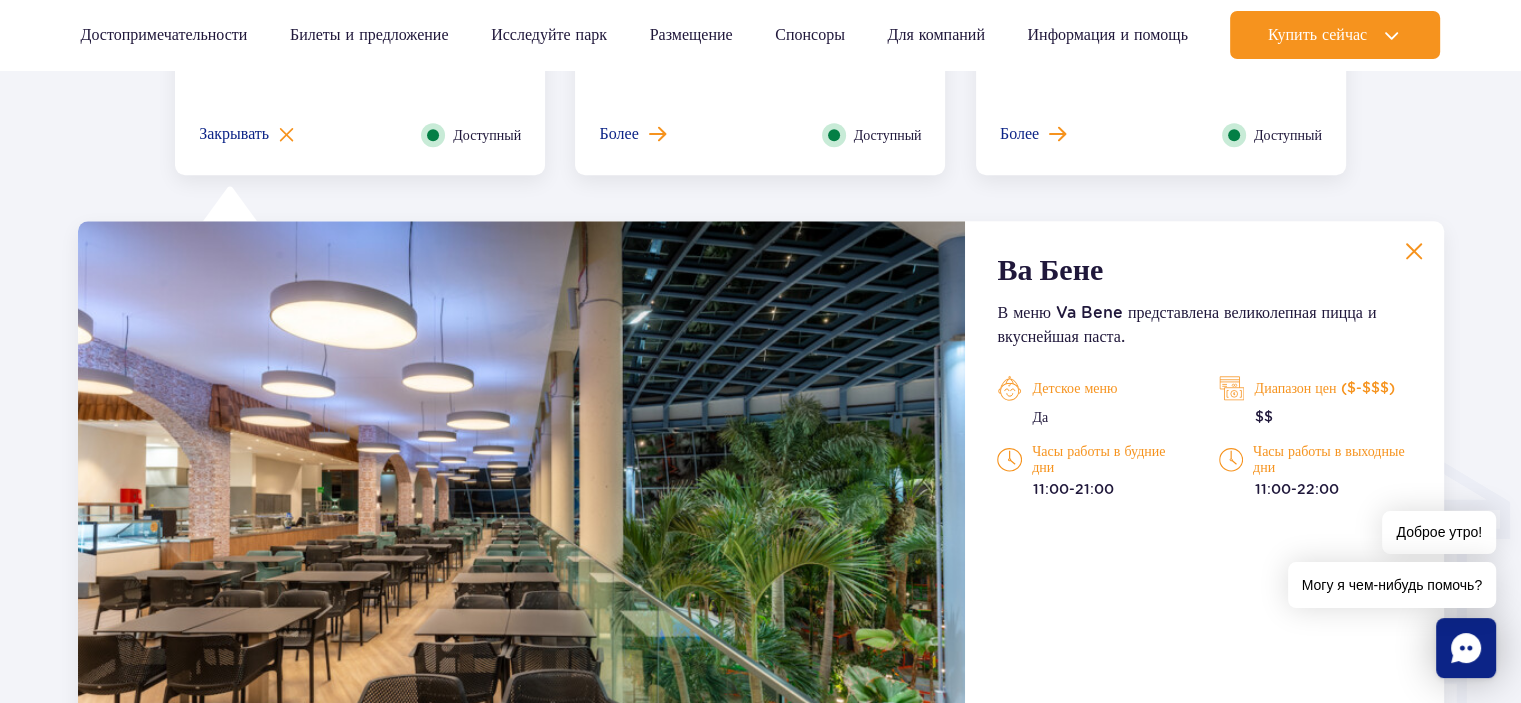 click at bounding box center [1414, 251] 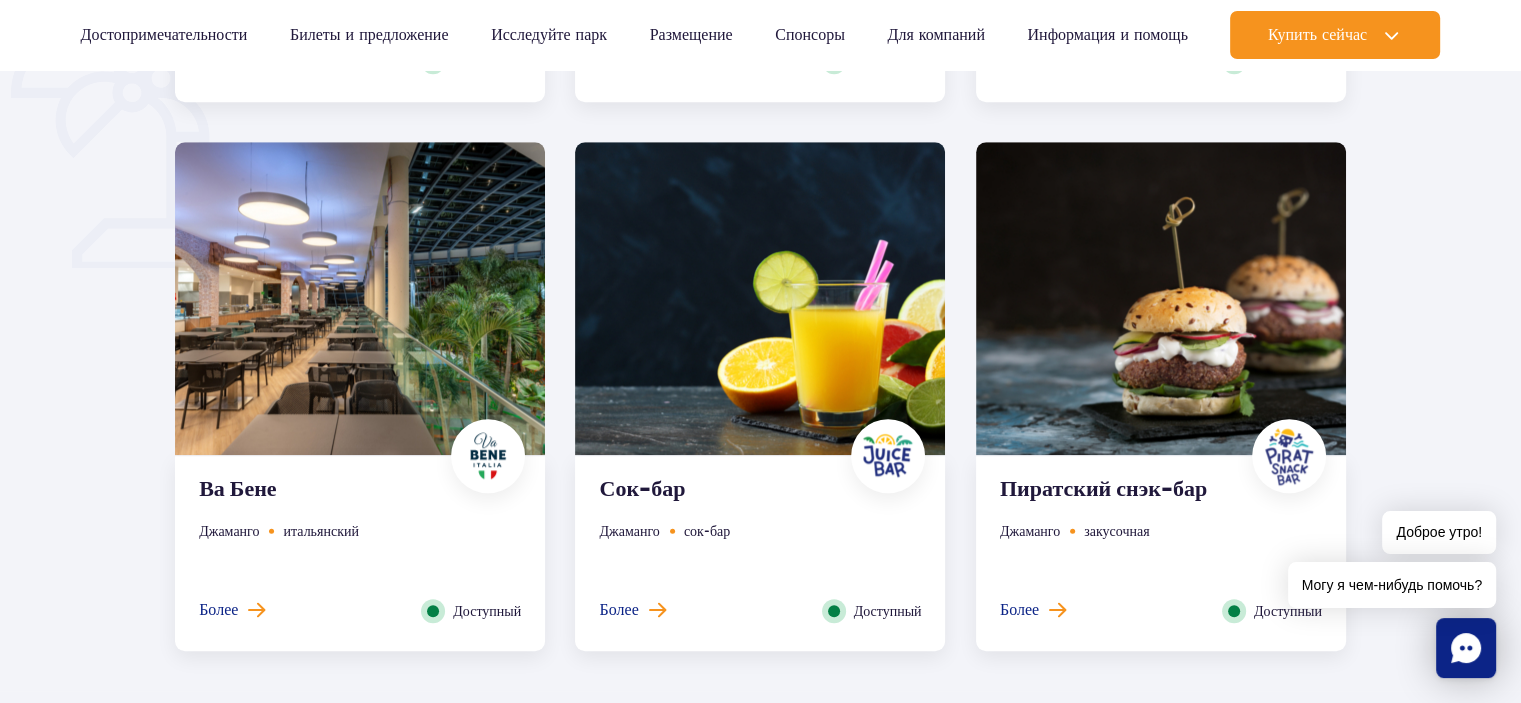 scroll, scrollTop: 1504, scrollLeft: 0, axis: vertical 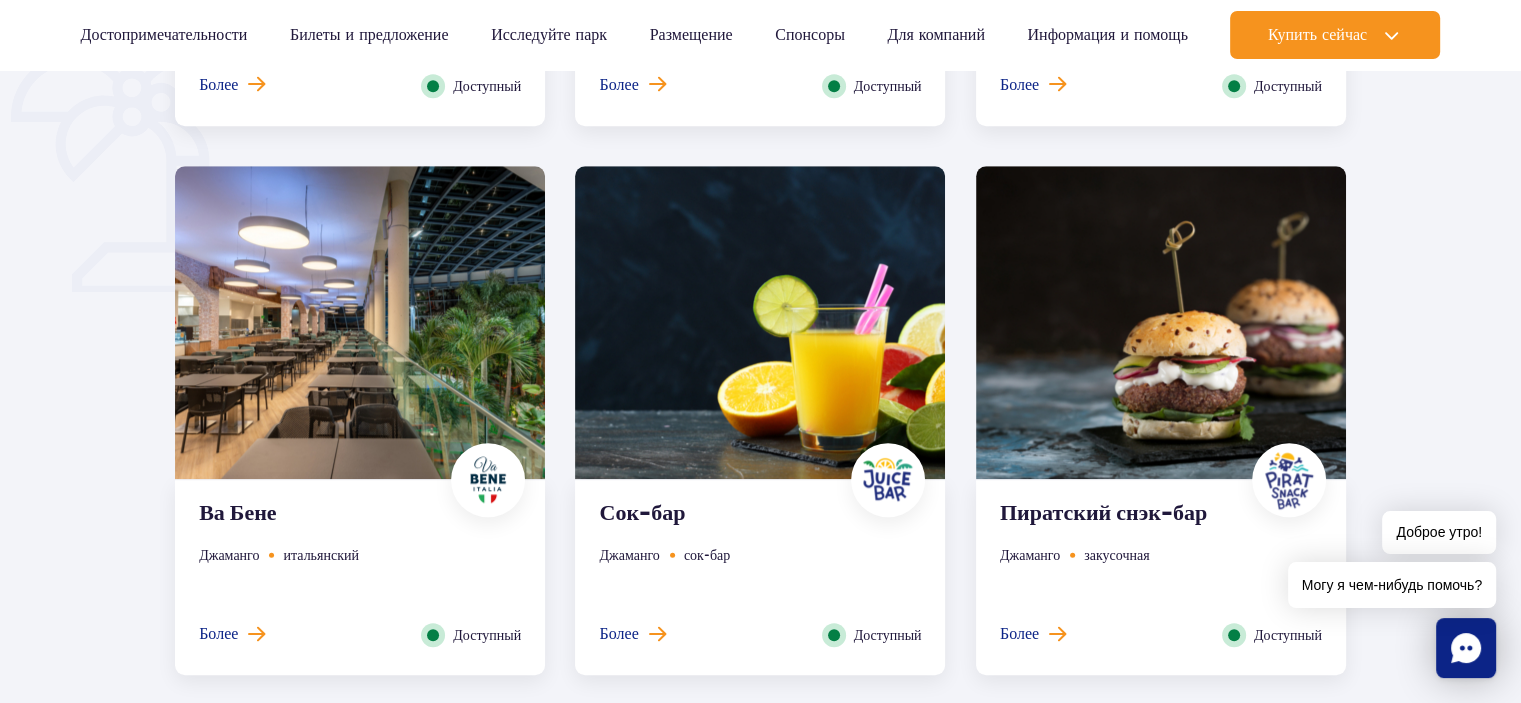 drag, startPoint x: 643, startPoint y: 630, endPoint x: 660, endPoint y: 615, distance: 22.671568 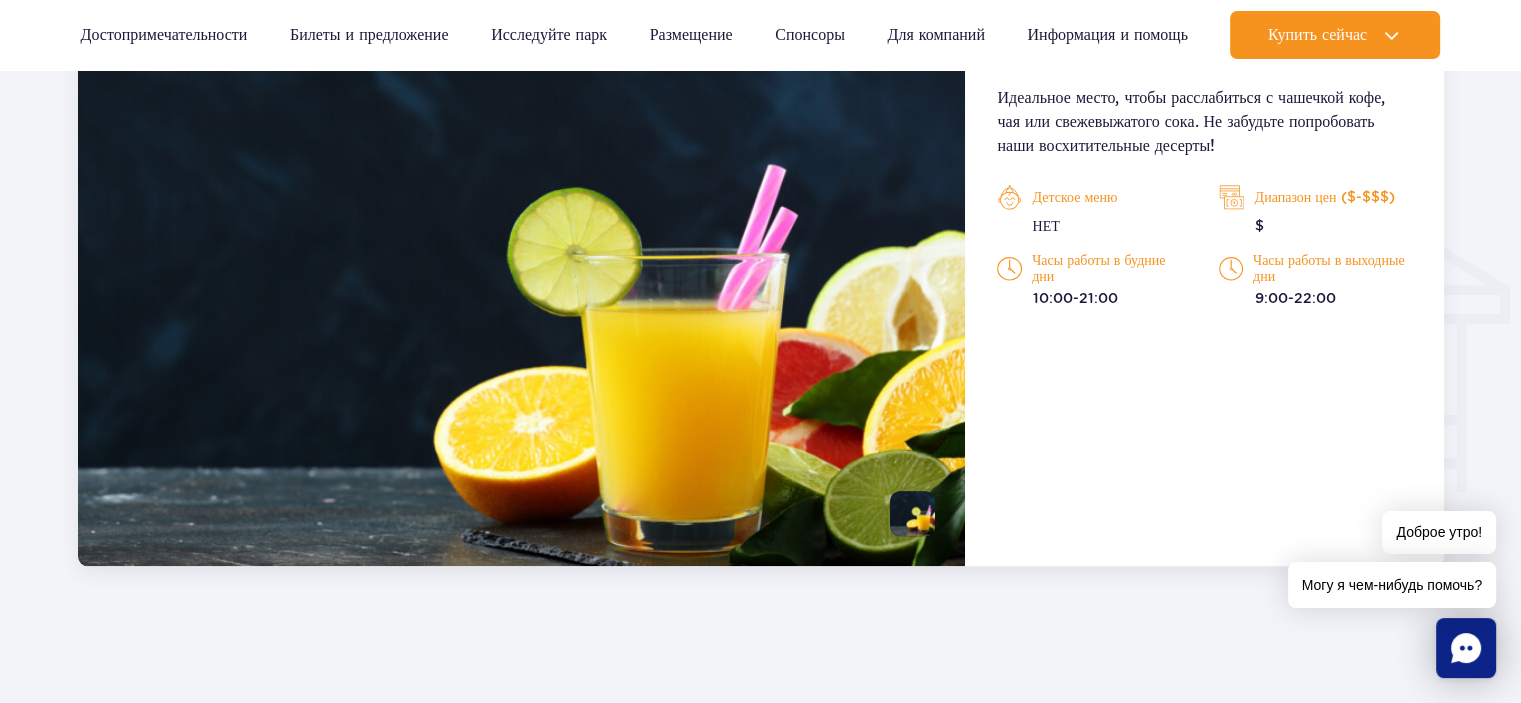 scroll, scrollTop: 2004, scrollLeft: 0, axis: vertical 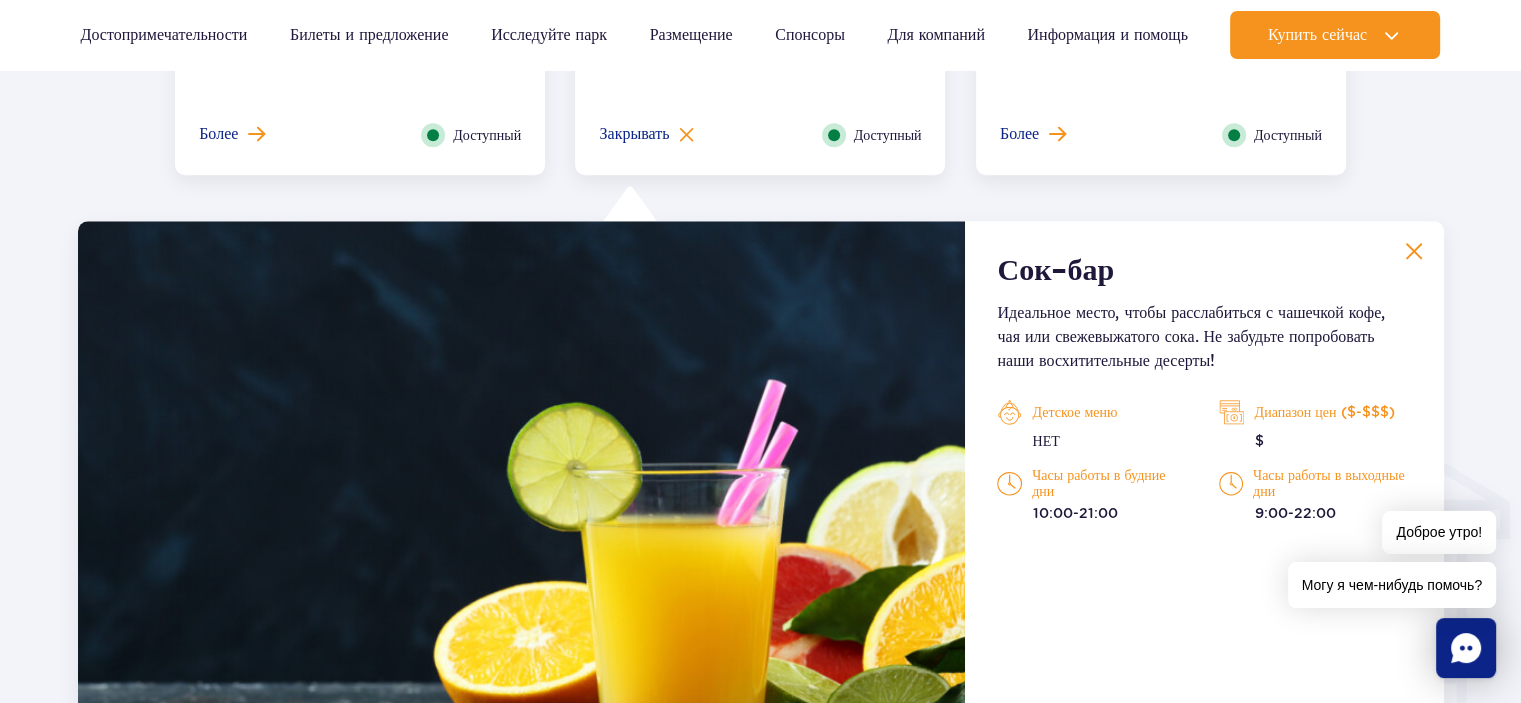 click on "Сок-бар
Идеальное место, чтобы расслабиться с чашечкой кофе, чая или свежевыжатого сока. Не забудьте попробовать наши восхитительные десерты!
Детское меню
НЕТ
Диапазон цен ($-$$$)
$
Часы работы в будние дни
10:00-21:00
Часы работы в выходные дни
9:00-22:00" at bounding box center [1204, 501] 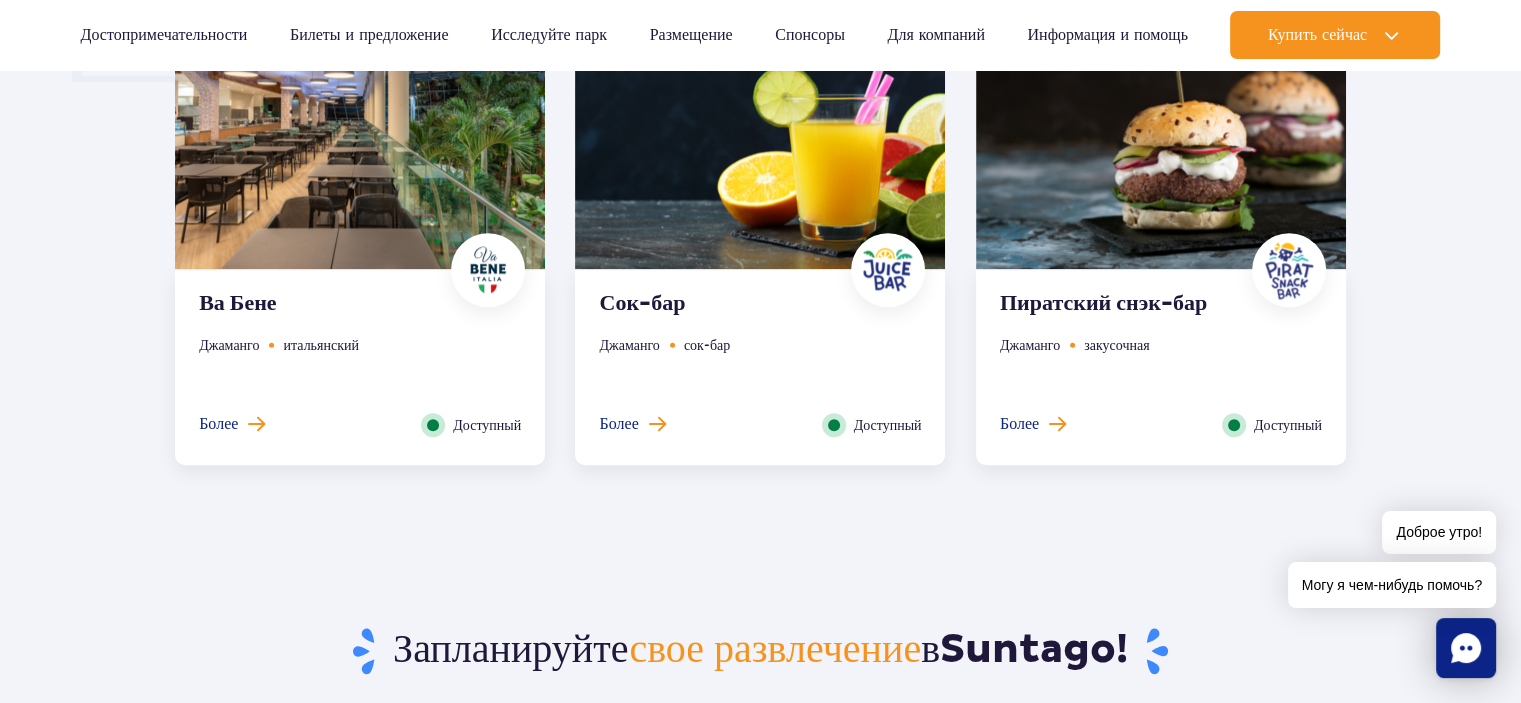scroll, scrollTop: 1704, scrollLeft: 0, axis: vertical 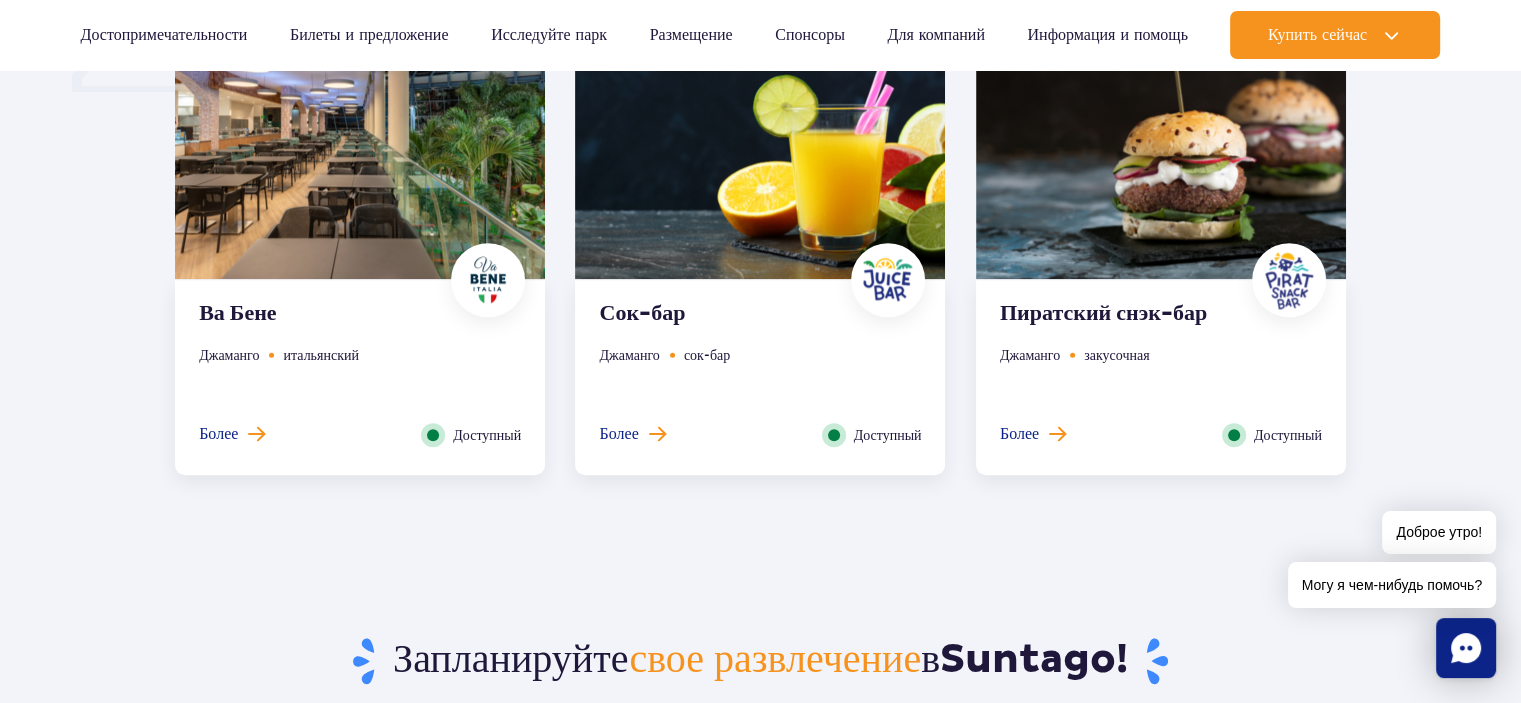 click on "Более
Закрывать" at bounding box center [1033, 435] 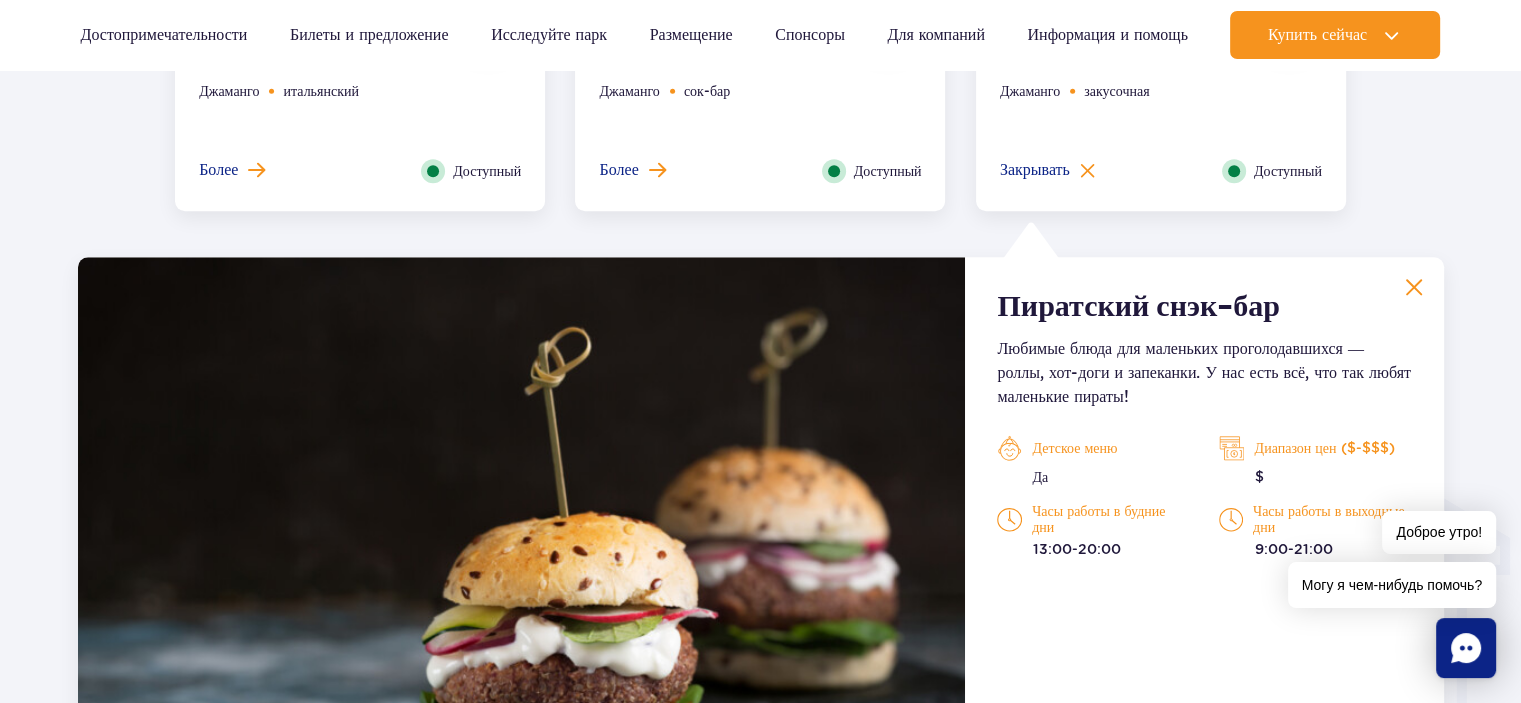scroll, scrollTop: 1804, scrollLeft: 0, axis: vertical 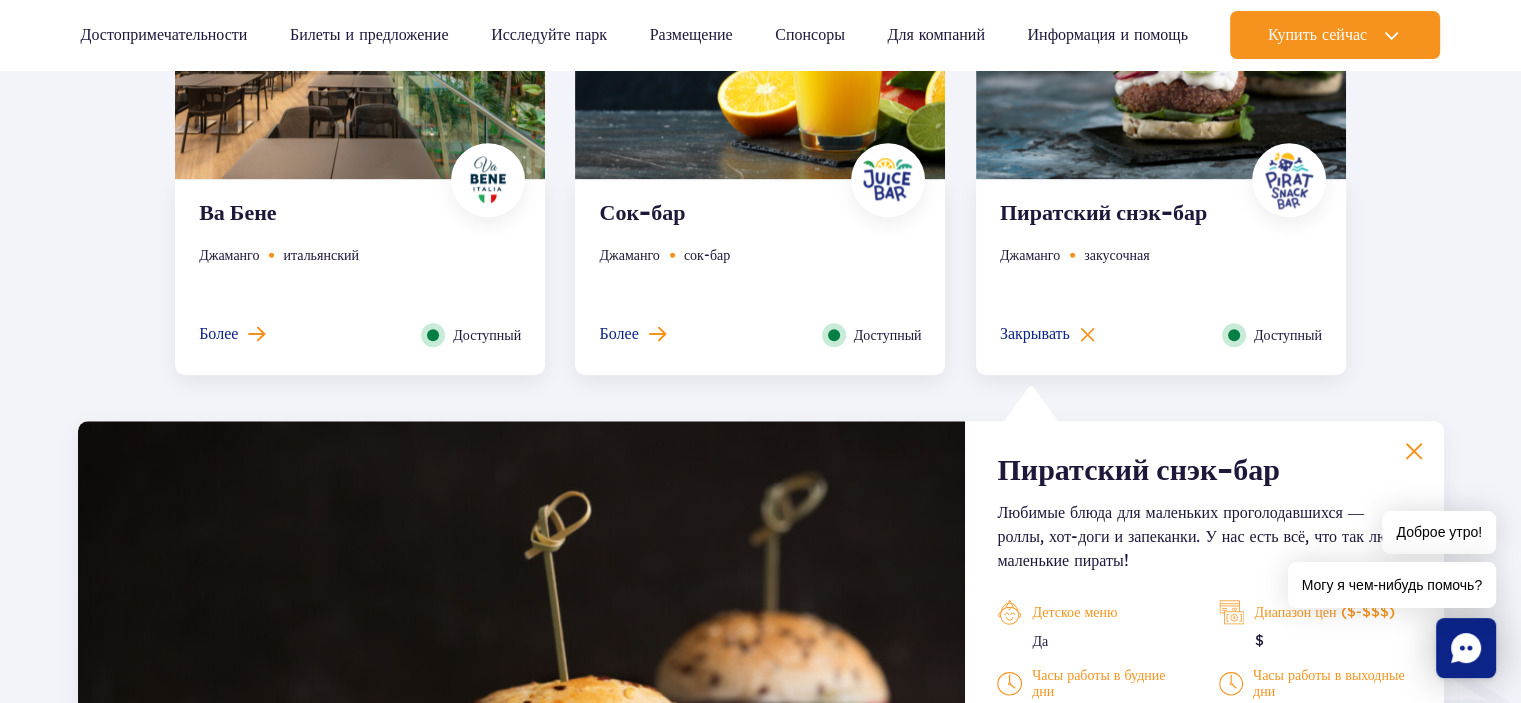 click at bounding box center (1414, 451) 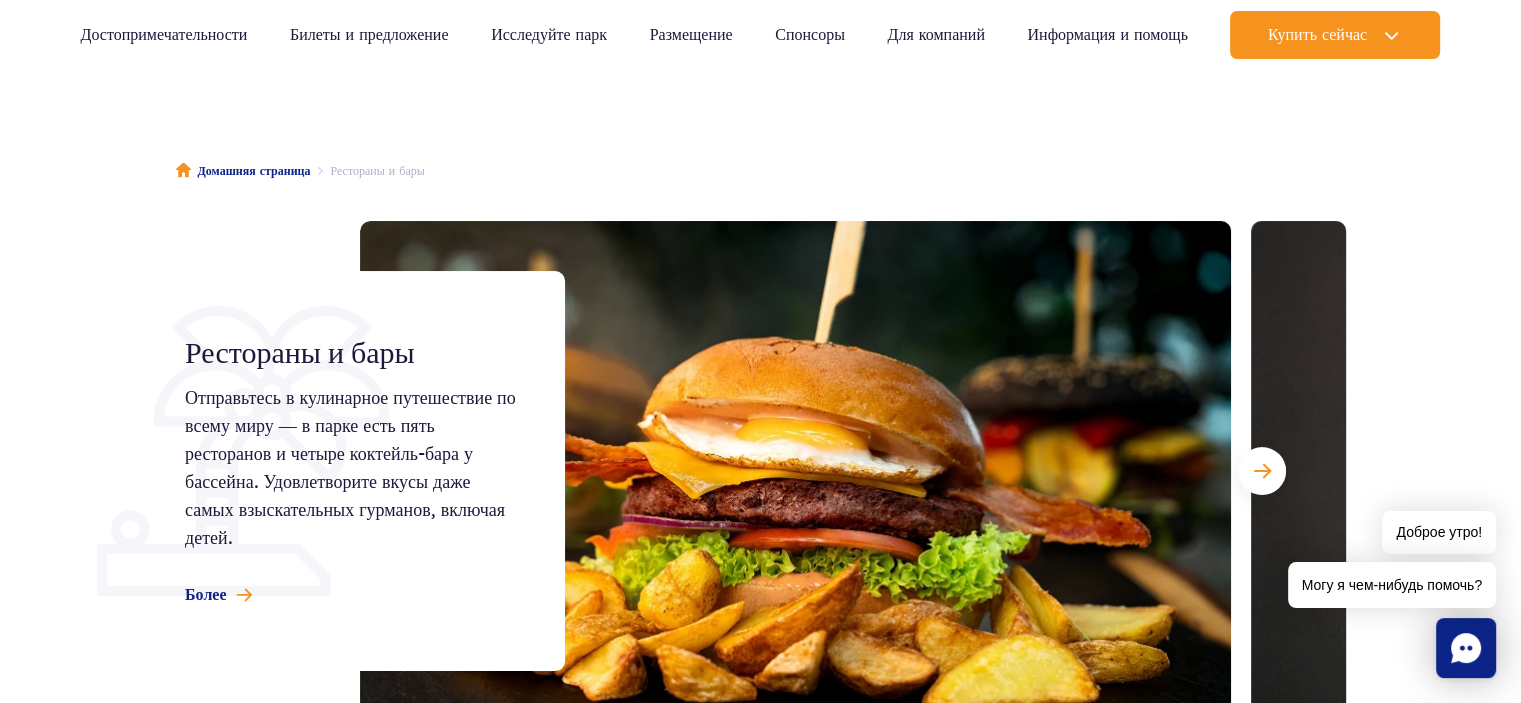 scroll, scrollTop: 0, scrollLeft: 0, axis: both 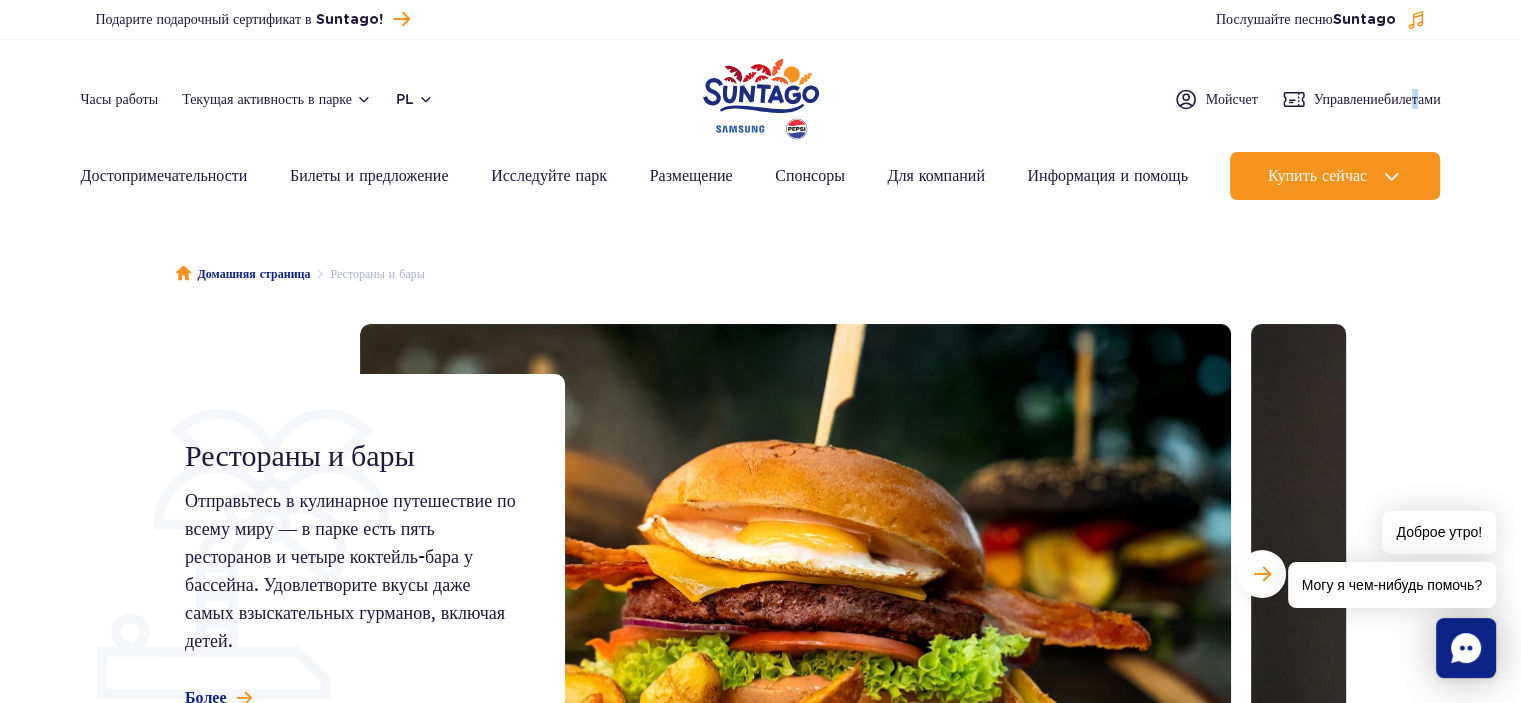 click on "Часы работы
Текущая активность в парке
pl
ПЛ
АН
UA
Мой  счет
Управление  билетами
Текущая активность в парке
Достопримечательности
Астра" at bounding box center [760, 125] 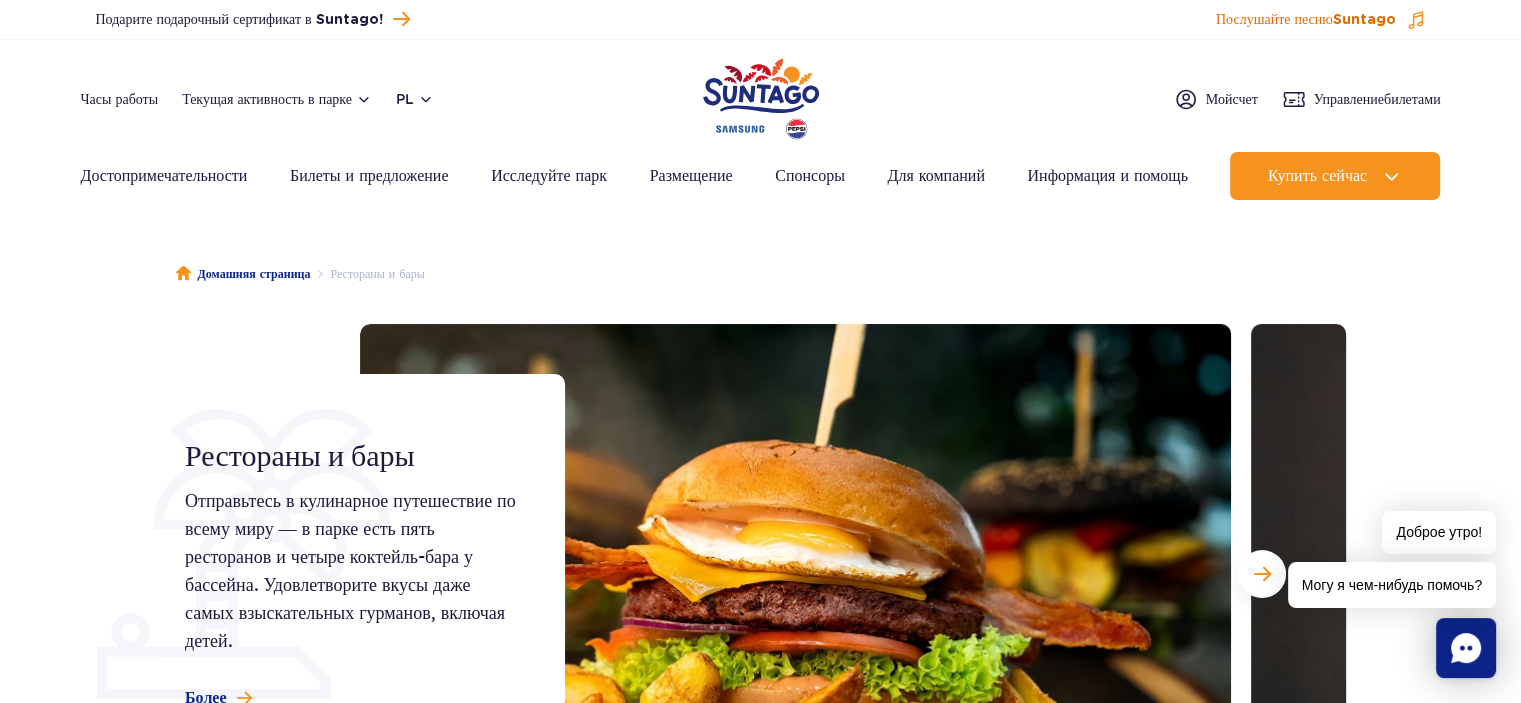 drag, startPoint x: 1414, startPoint y: 33, endPoint x: 1423, endPoint y: 22, distance: 14.21267 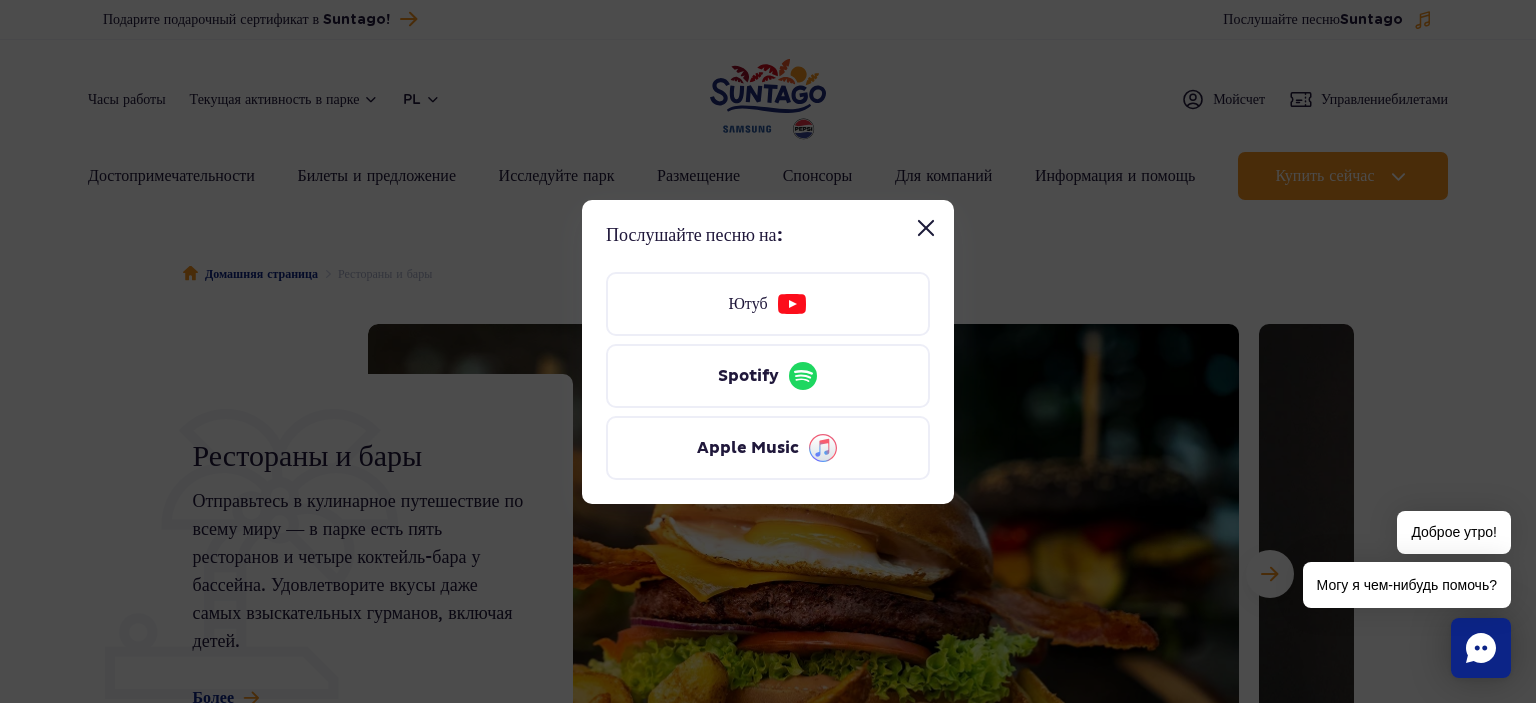 click at bounding box center (926, 228) 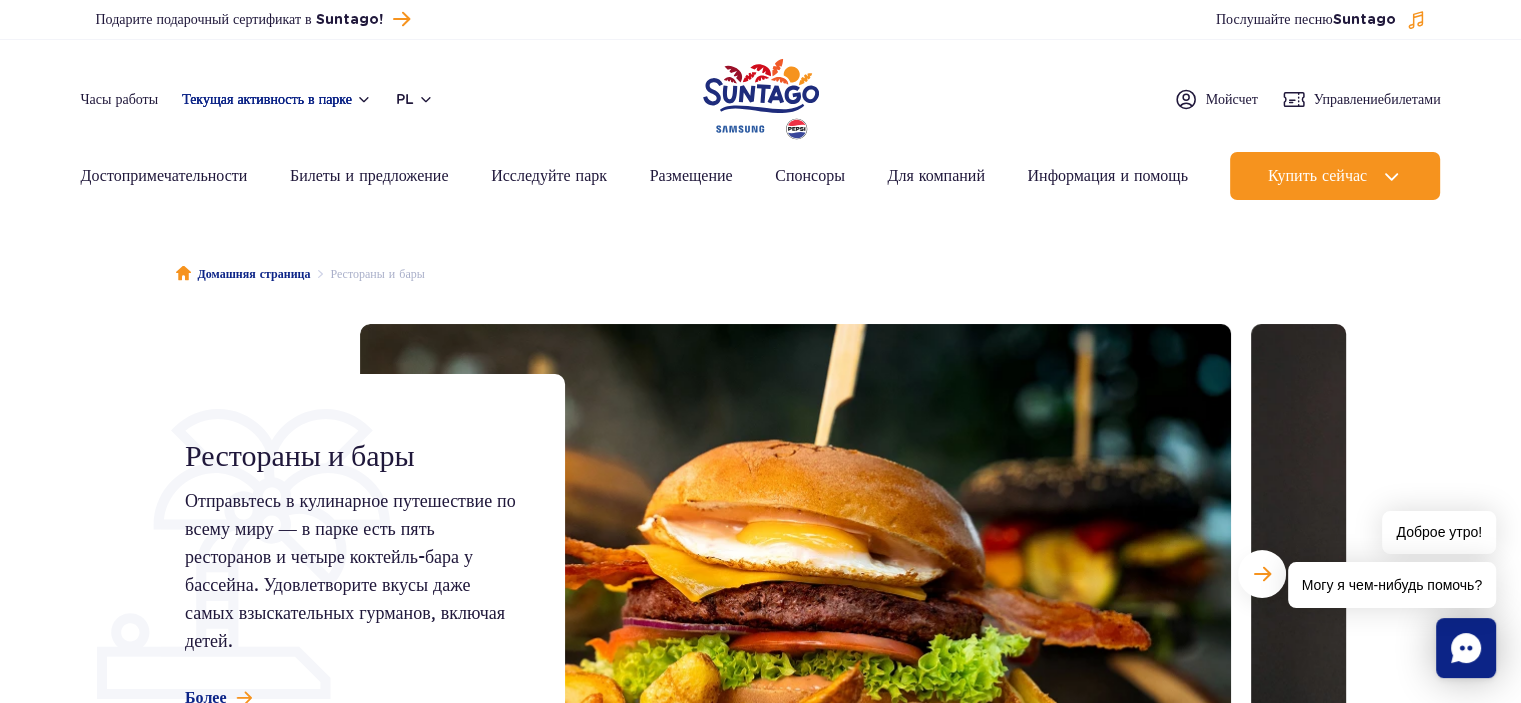 click on "Текущая активность в парке" at bounding box center [267, 99] 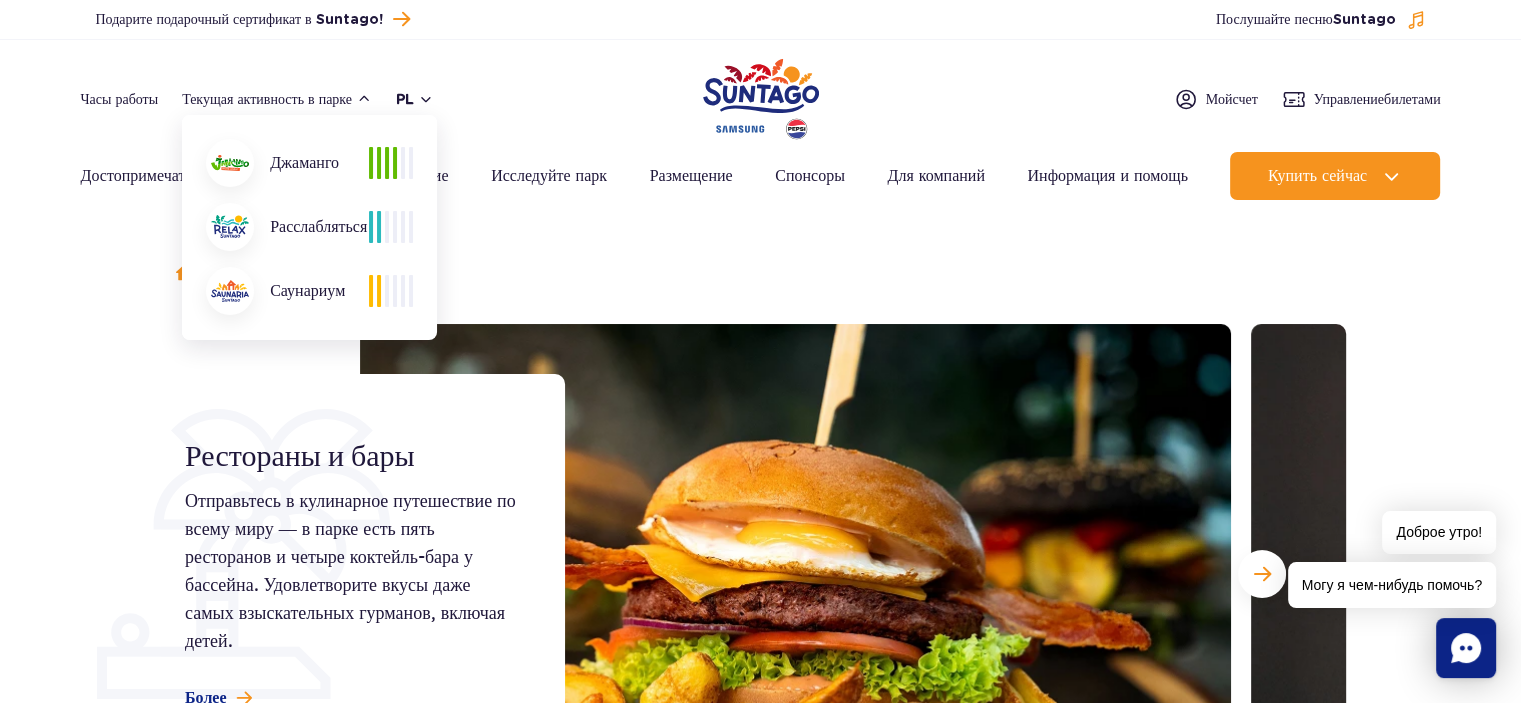 click on "pl" at bounding box center [415, 99] 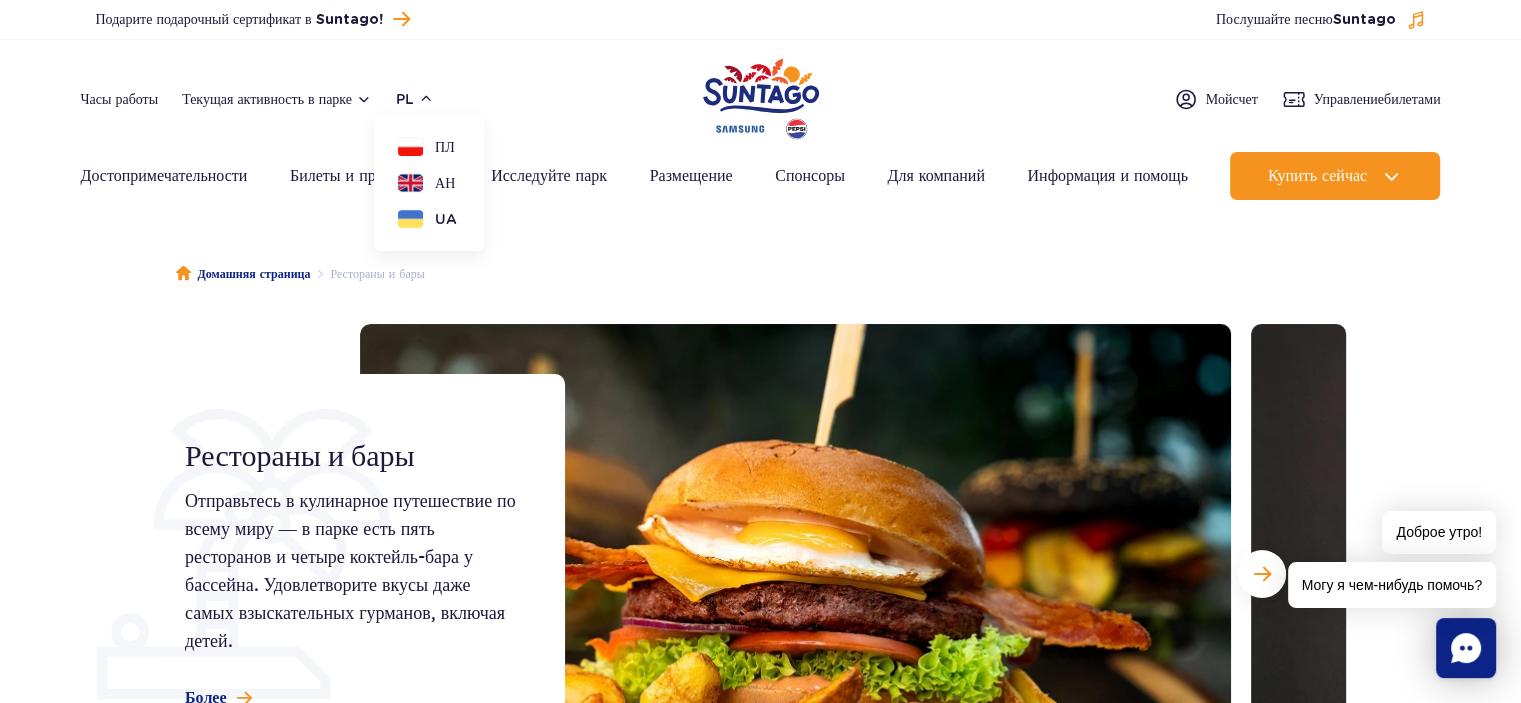 click on "Часы работы
Текущая активность в парке
pl
ПЛ
АН
UA
Мой  счет
Управление  билетами" at bounding box center (761, 99) 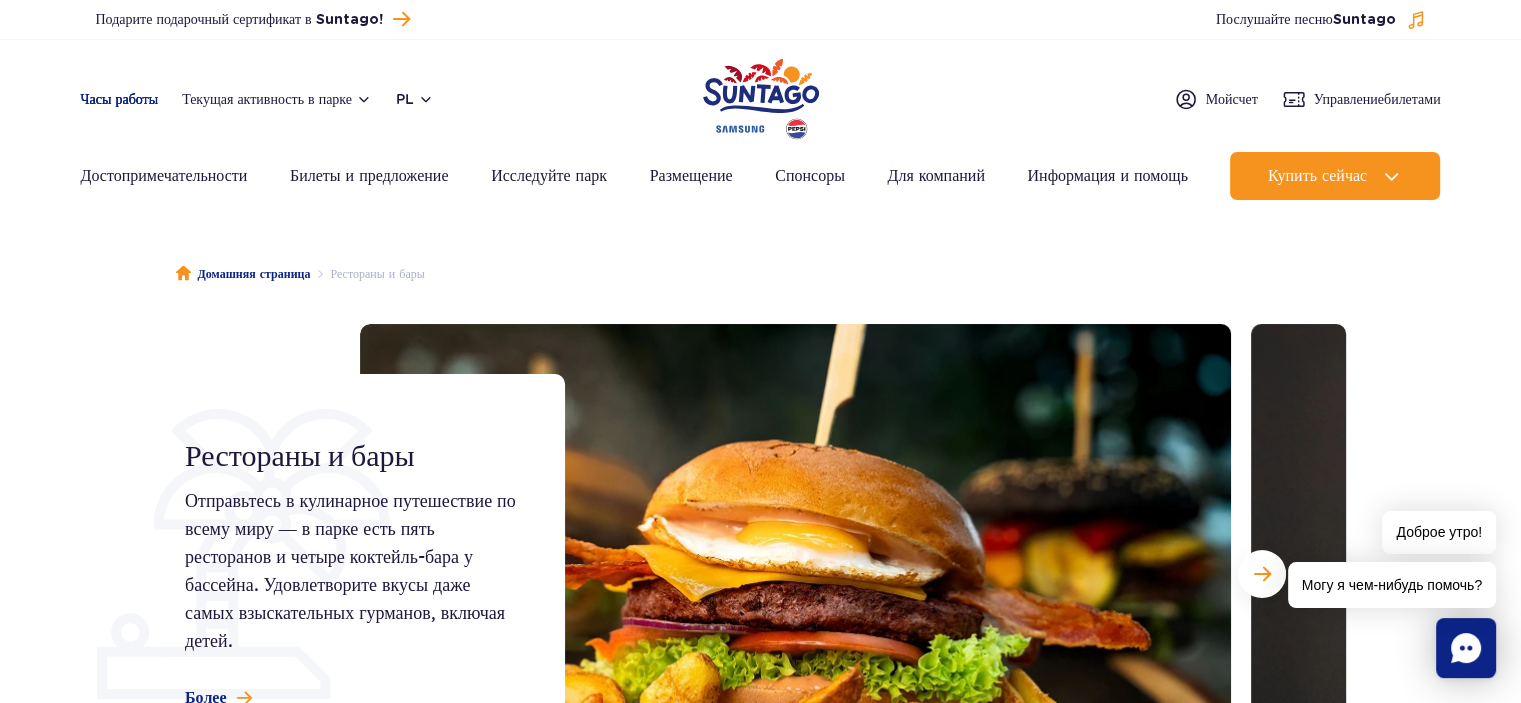 click on "Часы работы" at bounding box center [120, 99] 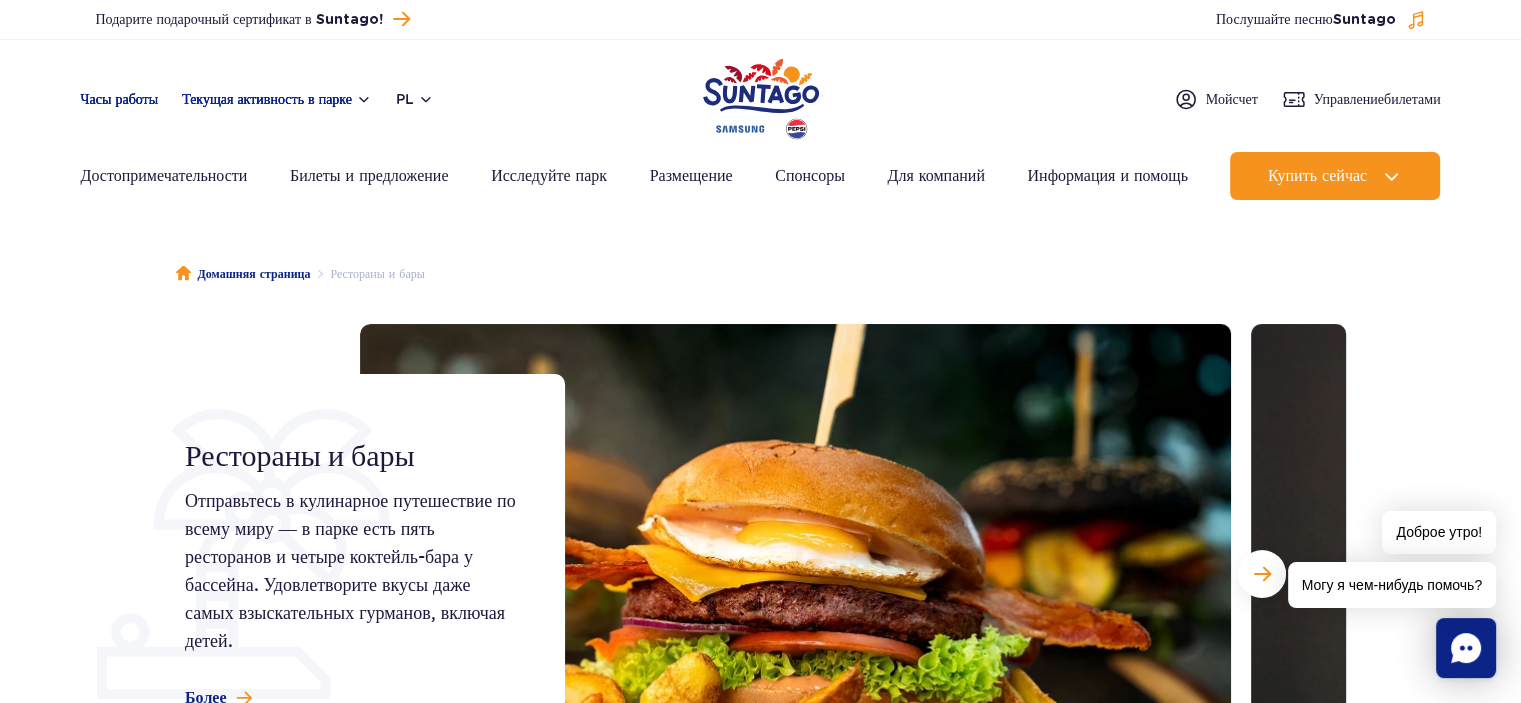 click on "Текущая активность в парке" at bounding box center [267, 99] 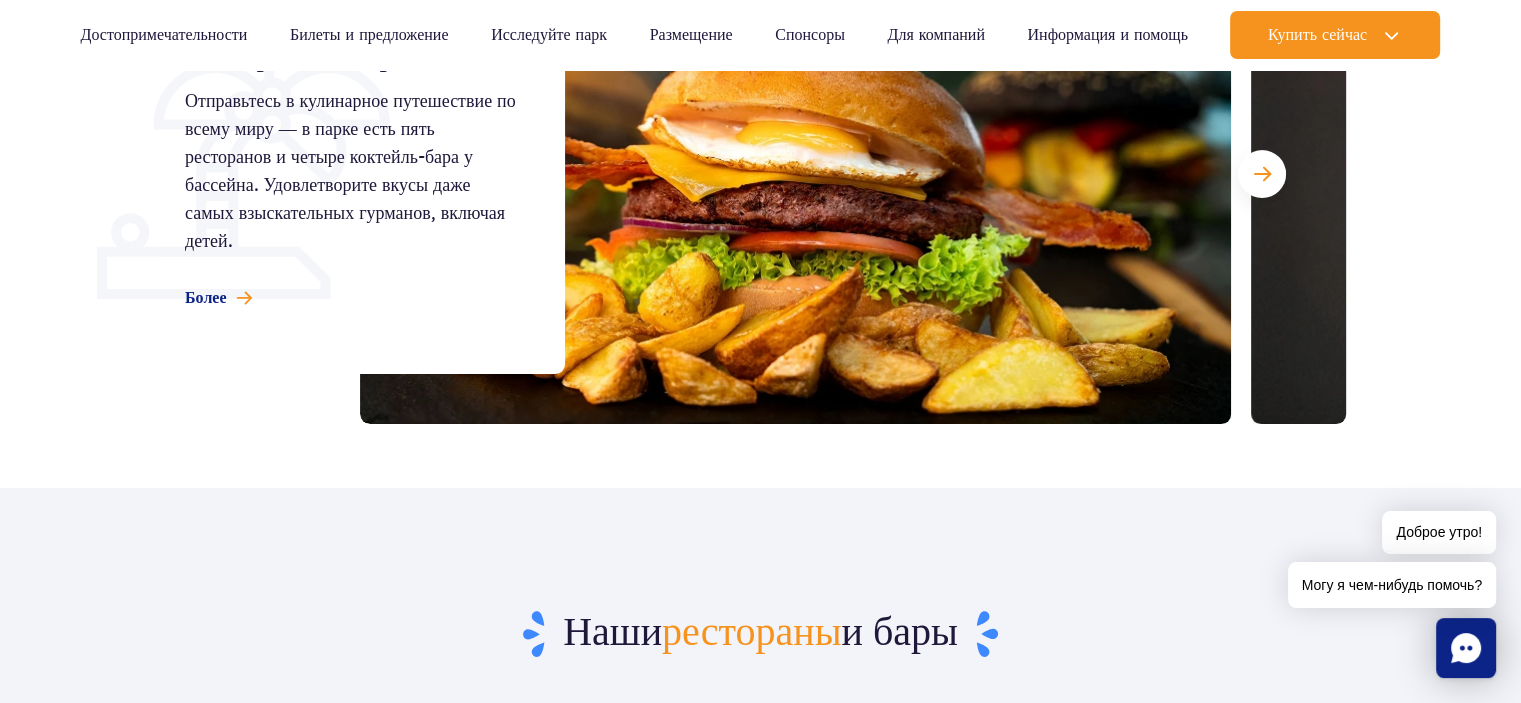 scroll, scrollTop: 200, scrollLeft: 0, axis: vertical 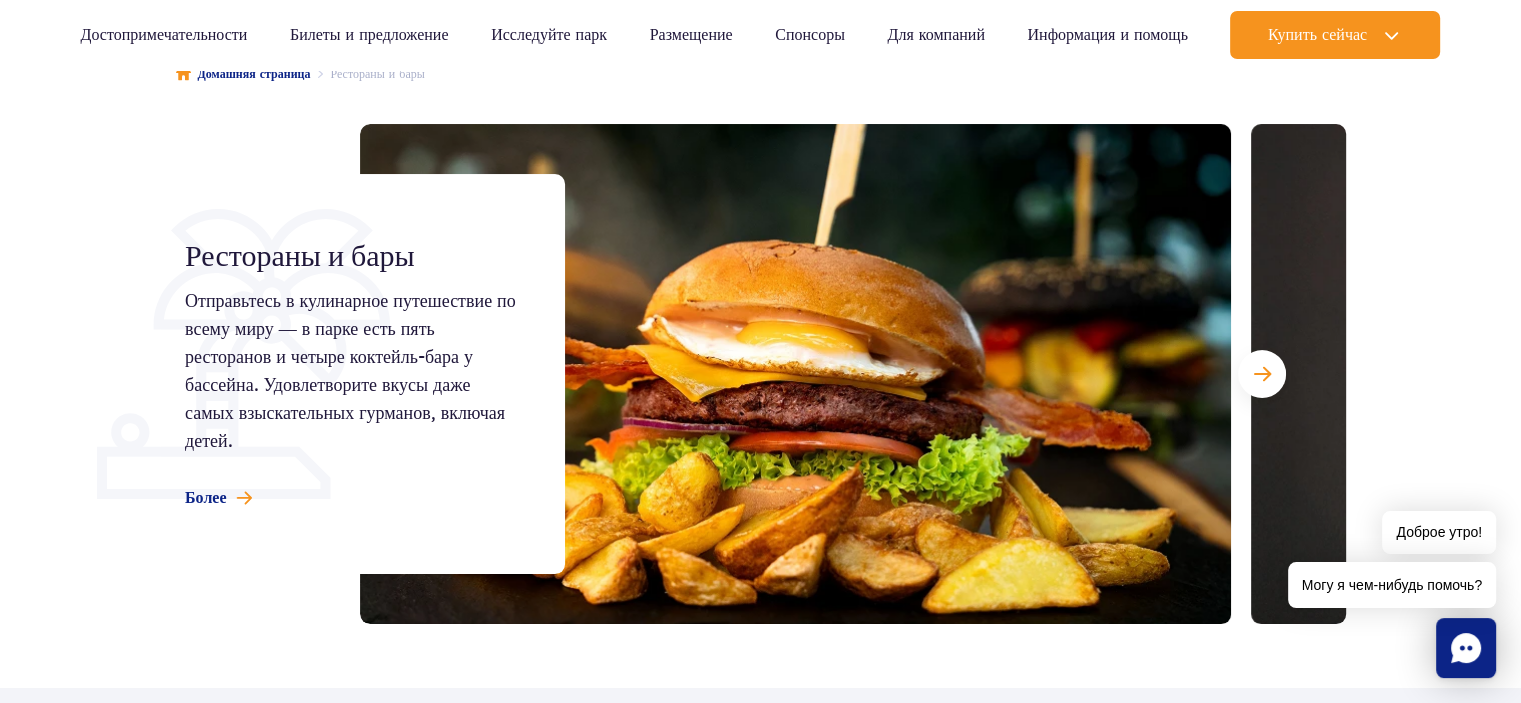 click at bounding box center [1686, 374] 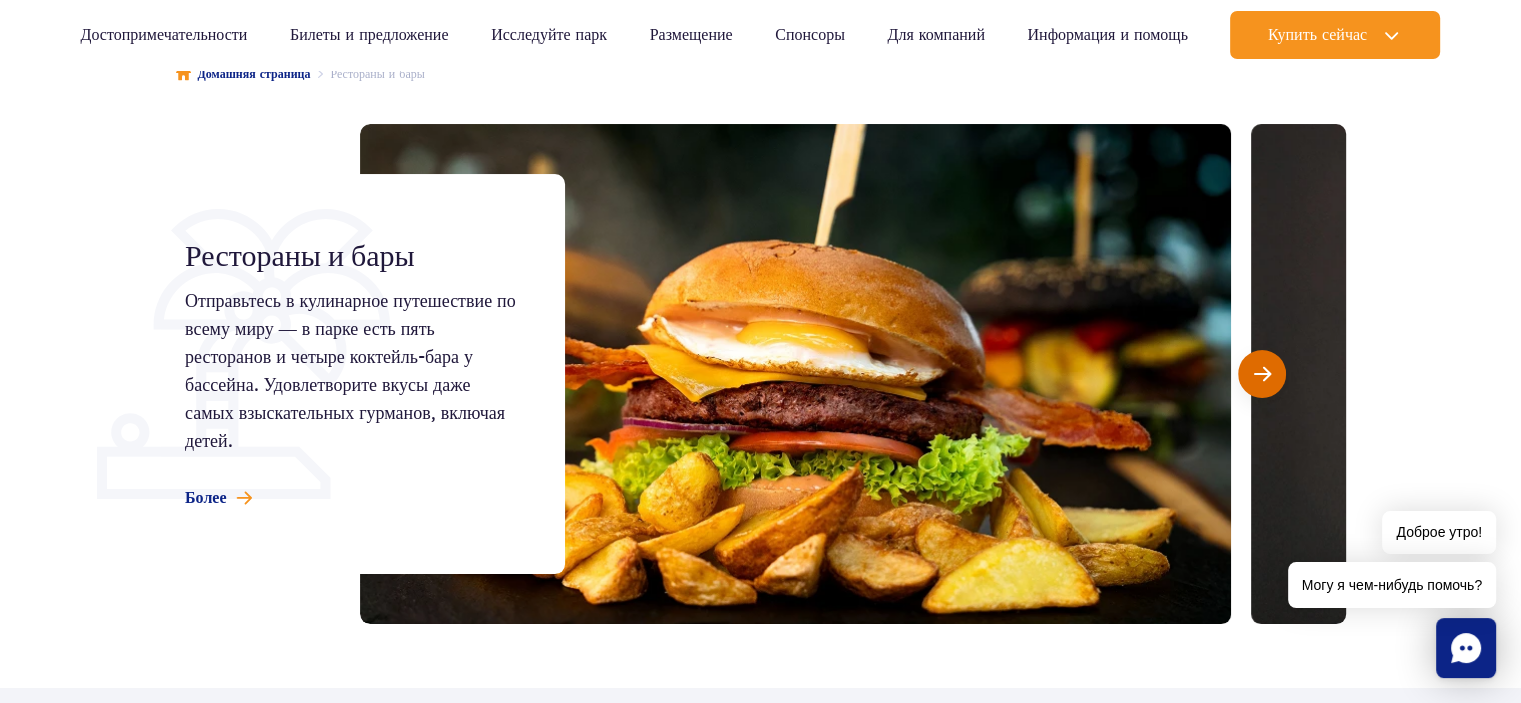 click at bounding box center (1262, 374) 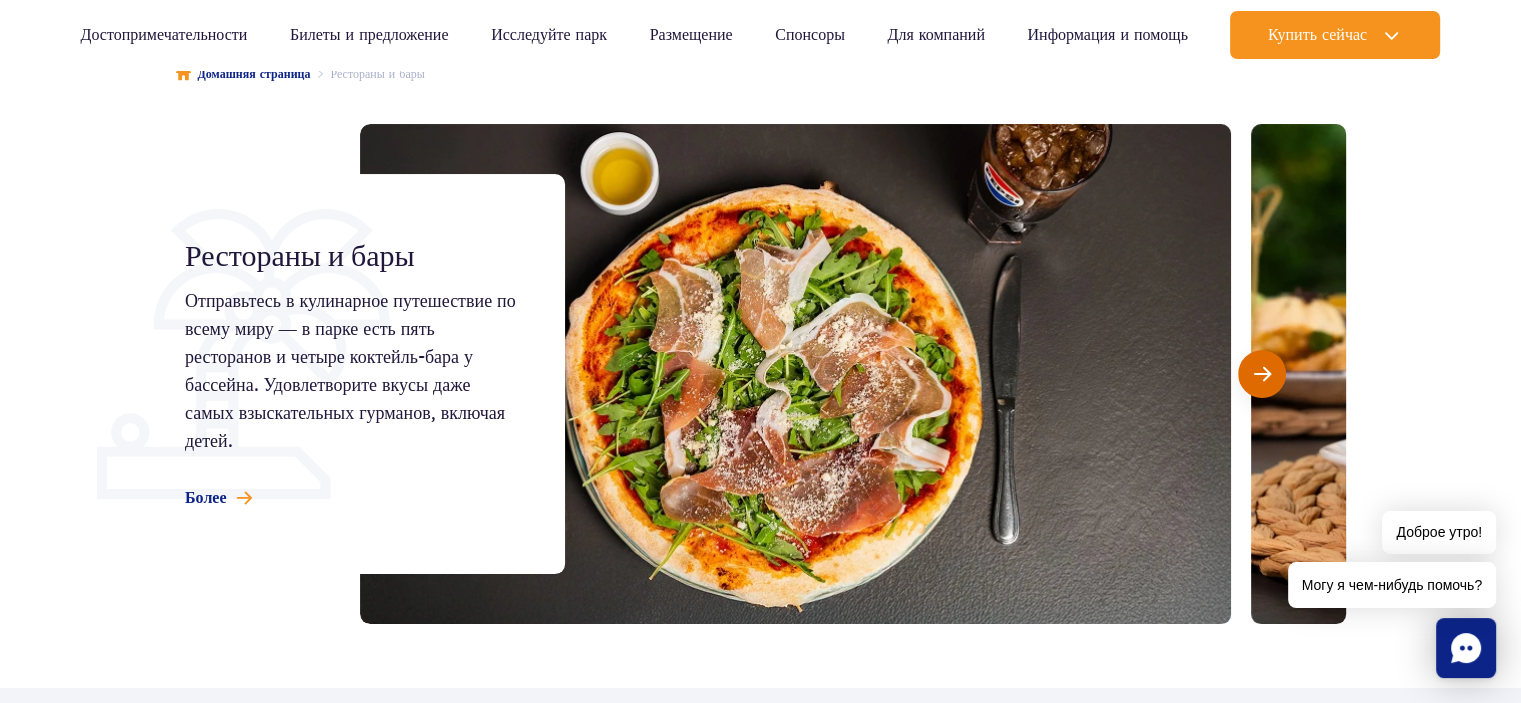 click at bounding box center [1262, 374] 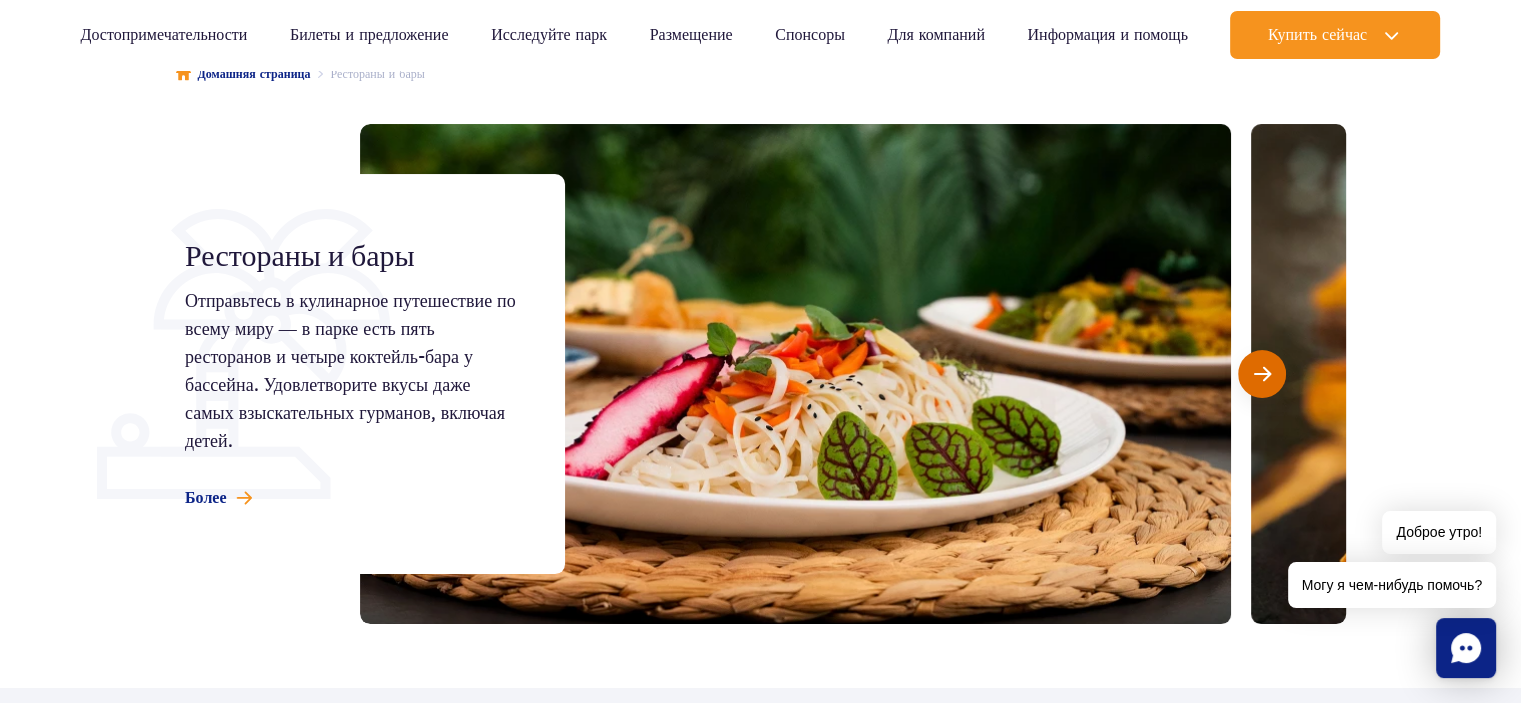 click at bounding box center (1262, 374) 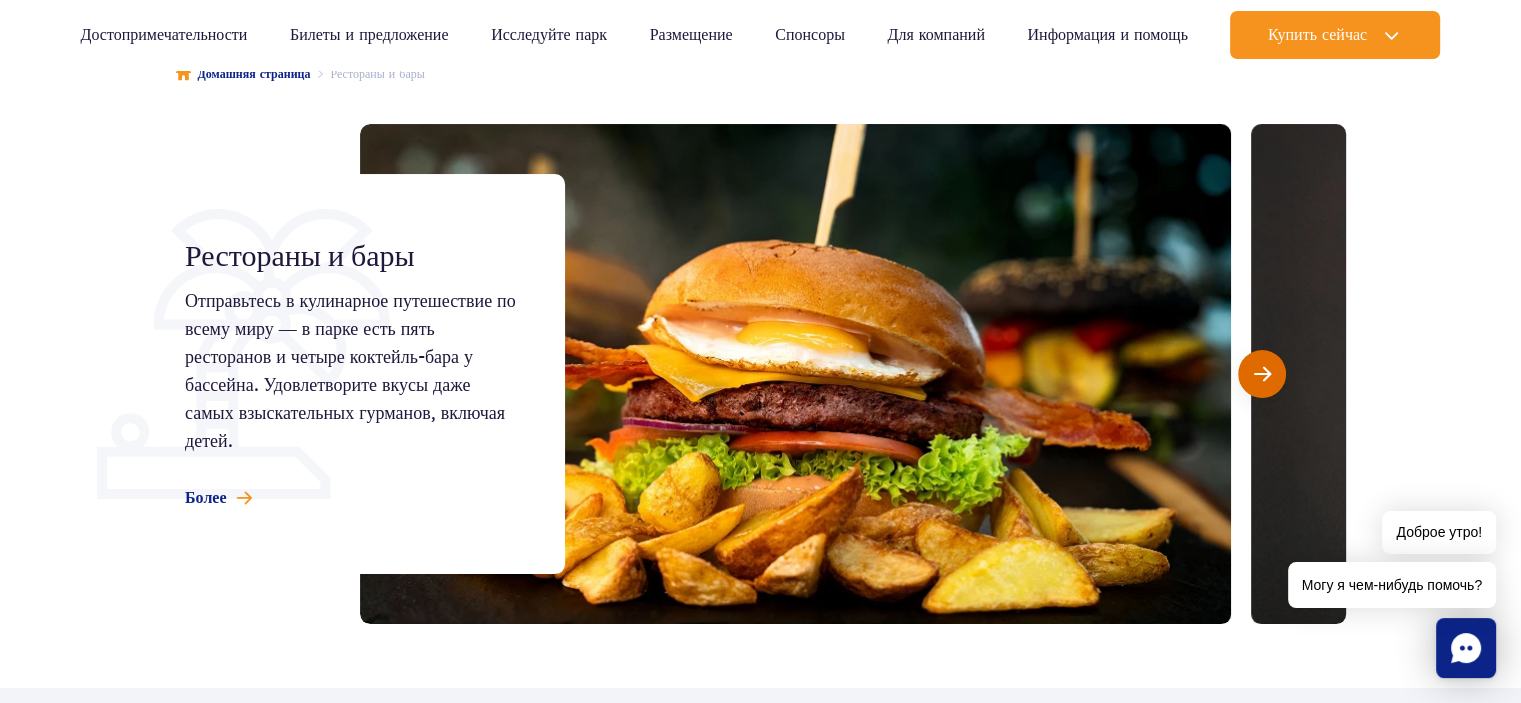 click at bounding box center (1262, 374) 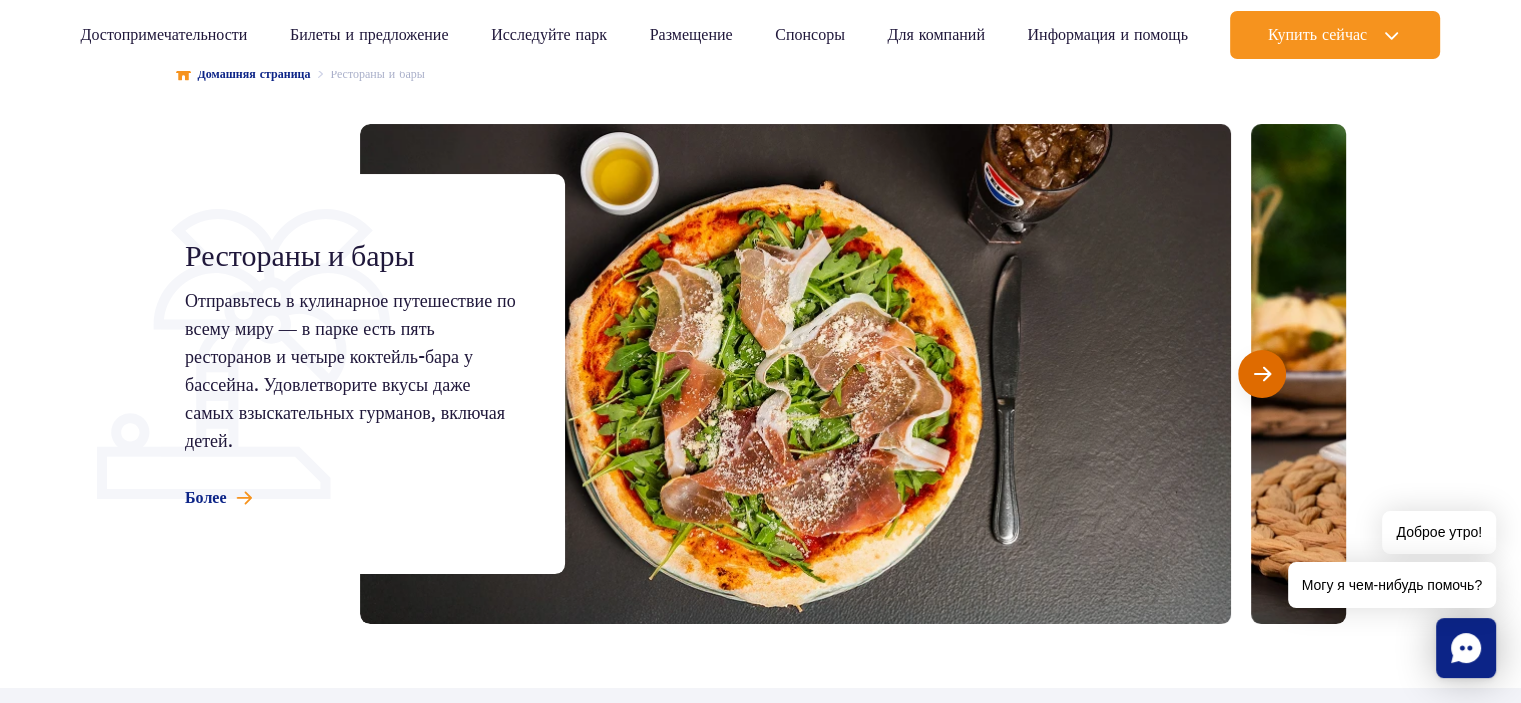 click at bounding box center [1262, 374] 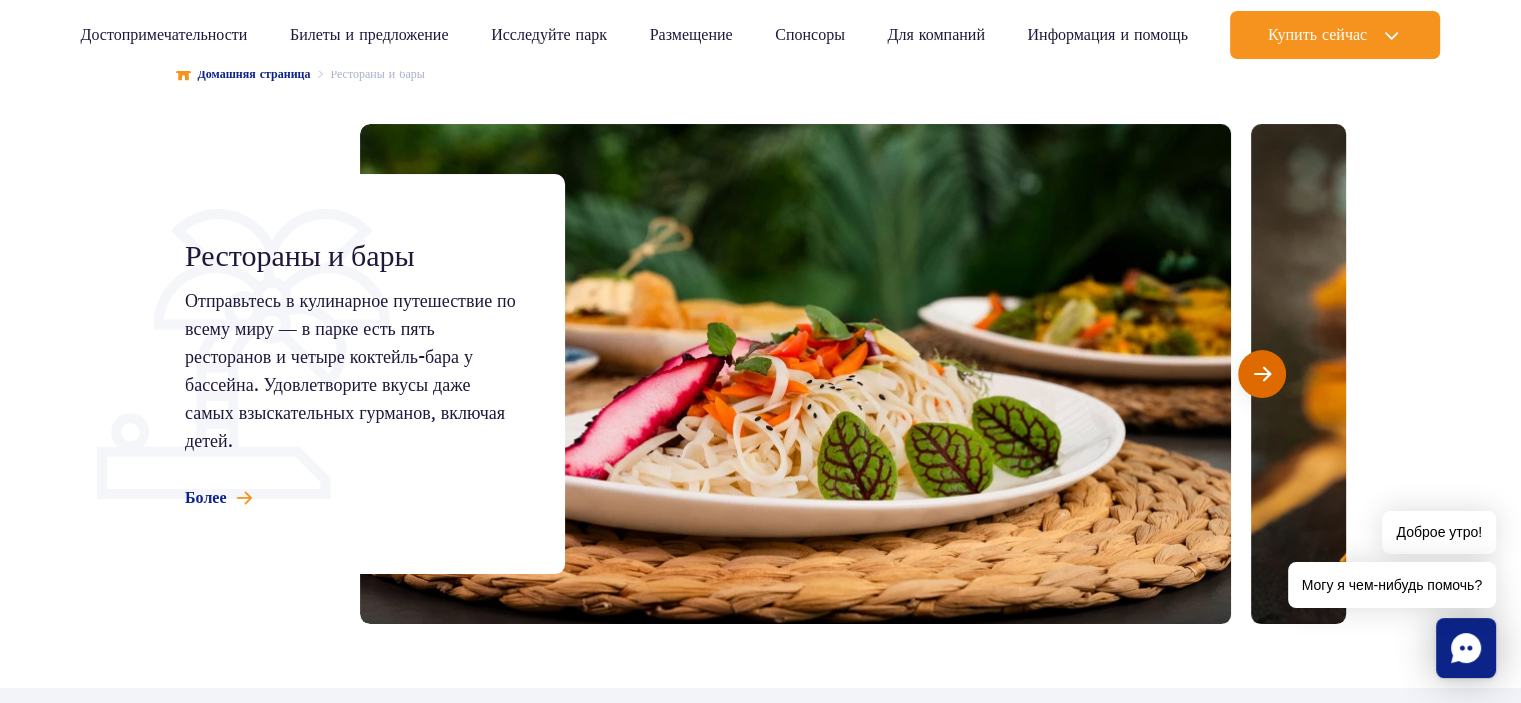 click at bounding box center [1262, 374] 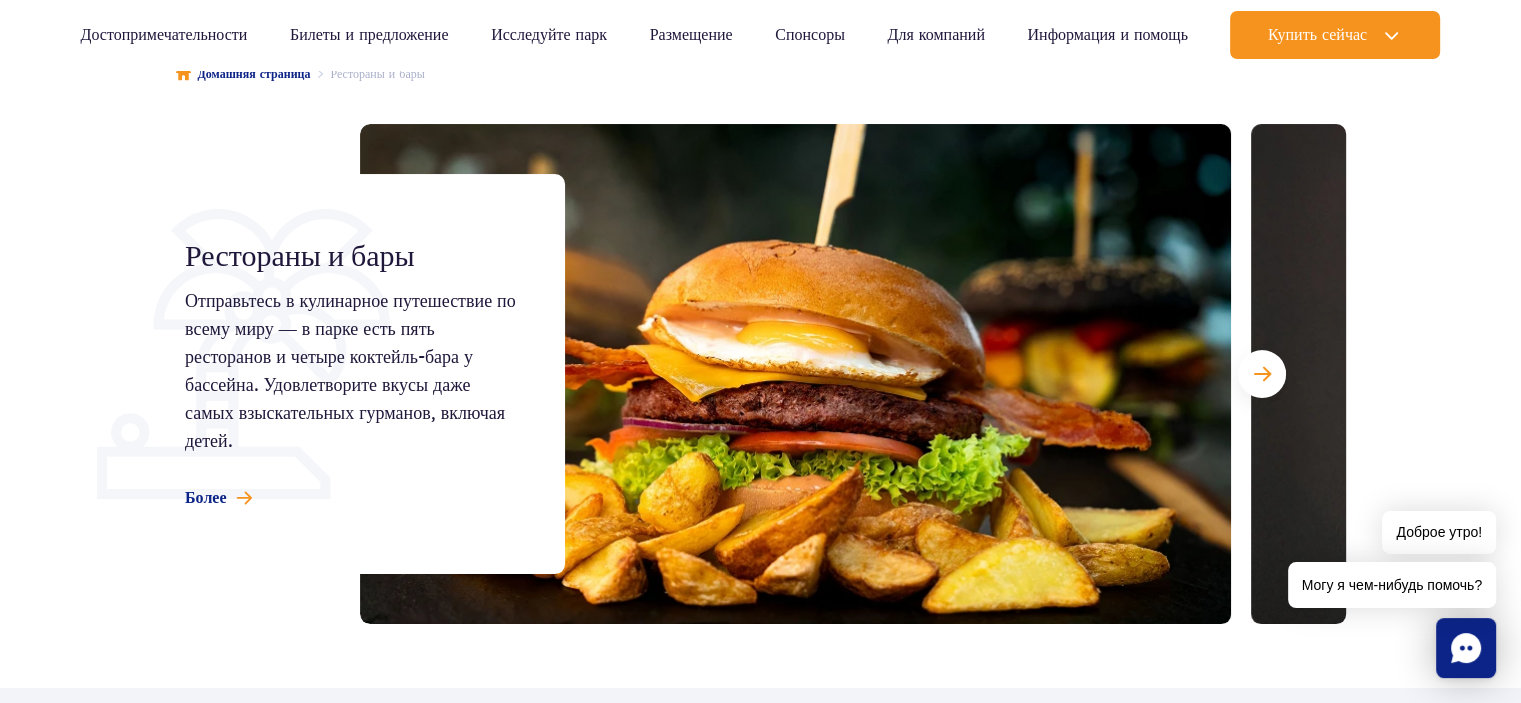 drag, startPoint x: 1247, startPoint y: 391, endPoint x: 1252, endPoint y: 404, distance: 13.928389 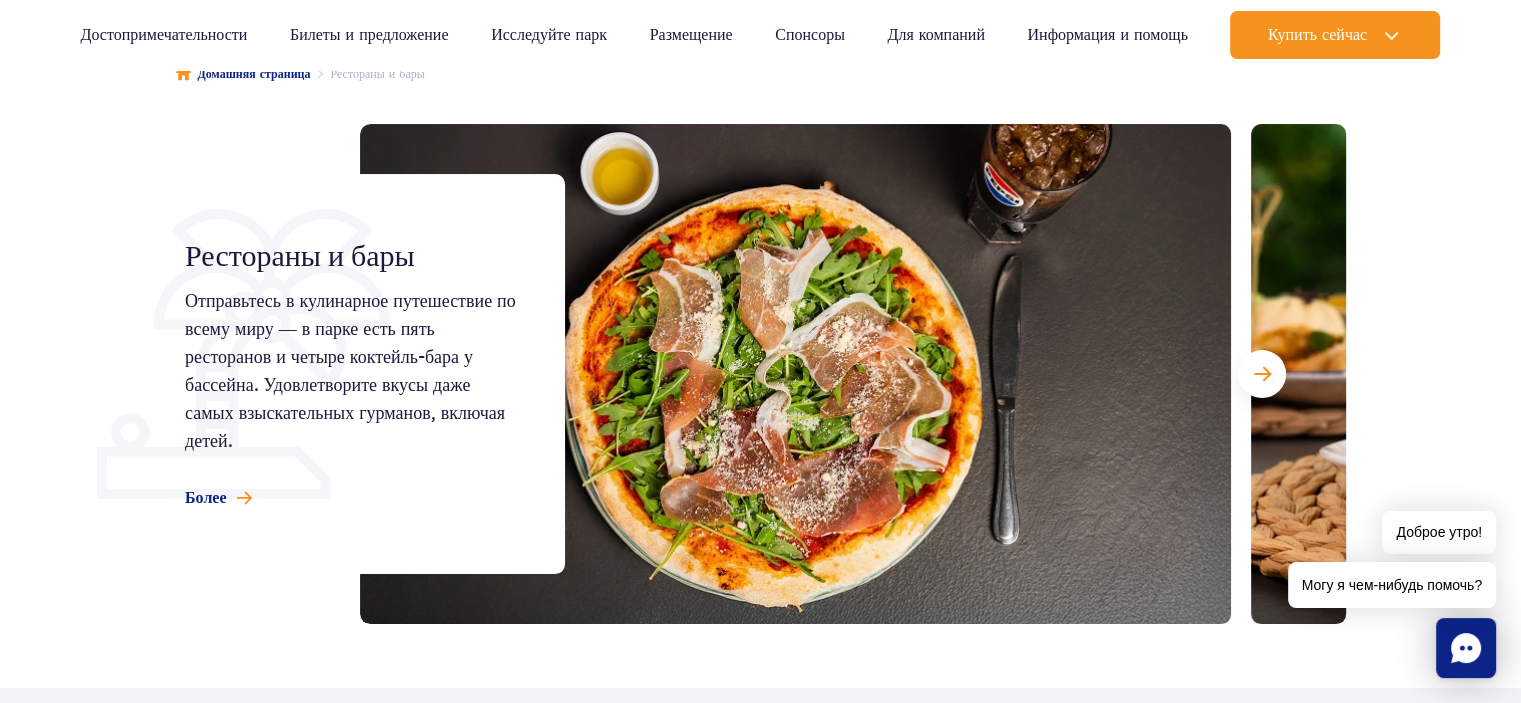 click at bounding box center (853, 374) 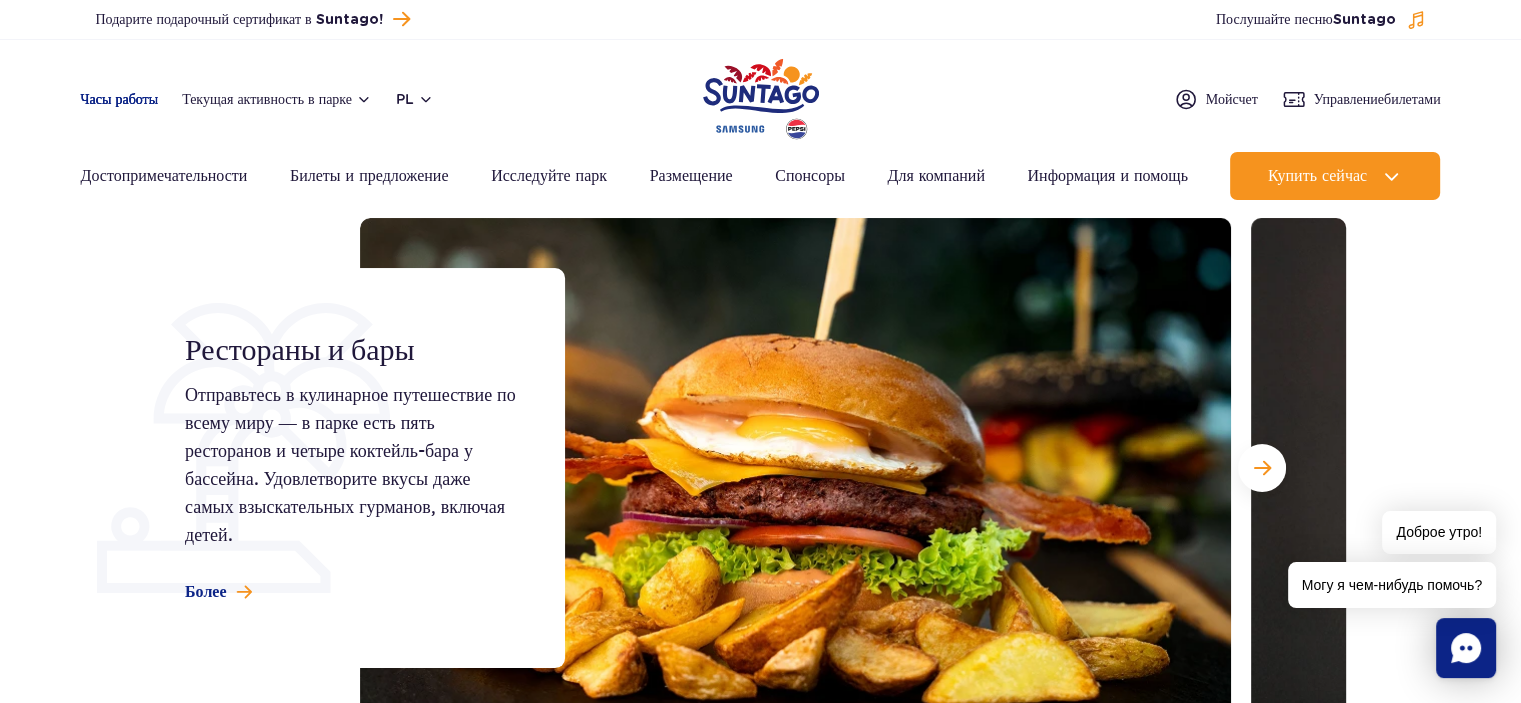 scroll, scrollTop: 0, scrollLeft: 0, axis: both 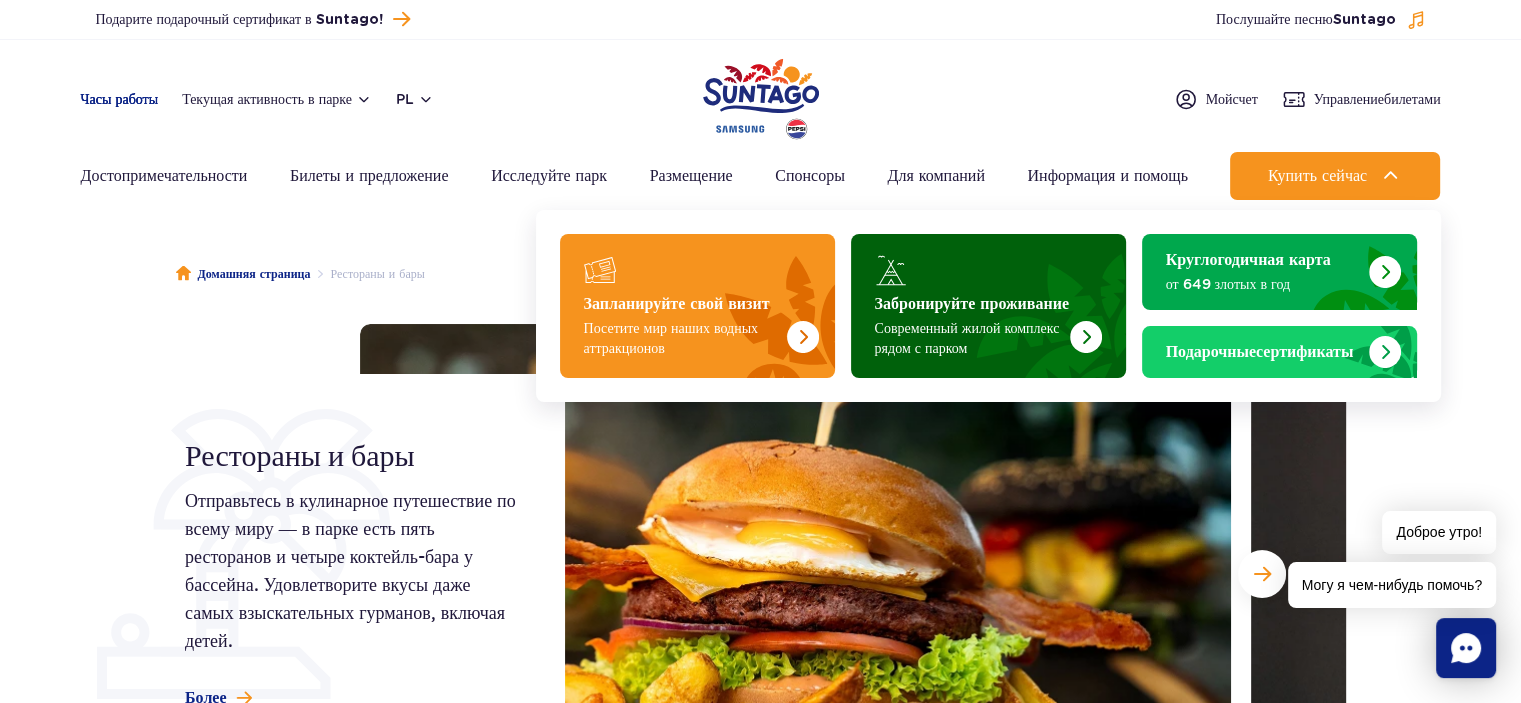 click at bounding box center [1086, 337] 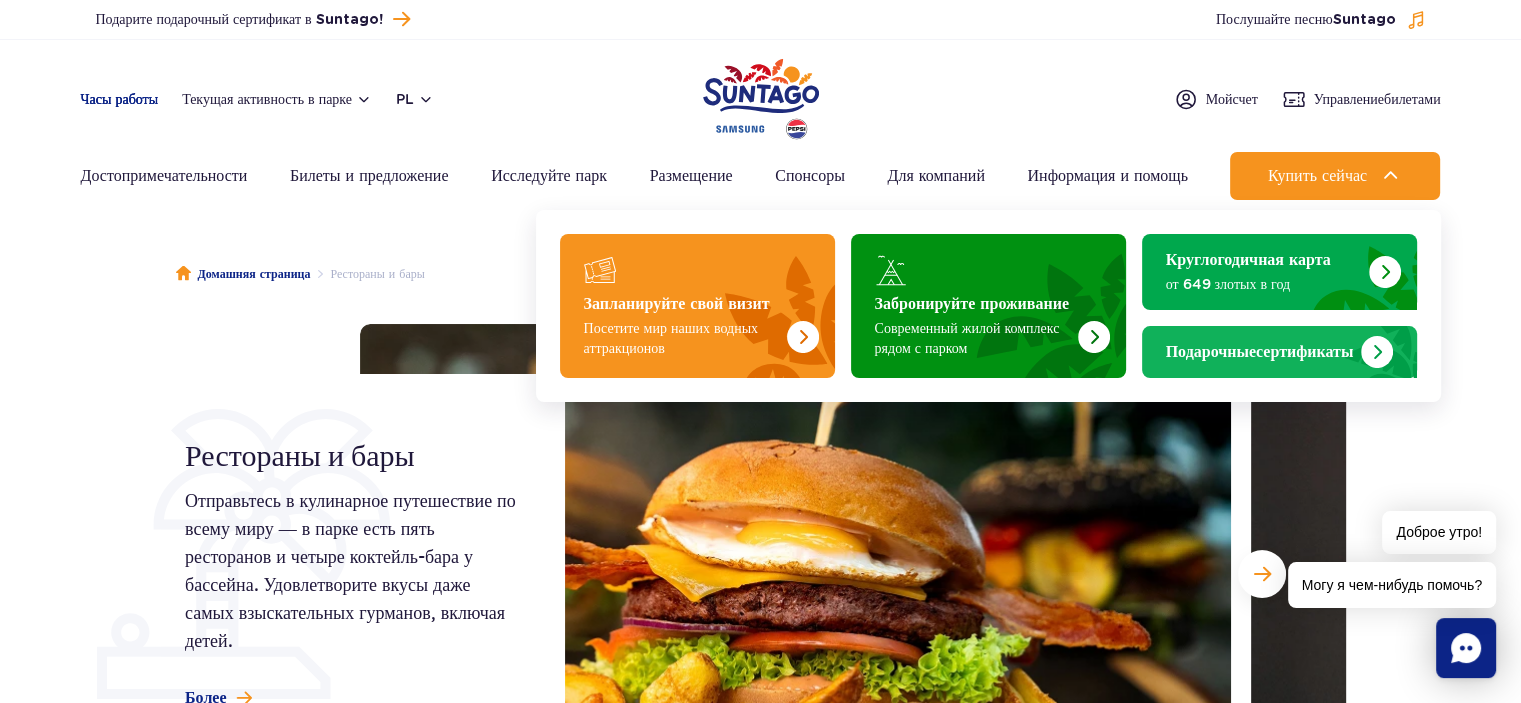 click on "сертификаты" at bounding box center [1304, 352] 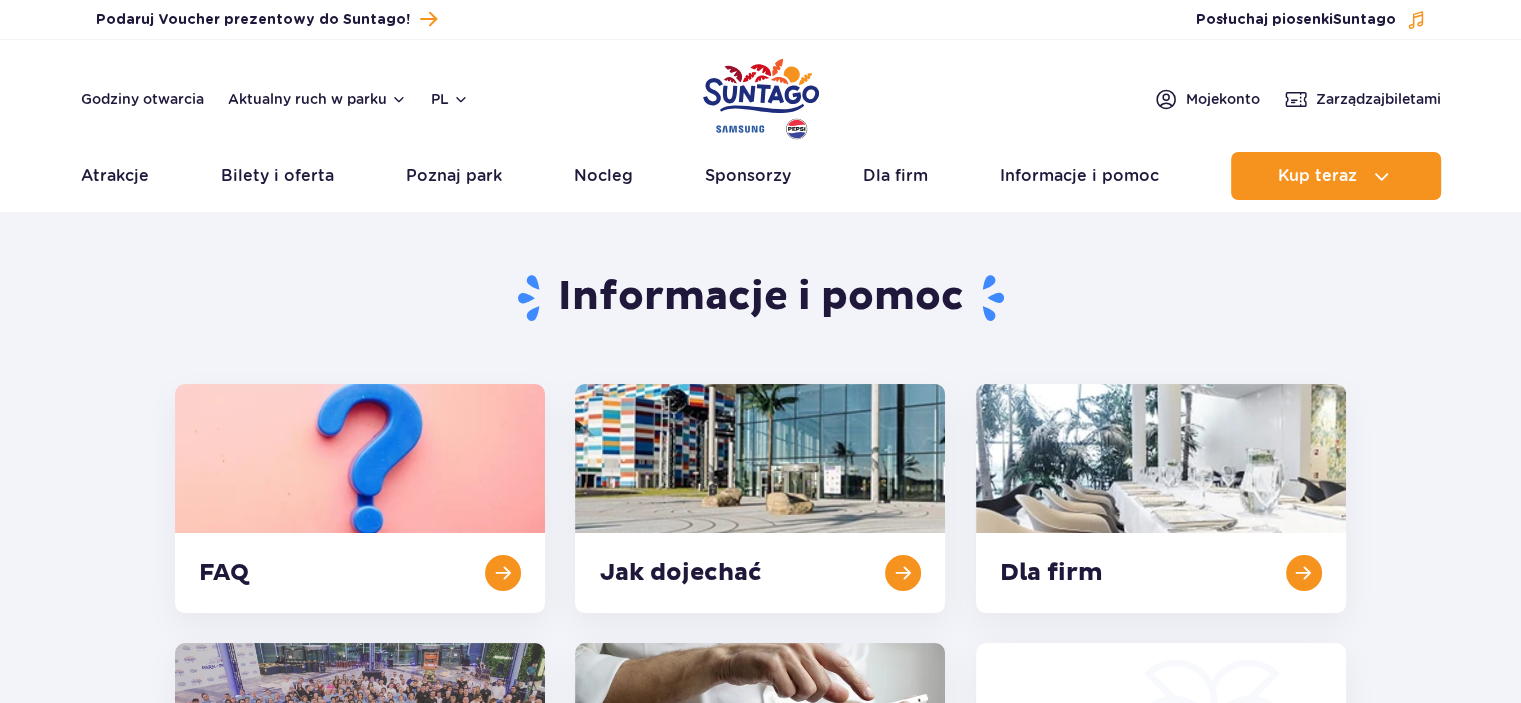 scroll, scrollTop: 166, scrollLeft: 0, axis: vertical 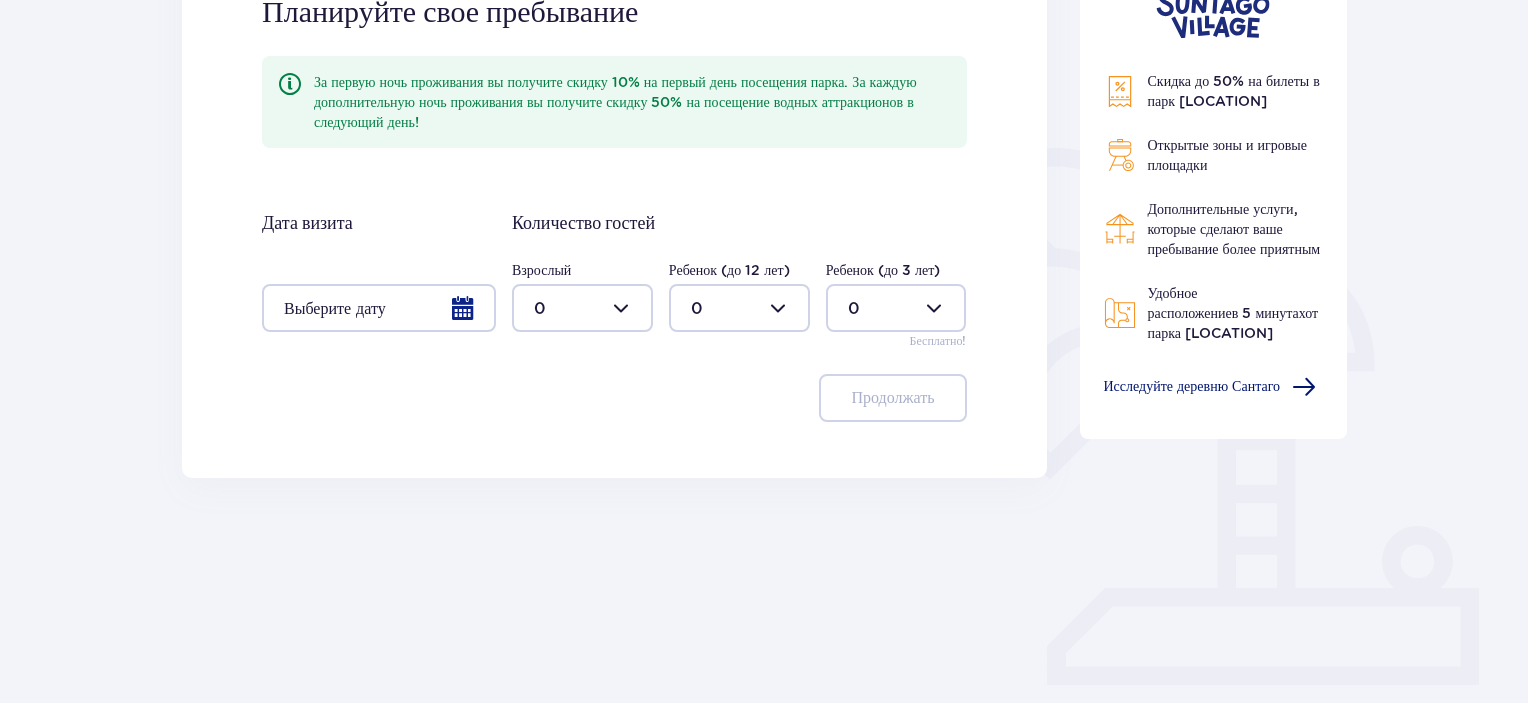 click on "Исследуйте деревню Сантаго" at bounding box center [1192, 387] 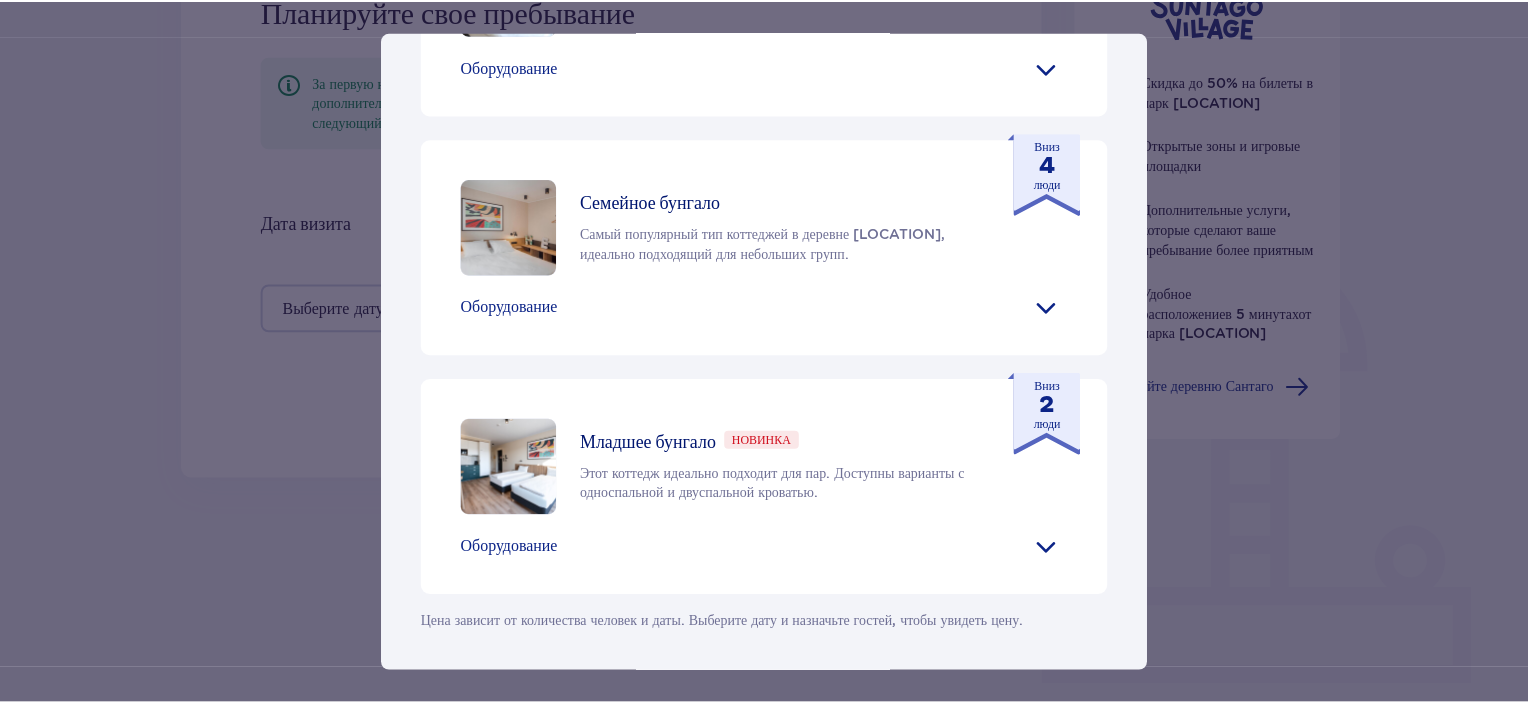 scroll, scrollTop: 1075, scrollLeft: 0, axis: vertical 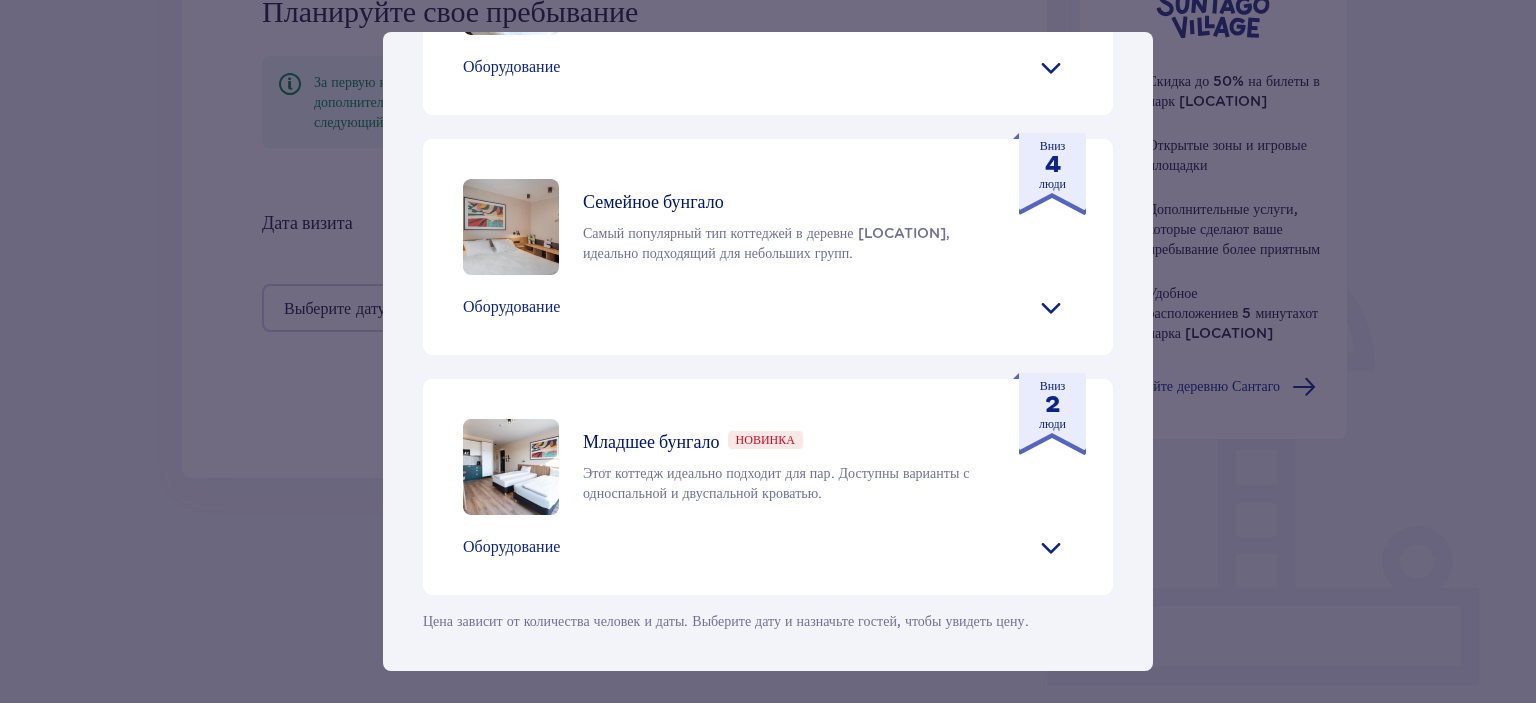 click on "Деревня [LOCATION] [LOCATION] Village — идеальное место для любителей развлечений и тропического климата, которые хотят подольше насладиться пребыванием в [LOCATION] и атмосферой праздника. Удобства Магазин свежих продуктов и готовых блюд   Аттракционы аквапарка   (дополнительная плата) Экологичный автобус до парка [LOCATION] и обратно   Платный прокат велосипедов   Общая зона для костра и барбекю   Учреждение, принимающее домашних животных   Детская площадка   Дети до 3 лет бесплатно.   (дополнительная детская кроватка предоставляется по запросу) Наши бунгало Гранд Вилла 8" at bounding box center [768, 351] 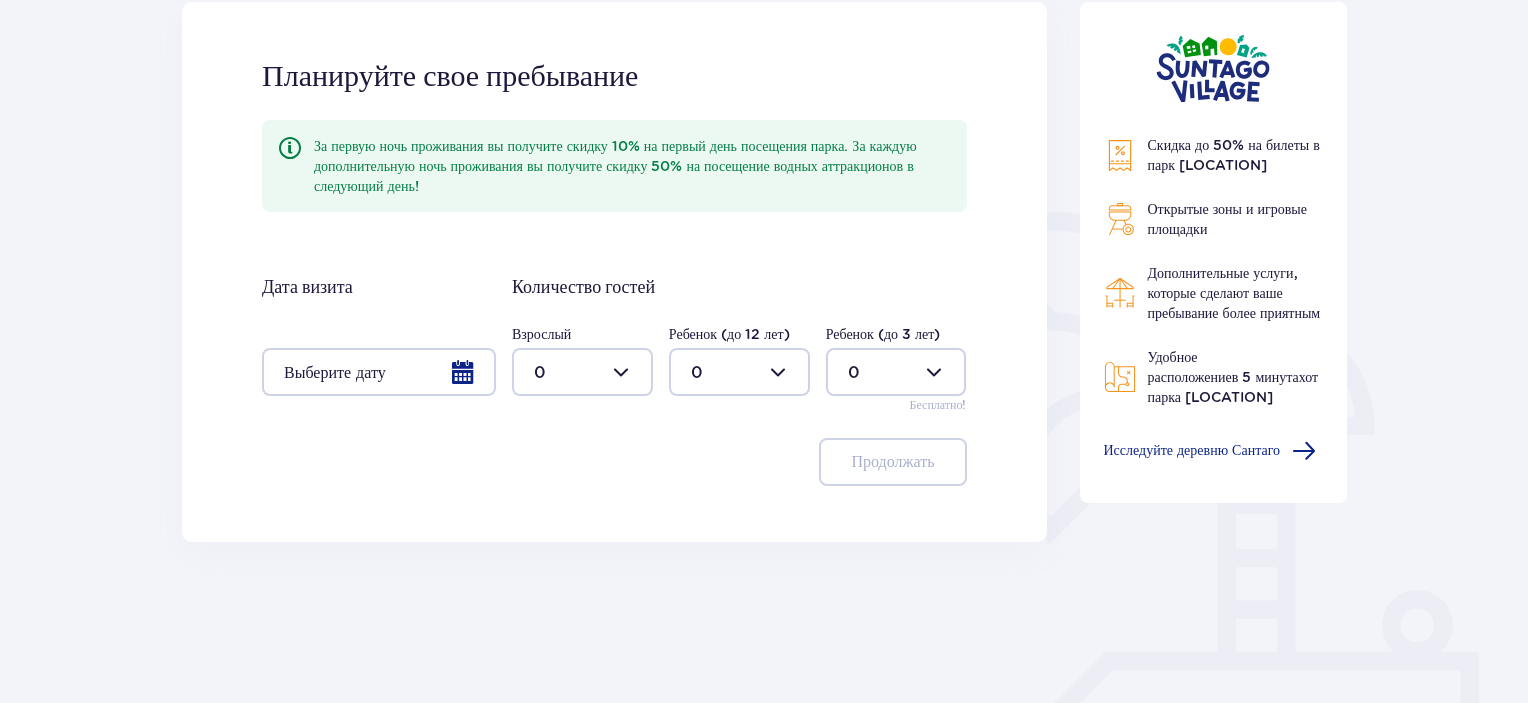 scroll, scrollTop: 300, scrollLeft: 0, axis: vertical 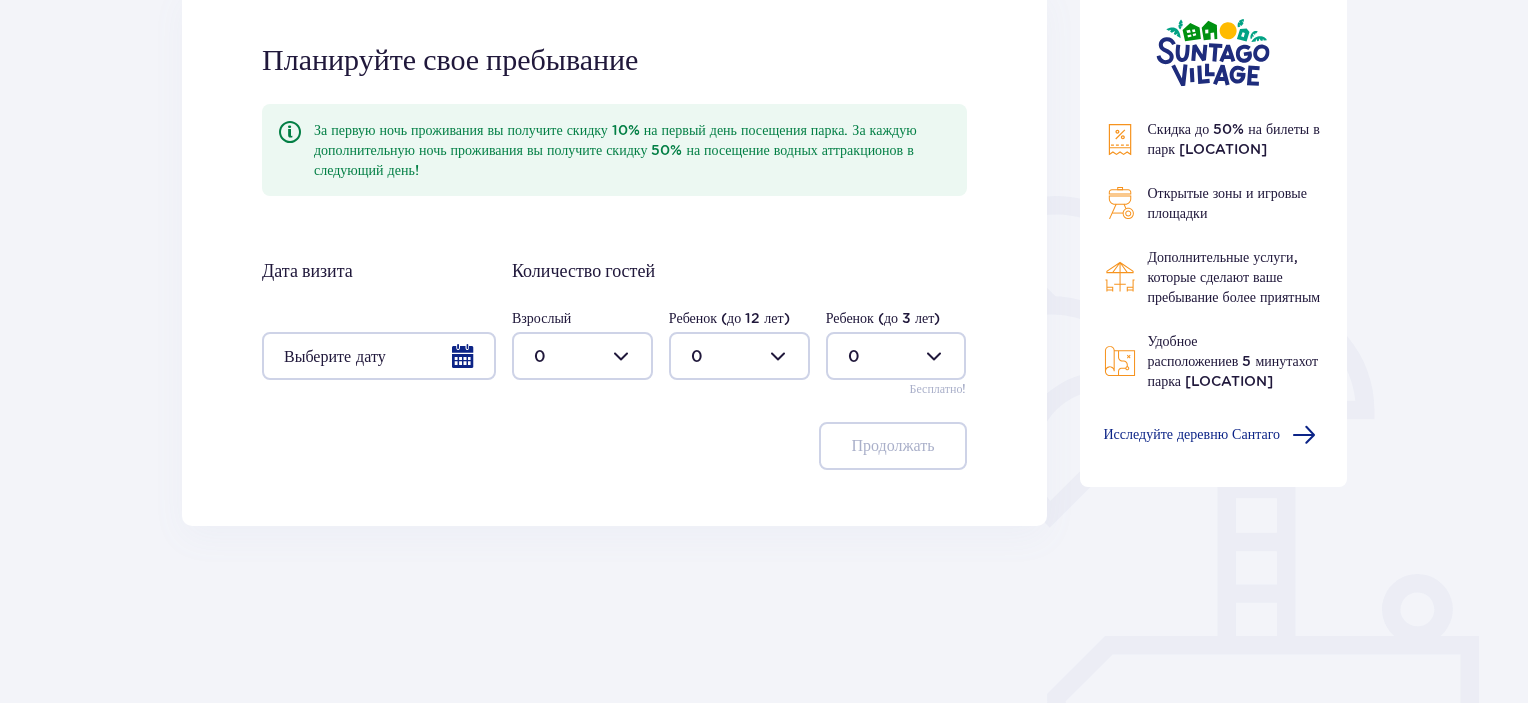 click at bounding box center (379, 356) 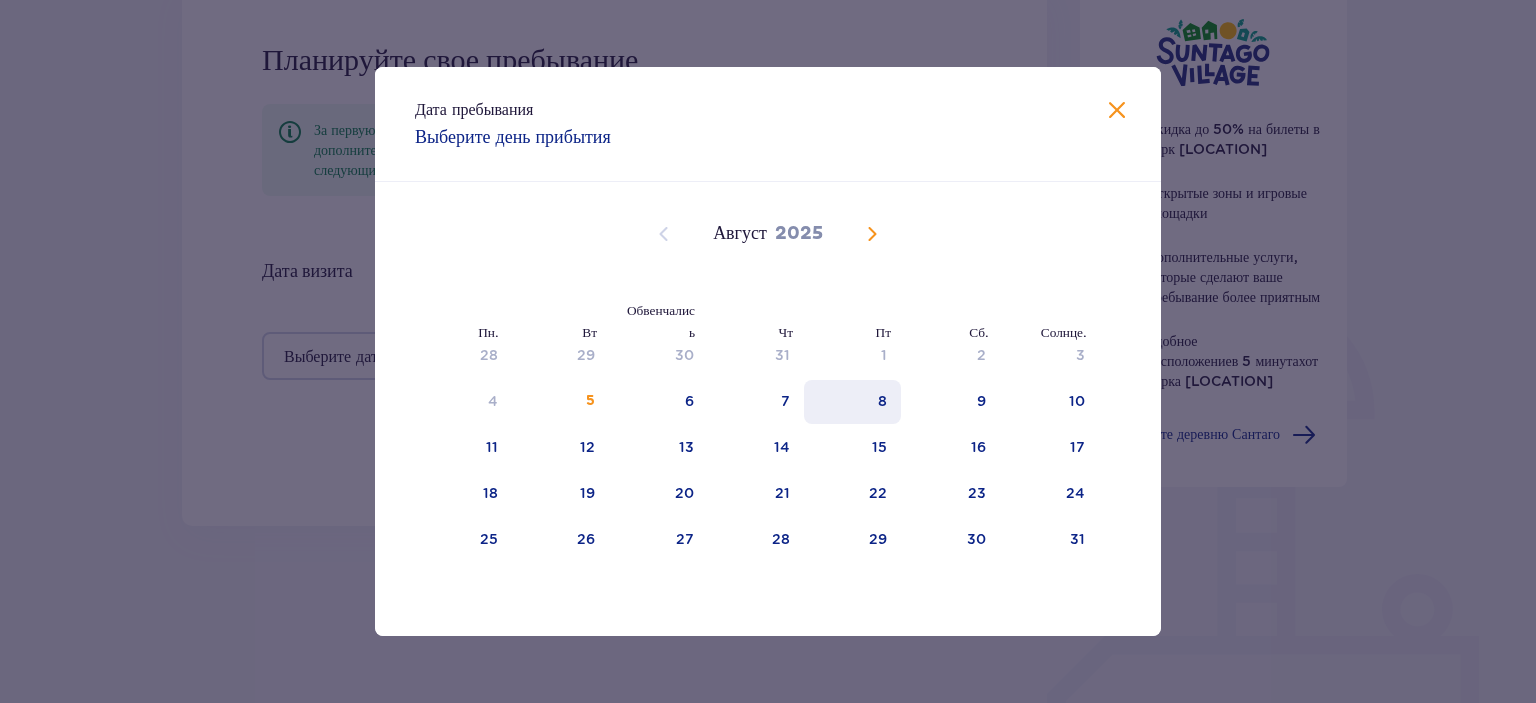 click on "8" at bounding box center (852, 402) 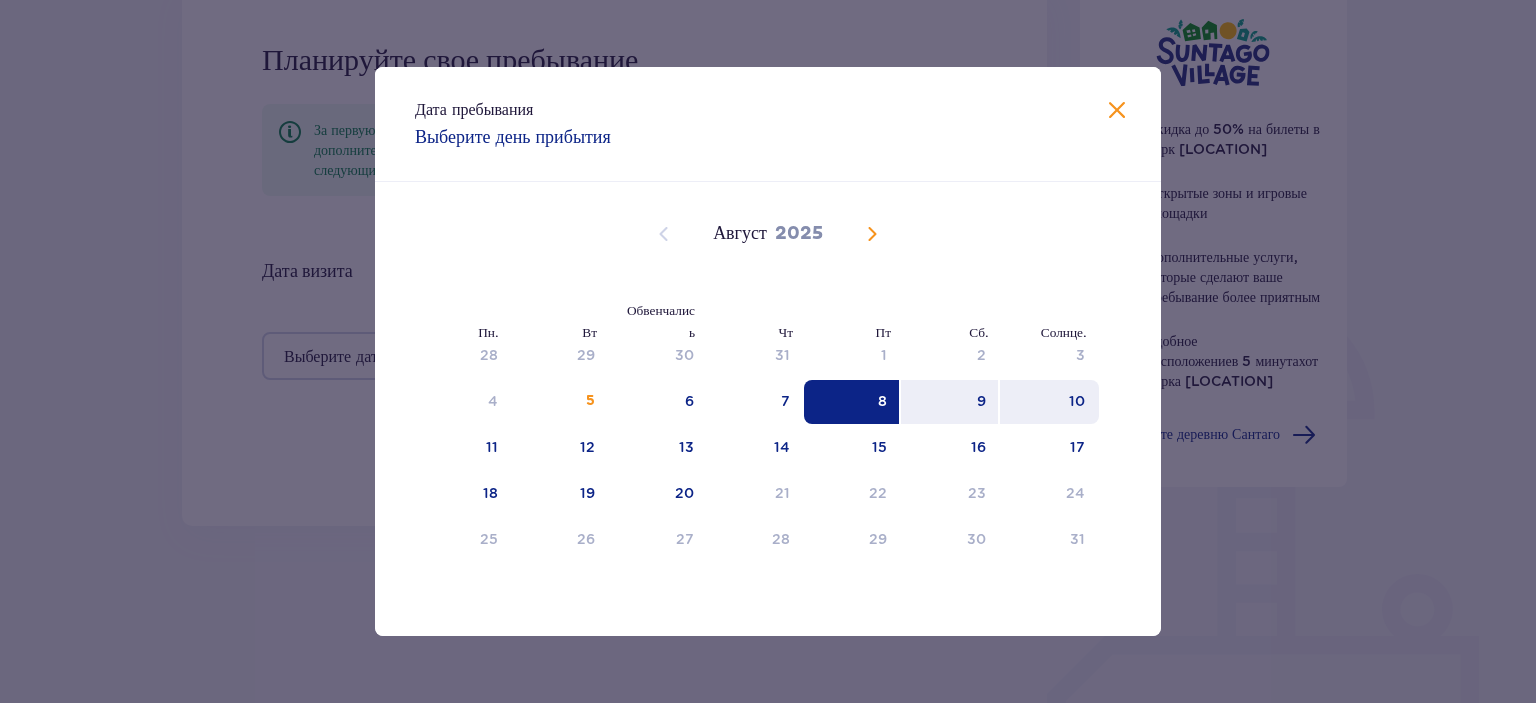 click on "10" at bounding box center [1077, 401] 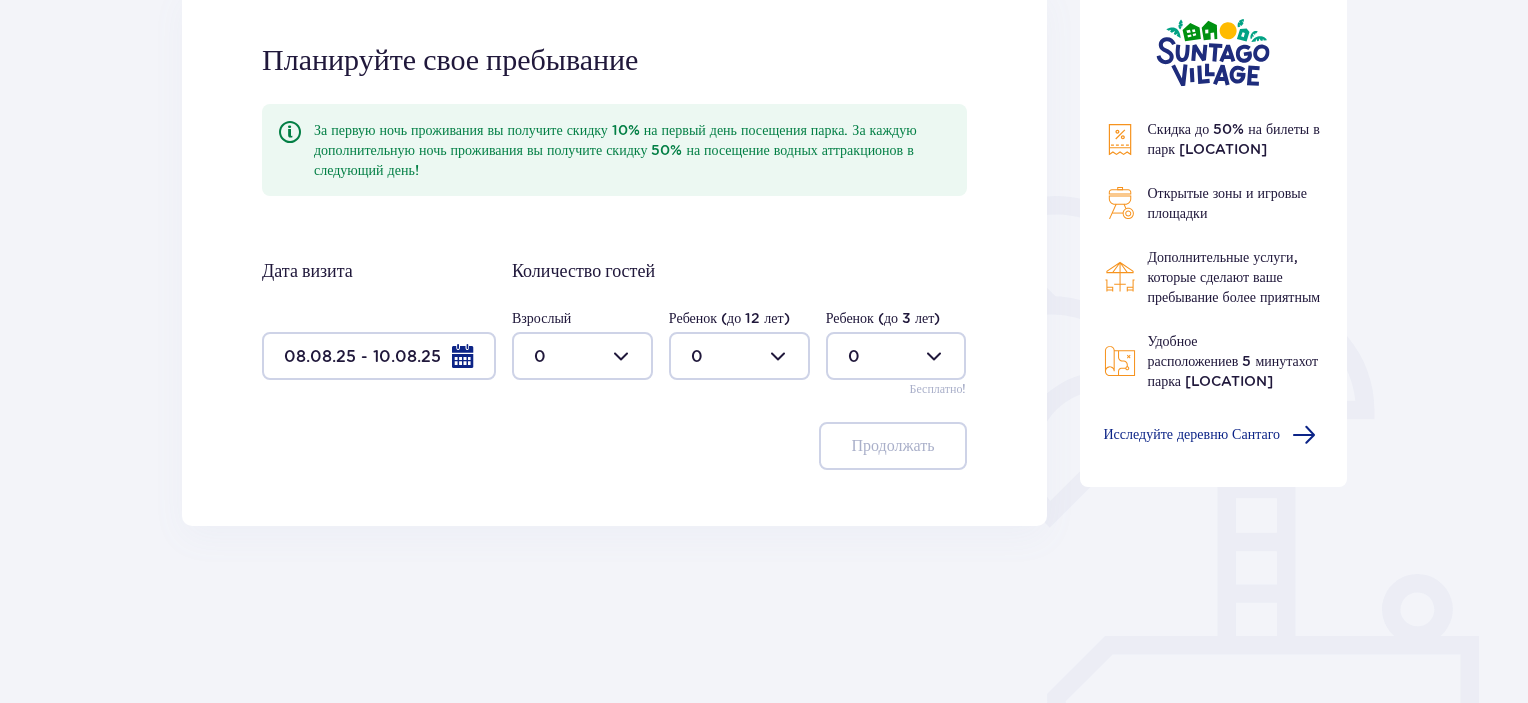 click at bounding box center (582, 356) 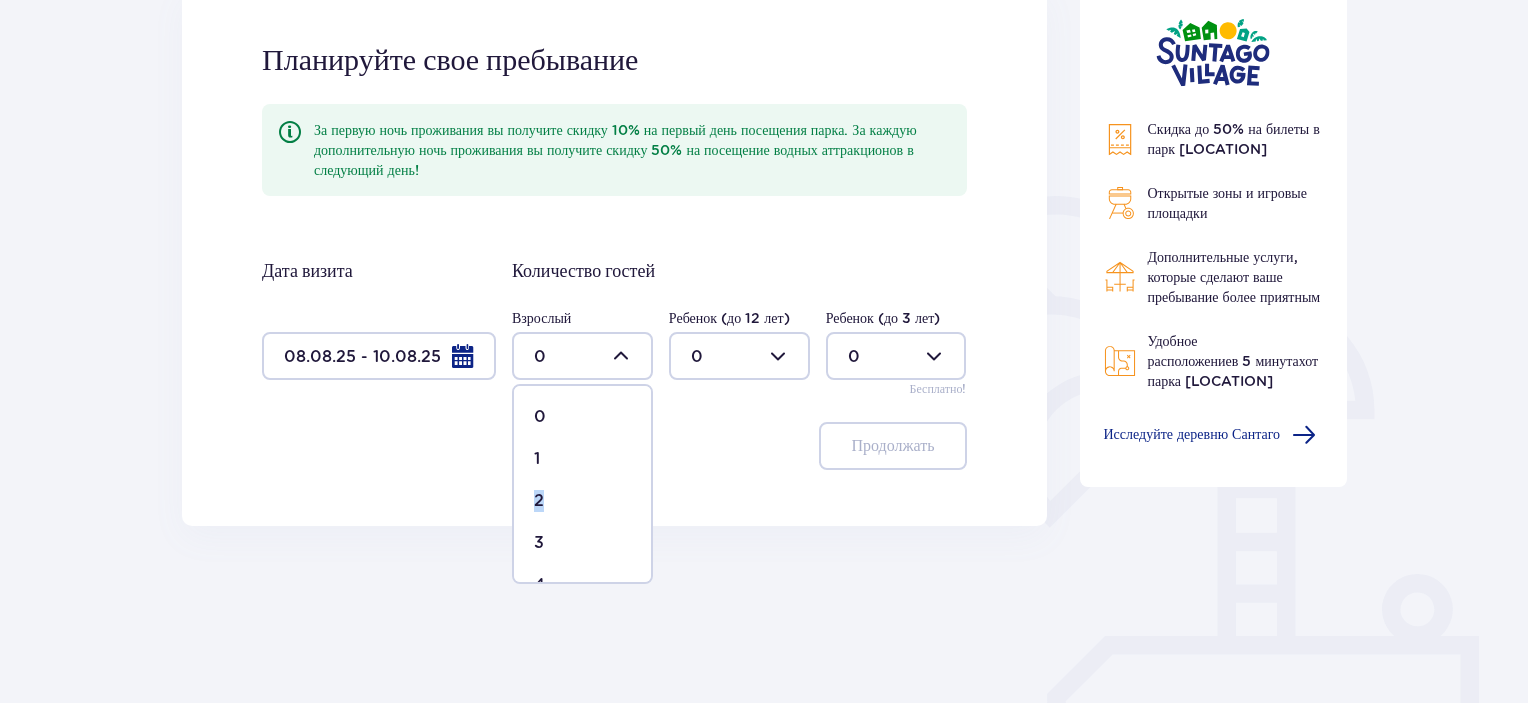 drag, startPoint x: 561, startPoint y: 498, endPoint x: 539, endPoint y: 499, distance: 22.022715 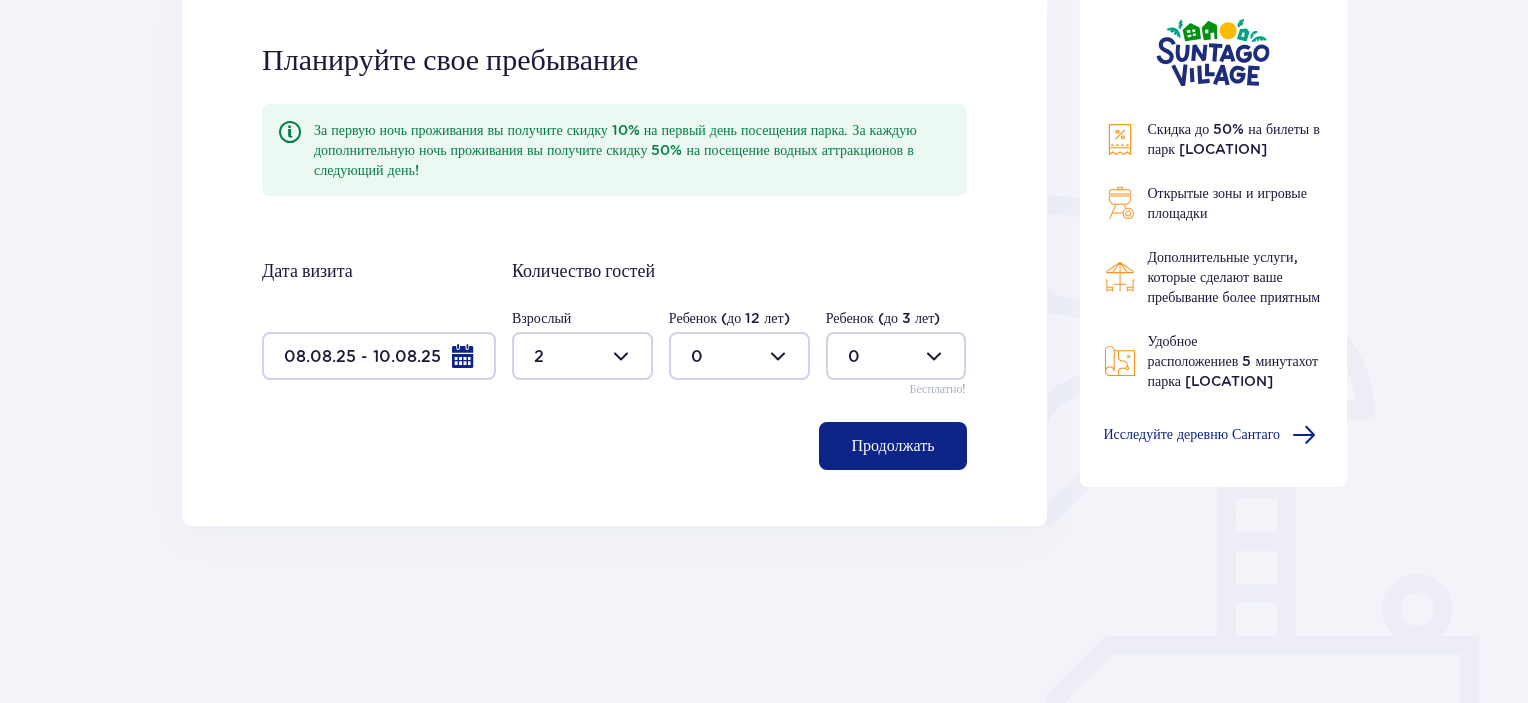 click on "Продолжать" at bounding box center [892, 446] 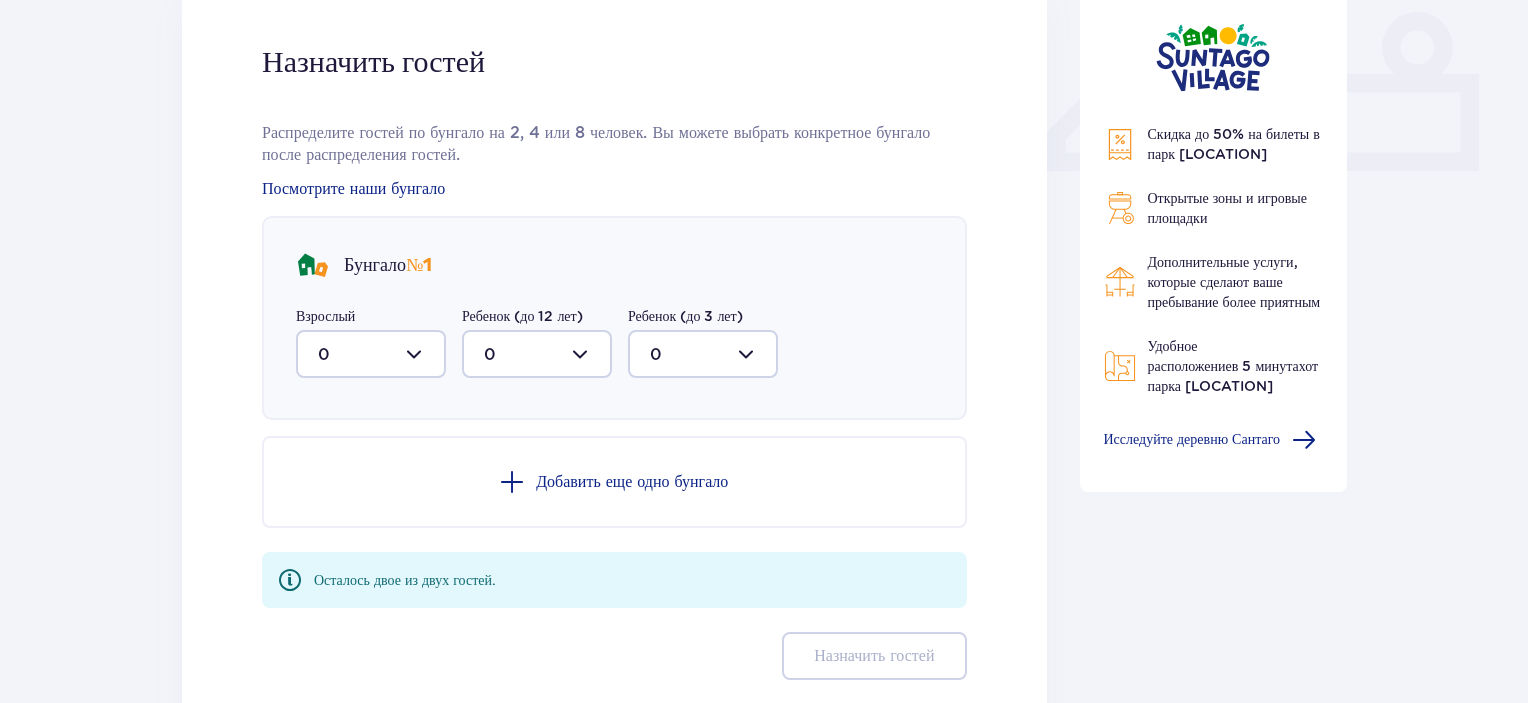 scroll, scrollTop: 913, scrollLeft: 0, axis: vertical 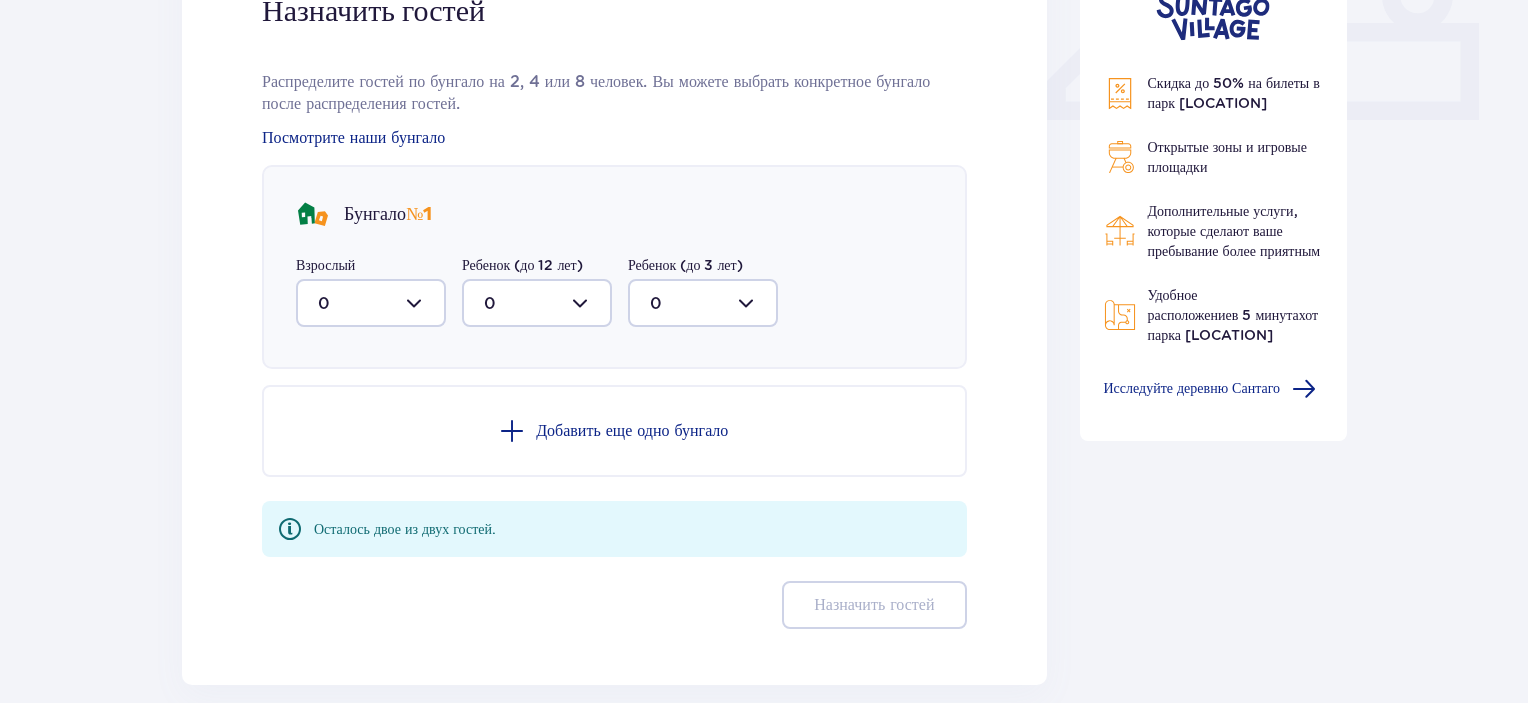 click at bounding box center (371, 303) 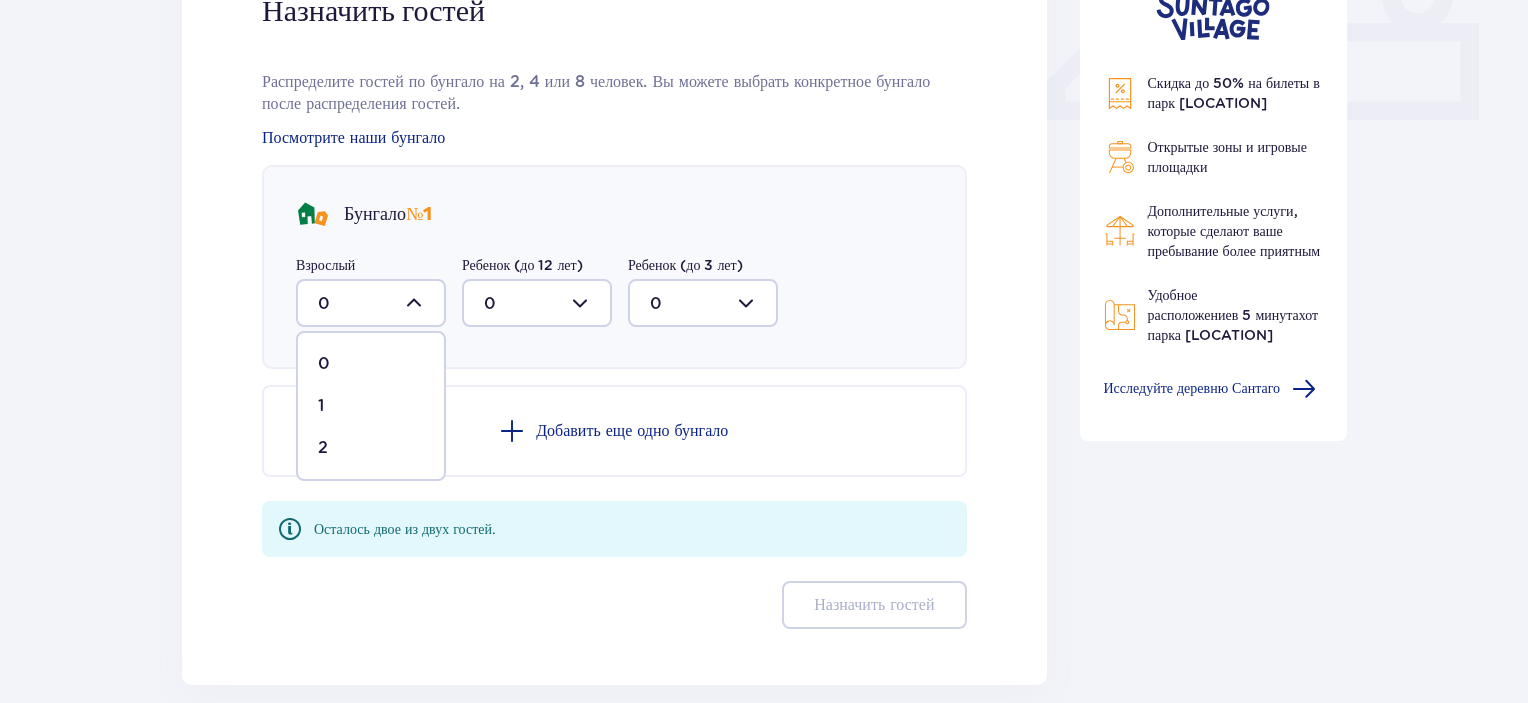 click on "2" at bounding box center (371, 448) 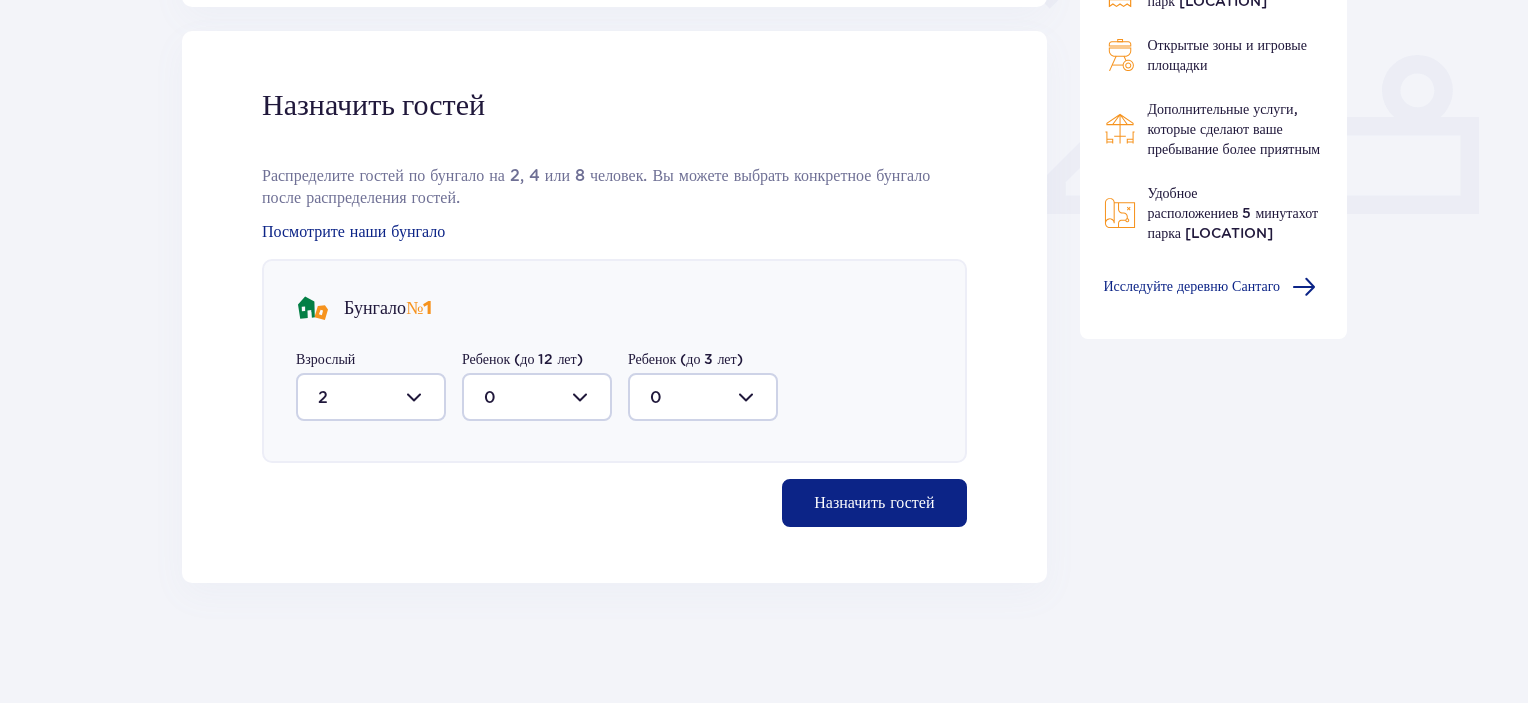 scroll, scrollTop: 818, scrollLeft: 0, axis: vertical 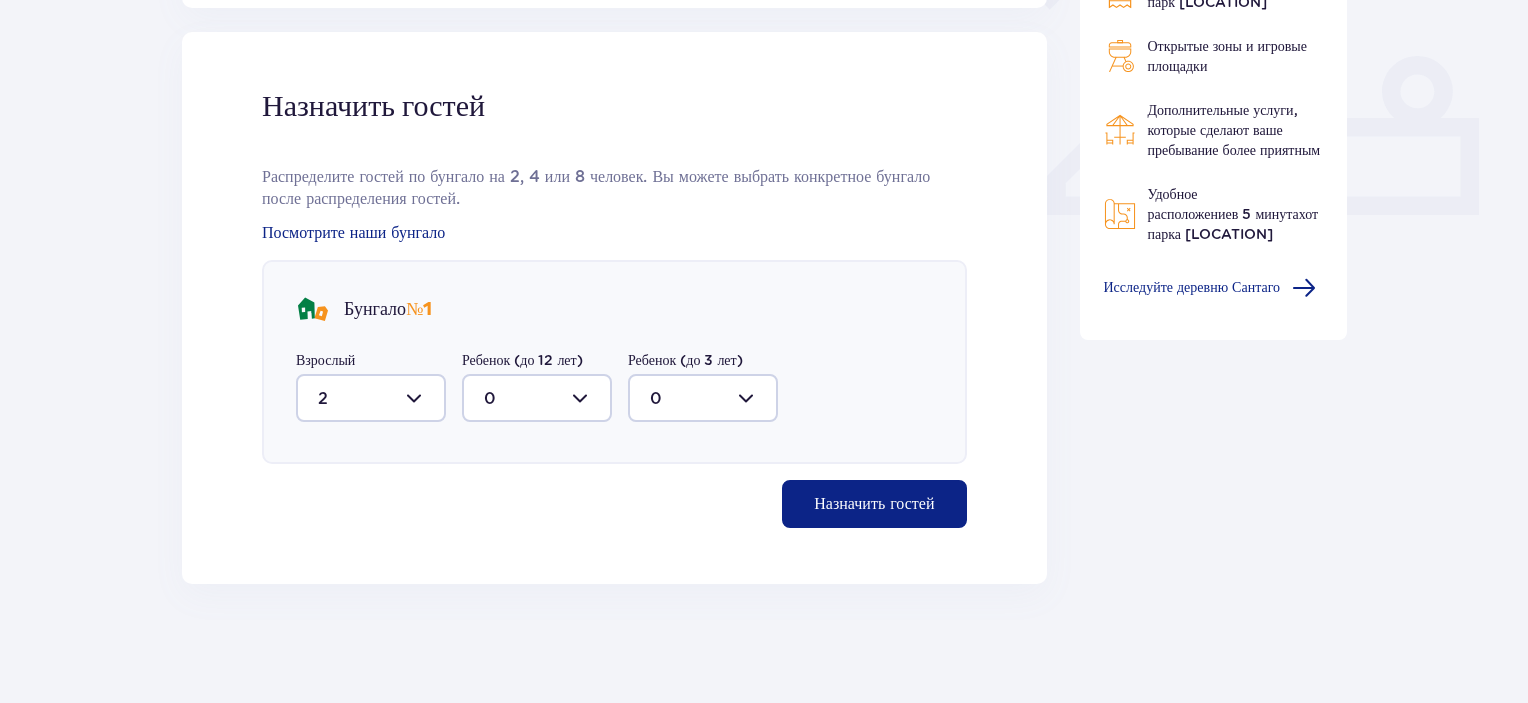 click on "Назначить гостей" at bounding box center (874, 504) 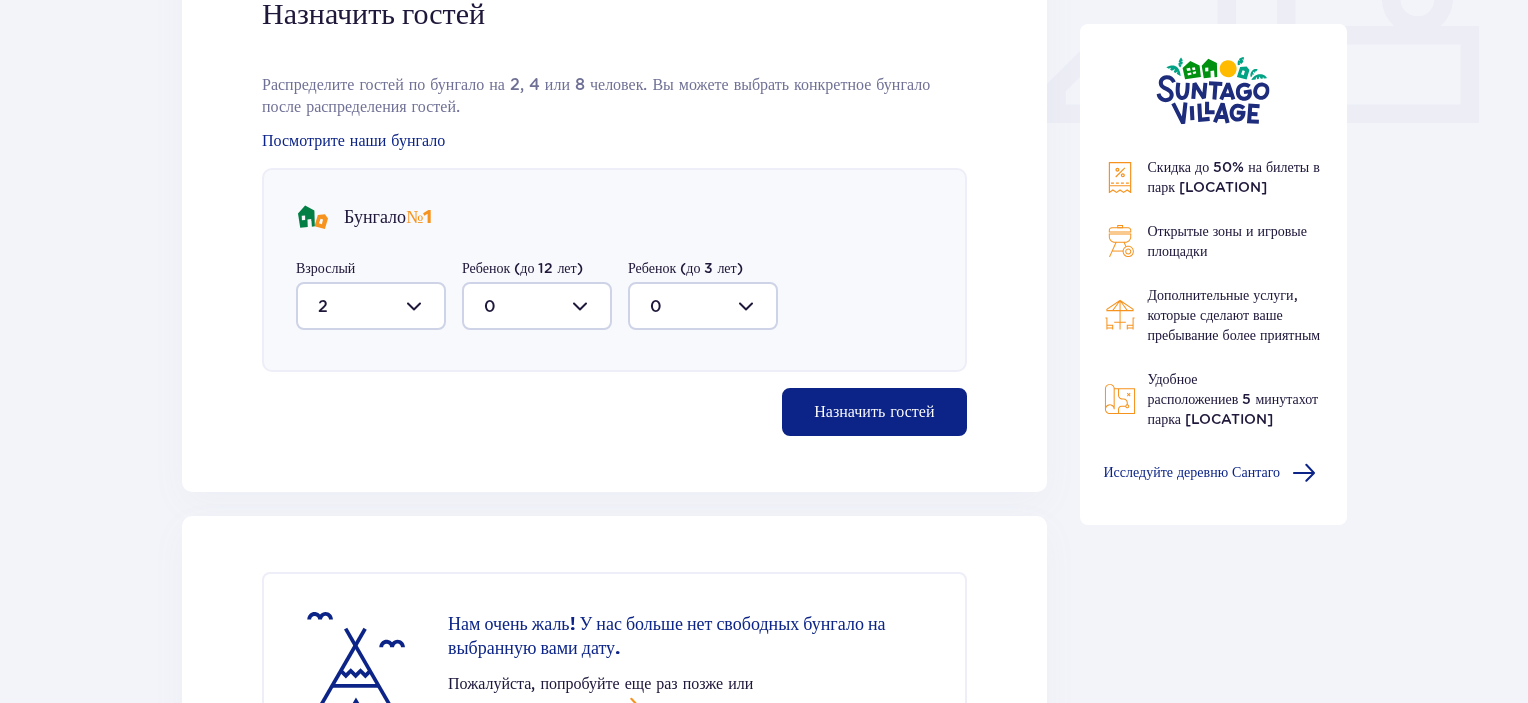 scroll, scrollTop: 1141, scrollLeft: 0, axis: vertical 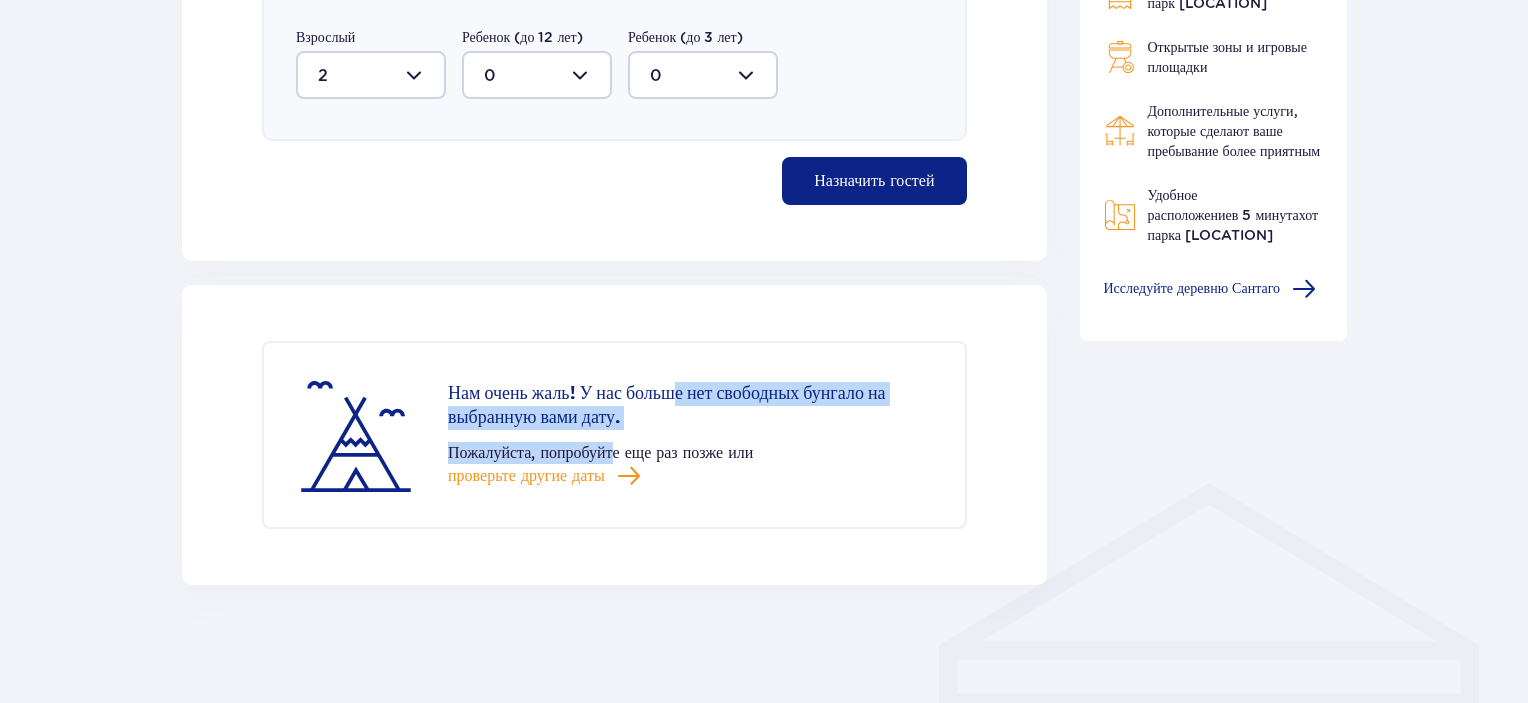 drag, startPoint x: 654, startPoint y: 430, endPoint x: 702, endPoint y: 393, distance: 60.60528 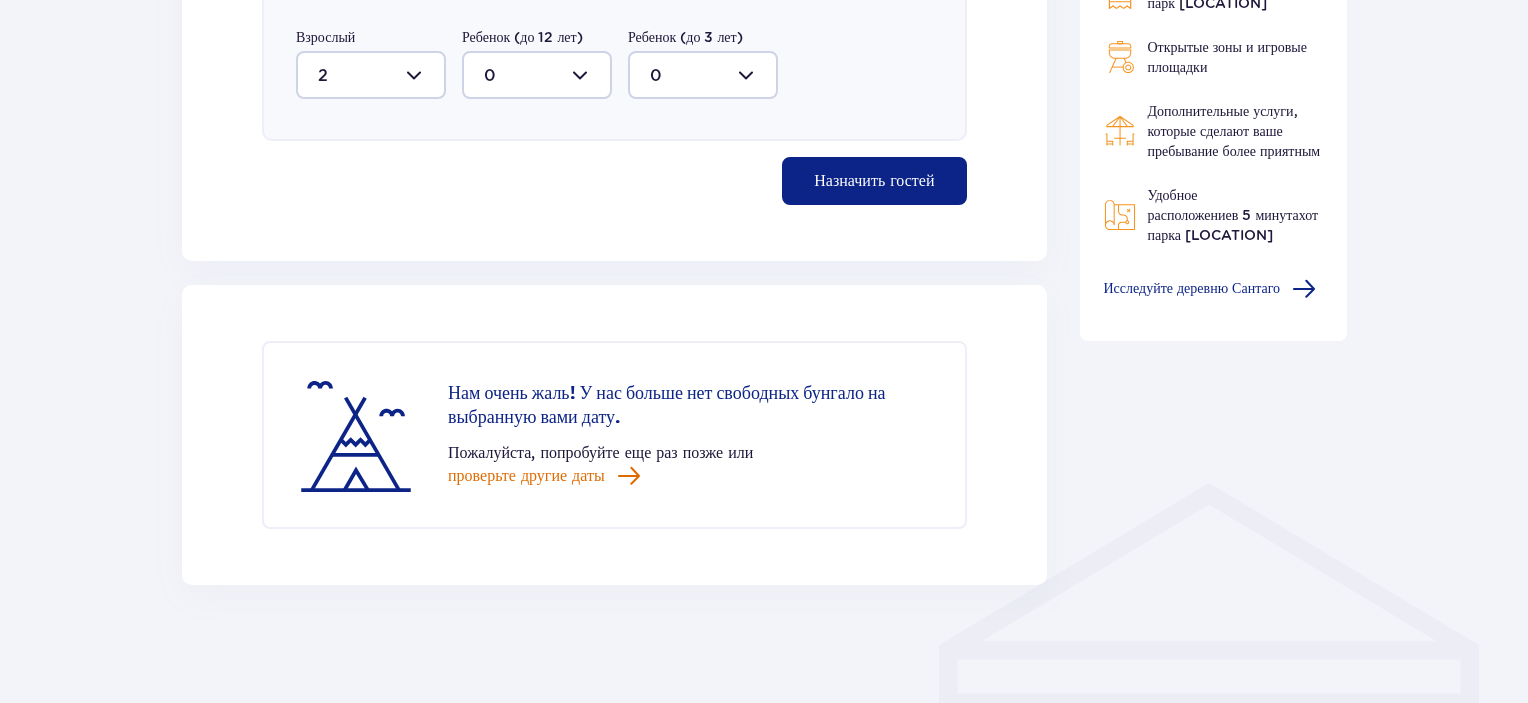 click at bounding box center (629, 476) 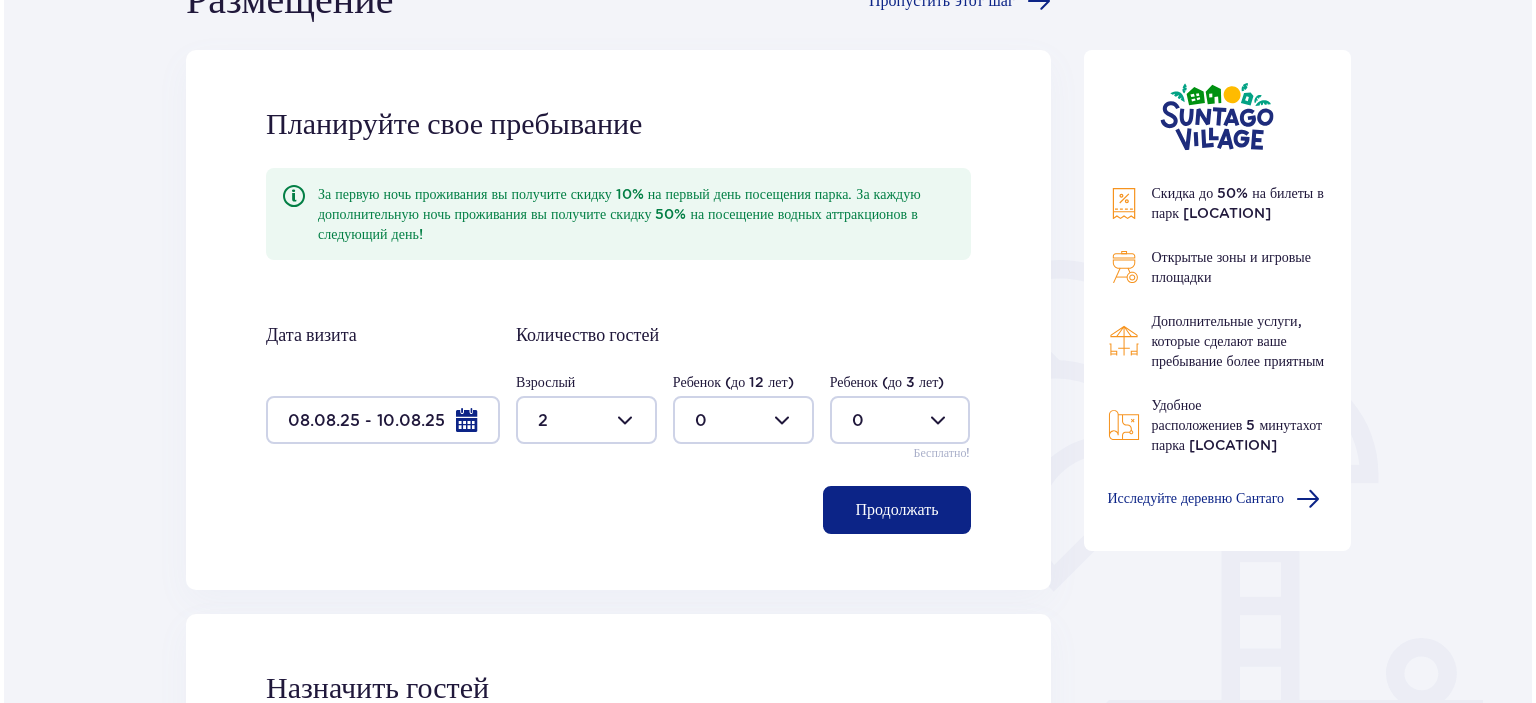 scroll, scrollTop: 236, scrollLeft: 0, axis: vertical 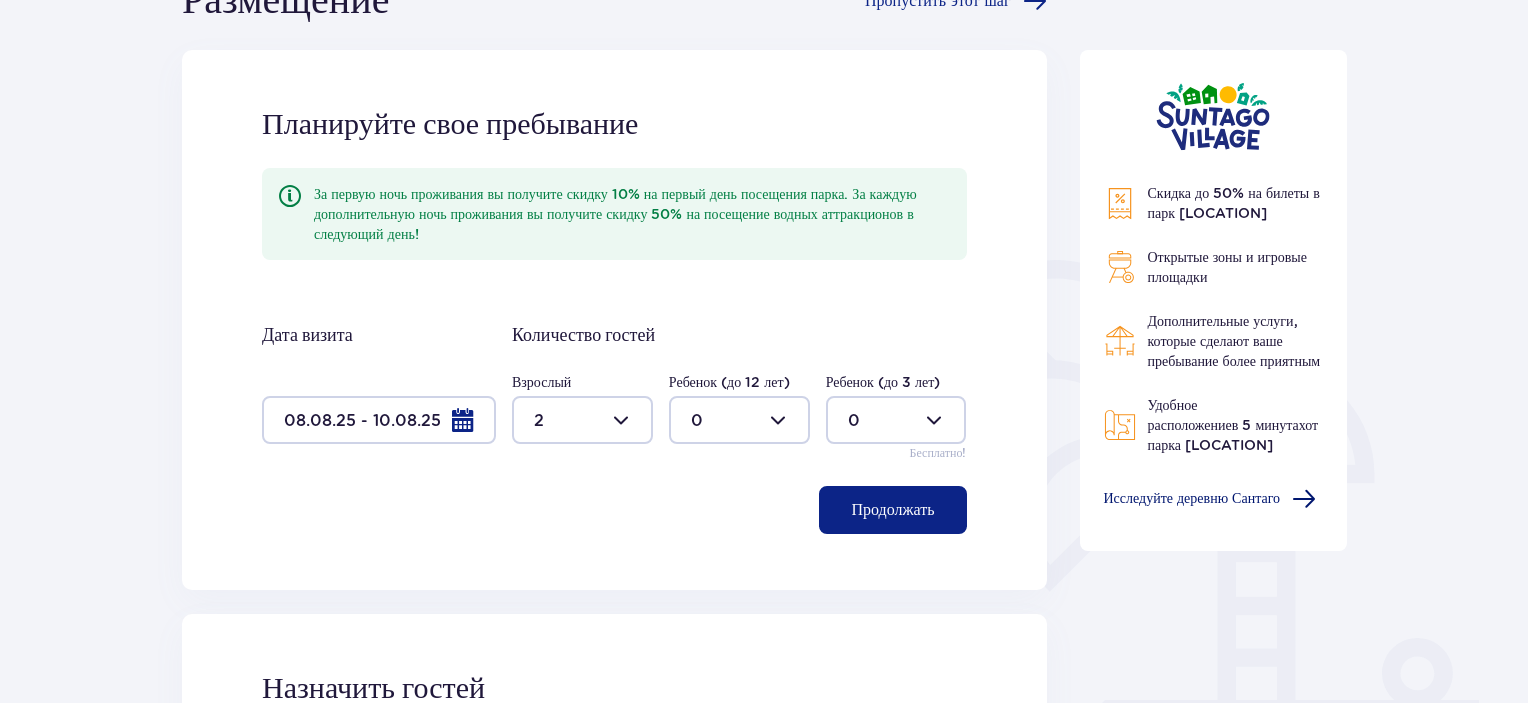 click on "Исследуйте деревню Сантаго" at bounding box center (1192, 499) 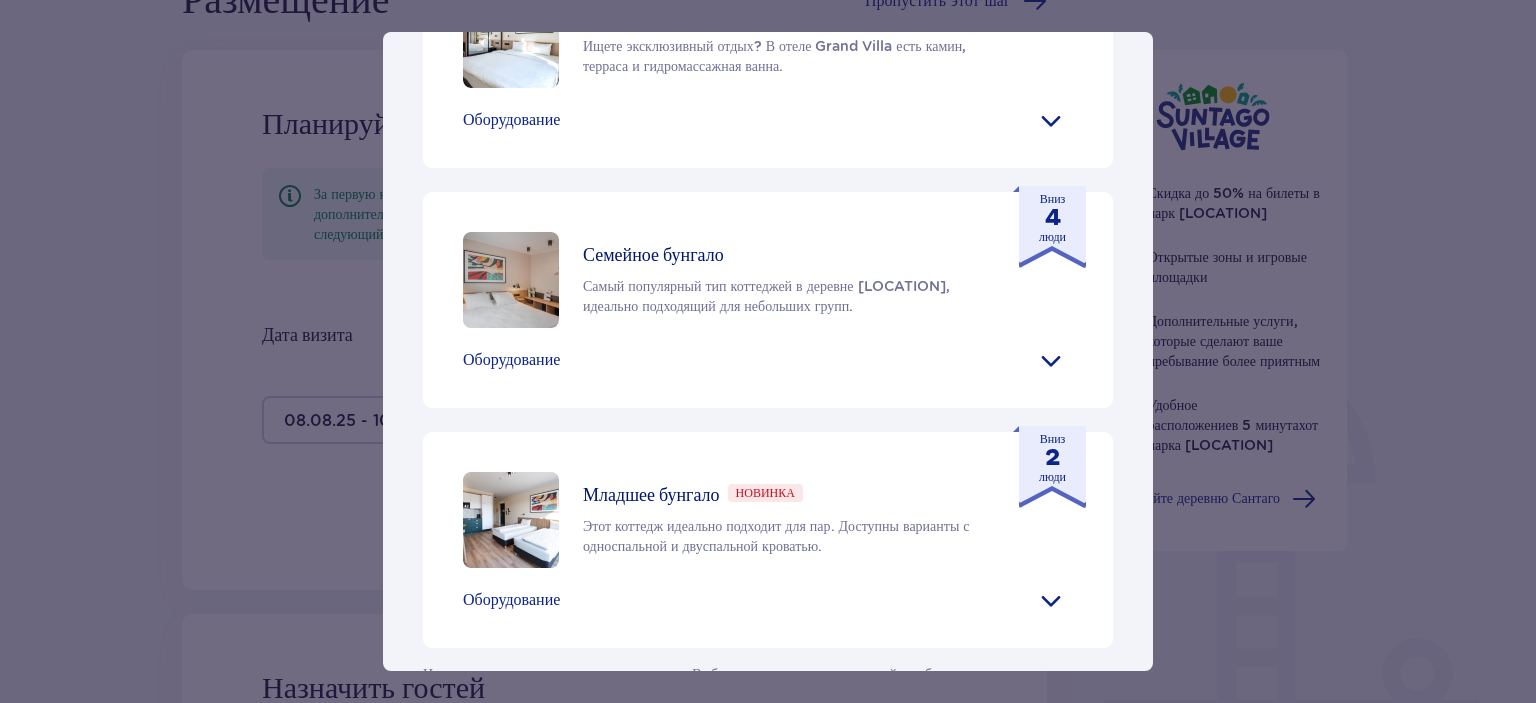 scroll, scrollTop: 1075, scrollLeft: 0, axis: vertical 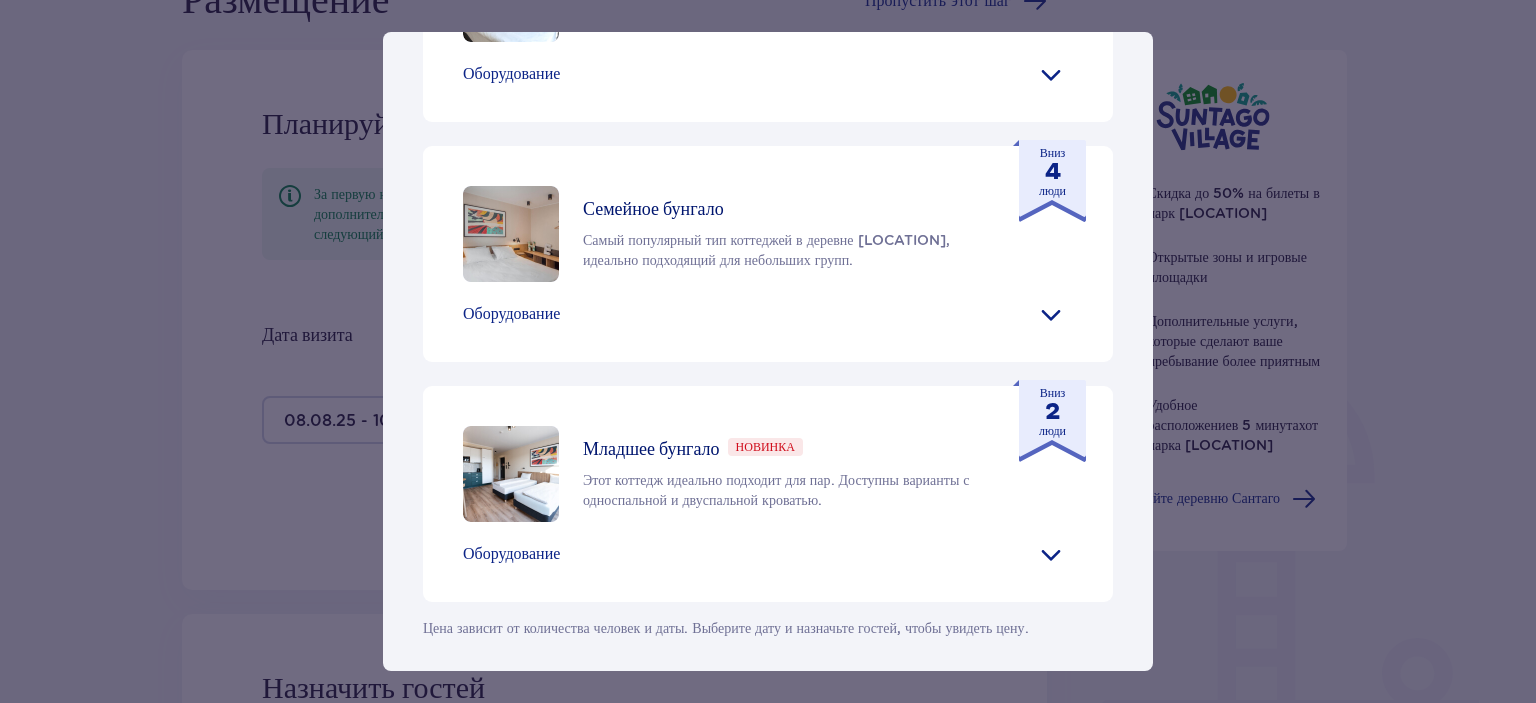 click at bounding box center [1051, 554] 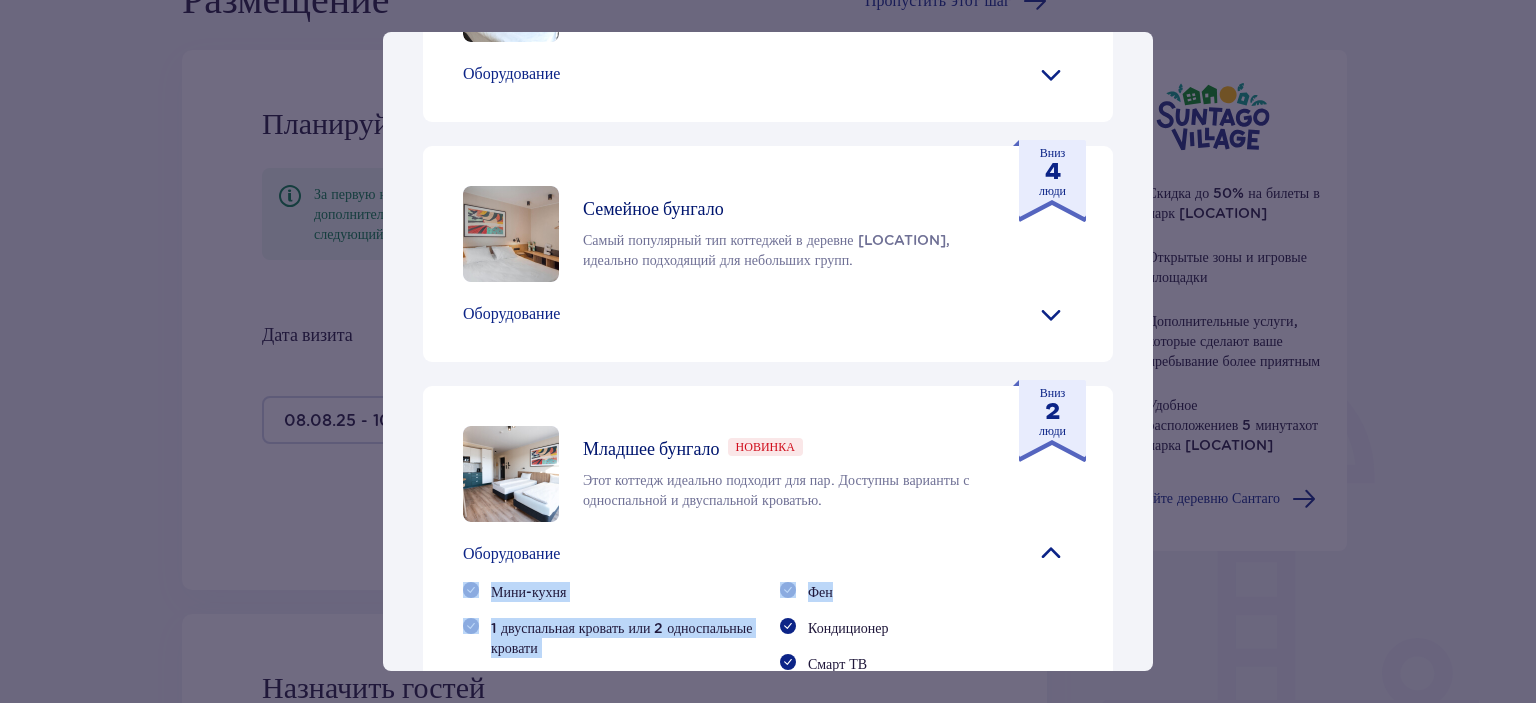 drag, startPoint x: 1104, startPoint y: 558, endPoint x: 1109, endPoint y: 587, distance: 29.427877 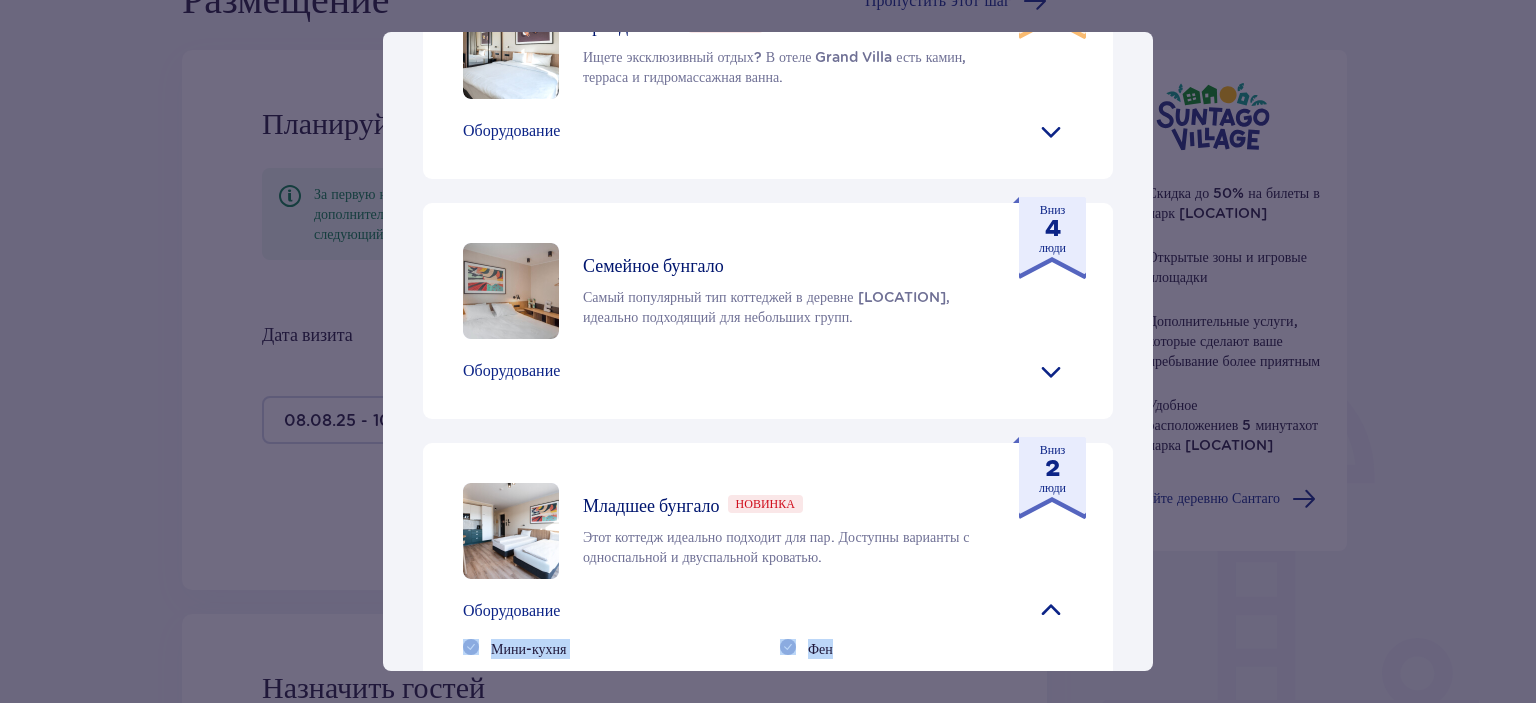 scroll, scrollTop: 875, scrollLeft: 0, axis: vertical 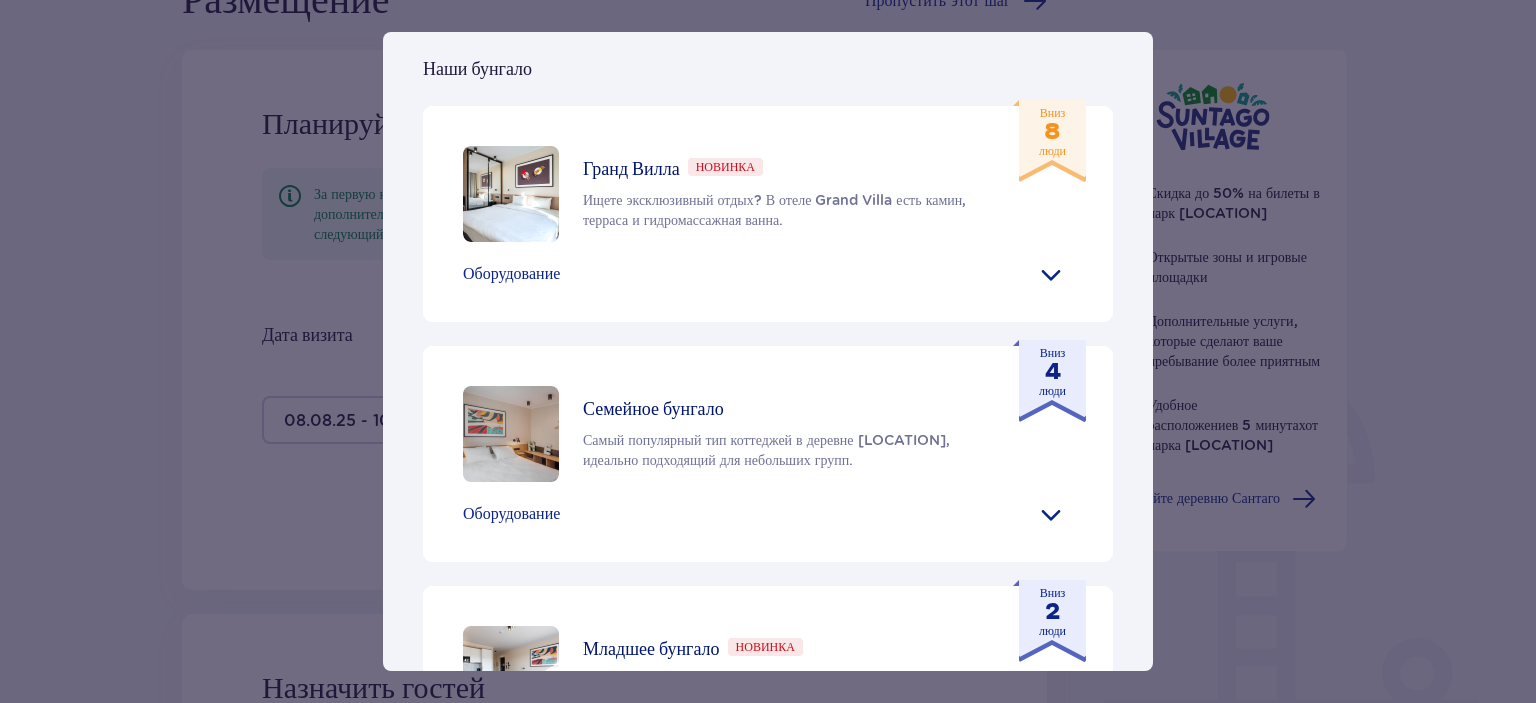 click at bounding box center (1051, 274) 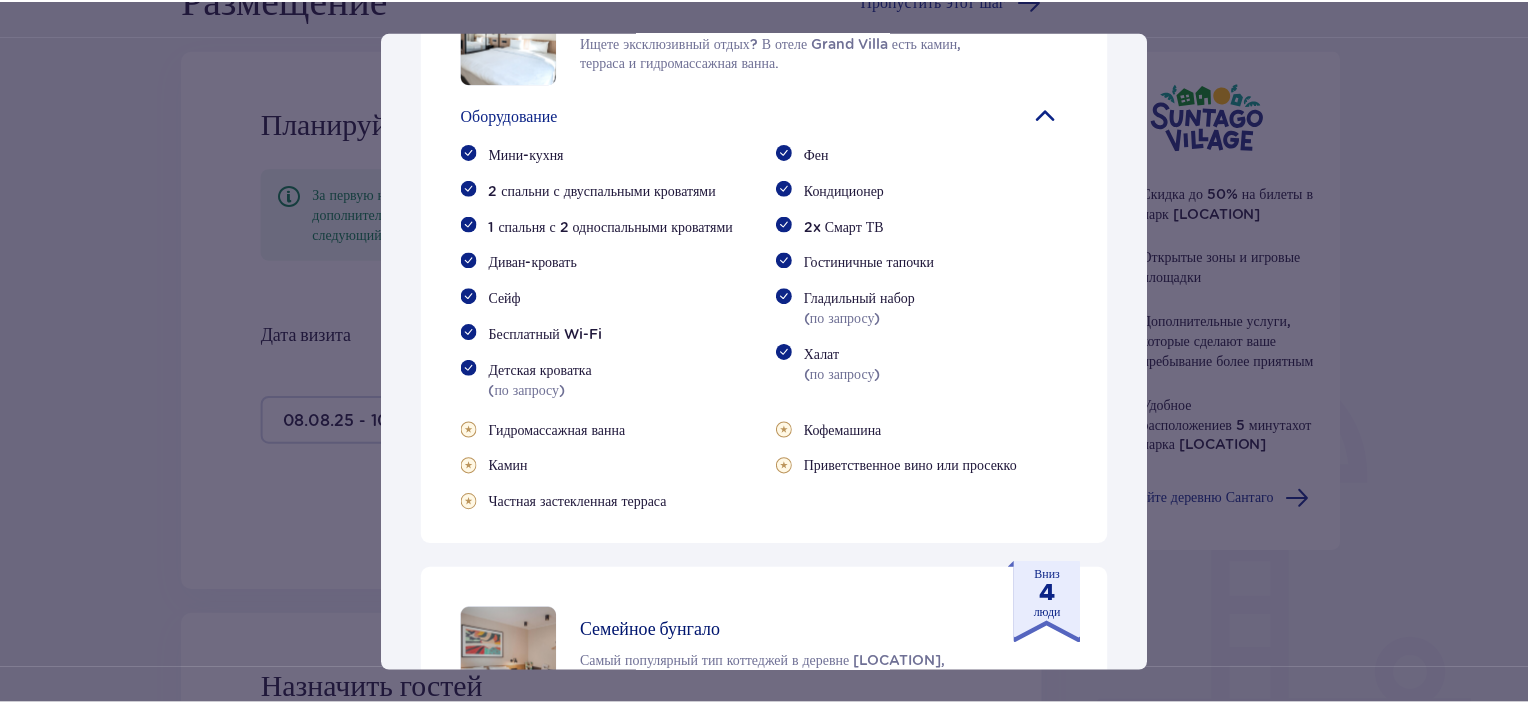 scroll, scrollTop: 1275, scrollLeft: 0, axis: vertical 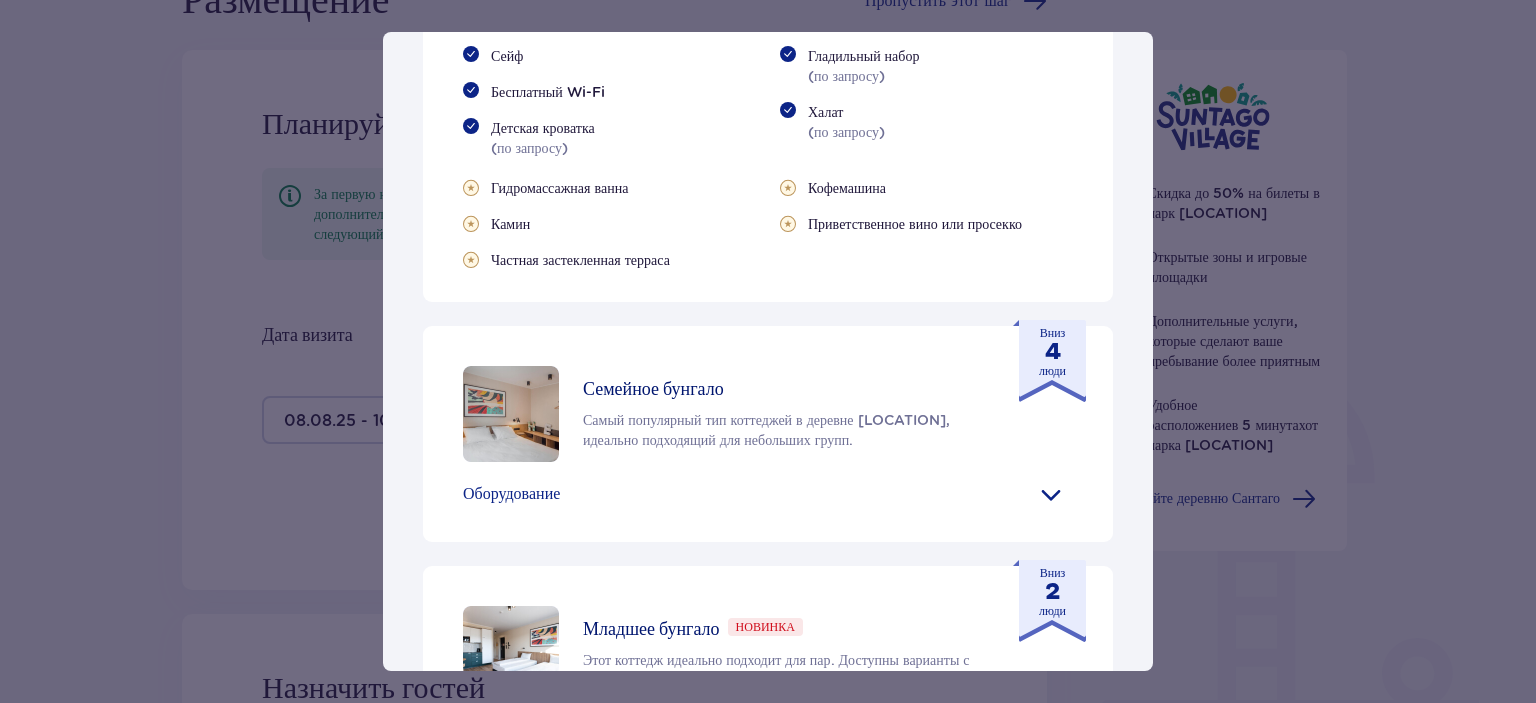 click on "Деревня [LOCATION] [LOCATION] Village — идеальное место для любителей развлечений и тропического климата, которые хотят подольше насладиться пребыванием в [LOCATION] и атмосферой праздника. Удобства Магазин свежих продуктов и готовых блюд   Аттракционы аквапарка   (дополнительная плата) Экологичный автобус до парка [LOCATION] и обратно   Платный прокат велосипедов   Общая зона для костра и барбекю   Учреждение, принимающее домашних животных   Детская площадка   Дети до 3 лет бесплатно.   (дополнительная детская кроватка предоставляется по запросу) Наши бунгало Гранд Вилла 8" at bounding box center (768, 351) 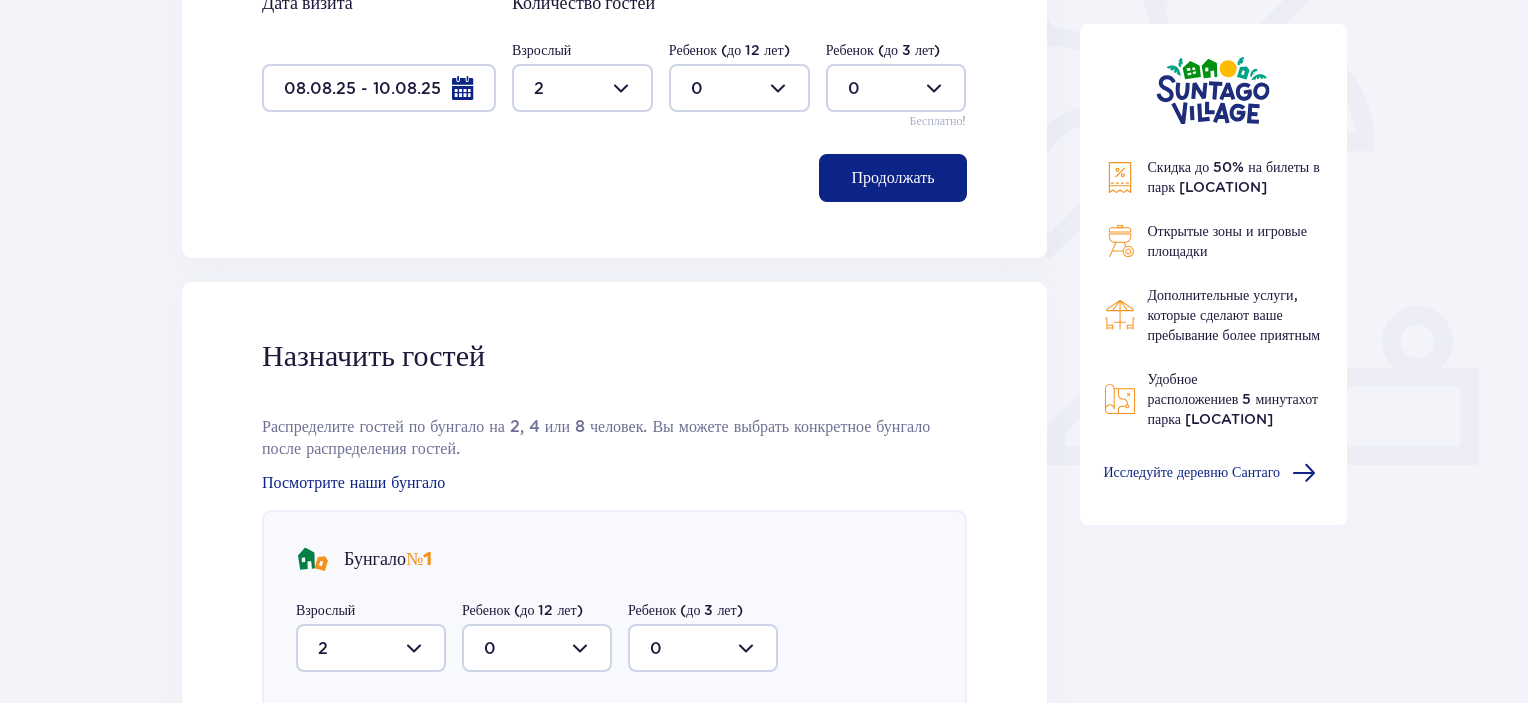 scroll, scrollTop: 936, scrollLeft: 0, axis: vertical 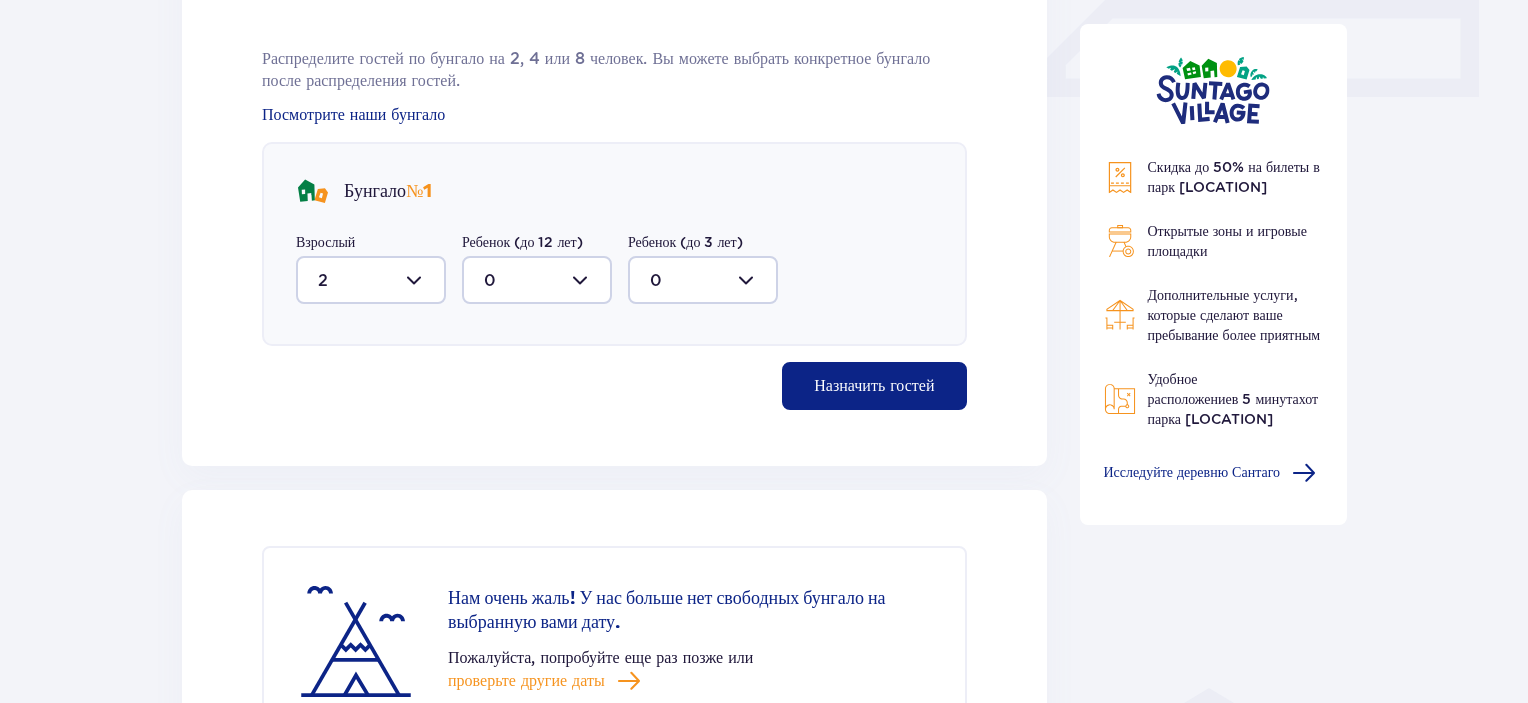 click on "Бунгало  №  1" at bounding box center [388, 191] 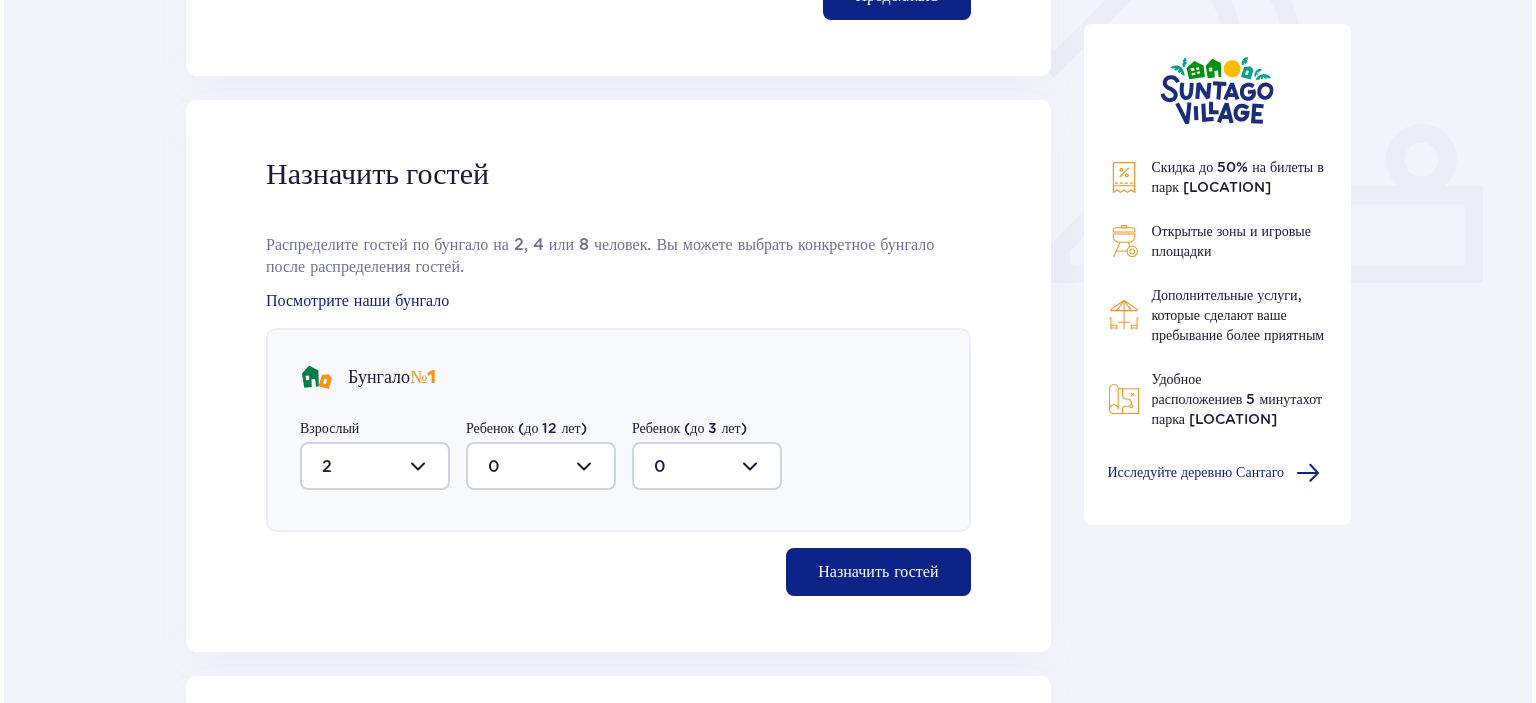 scroll, scrollTop: 636, scrollLeft: 0, axis: vertical 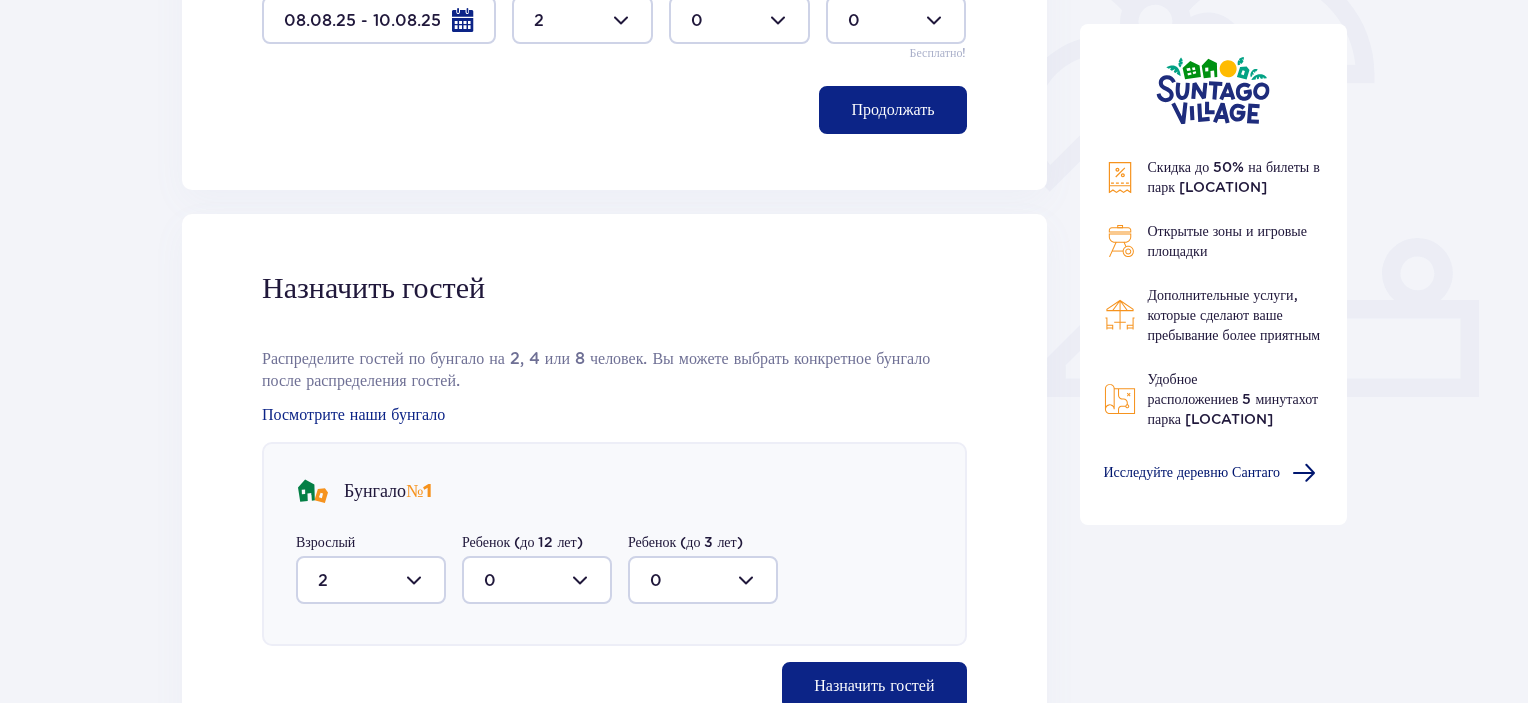 click on "Скидка до 50% на билеты в парк [LOCATION]   Открытые зоны и игровые площадки   Дополнительные услуги, которые сделают ваше пребывание более приятным   Удобное расположение  в 5 минутах  от парка [LOCATION]   Исследуйте деревню [LOCATION]" at bounding box center (1214, 321) 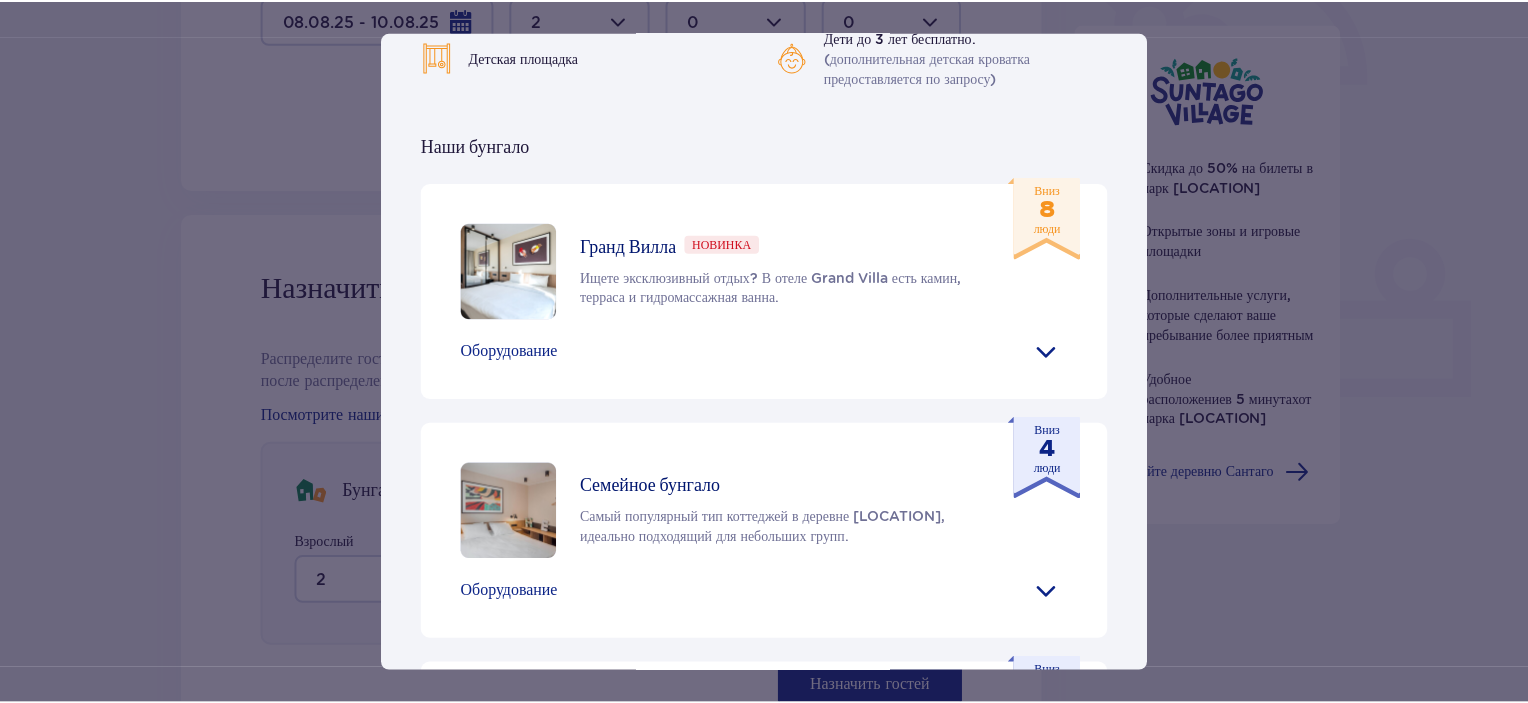 scroll, scrollTop: 800, scrollLeft: 0, axis: vertical 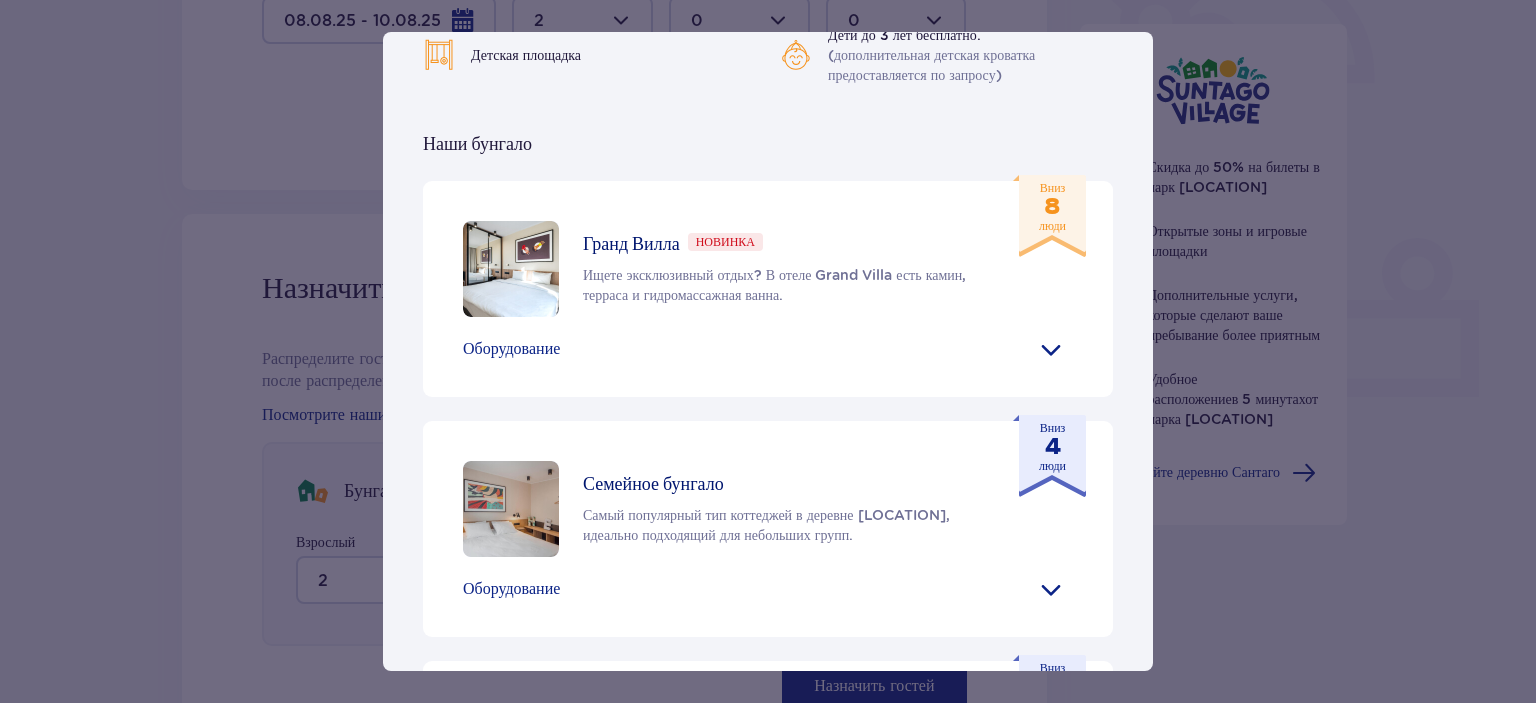 click on "Гранд Вилла Новинка Ищете эксклюзивный отдых? В отеле Grand Villa есть камин, терраса и гидромассажная ванна." at bounding box center [781, 269] 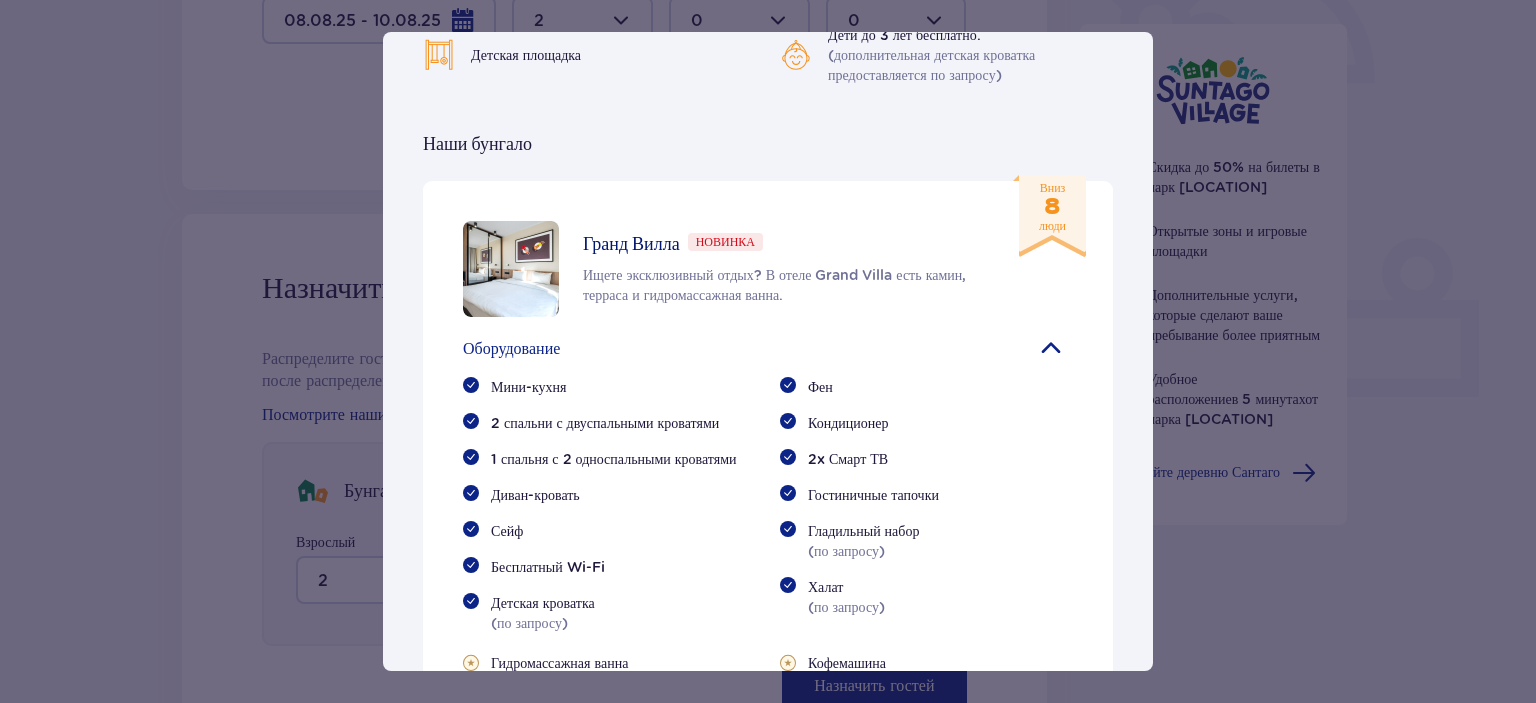 click on "Вниз 8 люди" at bounding box center (1049, 216) 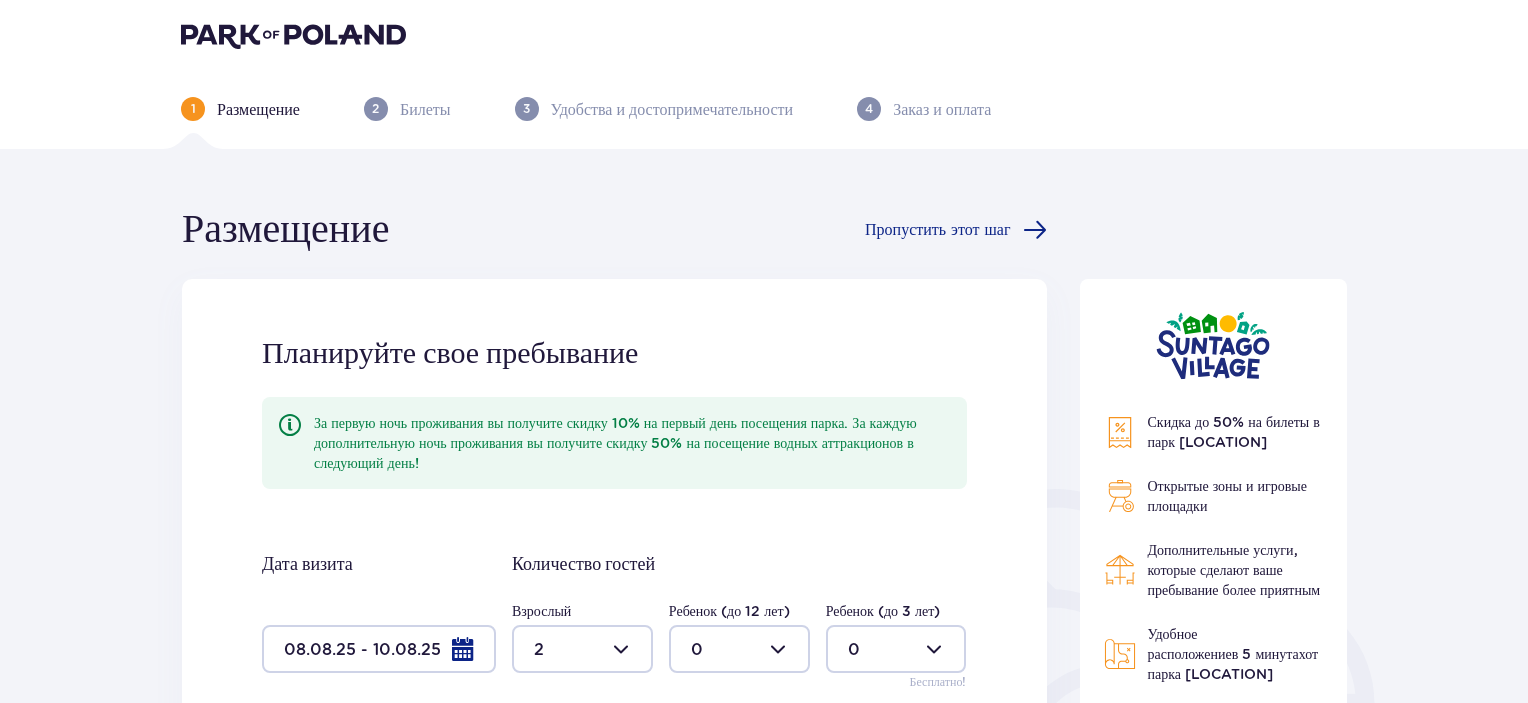 scroll, scrollTop: 0, scrollLeft: 0, axis: both 